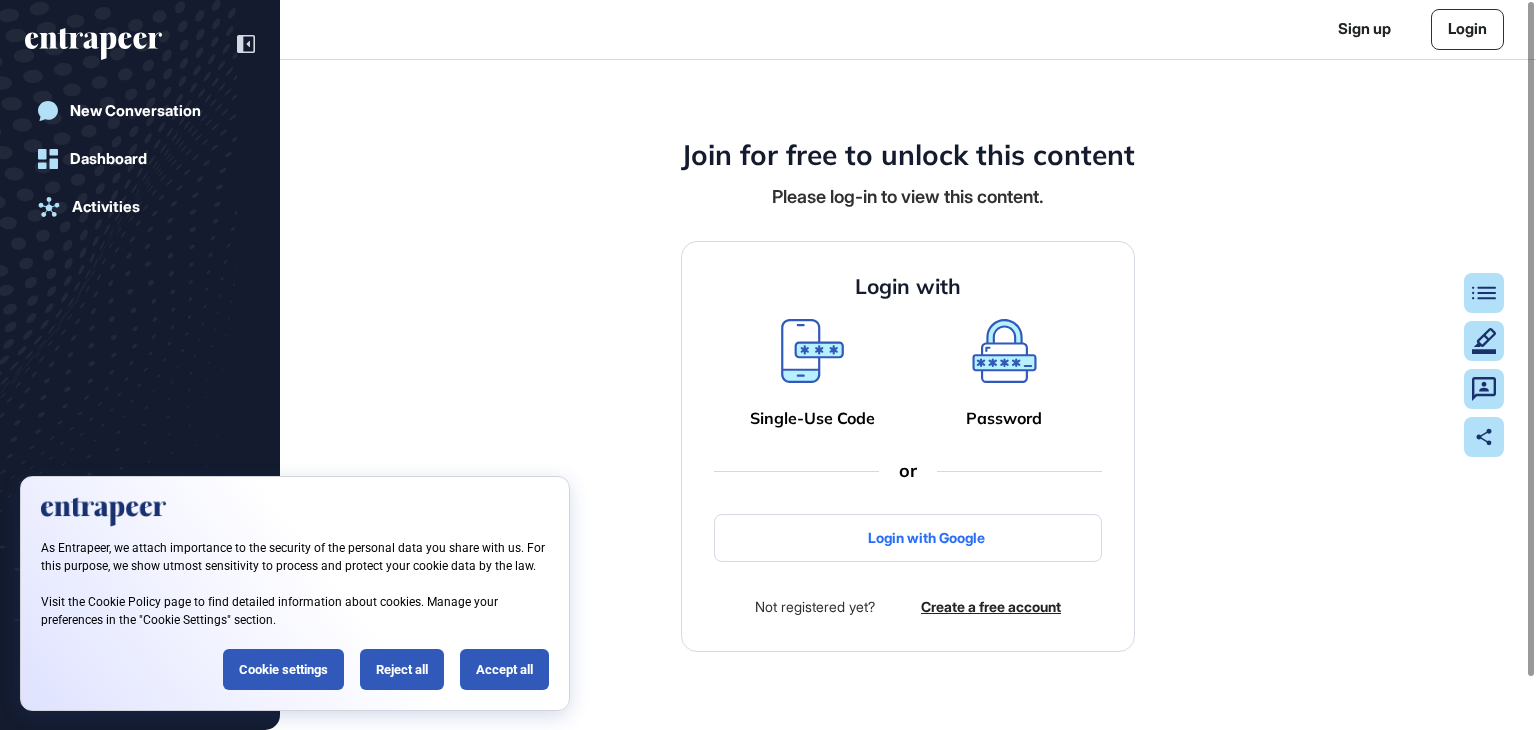 scroll, scrollTop: 0, scrollLeft: 0, axis: both 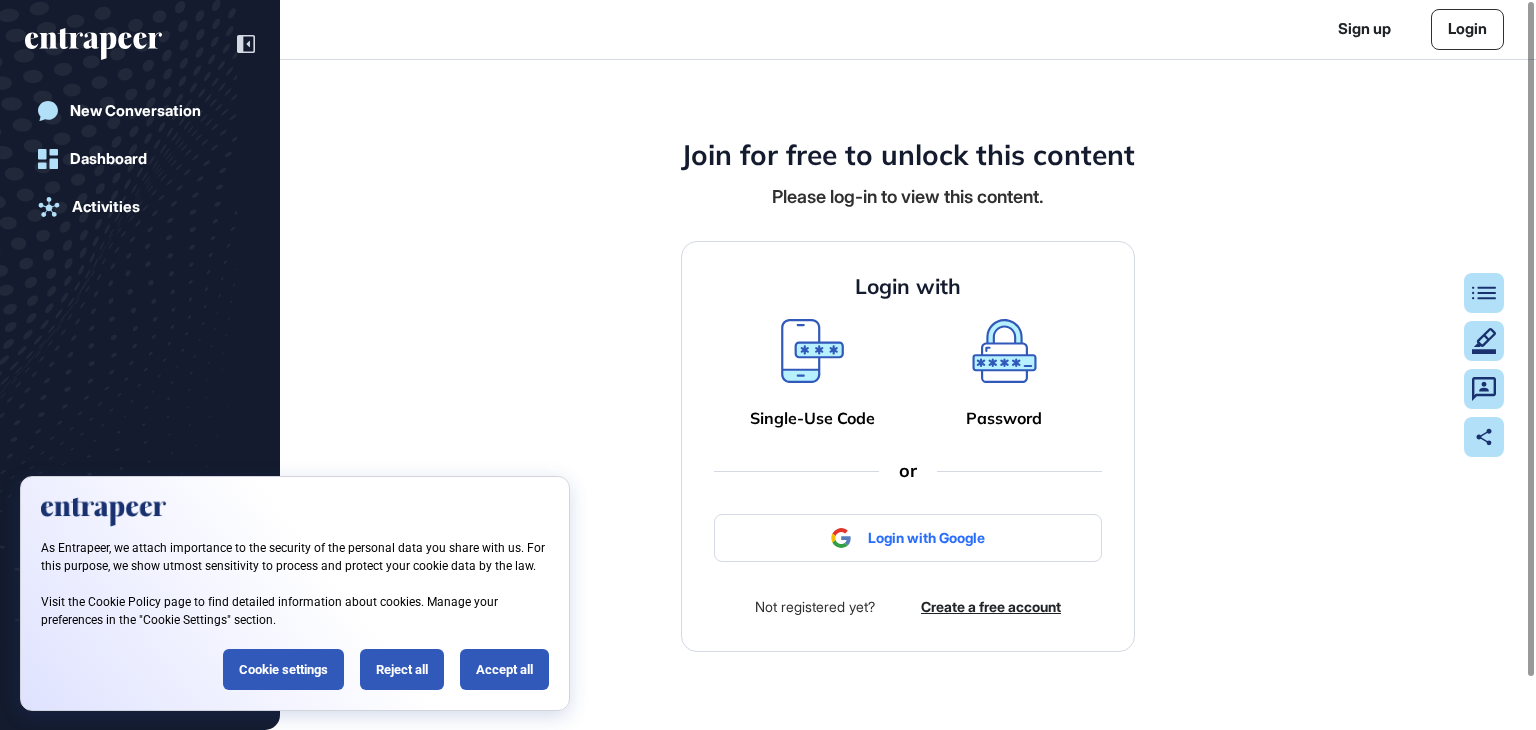 click on "Login" at bounding box center (1467, 29) 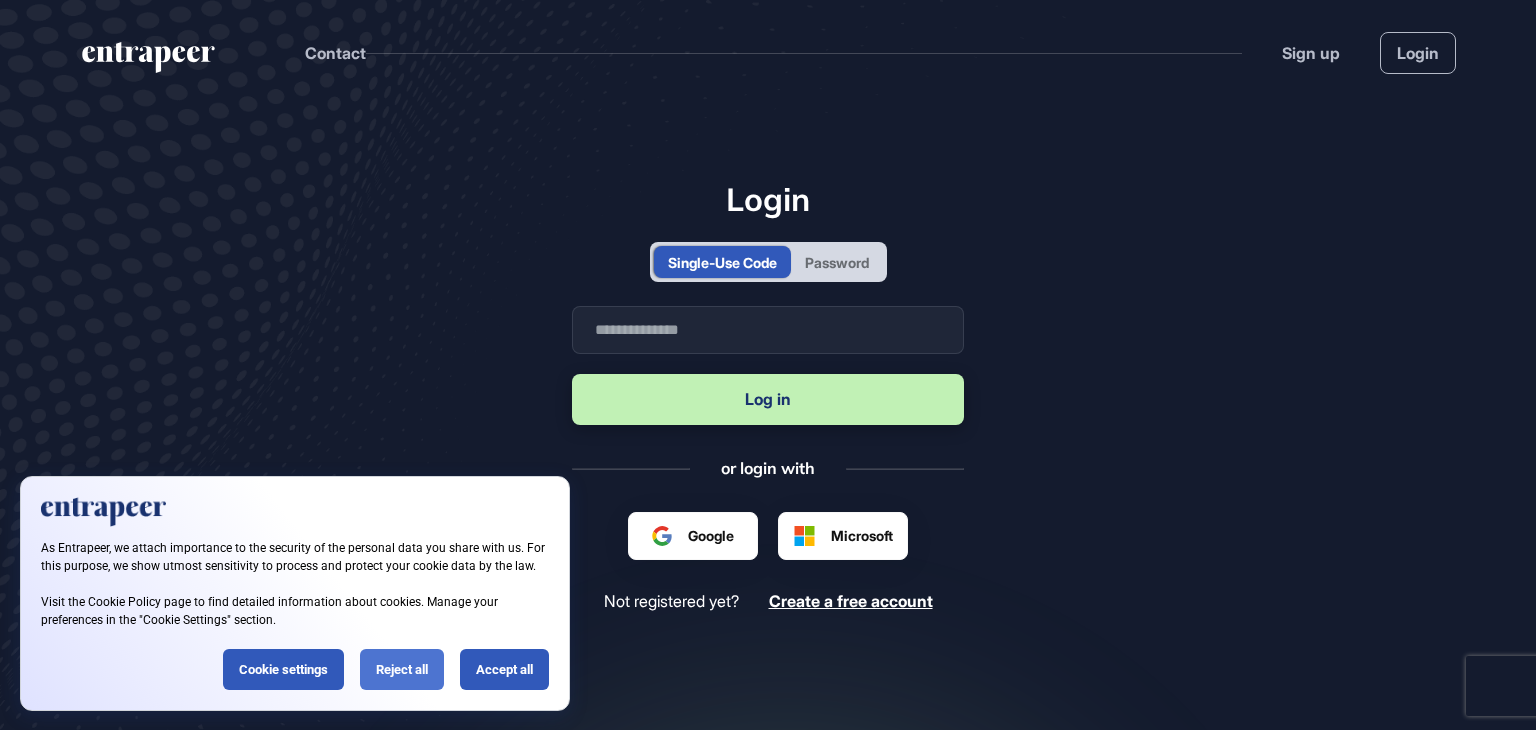 scroll, scrollTop: 729, scrollLeft: 1536, axis: both 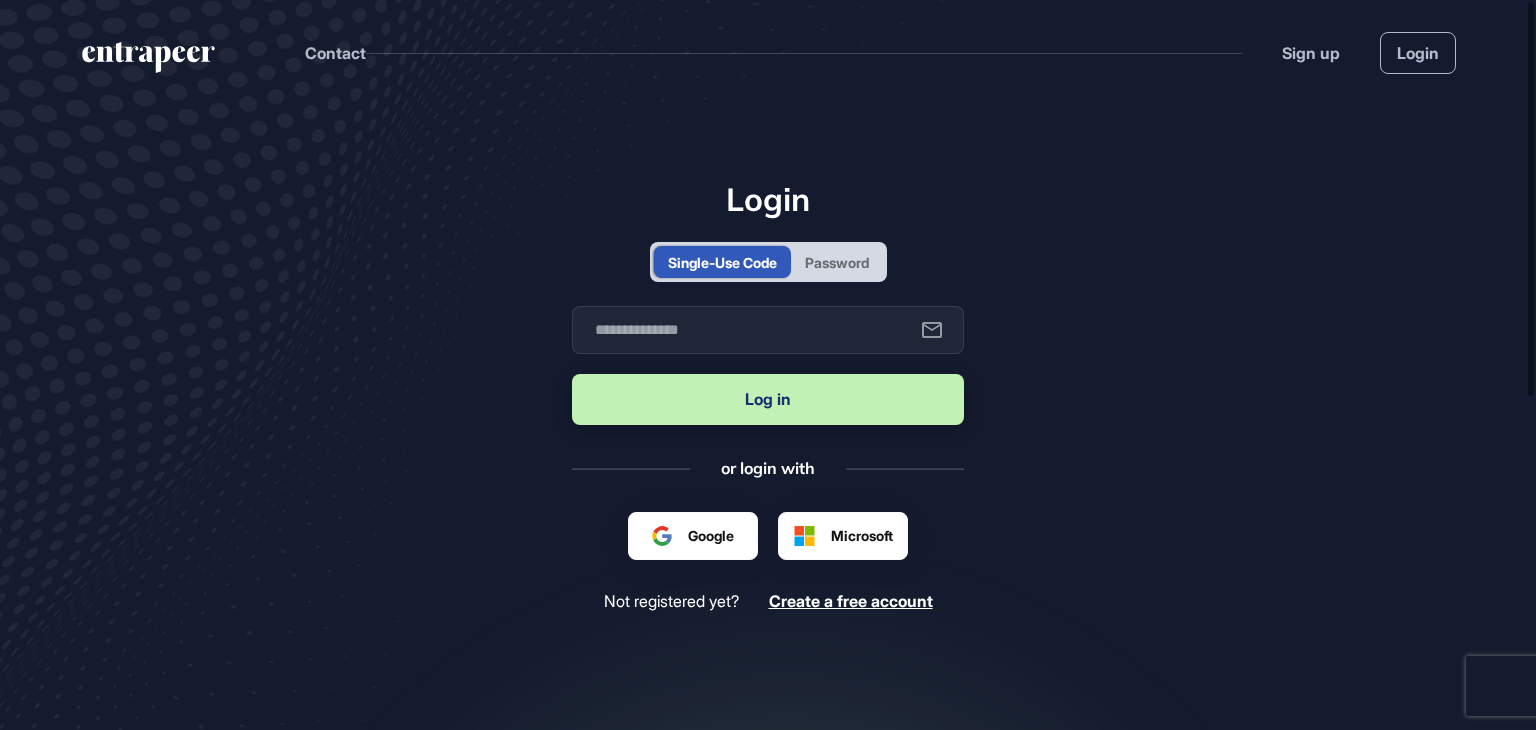 click on "Password" at bounding box center [837, 262] 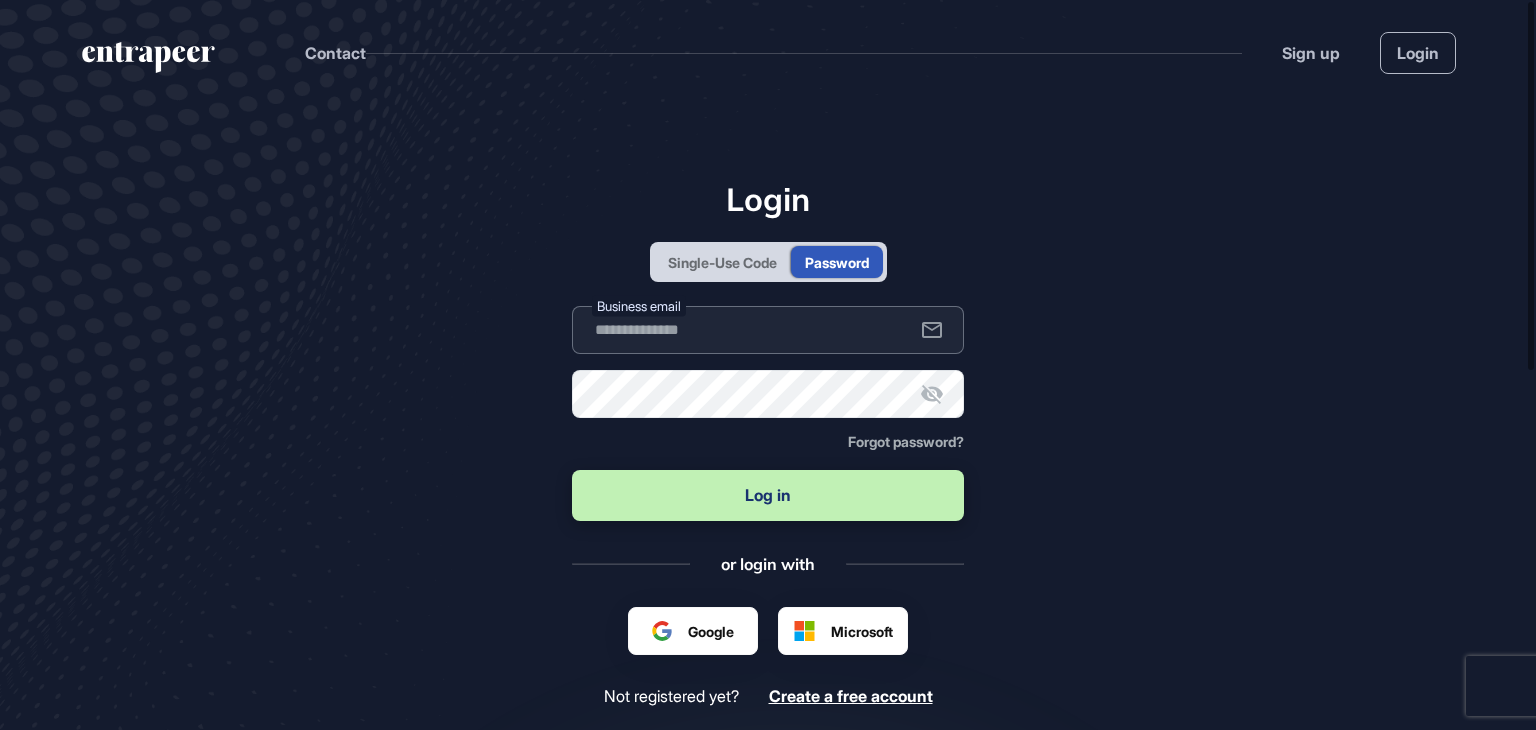 click at bounding box center [768, 330] 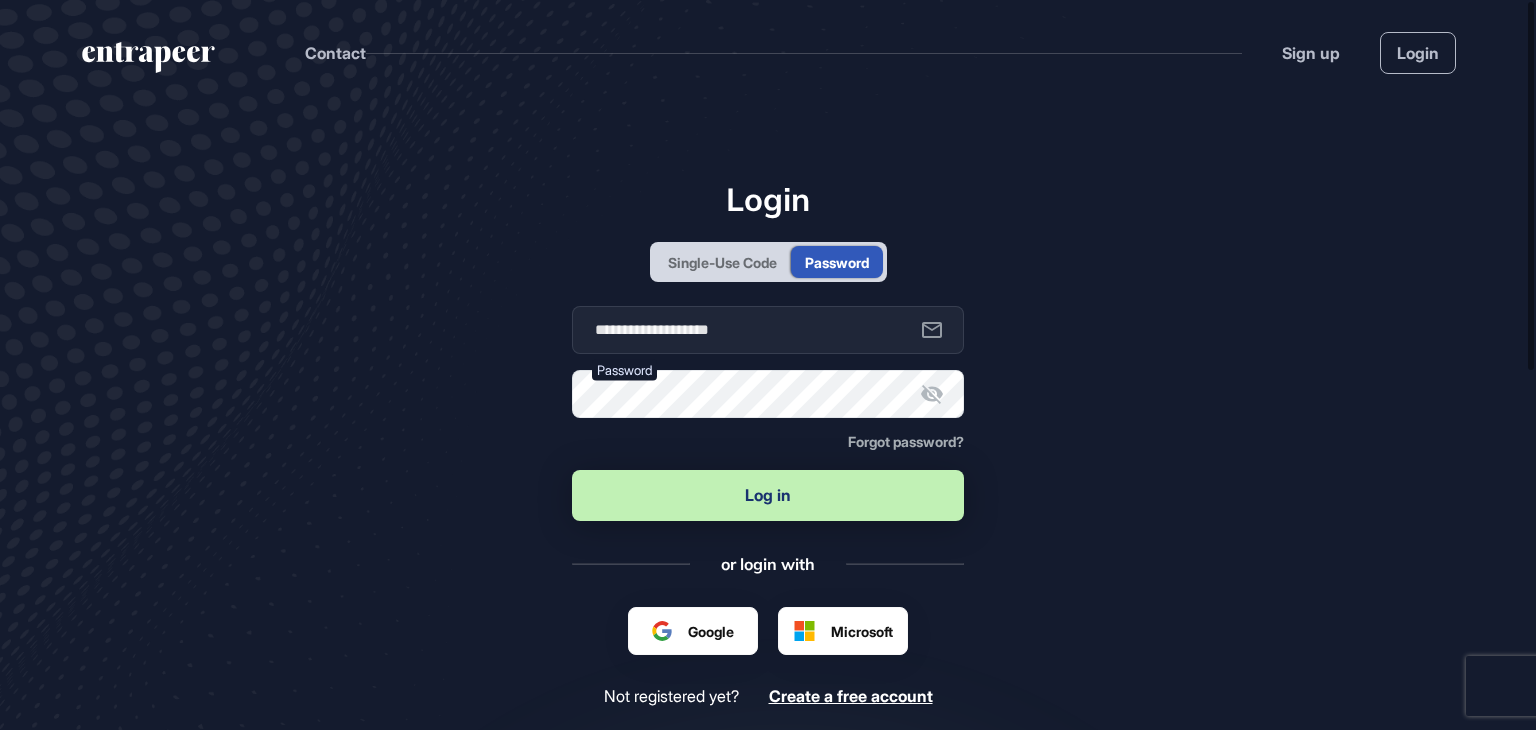 click on "Log in" at bounding box center (768, 495) 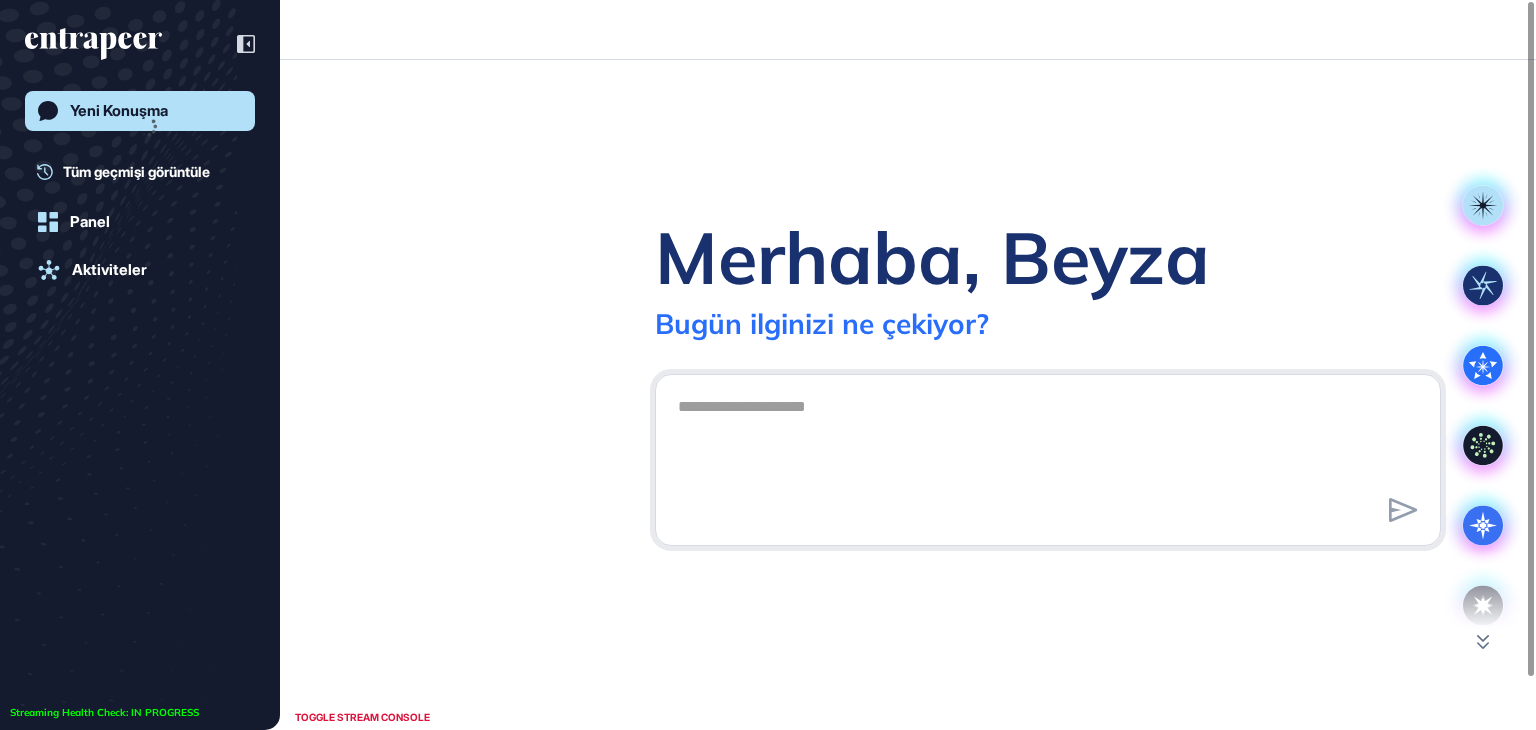 scroll, scrollTop: 729, scrollLeft: 1536, axis: both 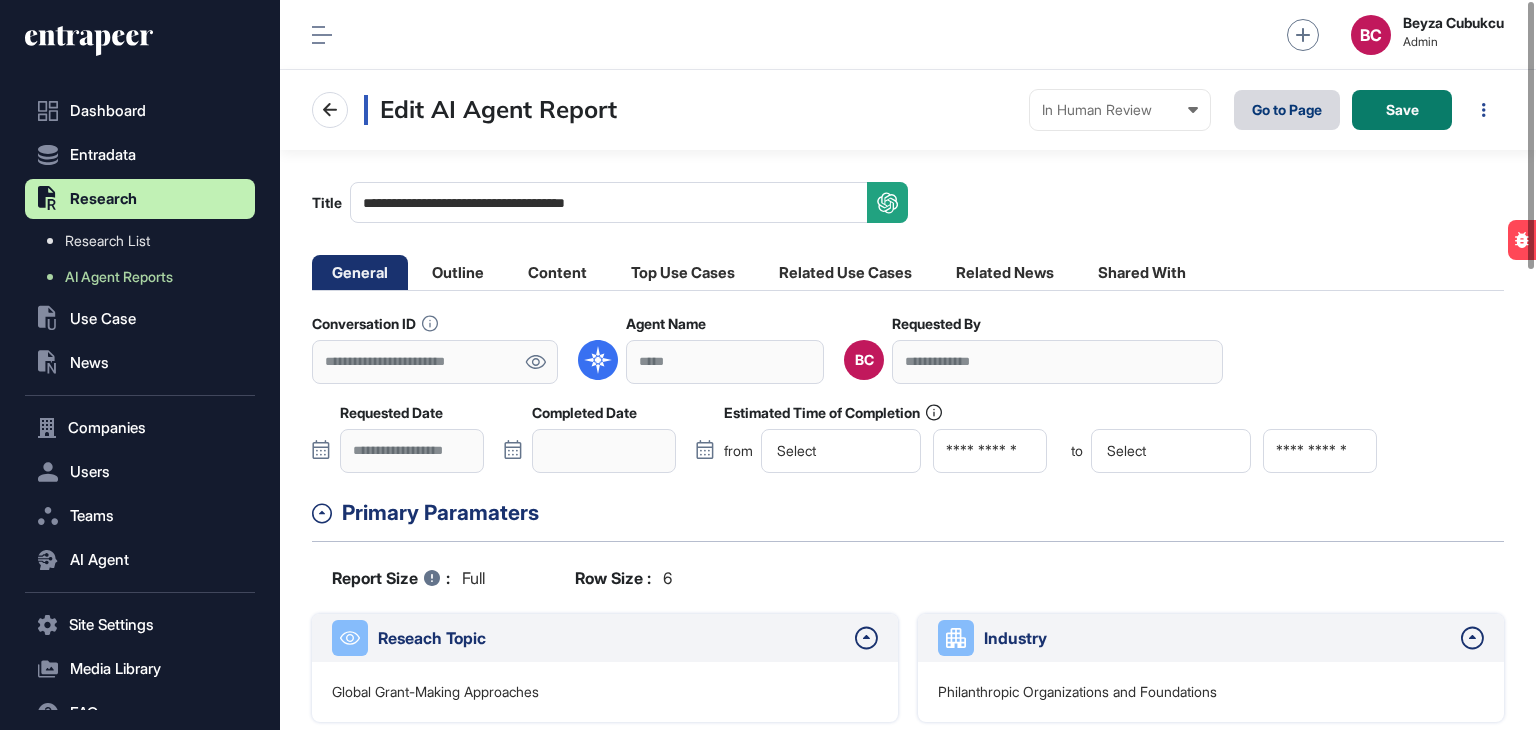 click on "Go to Page" at bounding box center [1287, 110] 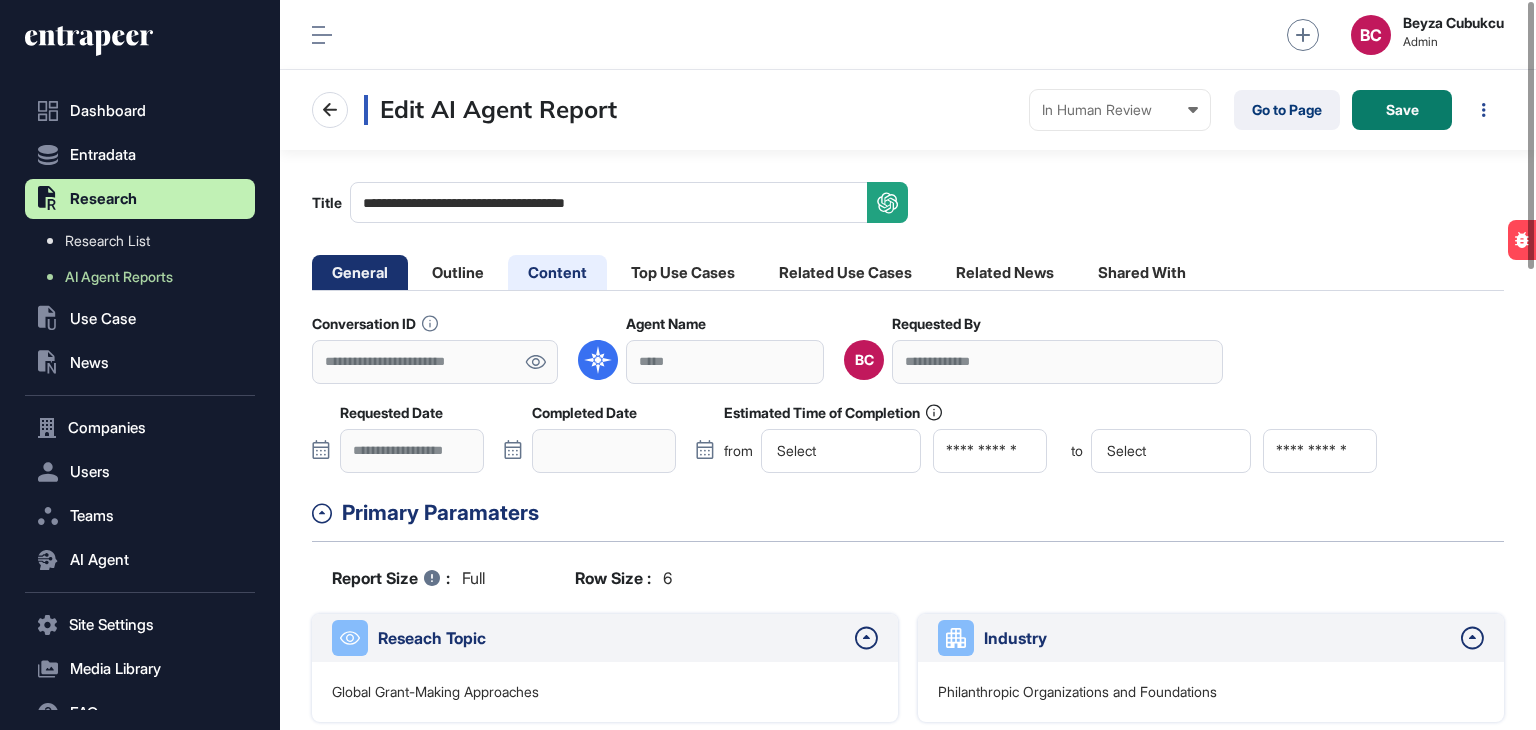 click on "Content" 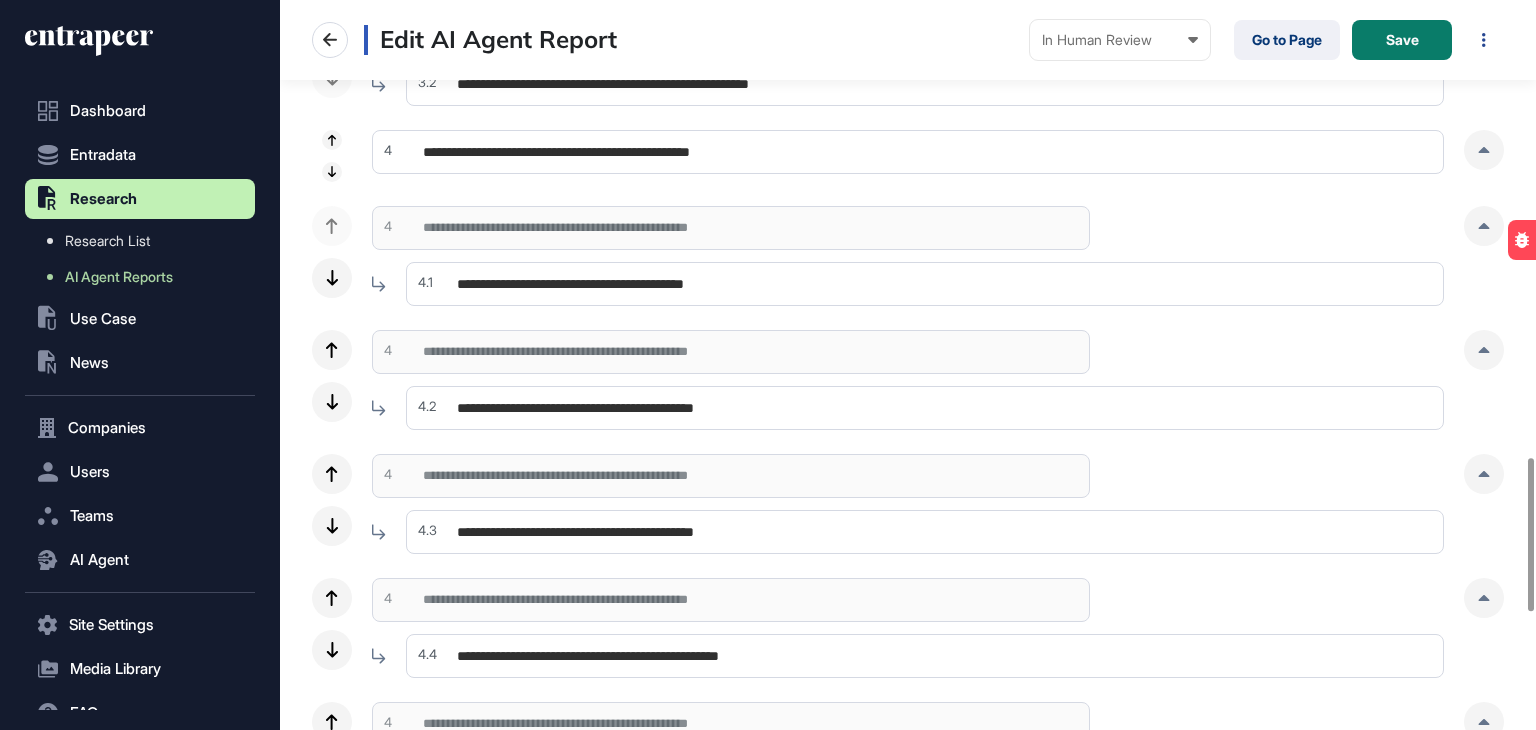 scroll, scrollTop: 2200, scrollLeft: 0, axis: vertical 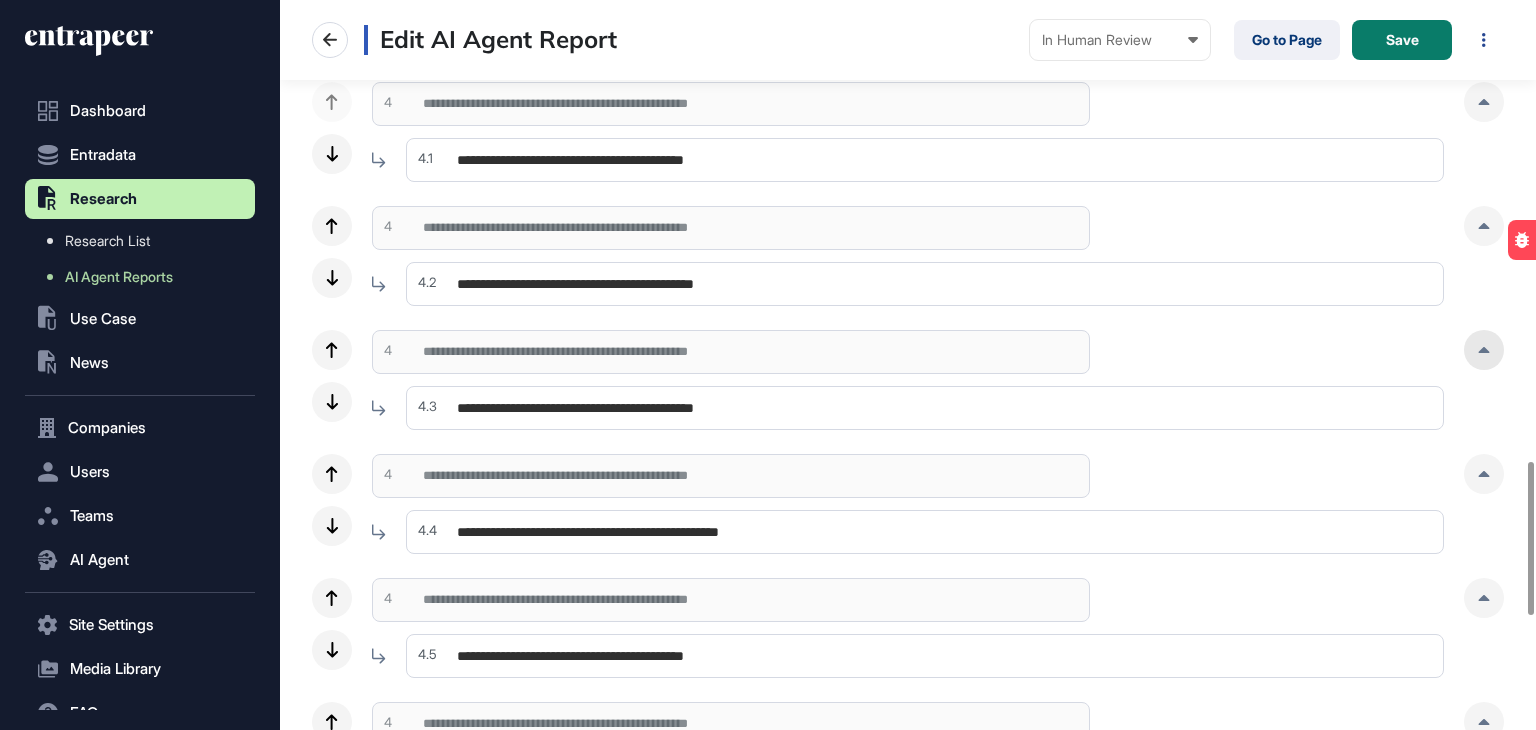 click 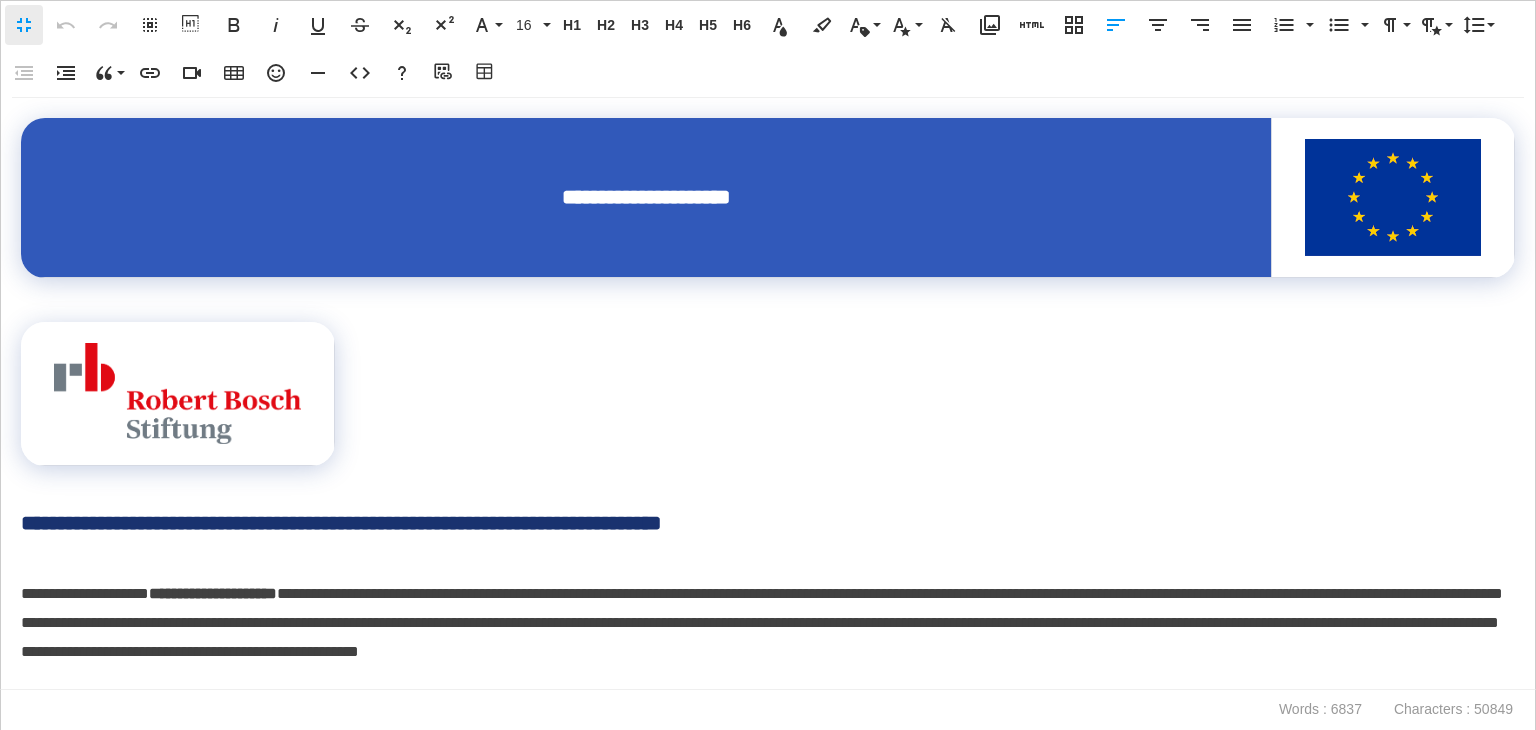 scroll, scrollTop: 0, scrollLeft: 9, axis: horizontal 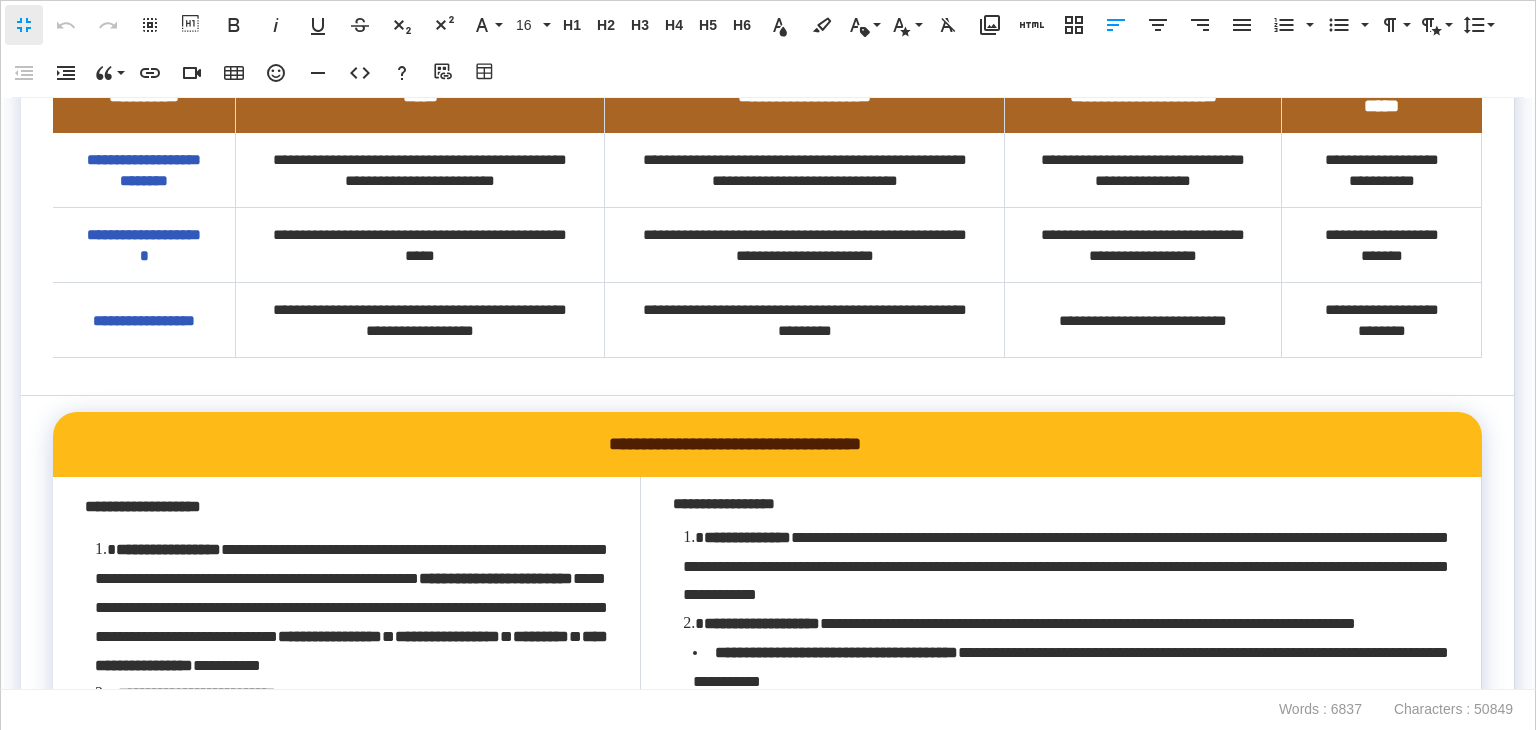 drag, startPoint x: 192, startPoint y: 286, endPoint x: 785, endPoint y: 518, distance: 636.76764 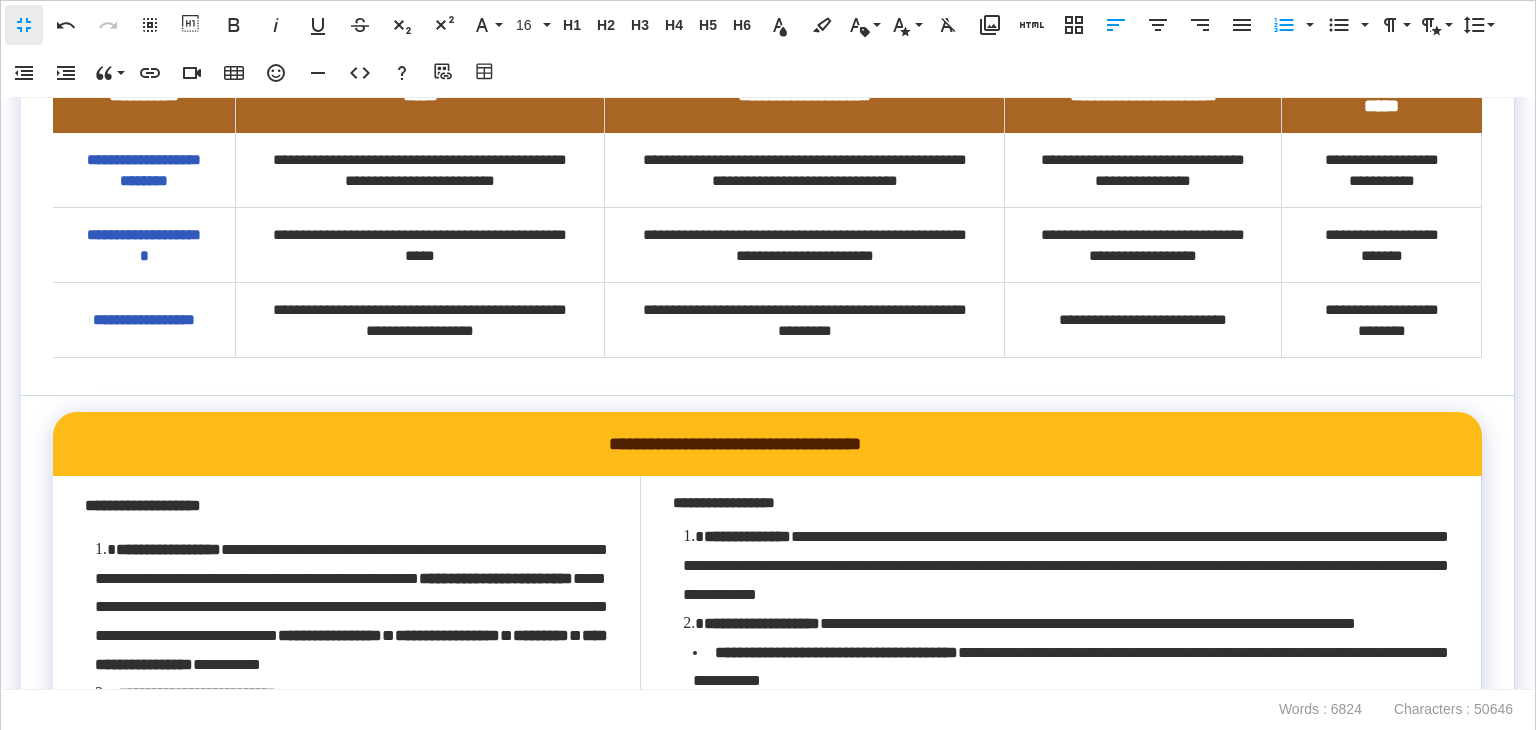 click at bounding box center [540, -69] 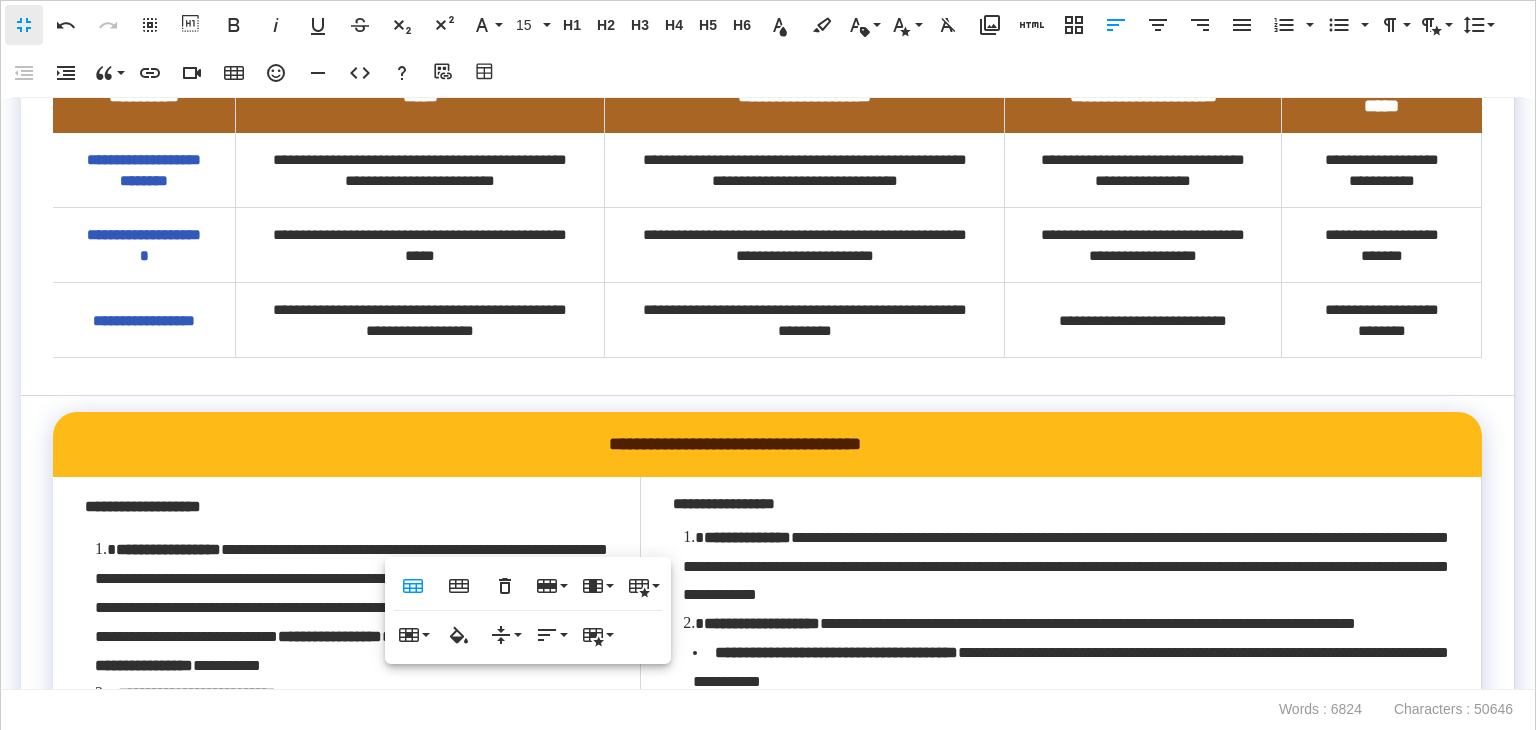 click on "**********" at bounding box center [531, -249] 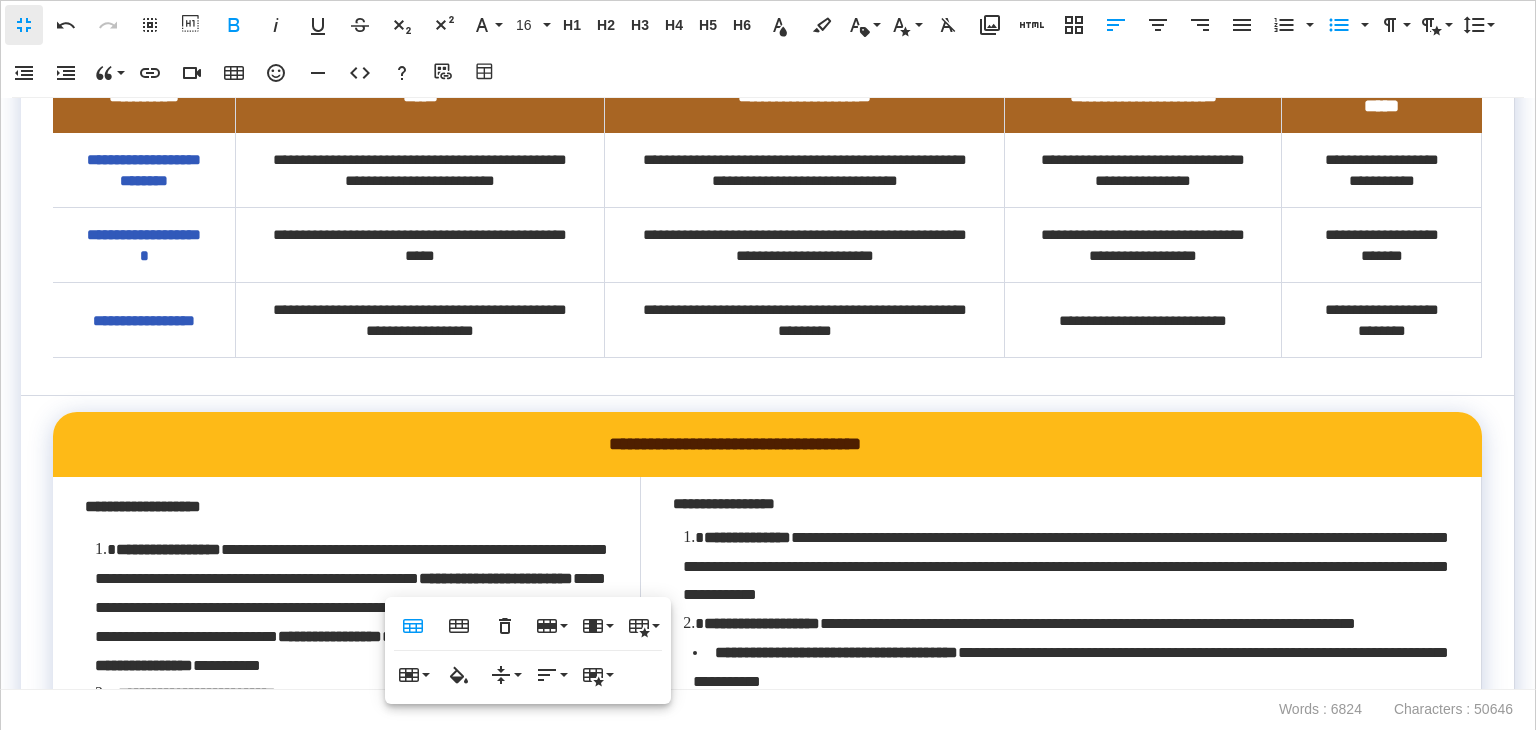 scroll, scrollTop: 12400, scrollLeft: 0, axis: vertical 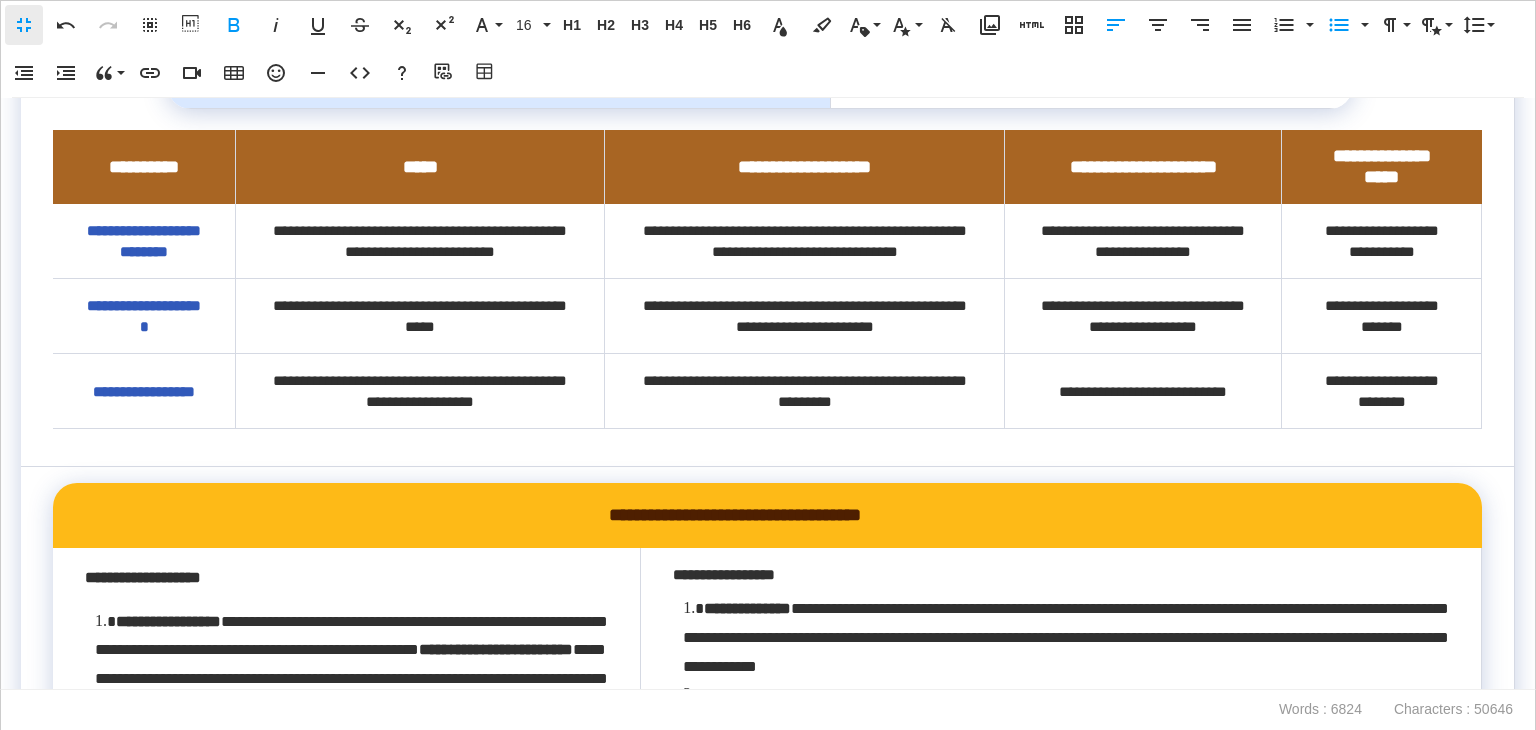 click on "**********" at bounding box center (499, -164) 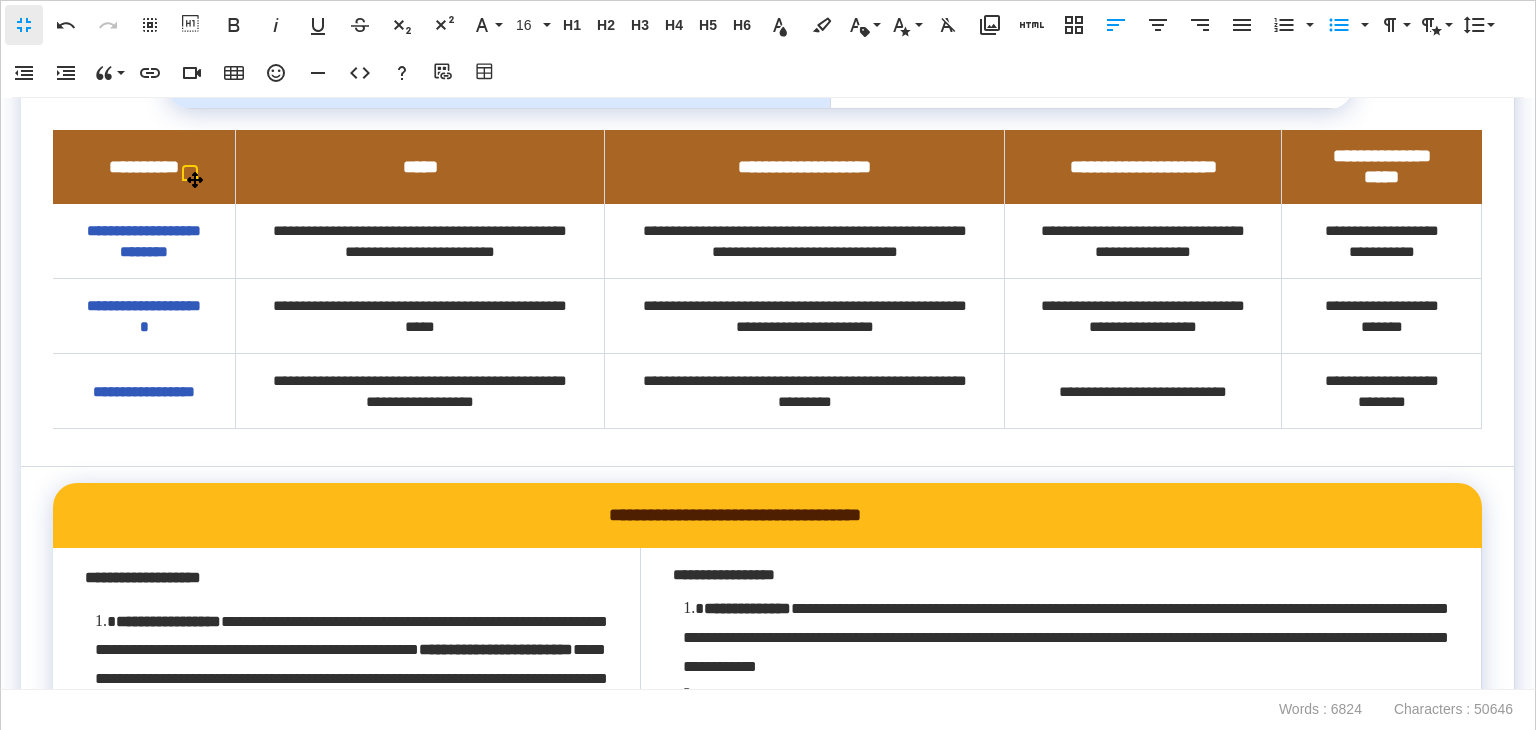 scroll, scrollTop: 12200, scrollLeft: 0, axis: vertical 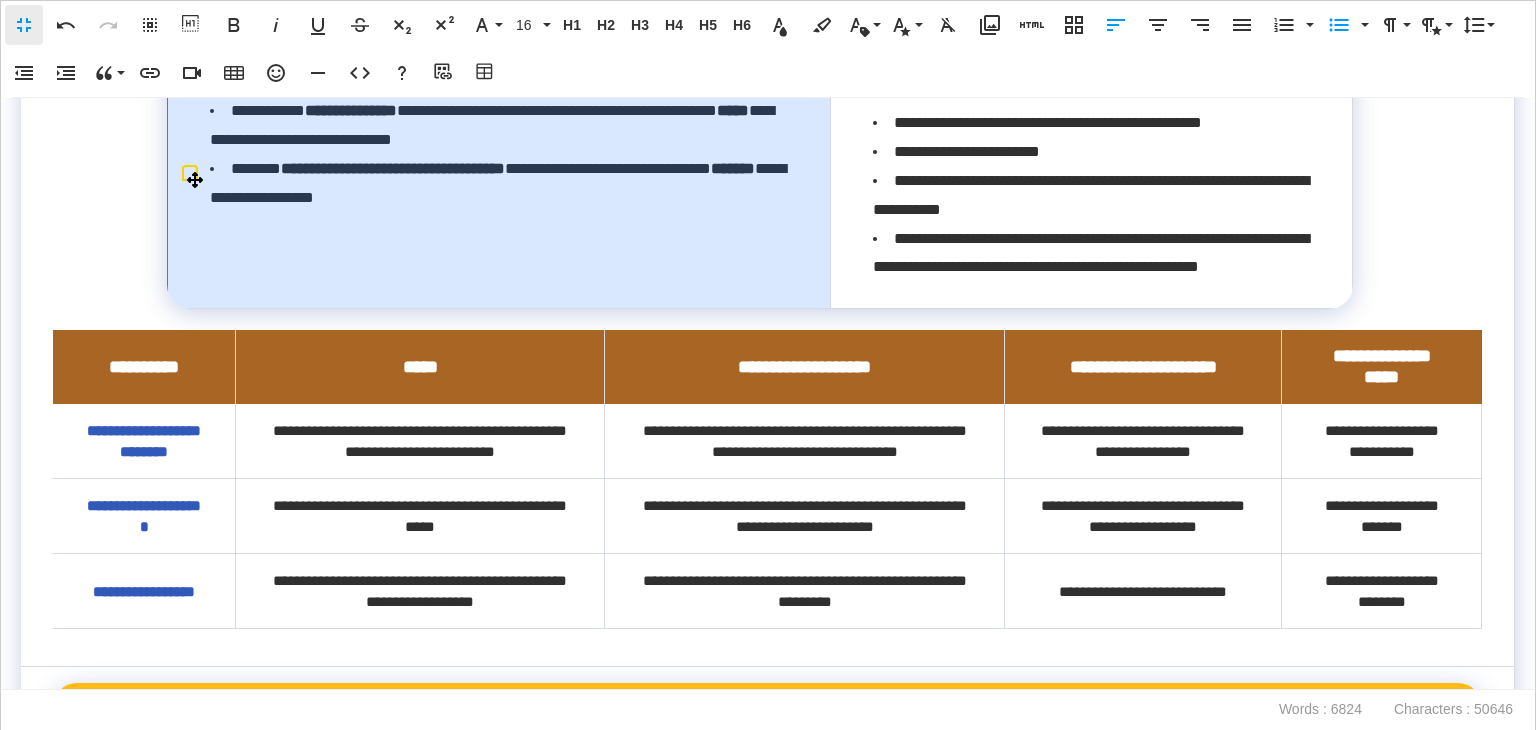 click on "**********" at bounding box center (499, 36) 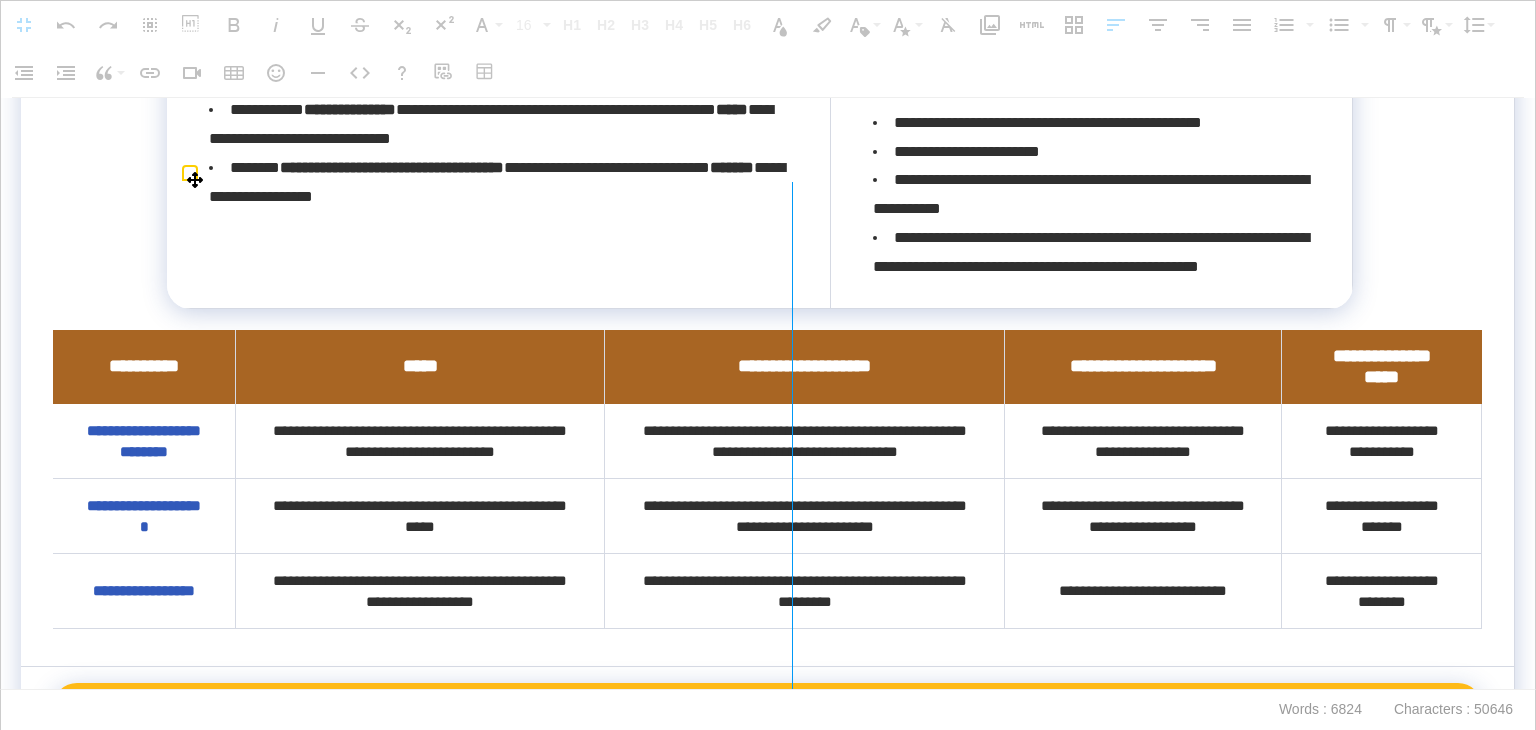 drag, startPoint x: 824, startPoint y: 368, endPoint x: 789, endPoint y: 370, distance: 35.057095 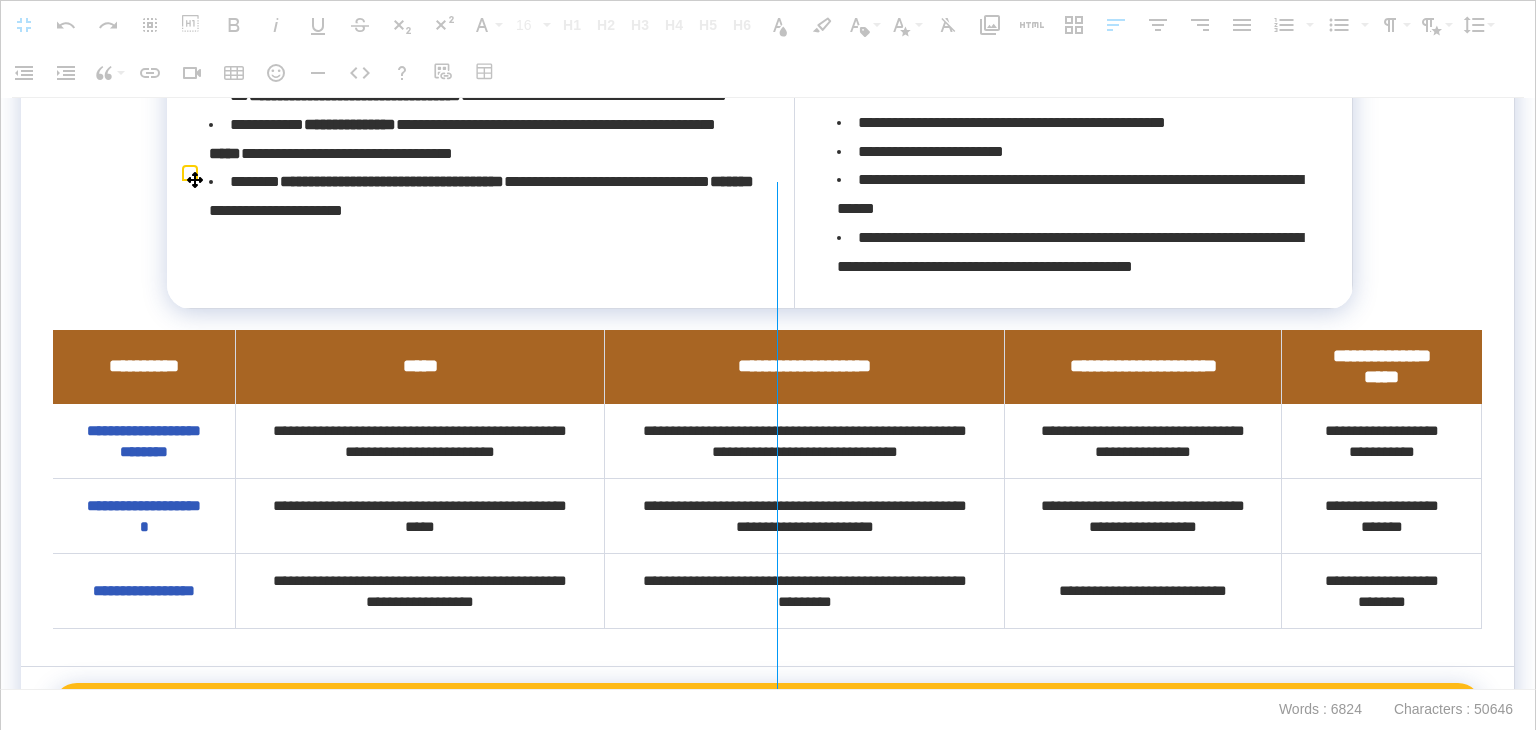 drag, startPoint x: 789, startPoint y: 370, endPoint x: 776, endPoint y: 372, distance: 13.152946 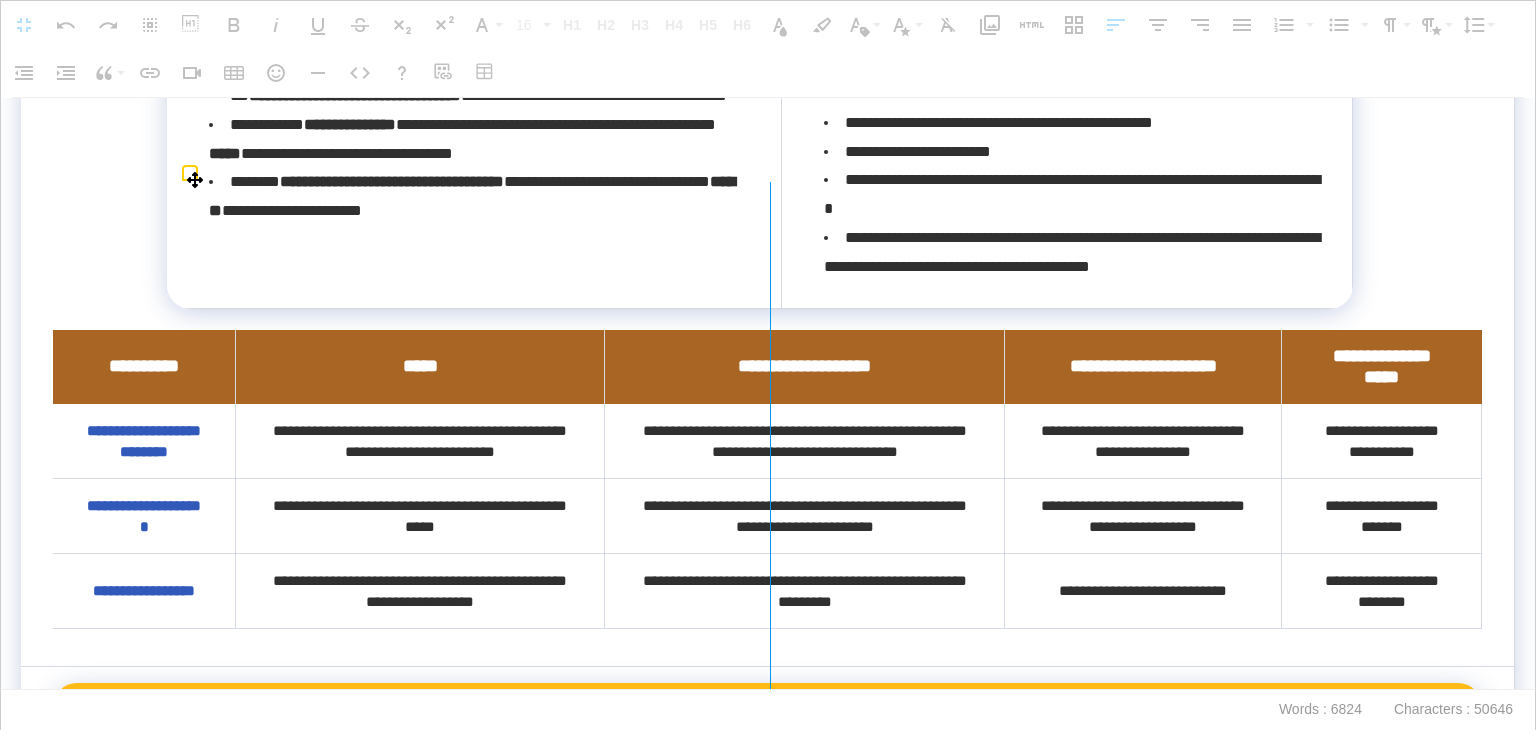 click at bounding box center [770, 485] 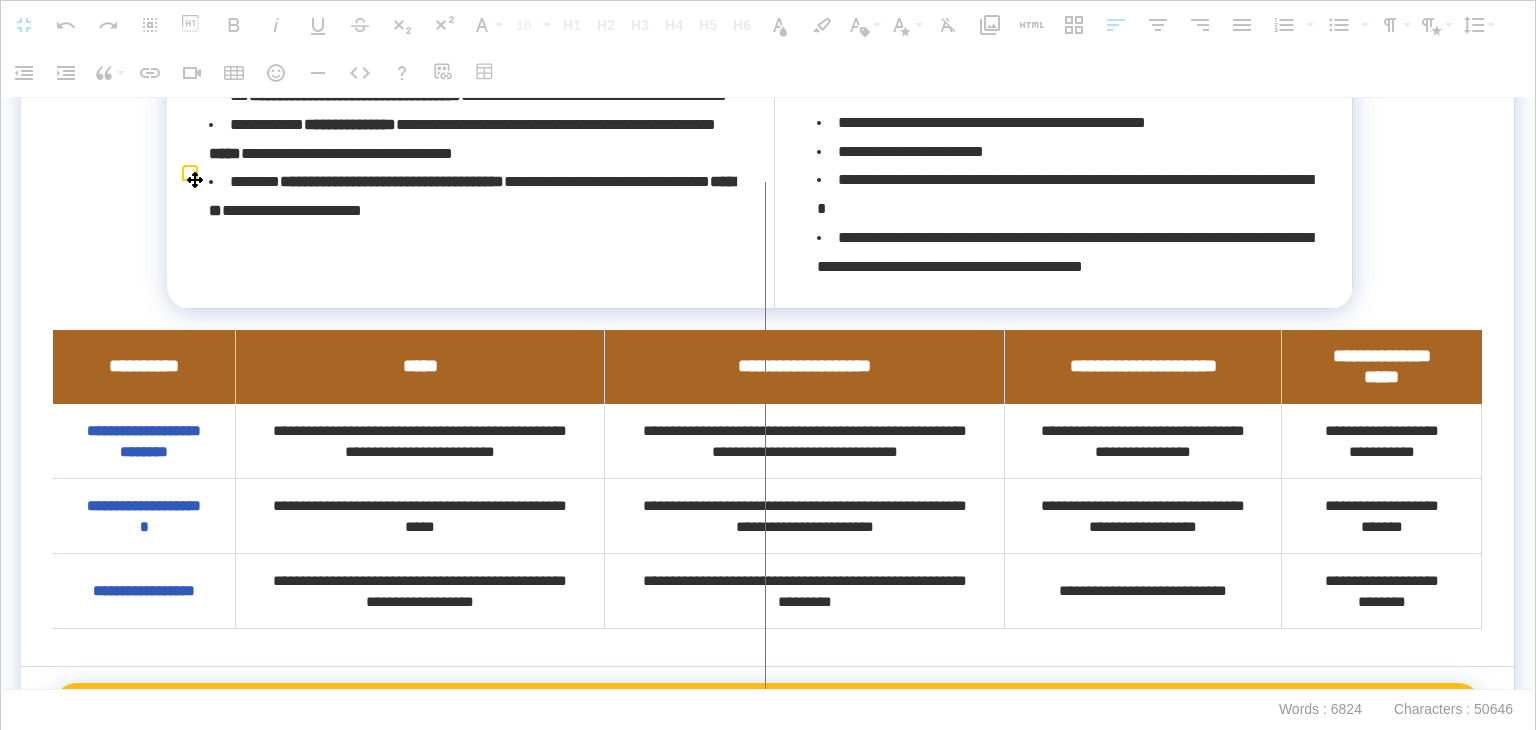 click at bounding box center [765, 485] 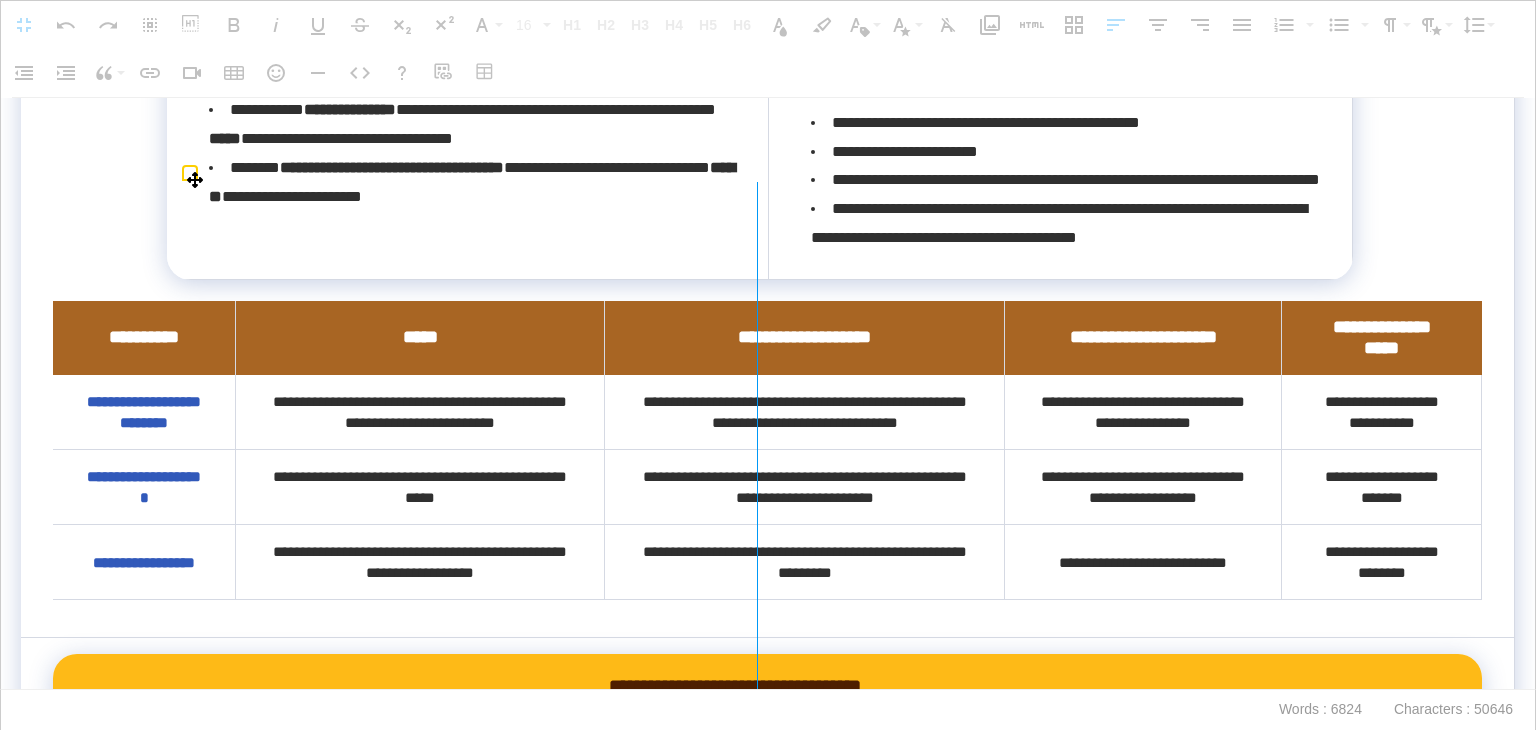 drag, startPoint x: 763, startPoint y: 375, endPoint x: 751, endPoint y: 377, distance: 12.165525 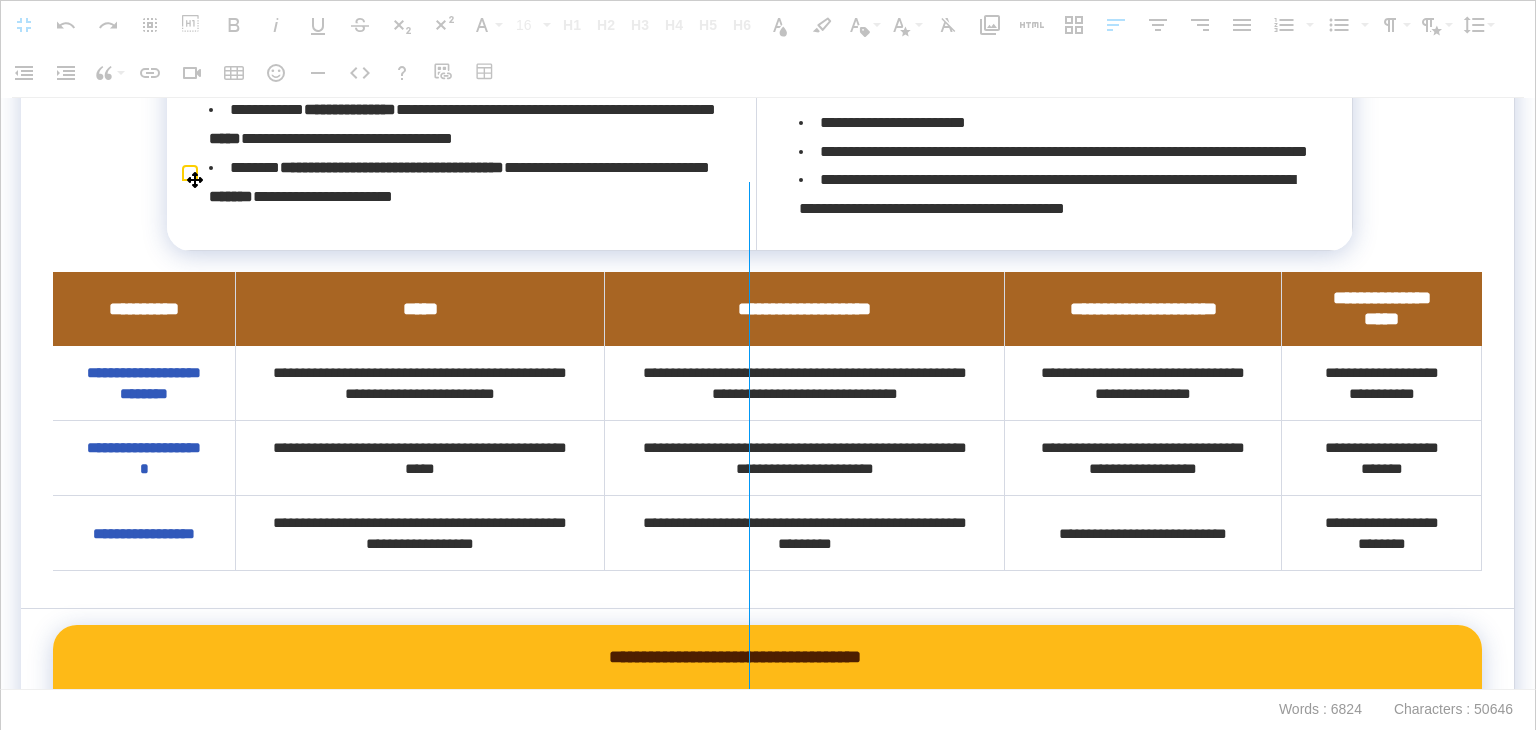 click at bounding box center [749, 485] 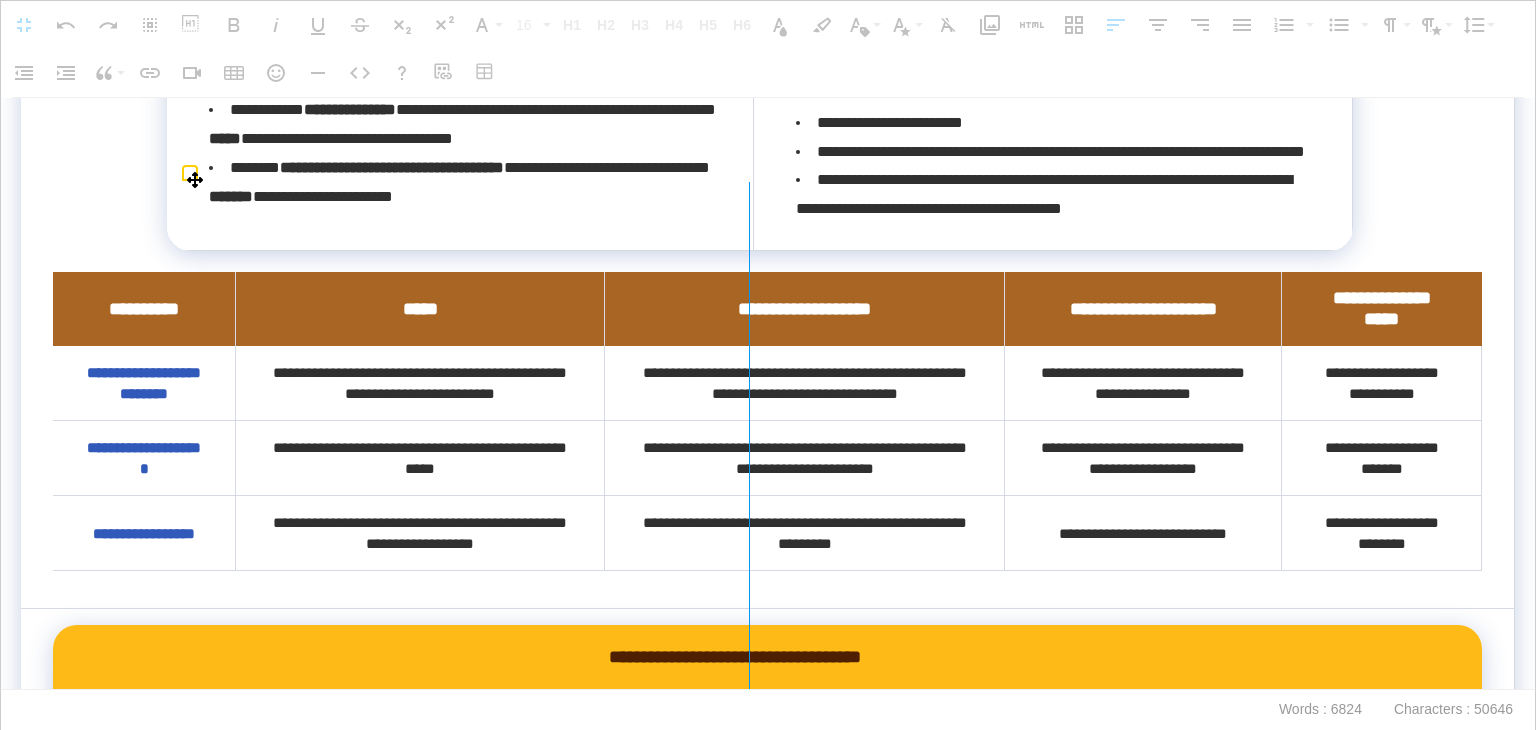 drag, startPoint x: 748, startPoint y: 377, endPoint x: 736, endPoint y: 376, distance: 12.0415945 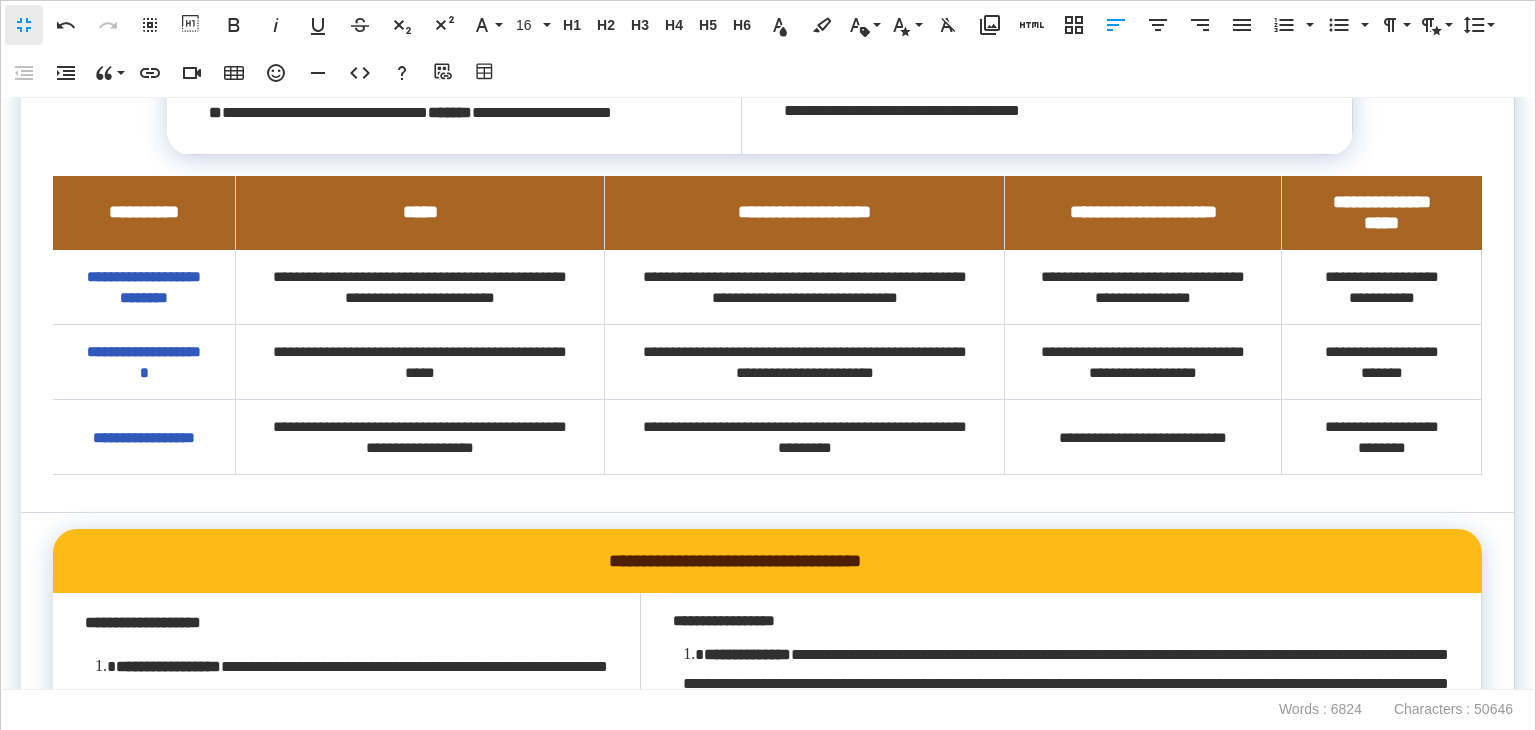 scroll, scrollTop: 12300, scrollLeft: 0, axis: vertical 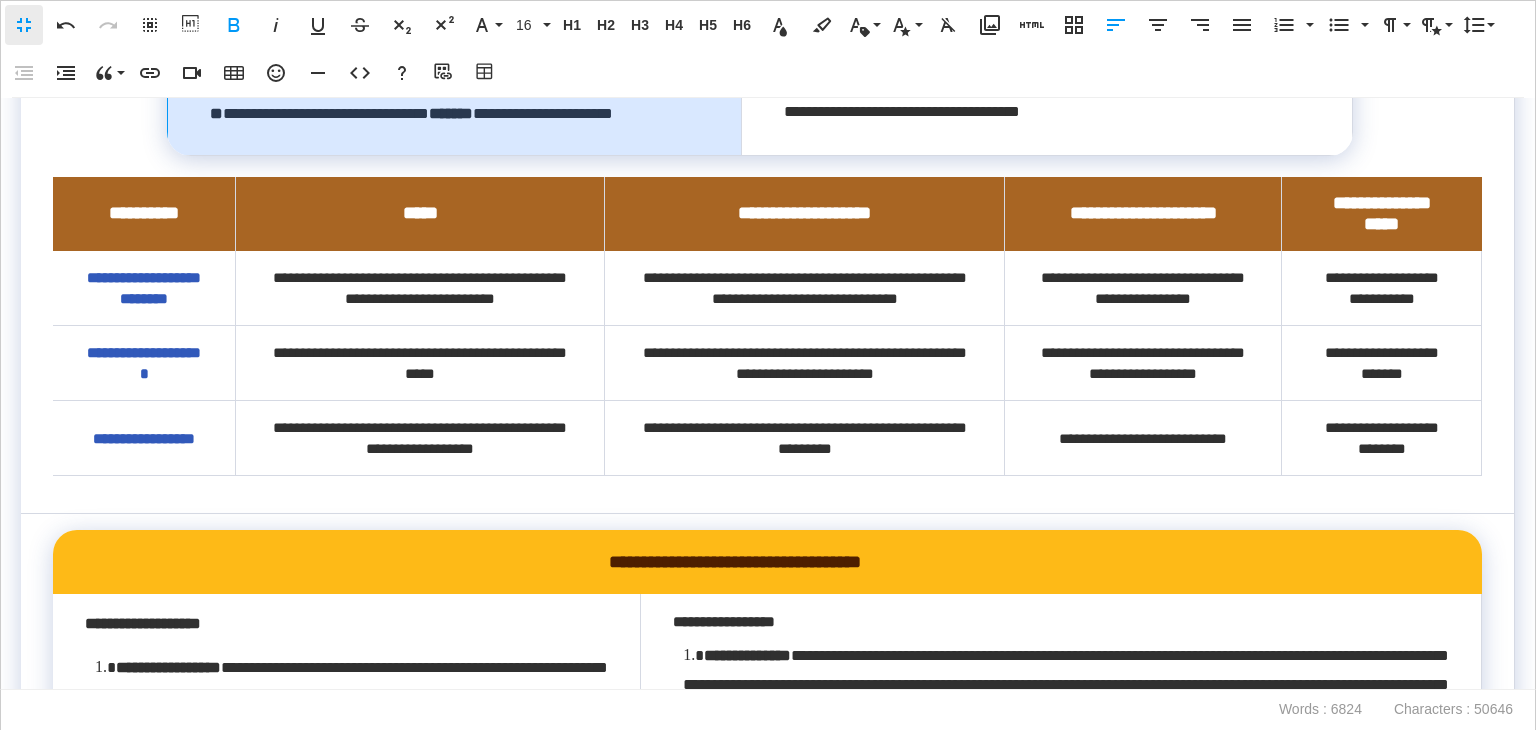 type 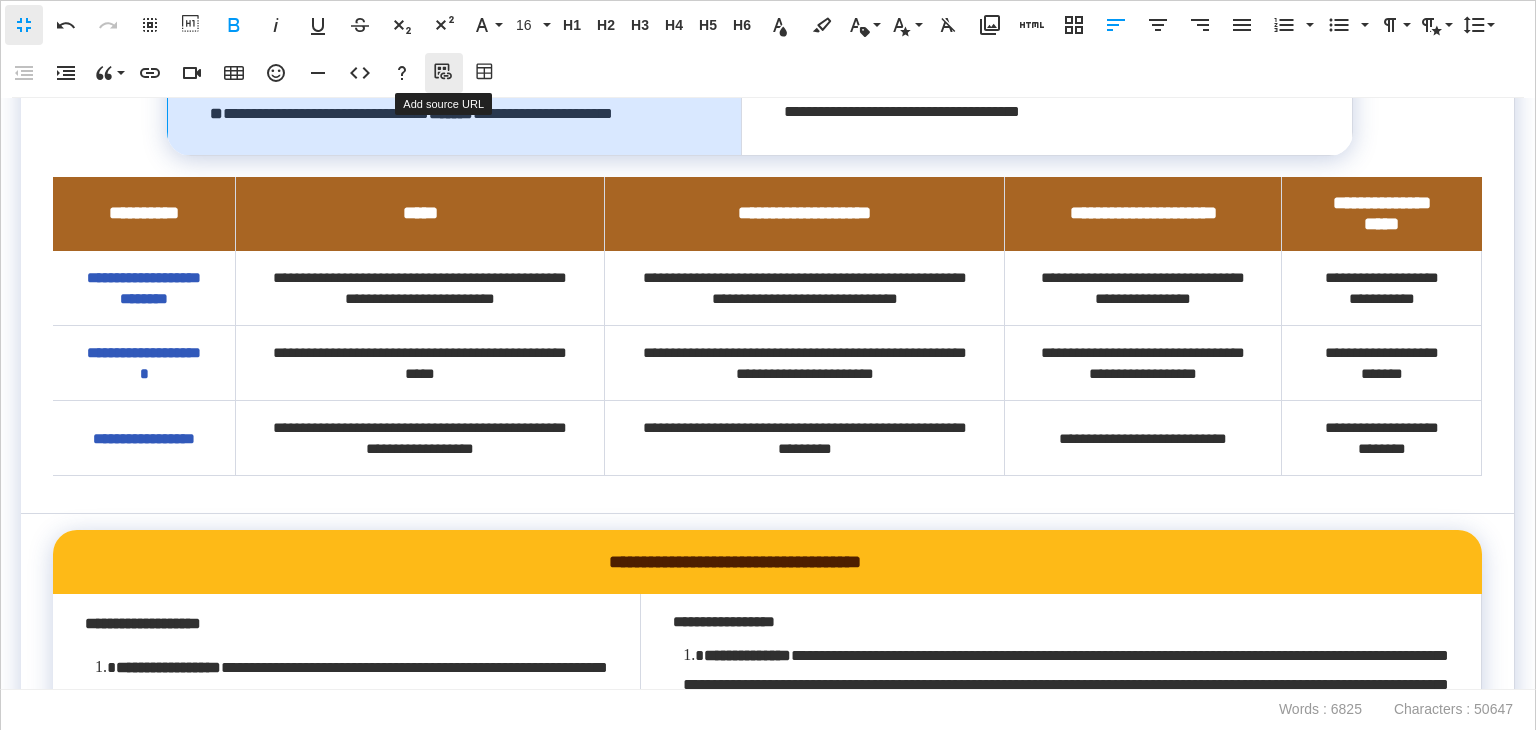 click on "Add source URL" at bounding box center (444, 73) 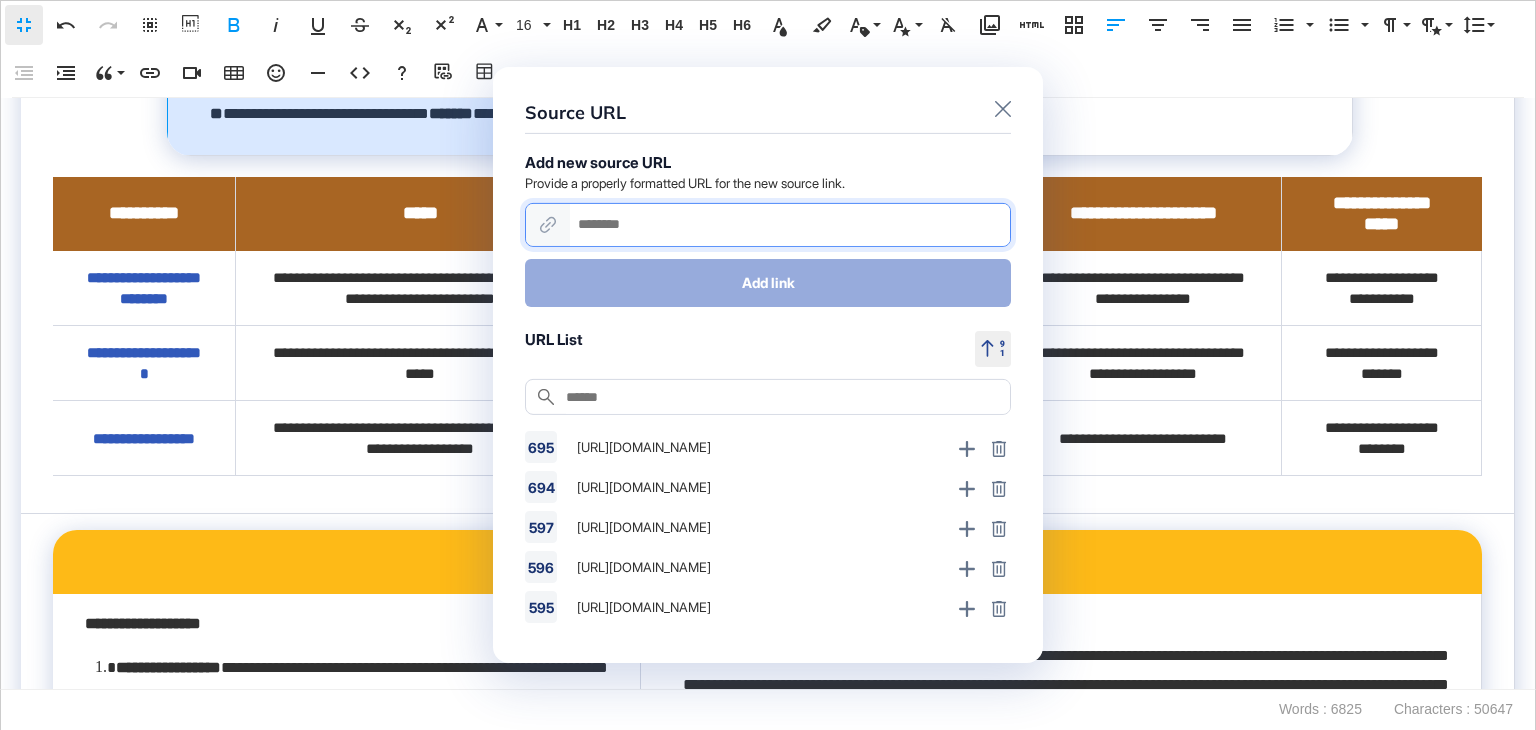click at bounding box center (790, 225) 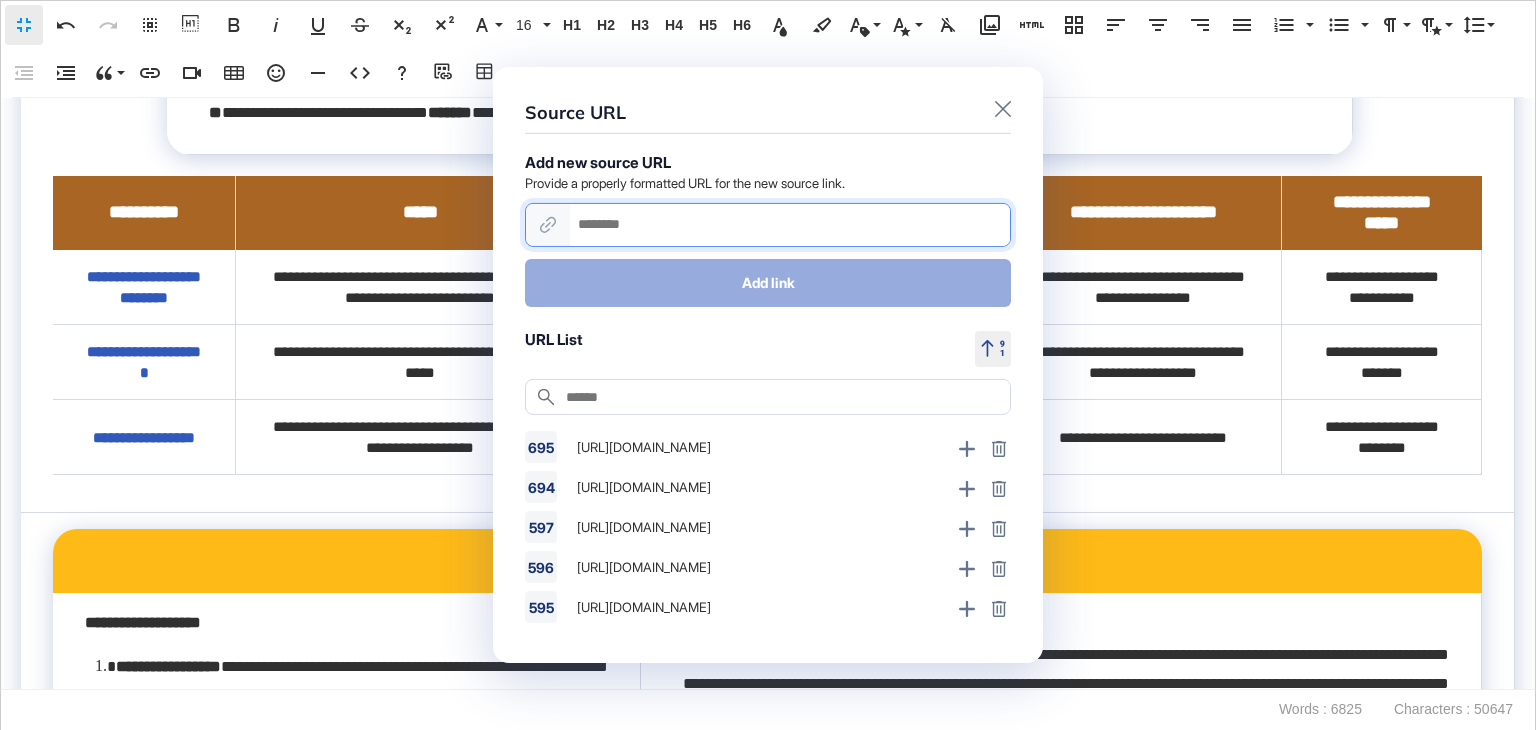 paste on "**********" 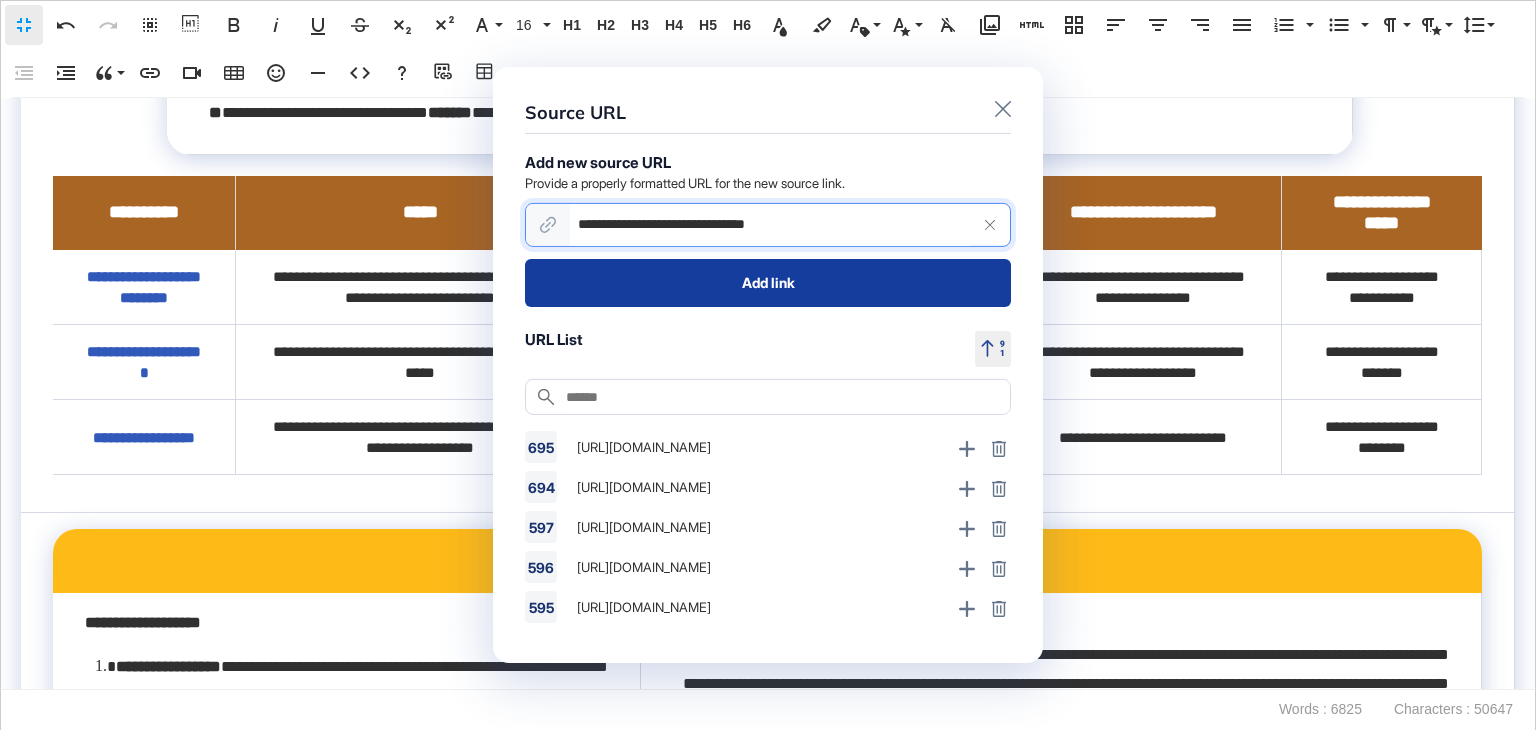 type on "**********" 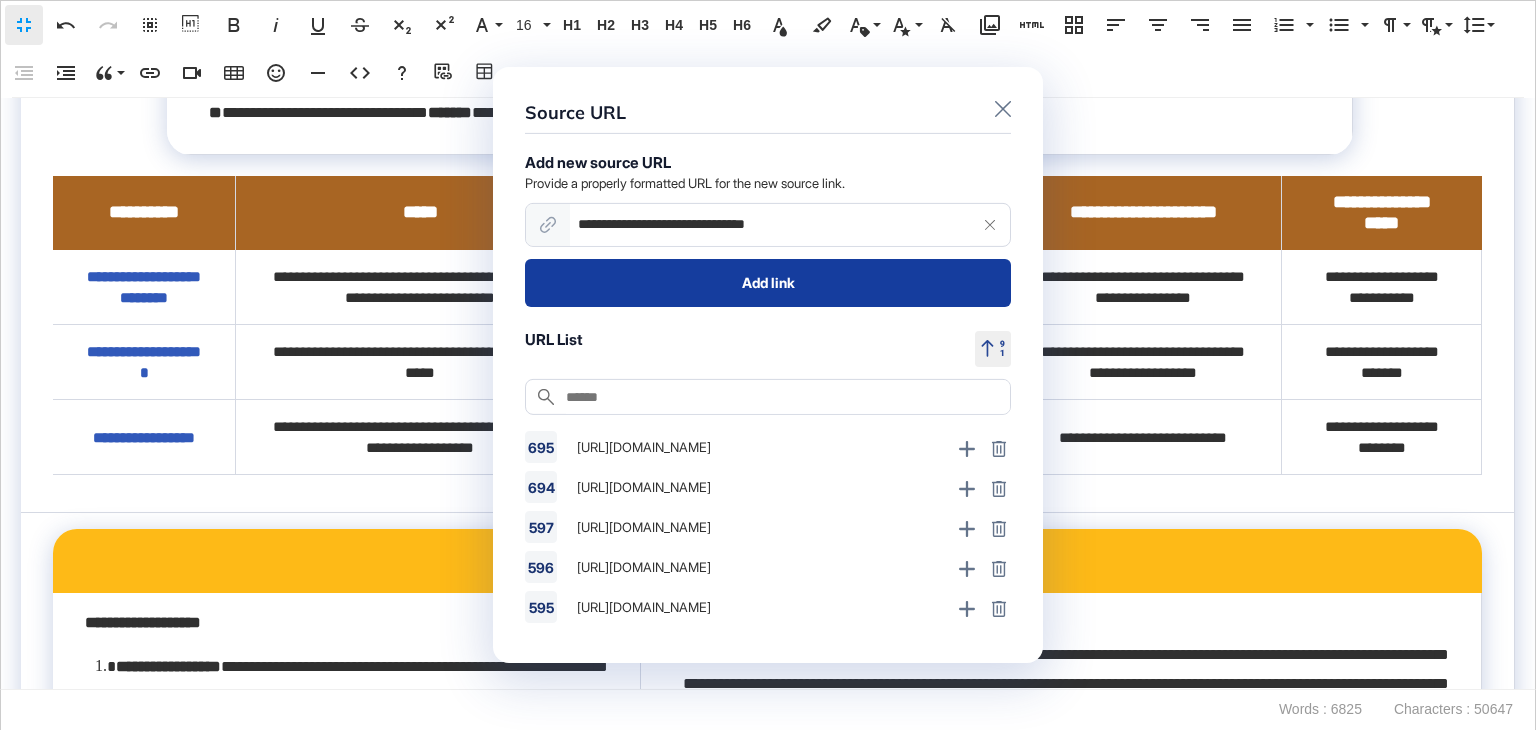 click on "Add link" at bounding box center [768, 283] 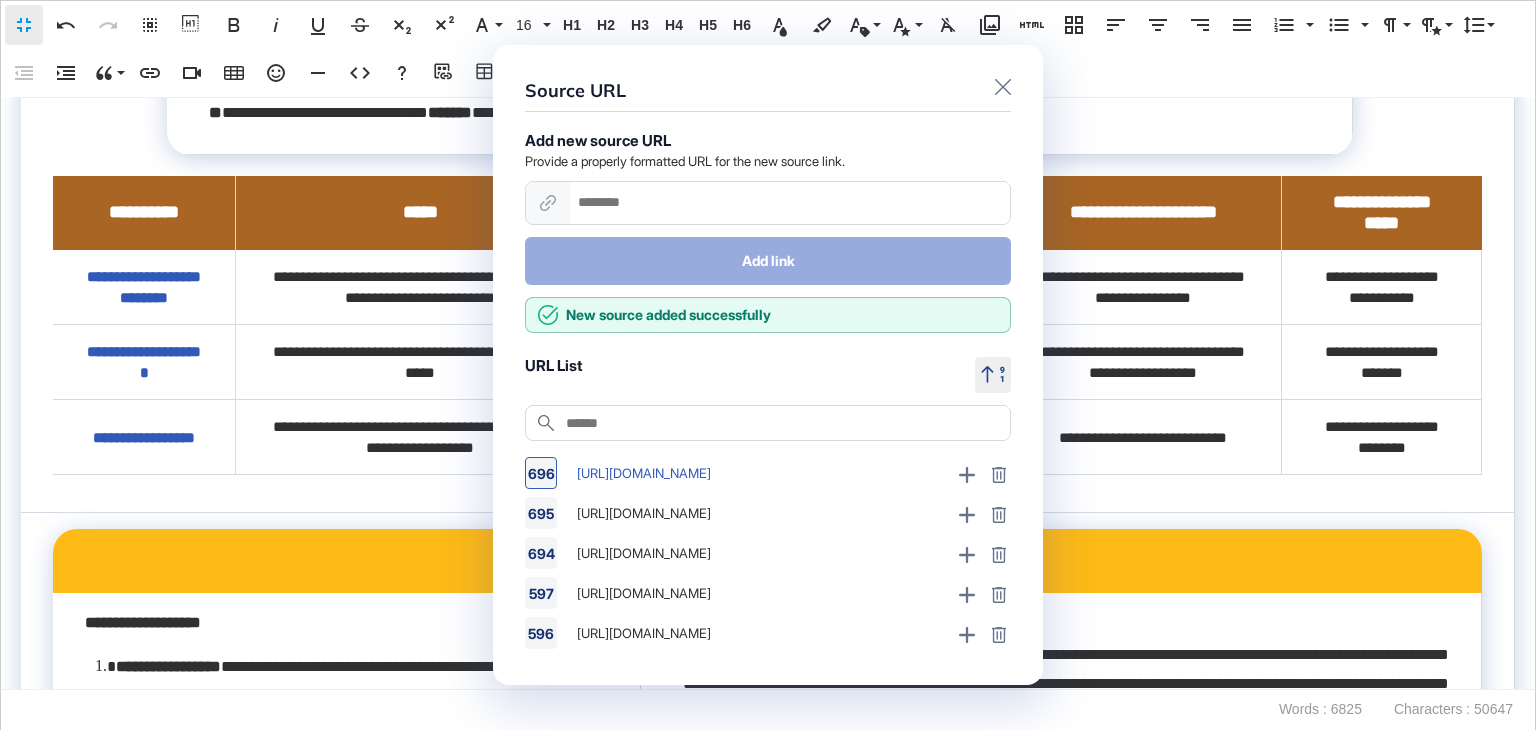 click on "**********" 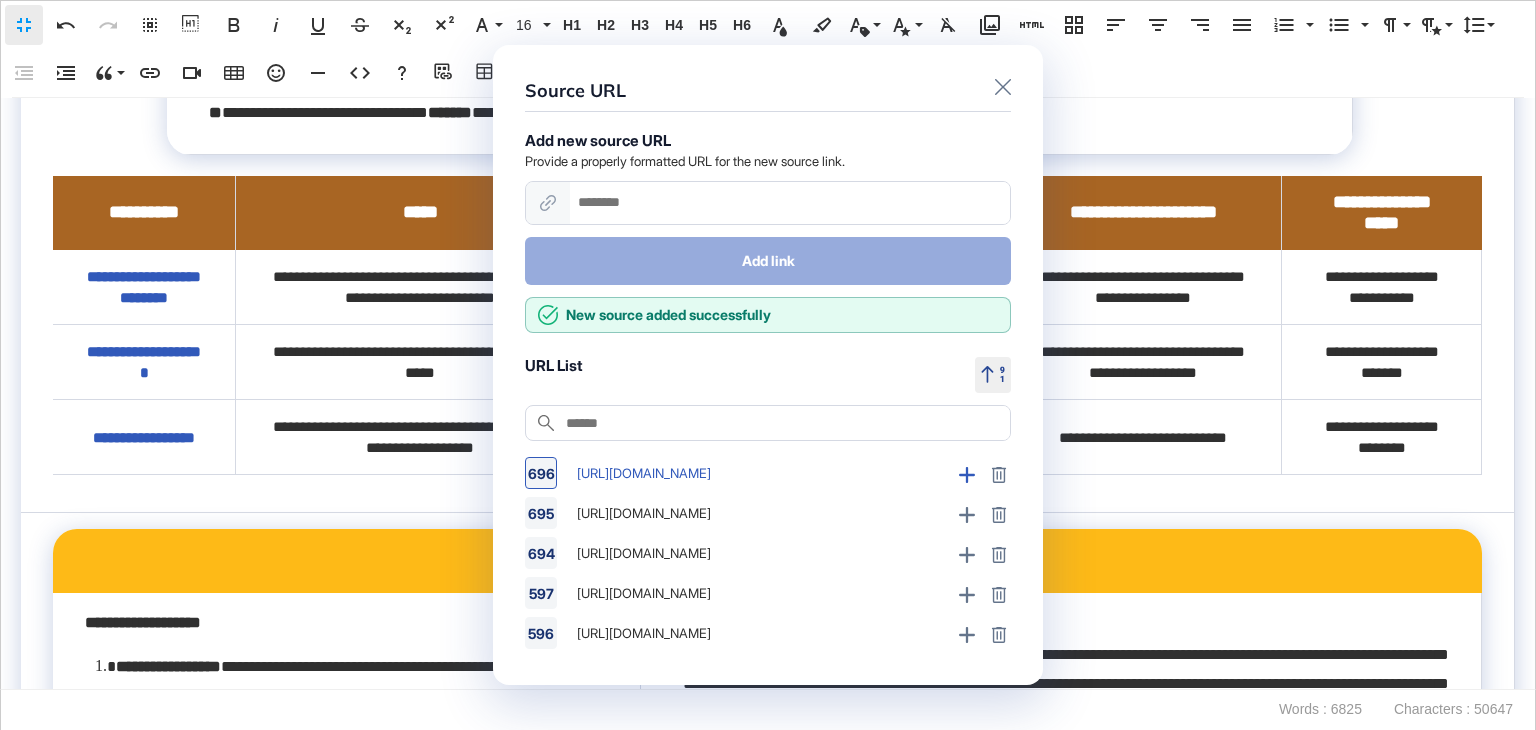 click 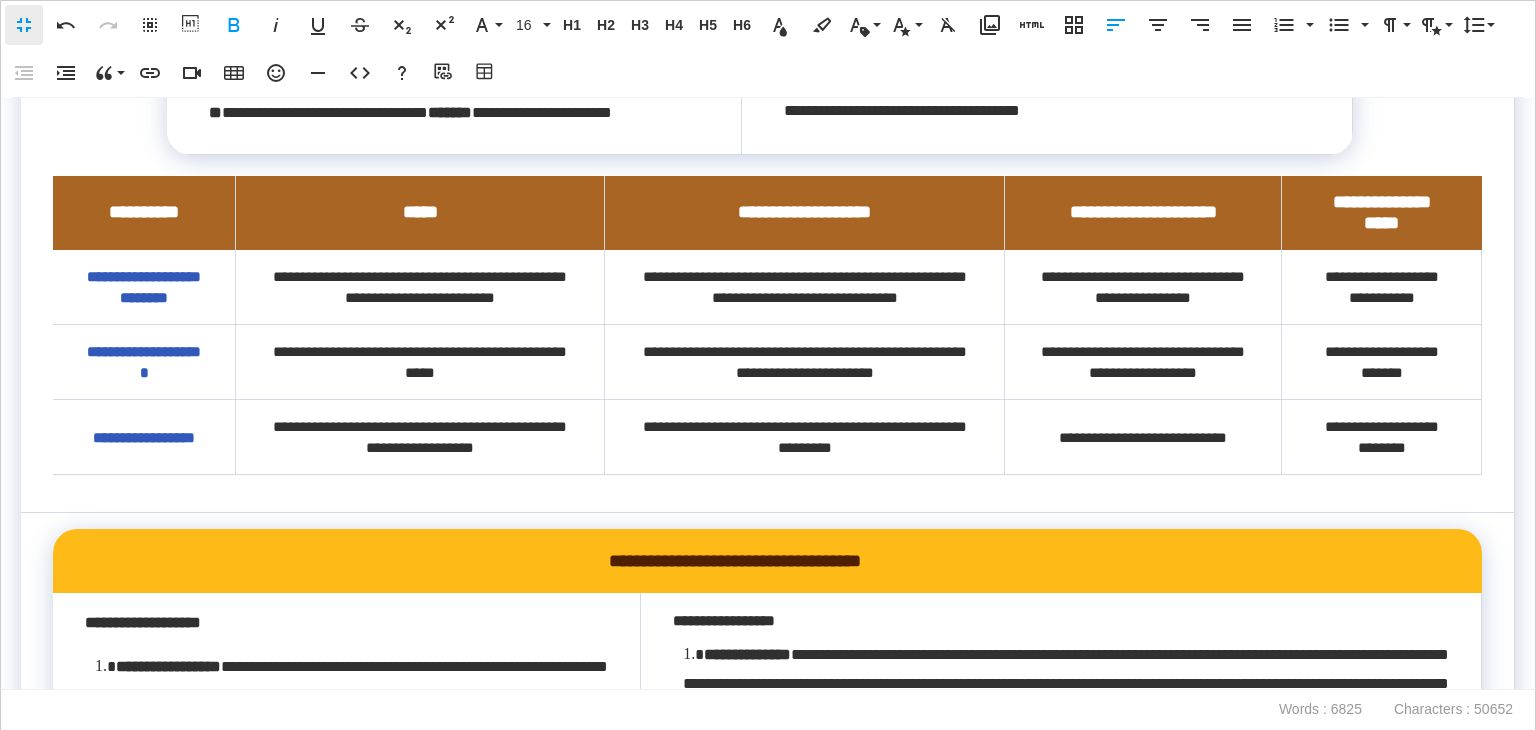 click on "*****" at bounding box center [215, -277] 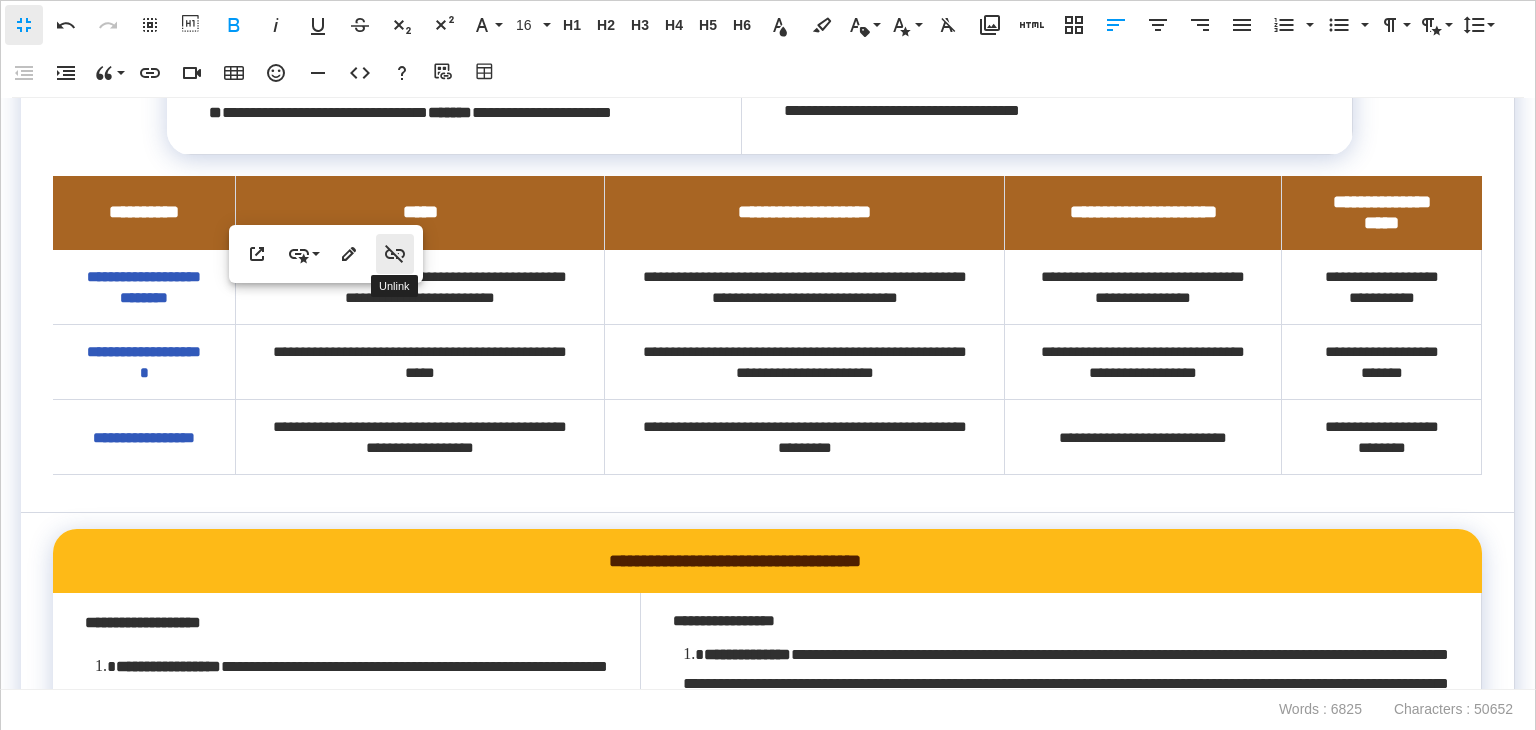 click 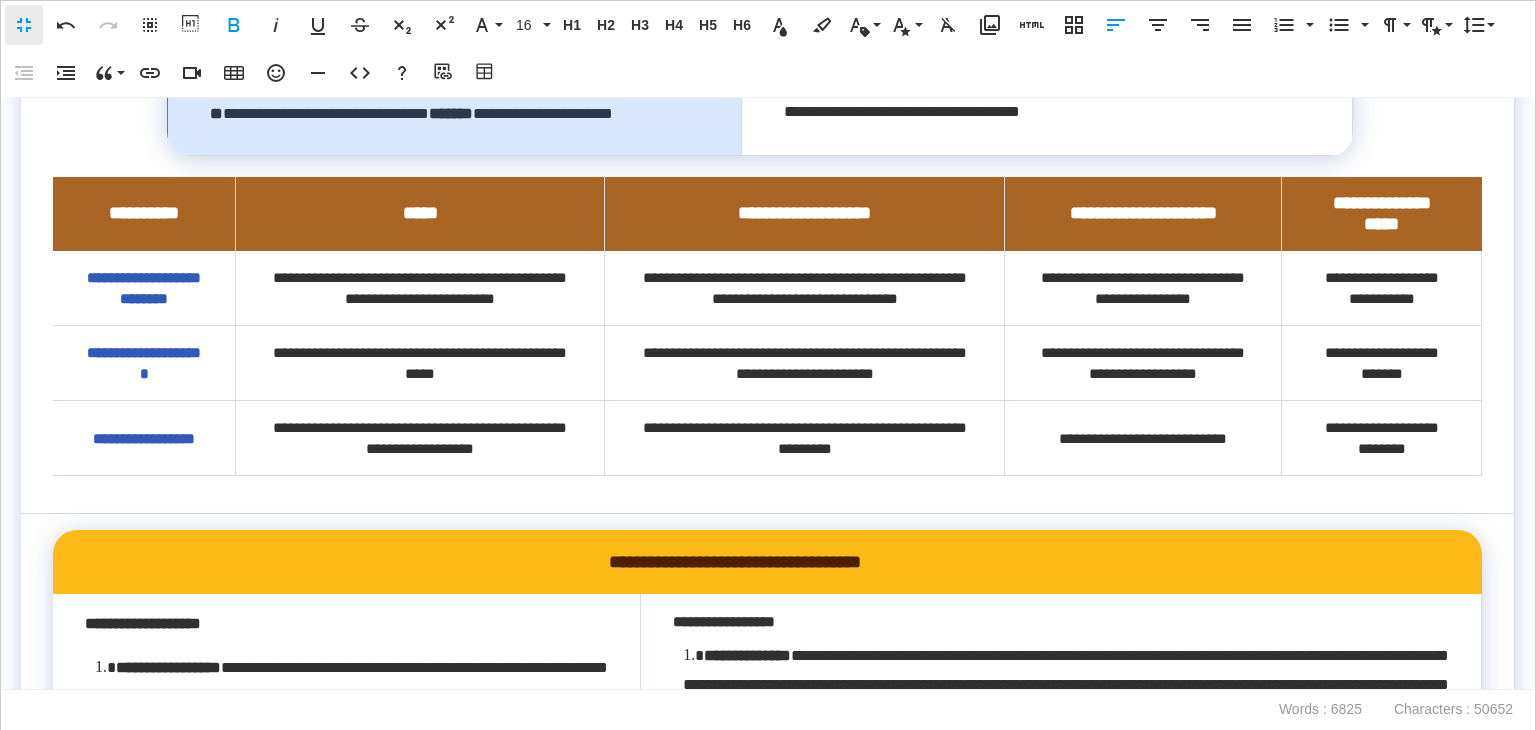 click on "**********" at bounding box center (459, -231) 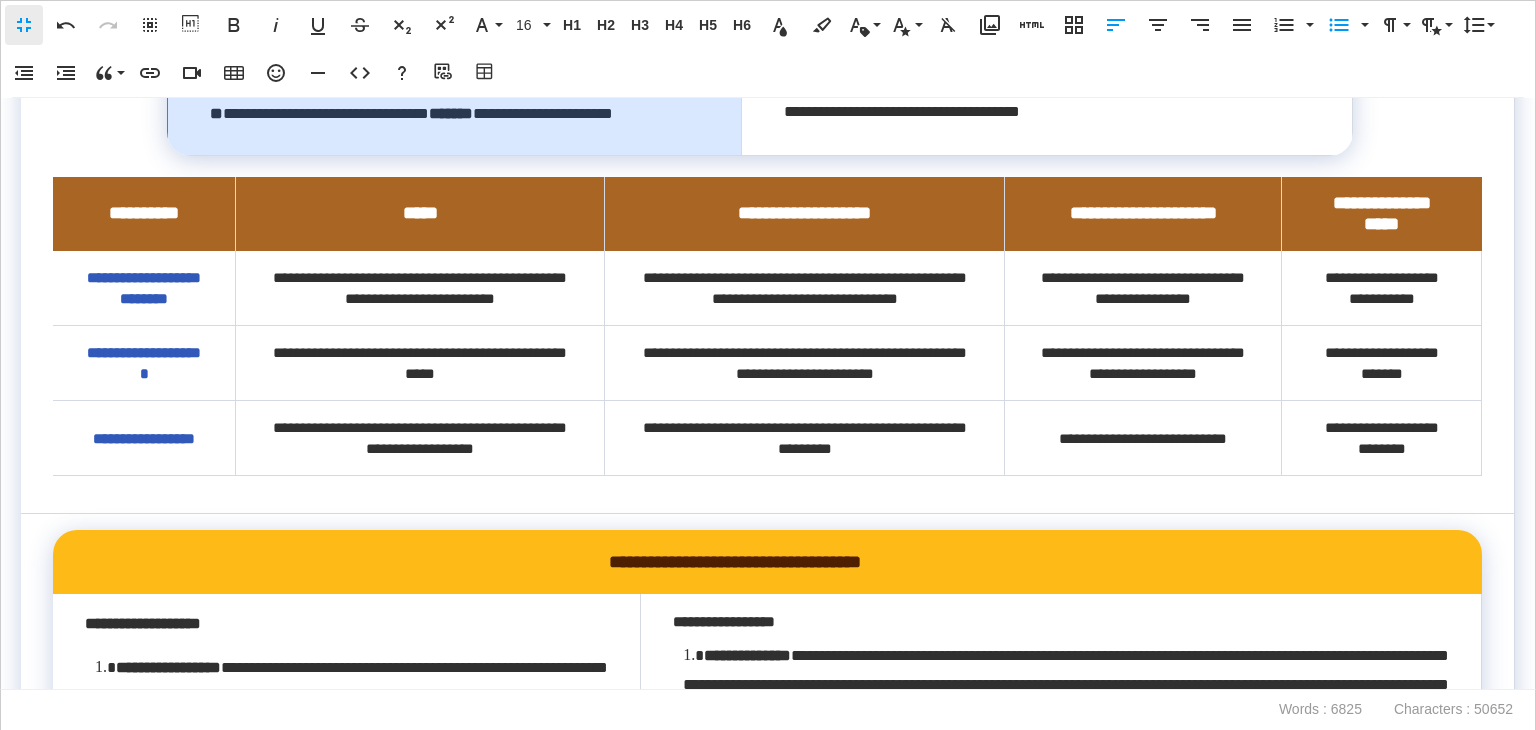 click on "**********" at bounding box center [444, -290] 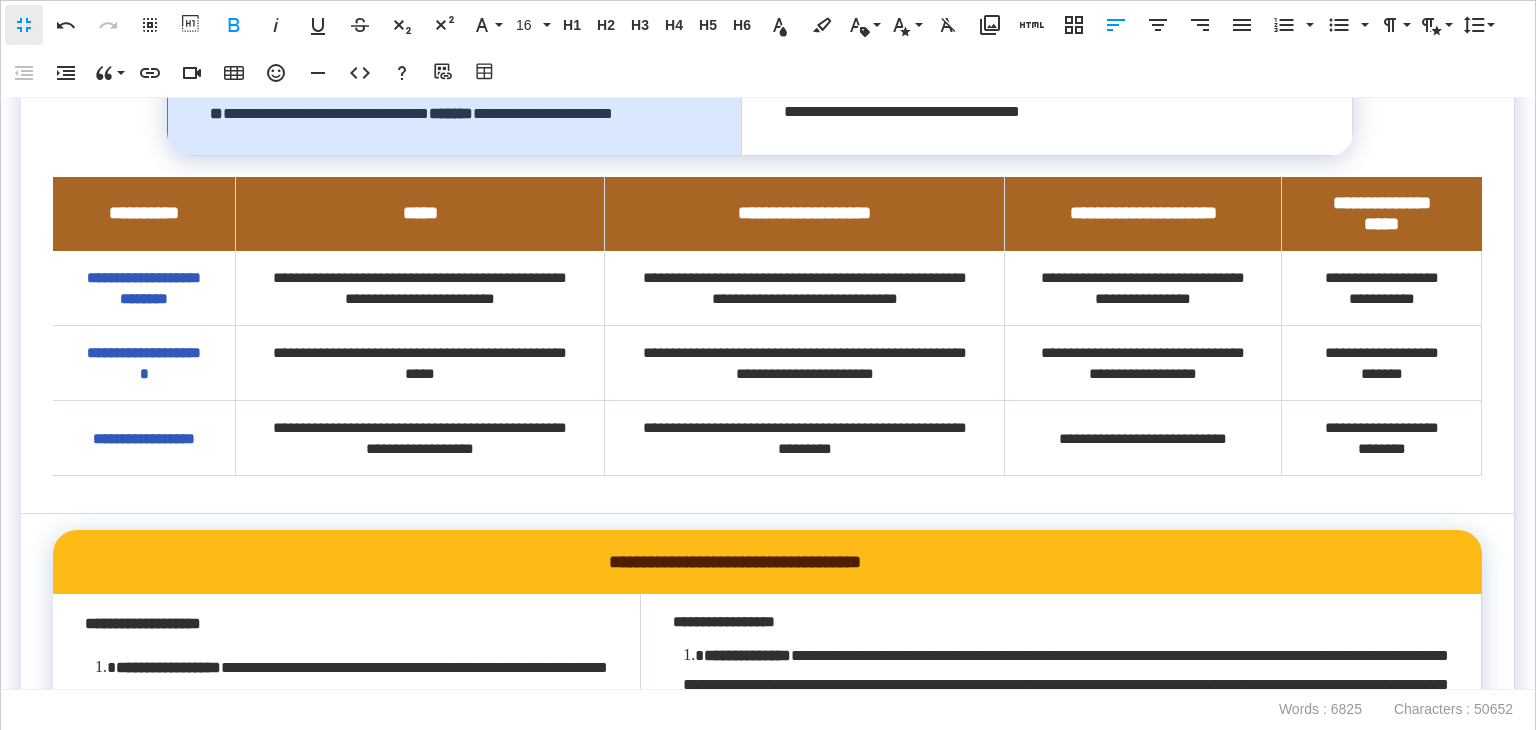 drag, startPoint x: 306, startPoint y: 205, endPoint x: 351, endPoint y: 205, distance: 45 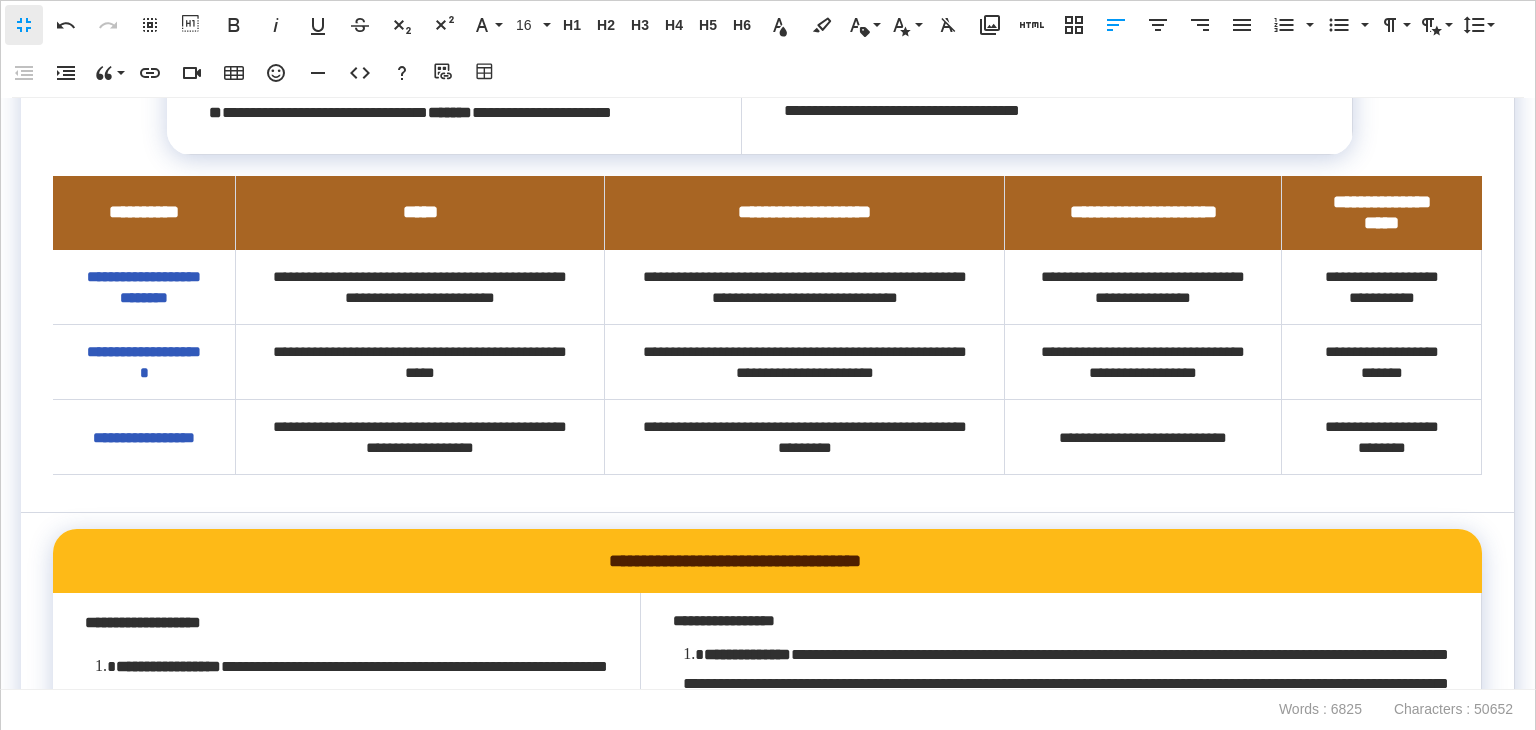 click on "**********" at bounding box center (452, -290) 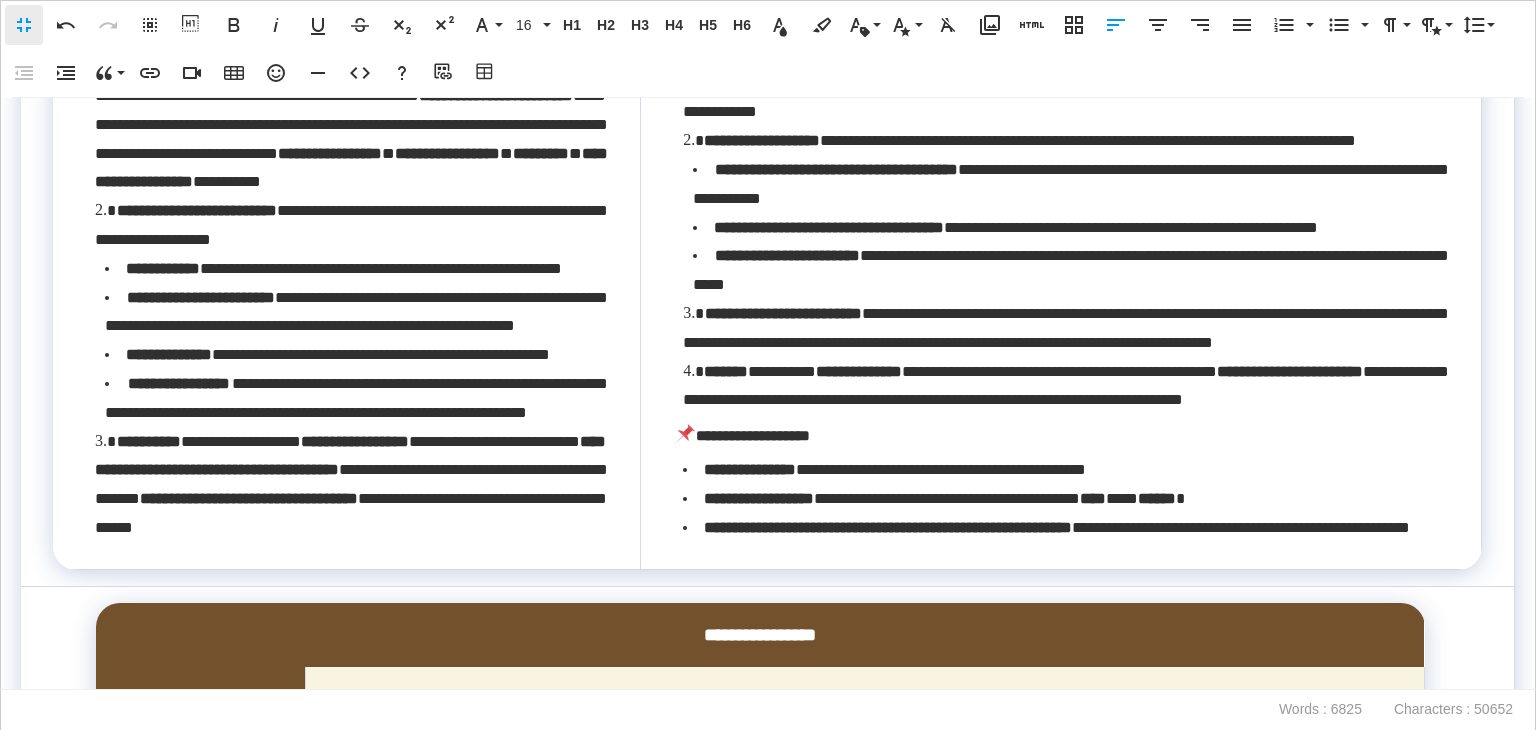 scroll, scrollTop: 13300, scrollLeft: 0, axis: vertical 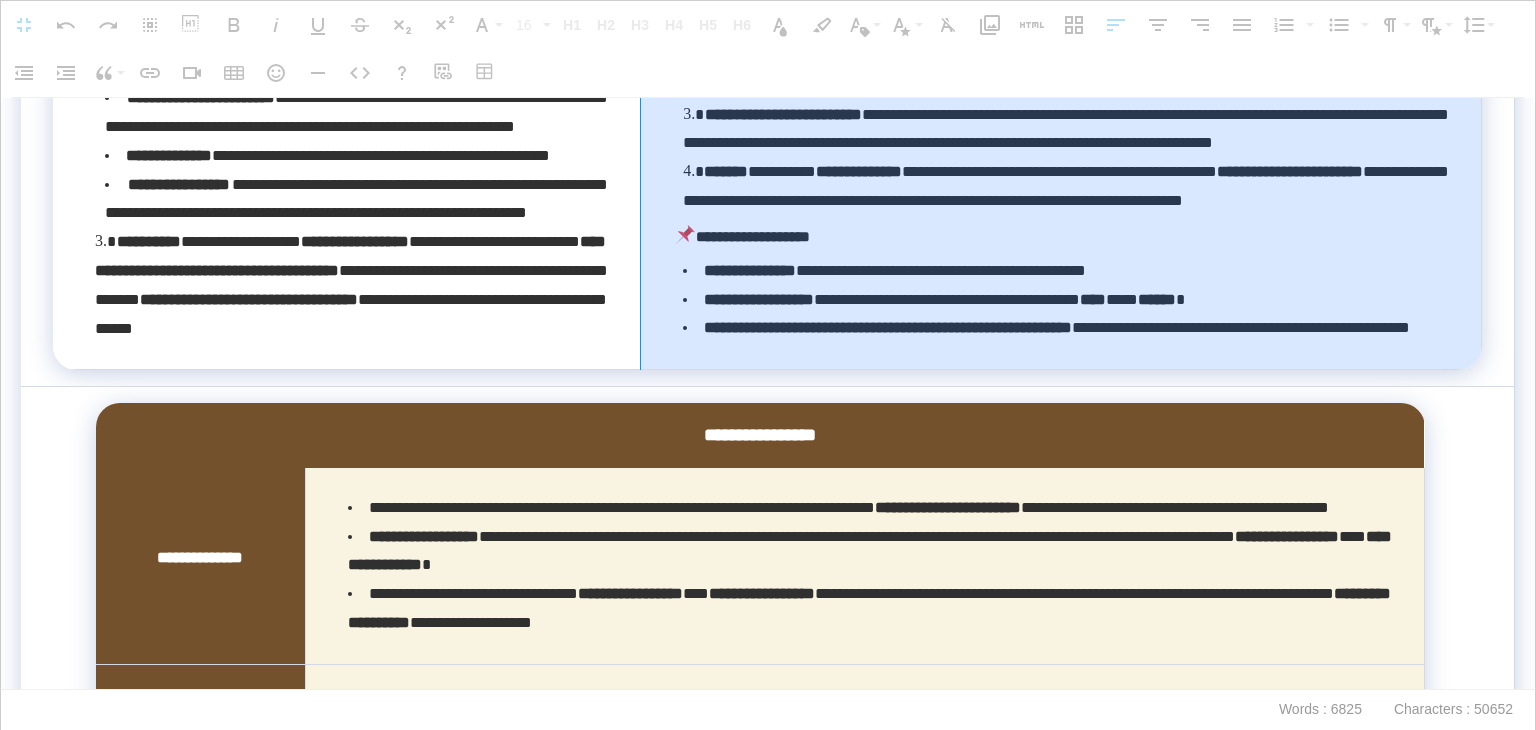 drag, startPoint x: 897, startPoint y: 553, endPoint x: 660, endPoint y: 395, distance: 284.83856 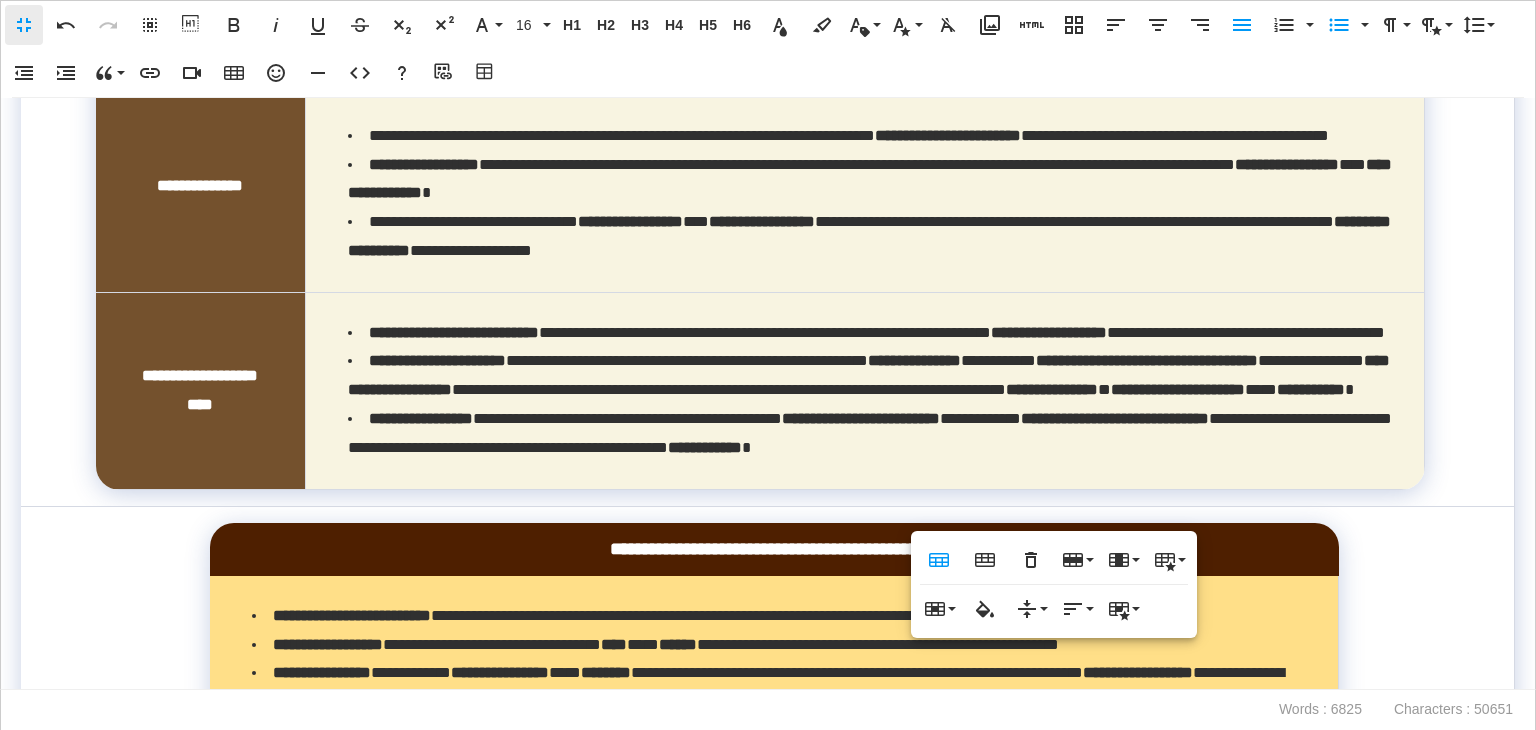 scroll, scrollTop: 13672, scrollLeft: 0, axis: vertical 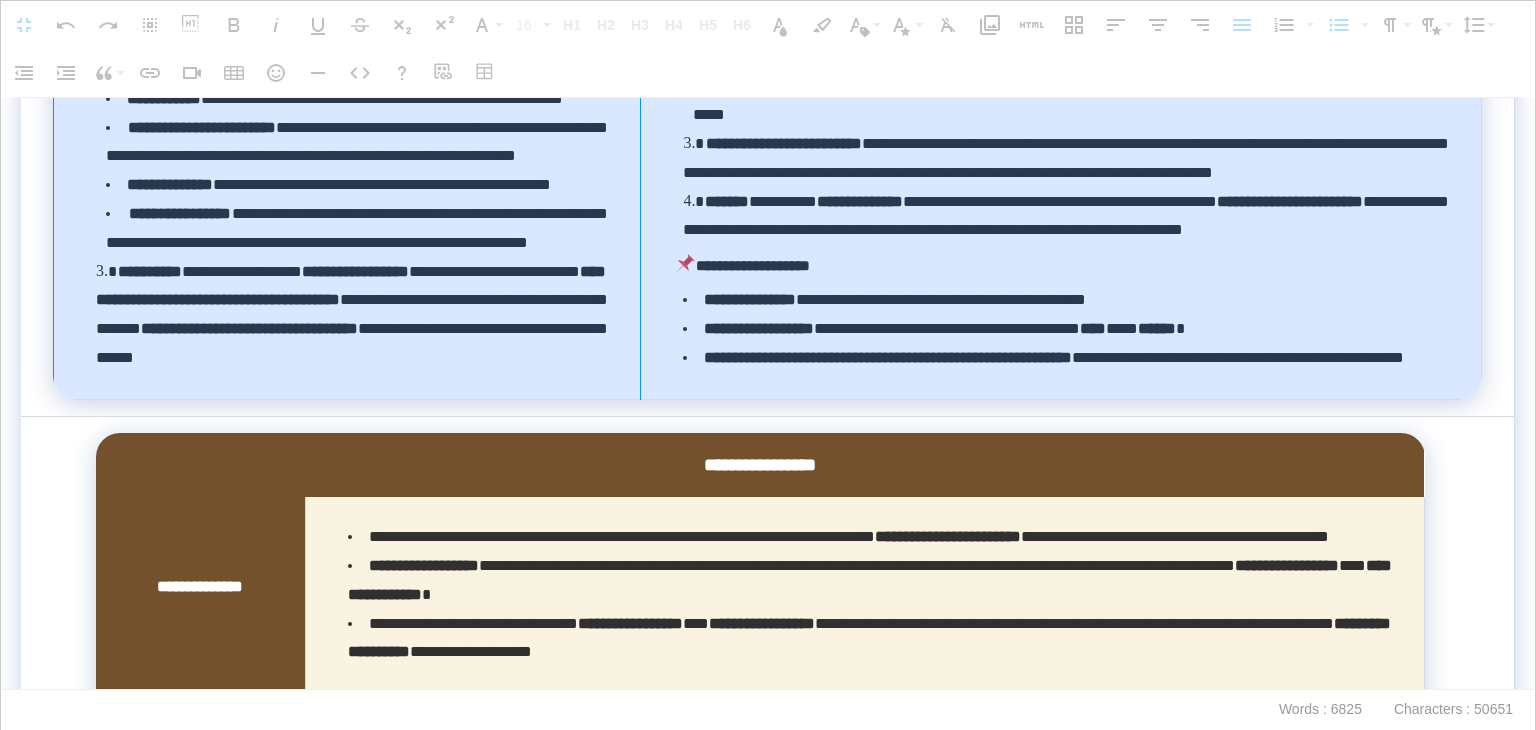 drag, startPoint x: 797, startPoint y: 413, endPoint x: 667, endPoint y: 433, distance: 131.52946 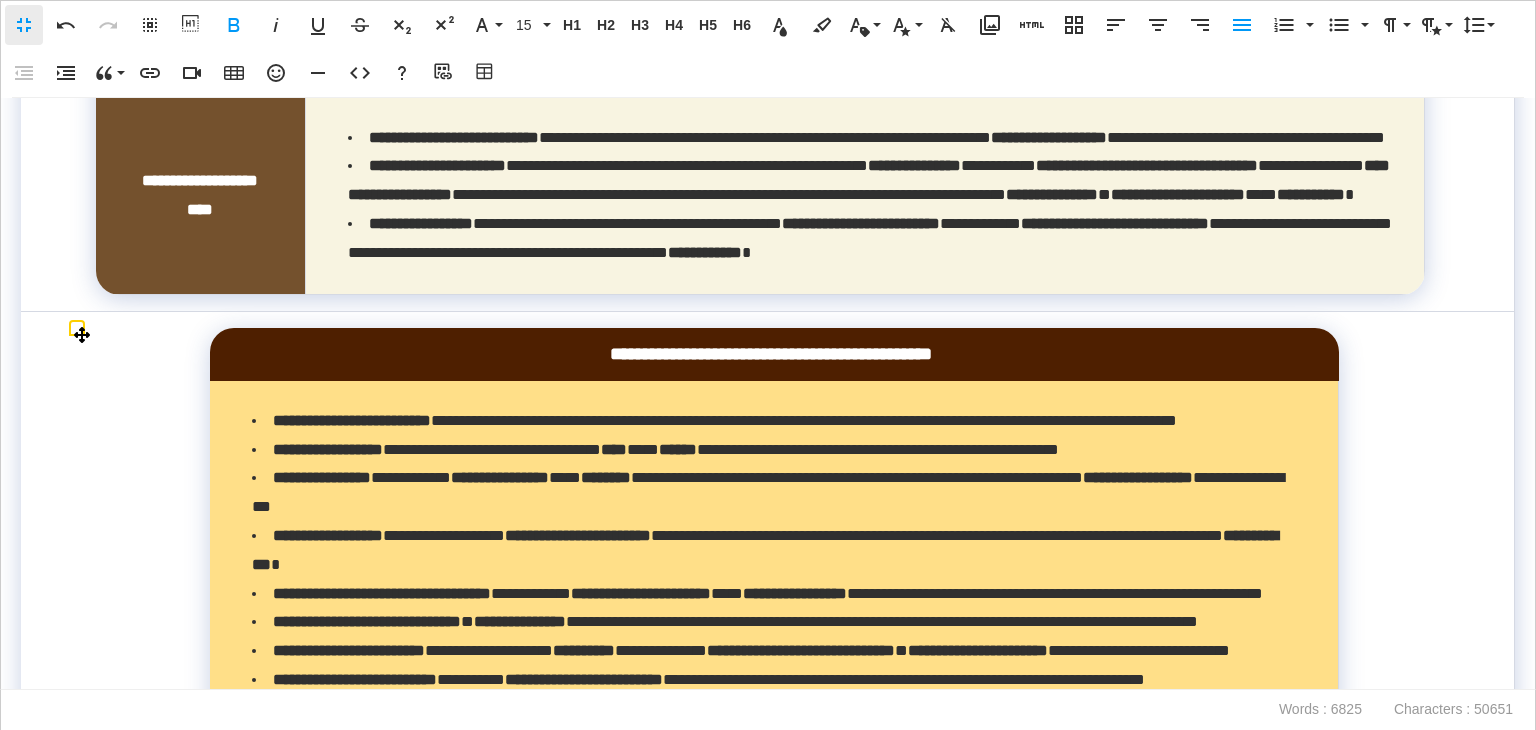 scroll, scrollTop: 13872, scrollLeft: 0, axis: vertical 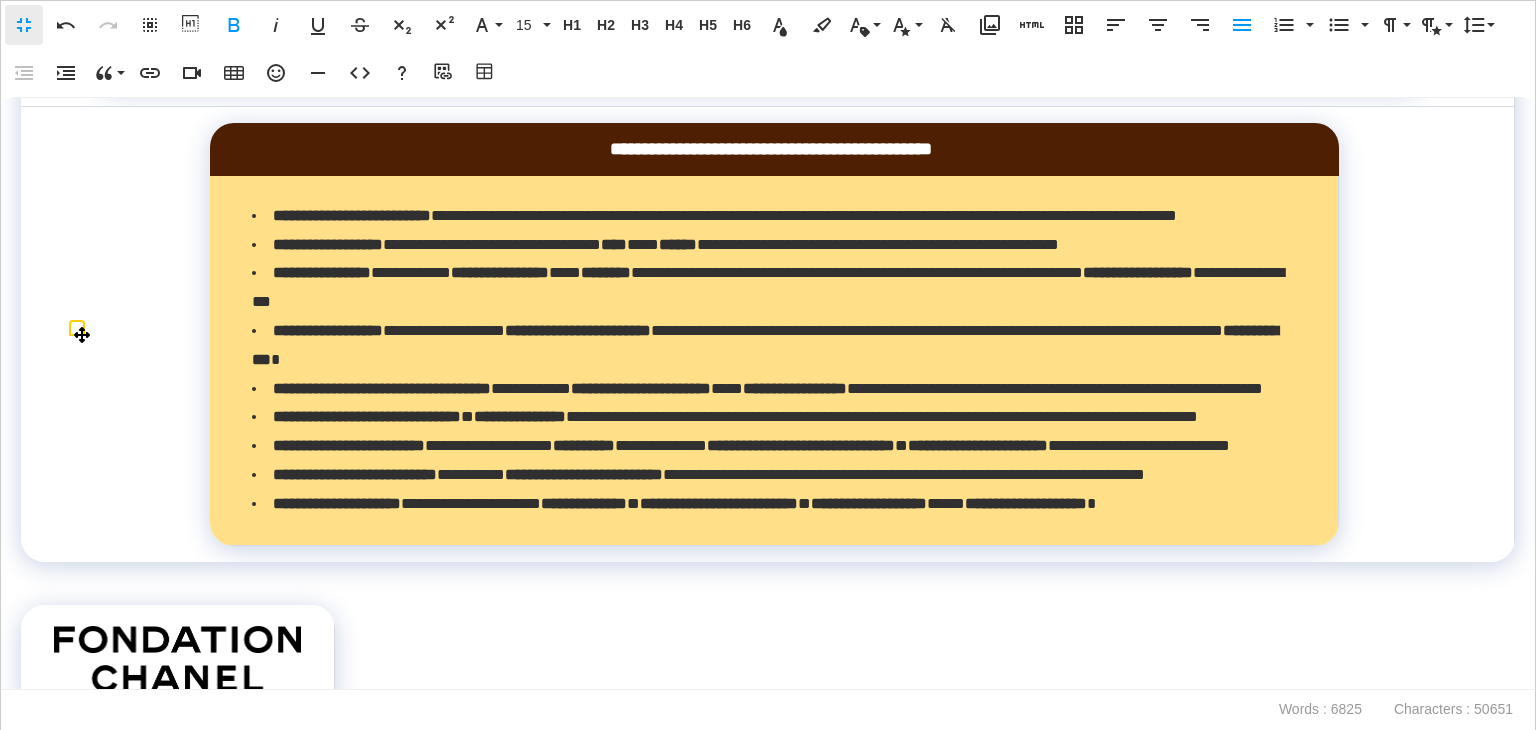 drag, startPoint x: 667, startPoint y: 433, endPoint x: 834, endPoint y: 293, distance: 217.91971 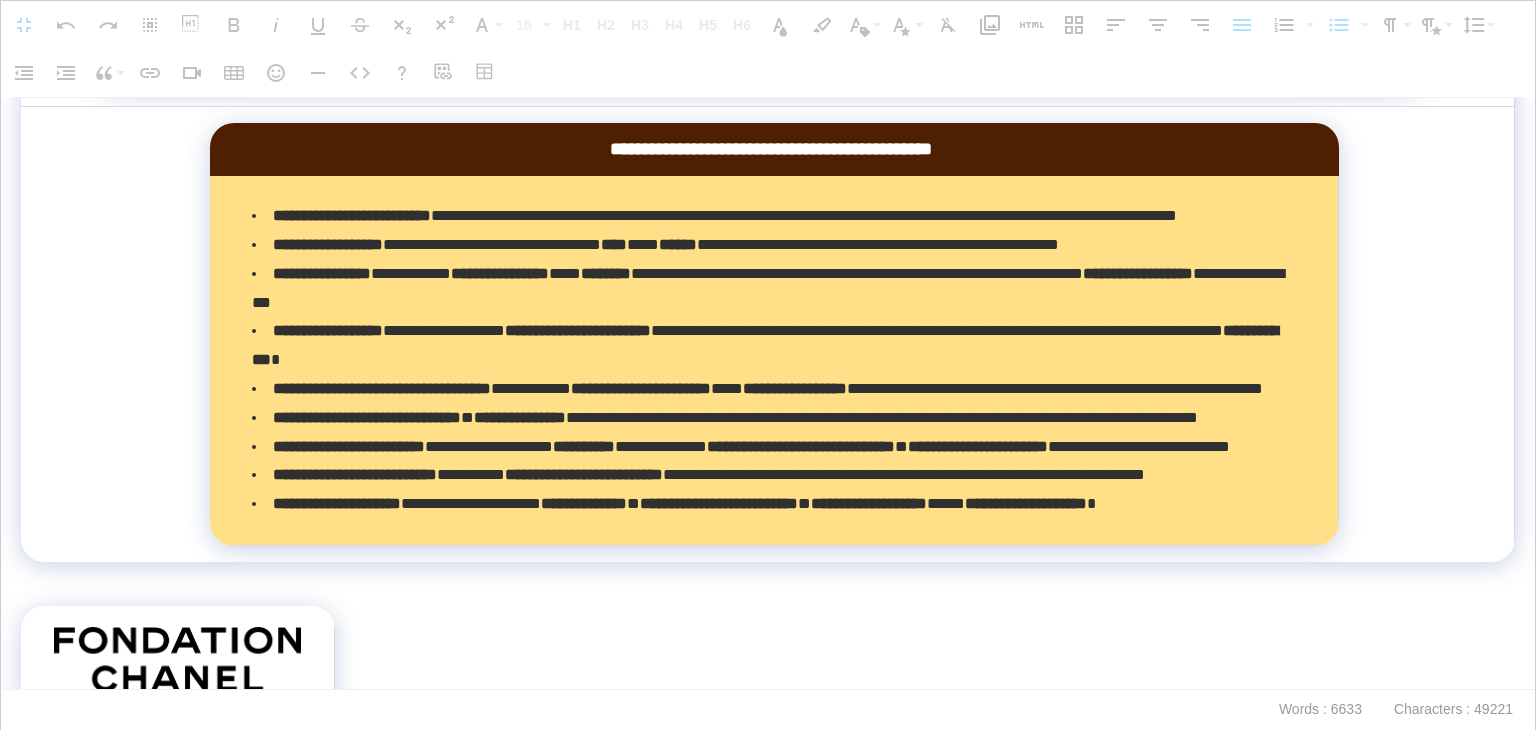 drag, startPoint x: 653, startPoint y: 221, endPoint x: 696, endPoint y: 225, distance: 43.185646 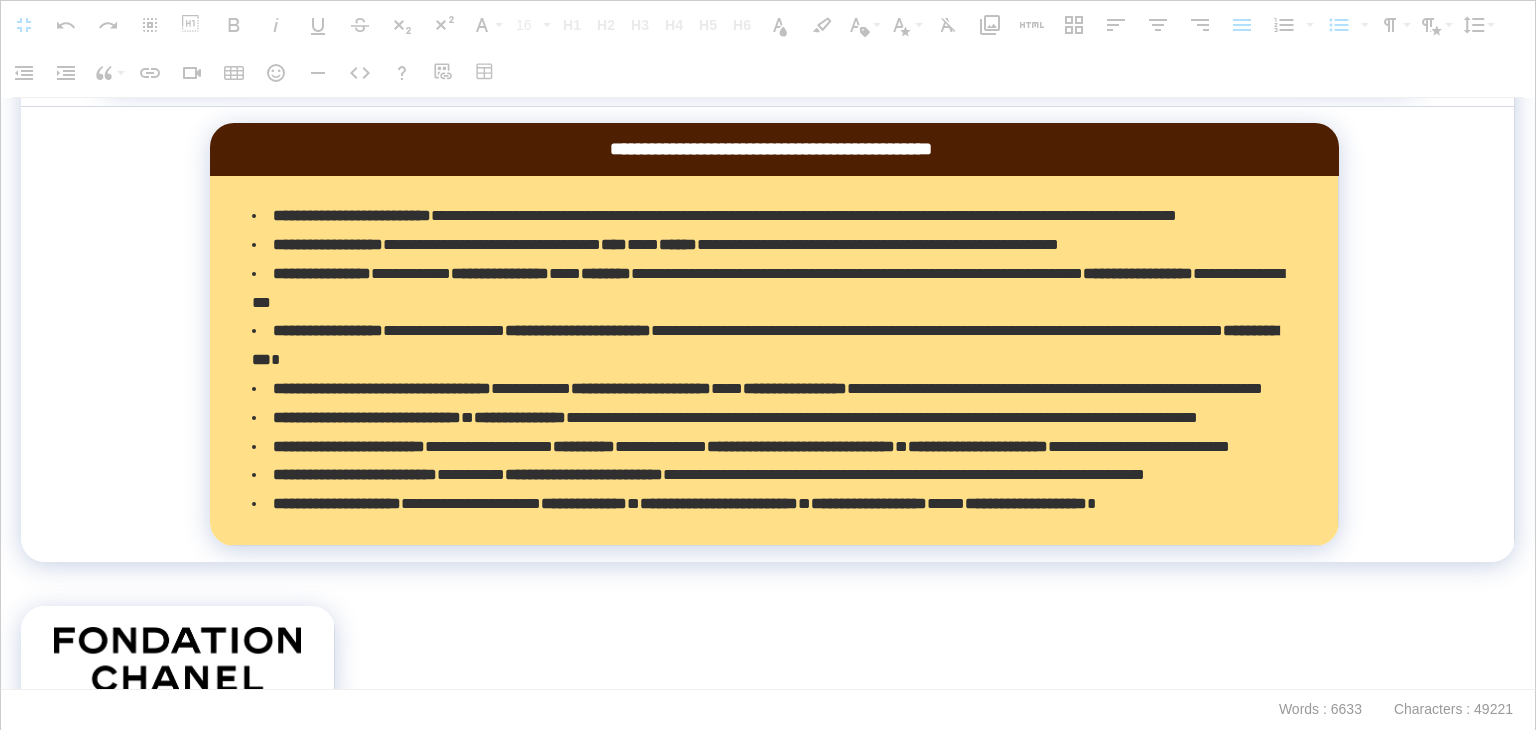 click on "**********" at bounding box center (768, -690) 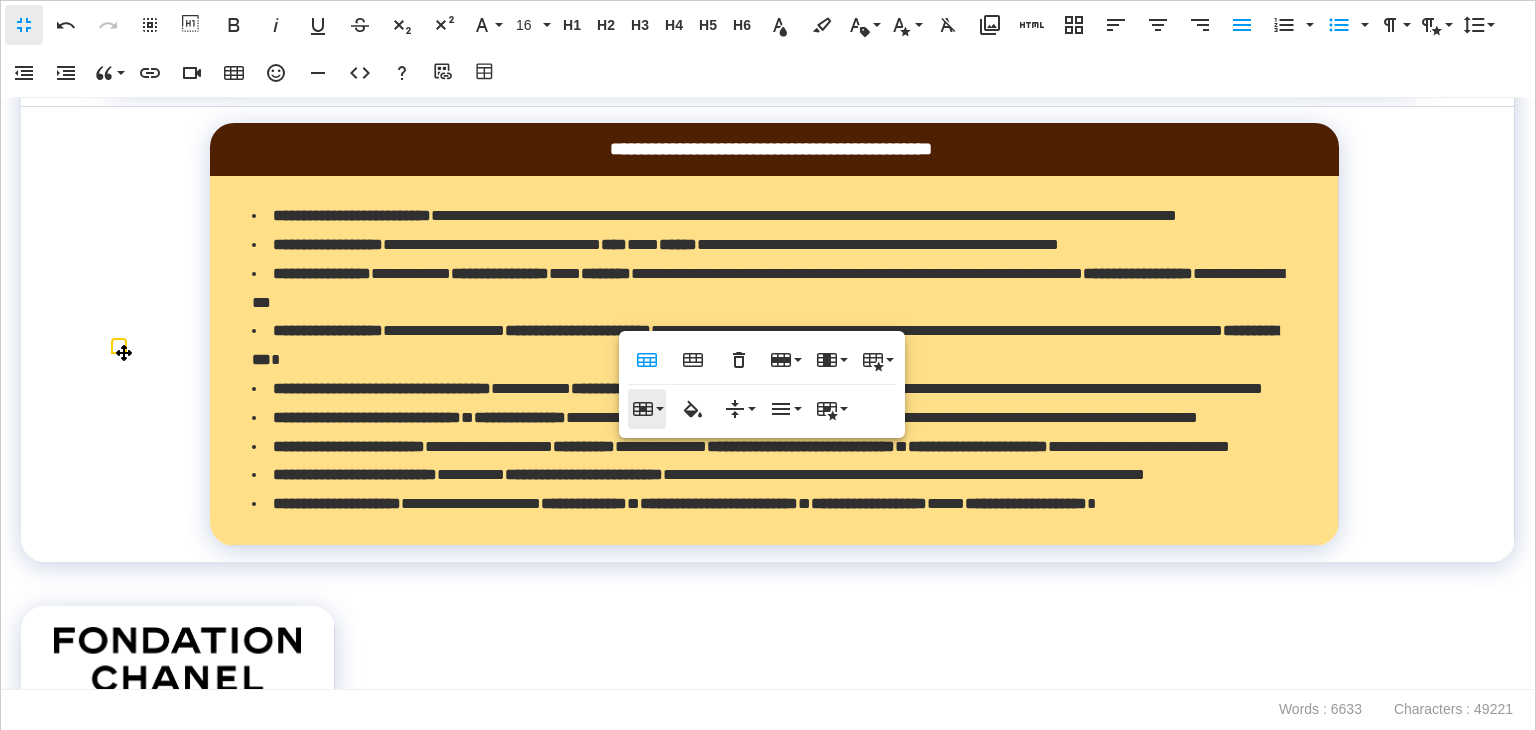click 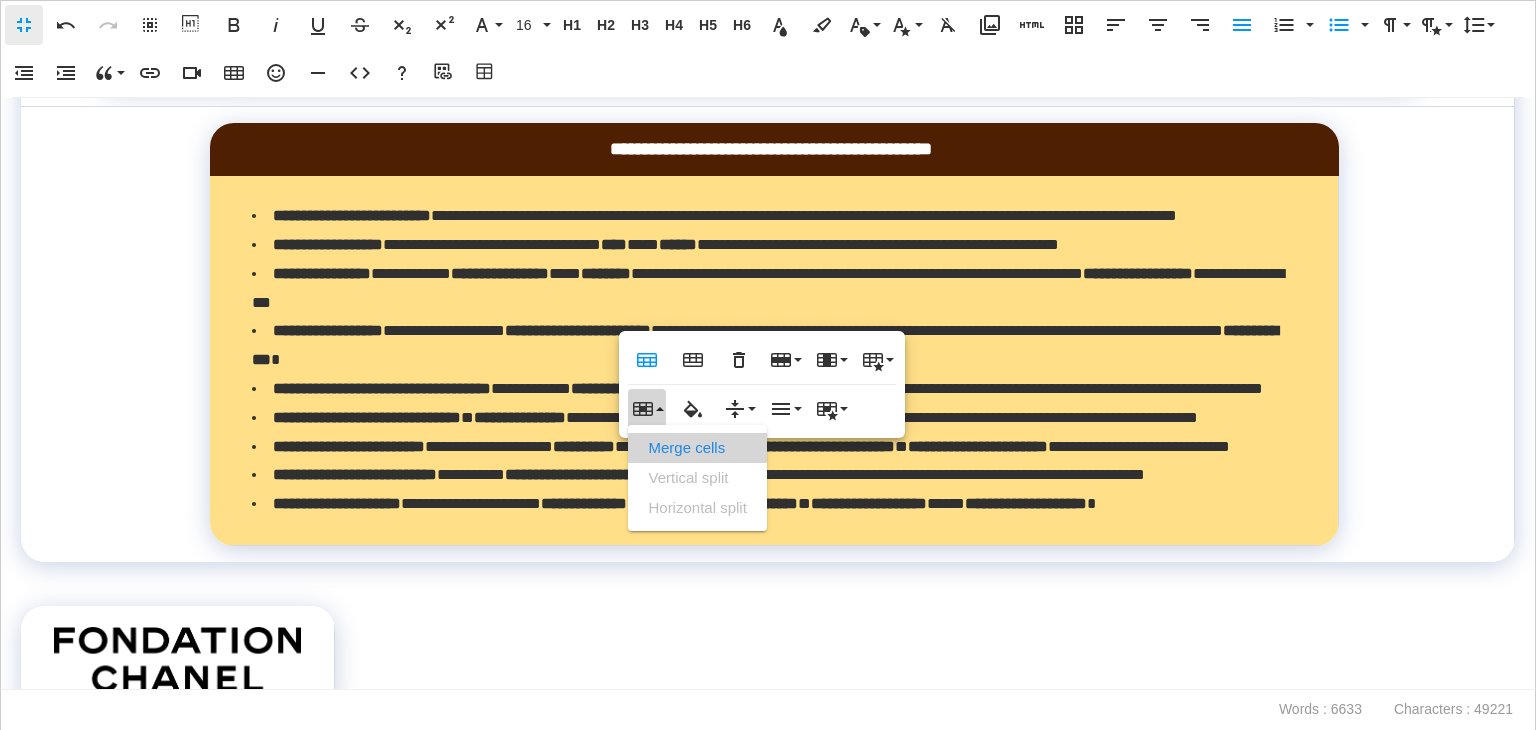 click on "Merge cells" at bounding box center [697, 448] 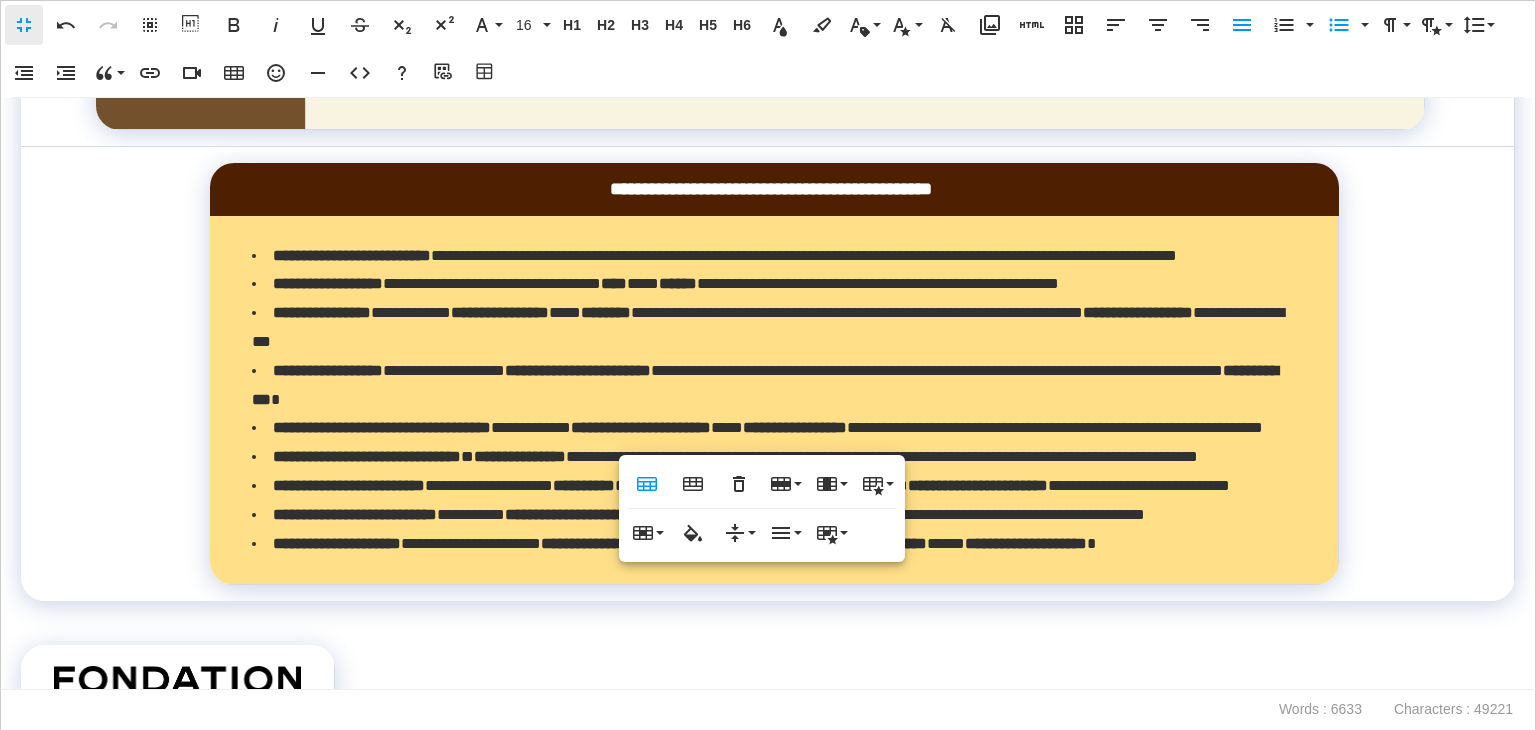 scroll, scrollTop: 13472, scrollLeft: 0, axis: vertical 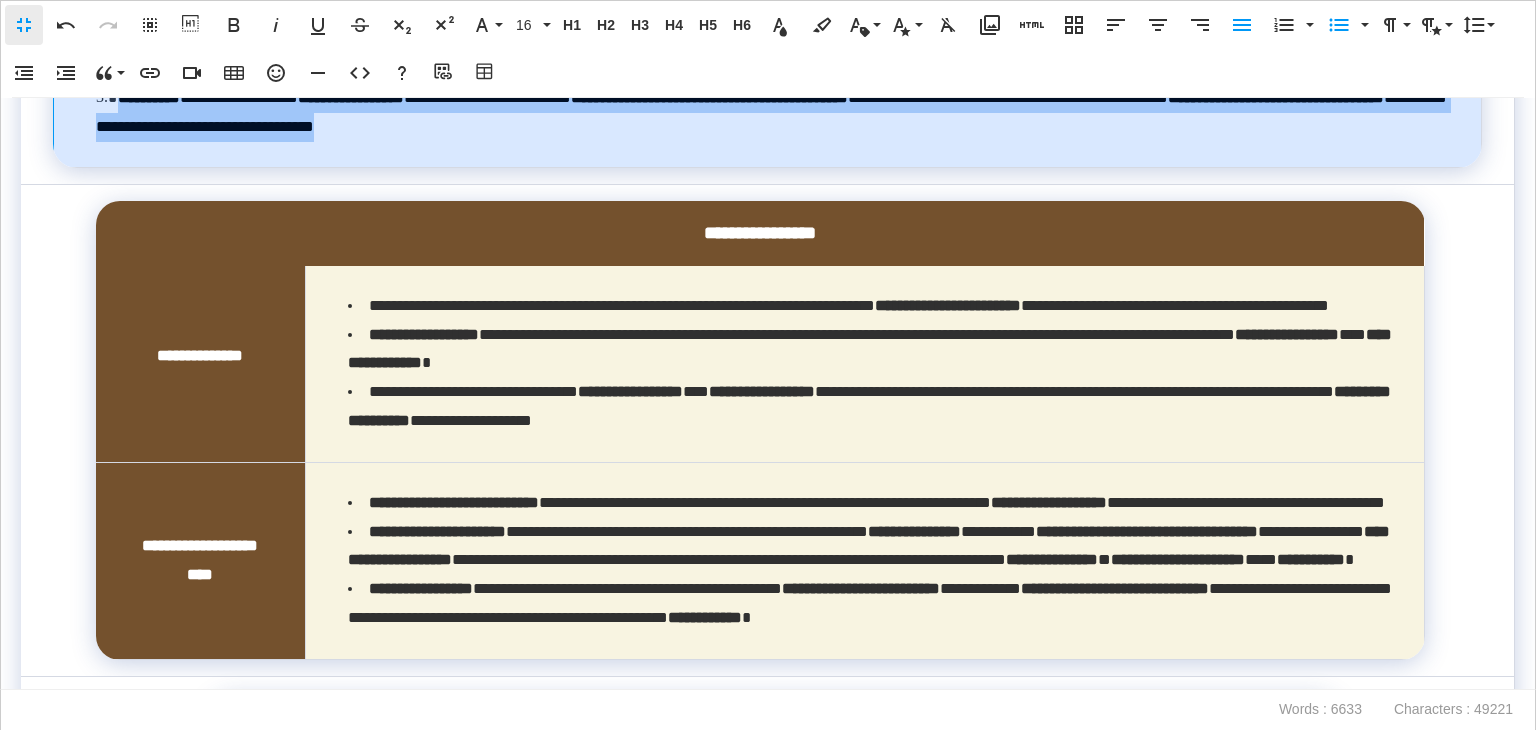 drag, startPoint x: 469, startPoint y: 277, endPoint x: 92, endPoint y: 456, distance: 417.3368 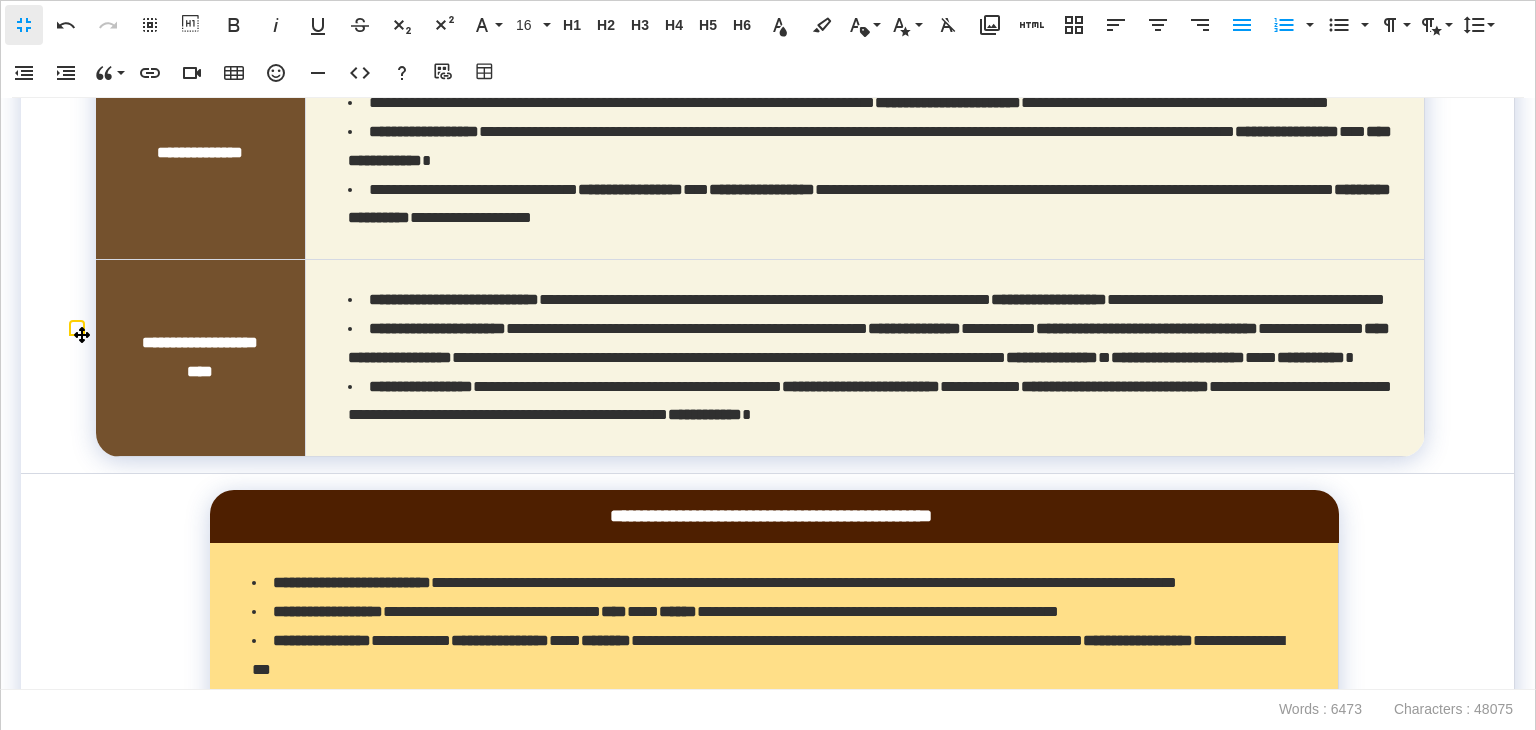 click at bounding box center [772, -76] 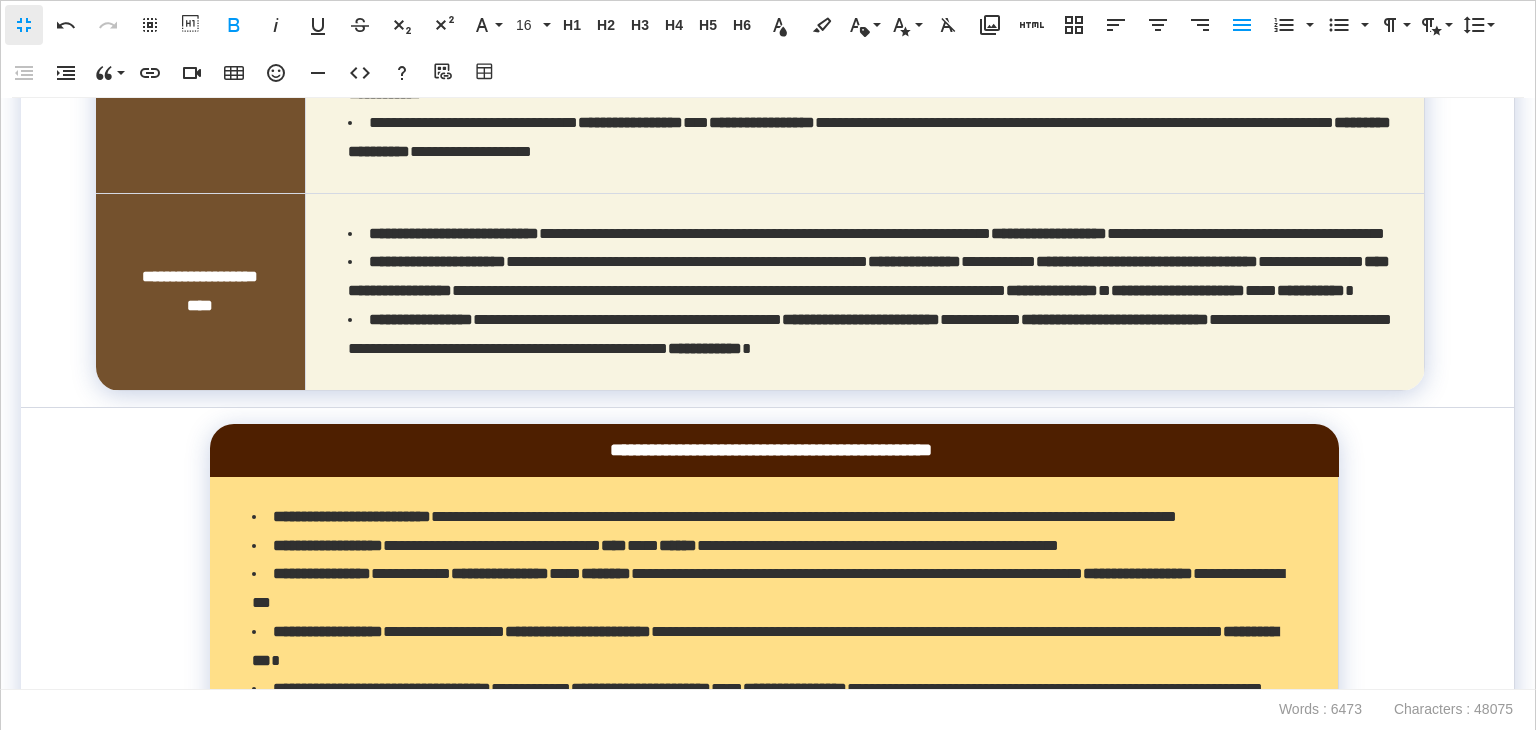drag, startPoint x: 132, startPoint y: 430, endPoint x: 75, endPoint y: 432, distance: 57.035076 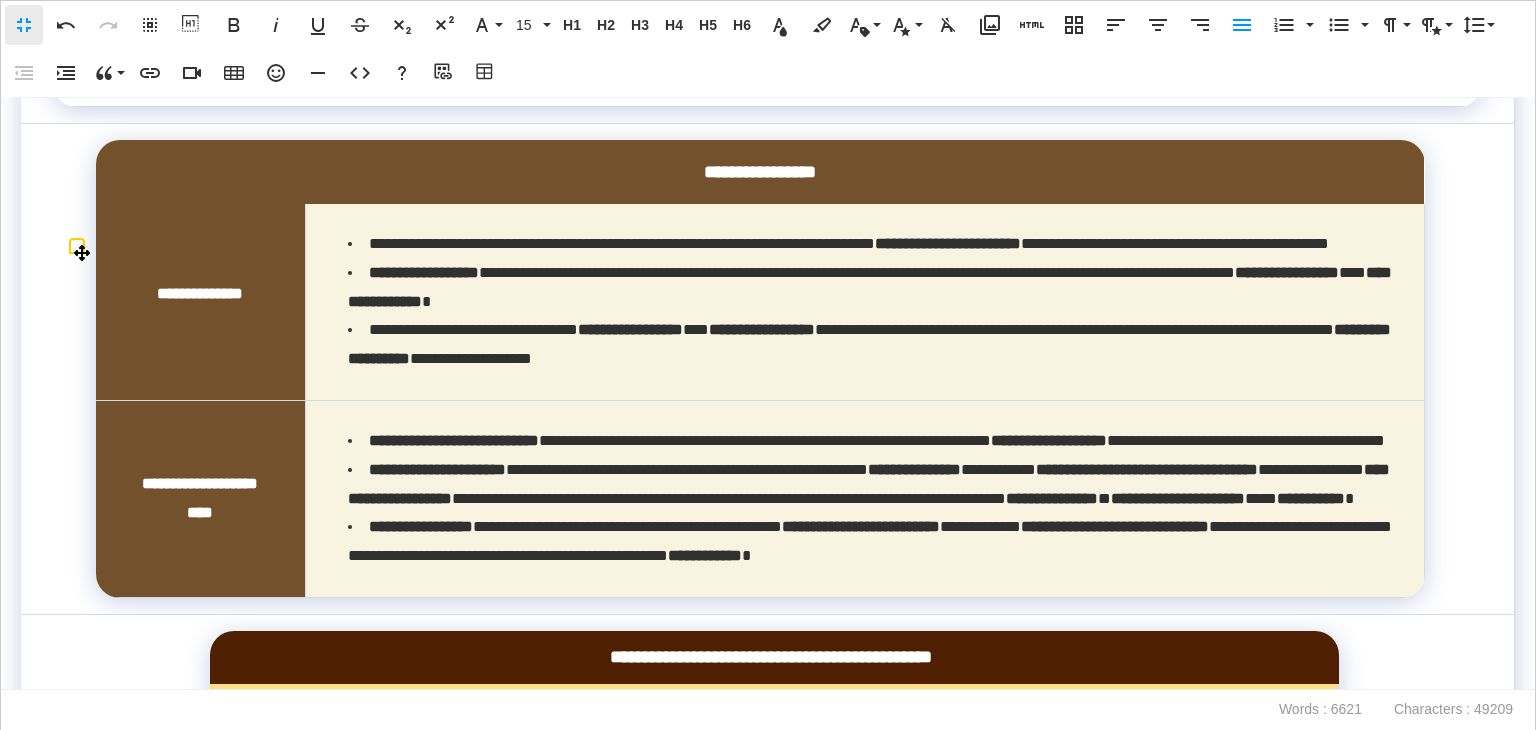 scroll, scrollTop: 13254, scrollLeft: 0, axis: vertical 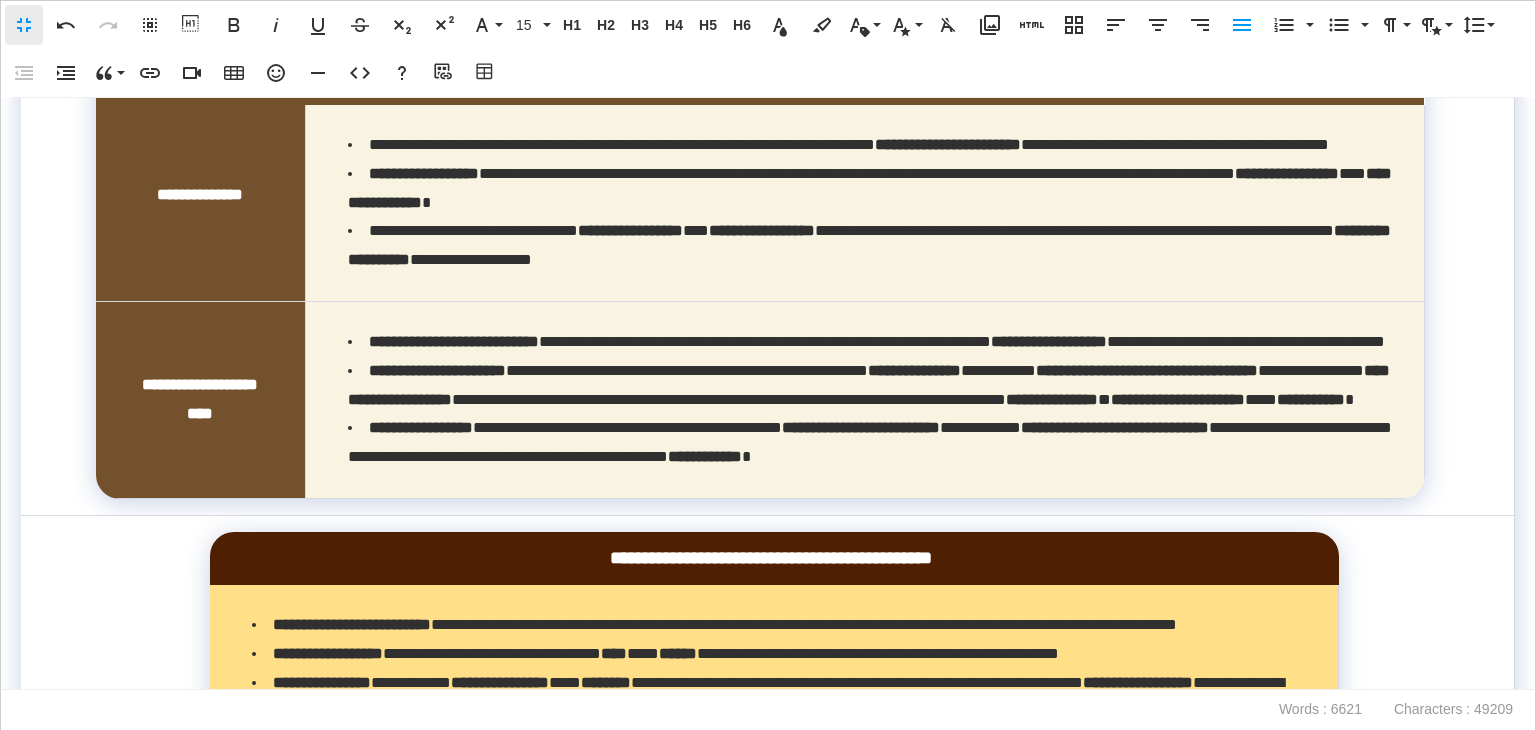 drag, startPoint x: 1228, startPoint y: 316, endPoint x: 1204, endPoint y: 210, distance: 108.68302 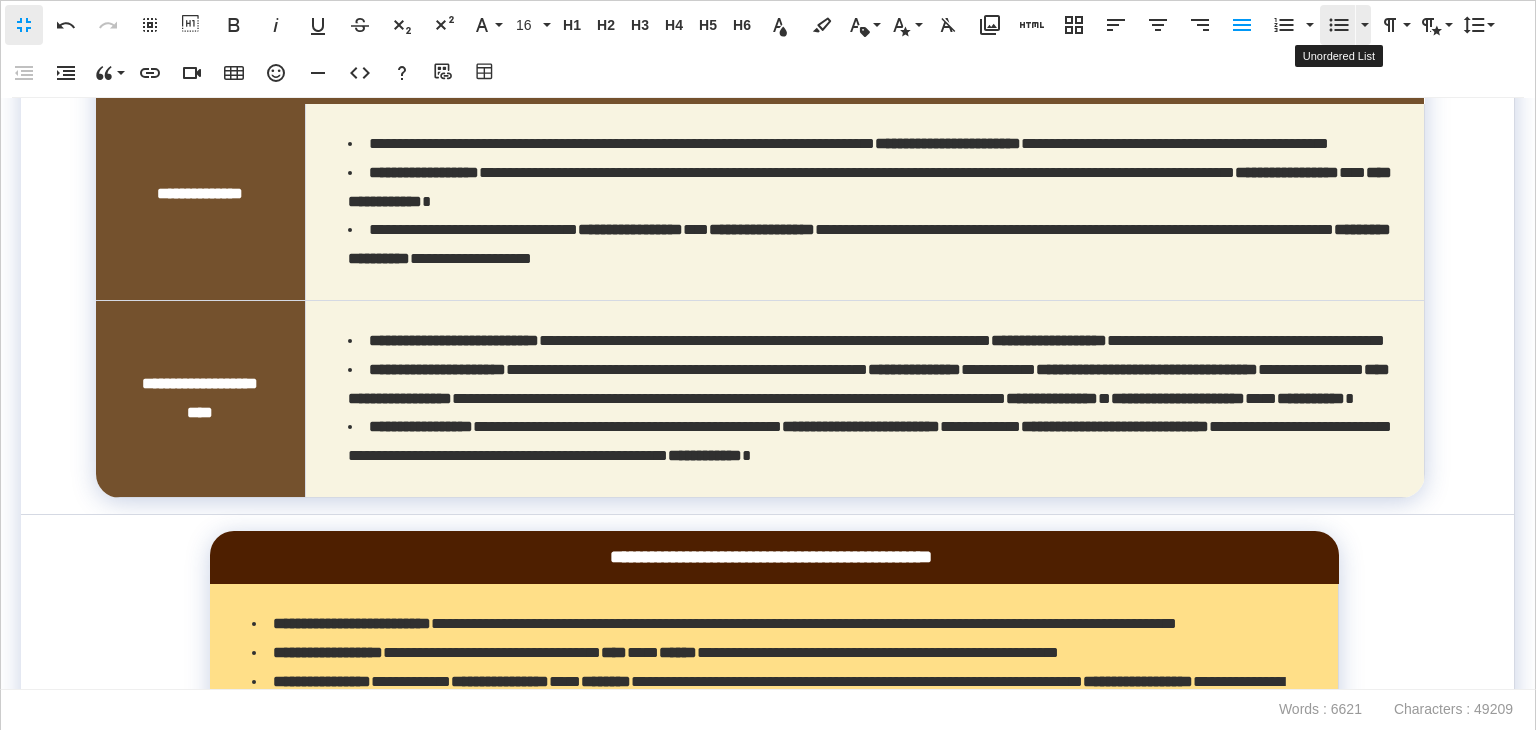 click 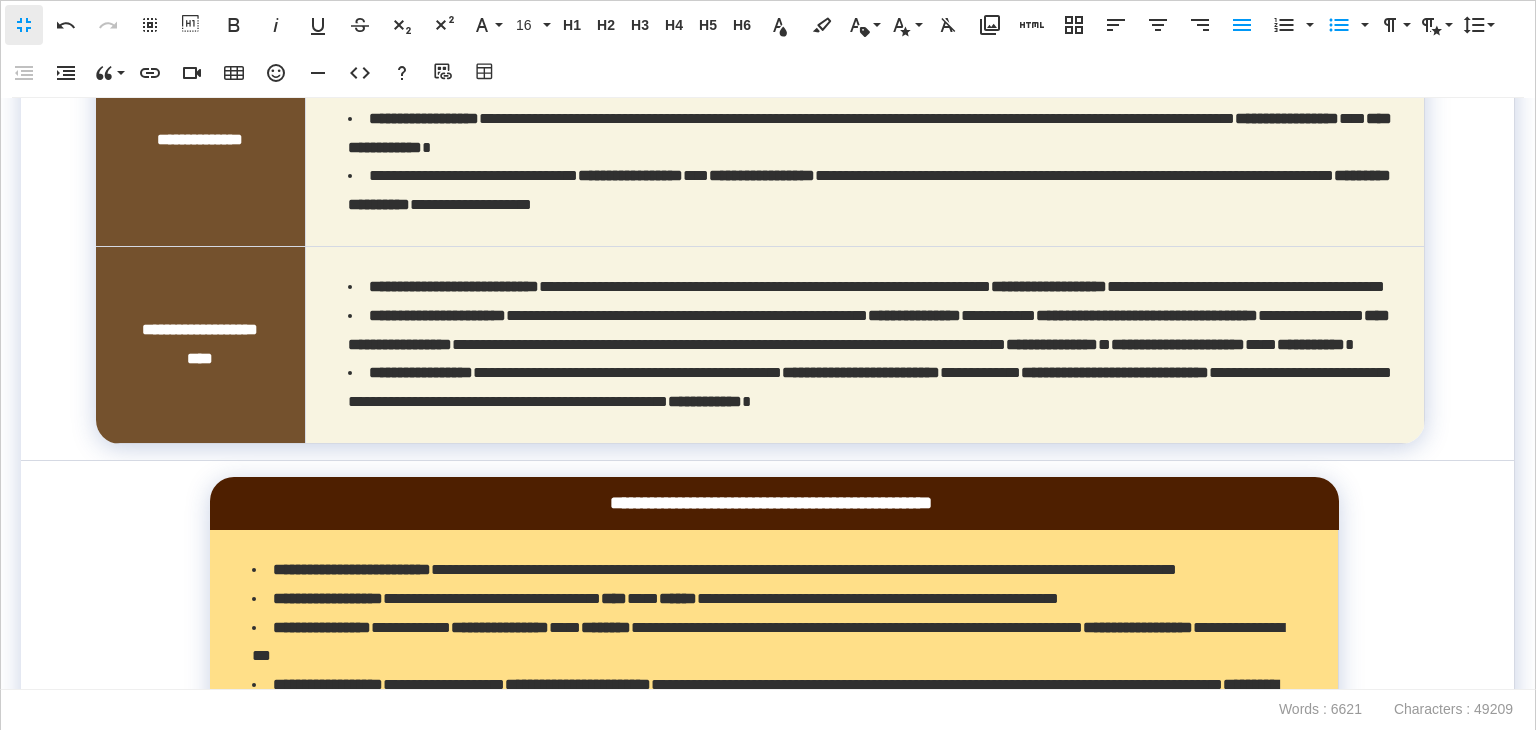 click on "**********" at bounding box center [768, -189] 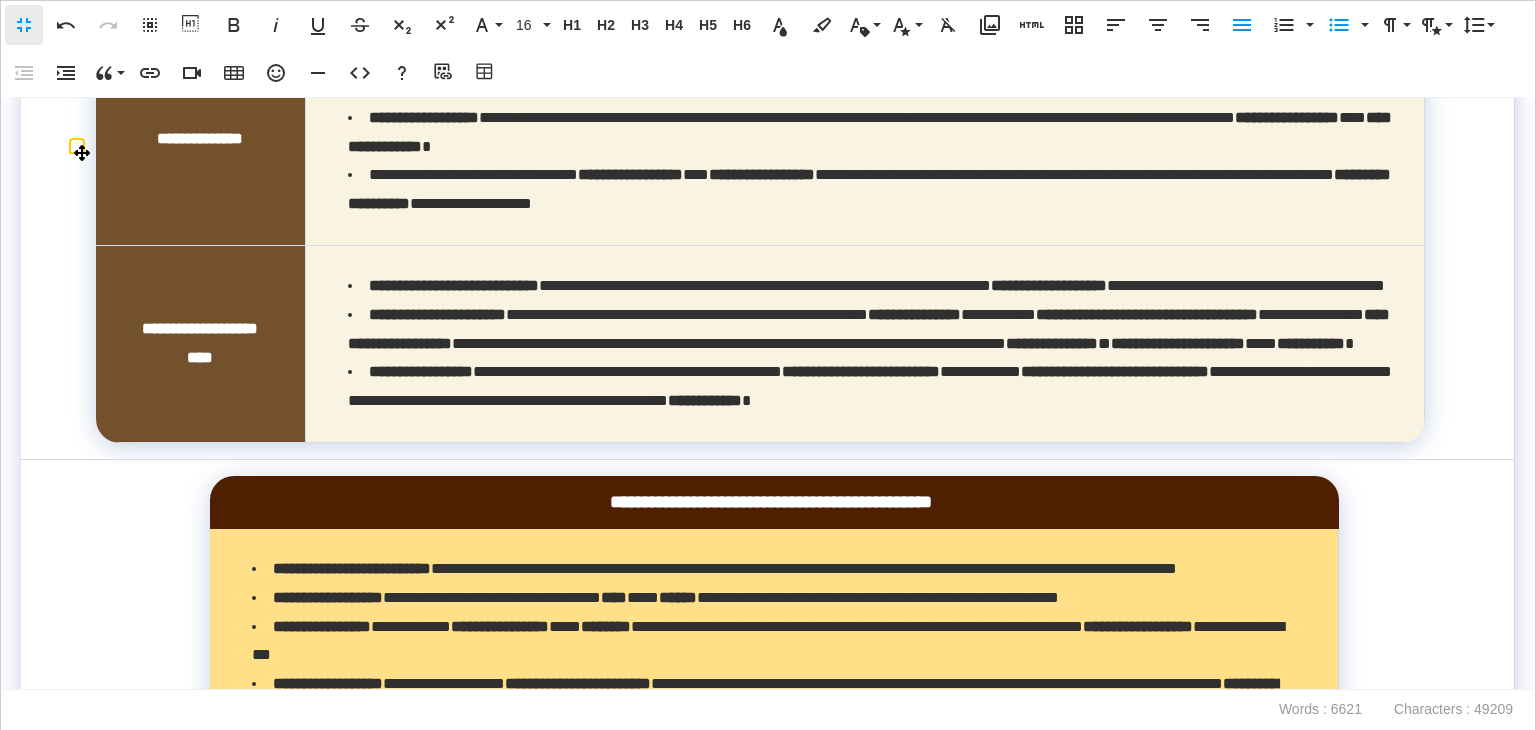 click on "**********" at bounding box center [767, -248] 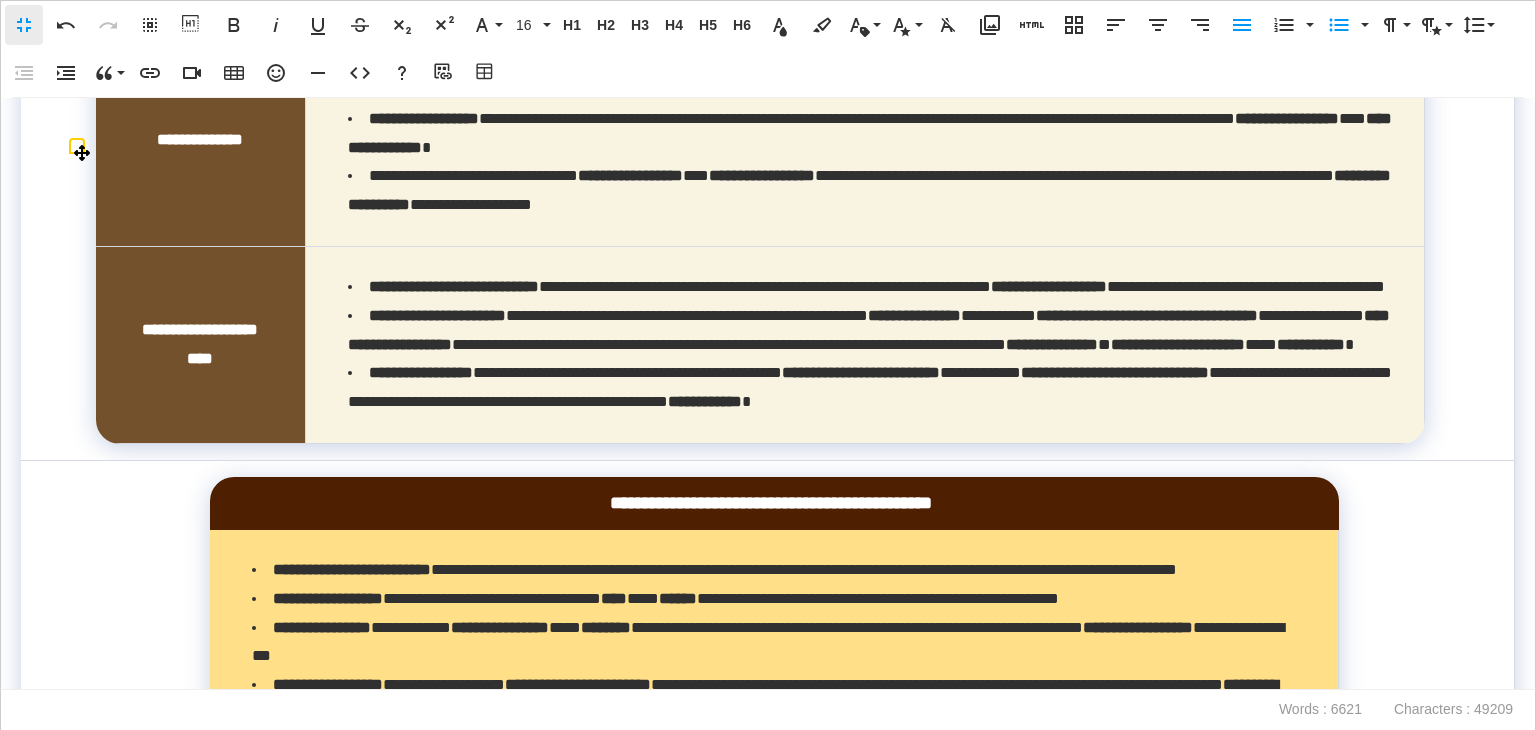 drag, startPoint x: 723, startPoint y: 375, endPoint x: 1208, endPoint y: 382, distance: 485.0505 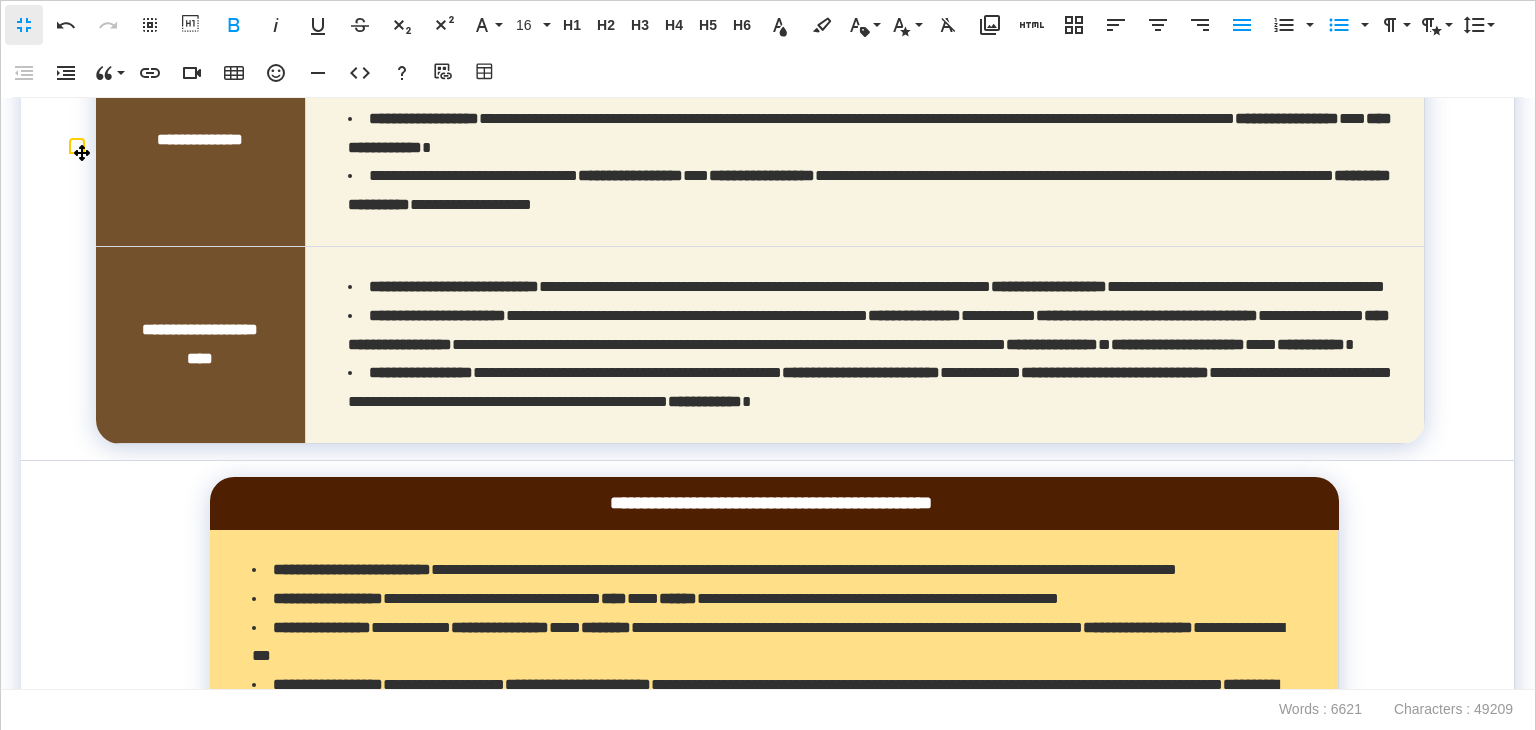 click on "**********" at bounding box center [768, -189] 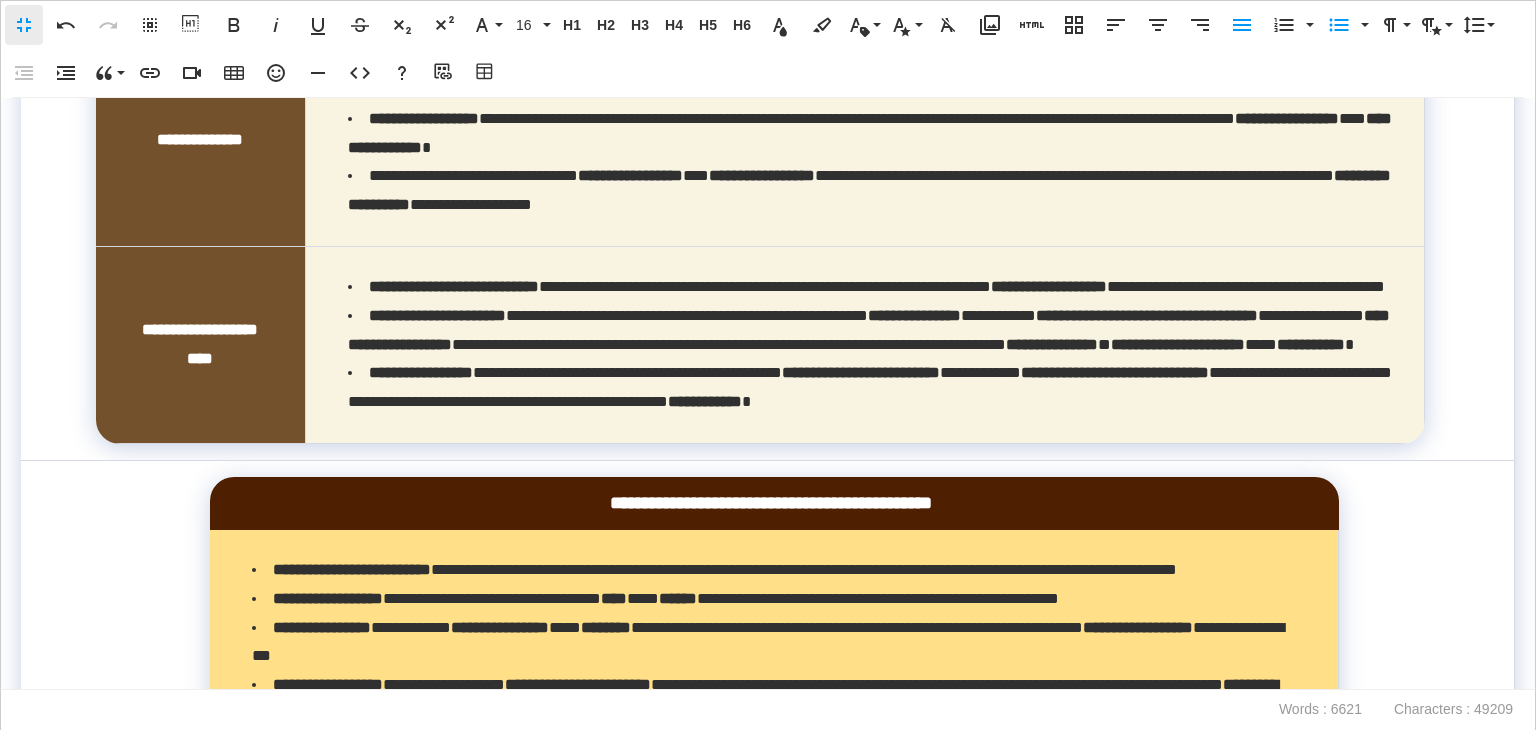 click on "**********" at bounding box center [766, -205] 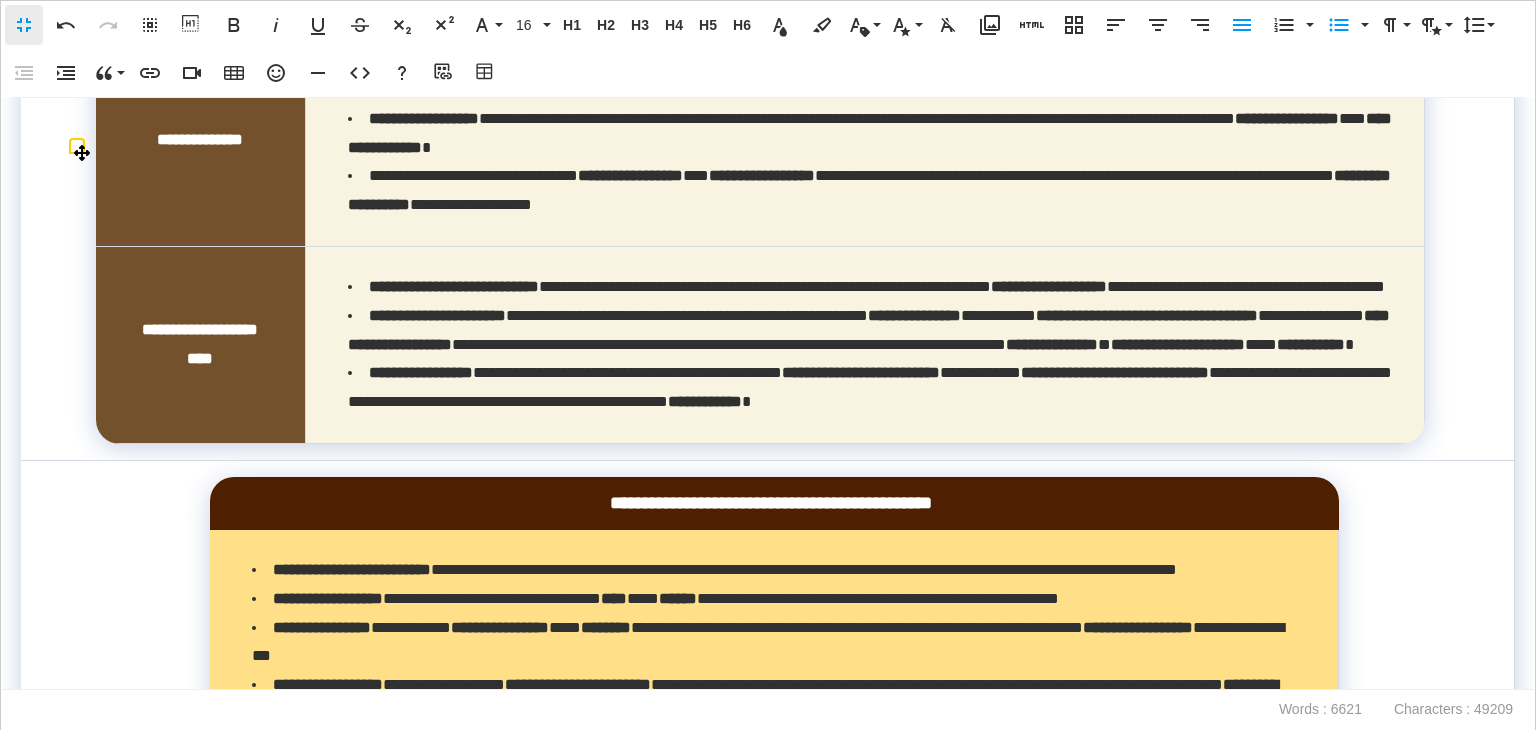 click on "**********" at bounding box center [768, -132] 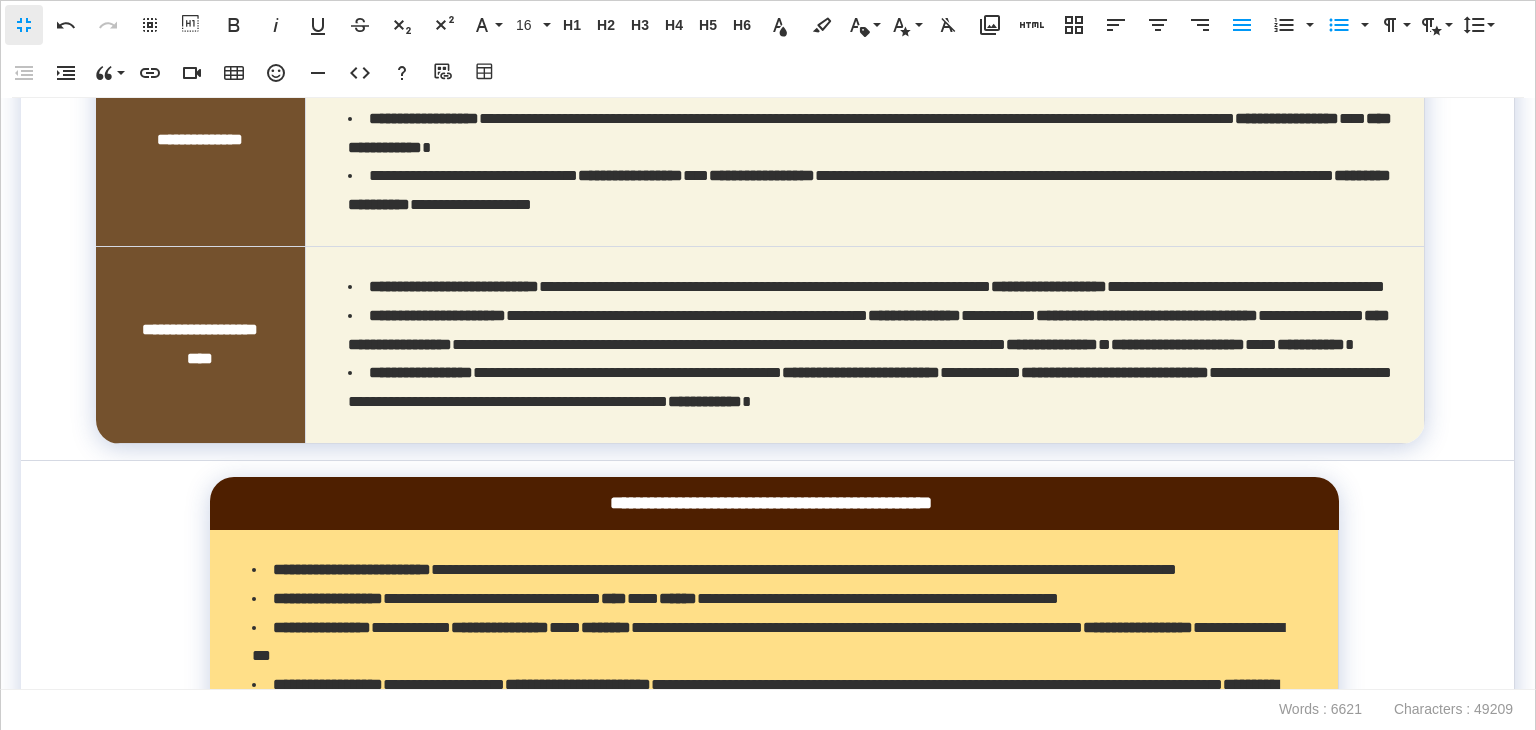 drag, startPoint x: 115, startPoint y: 437, endPoint x: 684, endPoint y: 433, distance: 569.01404 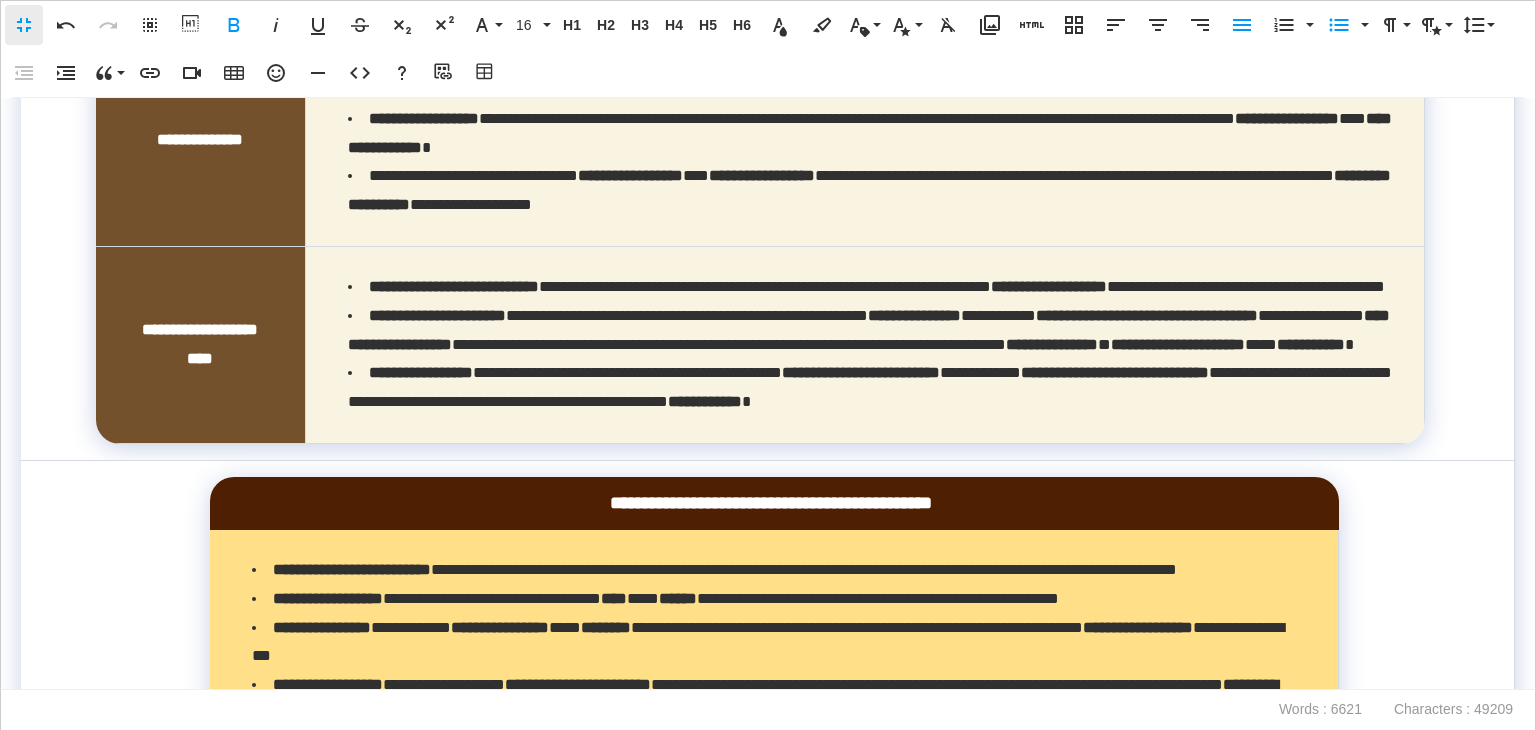 click on "**********" at bounding box center (768, -132) 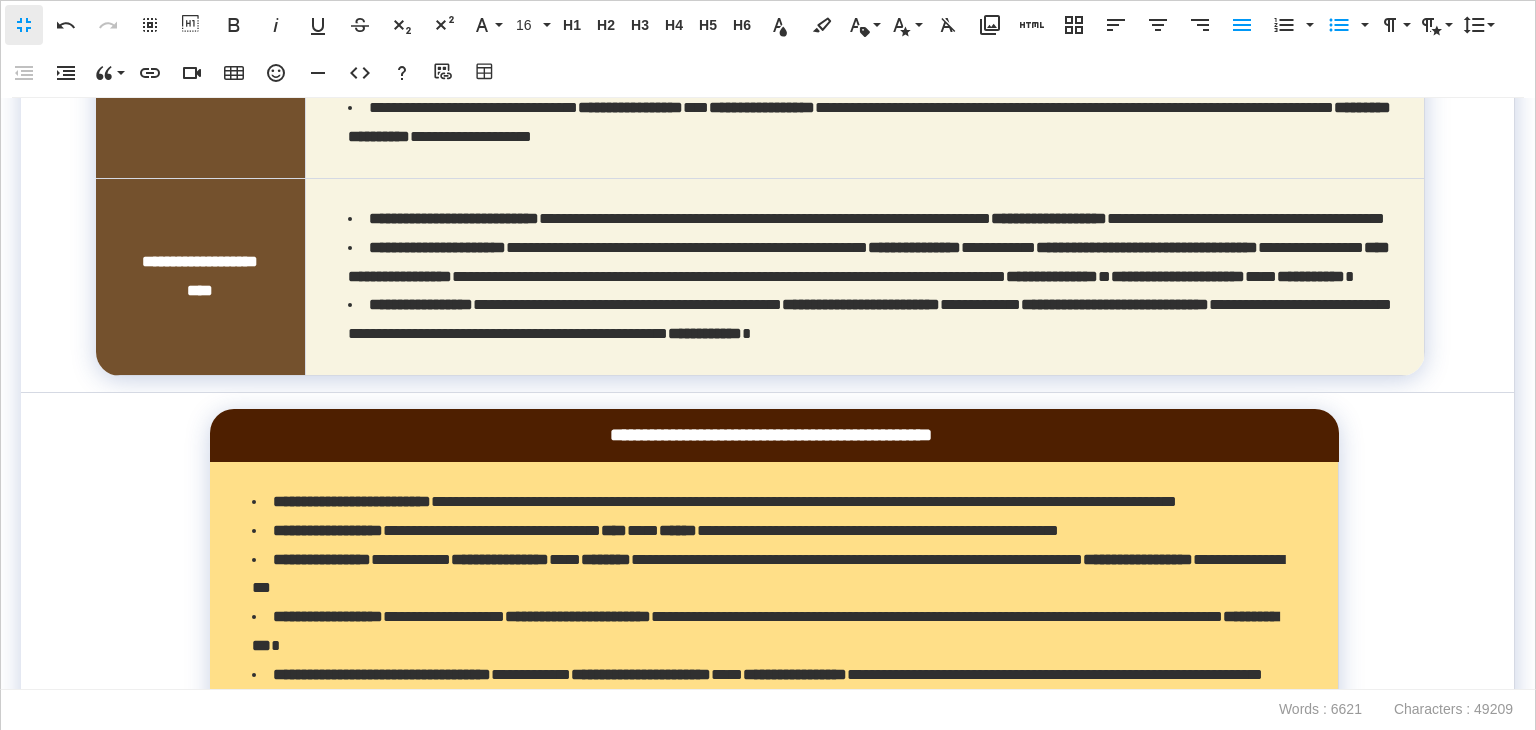 scroll, scrollTop: 13354, scrollLeft: 0, axis: vertical 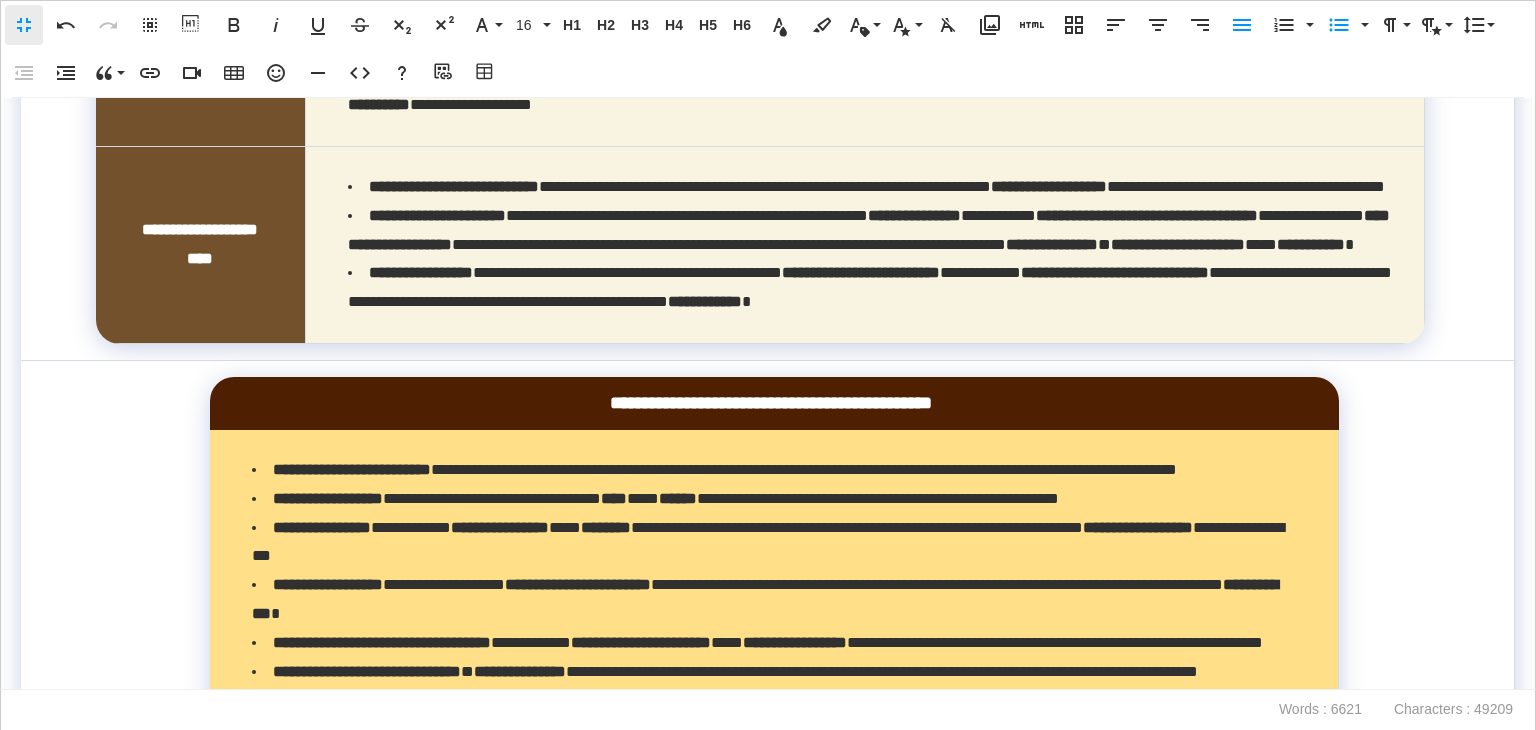 click on "**********" at bounding box center (768, -289) 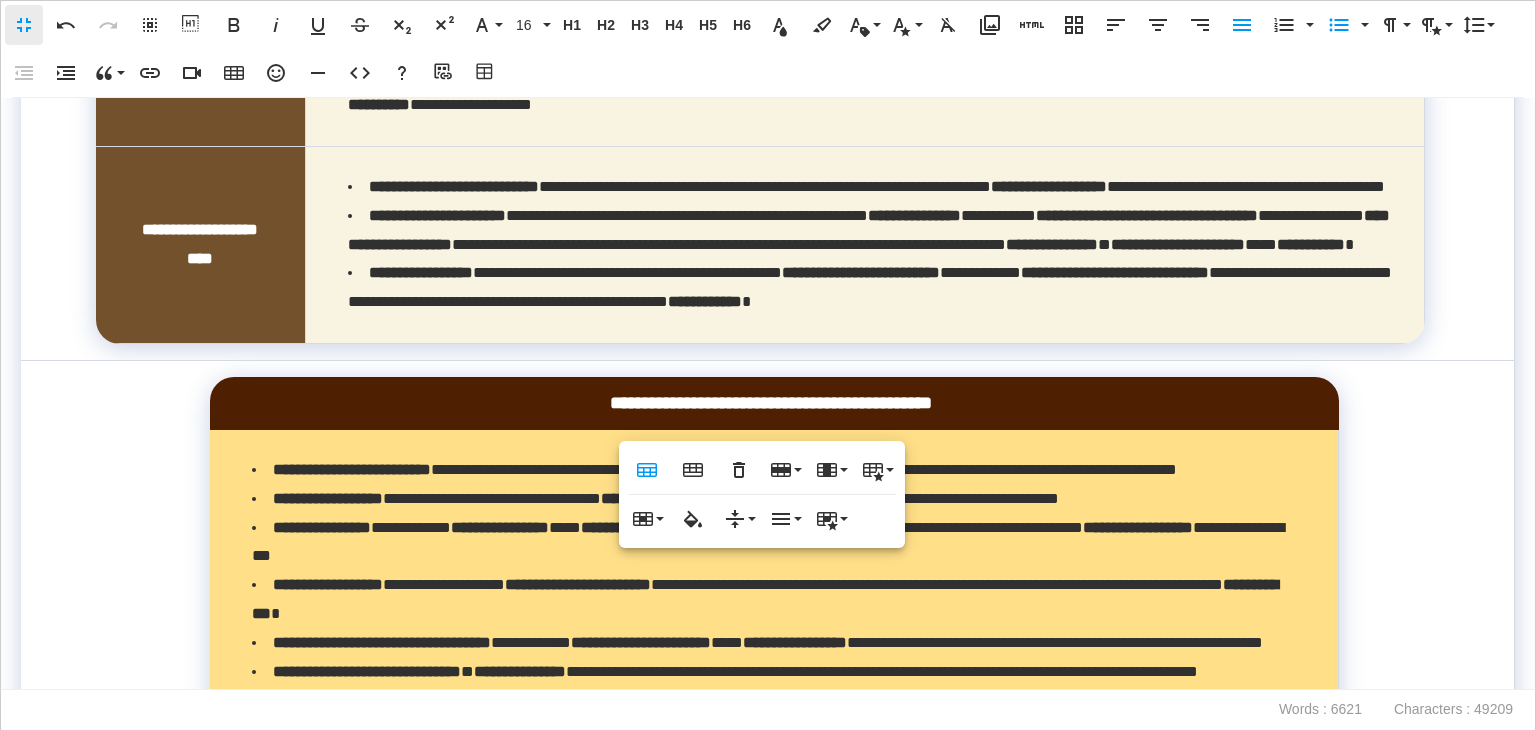 click on "**********" at bounding box center [768, -289] 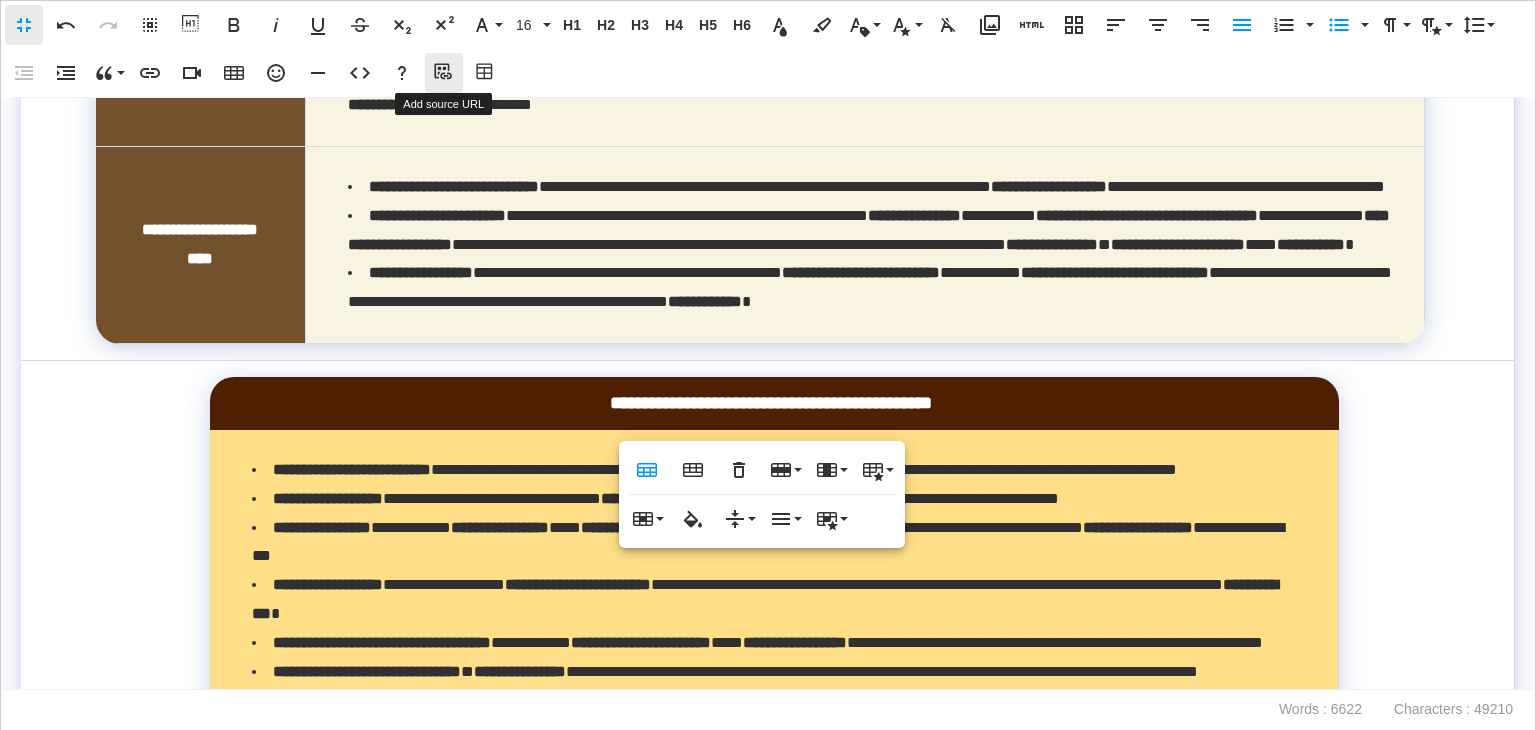 click on "Add source URL" at bounding box center (444, 73) 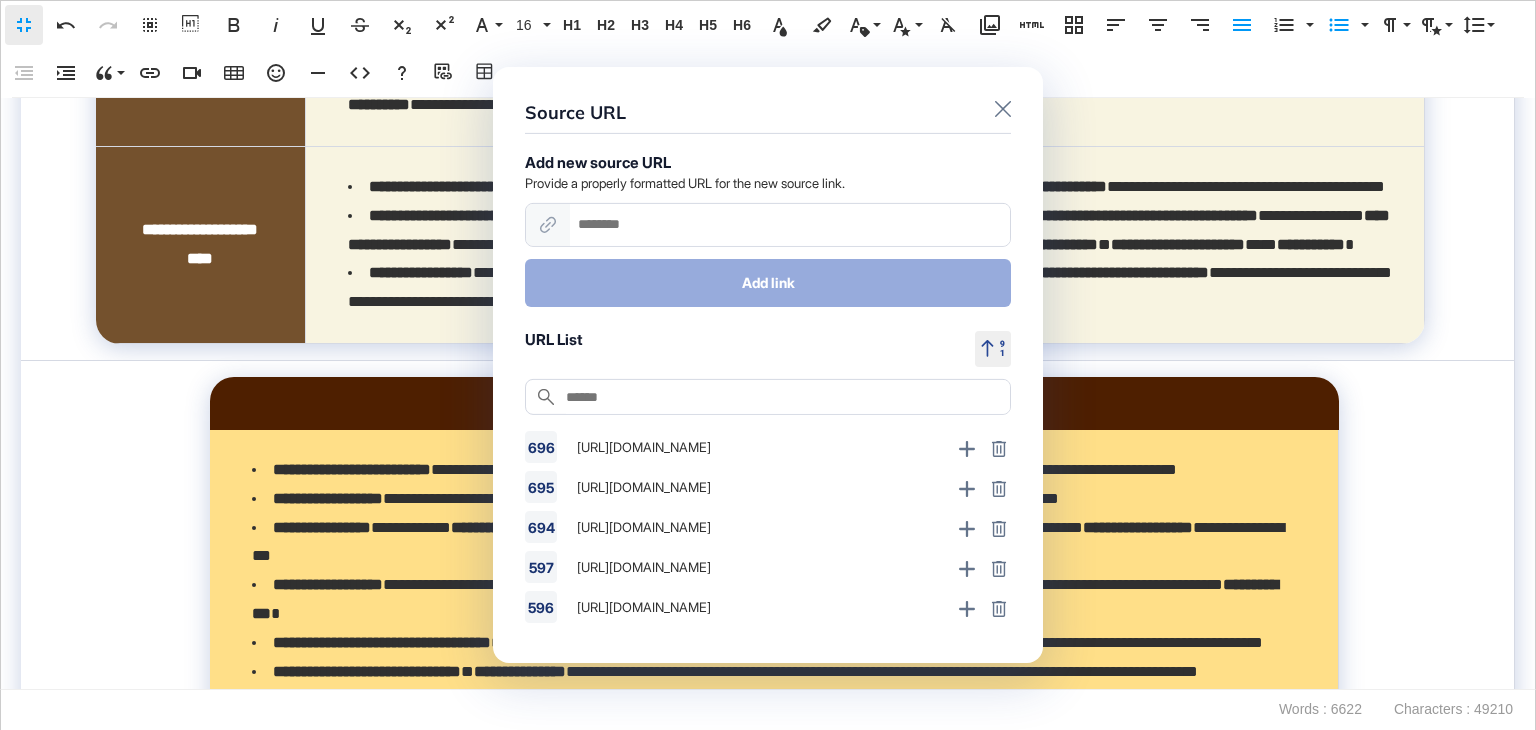 click 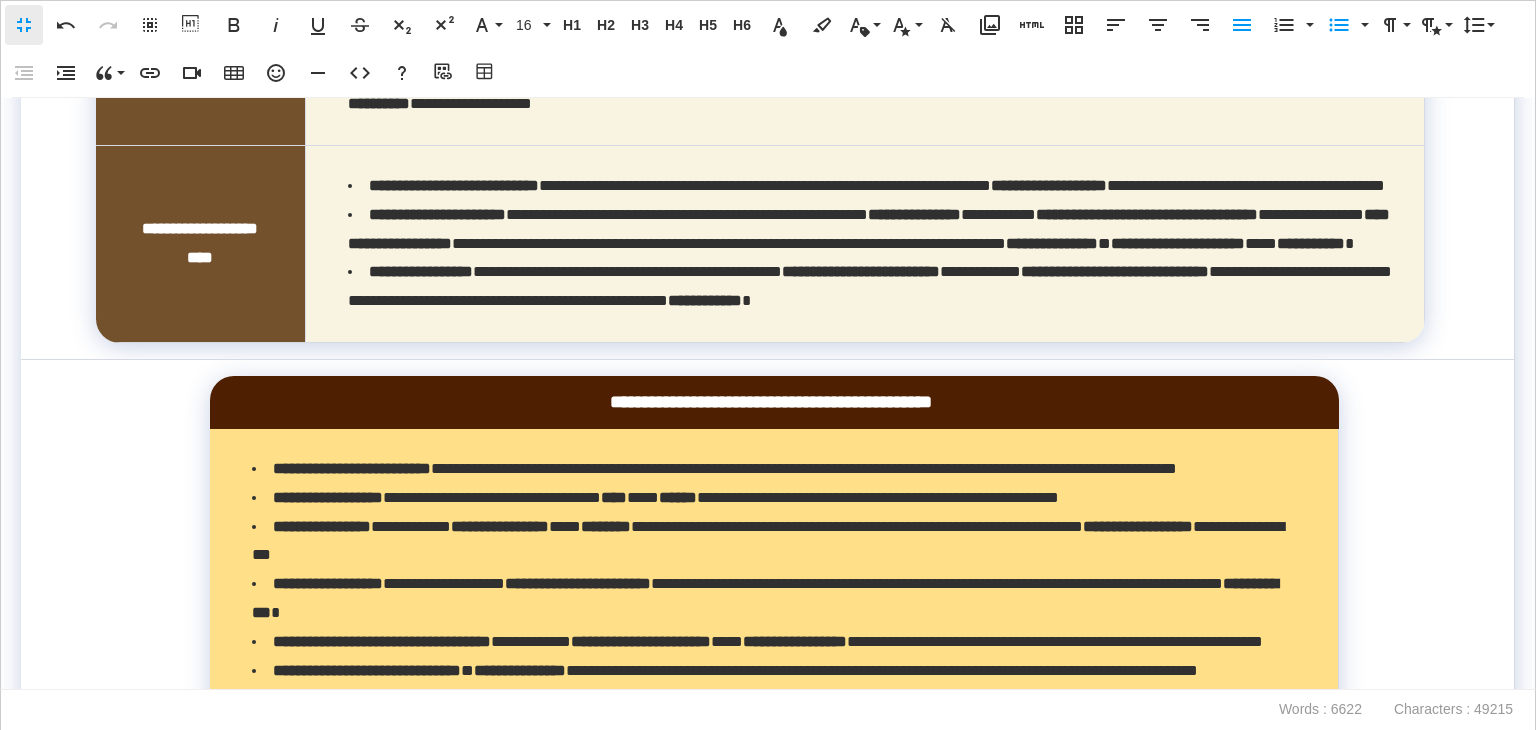 click on "*****" at bounding box center (401, -278) 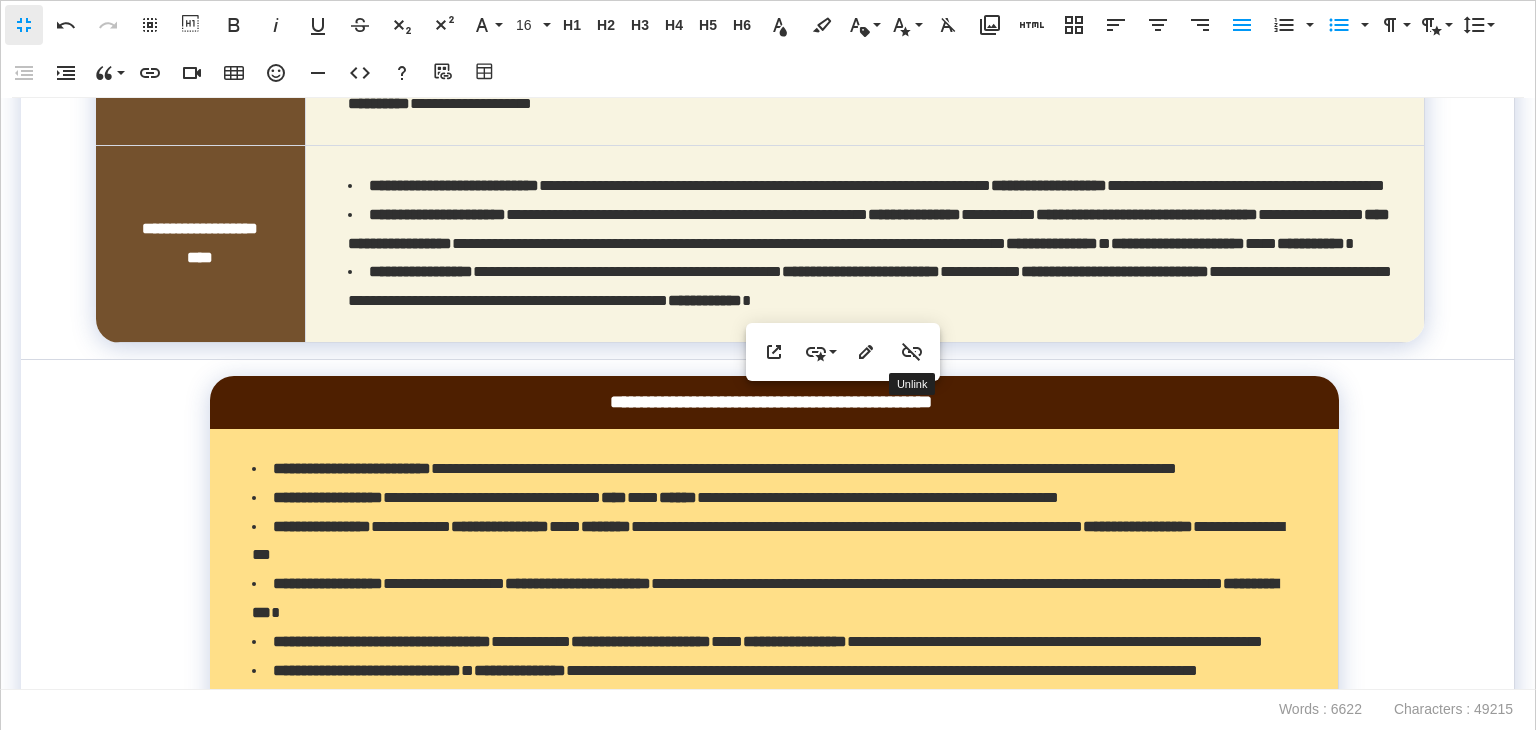click 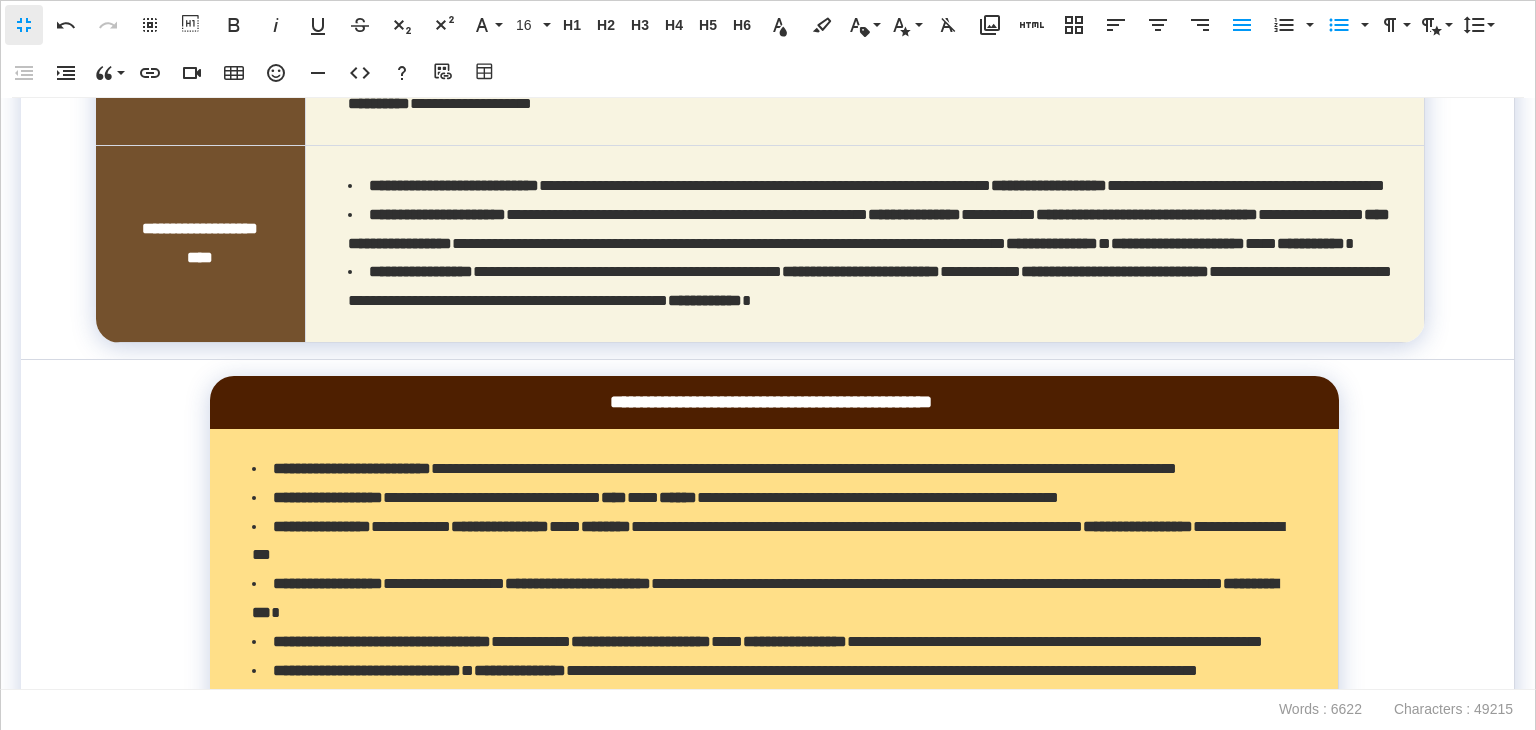 click on "**********" at bounding box center (767, -233) 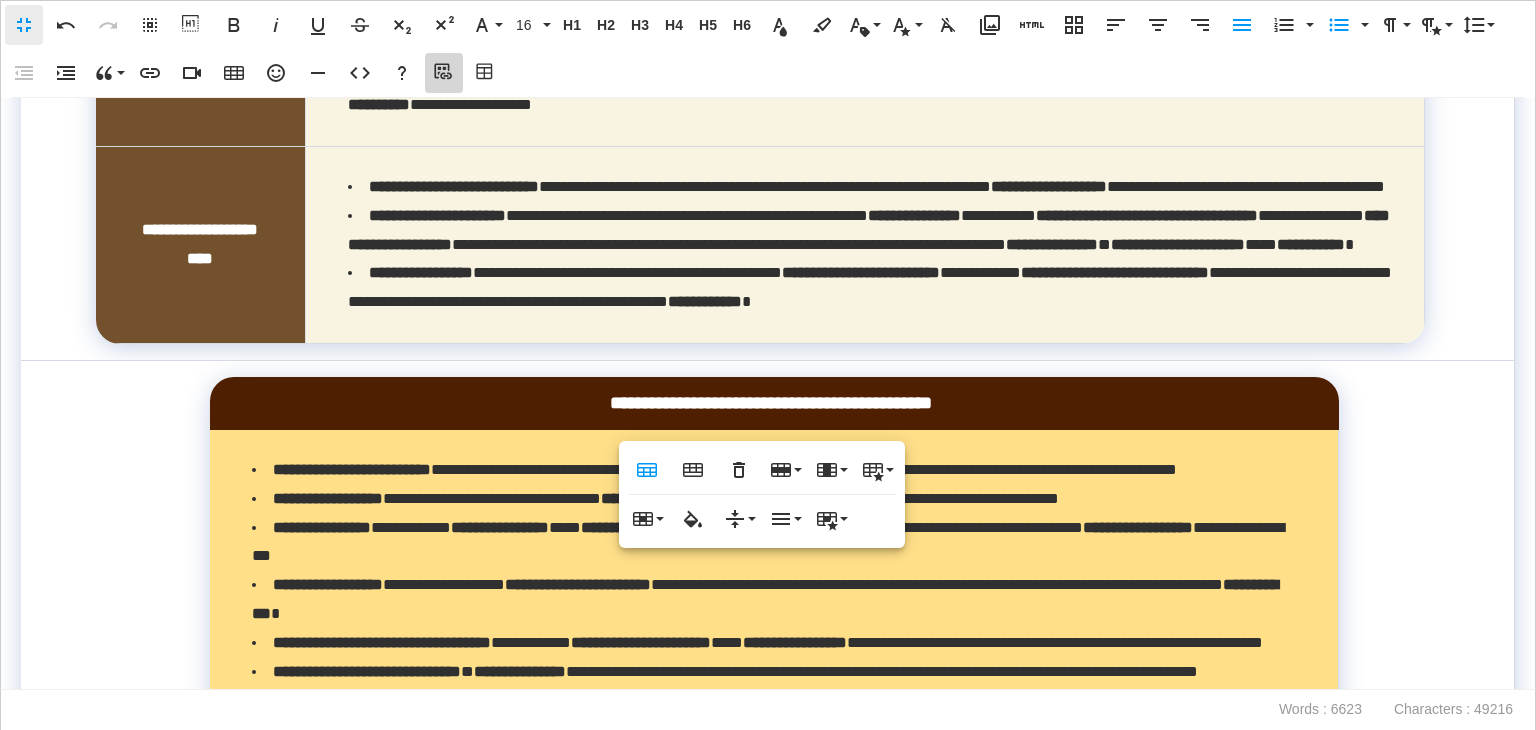 click 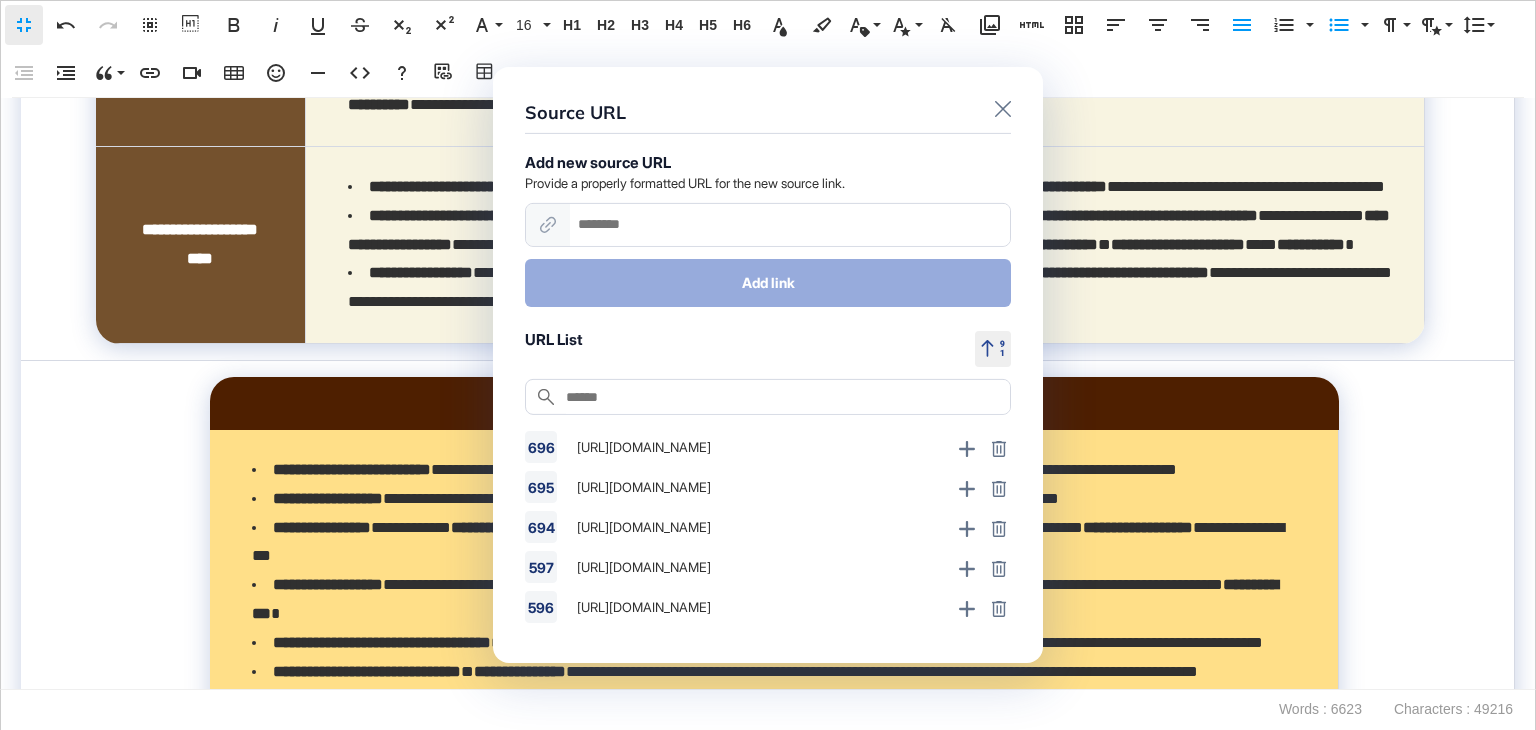 click 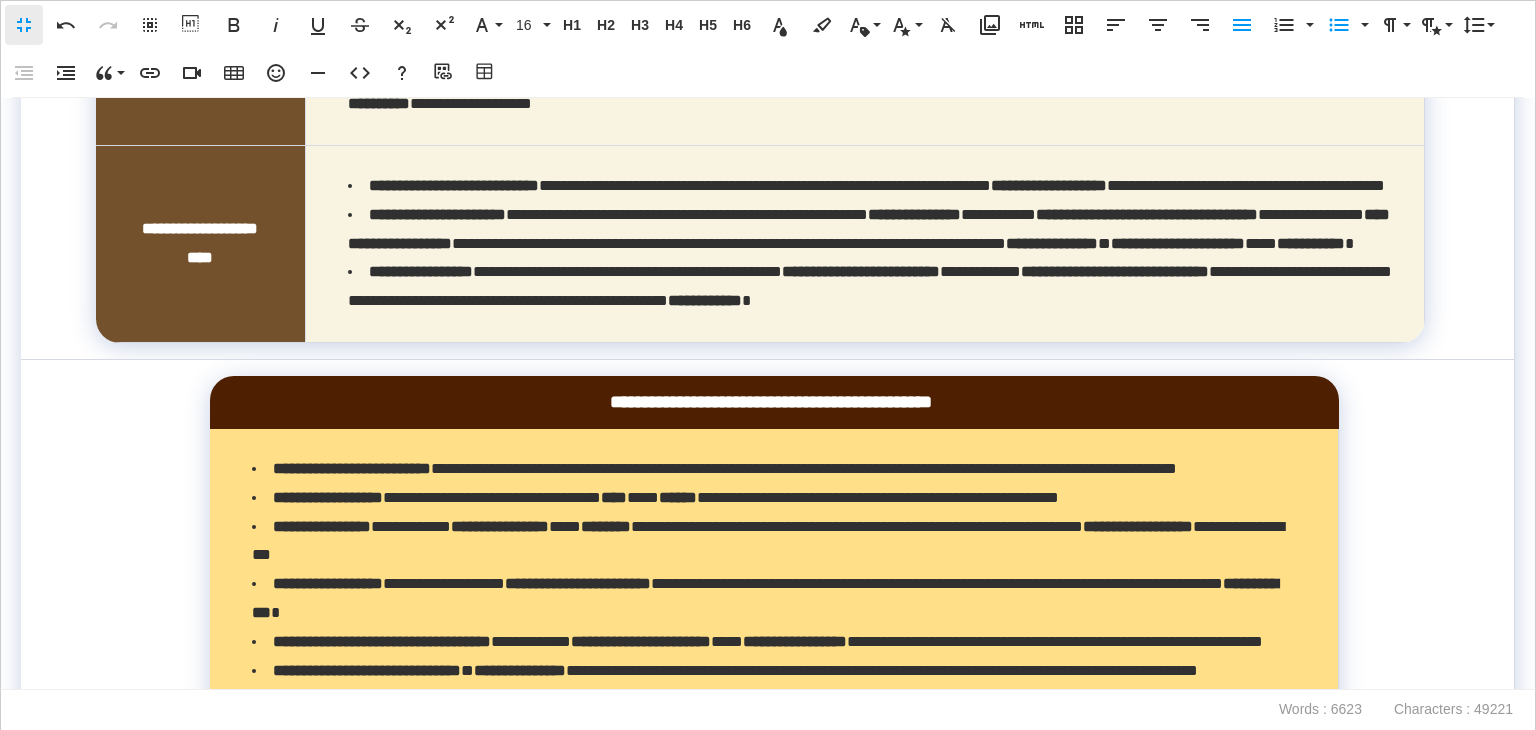 click on "*****" at bounding box center [173, -220] 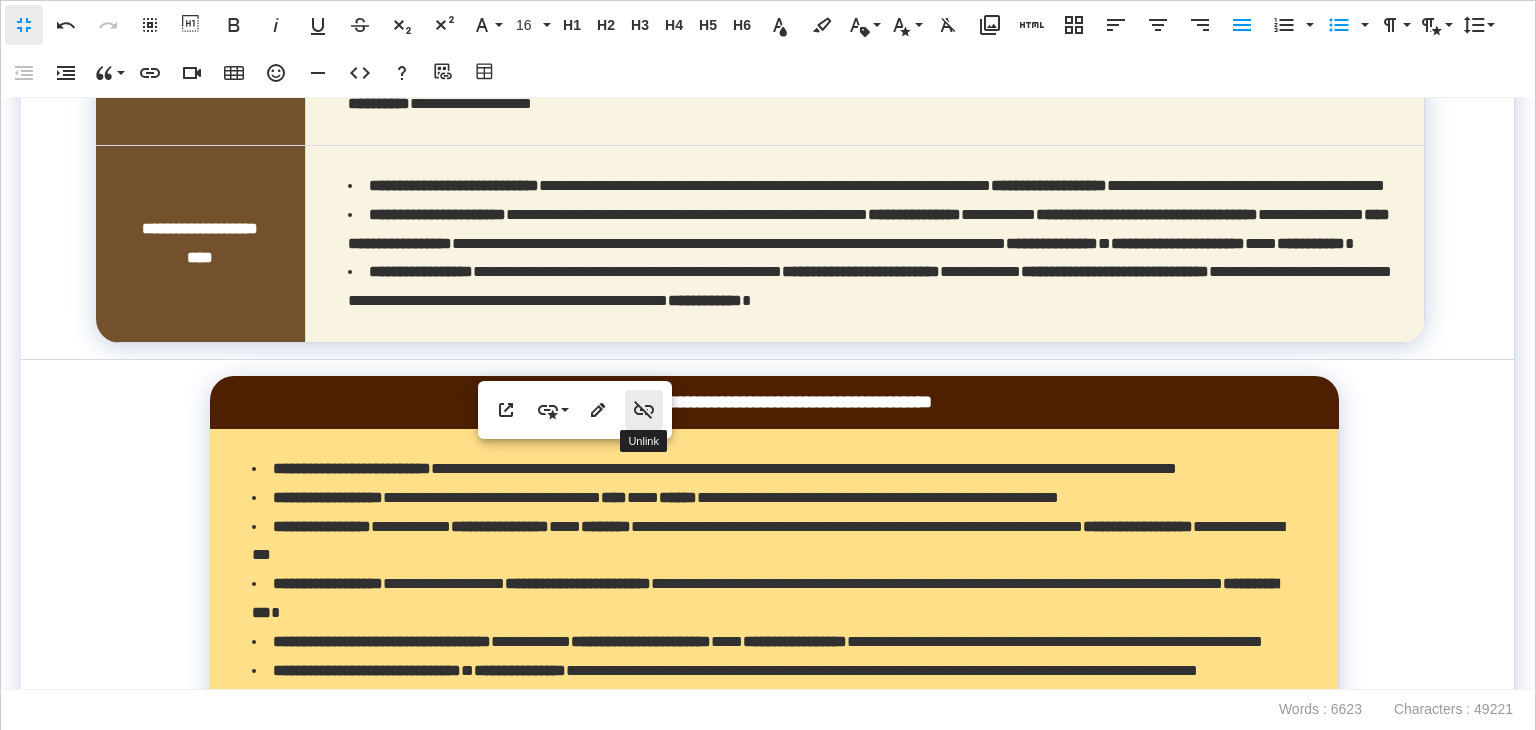 click 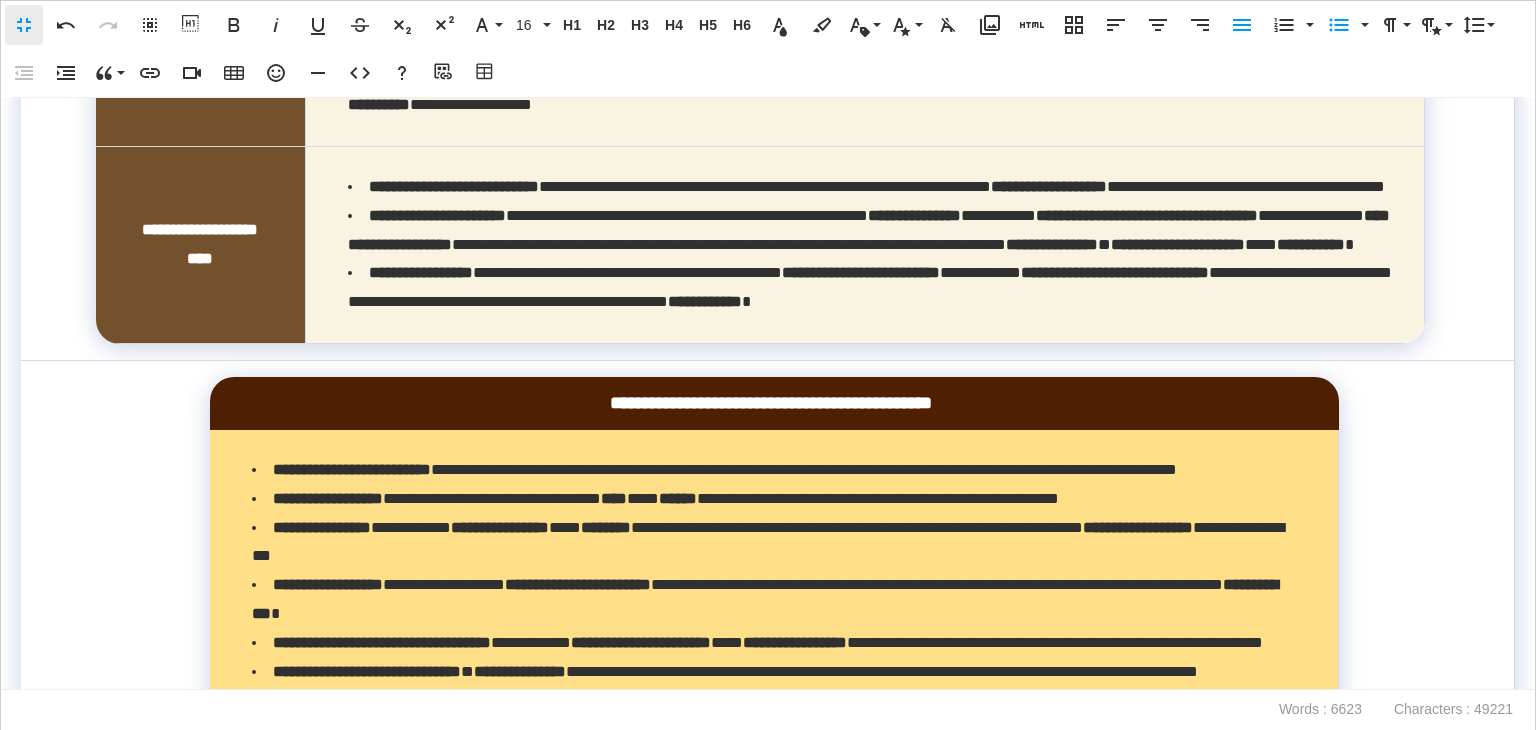 click on "**********" at bounding box center (768, -189) 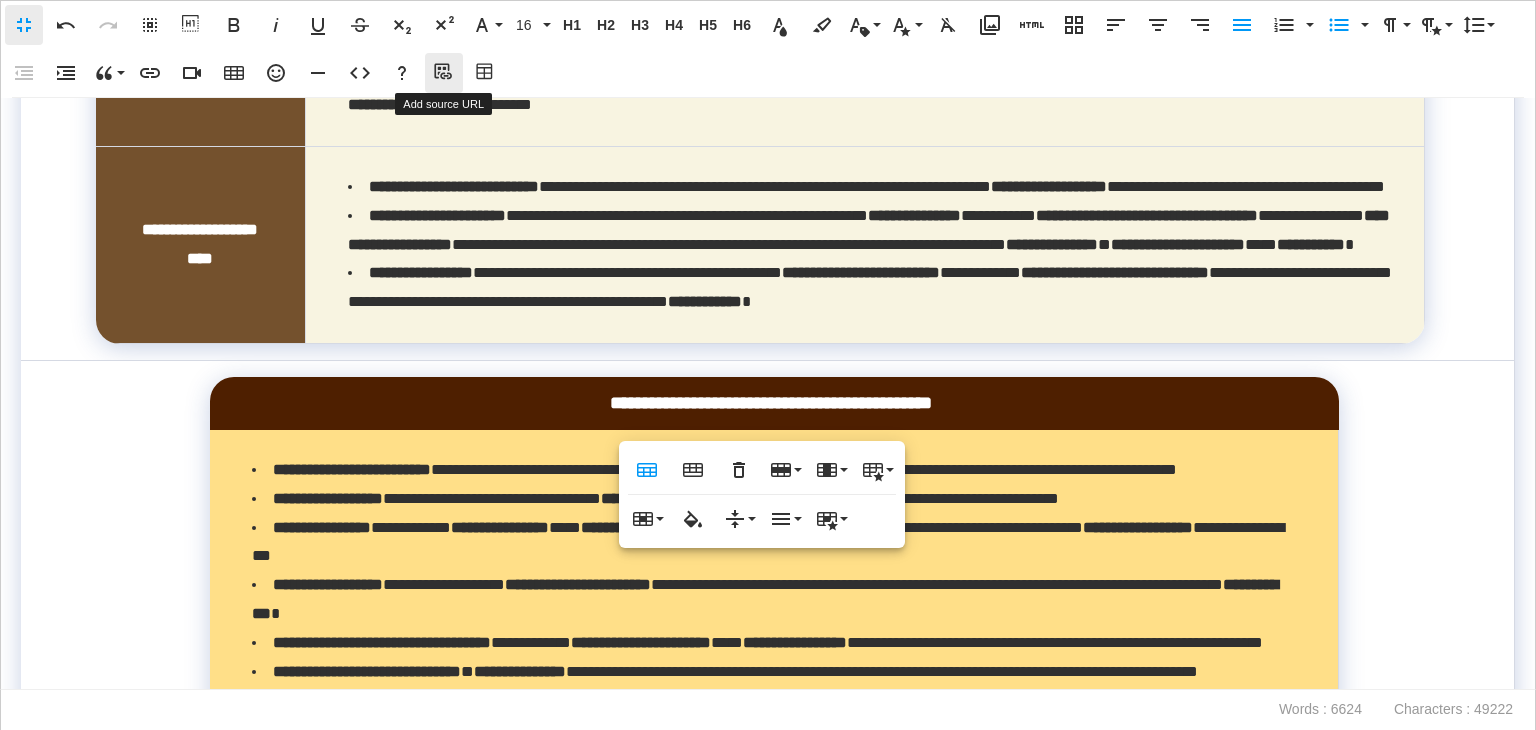 click 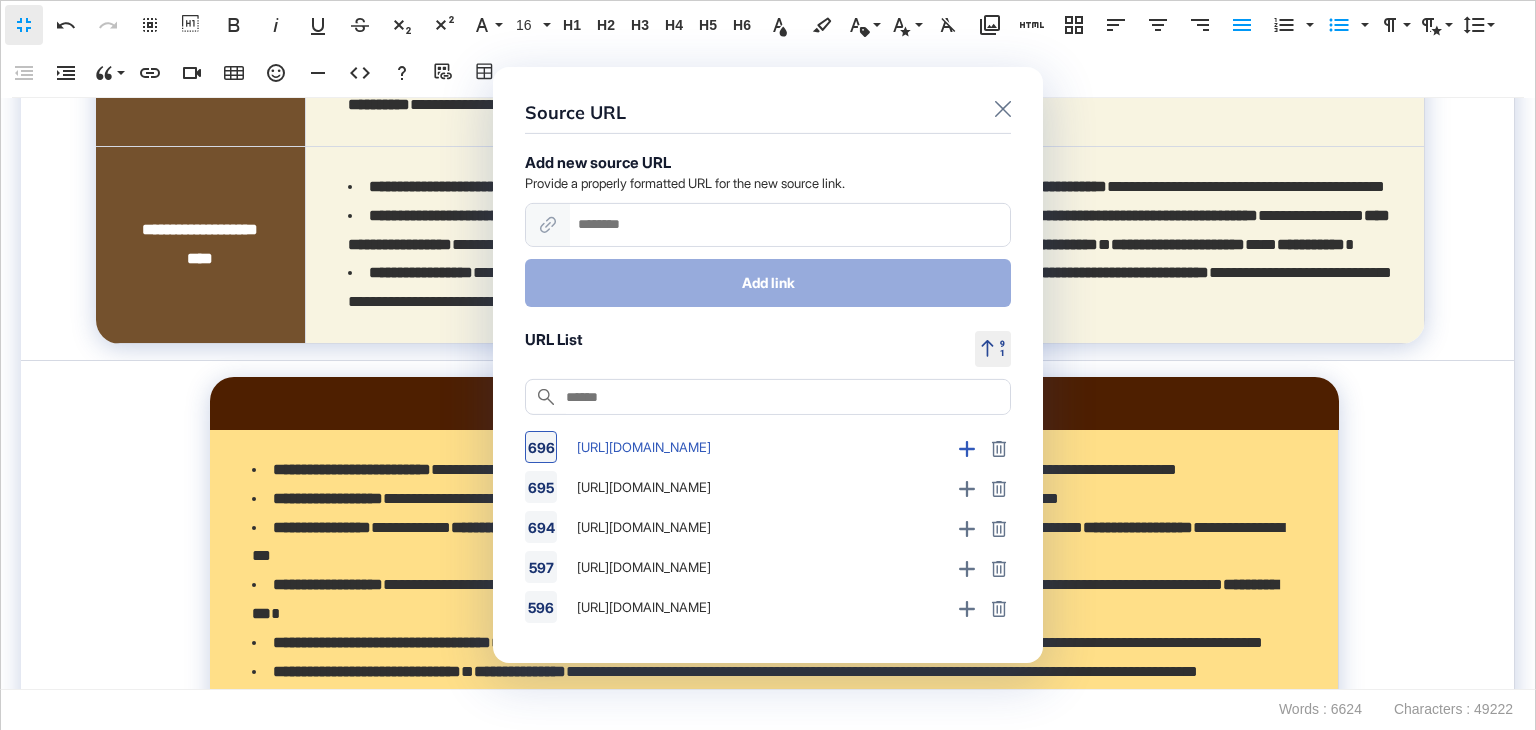 click 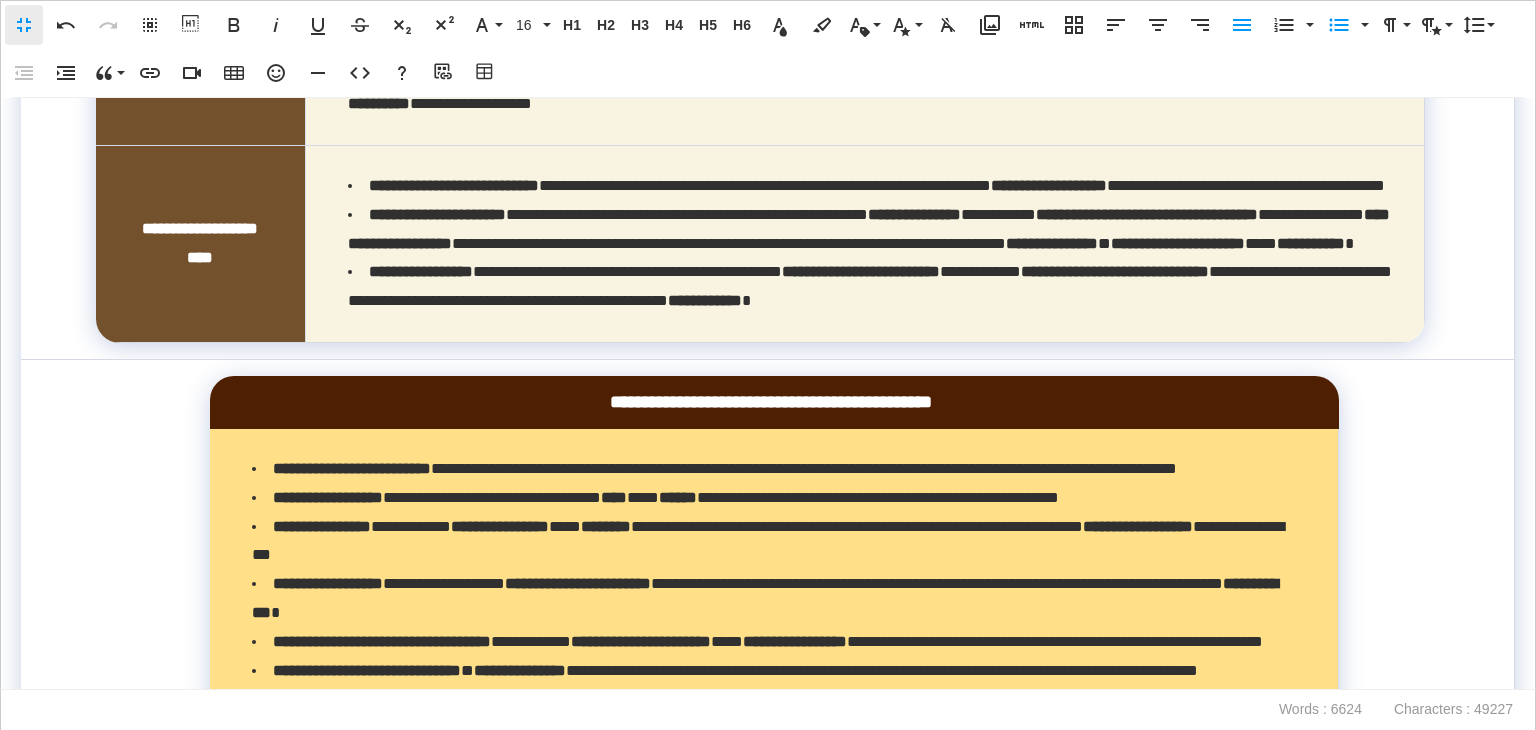 click on "**********" at bounding box center (767, -190) 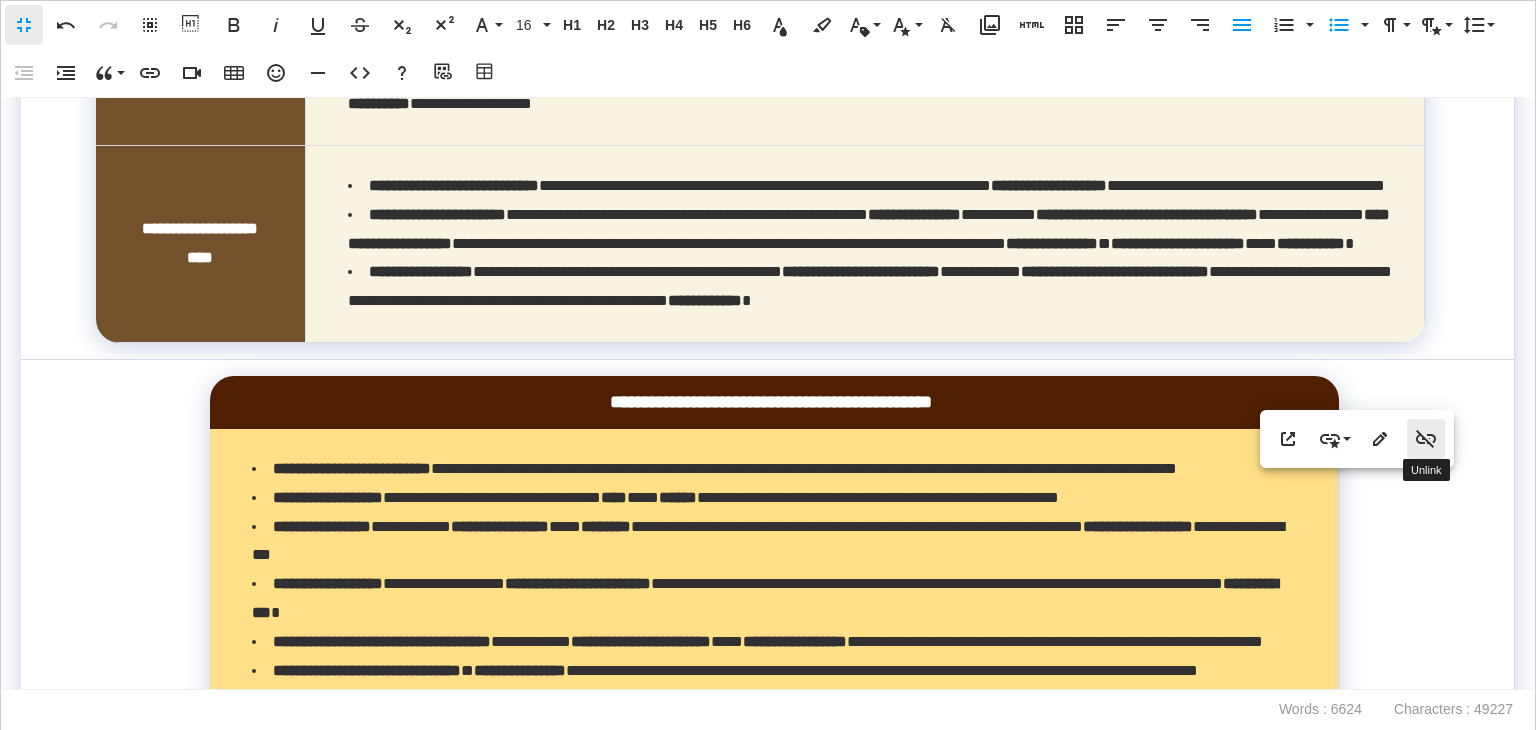 click 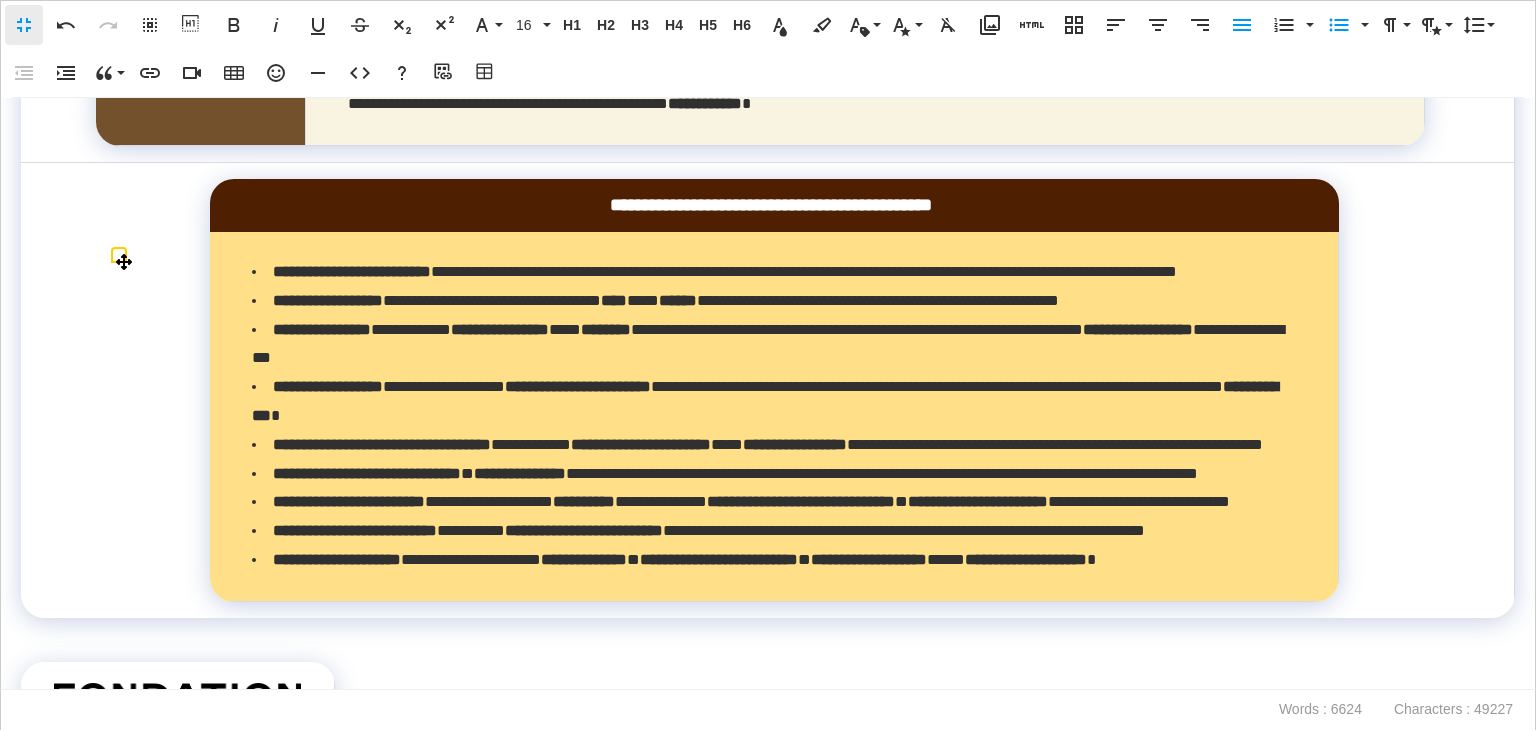 scroll, scrollTop: 13554, scrollLeft: 0, axis: vertical 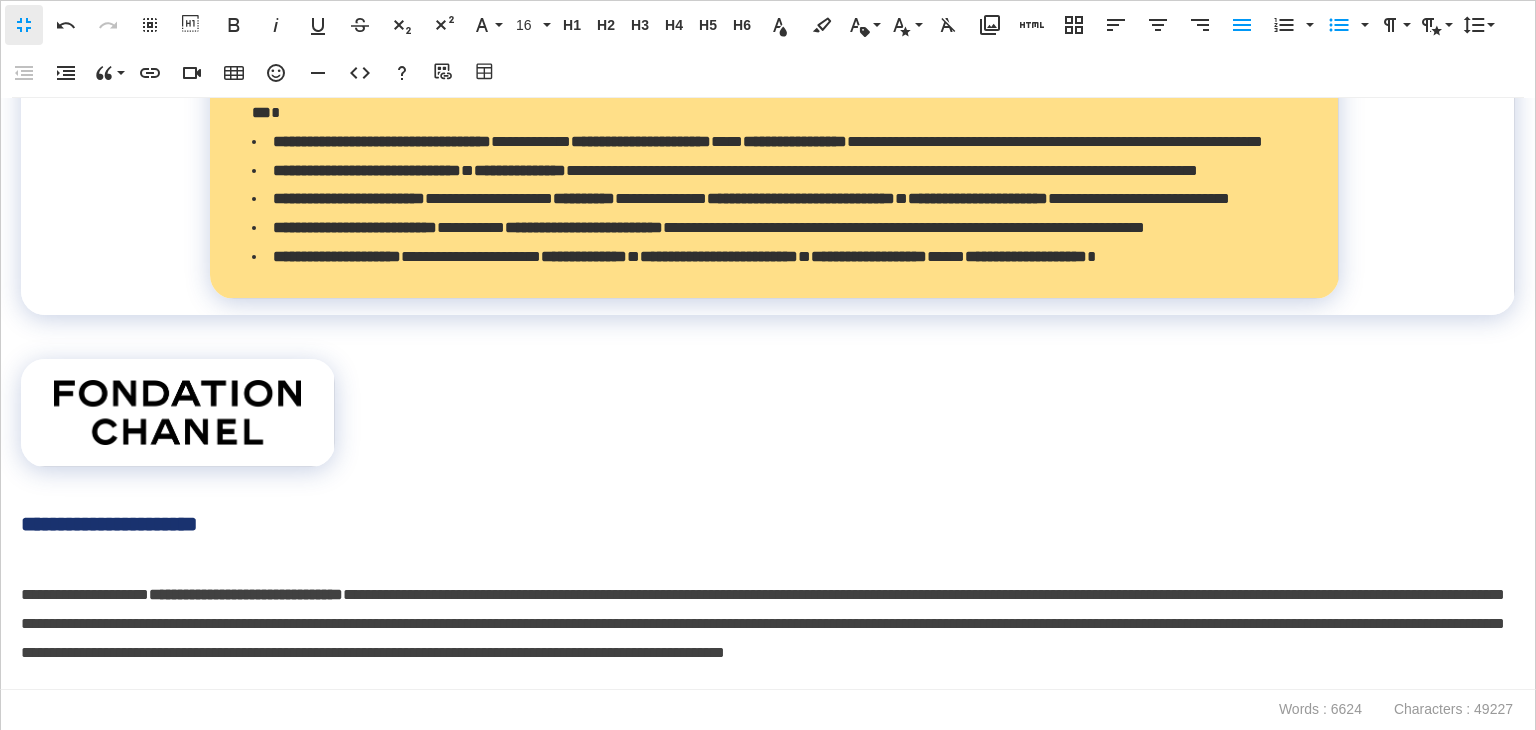 drag, startPoint x: 237, startPoint y: 401, endPoint x: 141, endPoint y: 365, distance: 102.528046 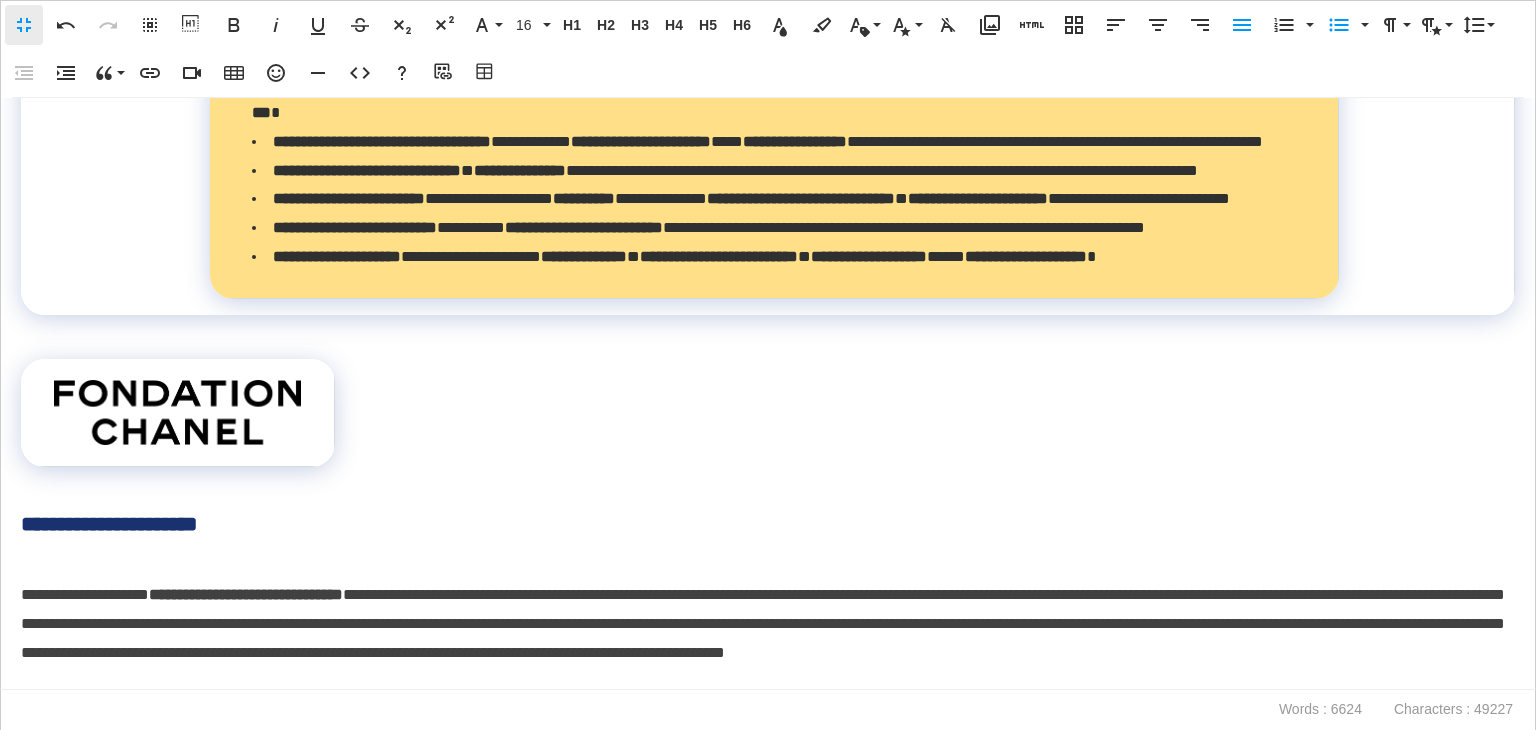click on "**********" at bounding box center [201, -256] 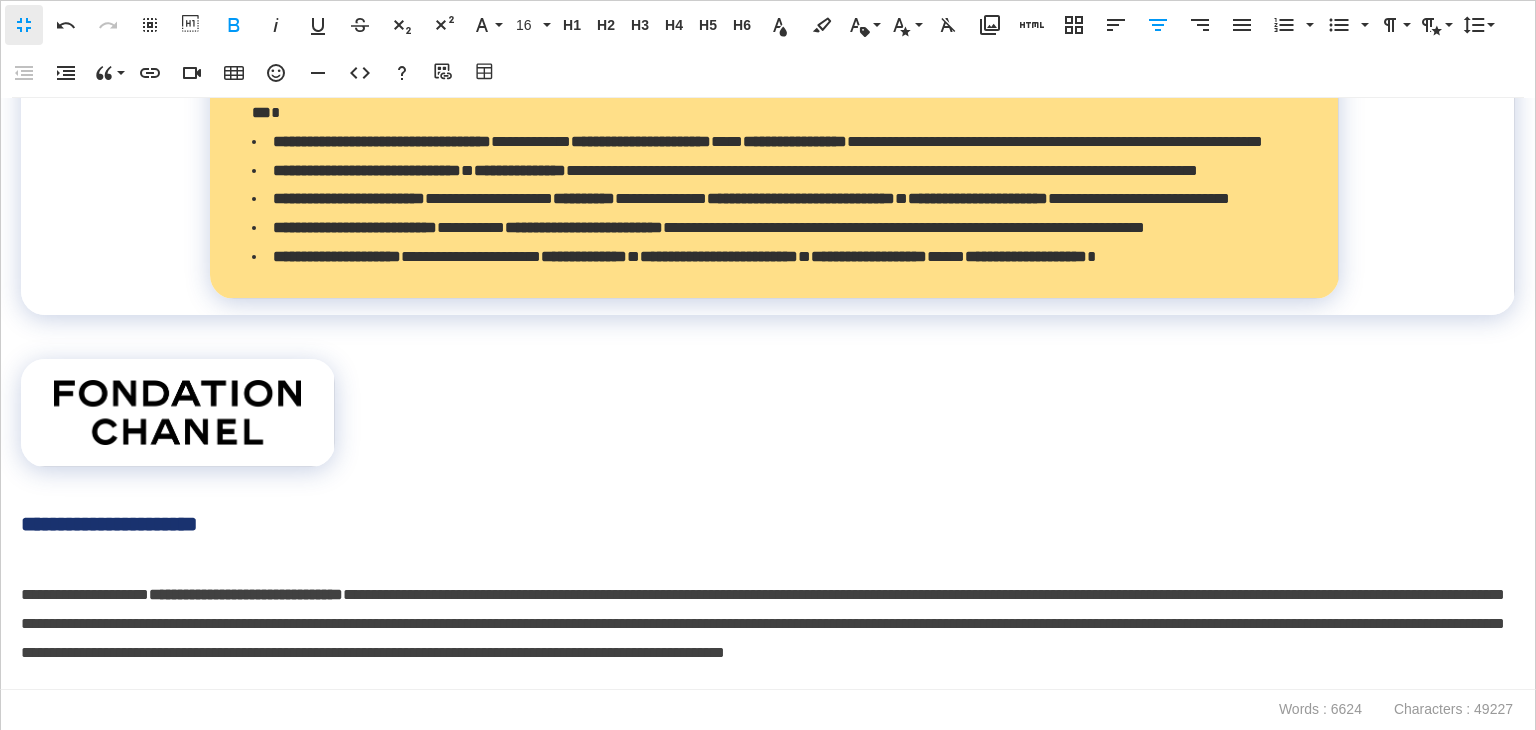 copy on "**********" 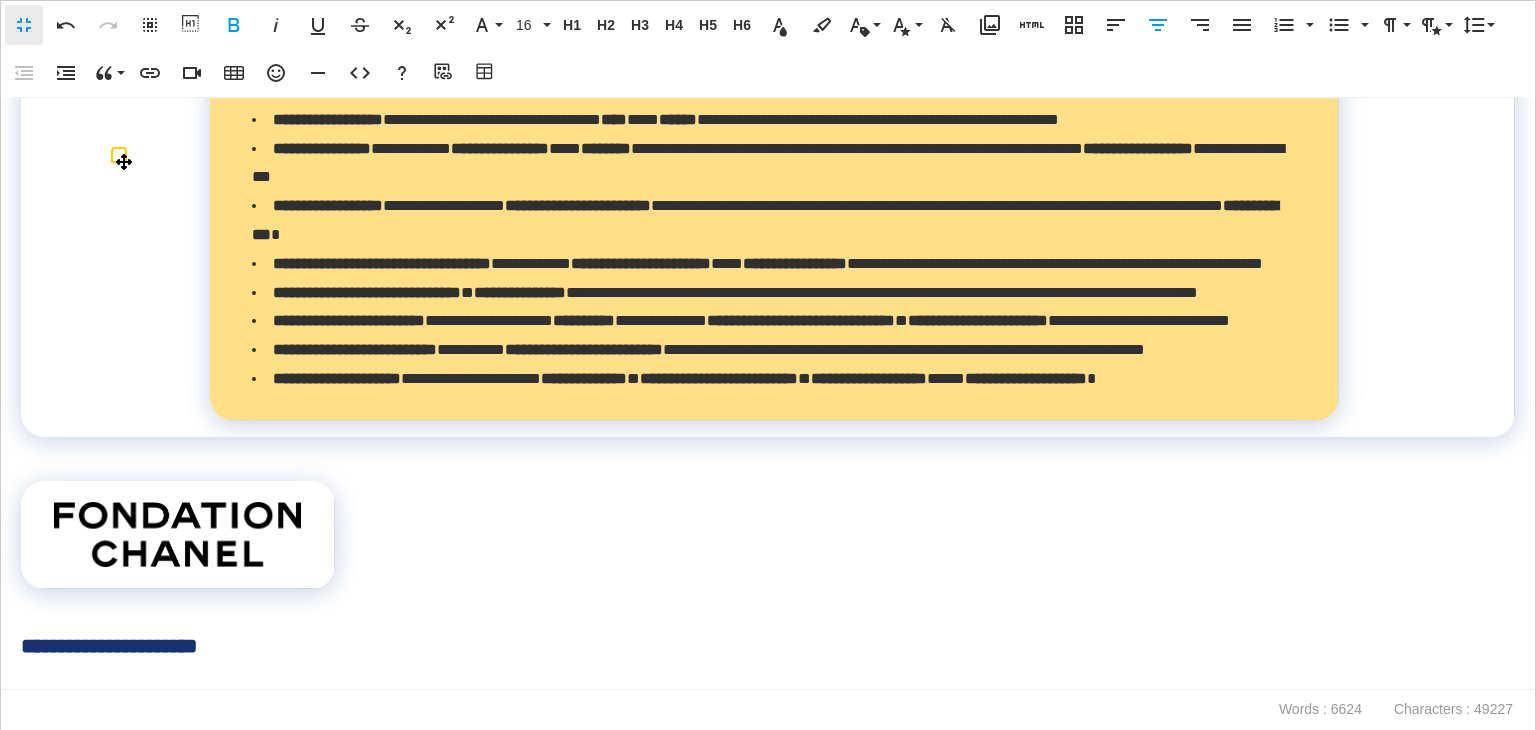 scroll, scrollTop: 13754, scrollLeft: 0, axis: vertical 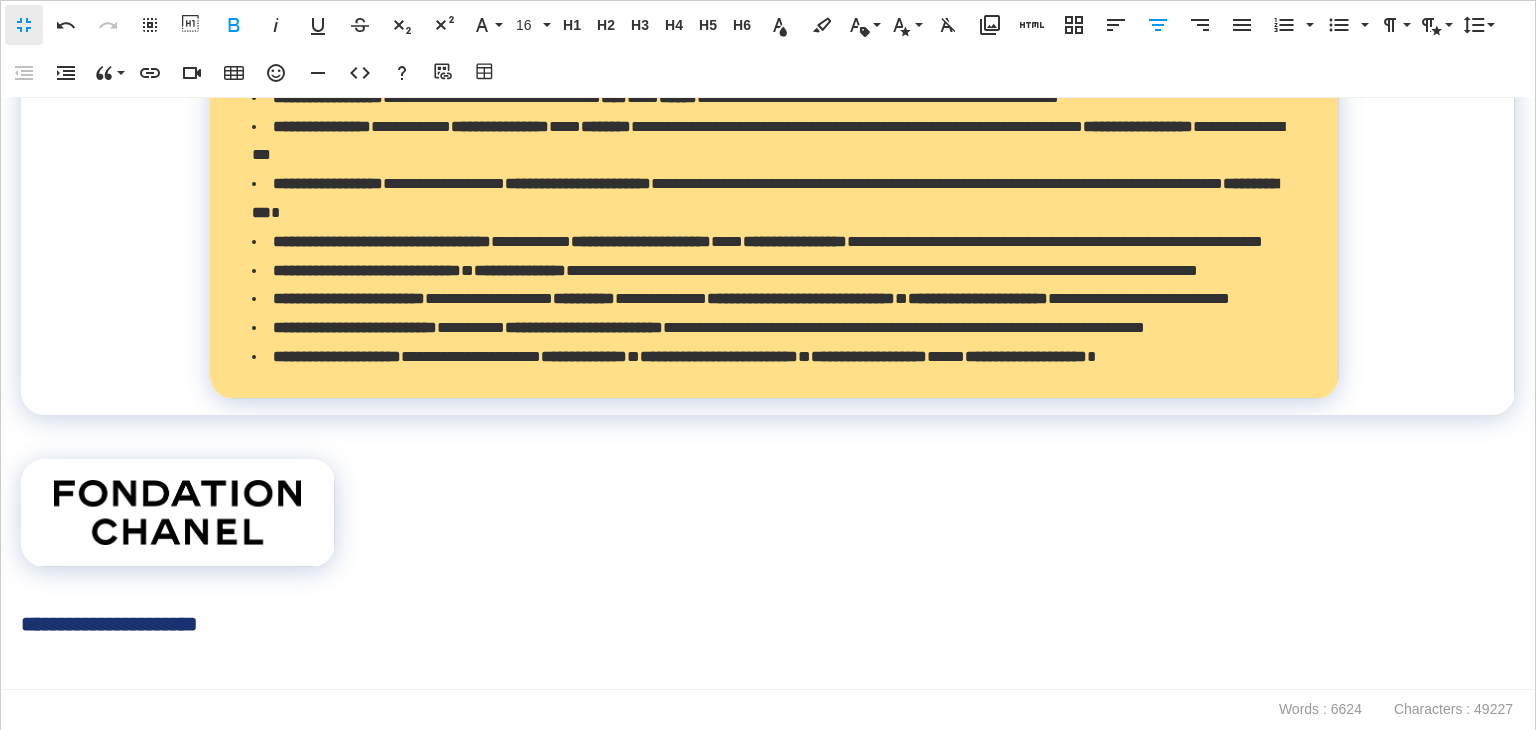 drag, startPoint x: 1172, startPoint y: 577, endPoint x: 336, endPoint y: 398, distance: 854.94855 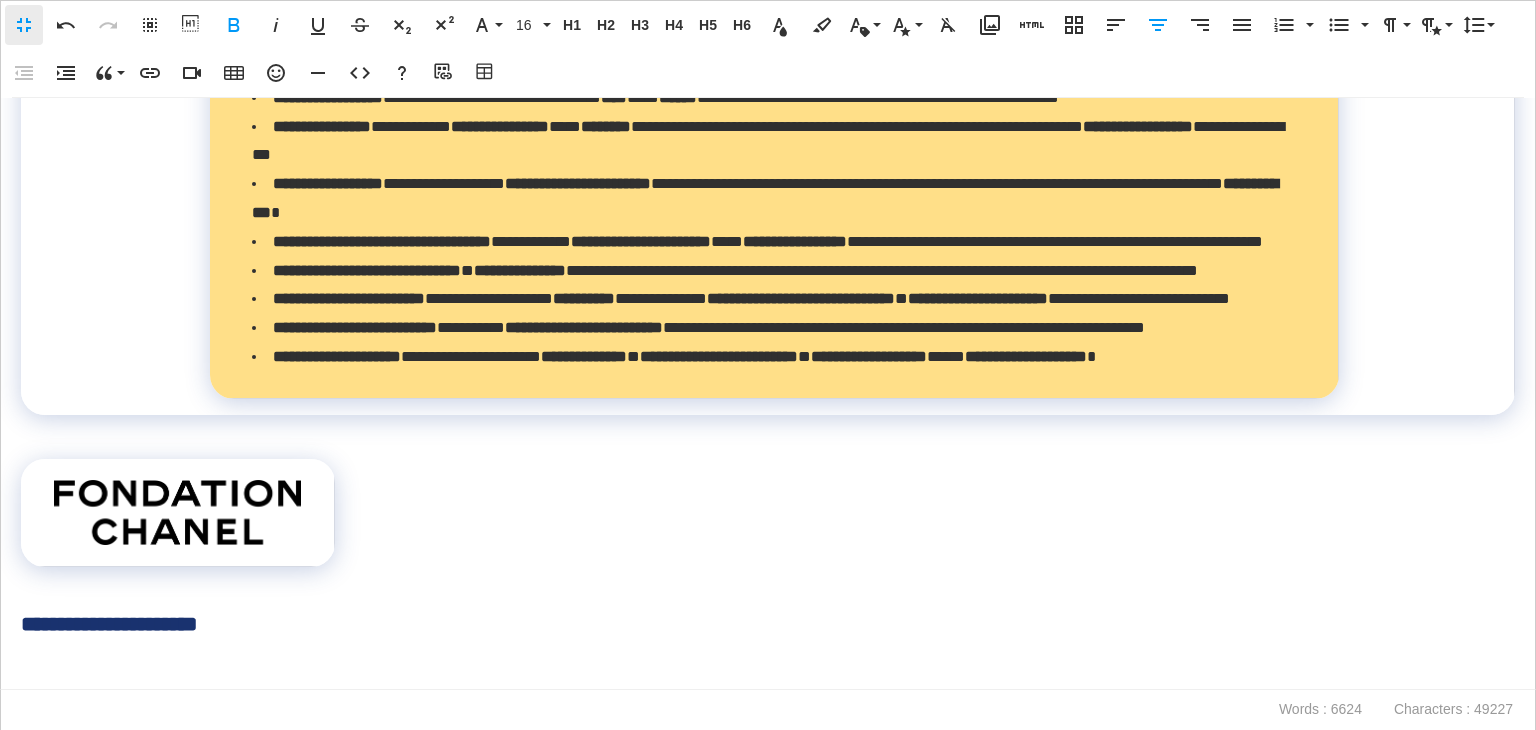 click on "**********" at bounding box center (864, -156) 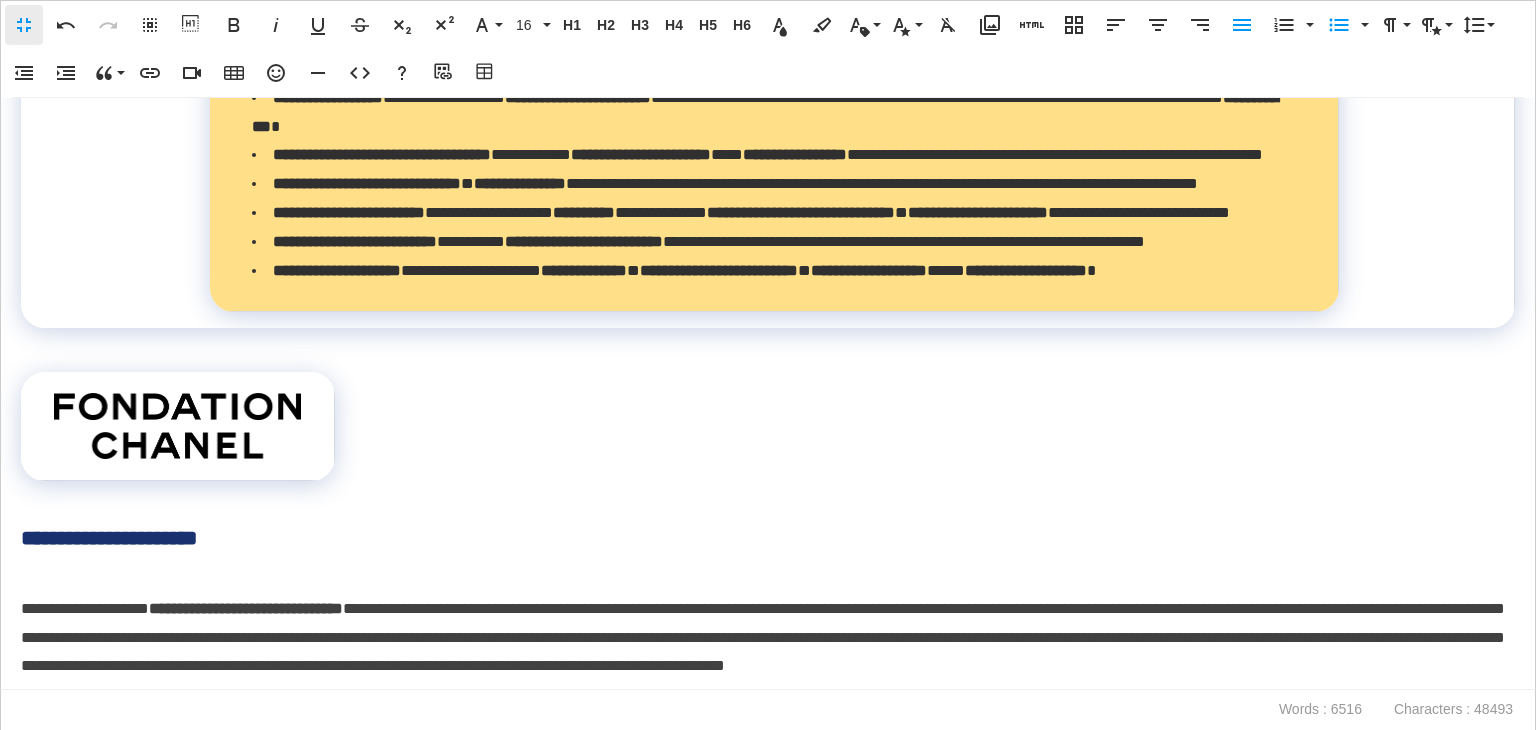 click at bounding box center [870, -185] 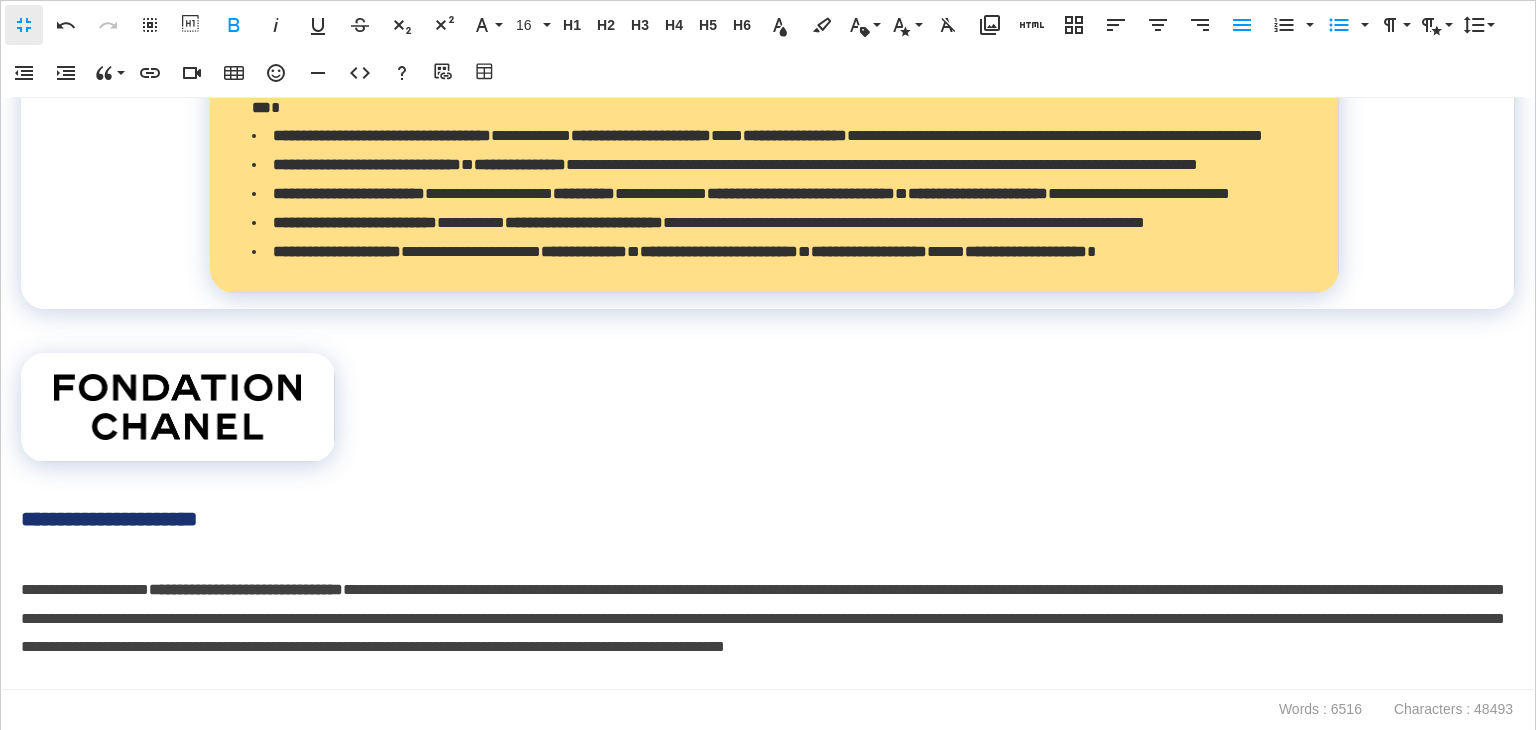 drag, startPoint x: 416, startPoint y: 219, endPoint x: 367, endPoint y: 175, distance: 65.8559 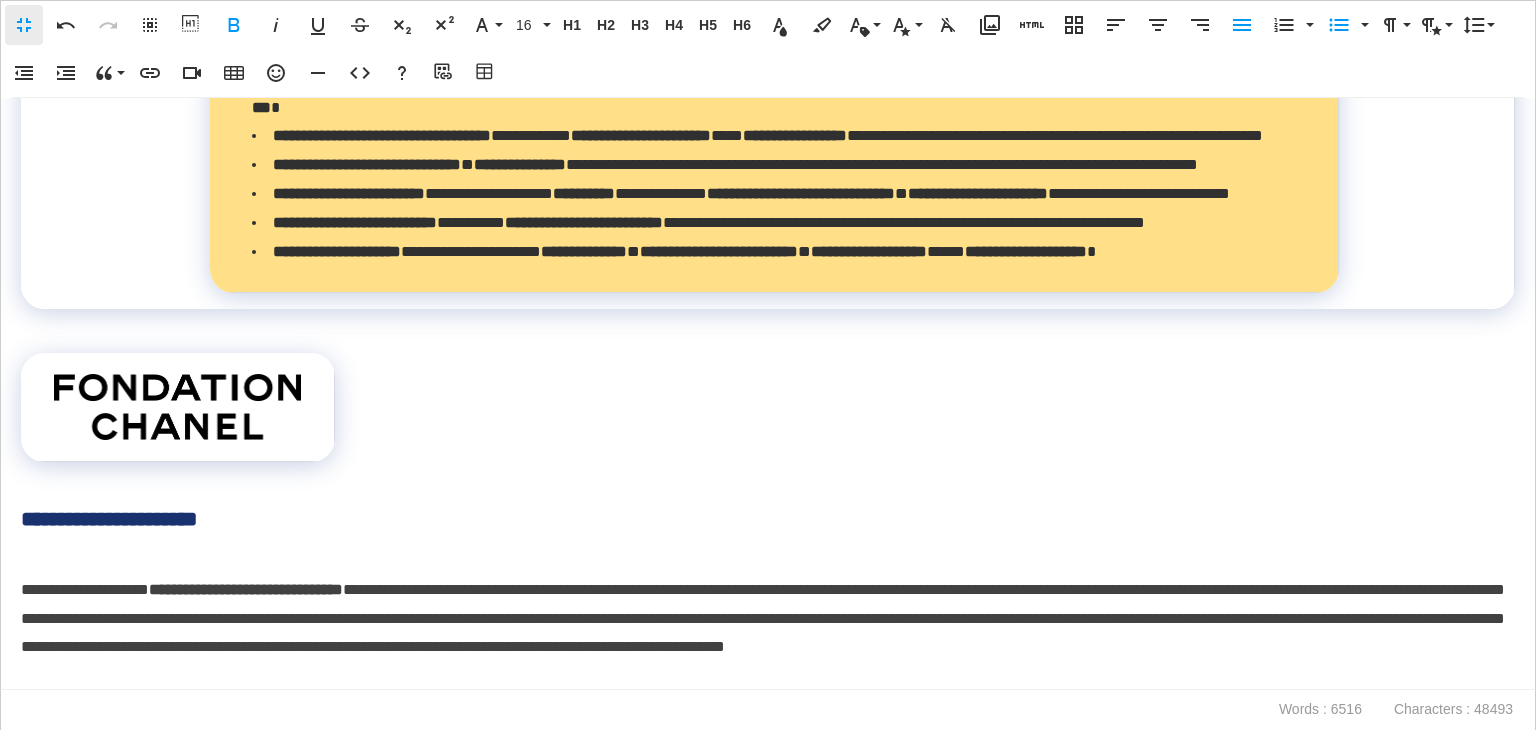 click on "**********" at bounding box center [870, -352] 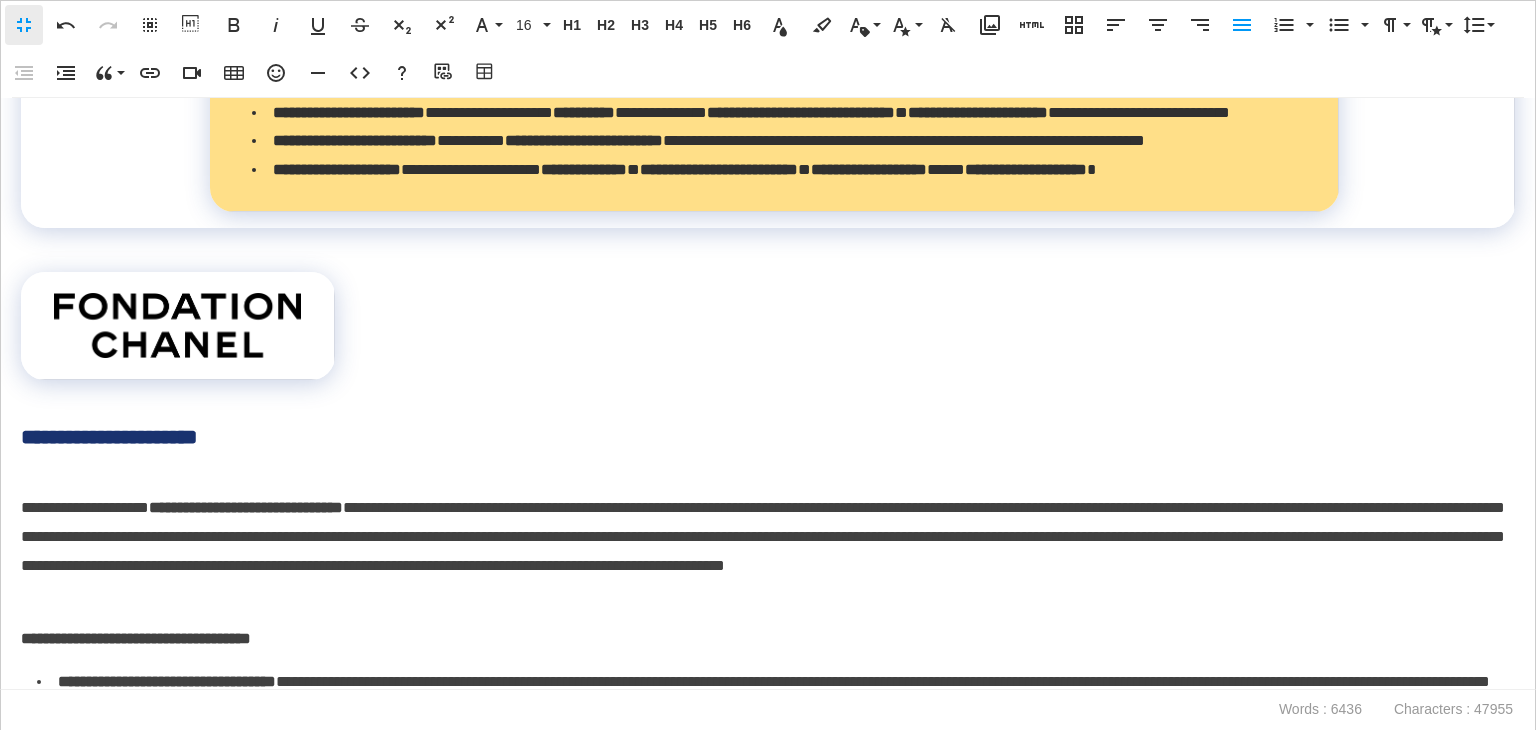 click at bounding box center (870, -376) 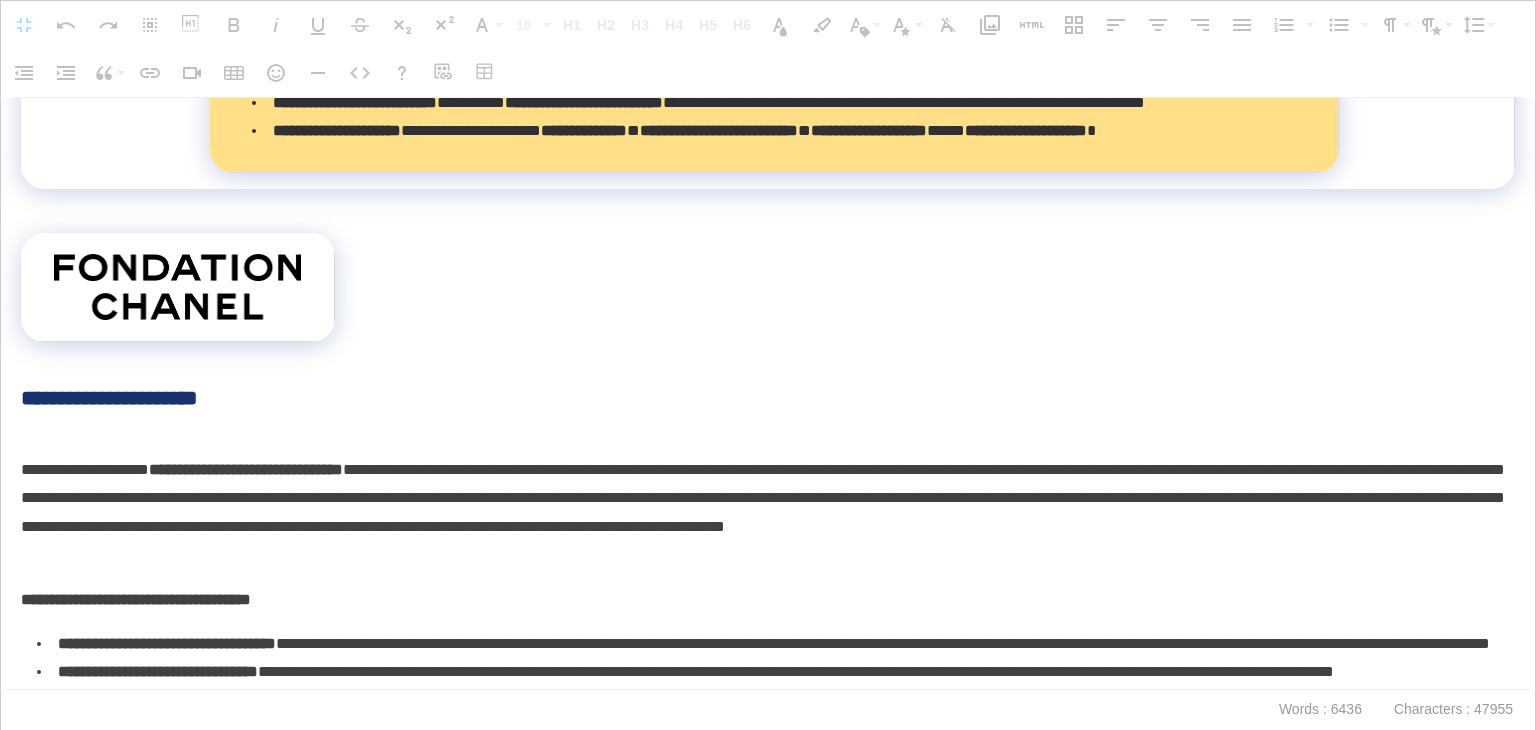 click on "**********" at bounding box center [760, -367] 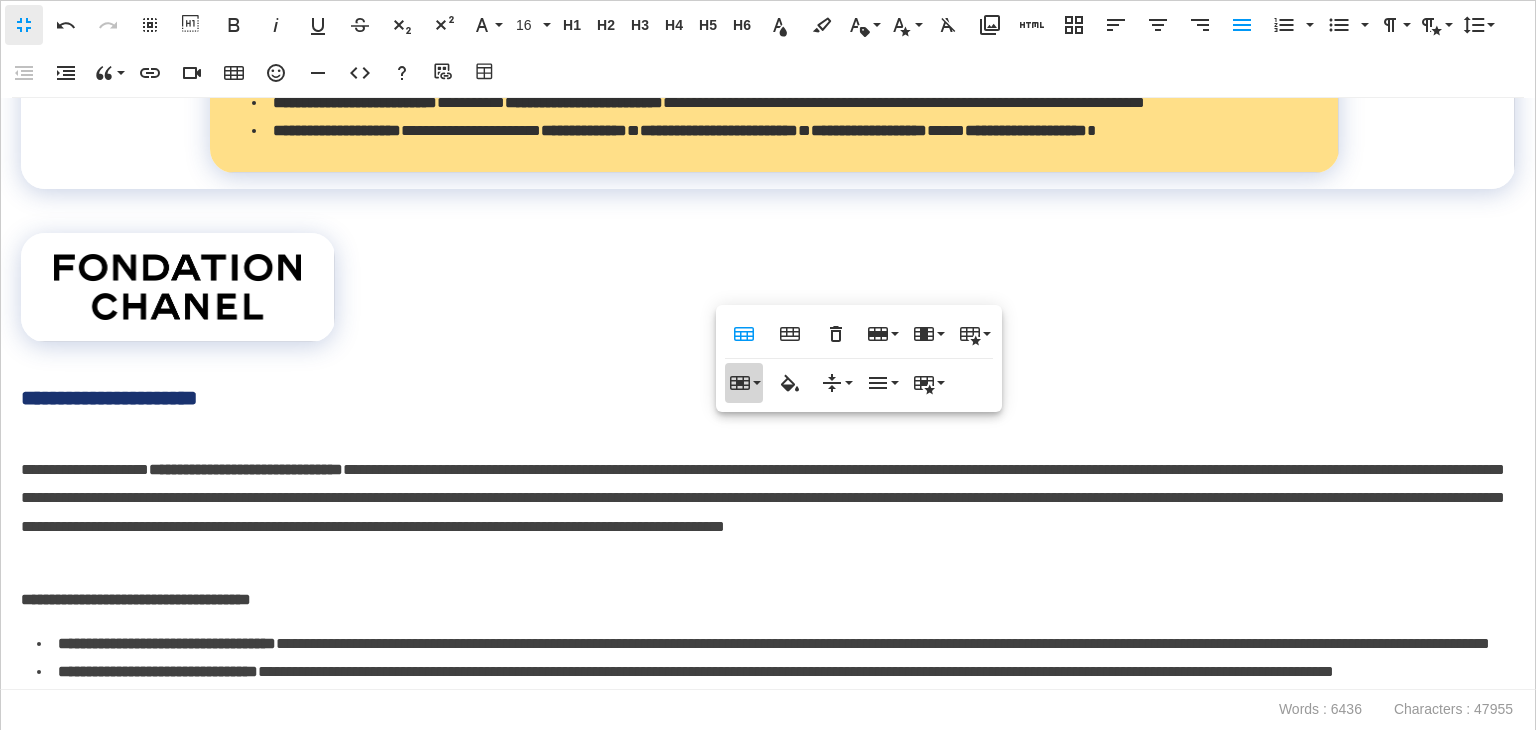 click 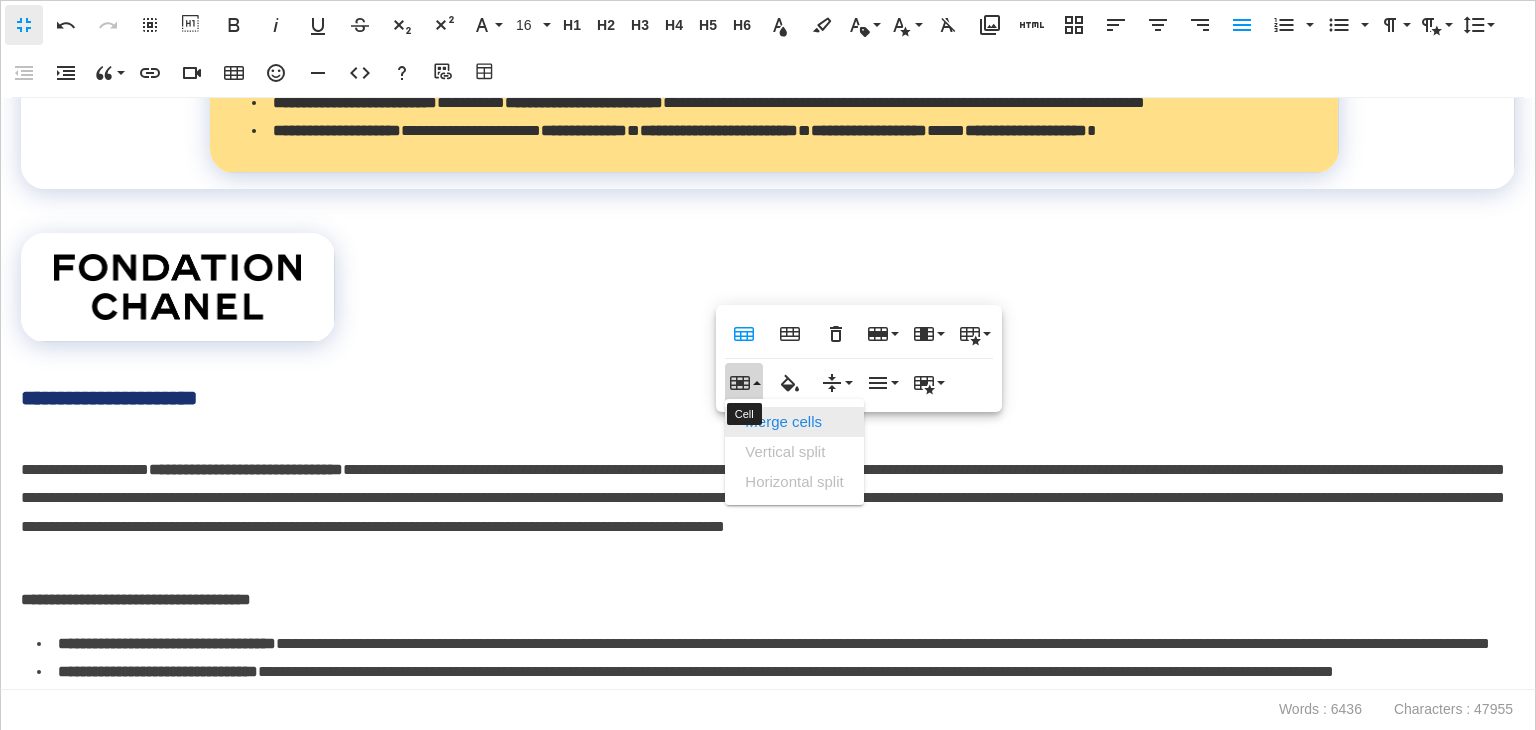 click on "Merge cells" at bounding box center [794, 422] 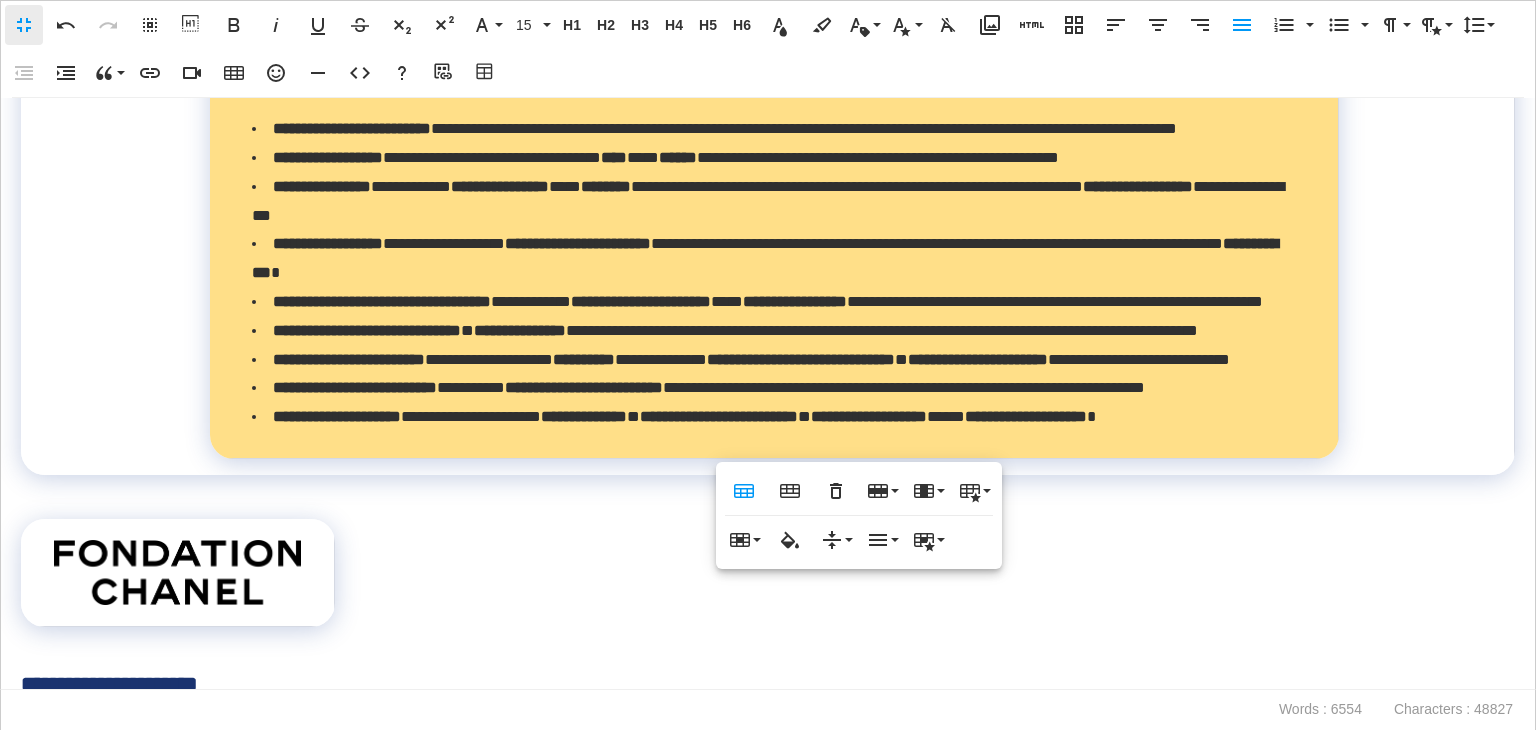 scroll, scrollTop: 14155, scrollLeft: 0, axis: vertical 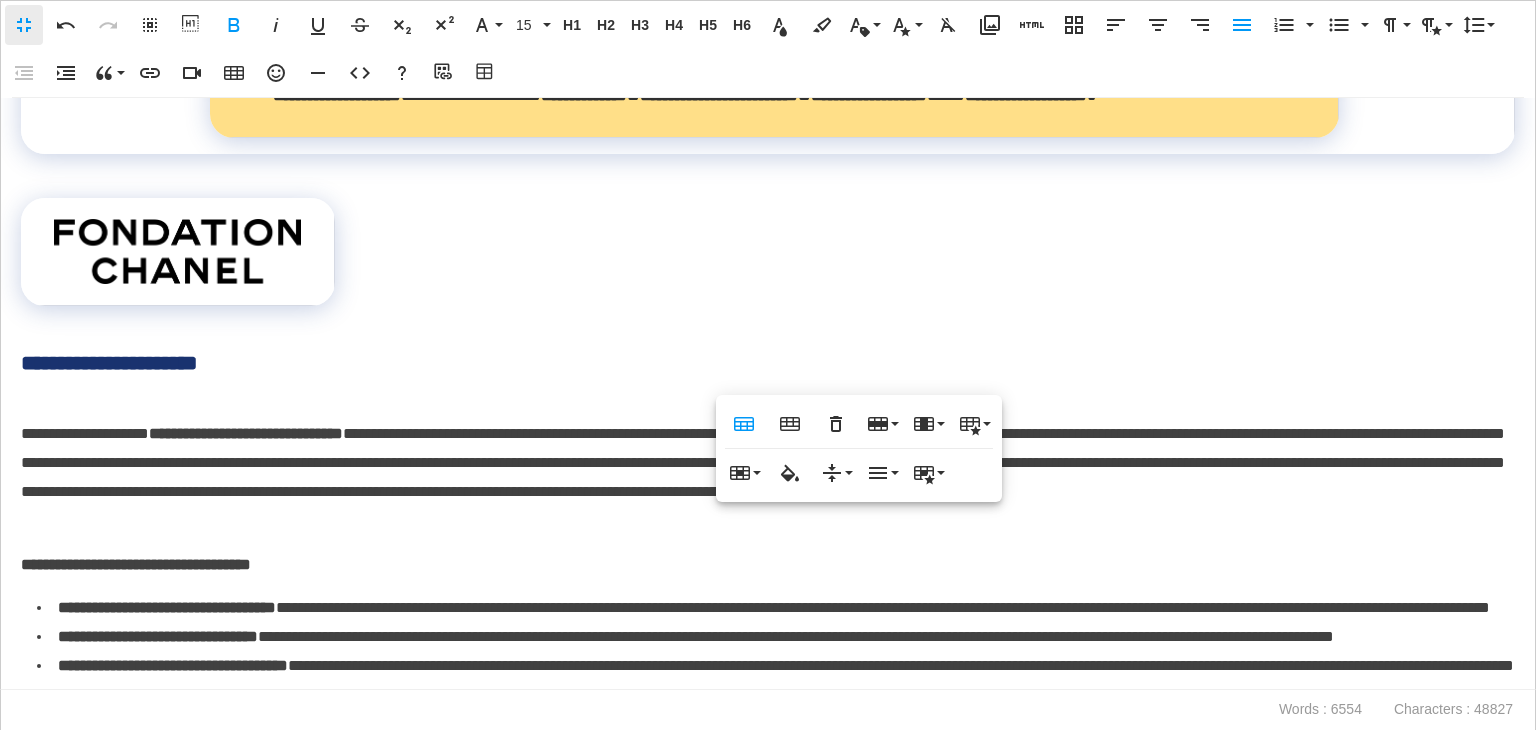 click on "**********" at bounding box center [768, -617] 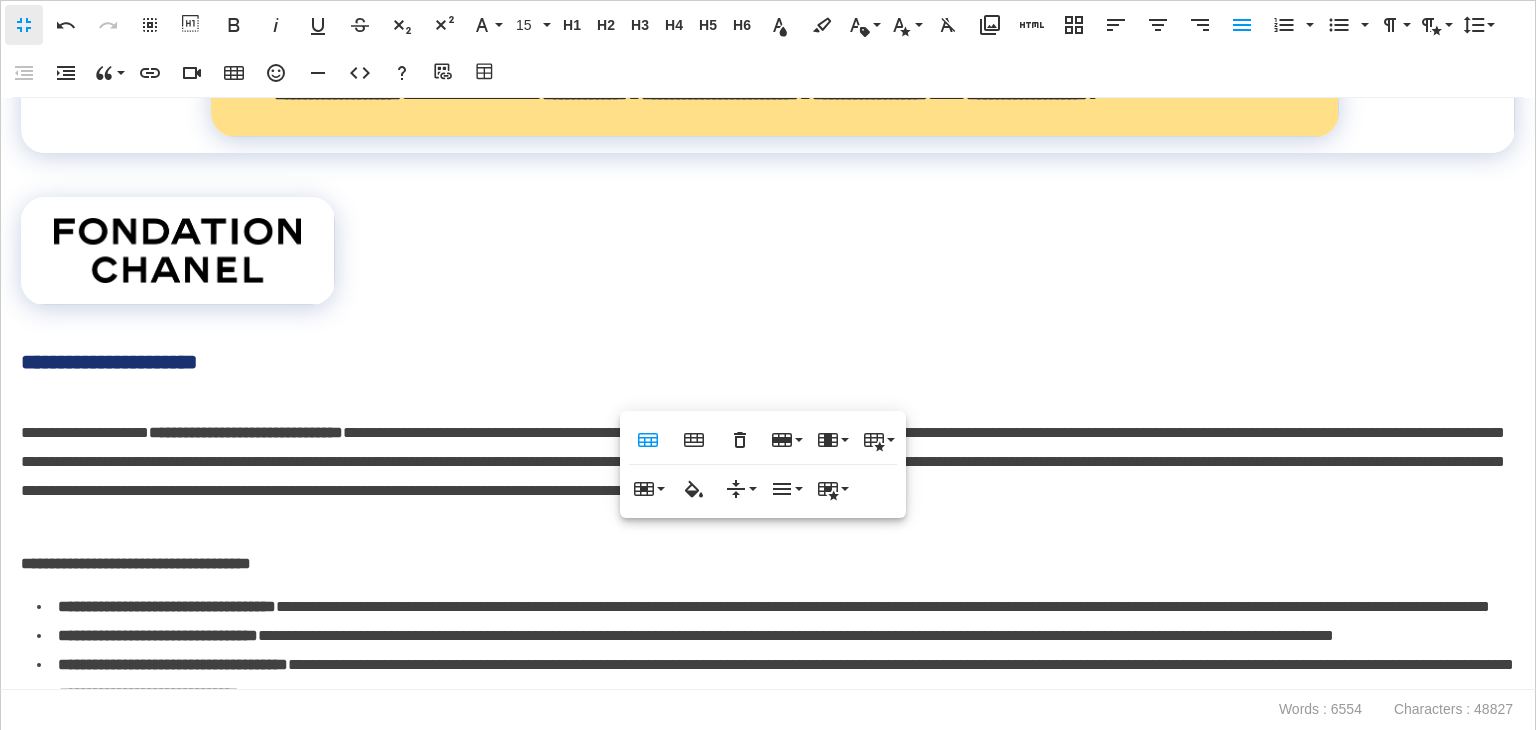 click on "**********" at bounding box center [768, 394] 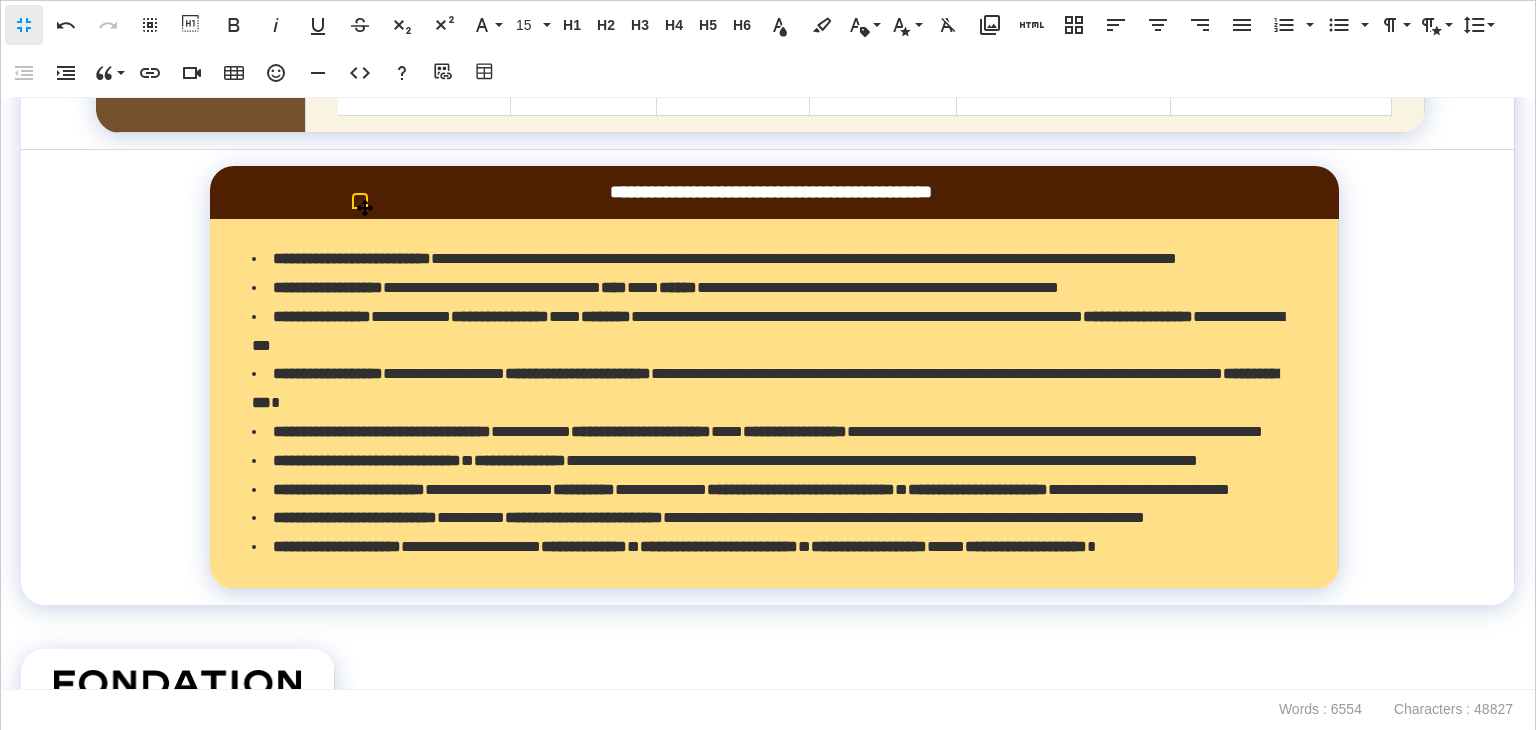 scroll, scrollTop: 13655, scrollLeft: 0, axis: vertical 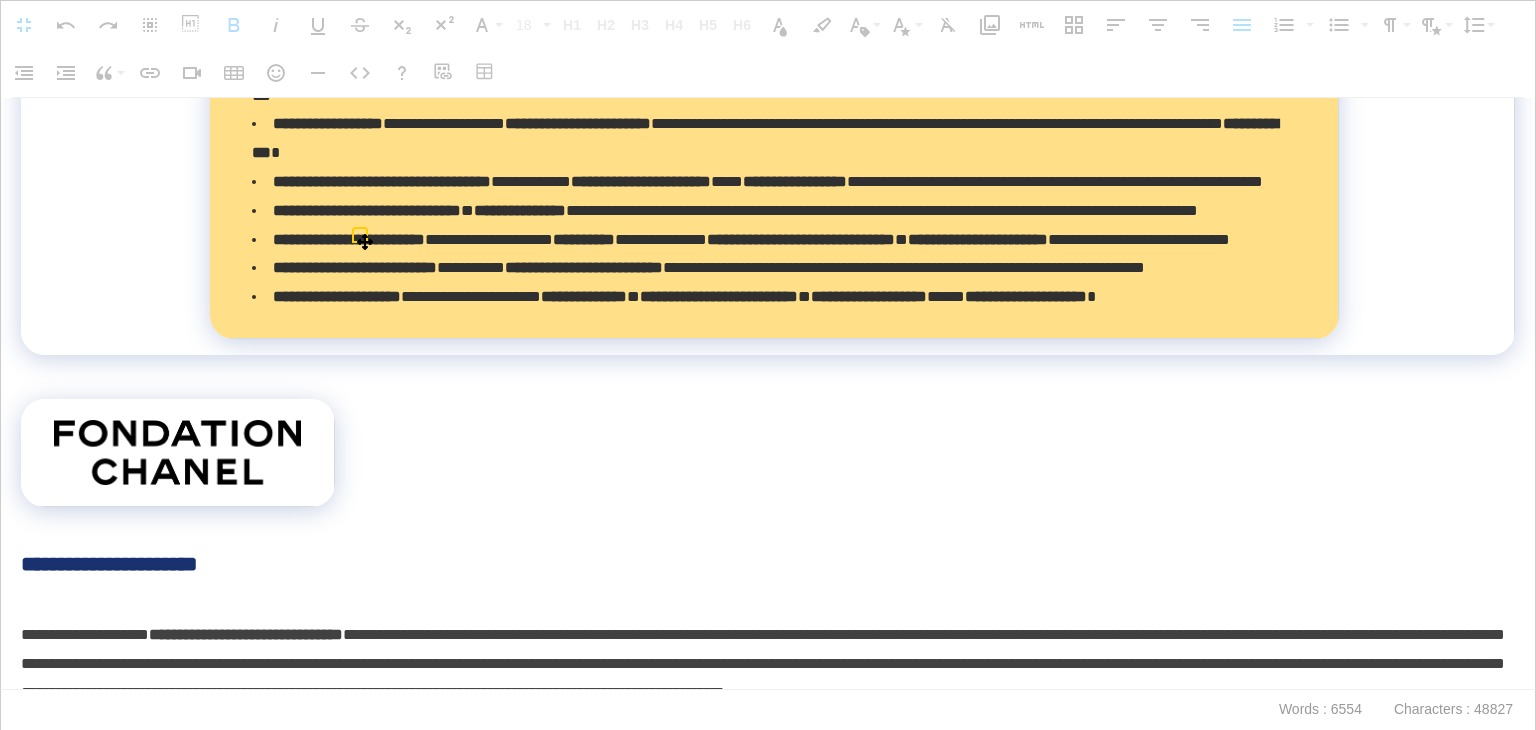 drag, startPoint x: 400, startPoint y: 277, endPoint x: 1180, endPoint y: 471, distance: 803.7637 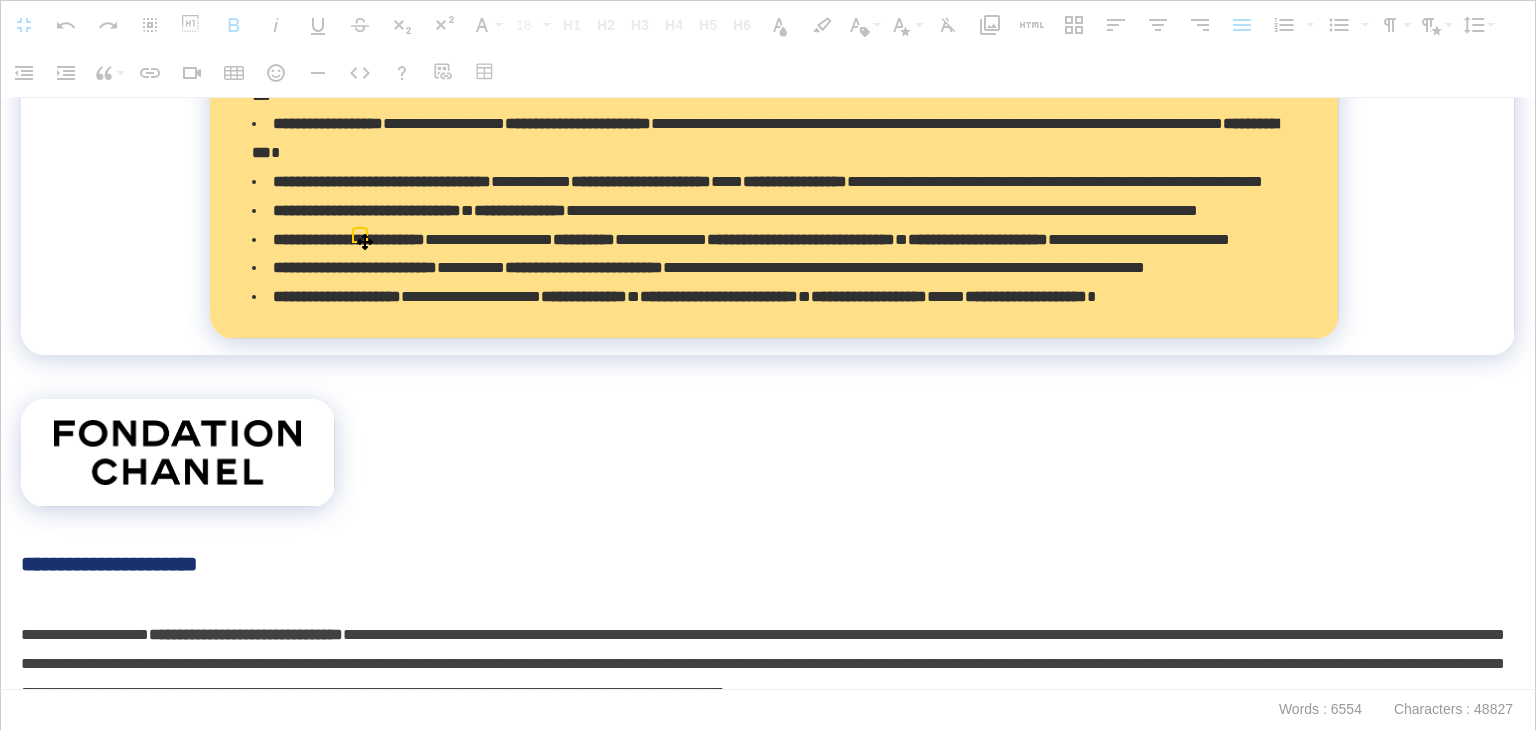 click on "**********" at bounding box center [865, -385] 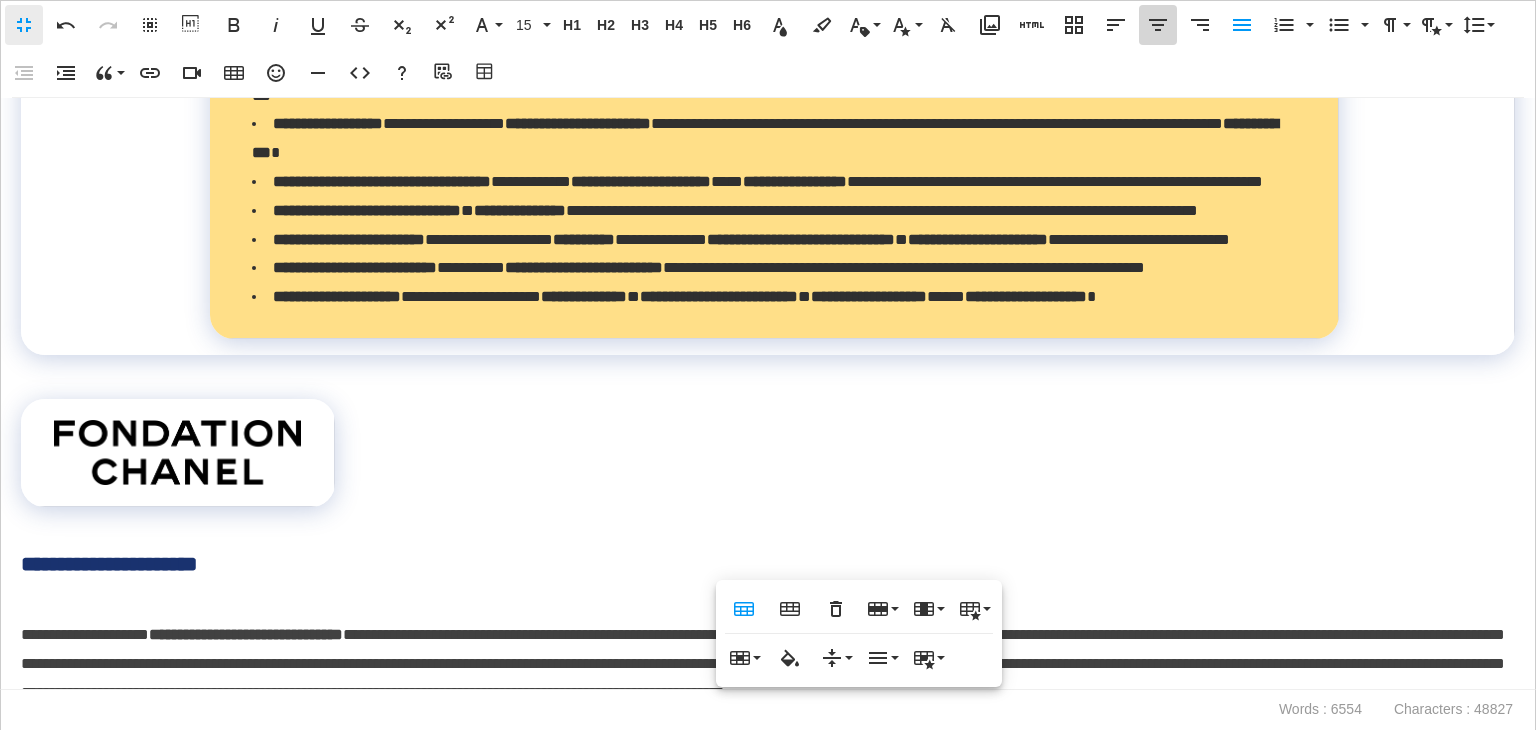 click 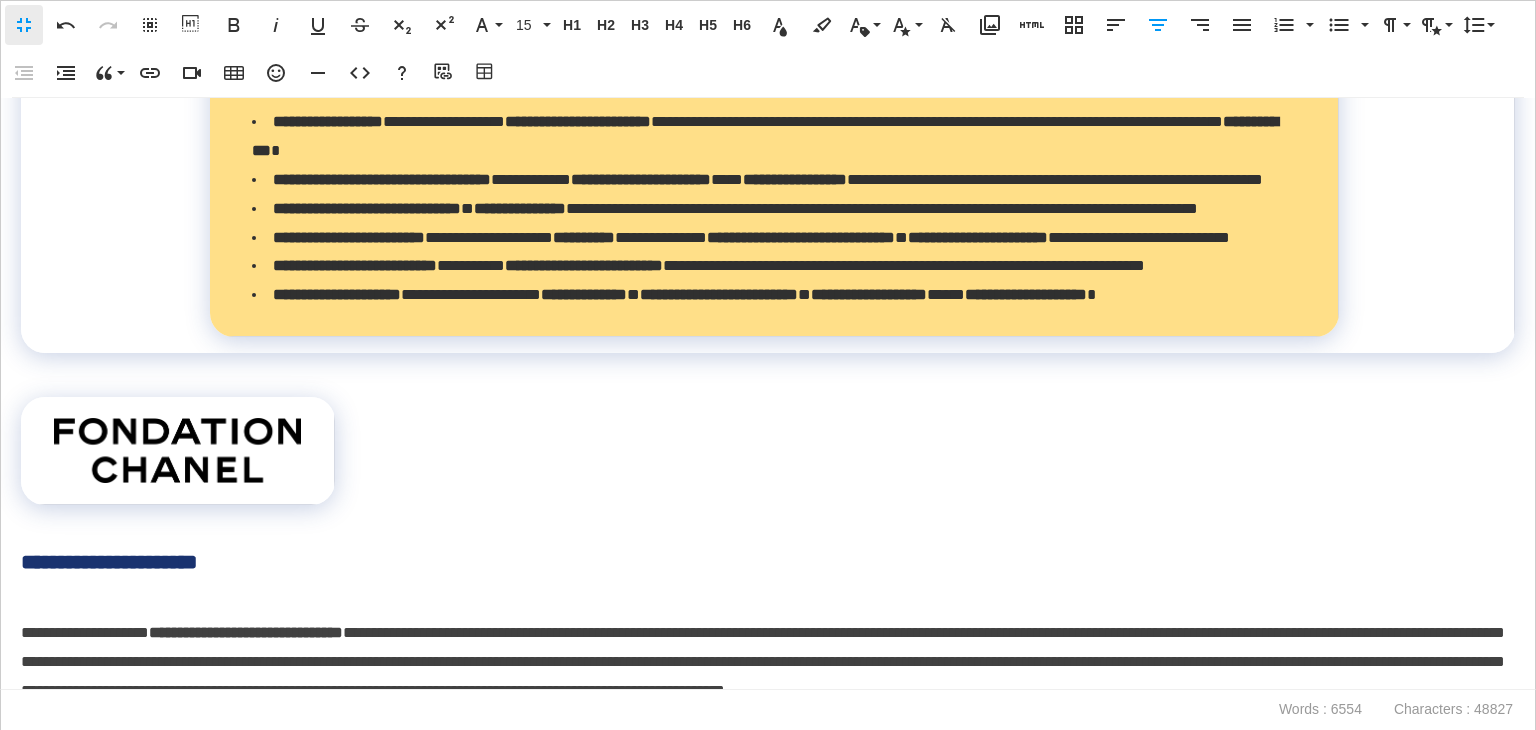click on "**********" at bounding box center [733, -291] 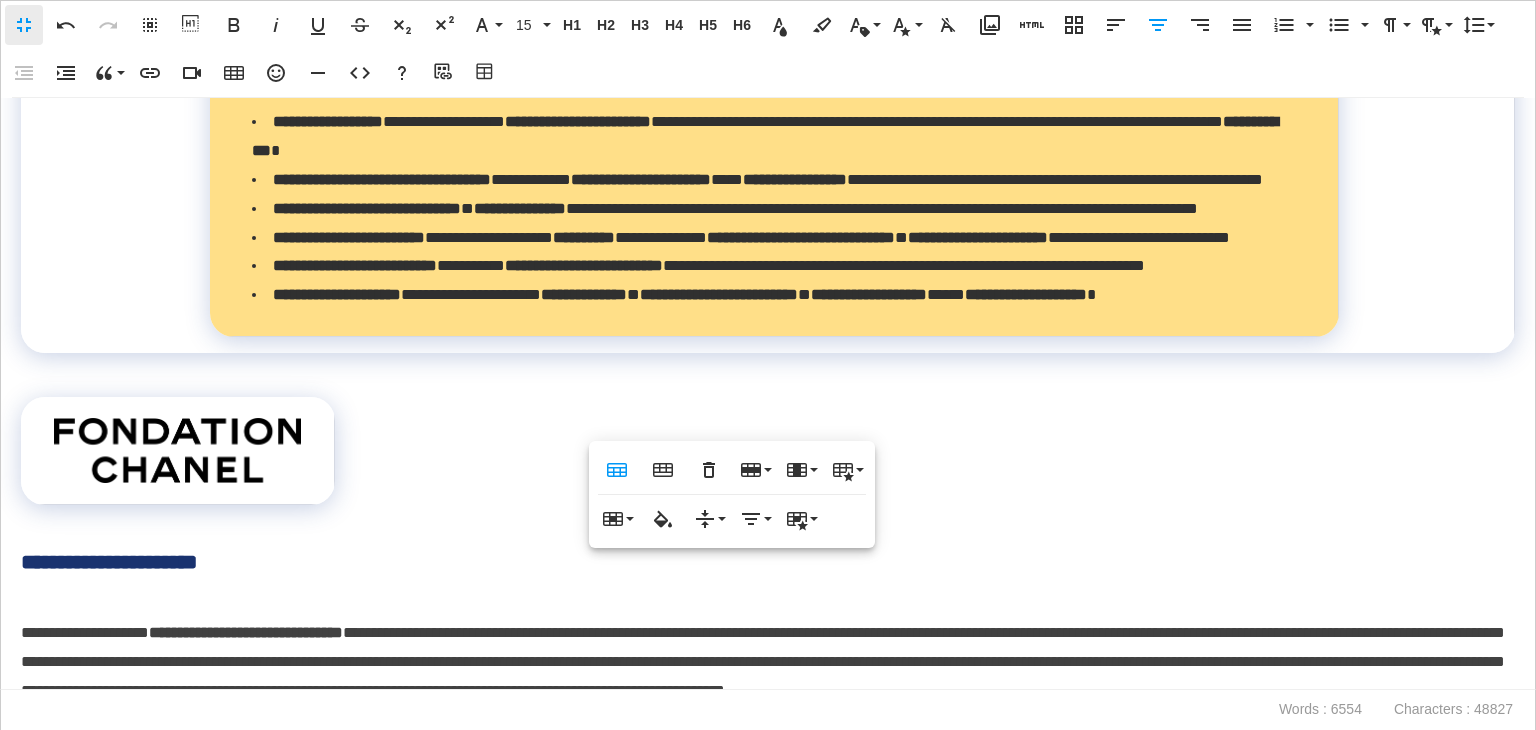 click on "**********" at bounding box center [768, -418] 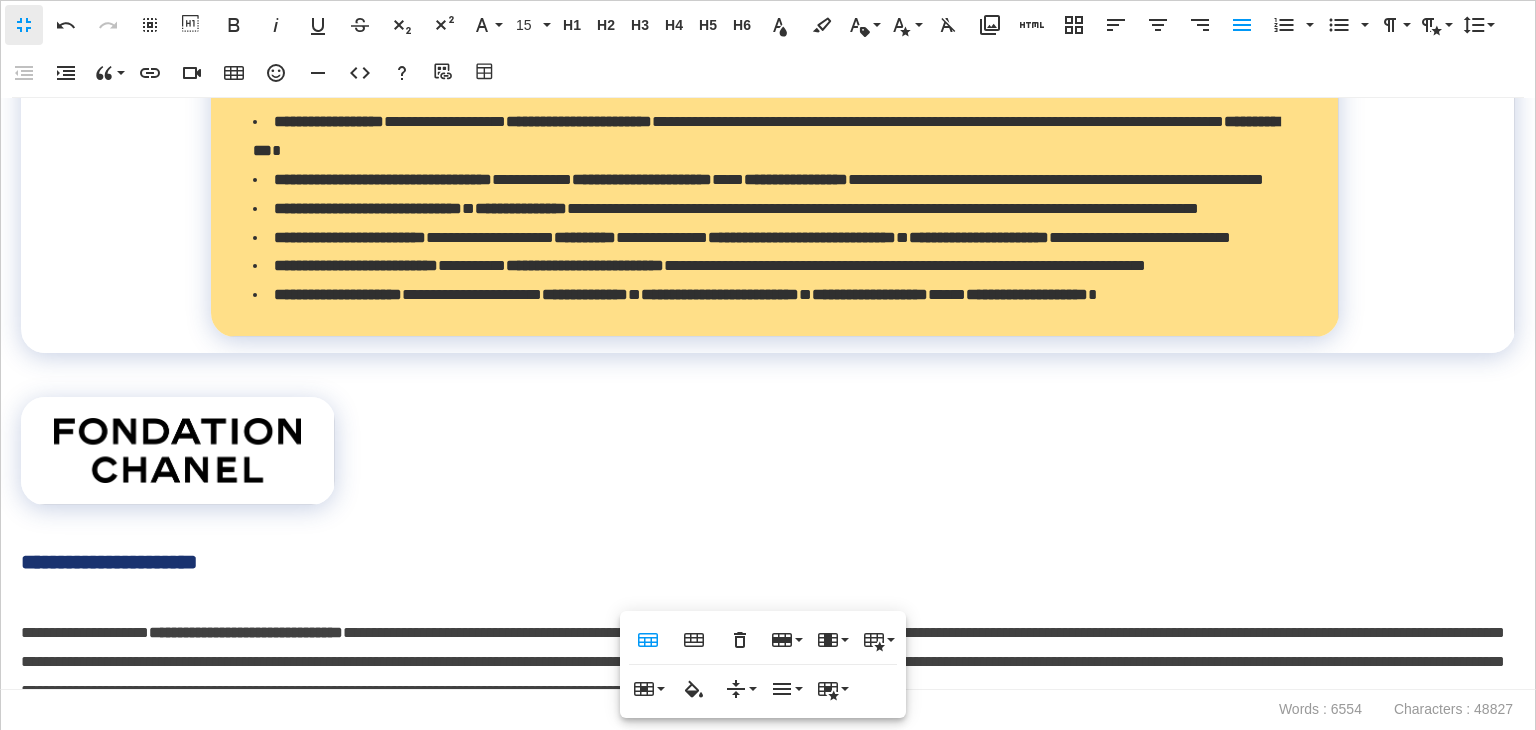 click on "**********" at bounding box center (768, 394) 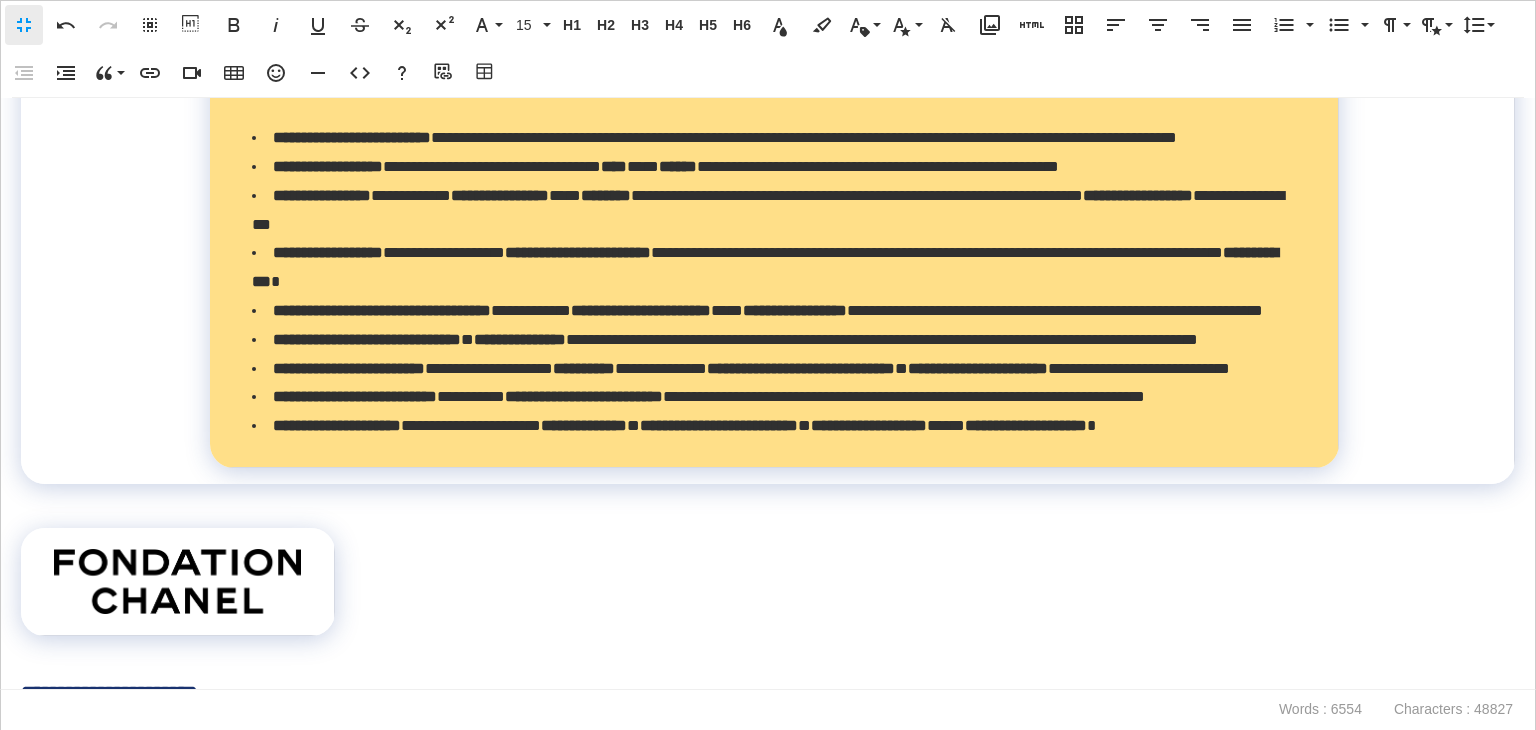 scroll, scrollTop: 13755, scrollLeft: 0, axis: vertical 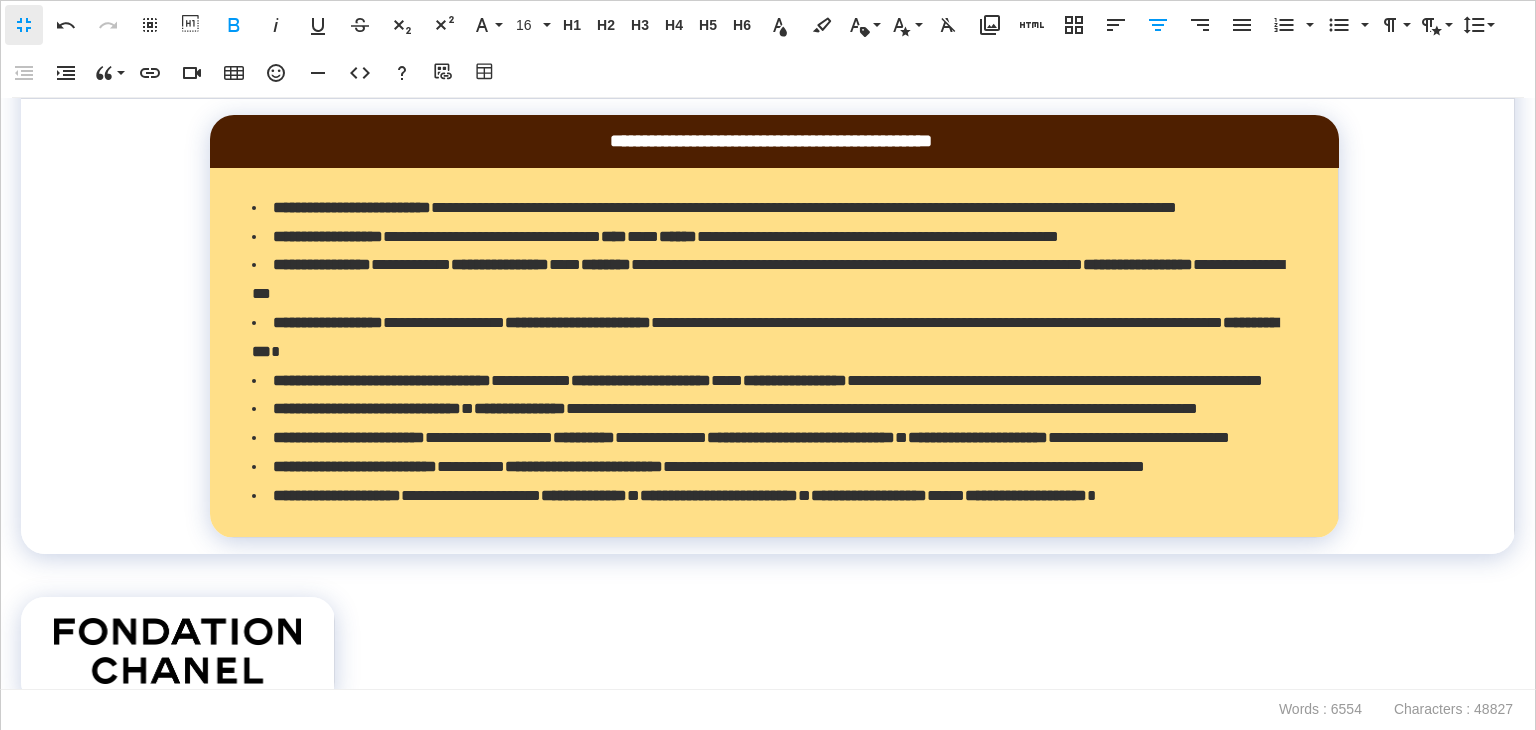 drag, startPoint x: 187, startPoint y: 254, endPoint x: 138, endPoint y: 258, distance: 49.162994 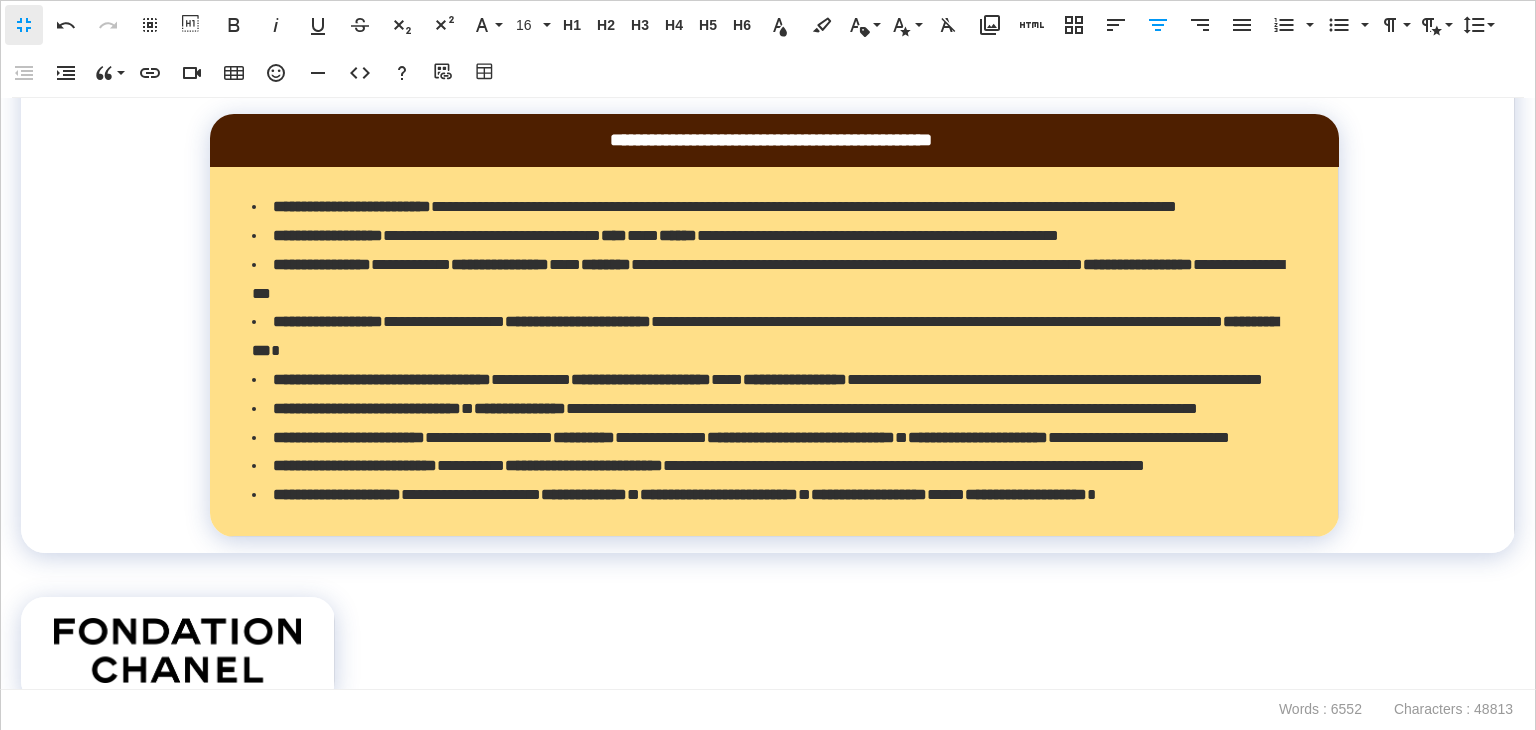scroll, scrollTop: 13955, scrollLeft: 0, axis: vertical 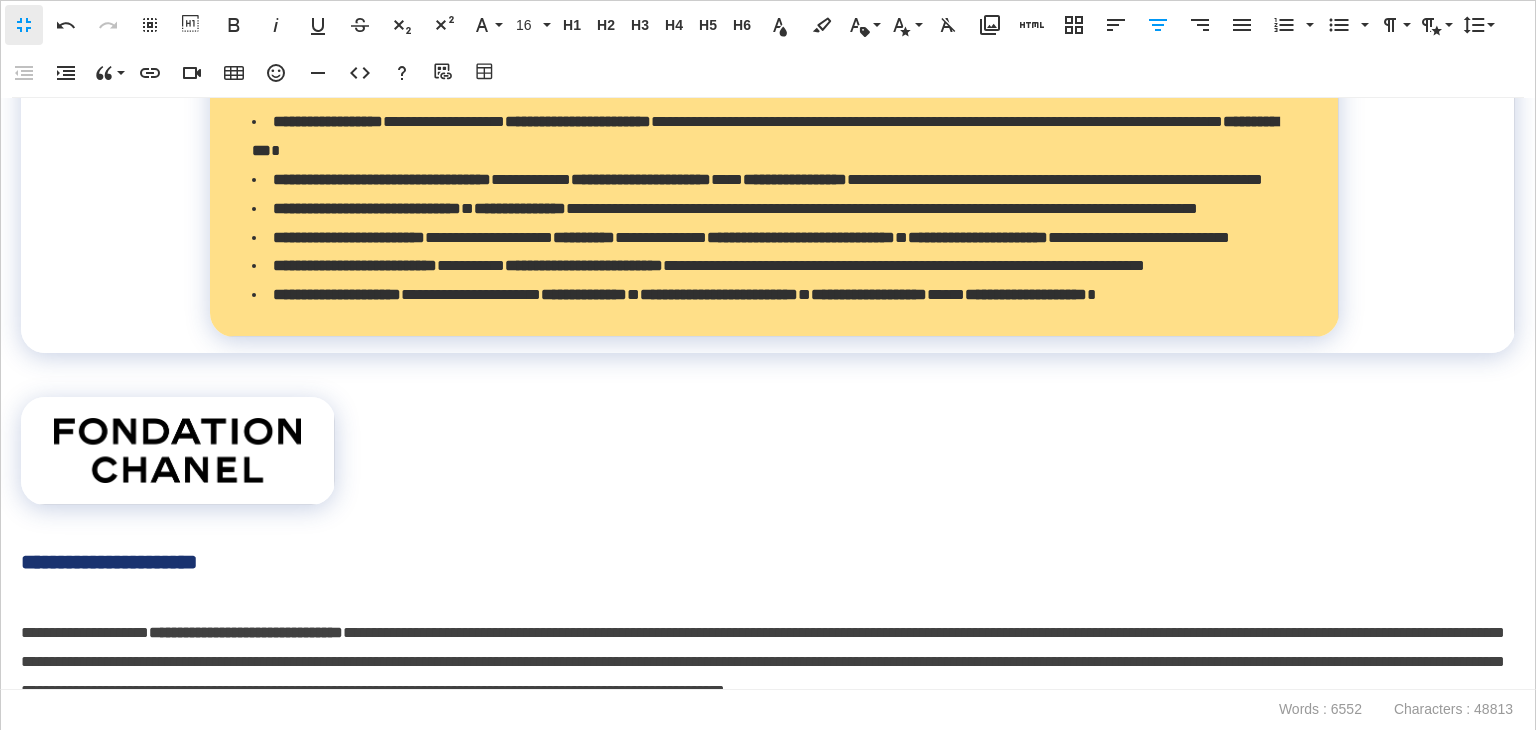 drag, startPoint x: 239, startPoint y: 424, endPoint x: 122, endPoint y: 371, distance: 128.44453 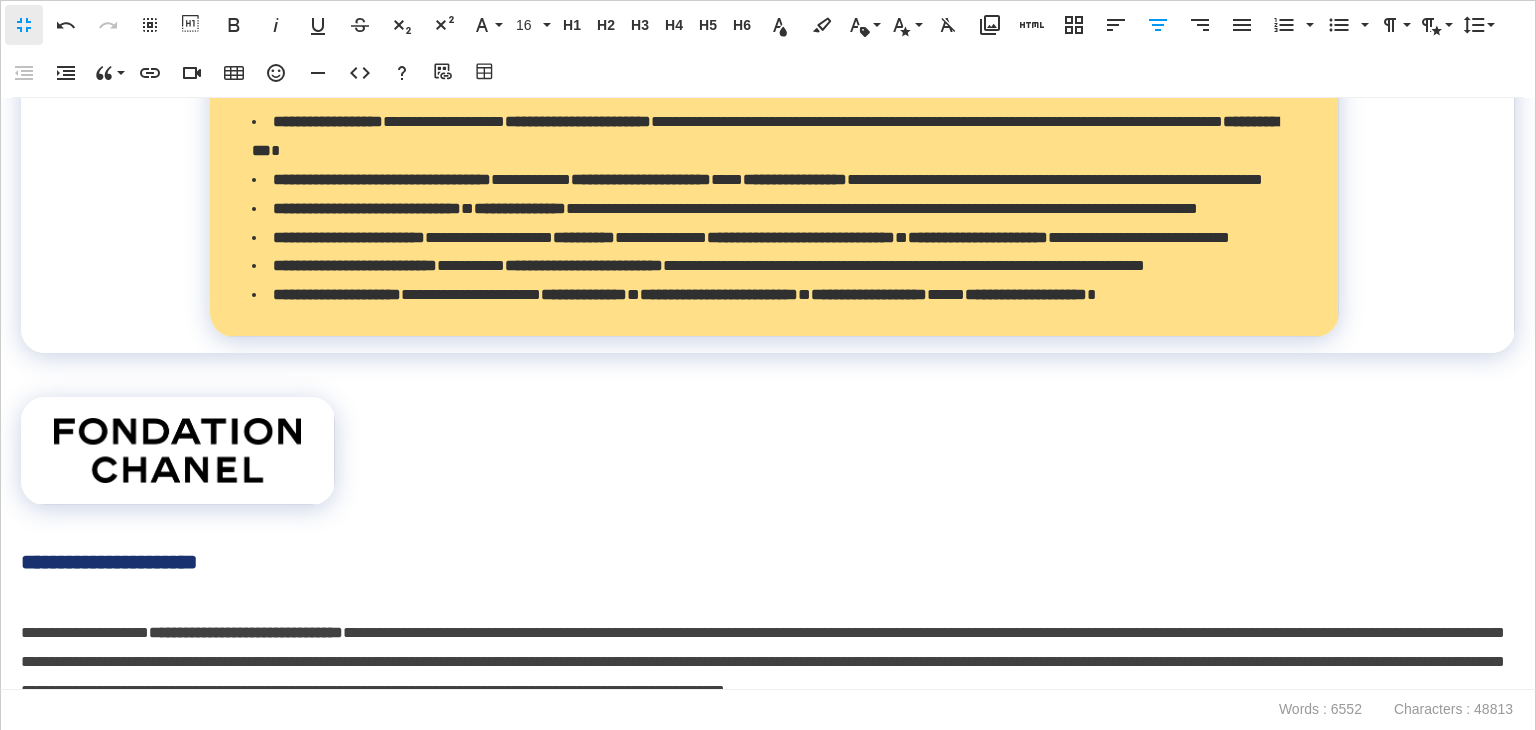 click on "**********" at bounding box center (200, -264) 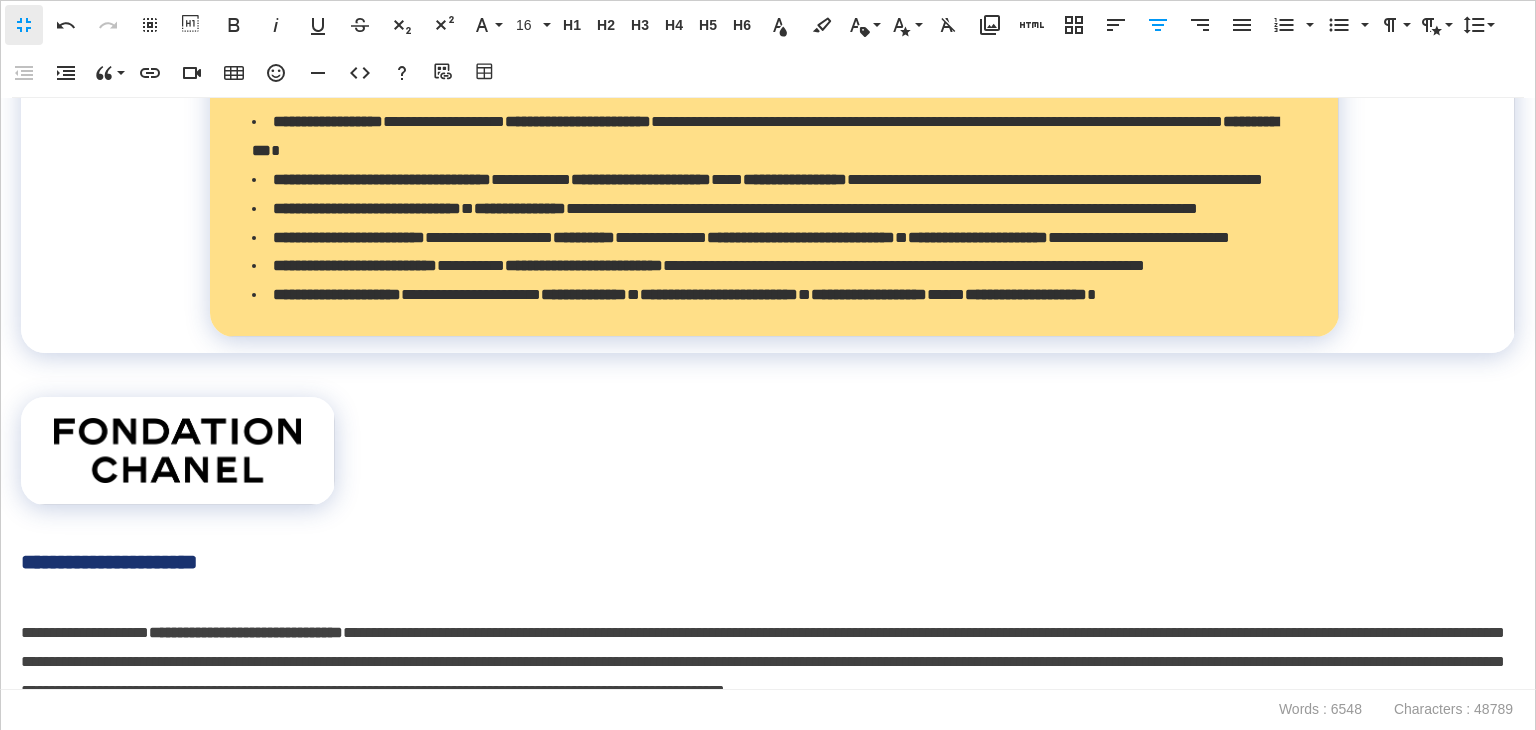 click on "**********" at bounding box center (864, -386) 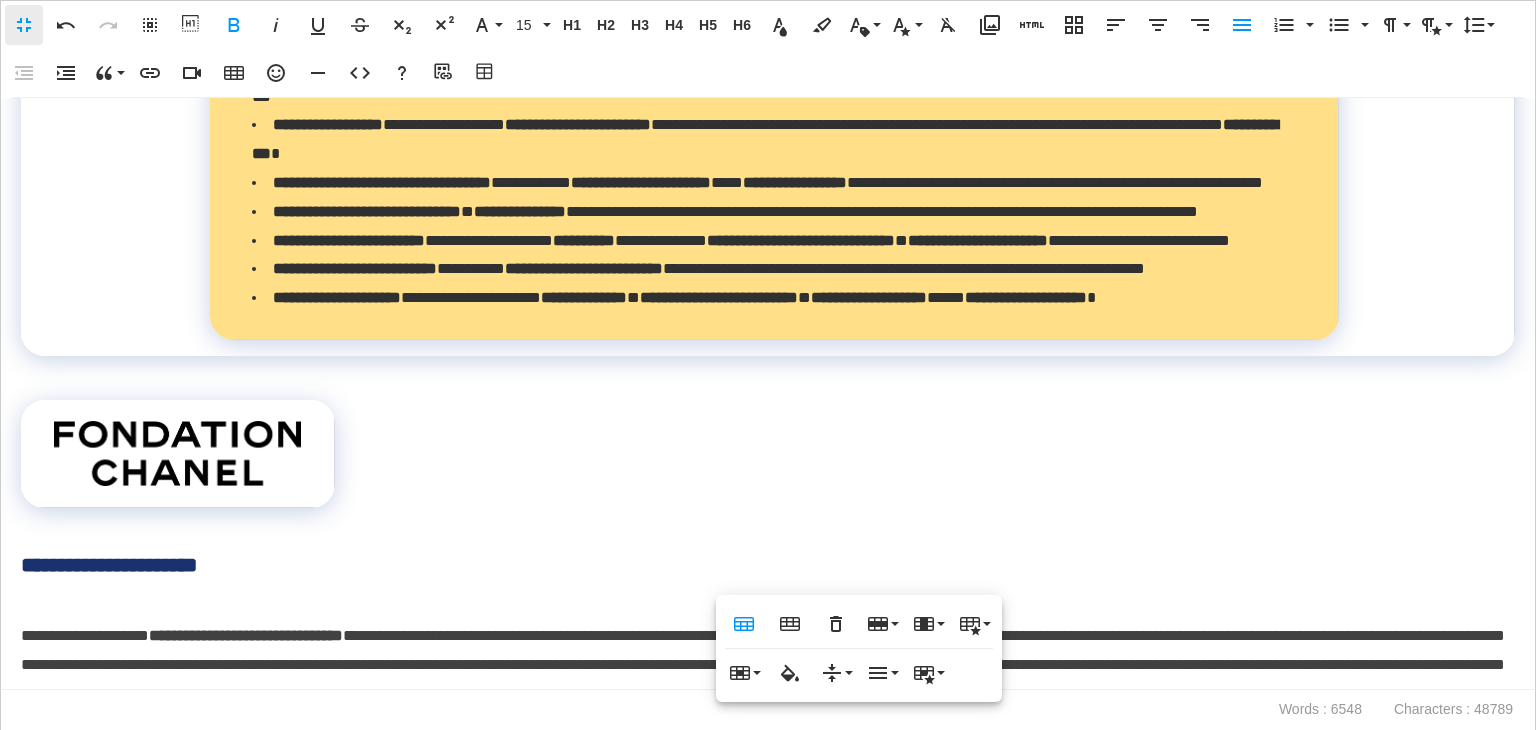 scroll, scrollTop: 13955, scrollLeft: 0, axis: vertical 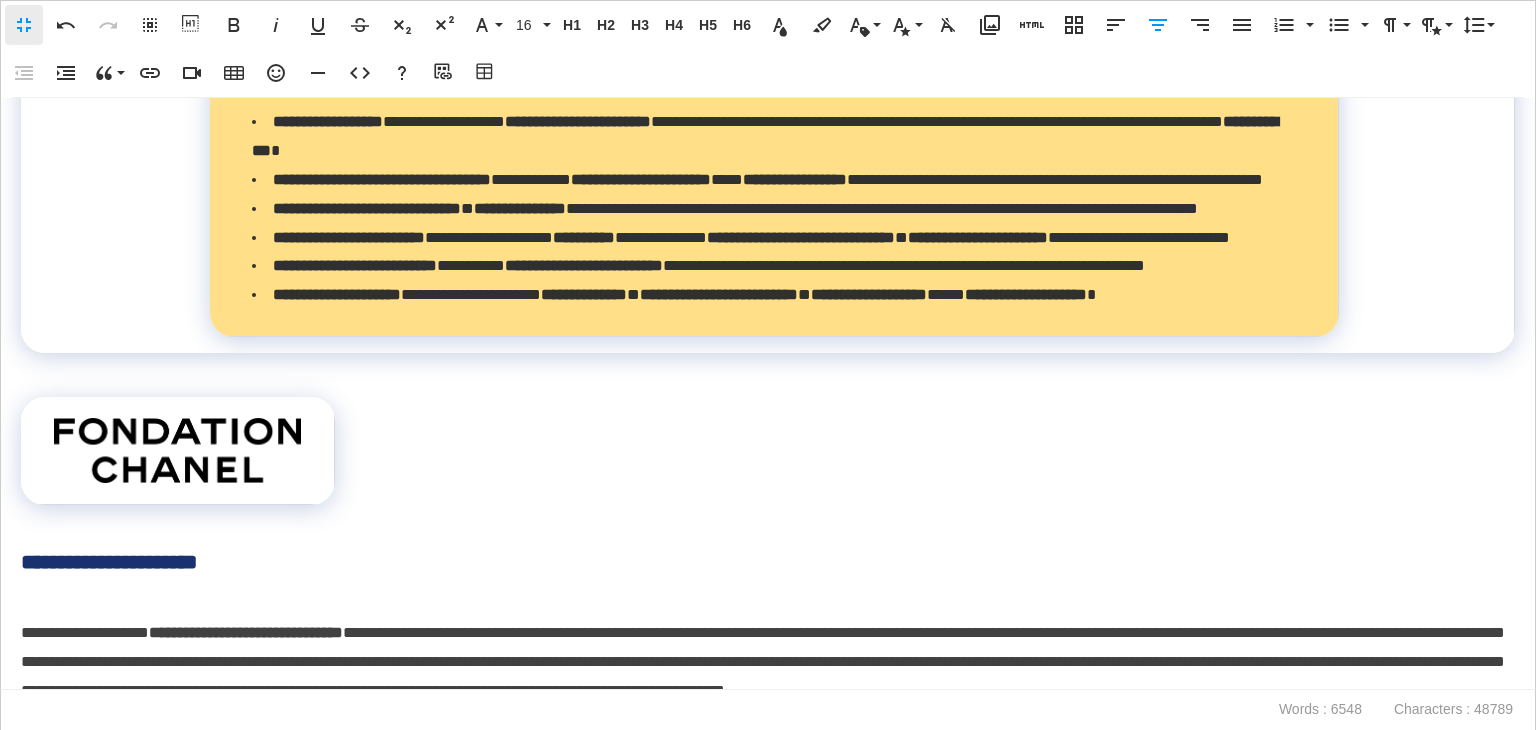 drag, startPoint x: 231, startPoint y: 299, endPoint x: 233, endPoint y: 267, distance: 32.06244 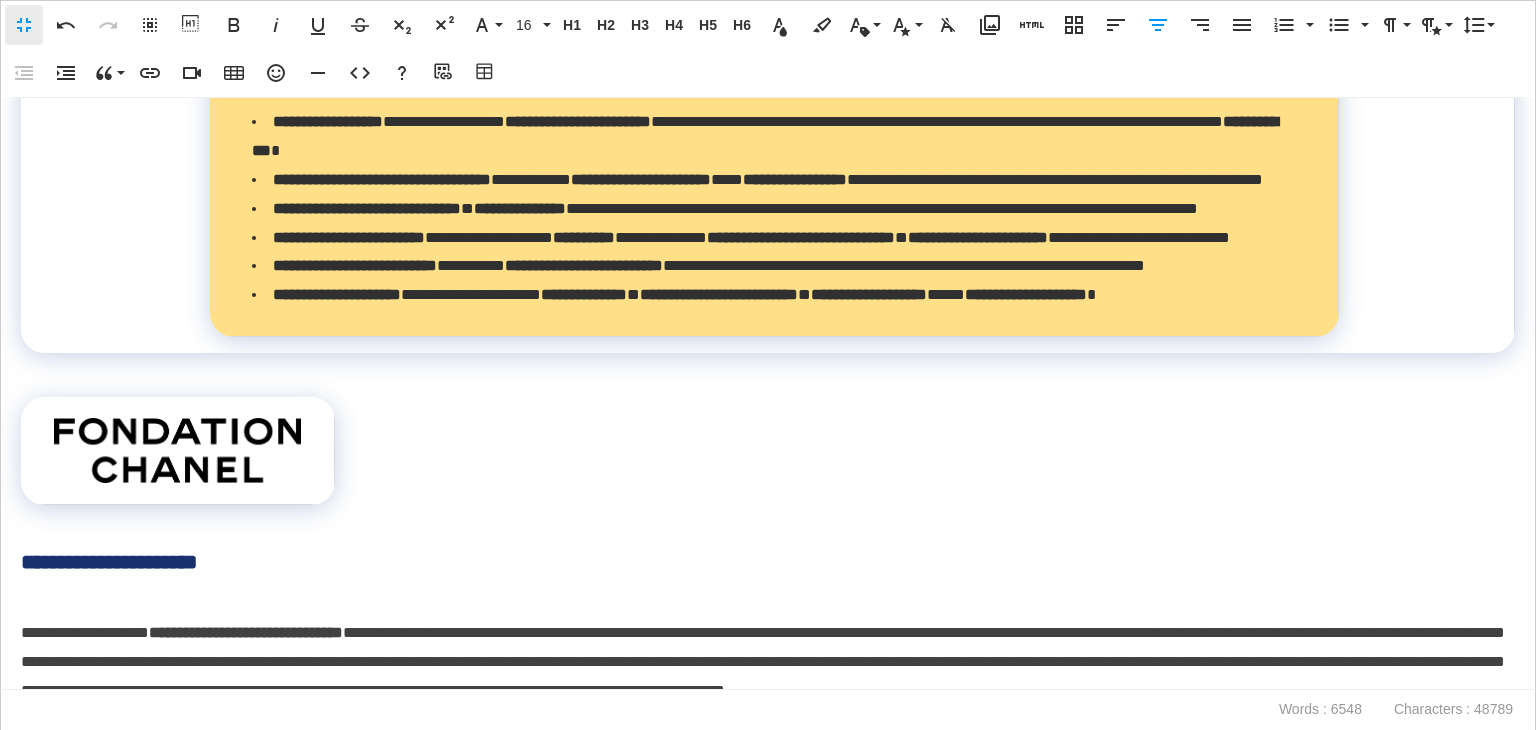 click on "**********" at bounding box center (760, -386) 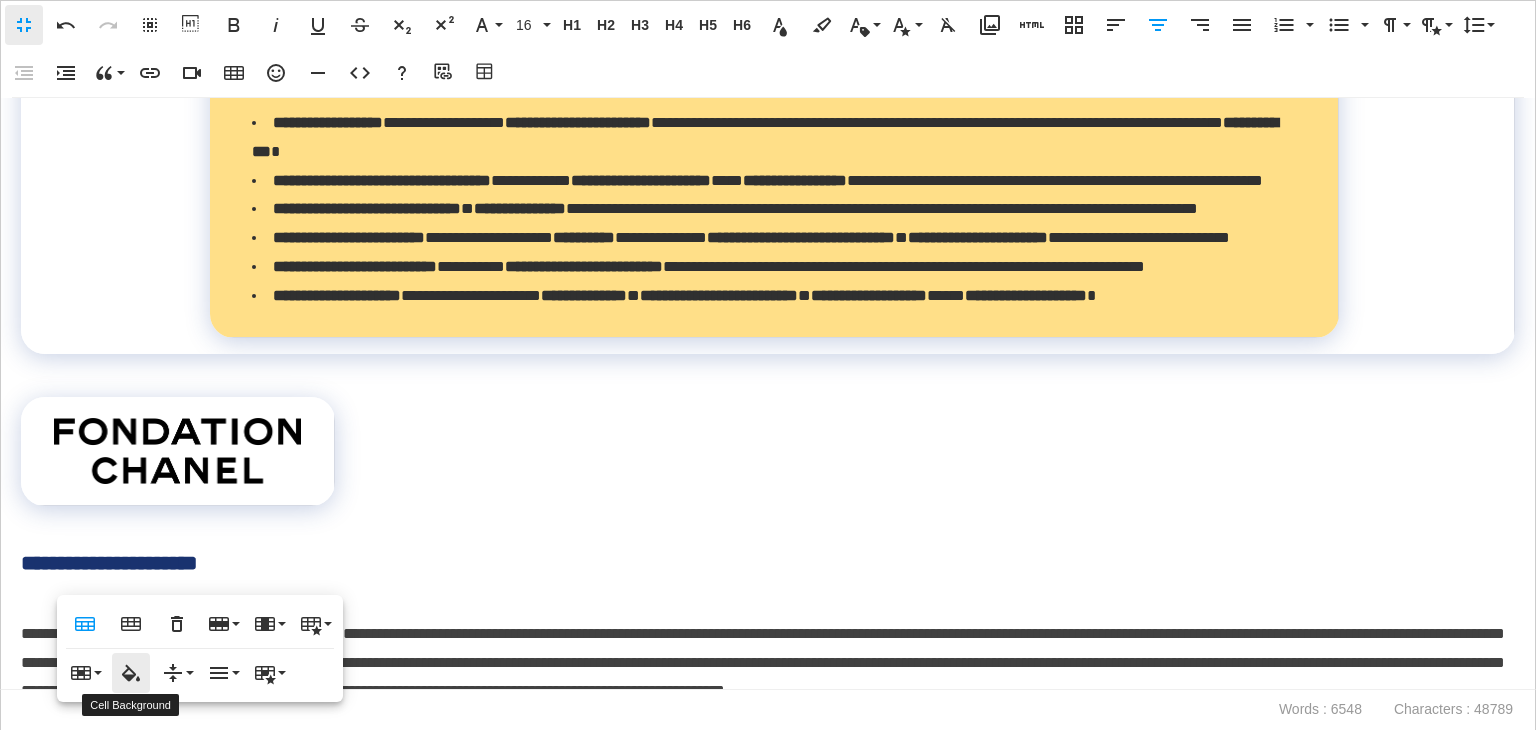 click 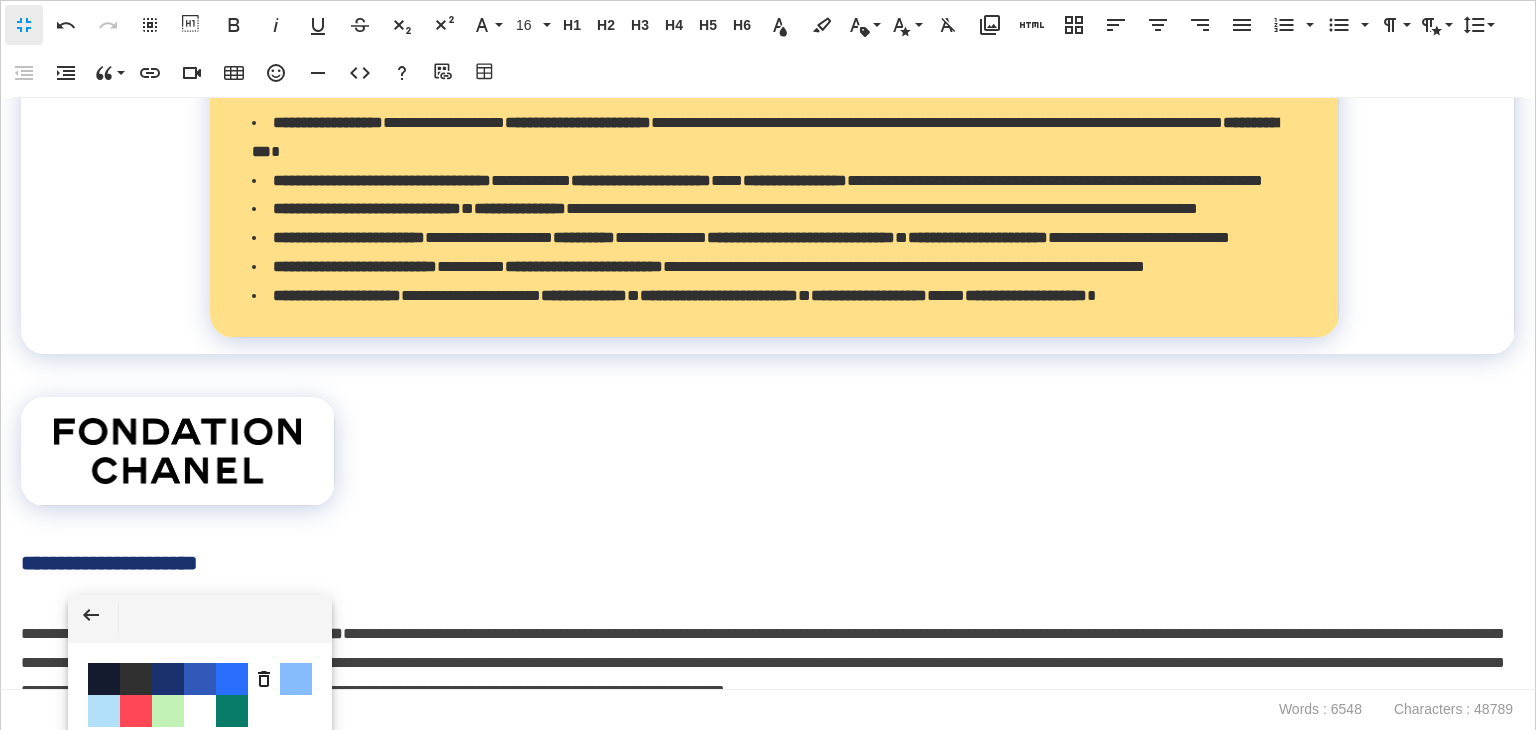 click on "* *" at bounding box center (200, -237) 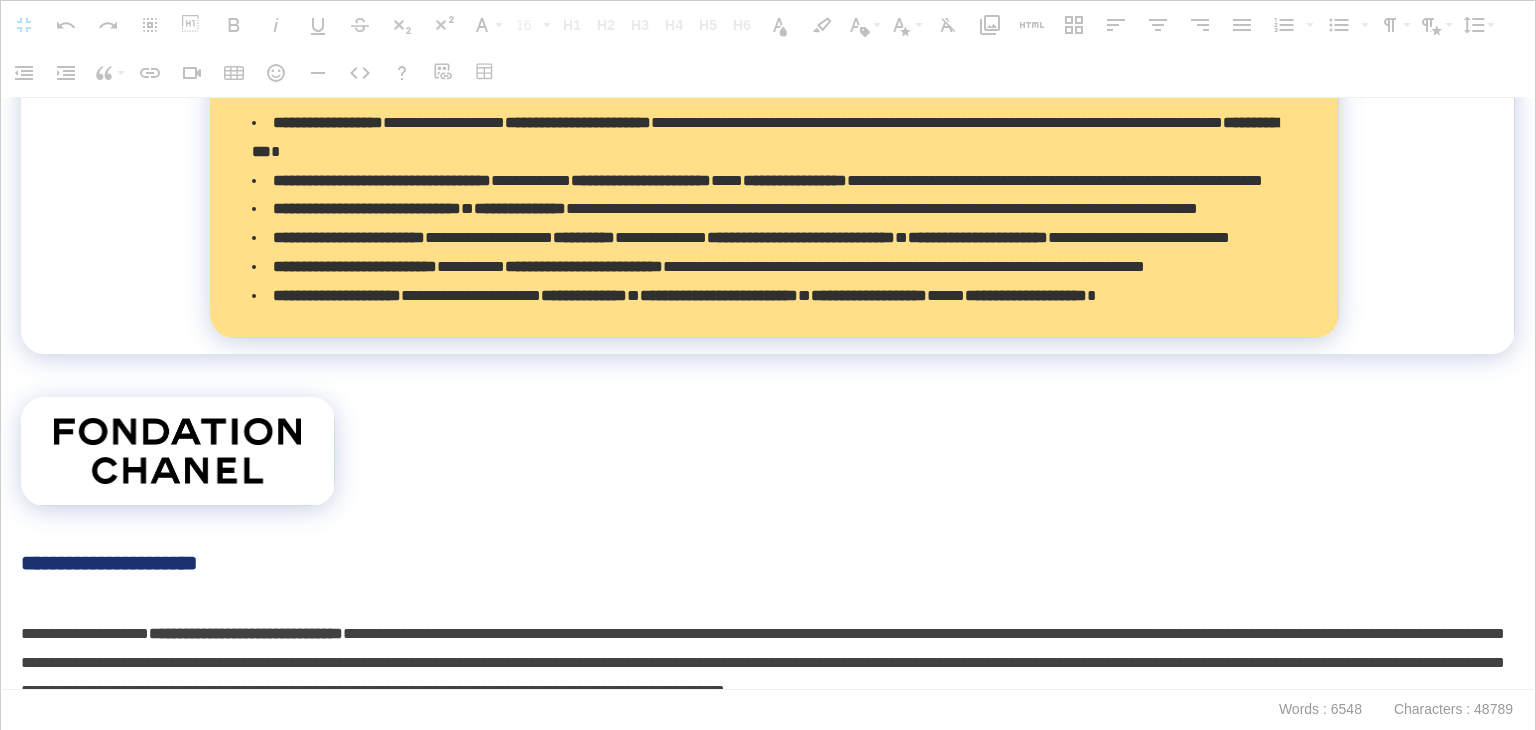 drag, startPoint x: 218, startPoint y: 313, endPoint x: 184, endPoint y: 423, distance: 115.134705 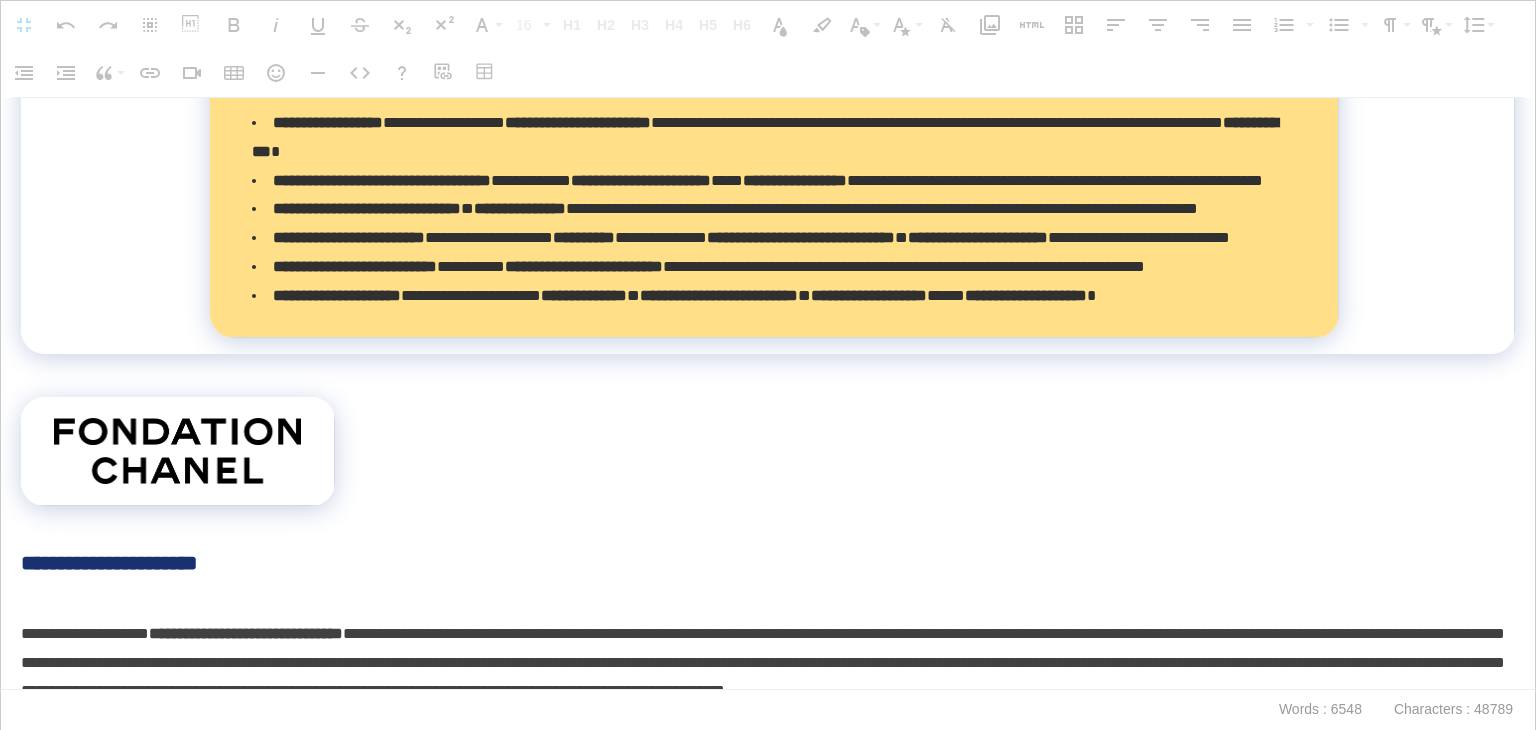 click on "**********" at bounding box center (760, -385) 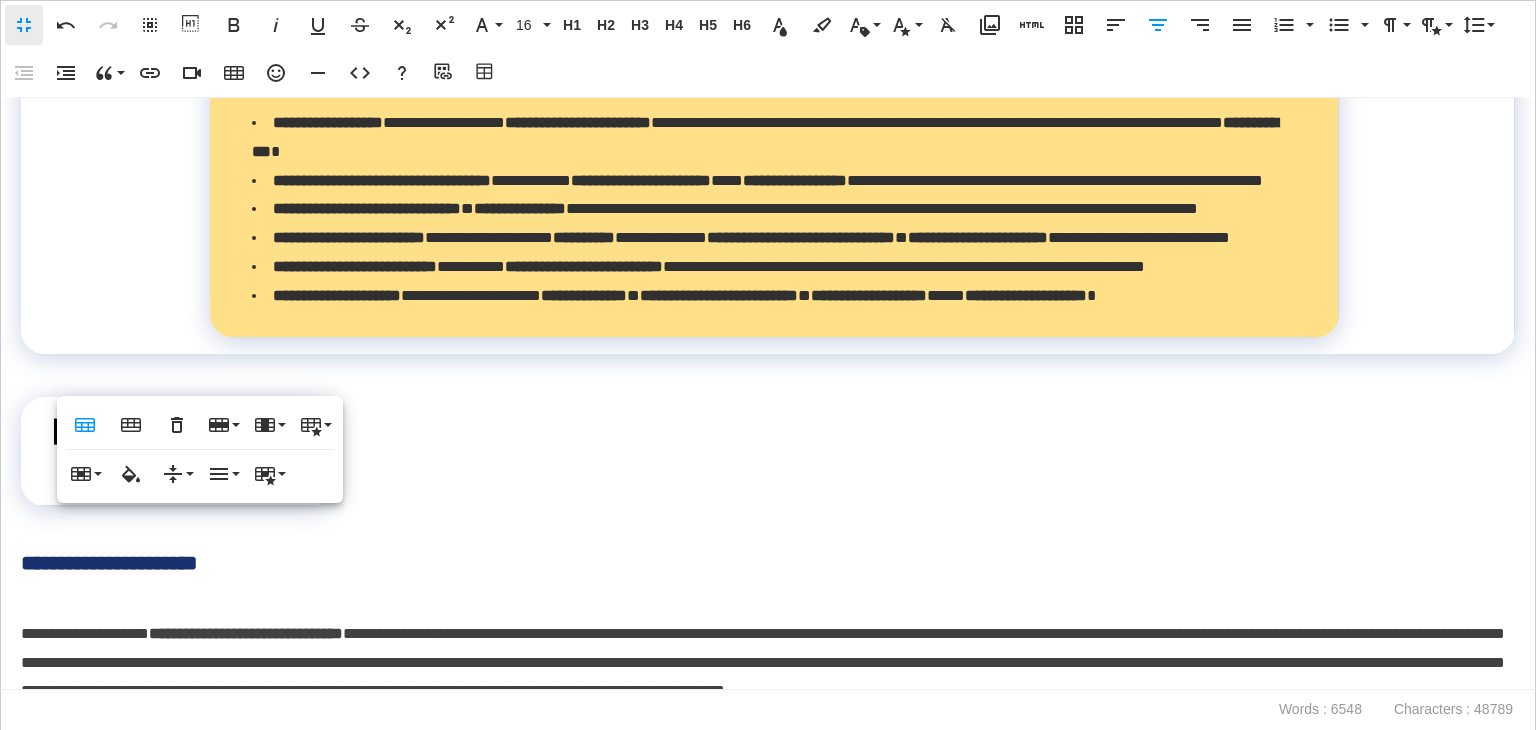 scroll, scrollTop: 14155, scrollLeft: 0, axis: vertical 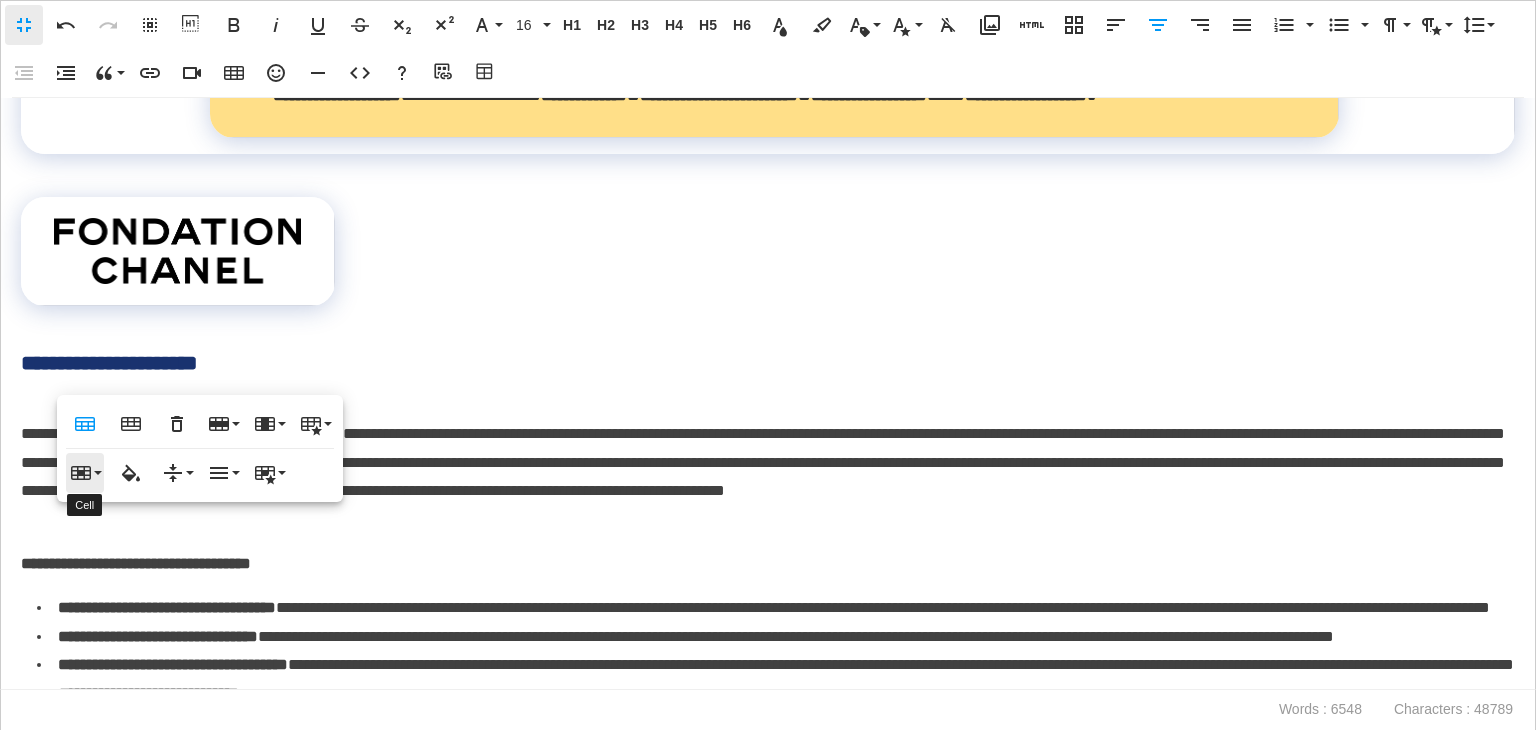 click 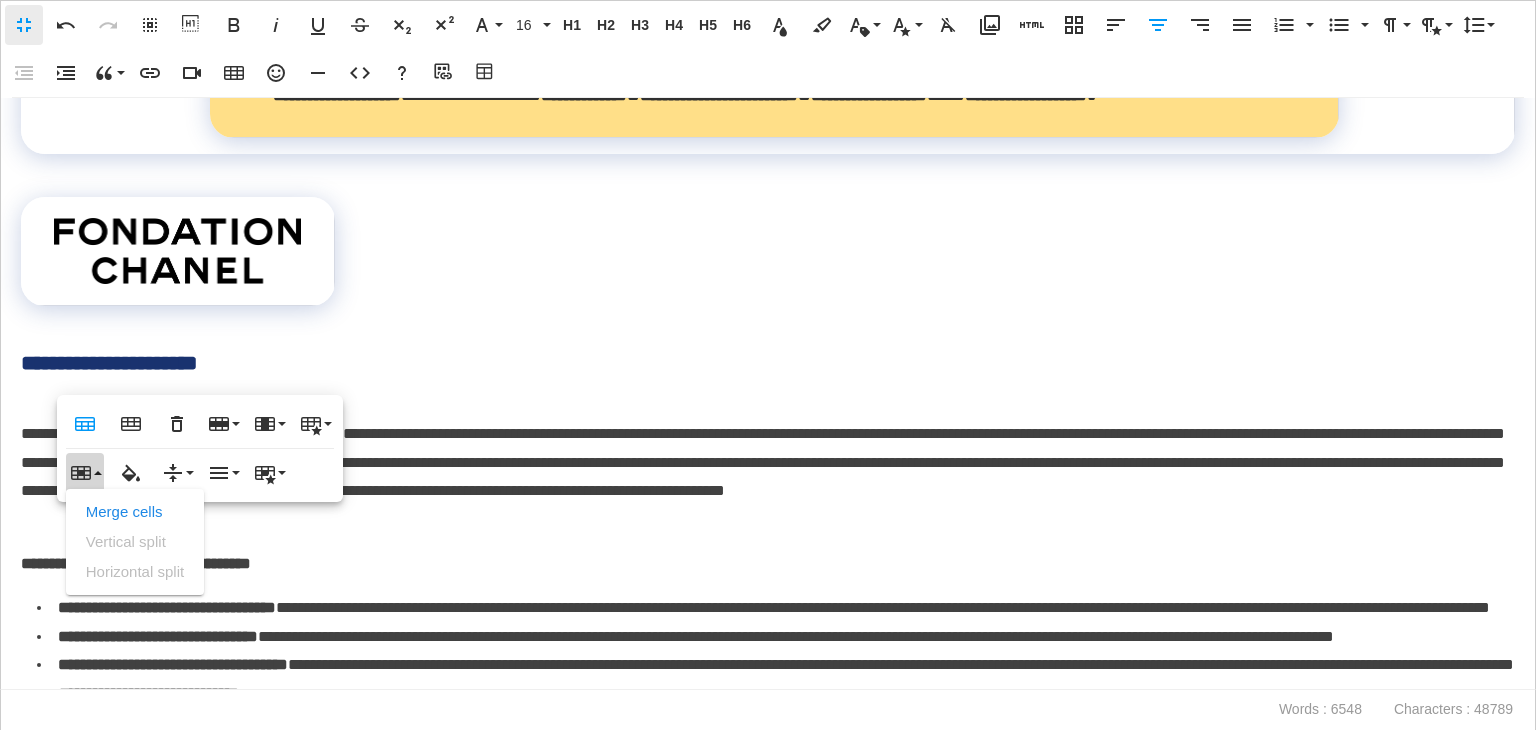 click on "Vertical split" at bounding box center [135, 542] 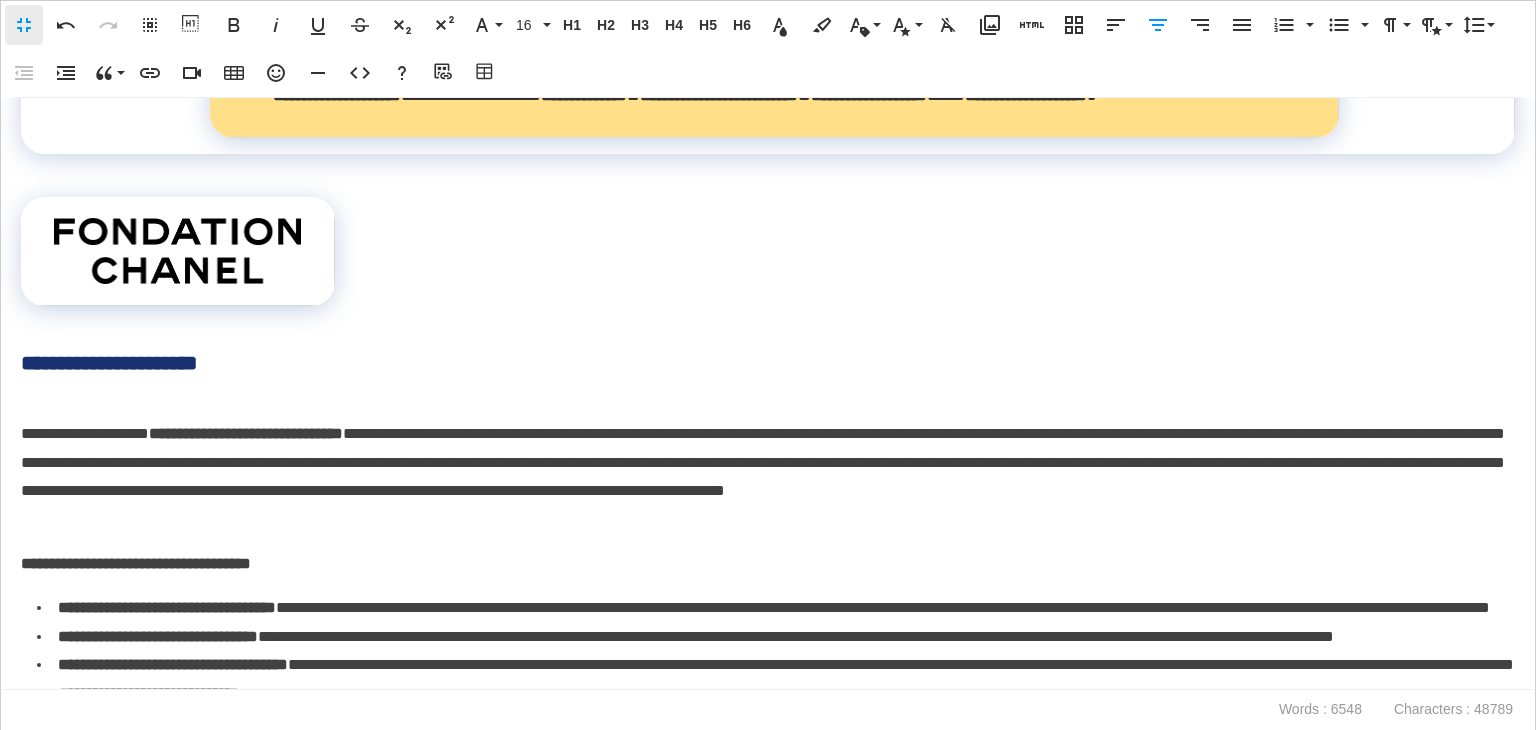 click on "**********" at bounding box center [768, 394] 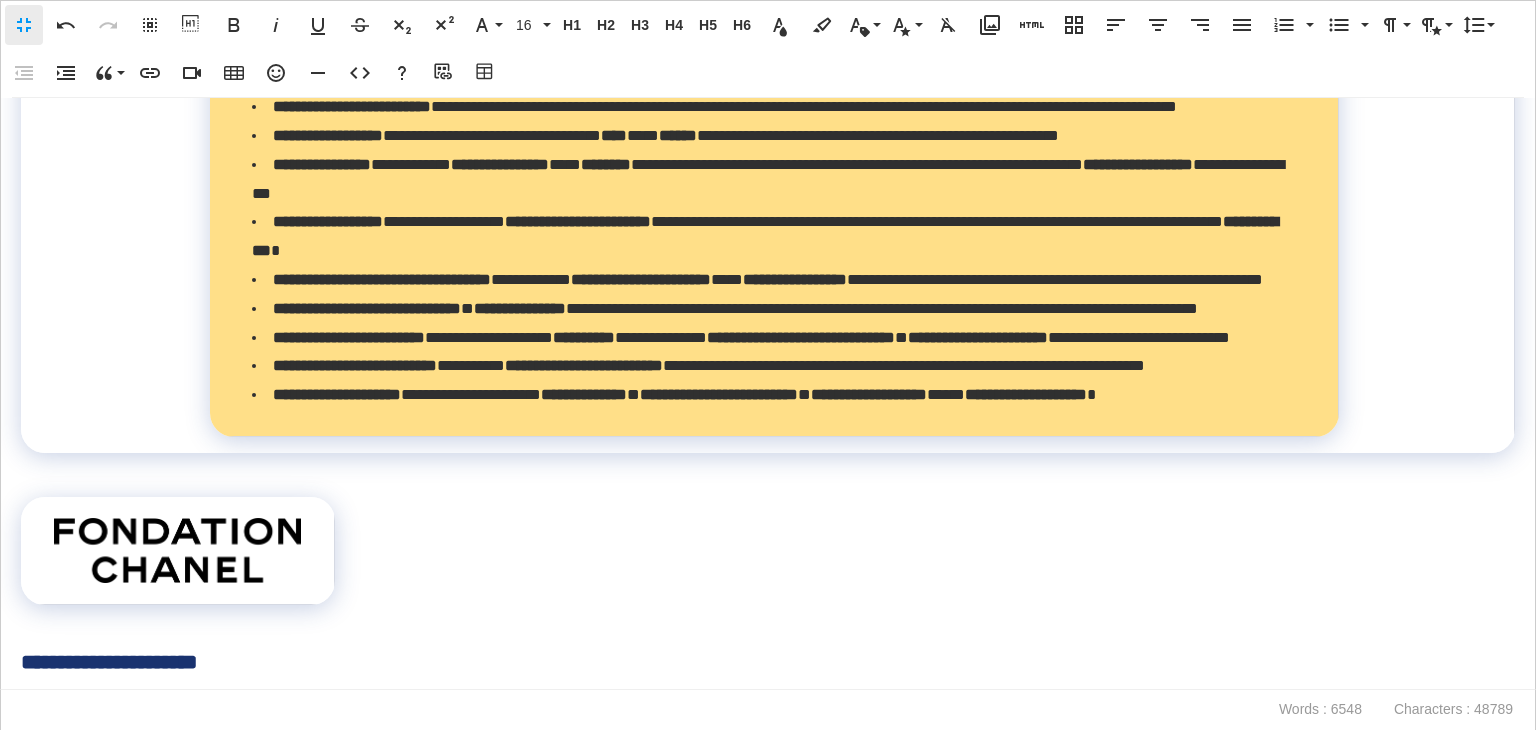 click on "**********" at bounding box center (864, -286) 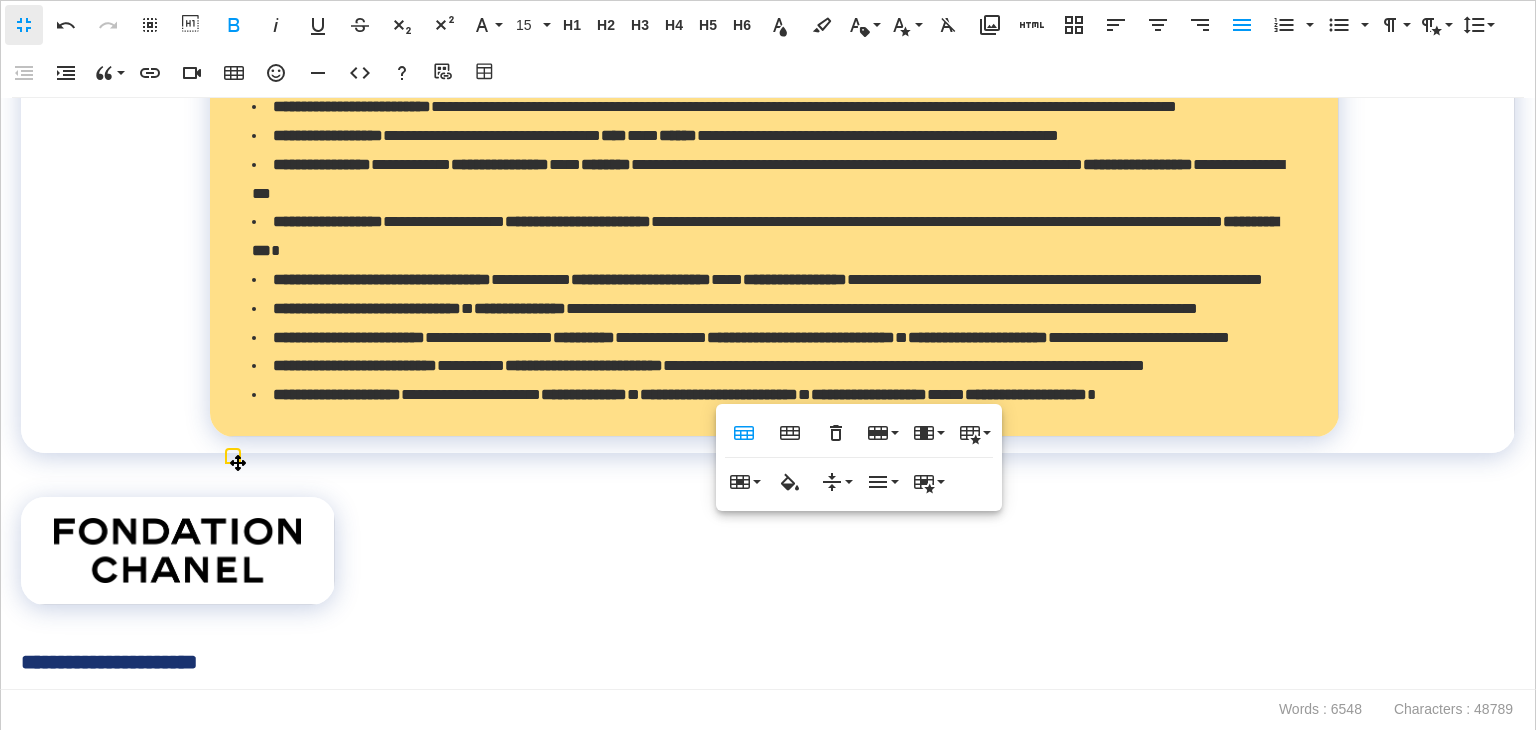 scroll, scrollTop: 14156, scrollLeft: 0, axis: vertical 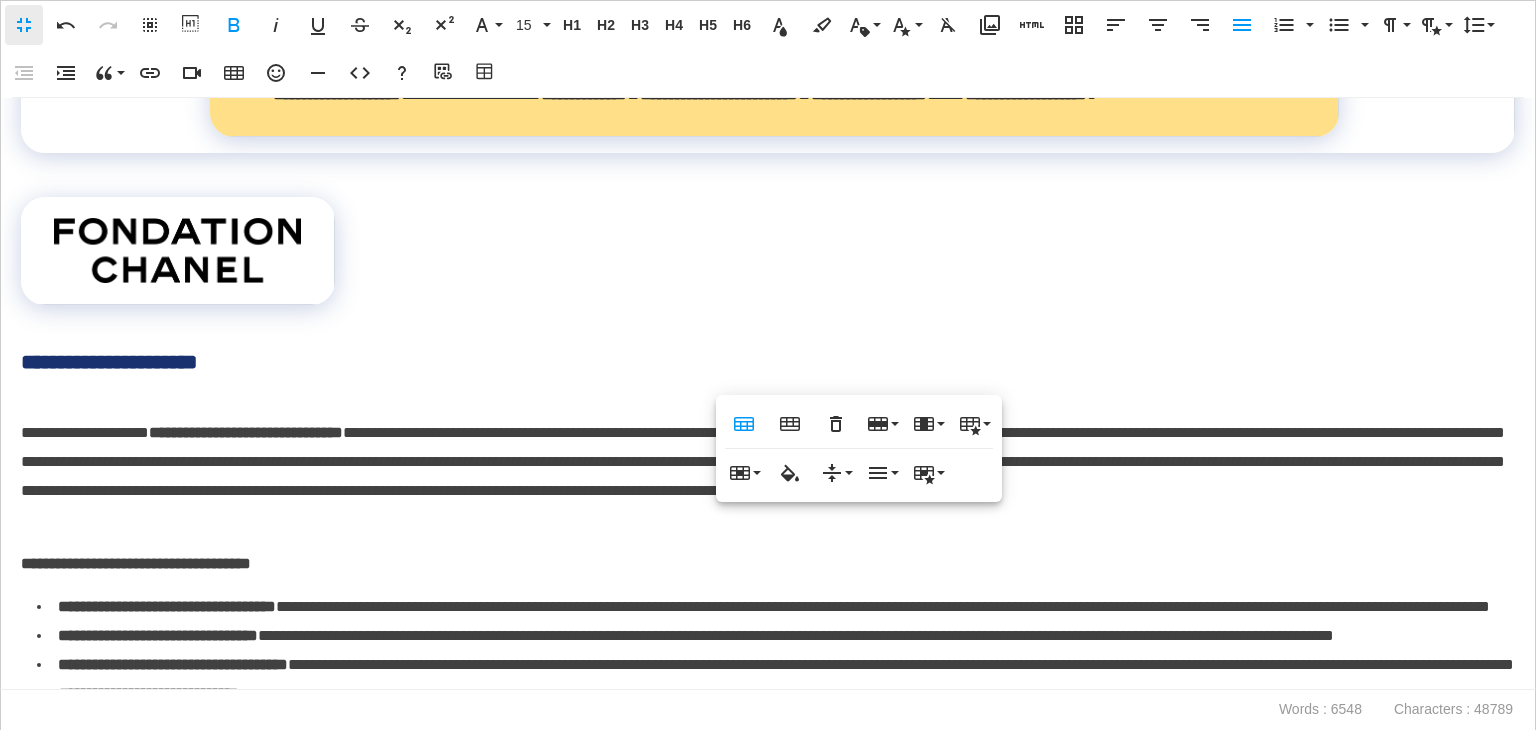 click on "**********" at bounding box center (864, -586) 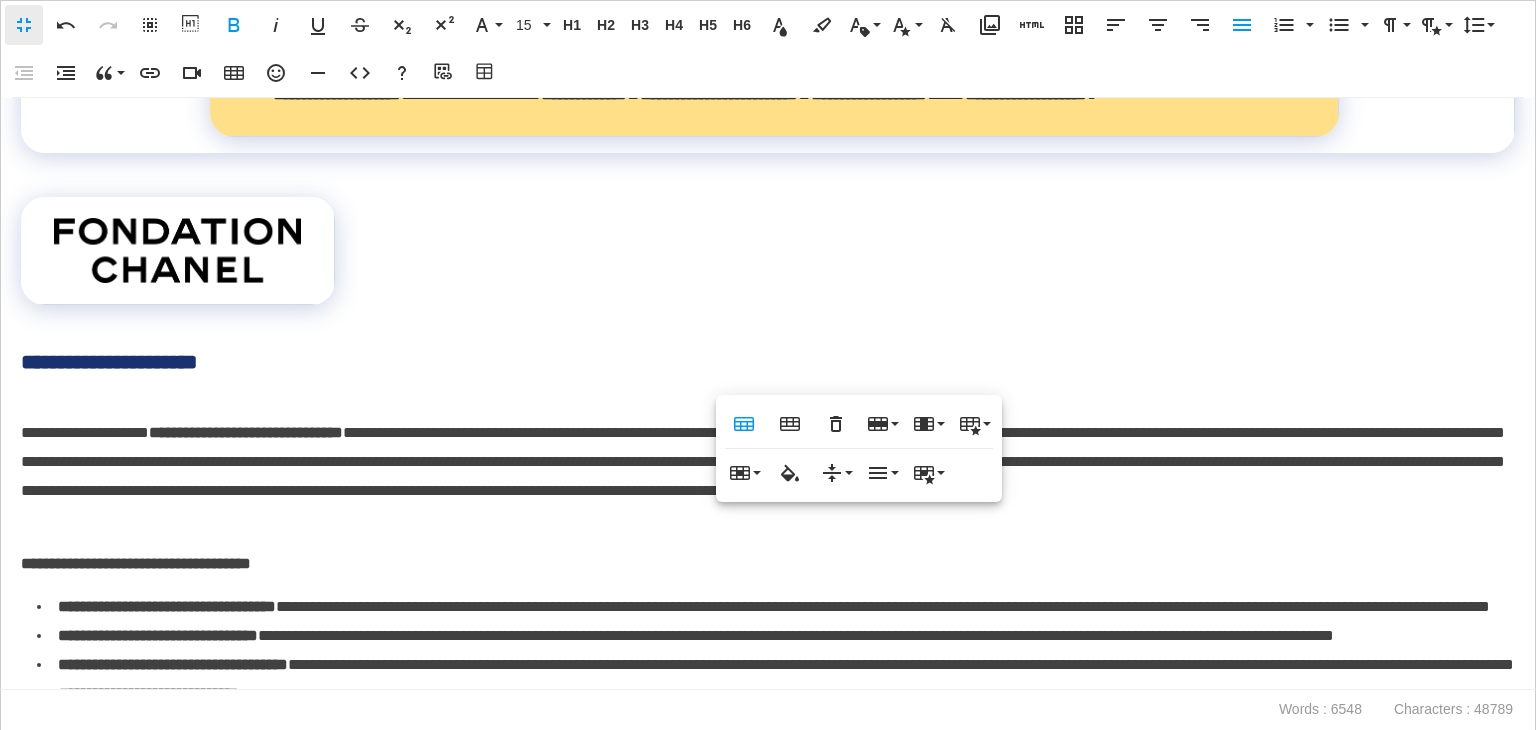 click on "**********" at bounding box center (864, -586) 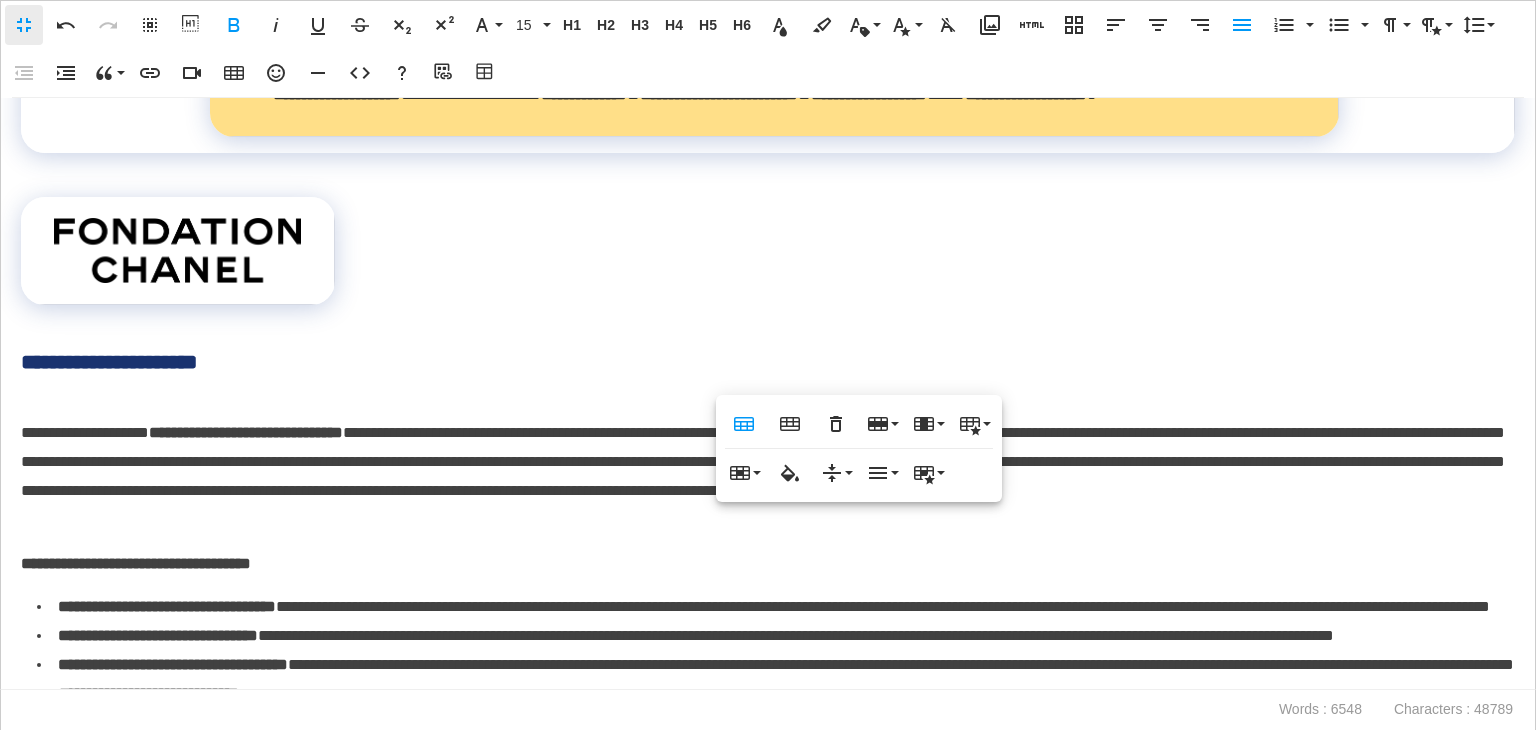 click on "**********" at bounding box center (768, 394) 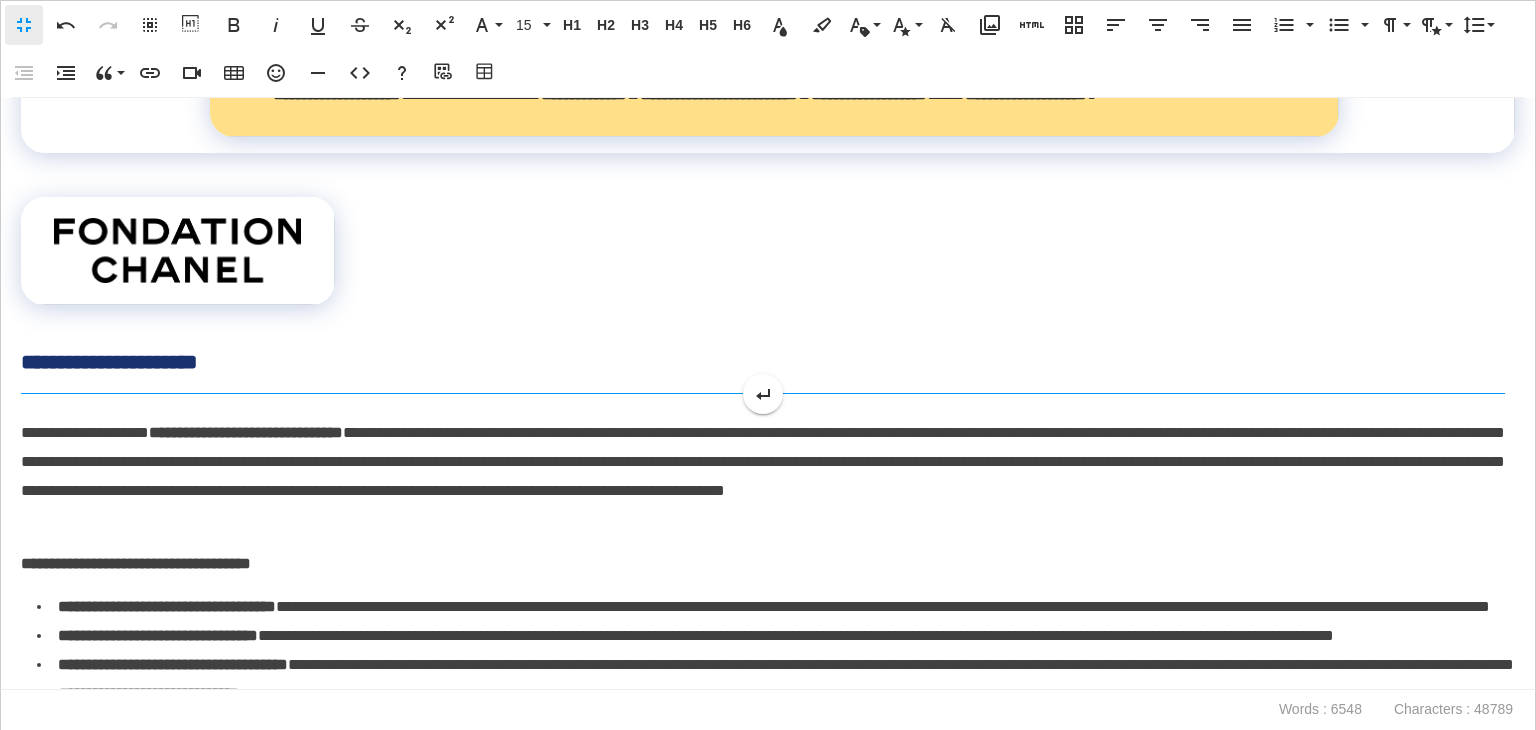 click on "**********" at bounding box center (864, -586) 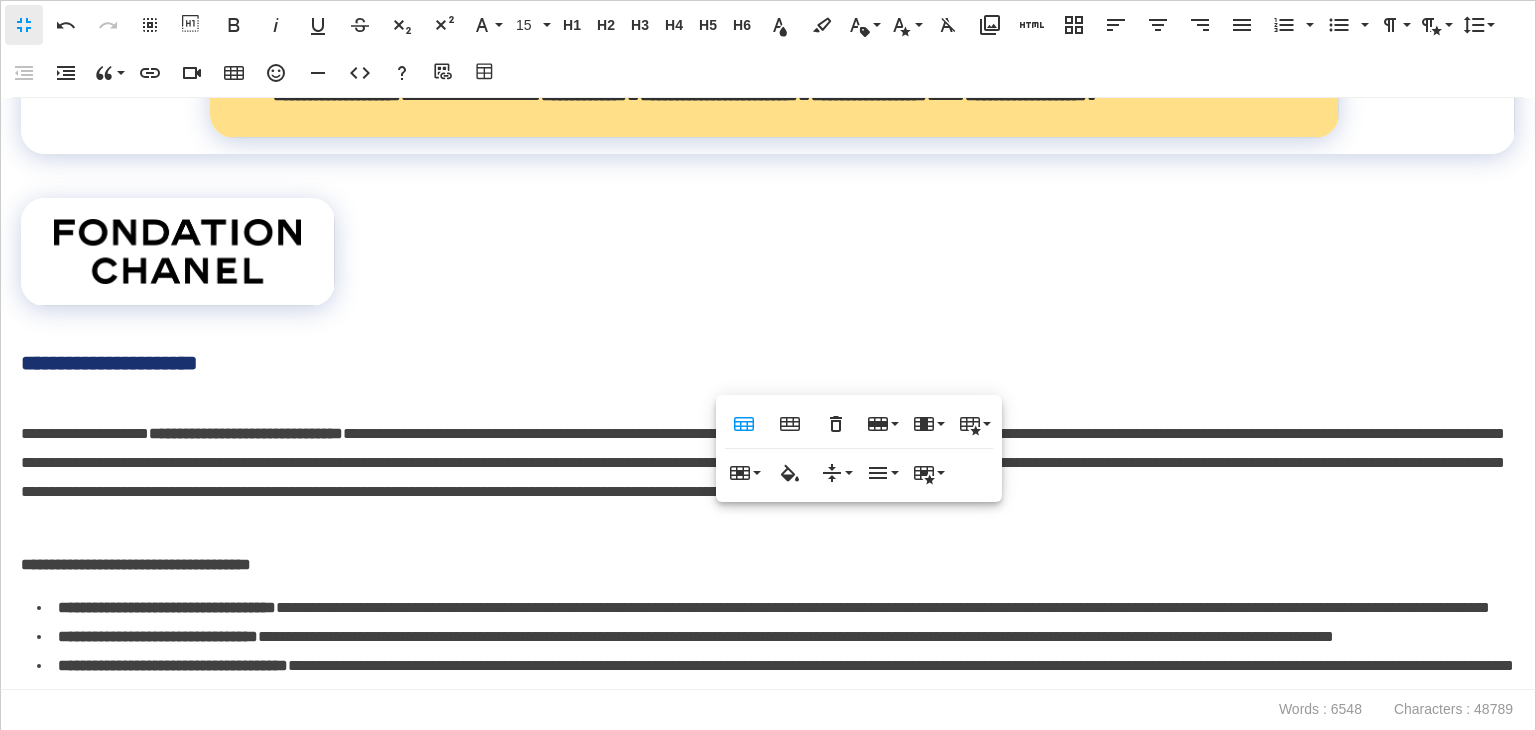 scroll, scrollTop: 14156, scrollLeft: 0, axis: vertical 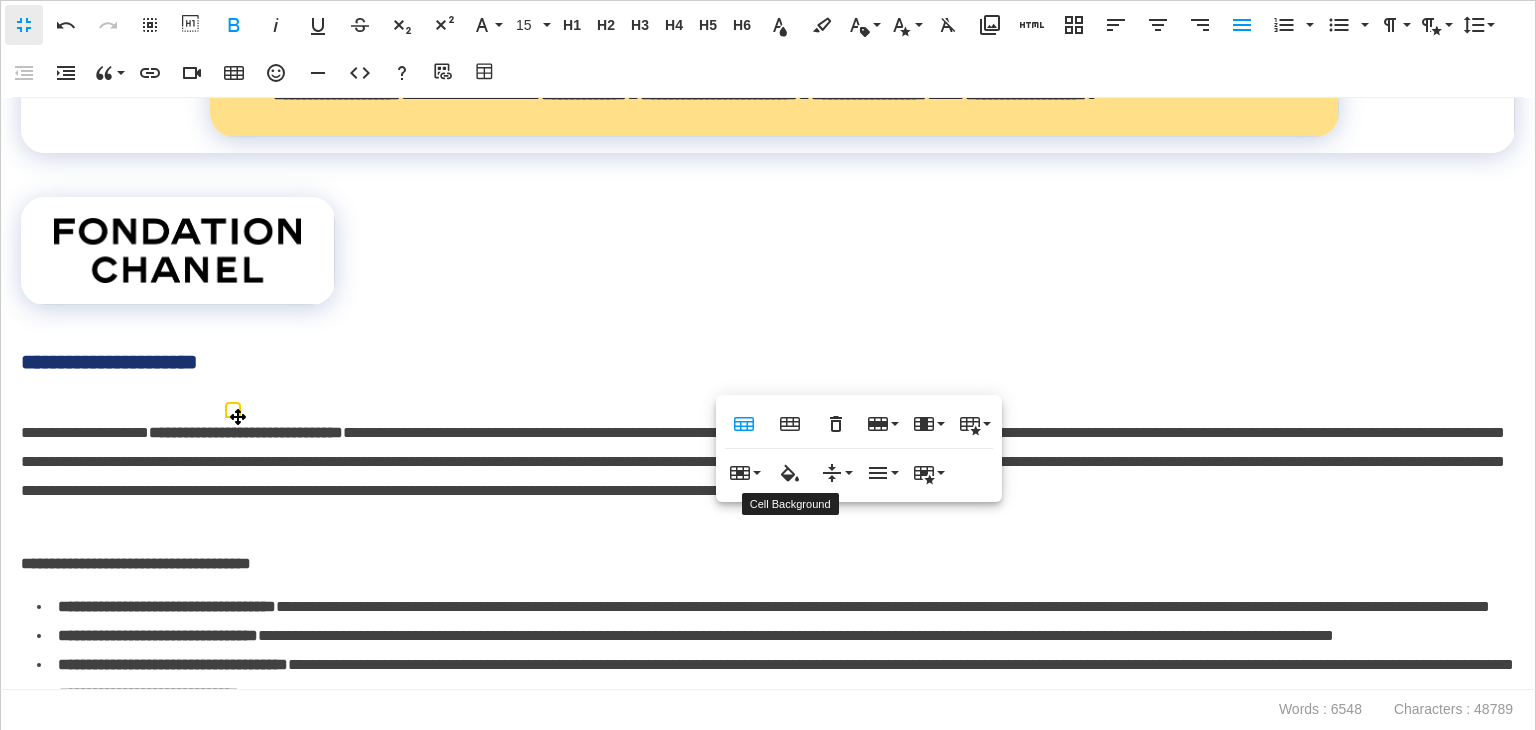 click on "Cell Background" at bounding box center (790, 473) 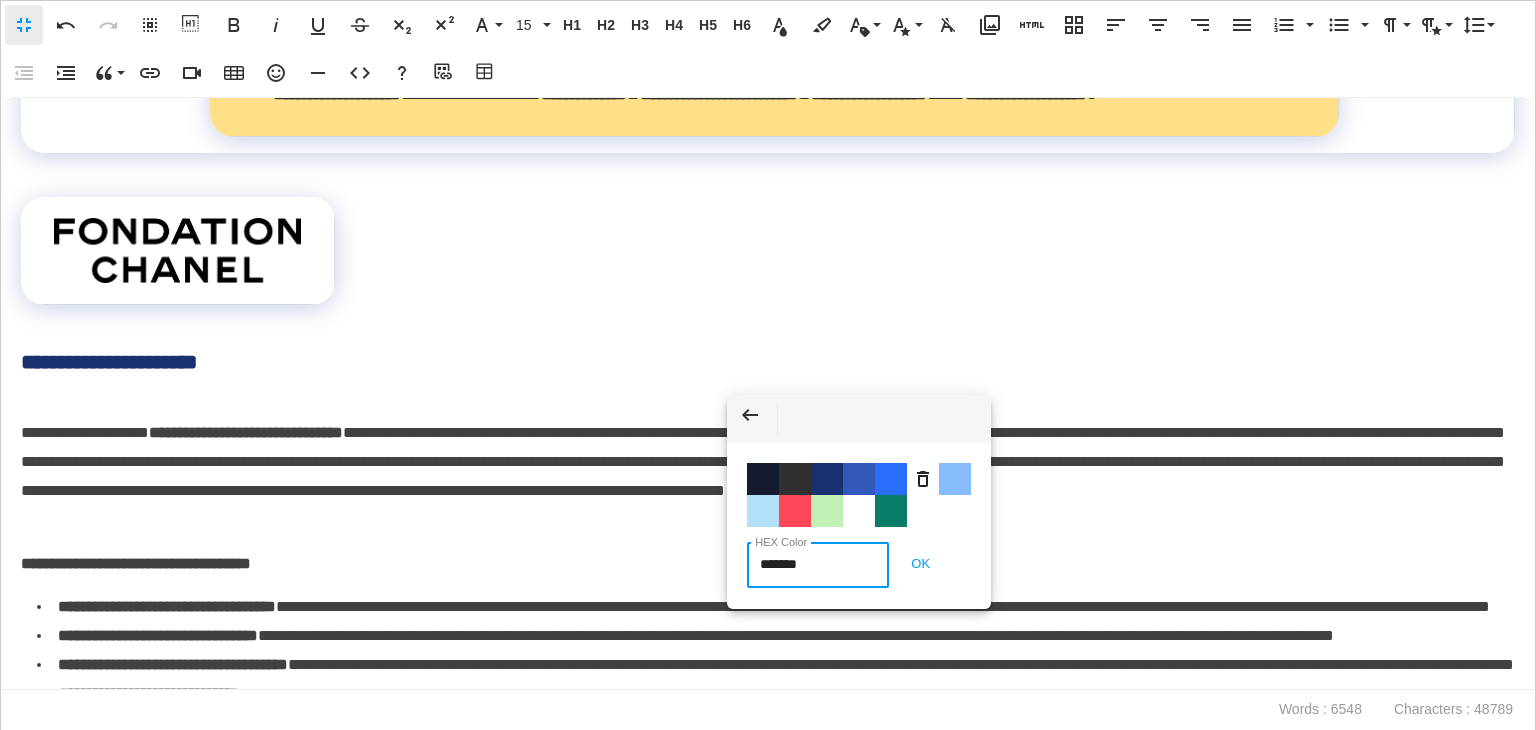 drag, startPoint x: 836, startPoint y: 567, endPoint x: 726, endPoint y: 568, distance: 110.00455 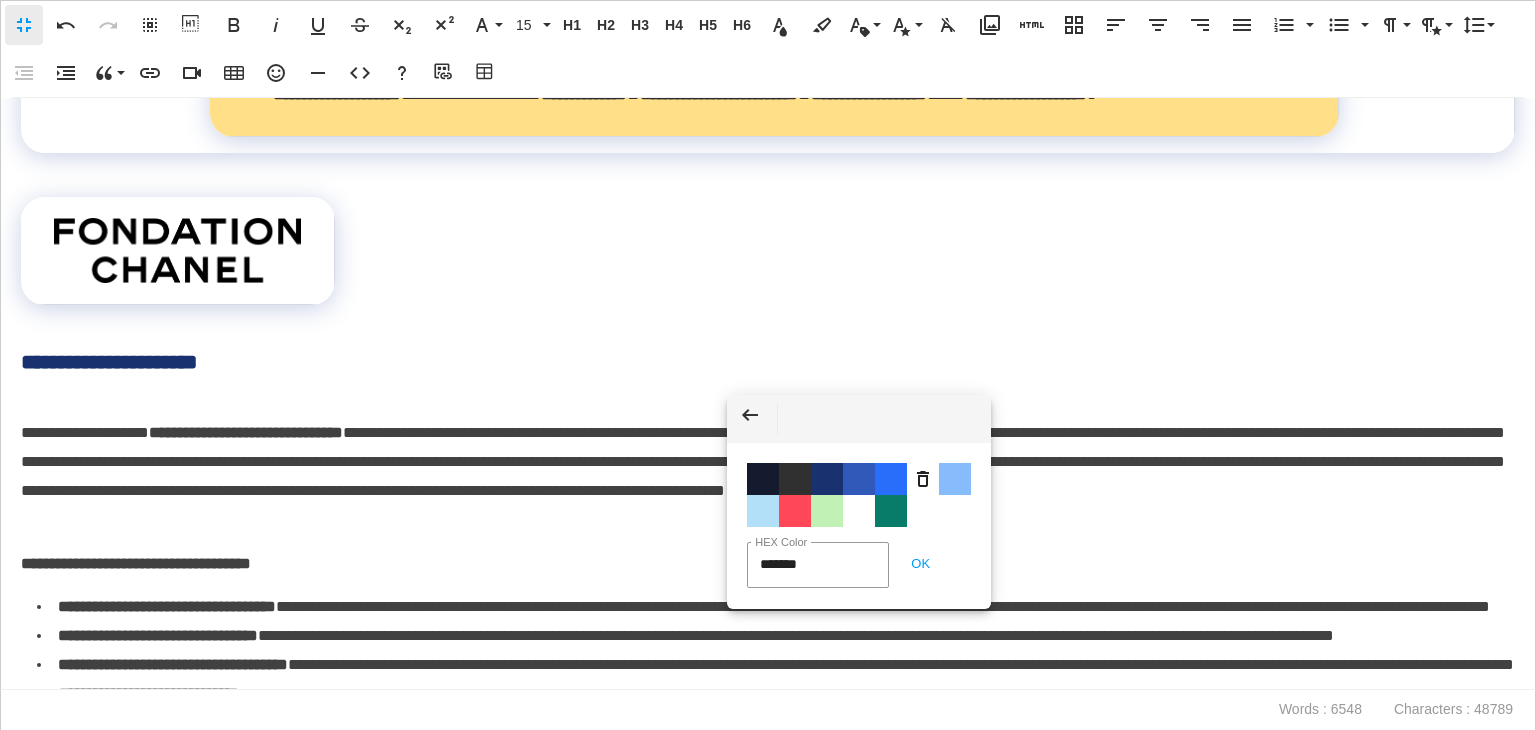 click on "**********" at bounding box center [768, 394] 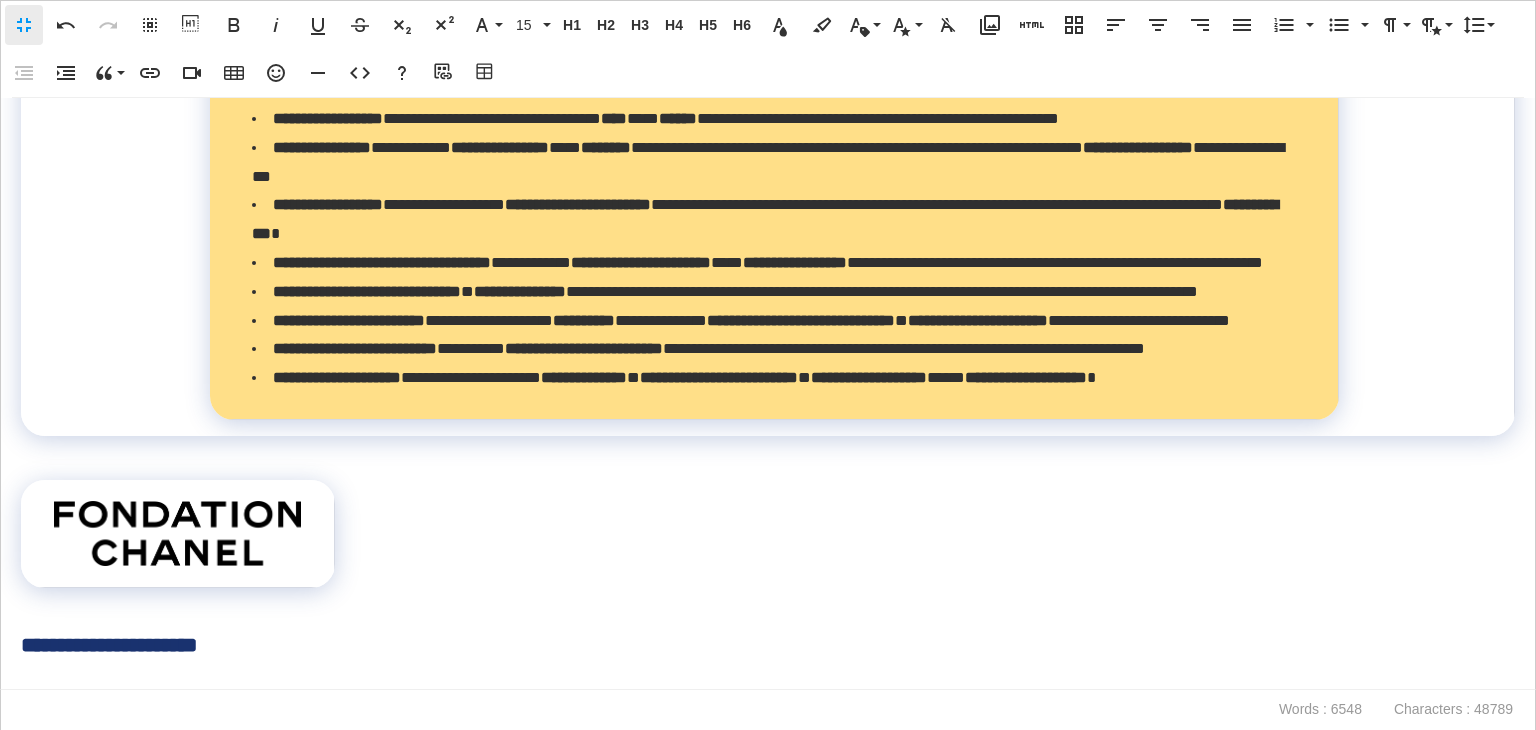 scroll, scrollTop: 13855, scrollLeft: 0, axis: vertical 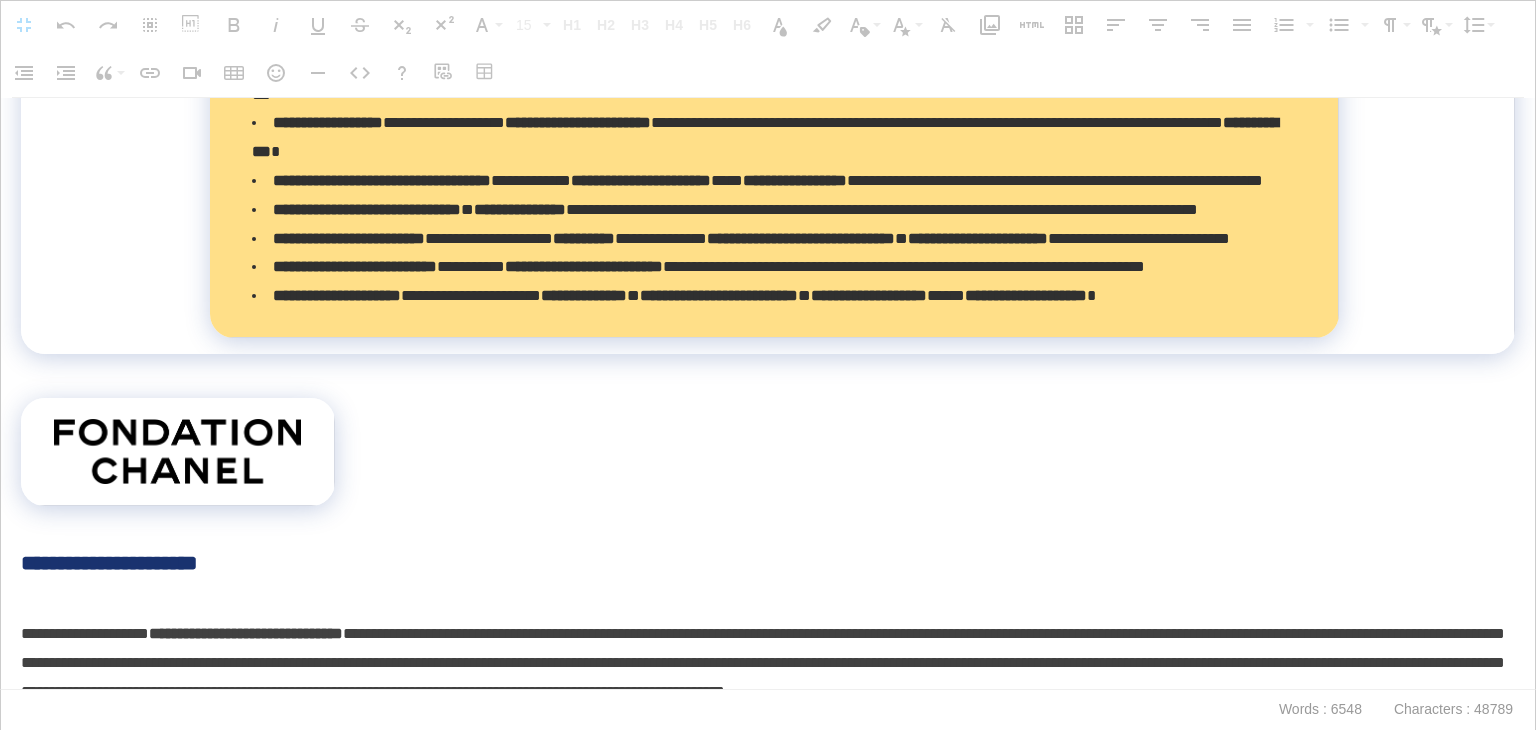 drag, startPoint x: 470, startPoint y: 209, endPoint x: 1042, endPoint y: 503, distance: 643.13293 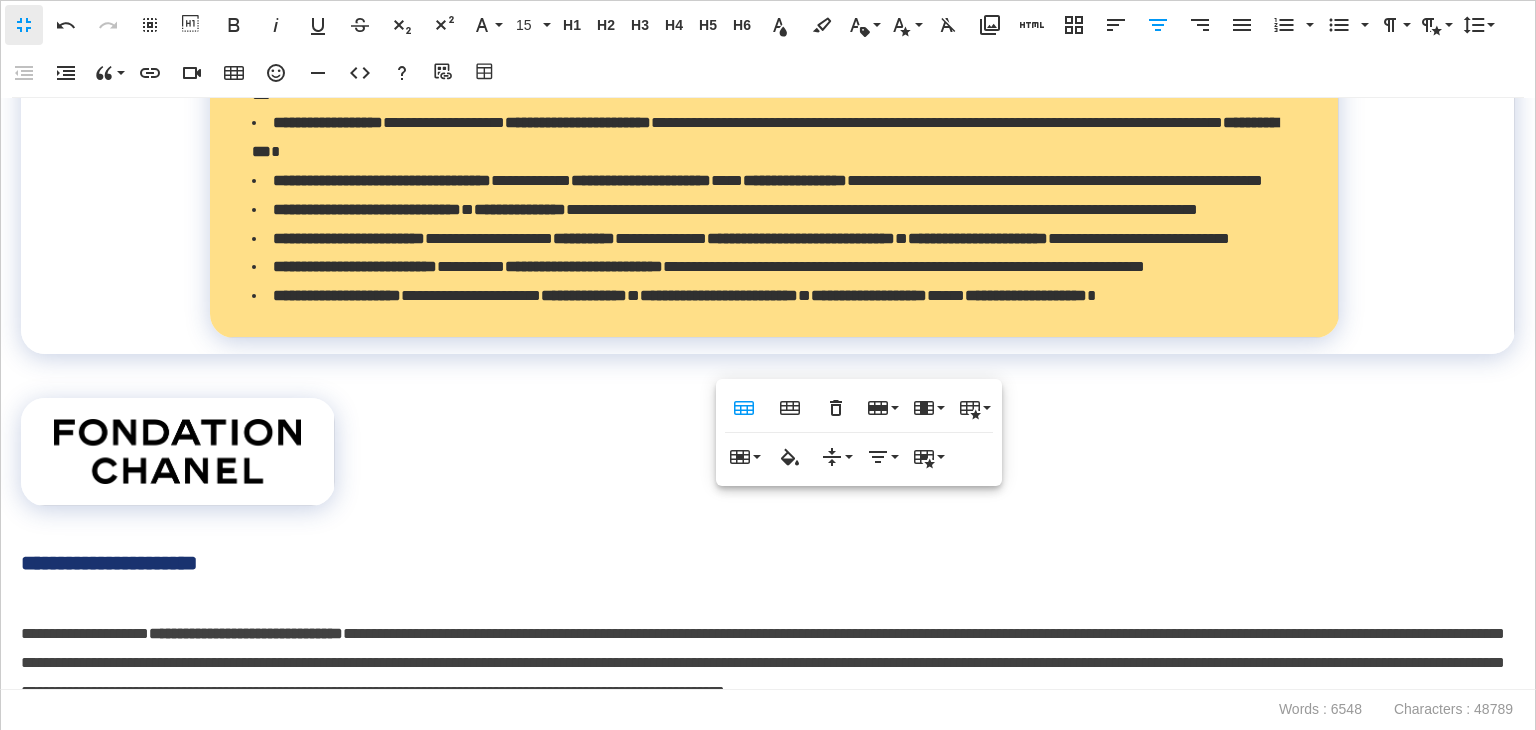 scroll, scrollTop: 14155, scrollLeft: 0, axis: vertical 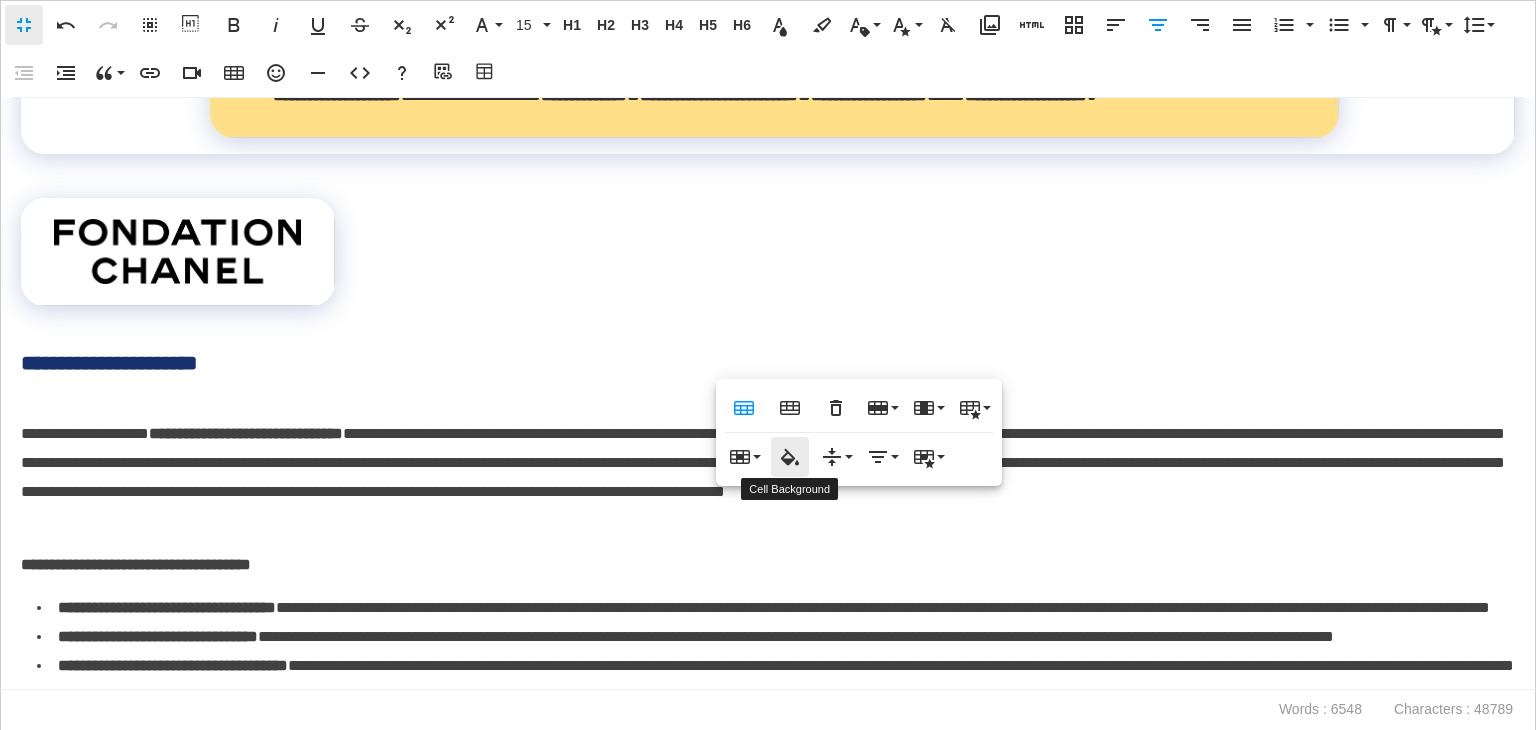 click 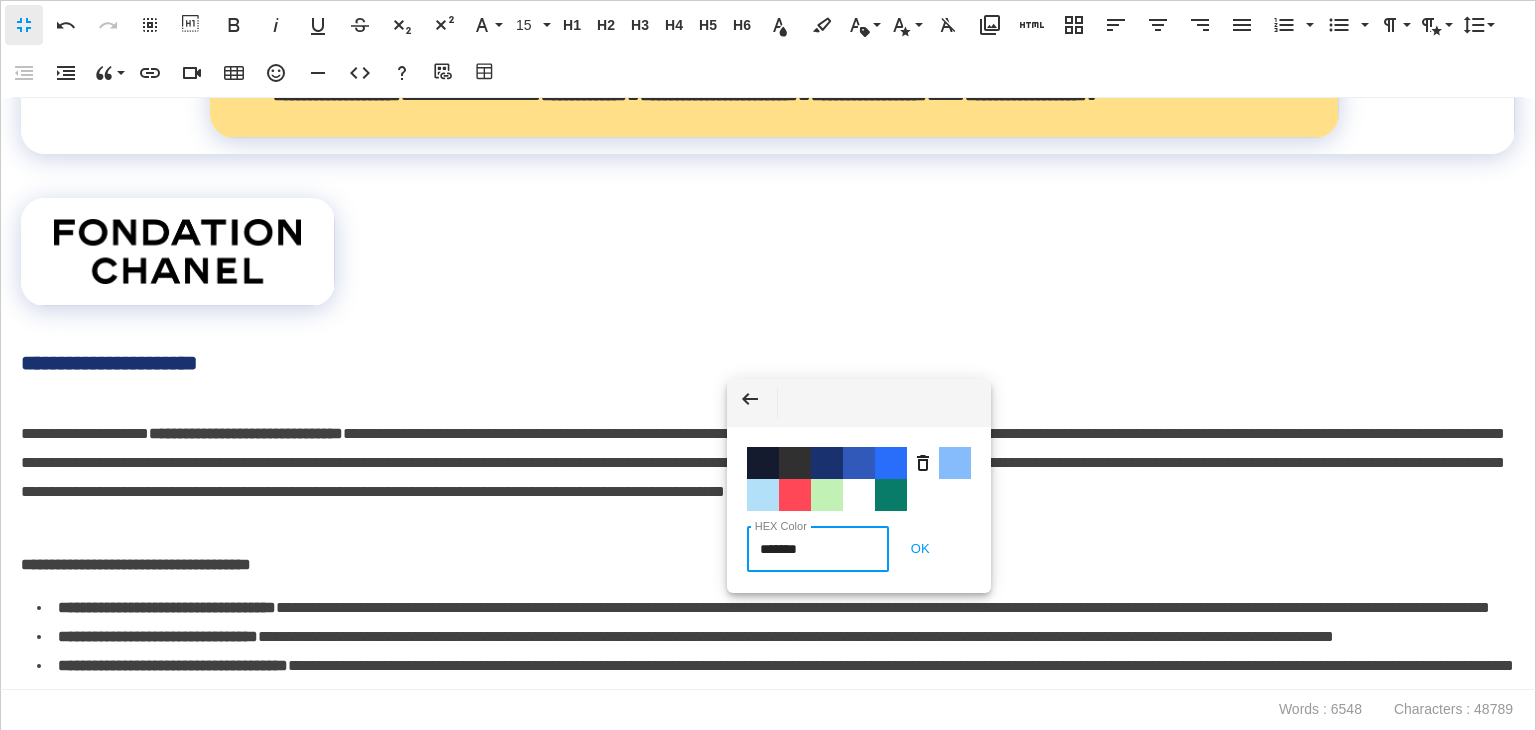 drag, startPoint x: 847, startPoint y: 555, endPoint x: 725, endPoint y: 537, distance: 123.32072 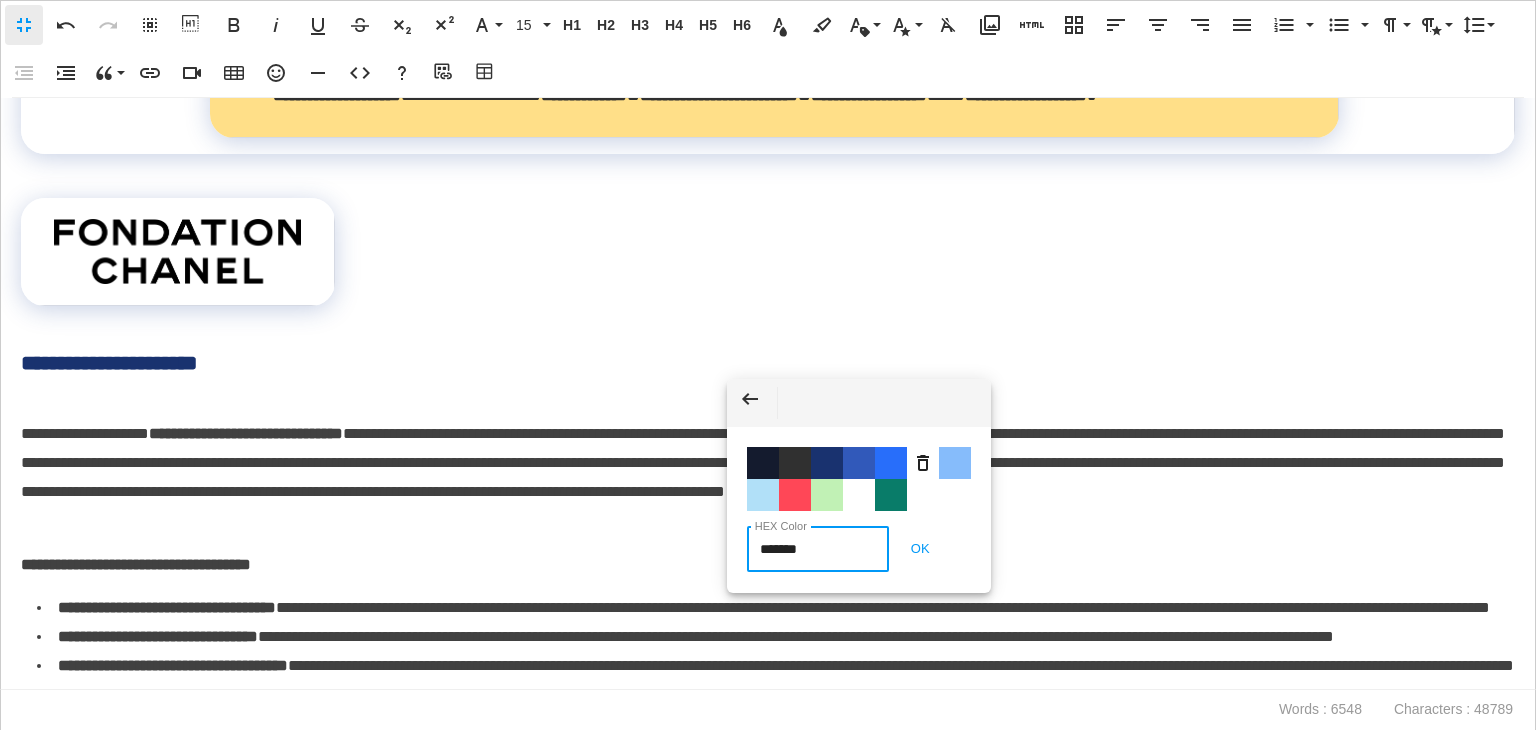click on "**********" at bounding box center [768, 365] 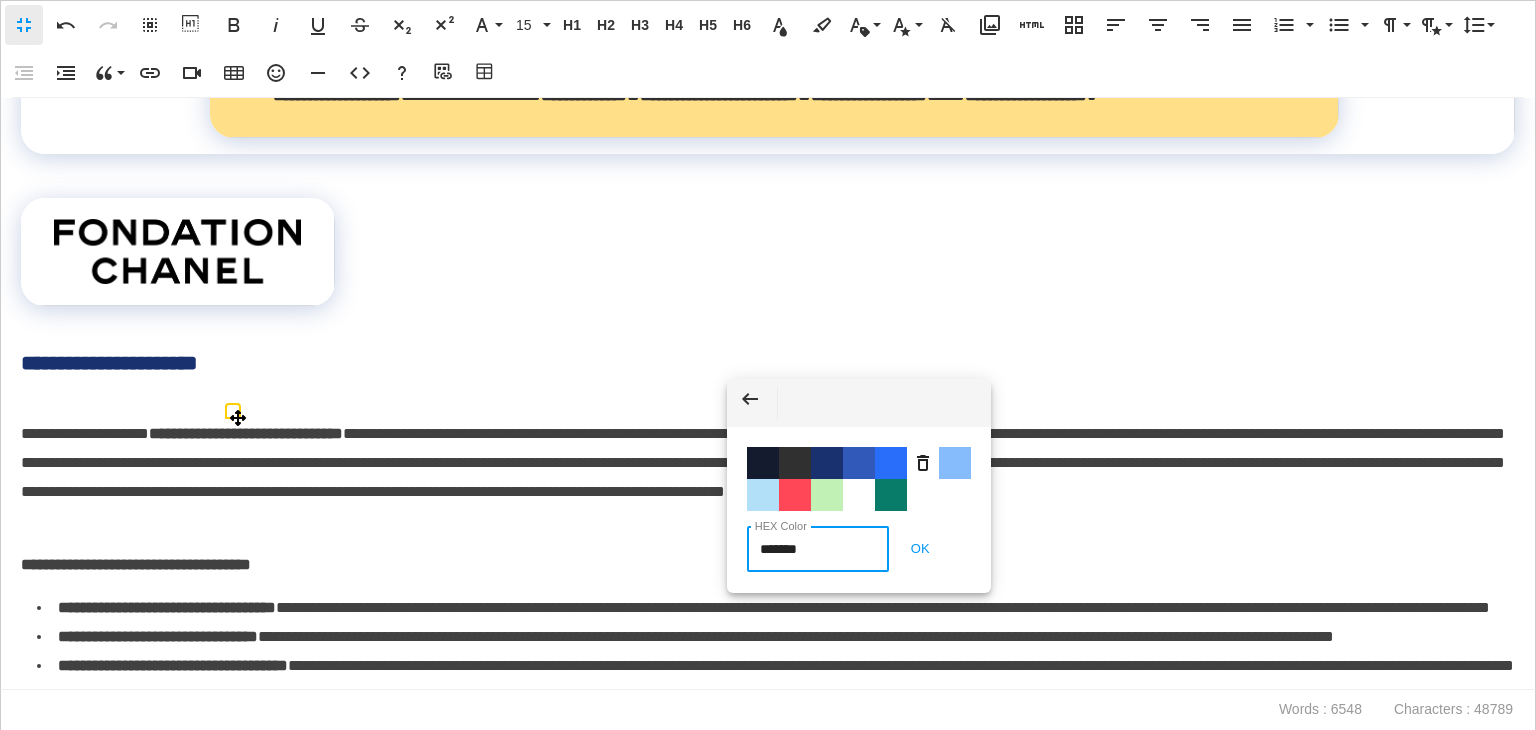 paste 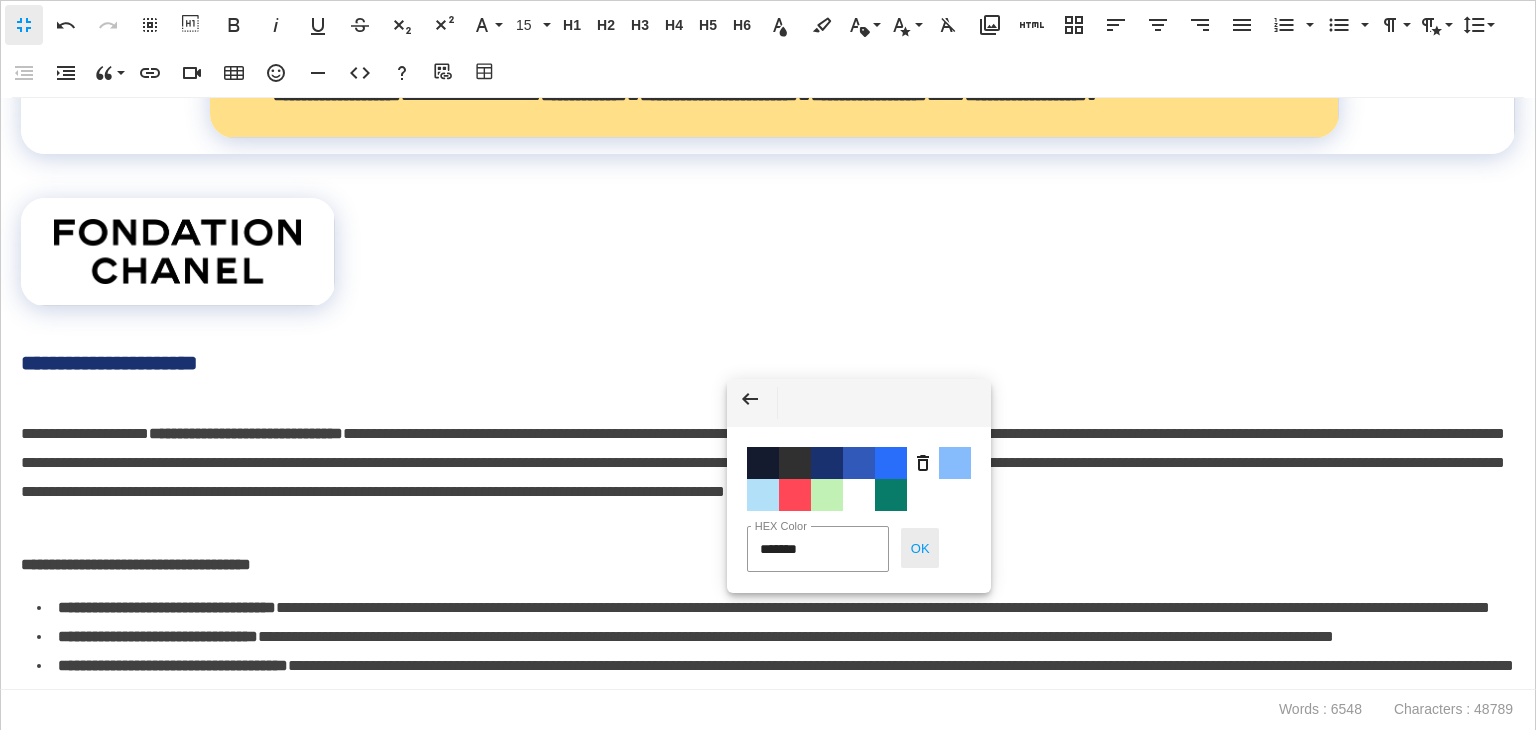 click on "OK" at bounding box center (920, 548) 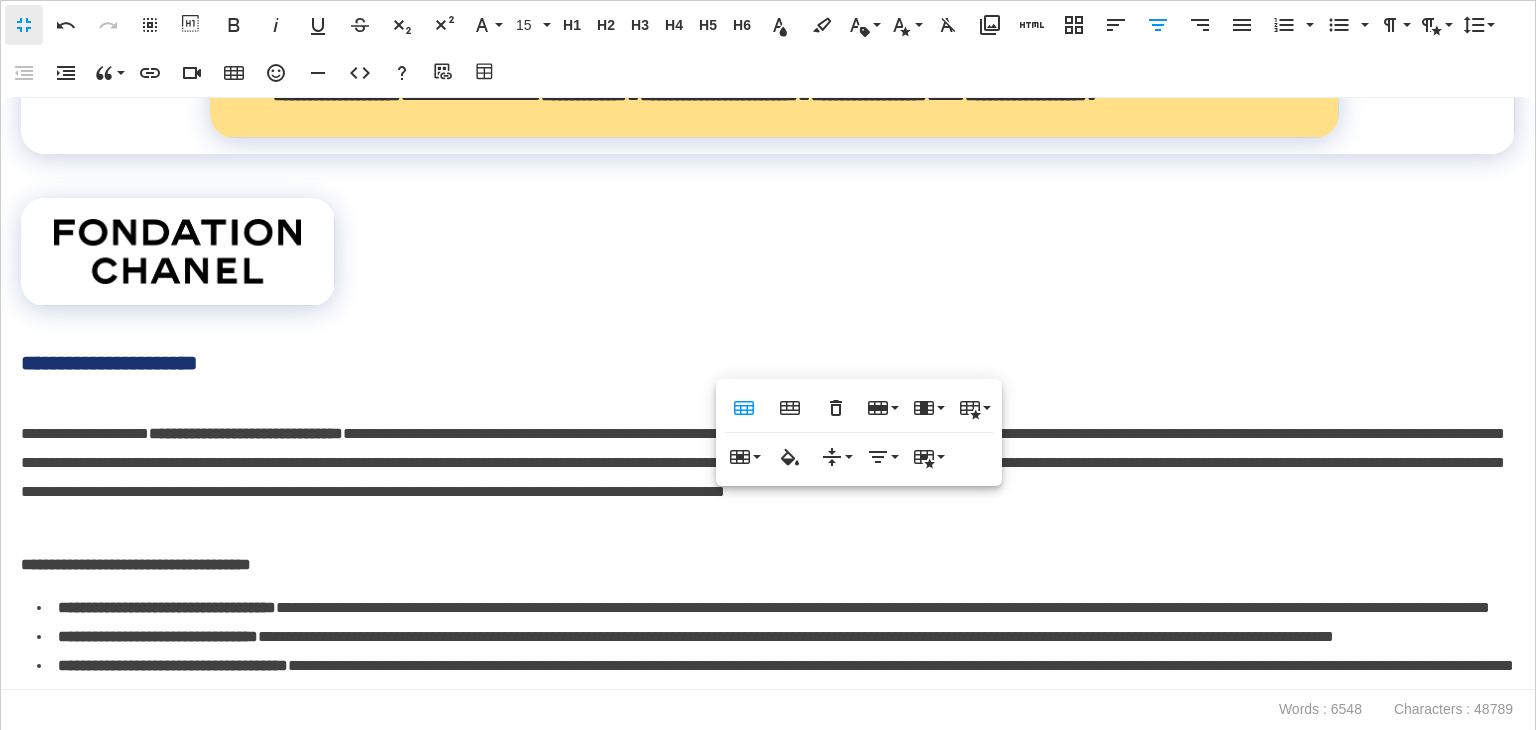 click on "**********" at bounding box center [768, -74] 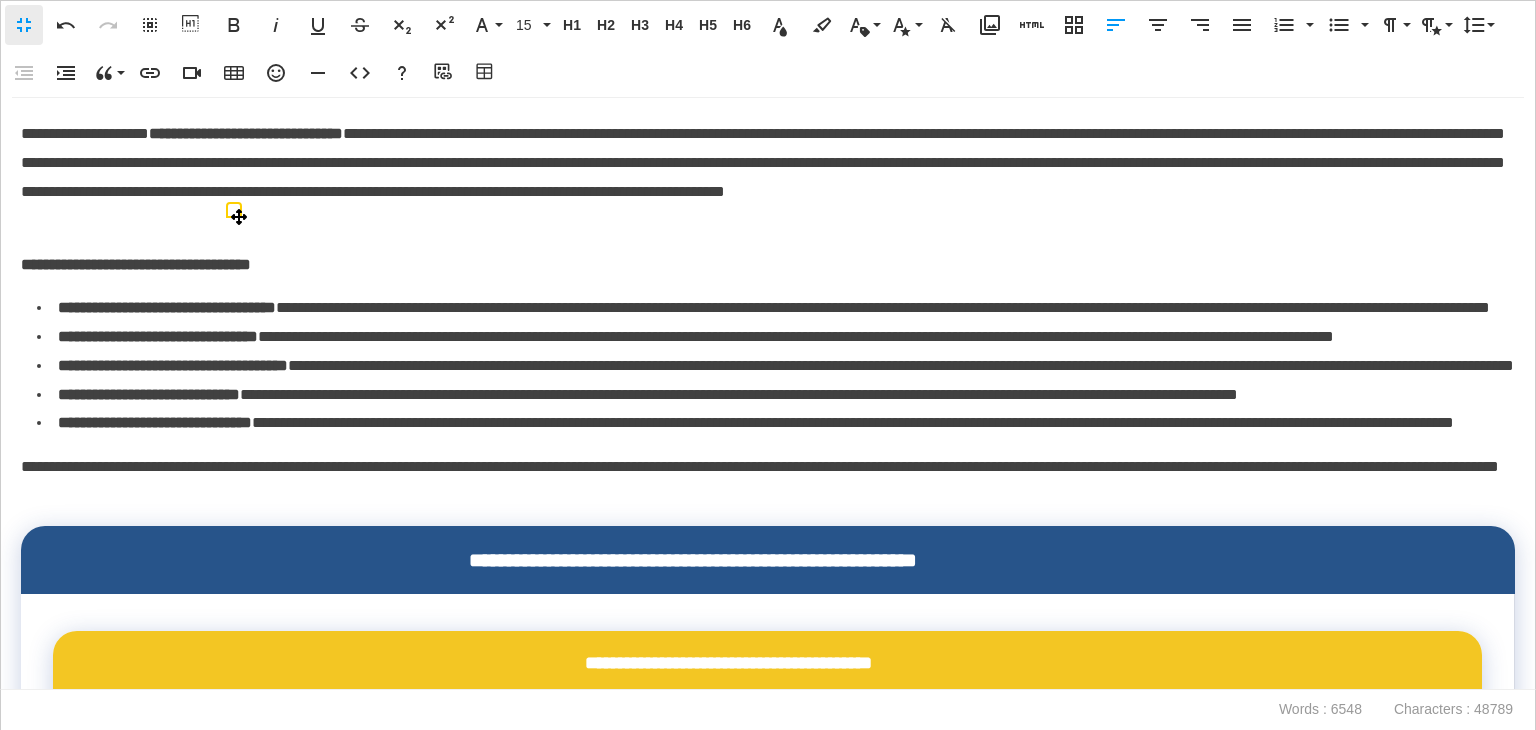 scroll, scrollTop: 14355, scrollLeft: 0, axis: vertical 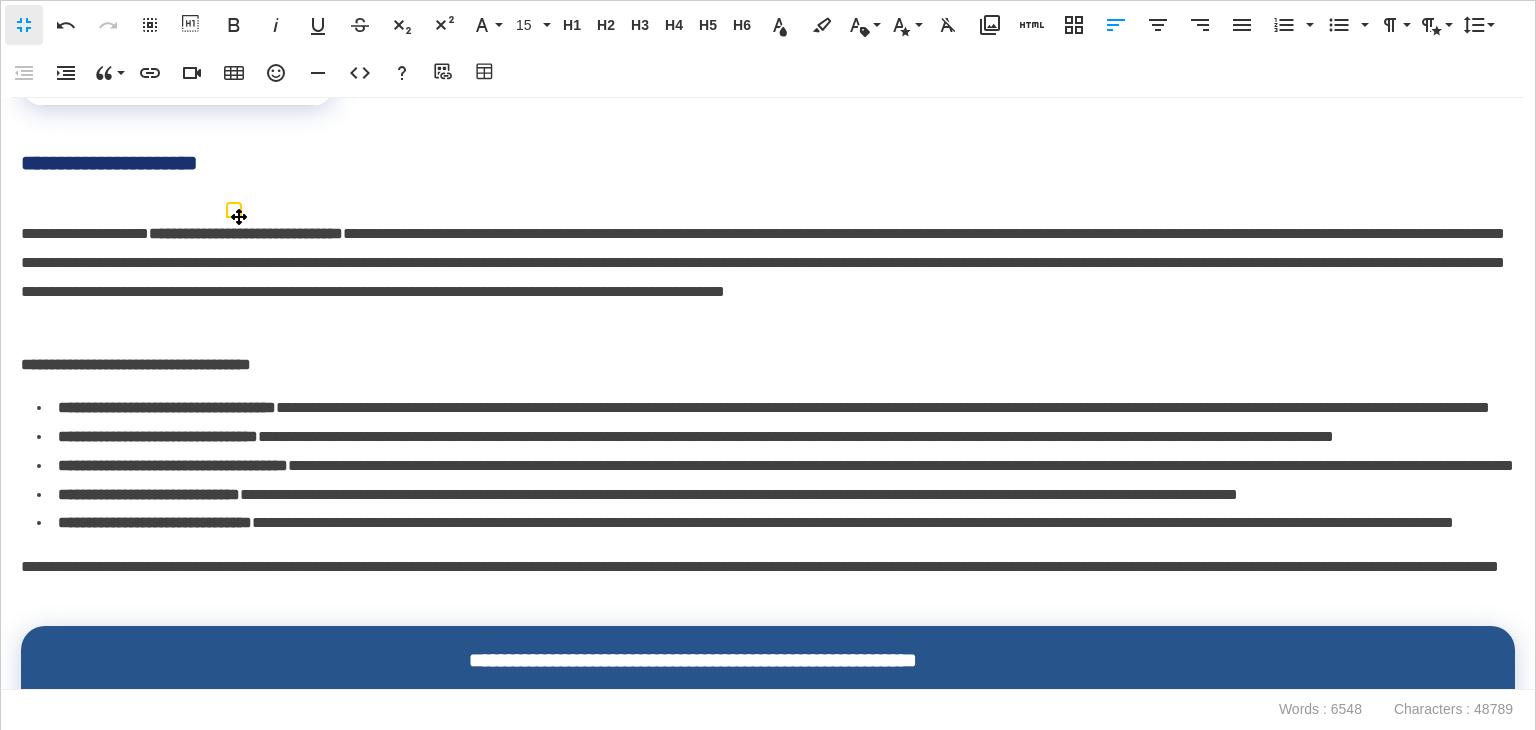 click on "**********" at bounding box center (779, -320) 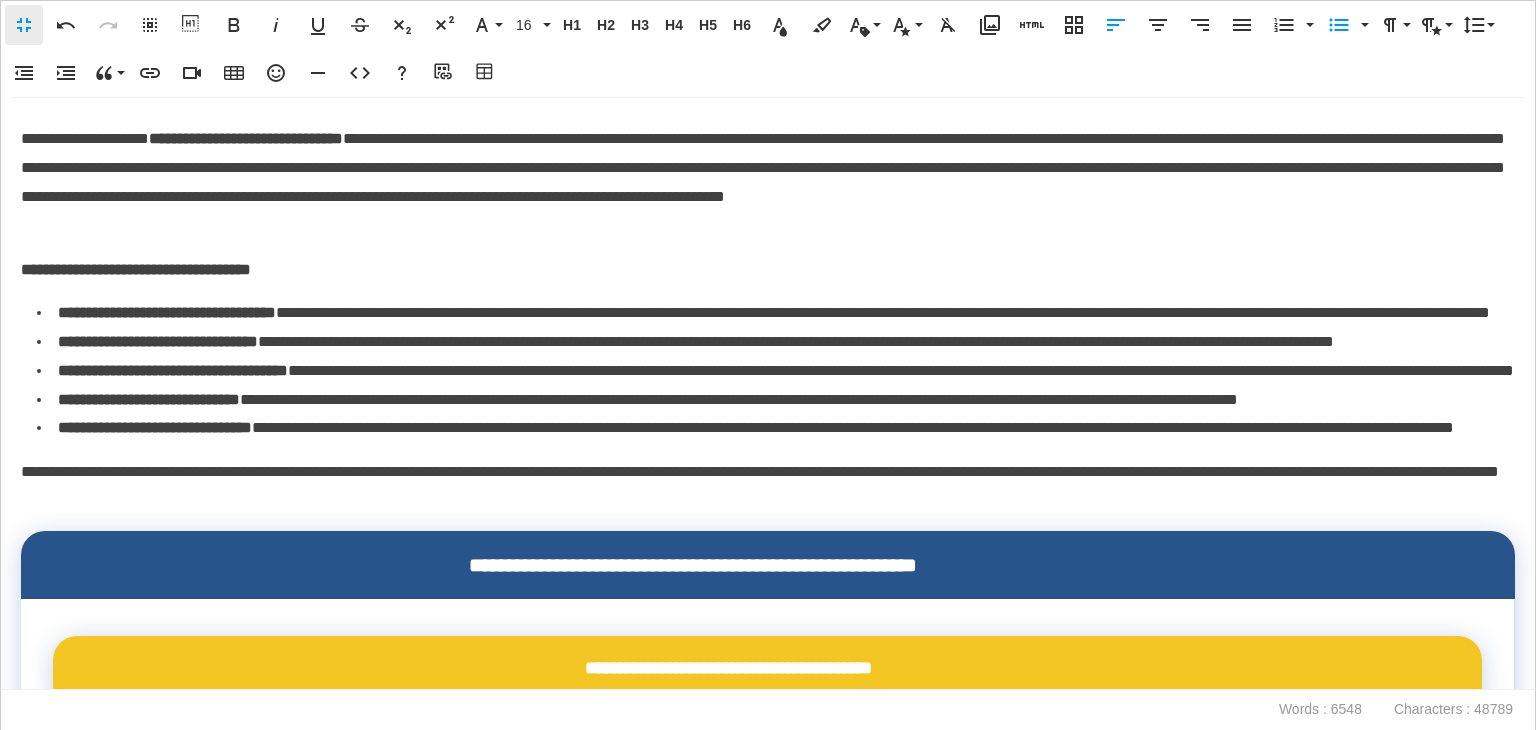 scroll, scrollTop: 14455, scrollLeft: 0, axis: vertical 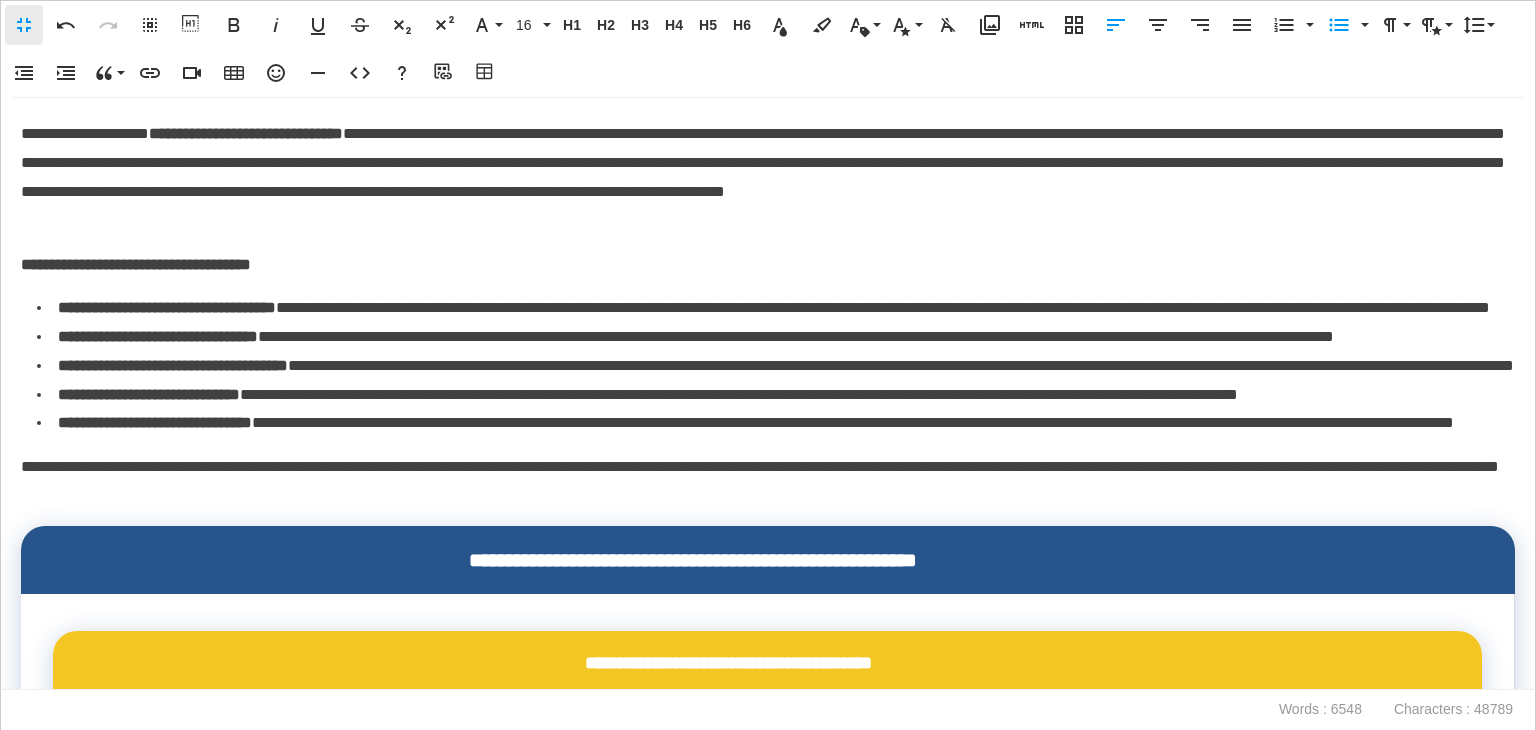 click on "**********" at bounding box center (579, -378) 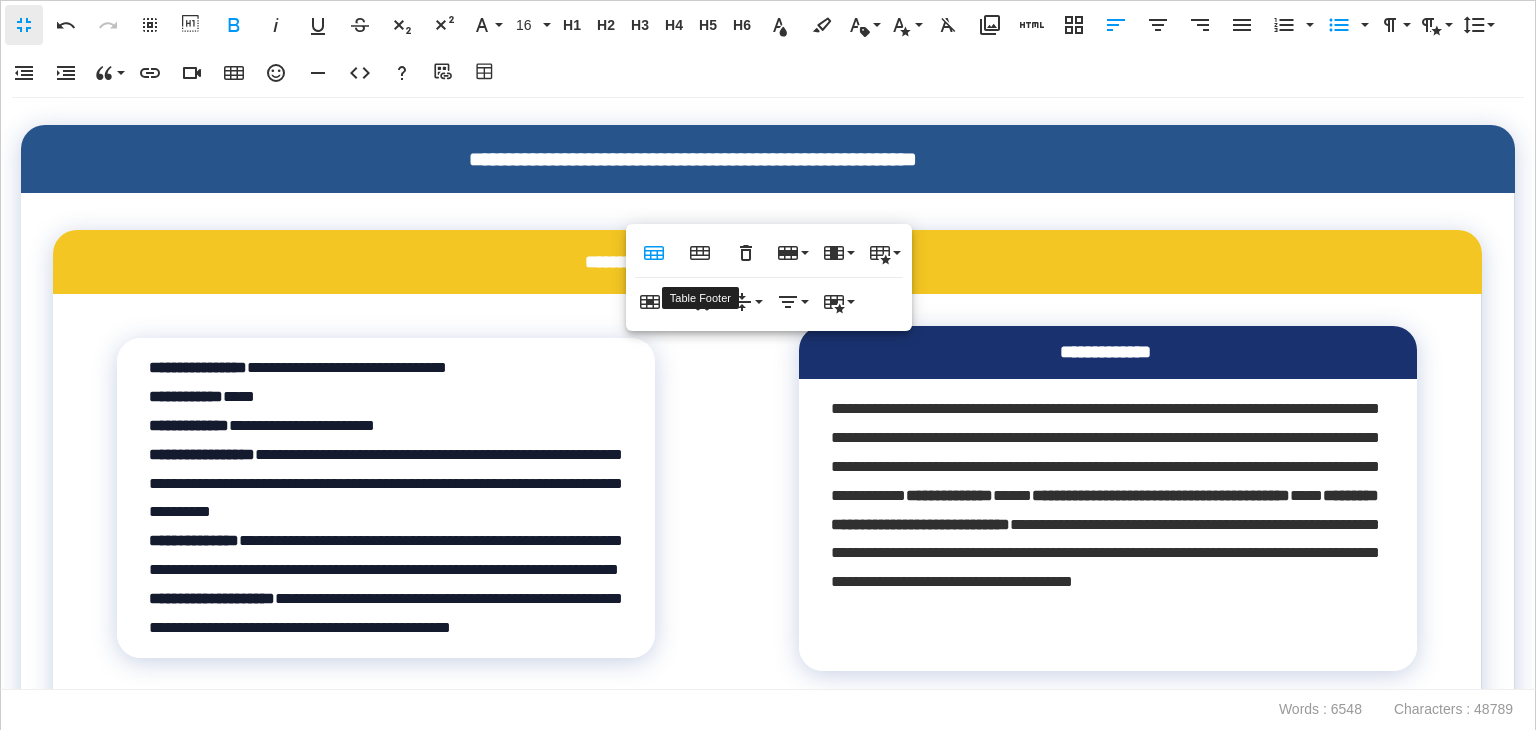 scroll, scrollTop: 14955, scrollLeft: 0, axis: vertical 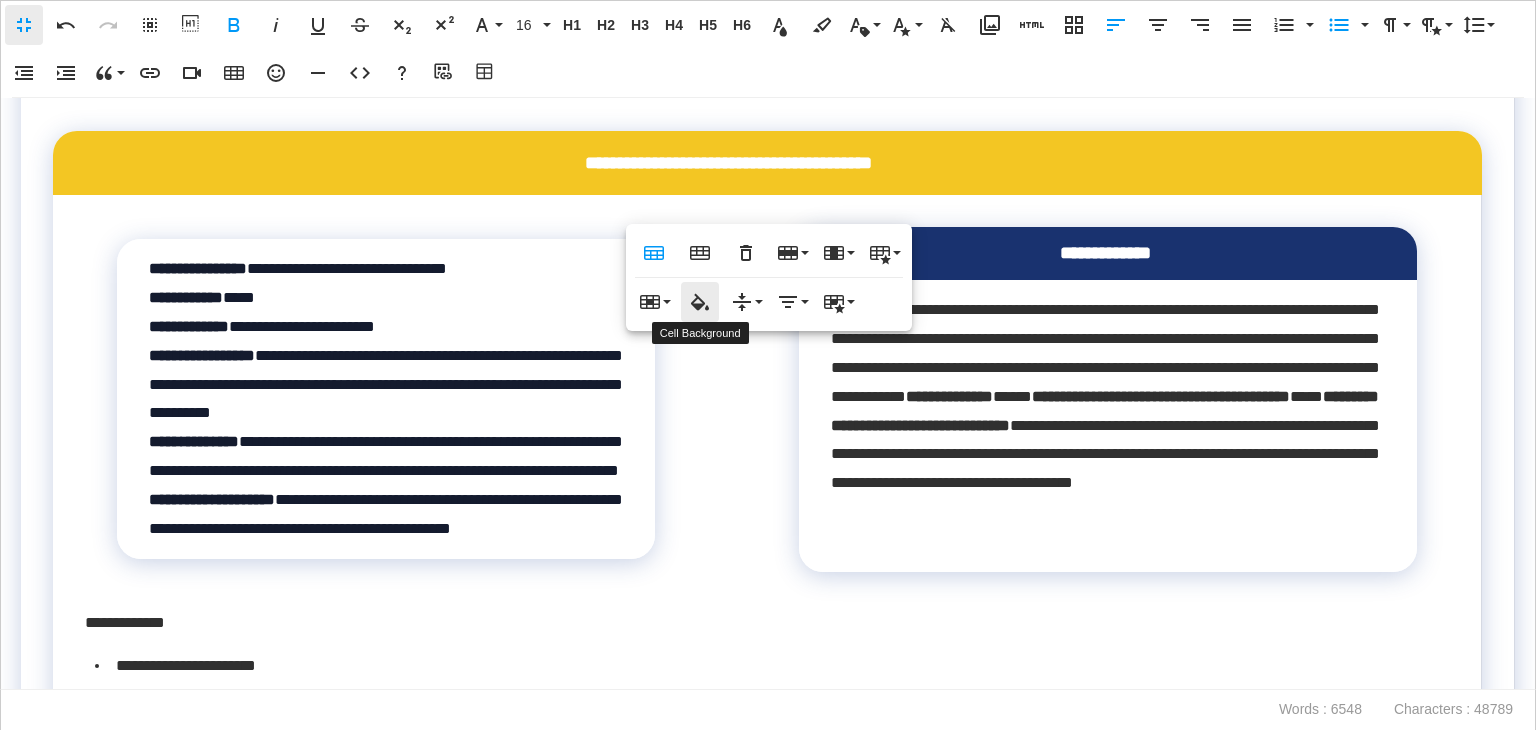 click 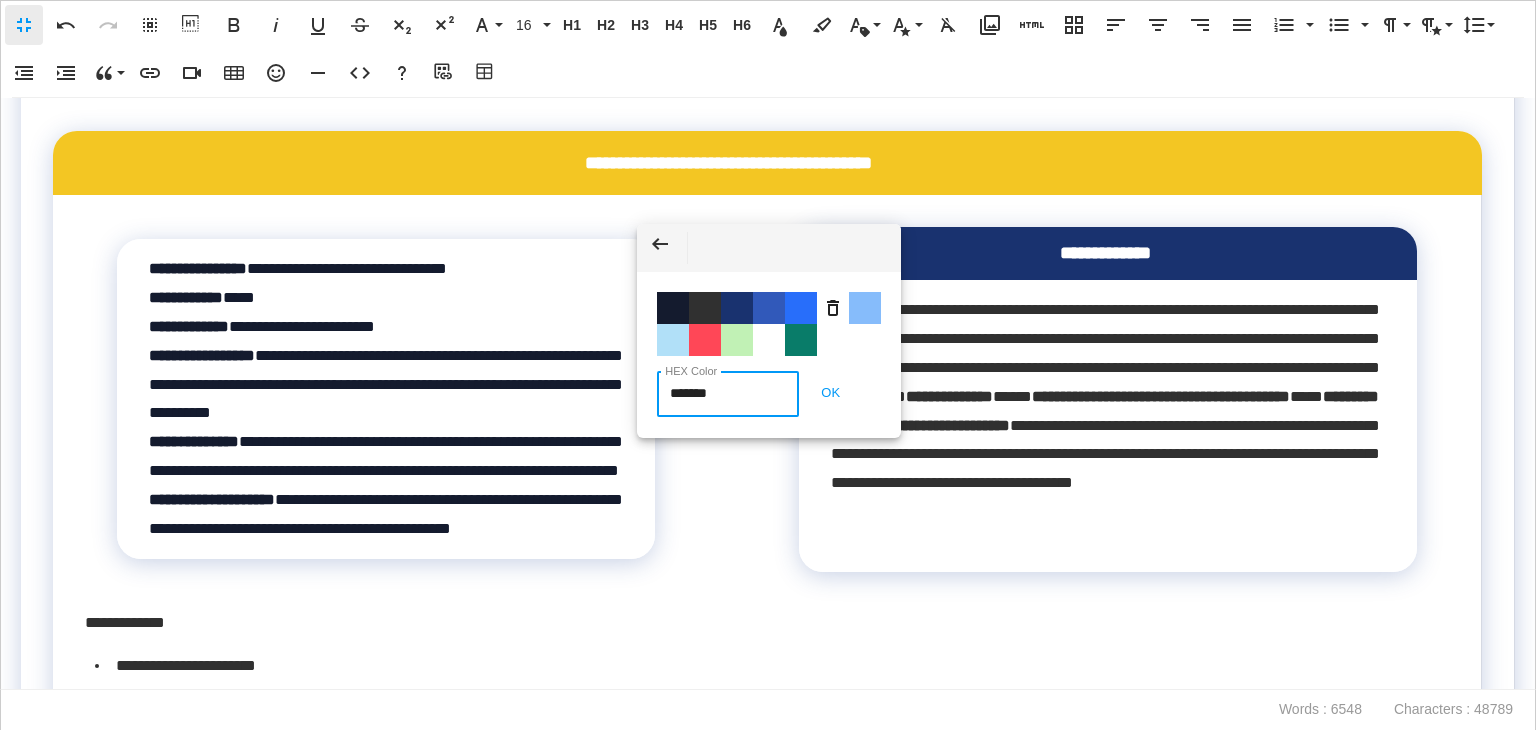 click on "**********" at bounding box center [768, 365] 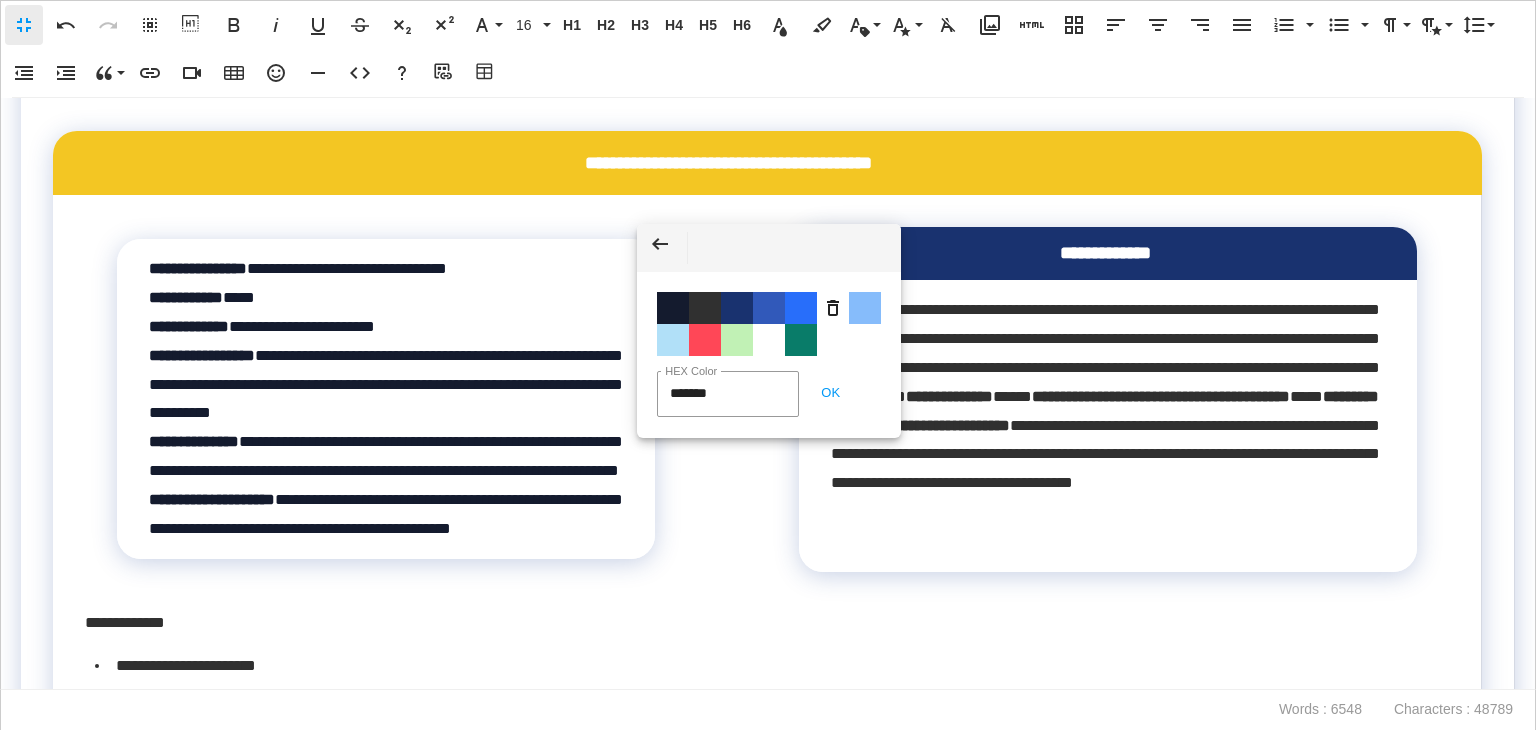 click on "**********" at bounding box center (768, 394) 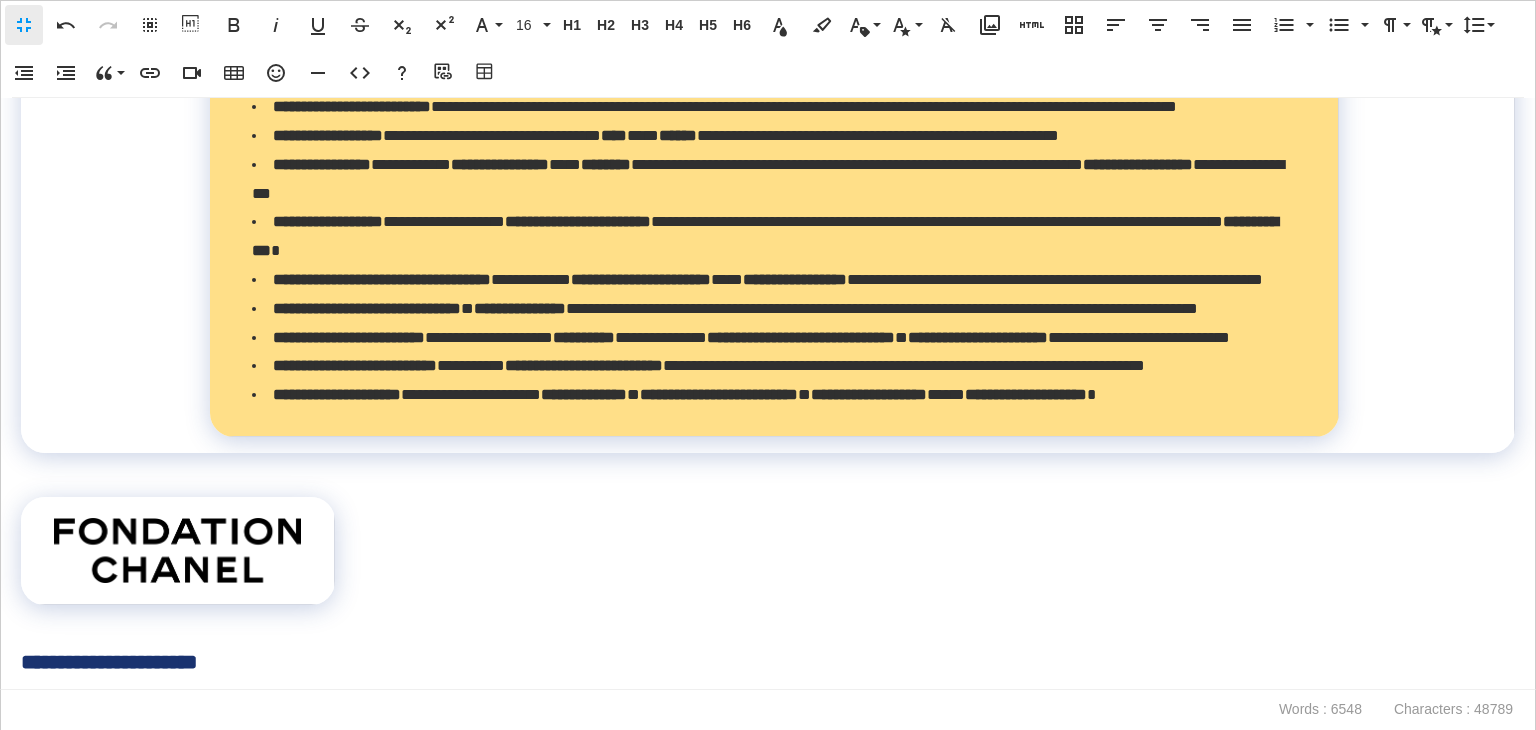 scroll, scrollTop: 13655, scrollLeft: 0, axis: vertical 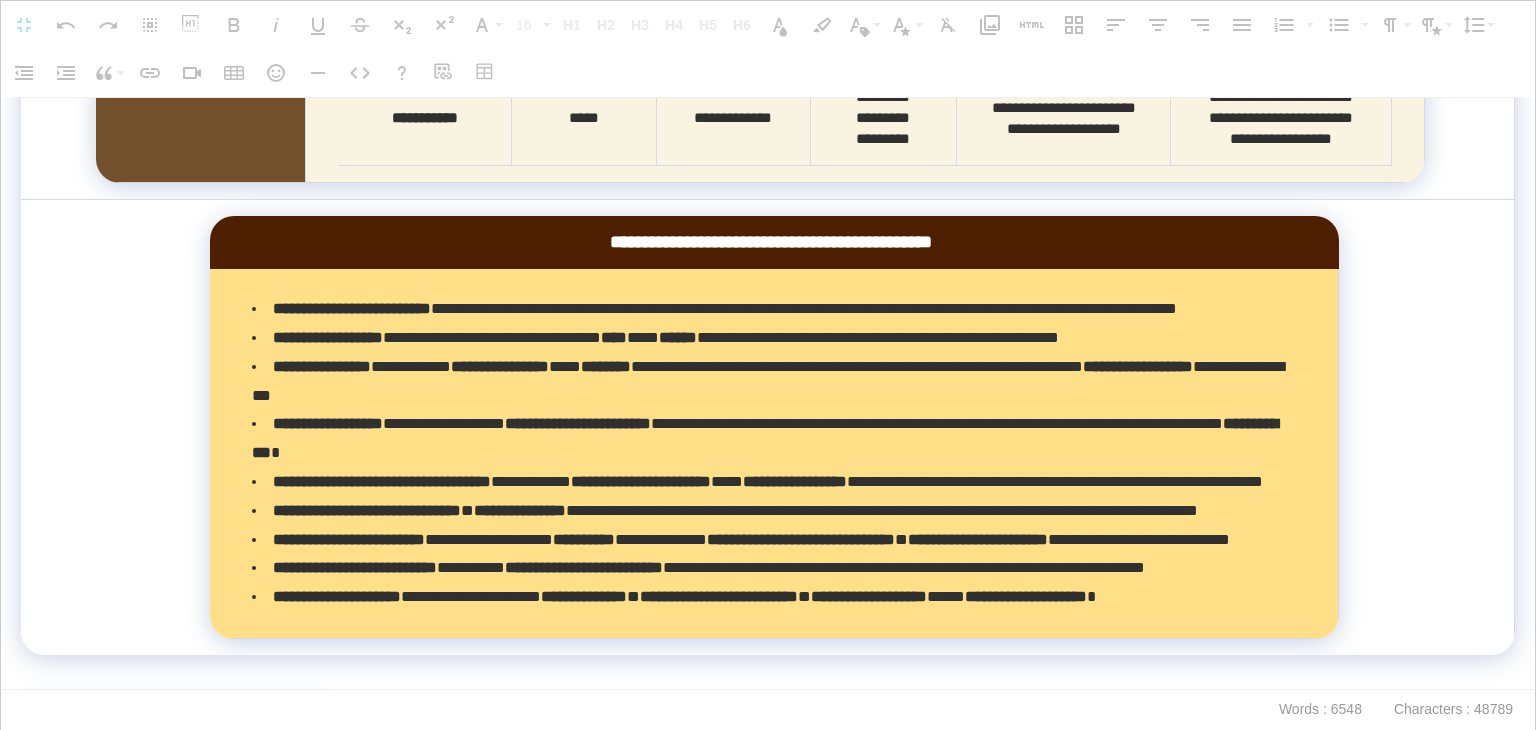 drag, startPoint x: 470, startPoint y: 320, endPoint x: 1132, endPoint y: 357, distance: 663.0332 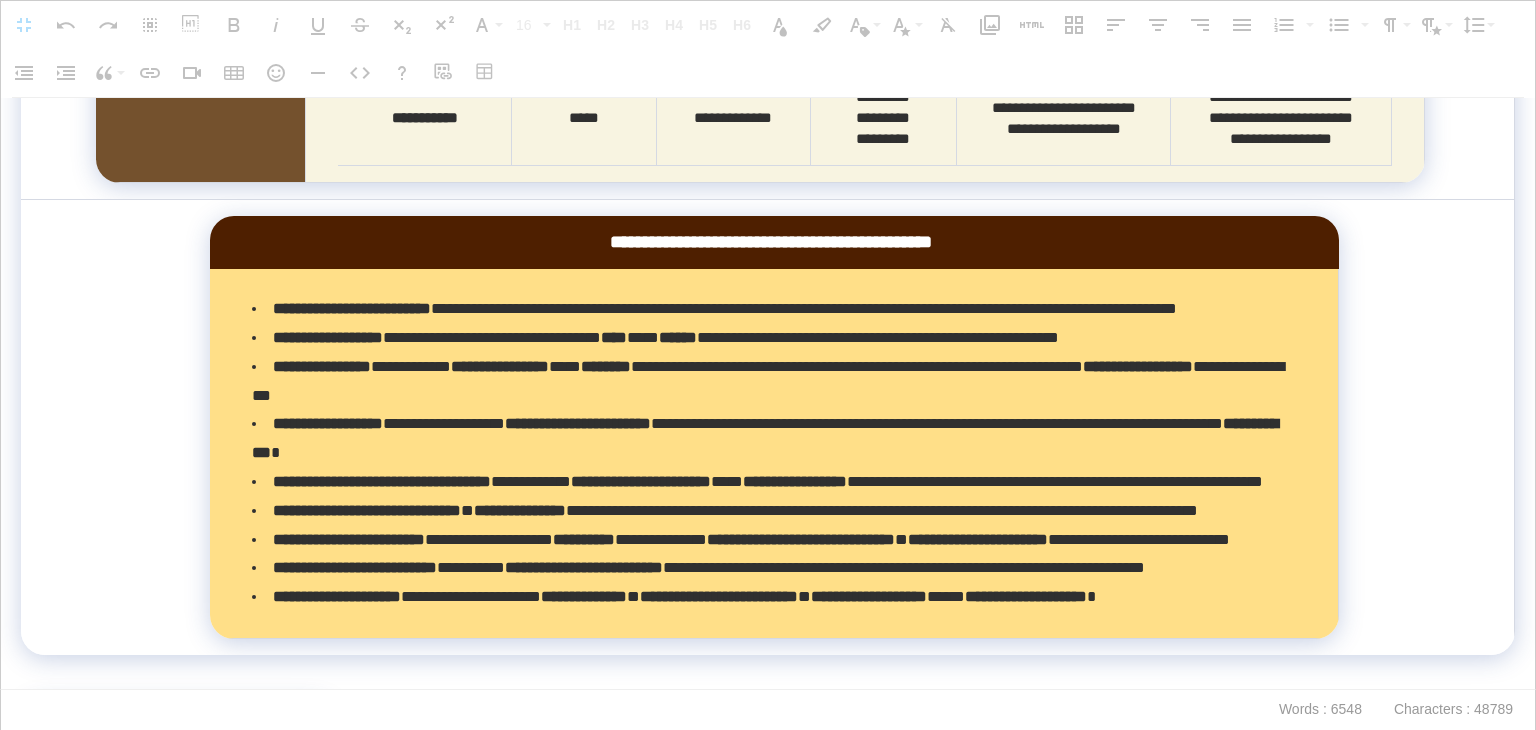 click on "**********" at bounding box center (864, -298) 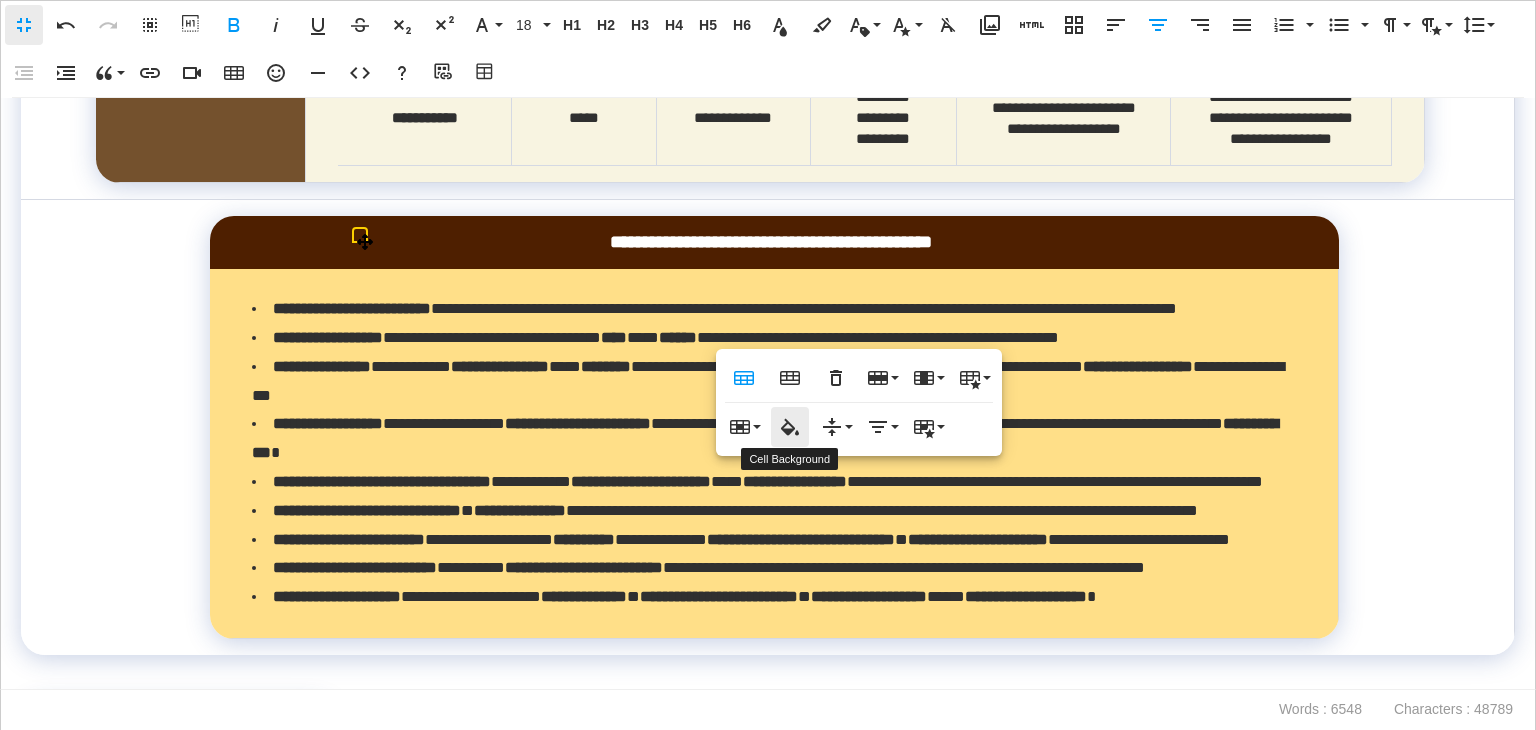 click 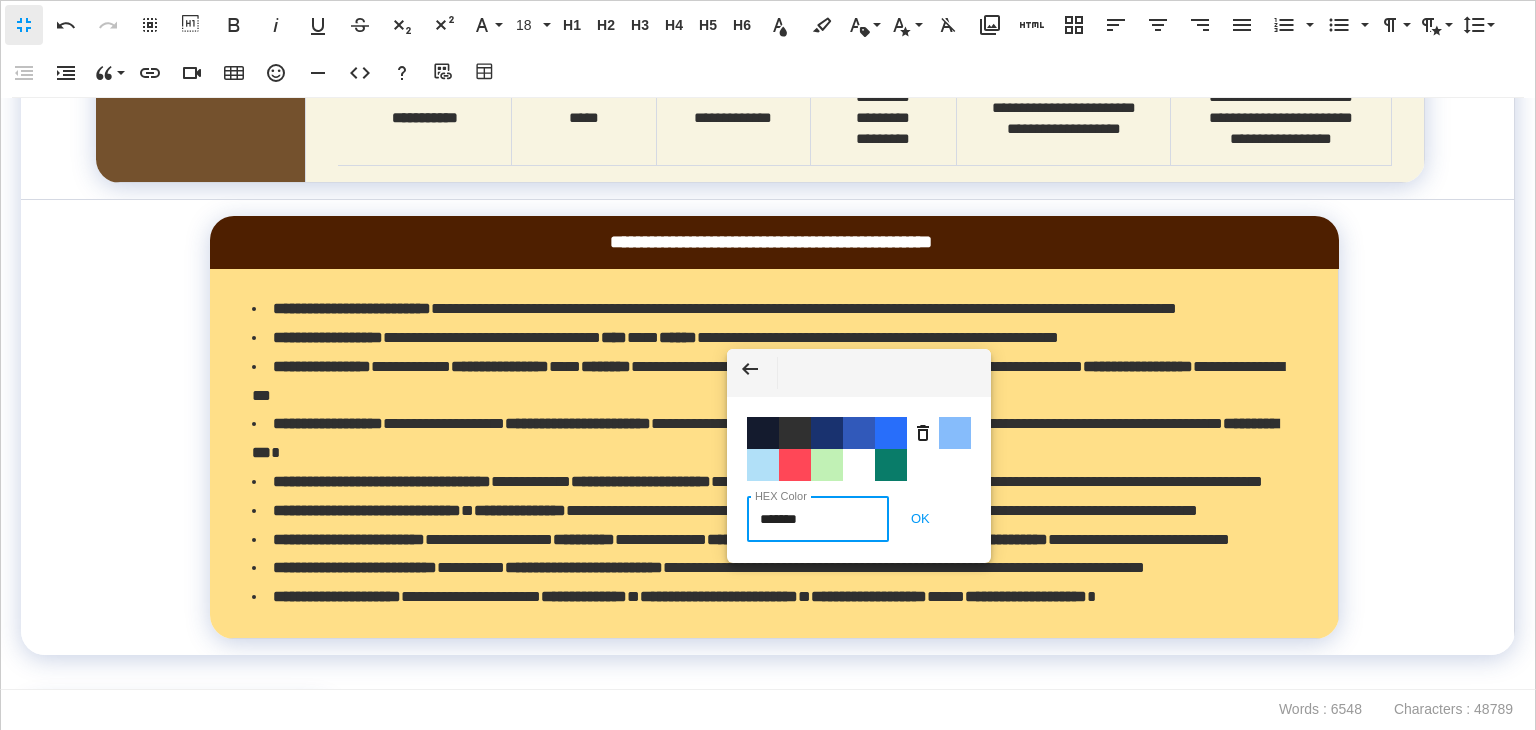 click on "**********" at bounding box center [768, 365] 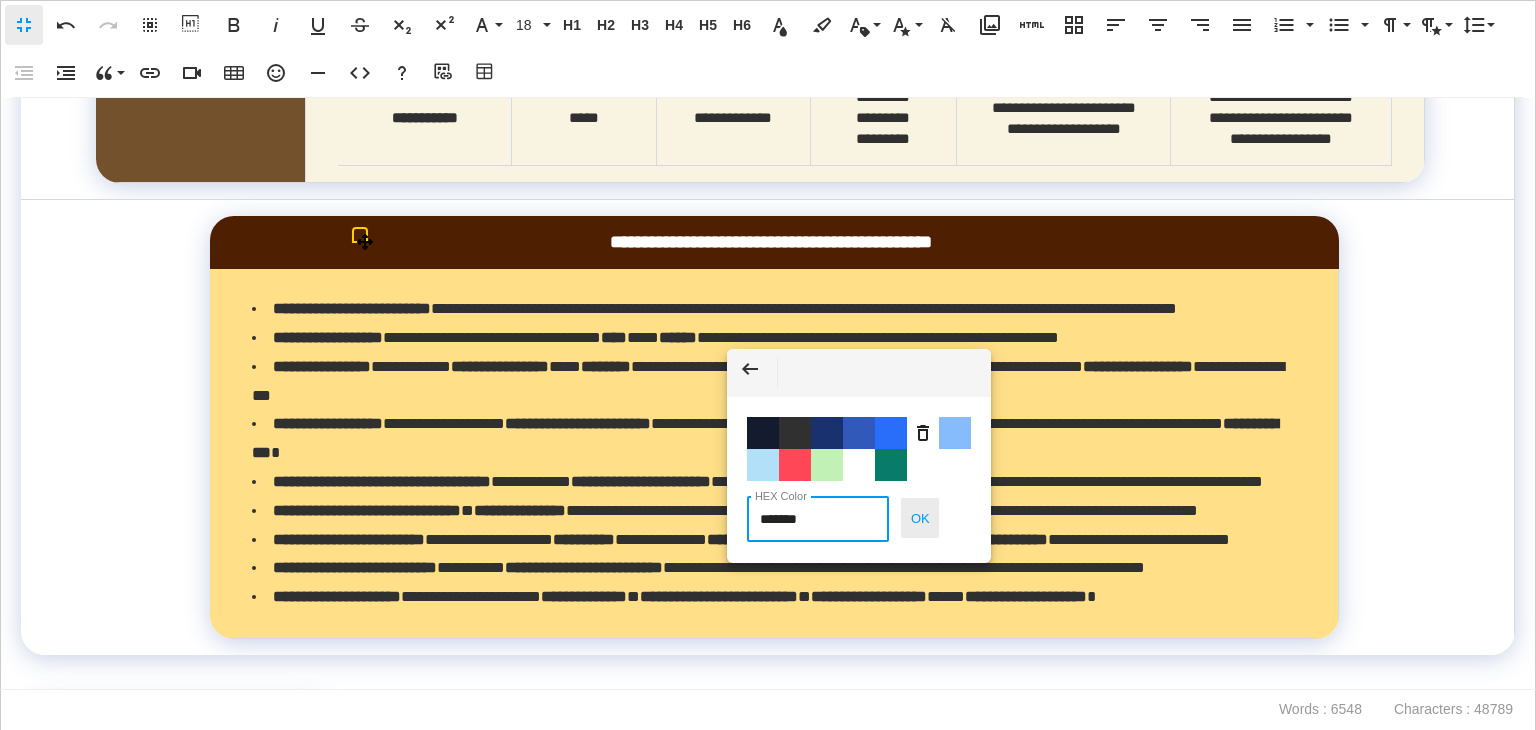 paste 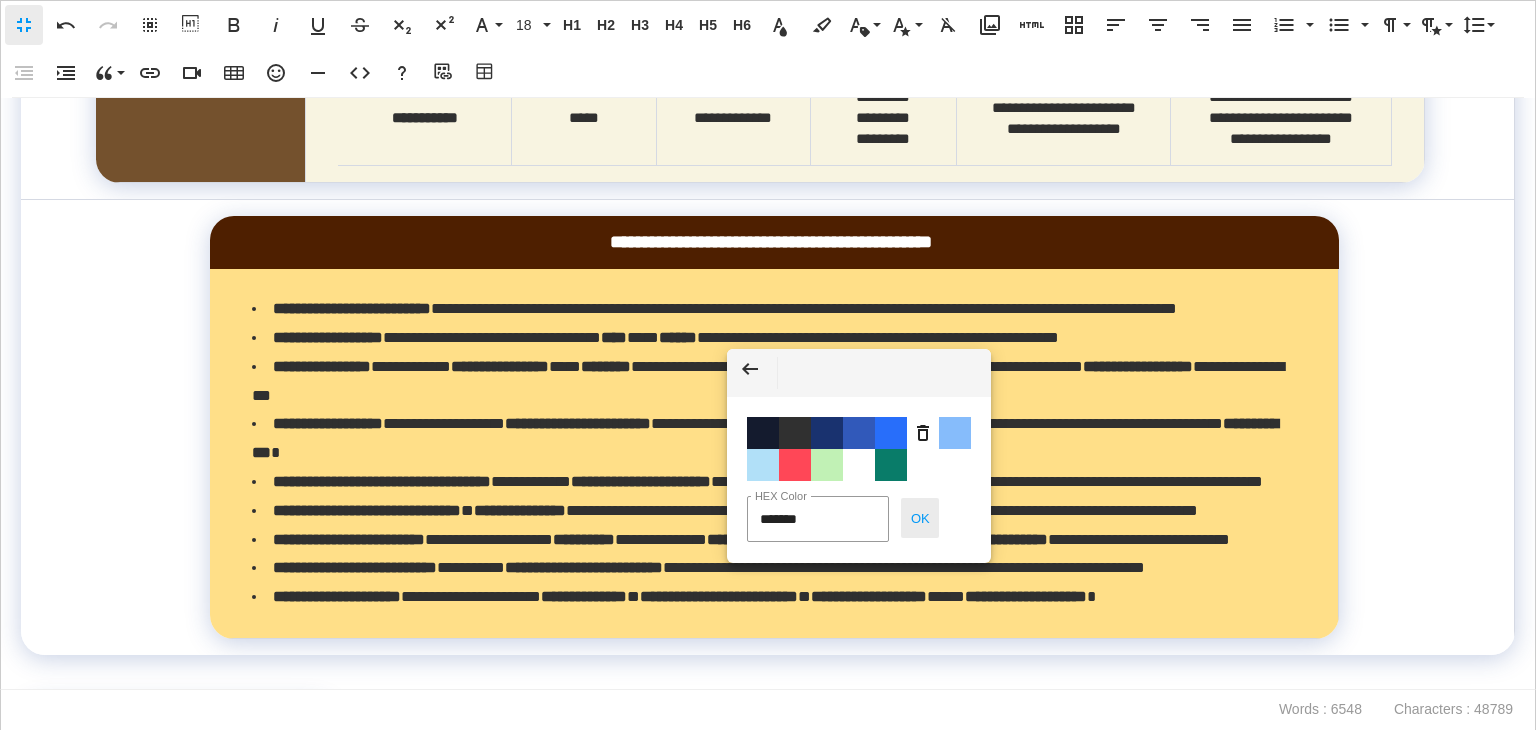 click on "OK" at bounding box center (920, 518) 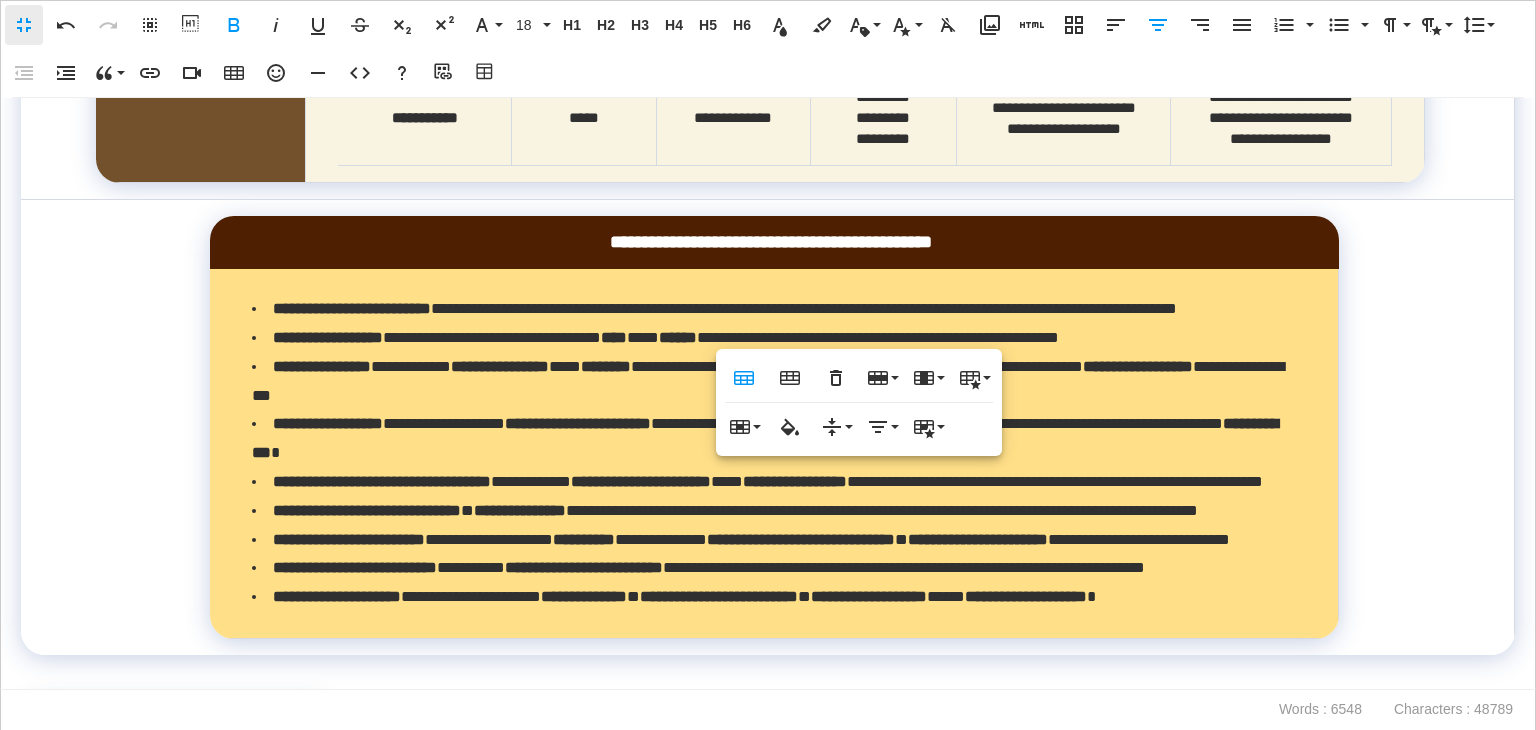 click on "**********" at bounding box center (768, -117) 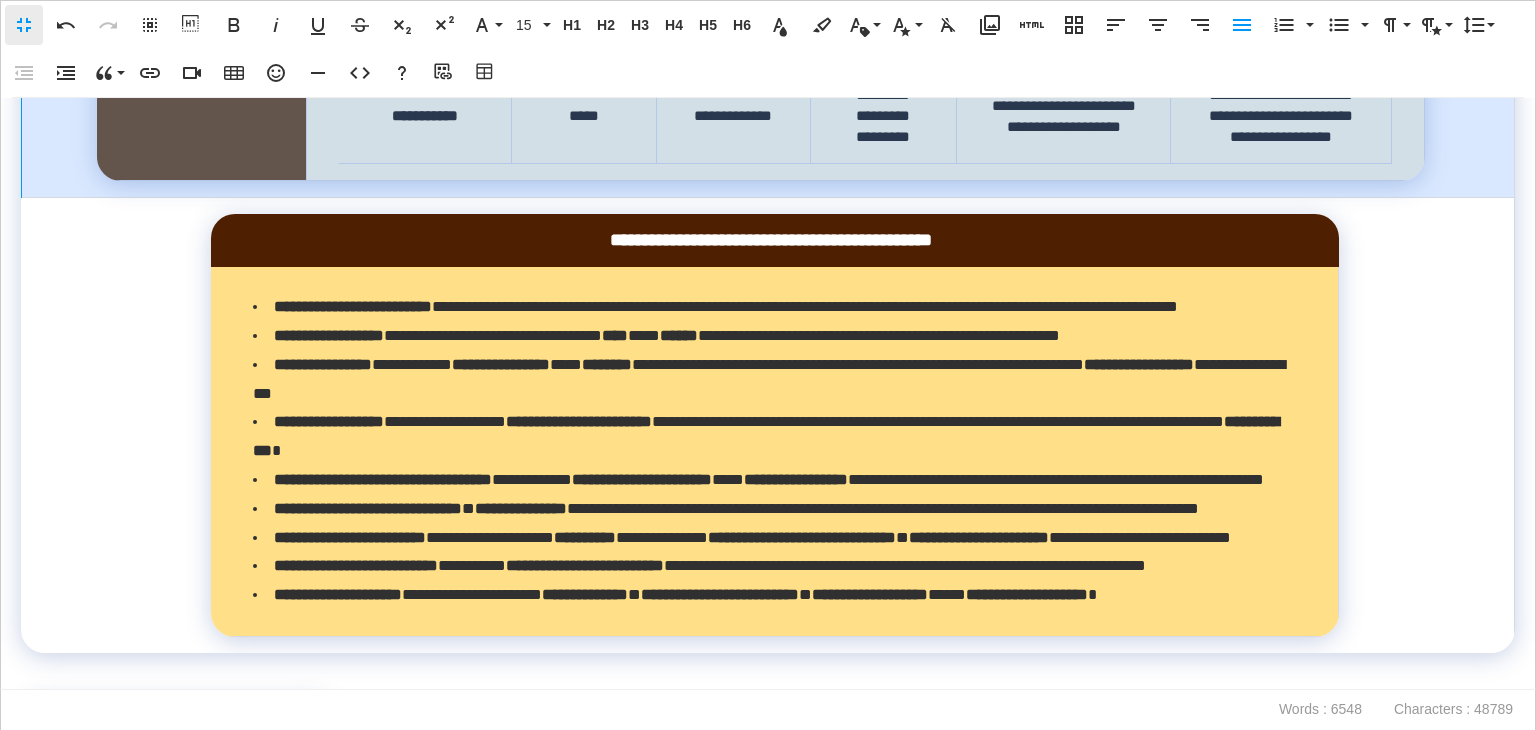 click on "**********" at bounding box center (768, 394) 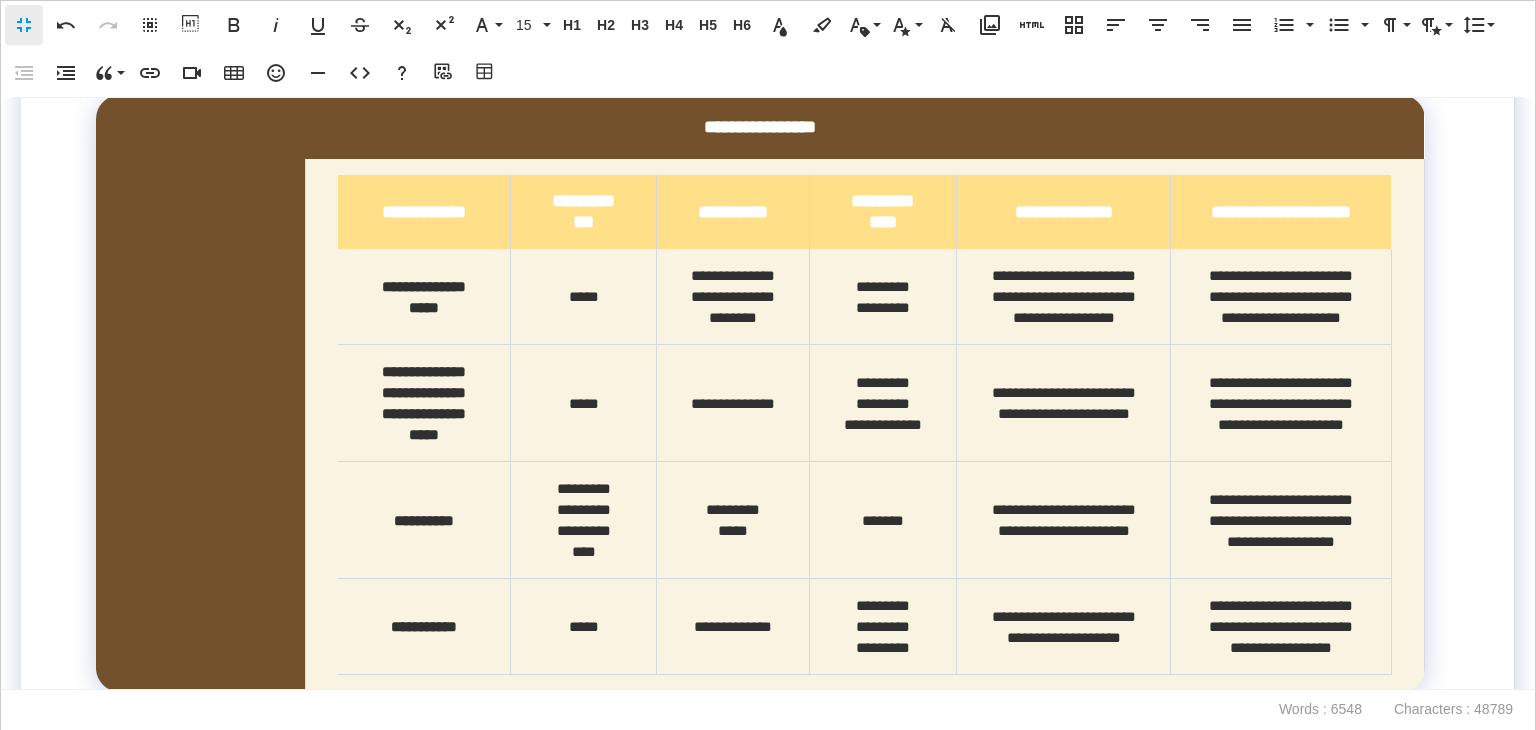 scroll, scrollTop: 12855, scrollLeft: 0, axis: vertical 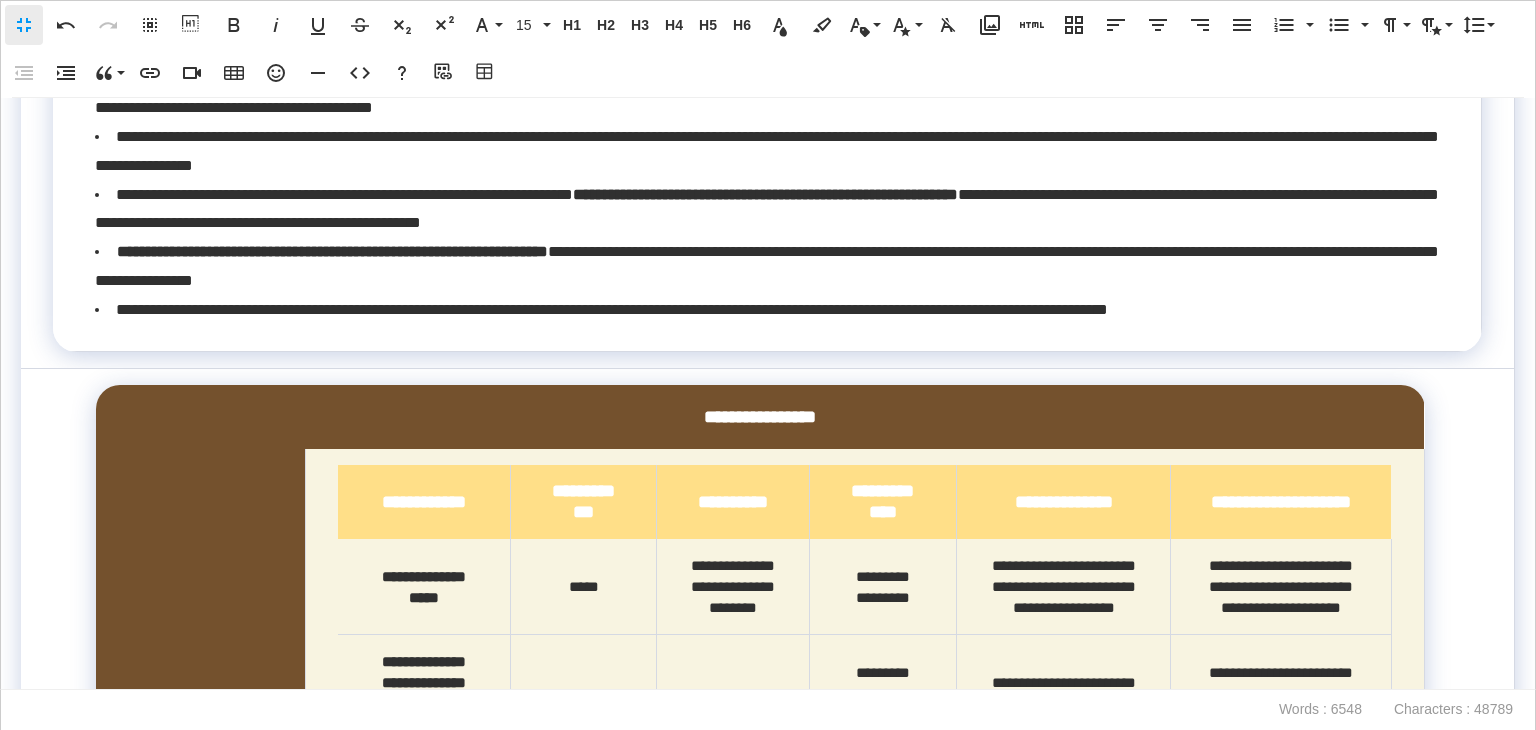 click on "*****" at bounding box center (420, -342) 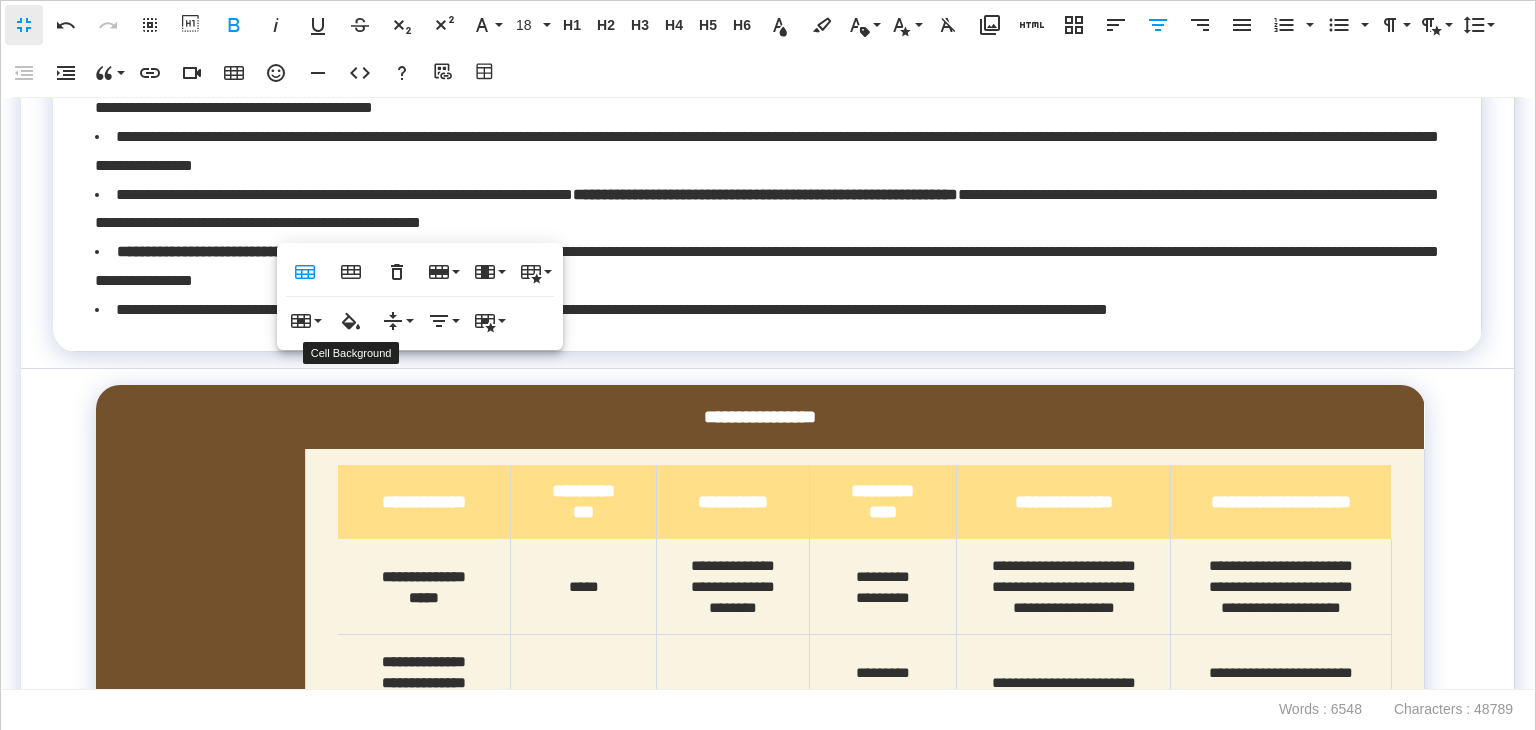 click 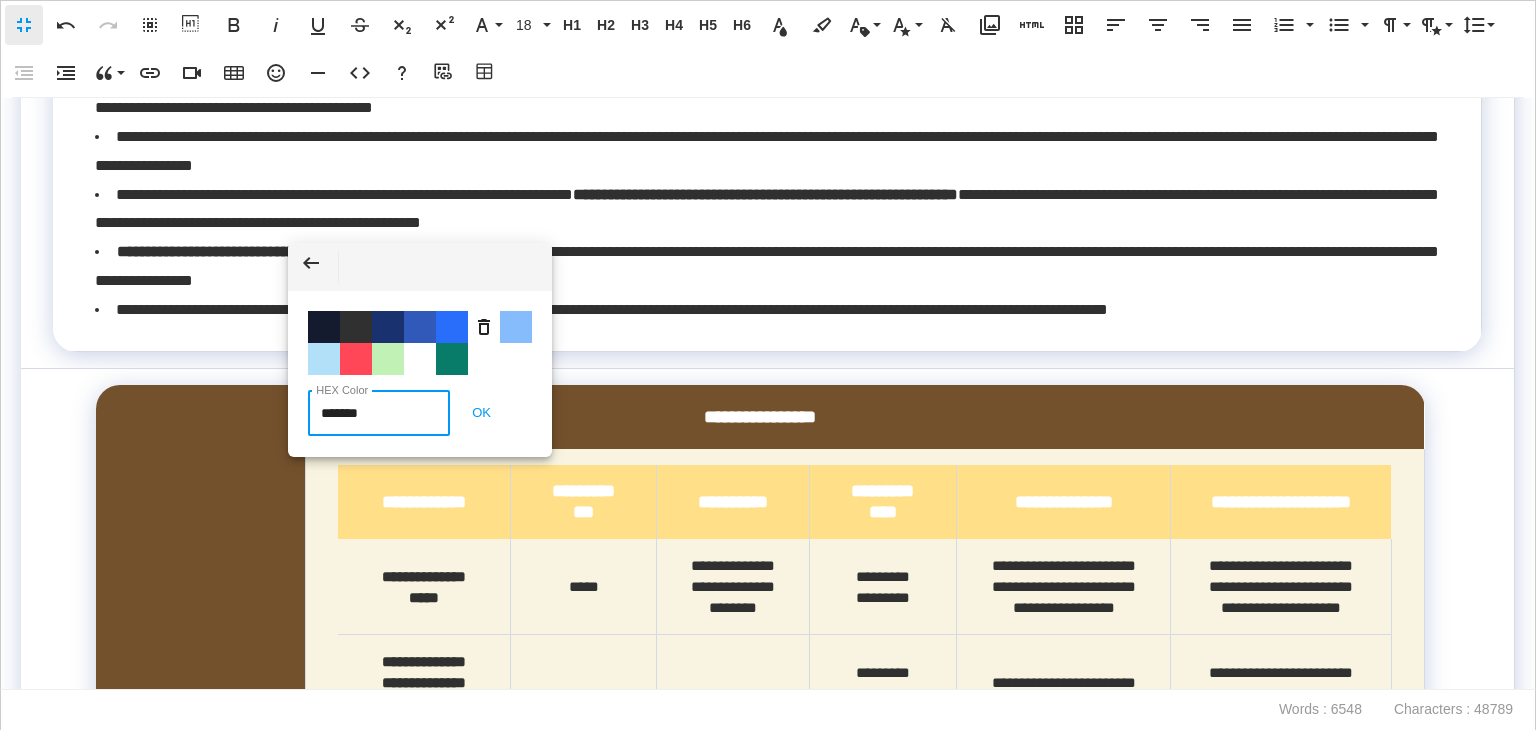drag, startPoint x: 399, startPoint y: 416, endPoint x: 280, endPoint y: 411, distance: 119.104996 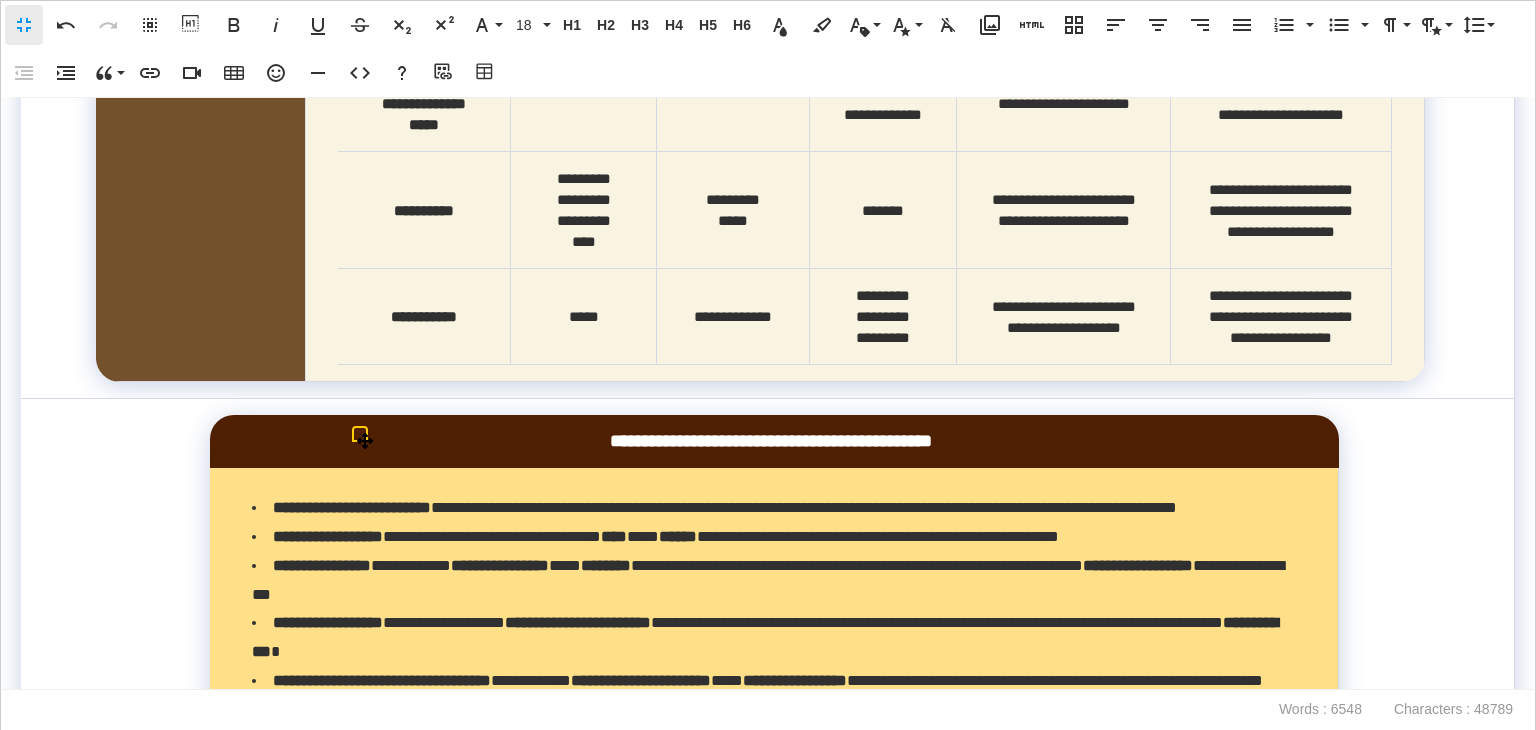 scroll, scrollTop: 13555, scrollLeft: 0, axis: vertical 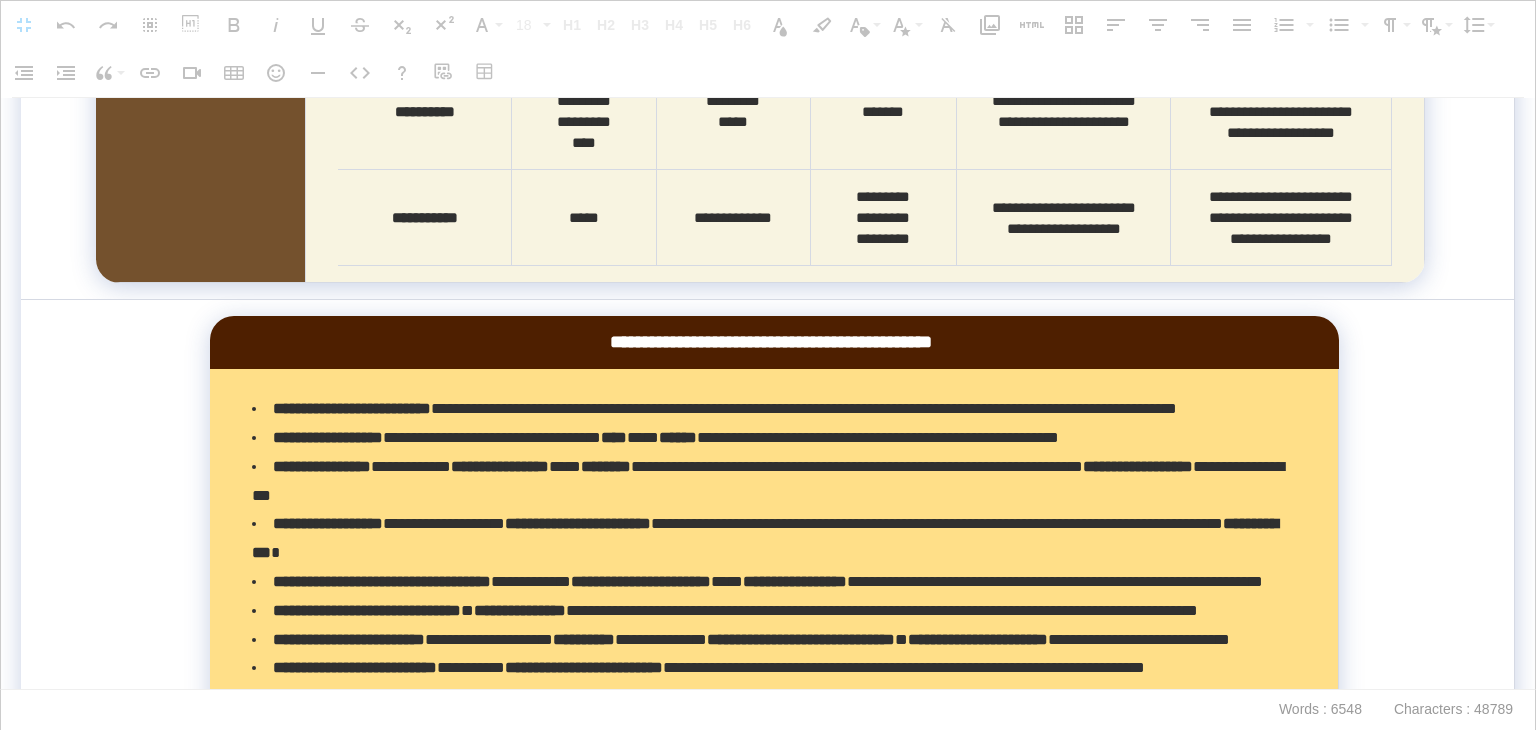drag, startPoint x: 572, startPoint y: 405, endPoint x: 1239, endPoint y: 389, distance: 667.1919 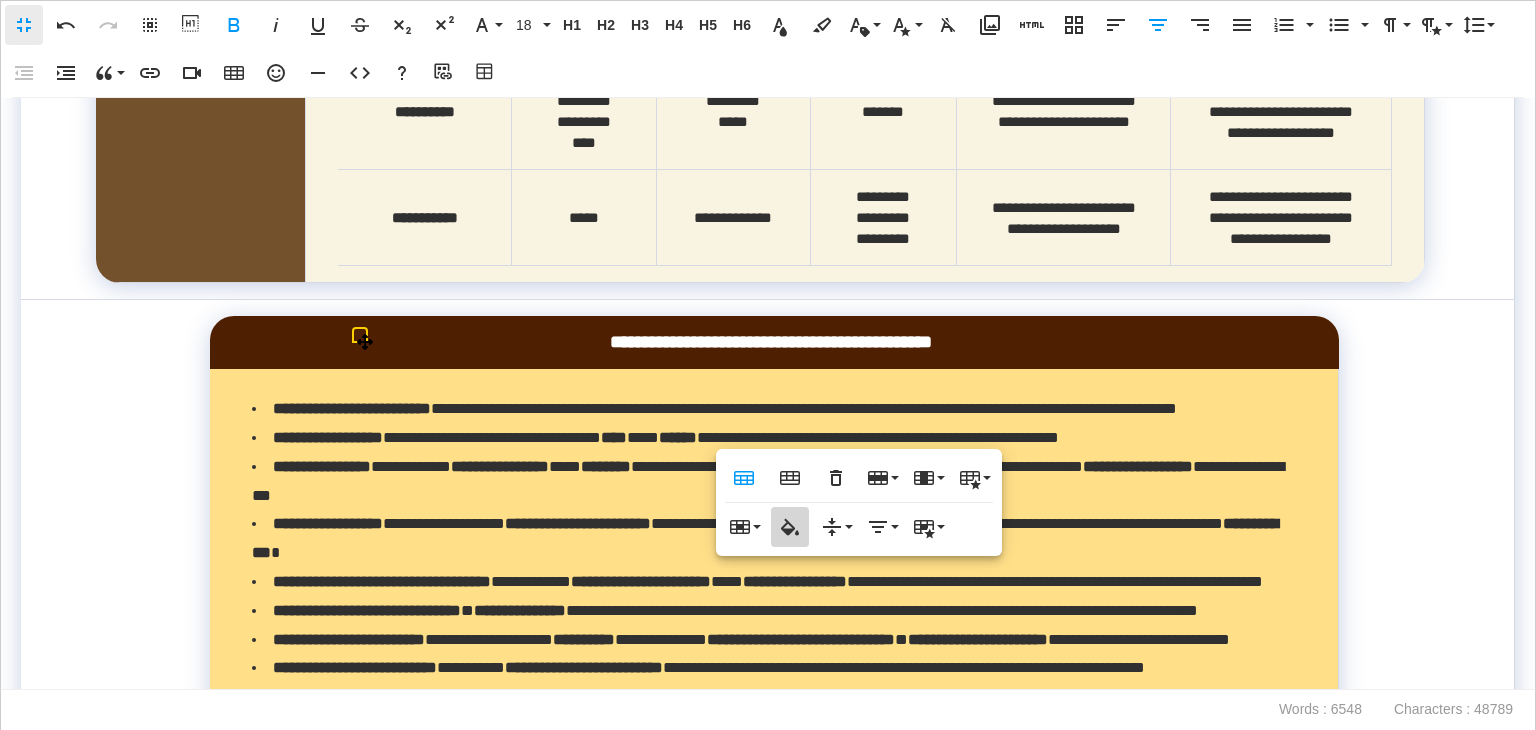 click 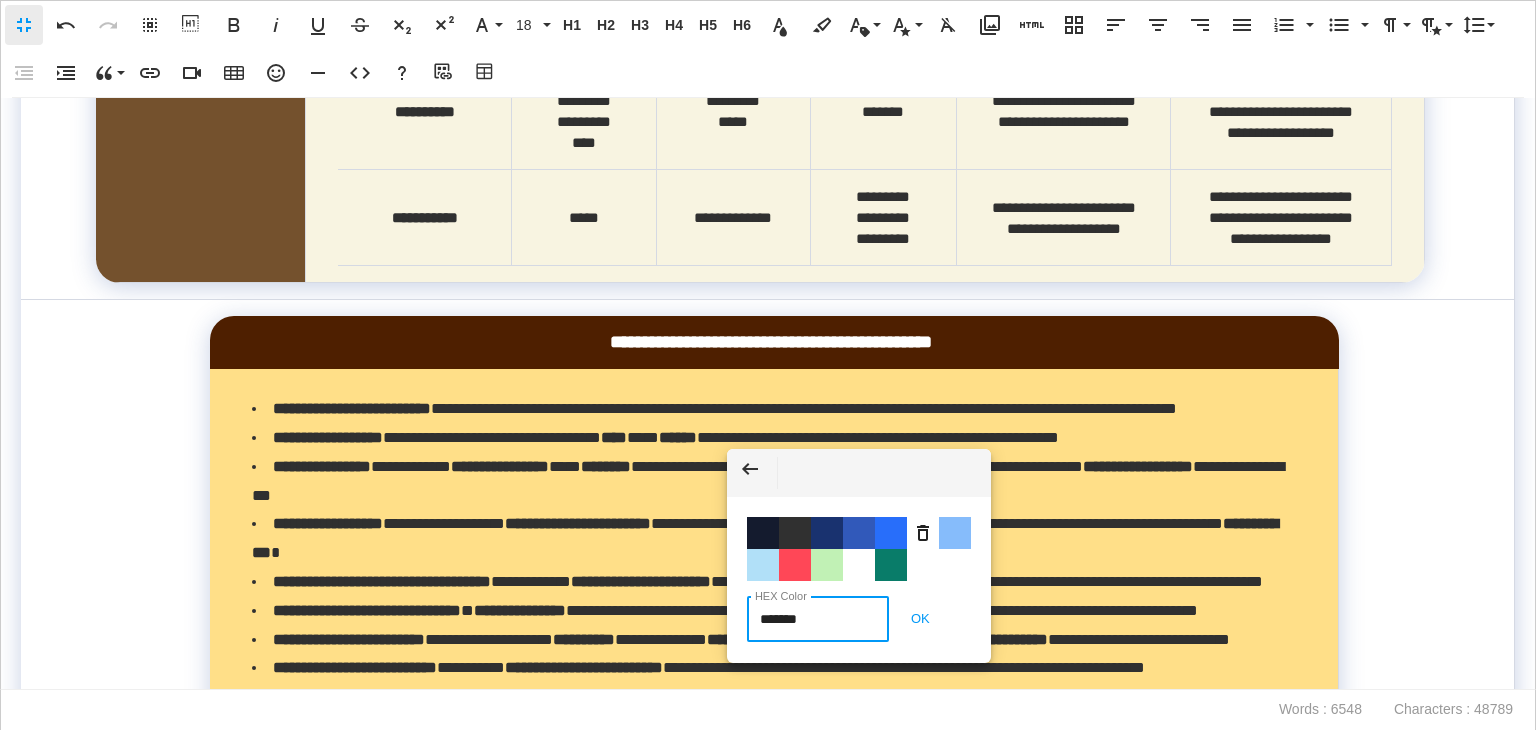 drag, startPoint x: 730, startPoint y: 608, endPoint x: 720, endPoint y: 609, distance: 10.049875 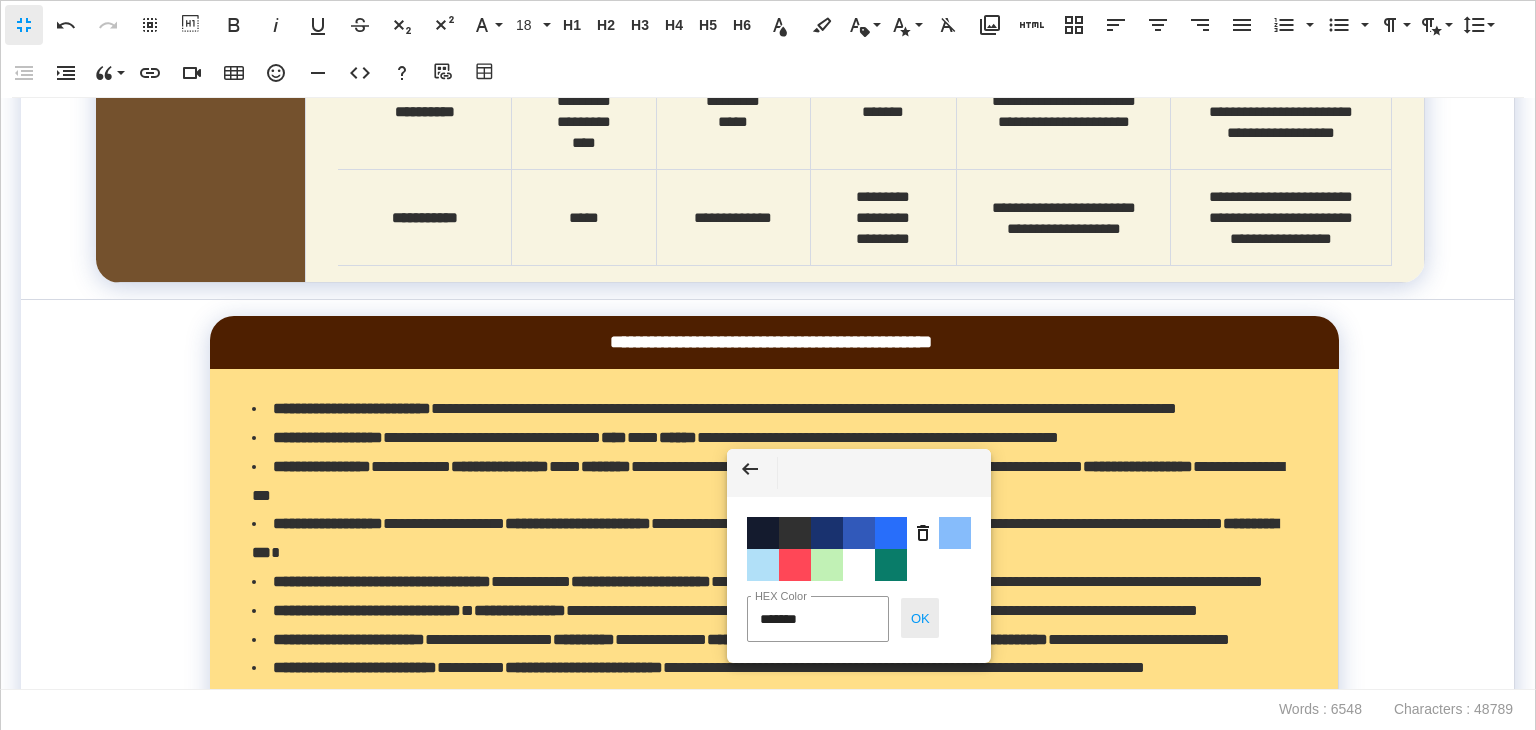 click on "OK" at bounding box center [920, 618] 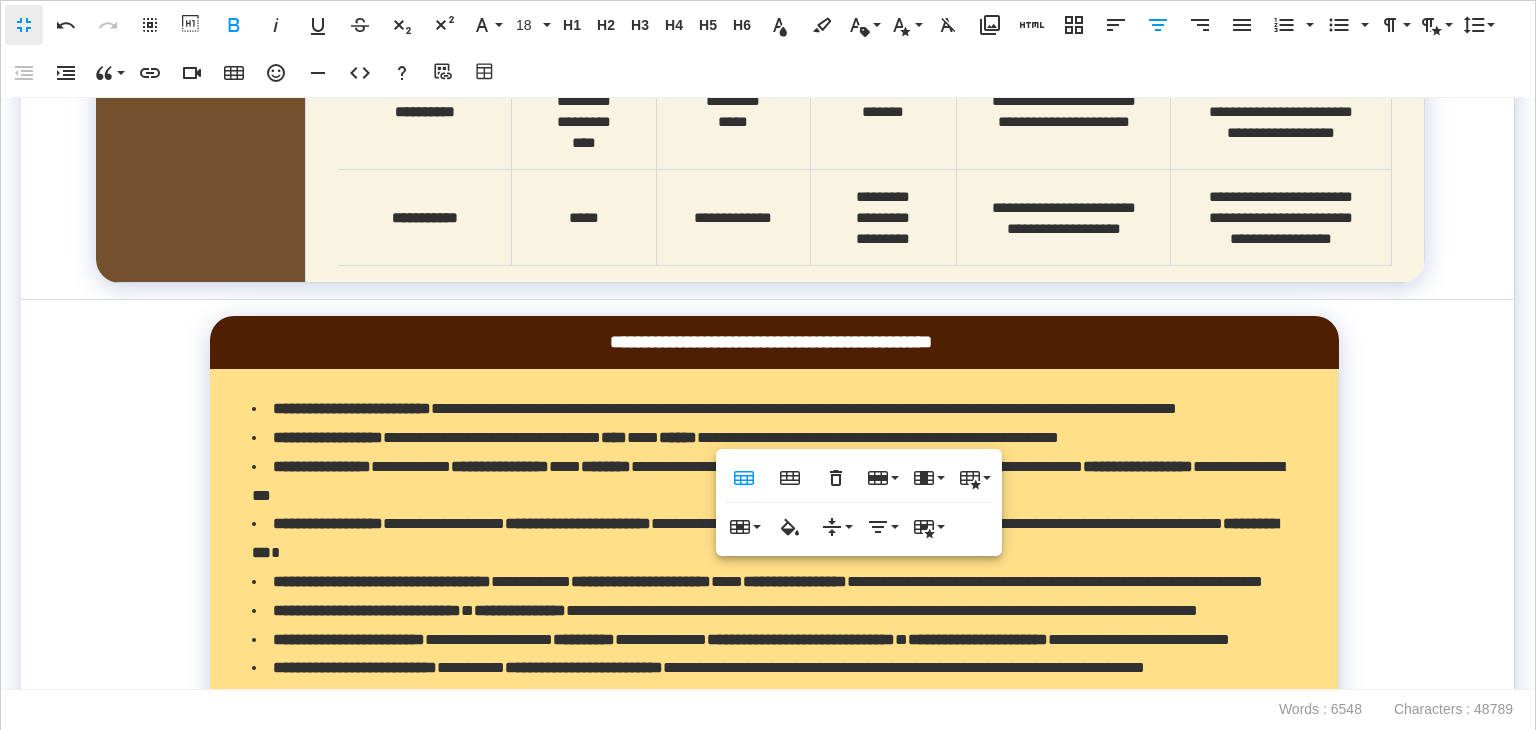 click on "**********" at bounding box center [768, 394] 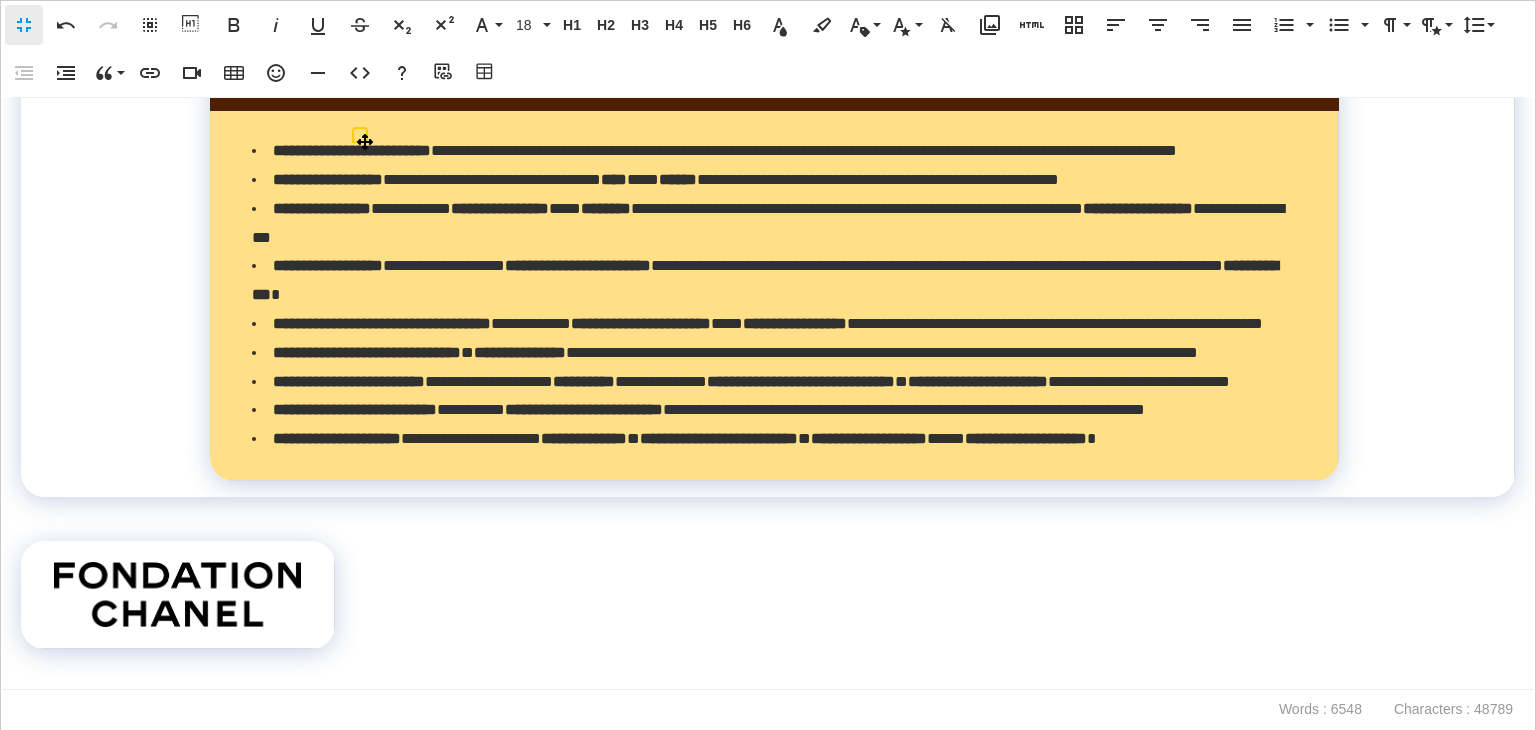 scroll, scrollTop: 13855, scrollLeft: 0, axis: vertical 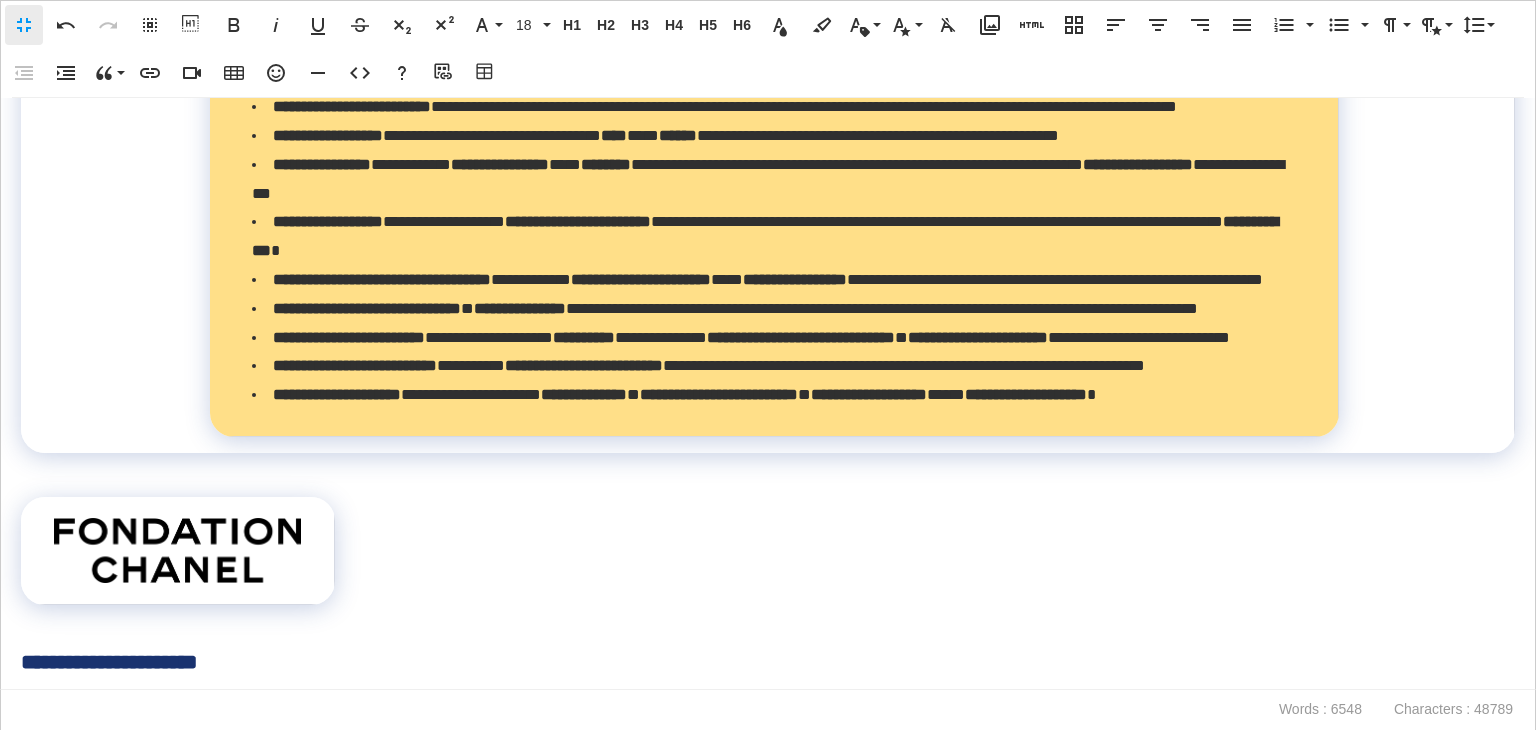 click on "**********" at bounding box center (864, -286) 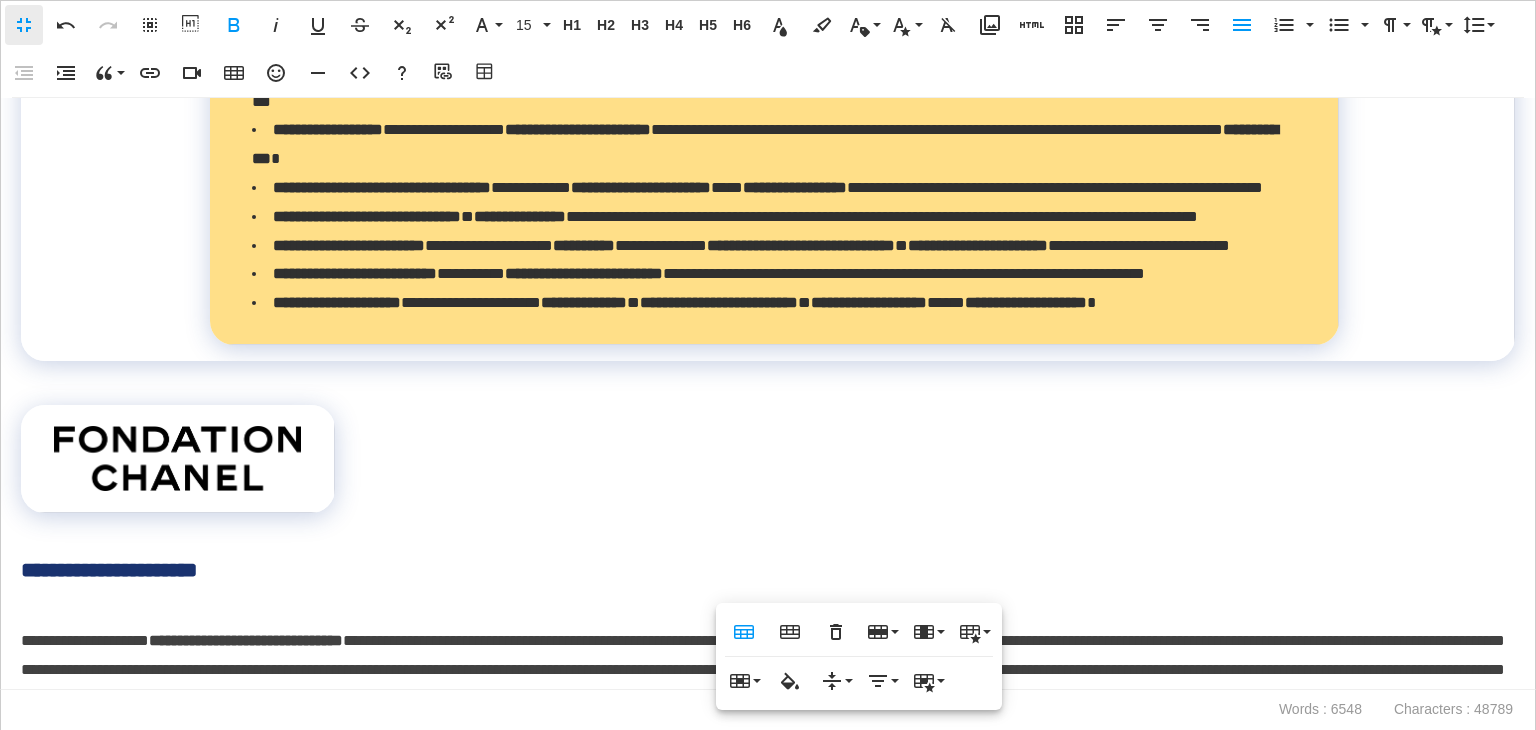 scroll, scrollTop: 13956, scrollLeft: 0, axis: vertical 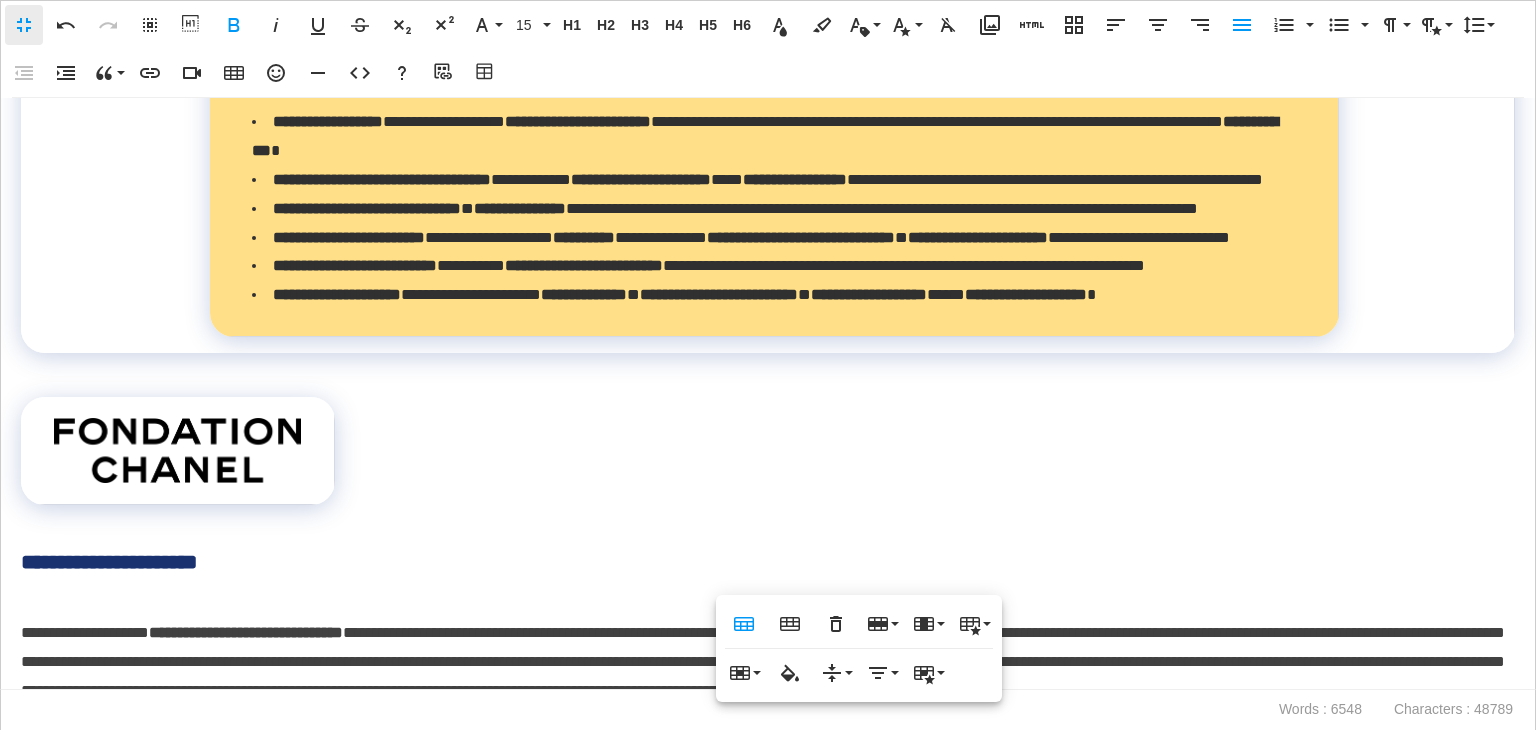 click at bounding box center (200, -386) 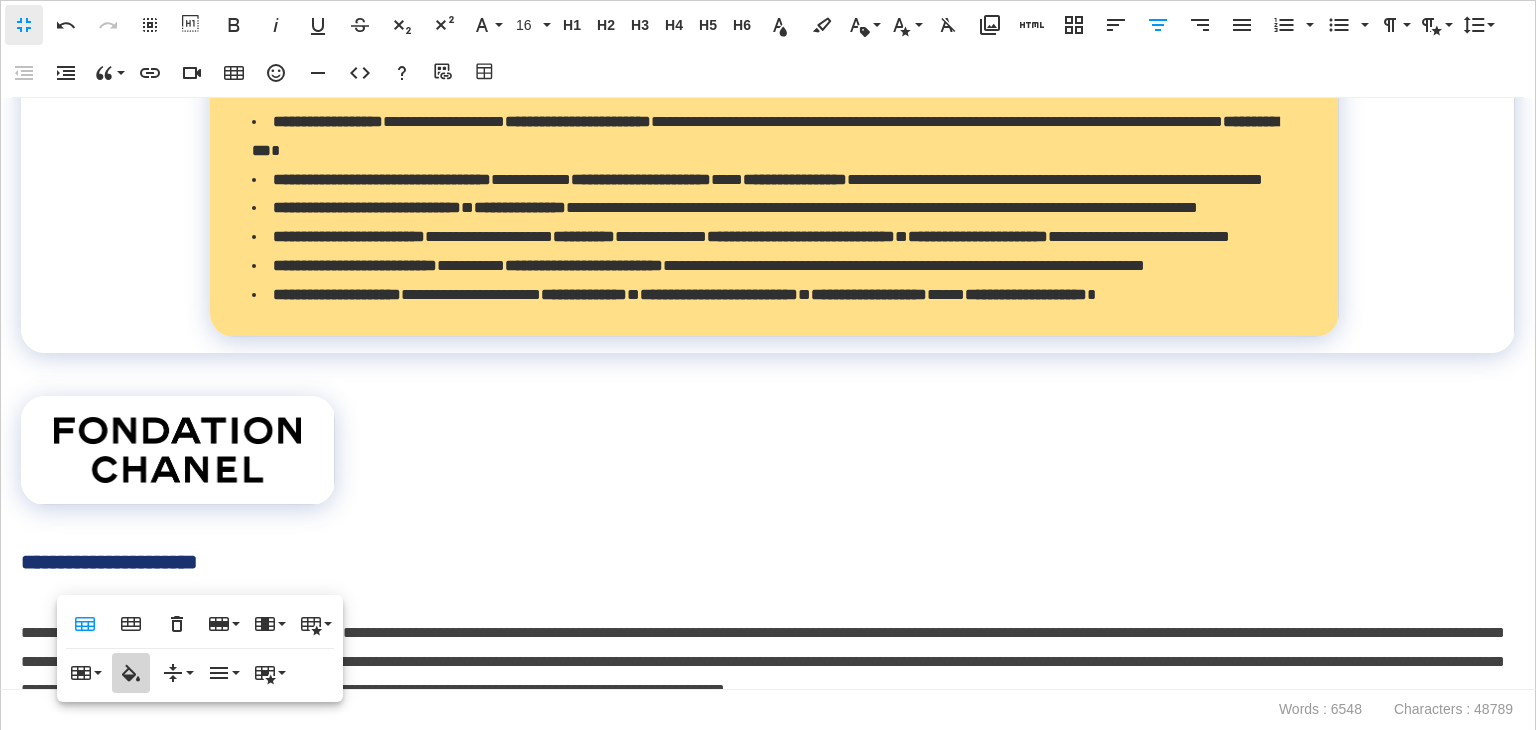 click 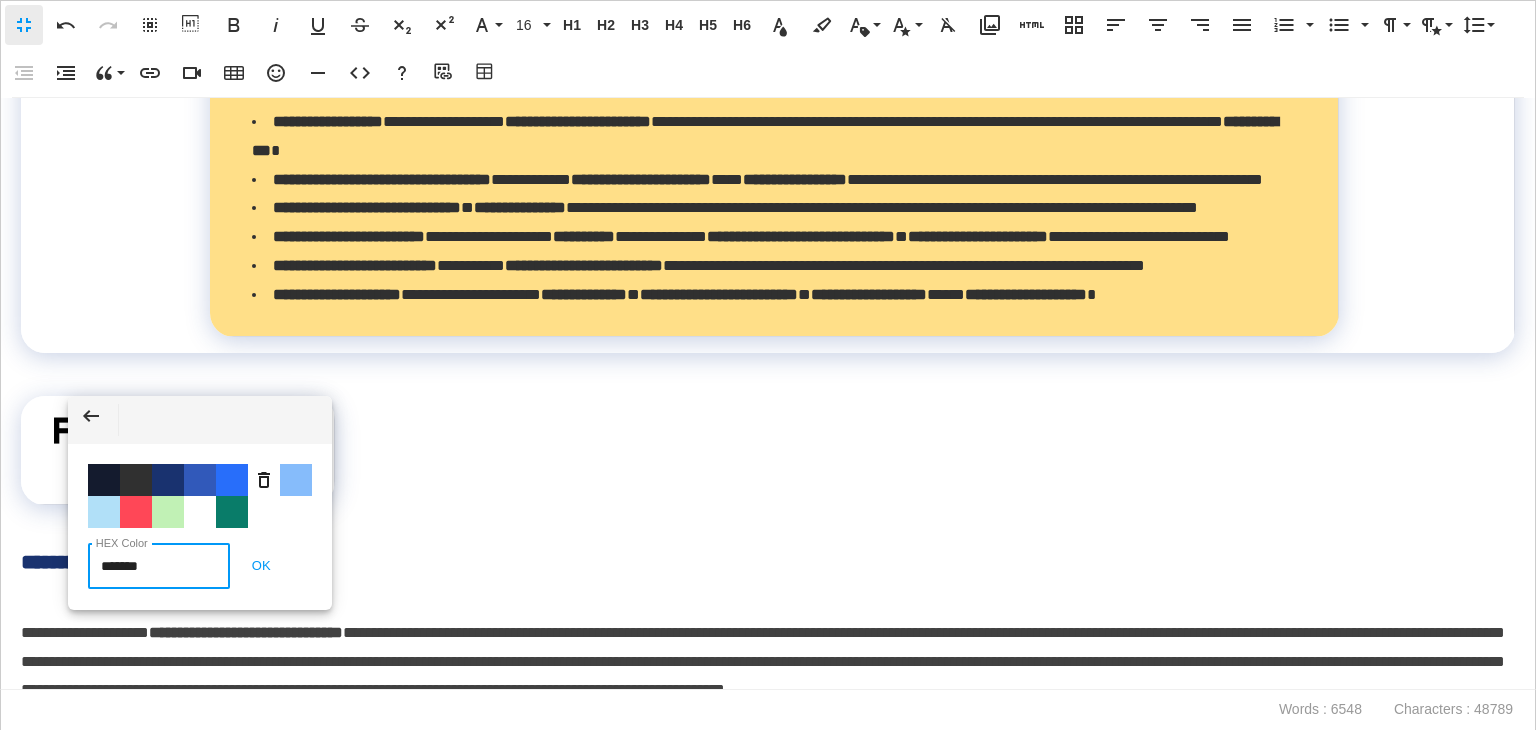 scroll, scrollTop: 14156, scrollLeft: 0, axis: vertical 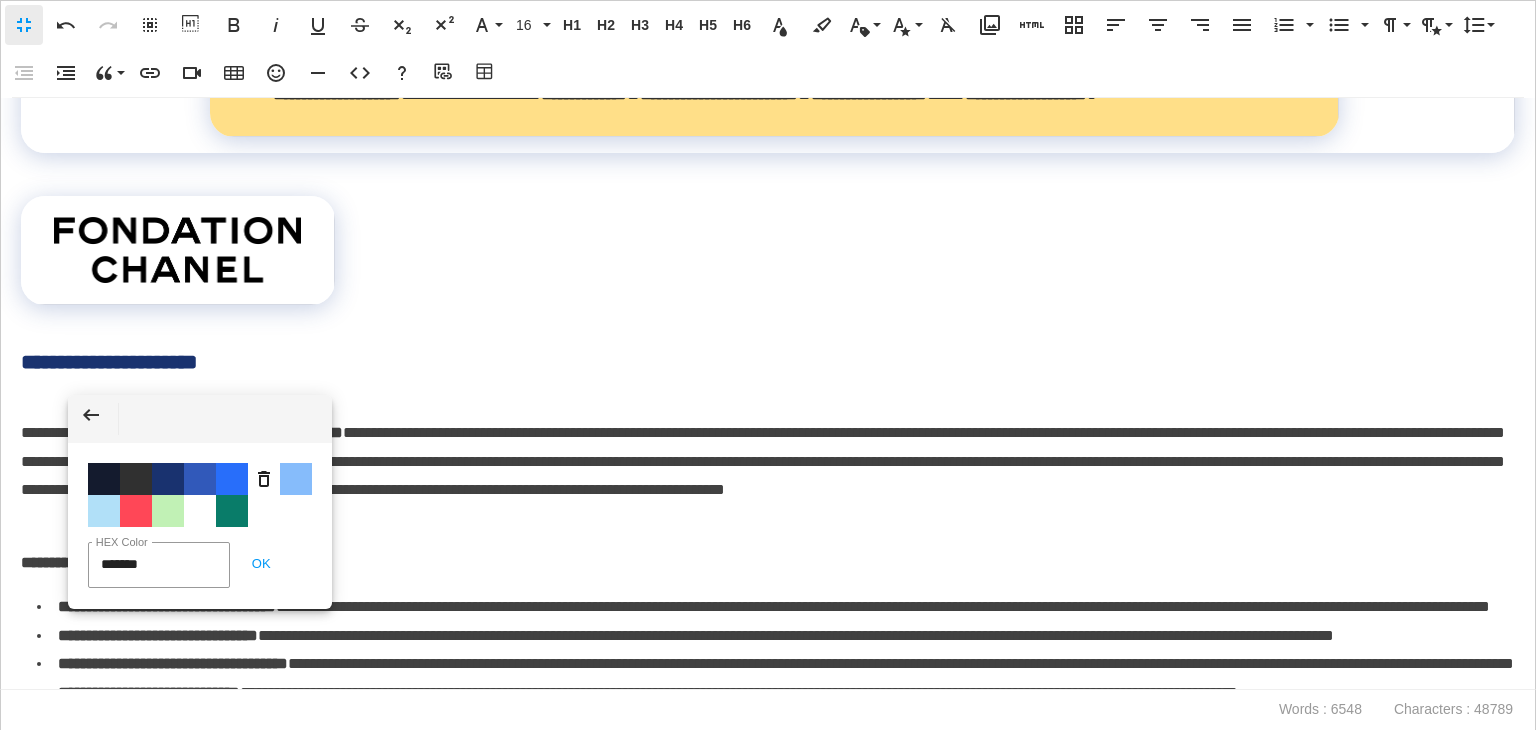 click at bounding box center (200, -586) 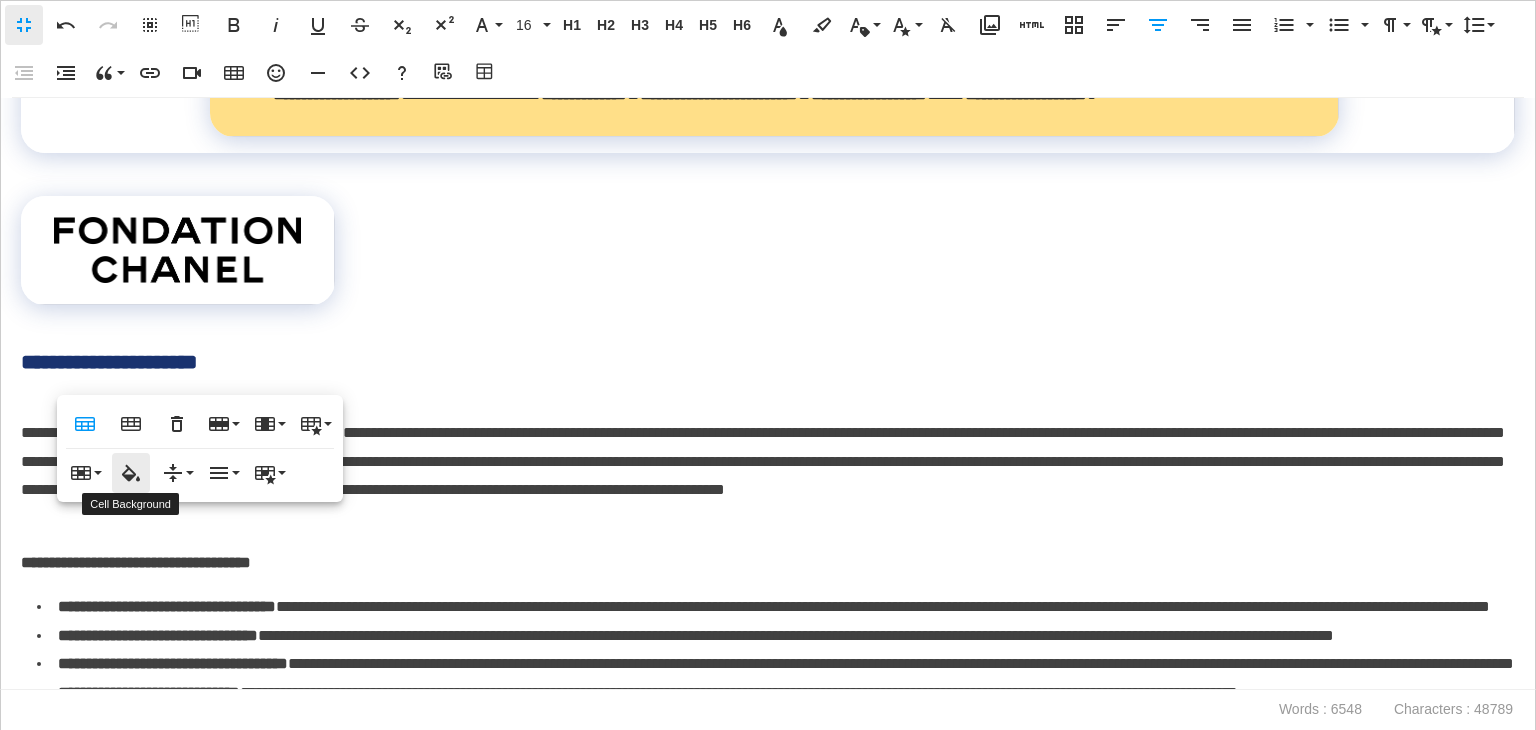 click 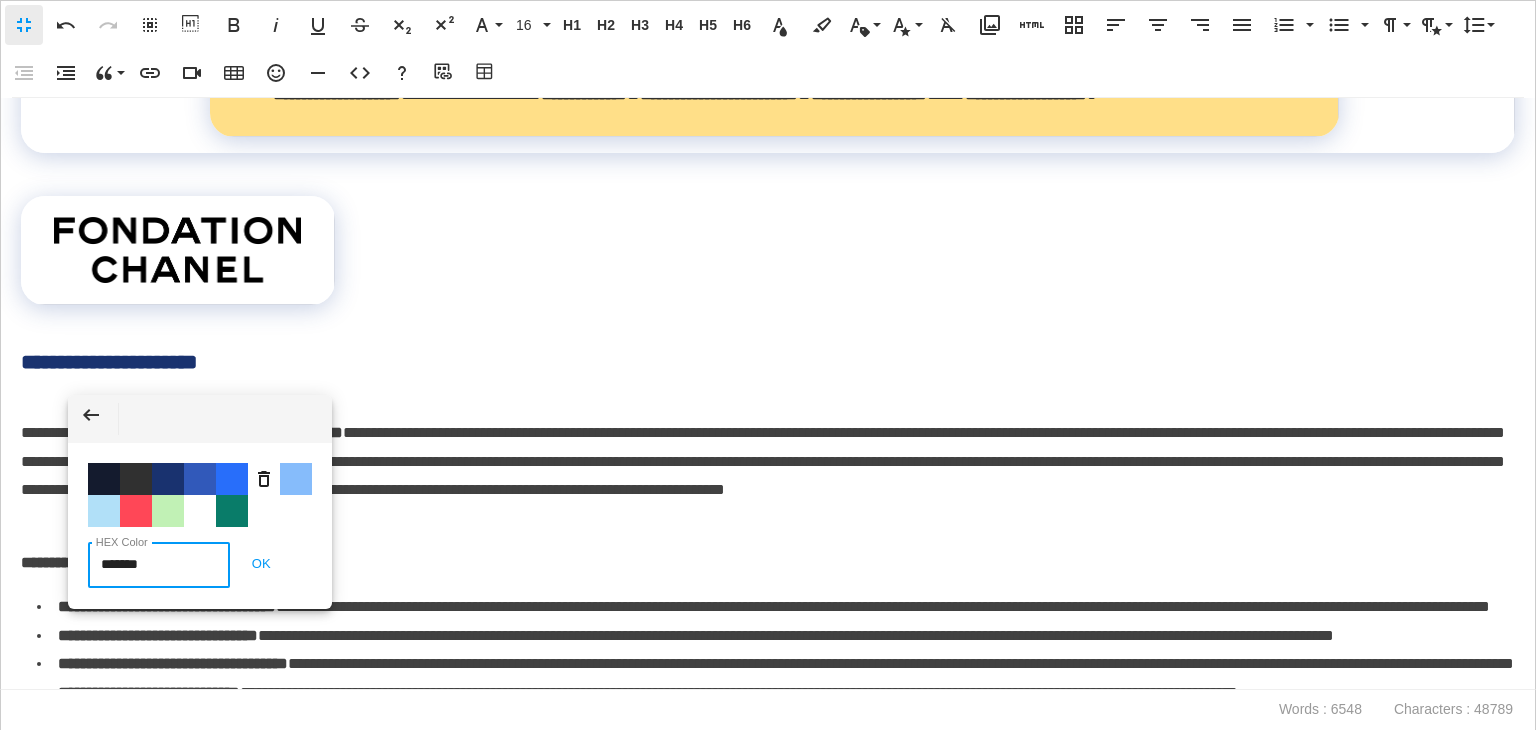 click on "**********" at bounding box center (768, 365) 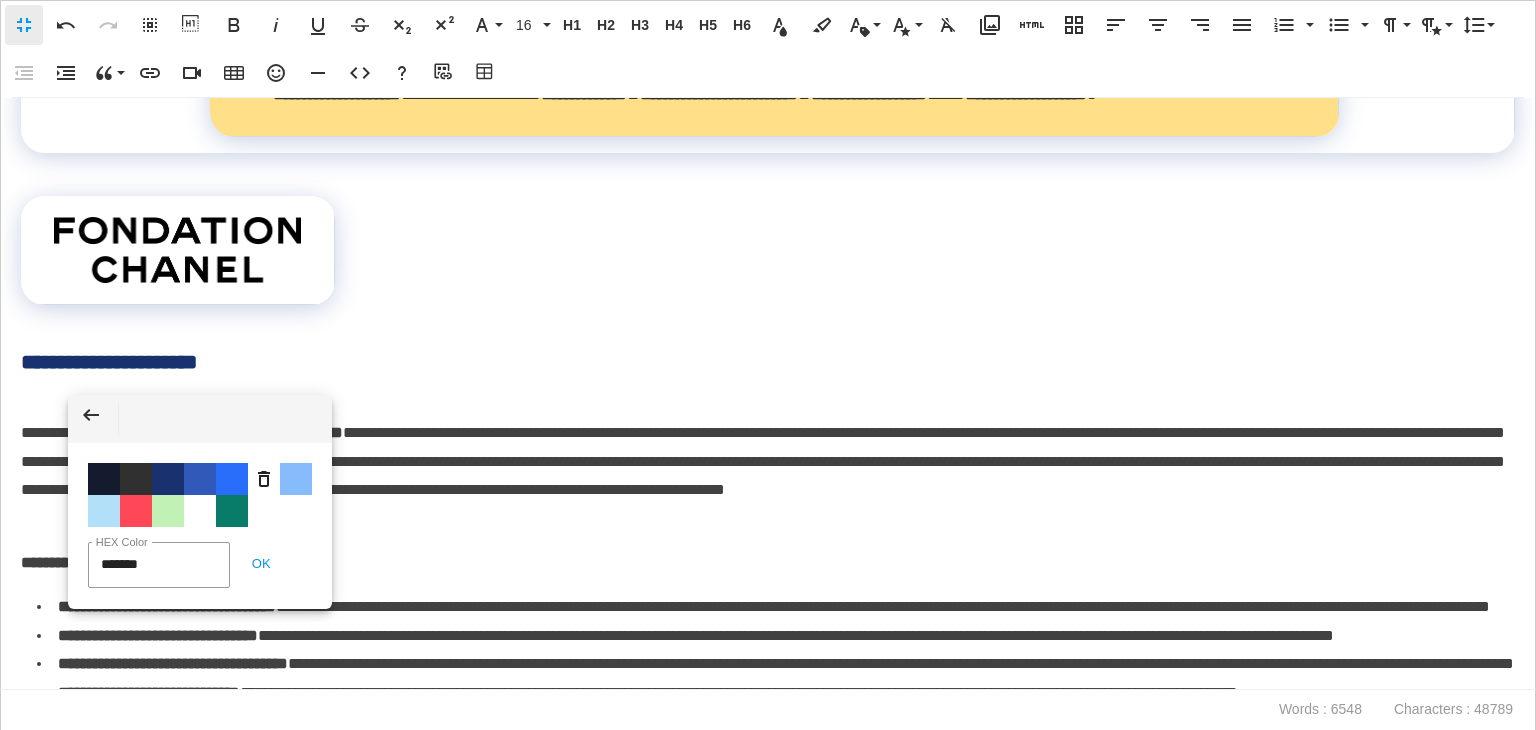 click on "**********" at bounding box center (865, -586) 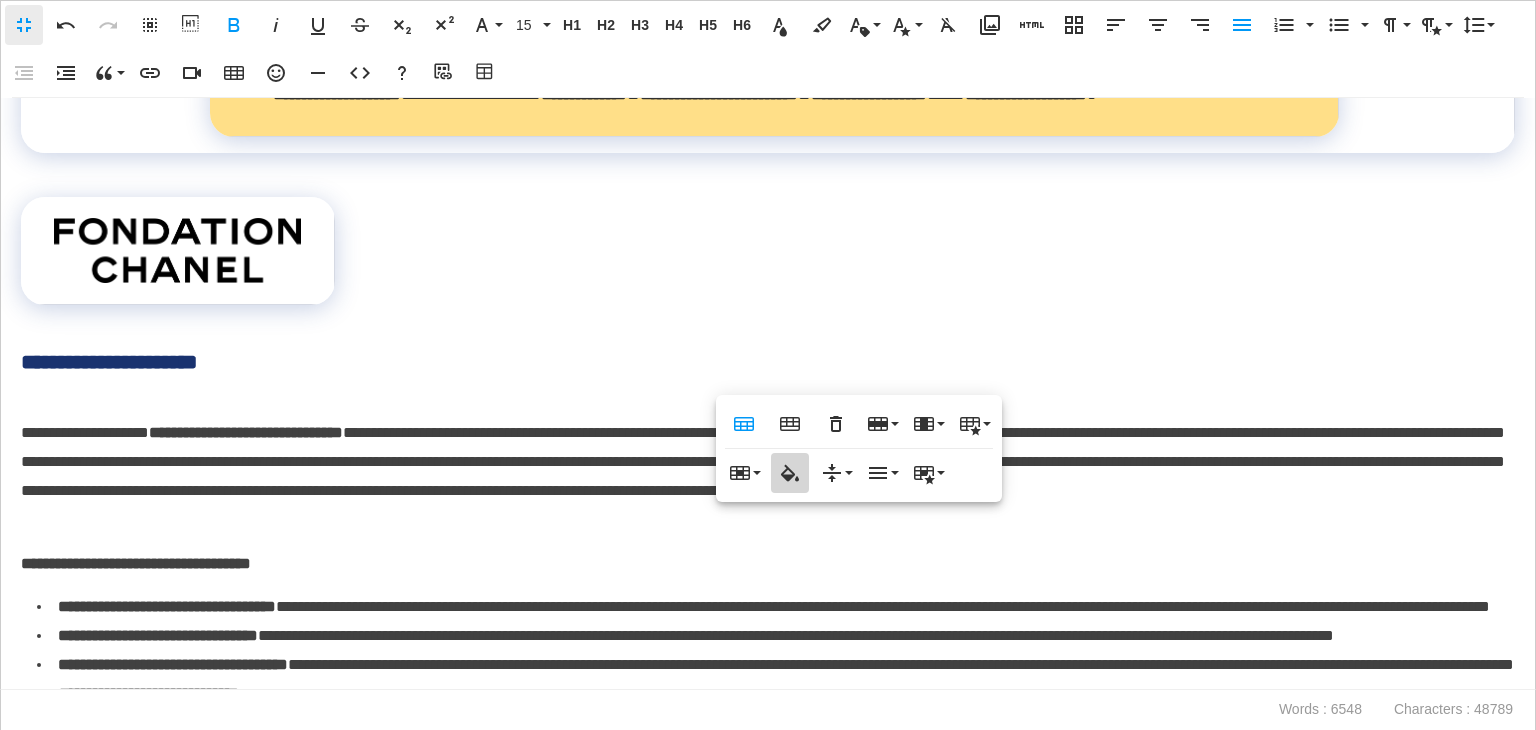 click 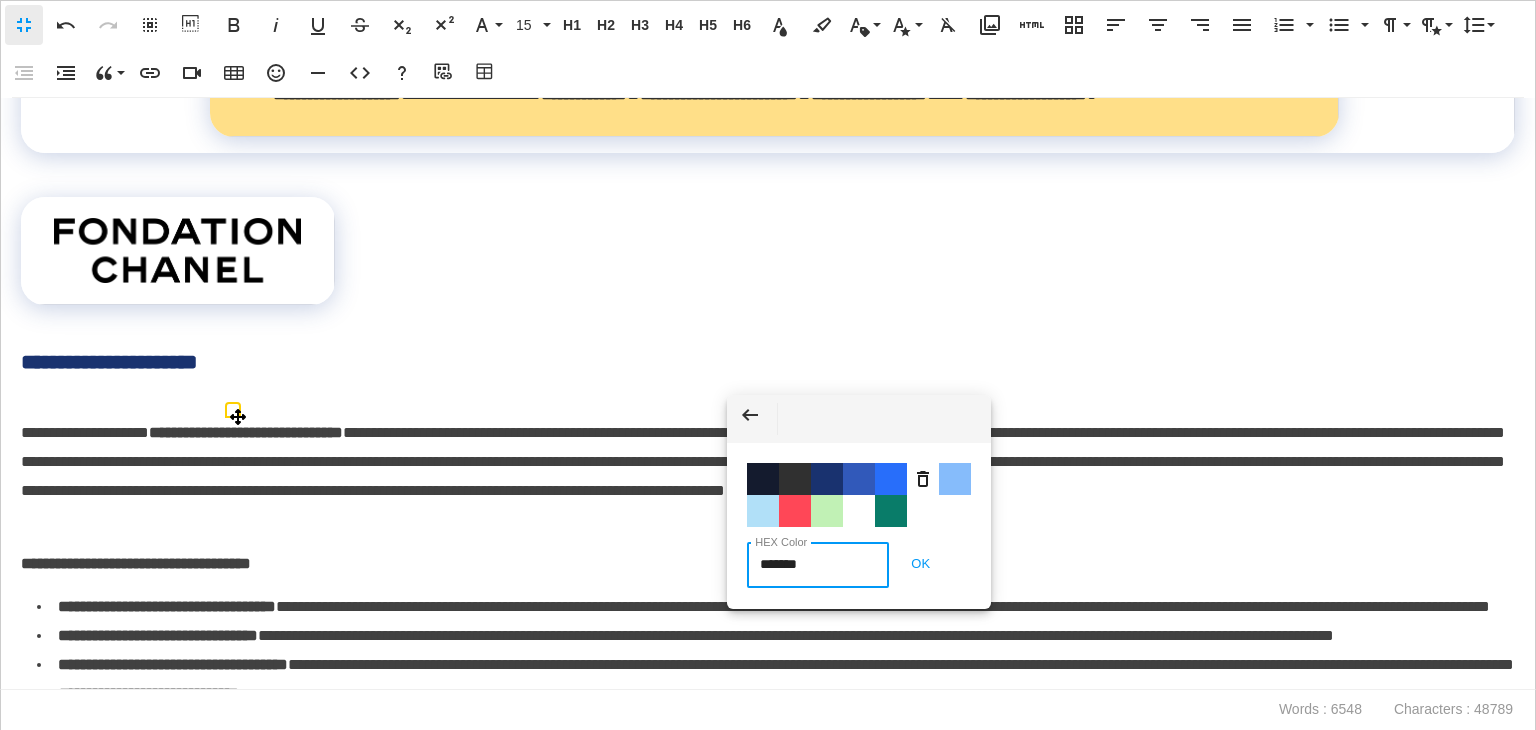 click on "**********" at bounding box center (768, 365) 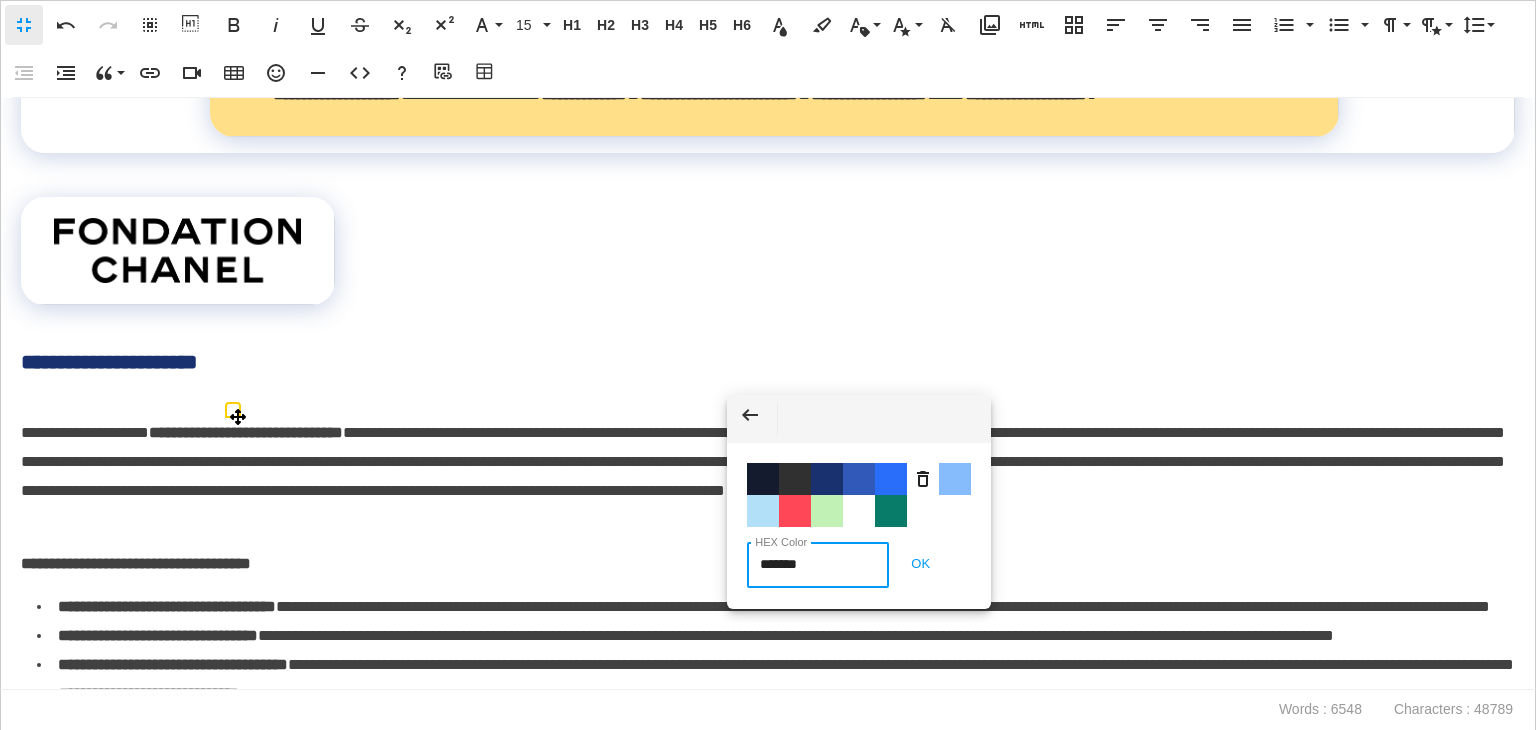 paste 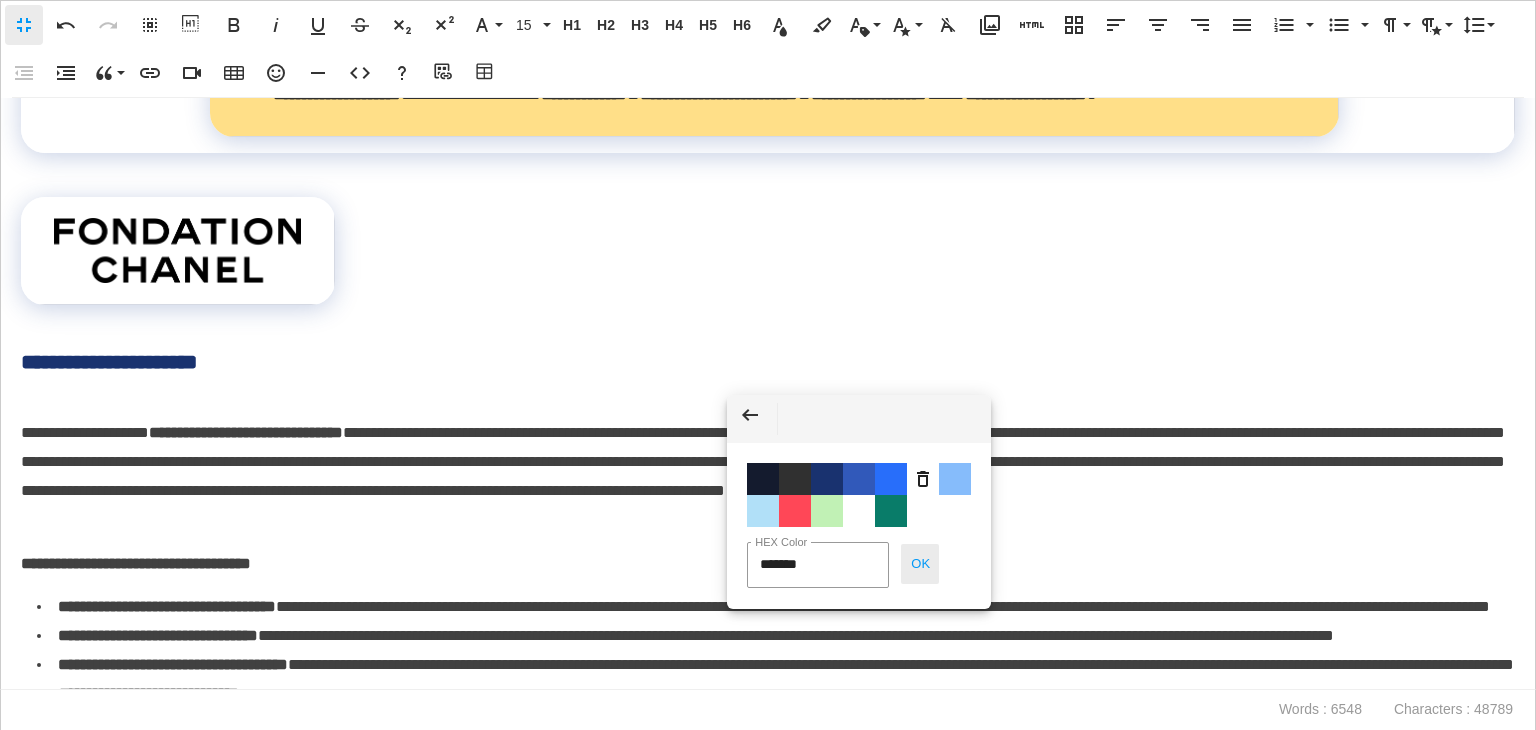 click on "OK" at bounding box center (920, 564) 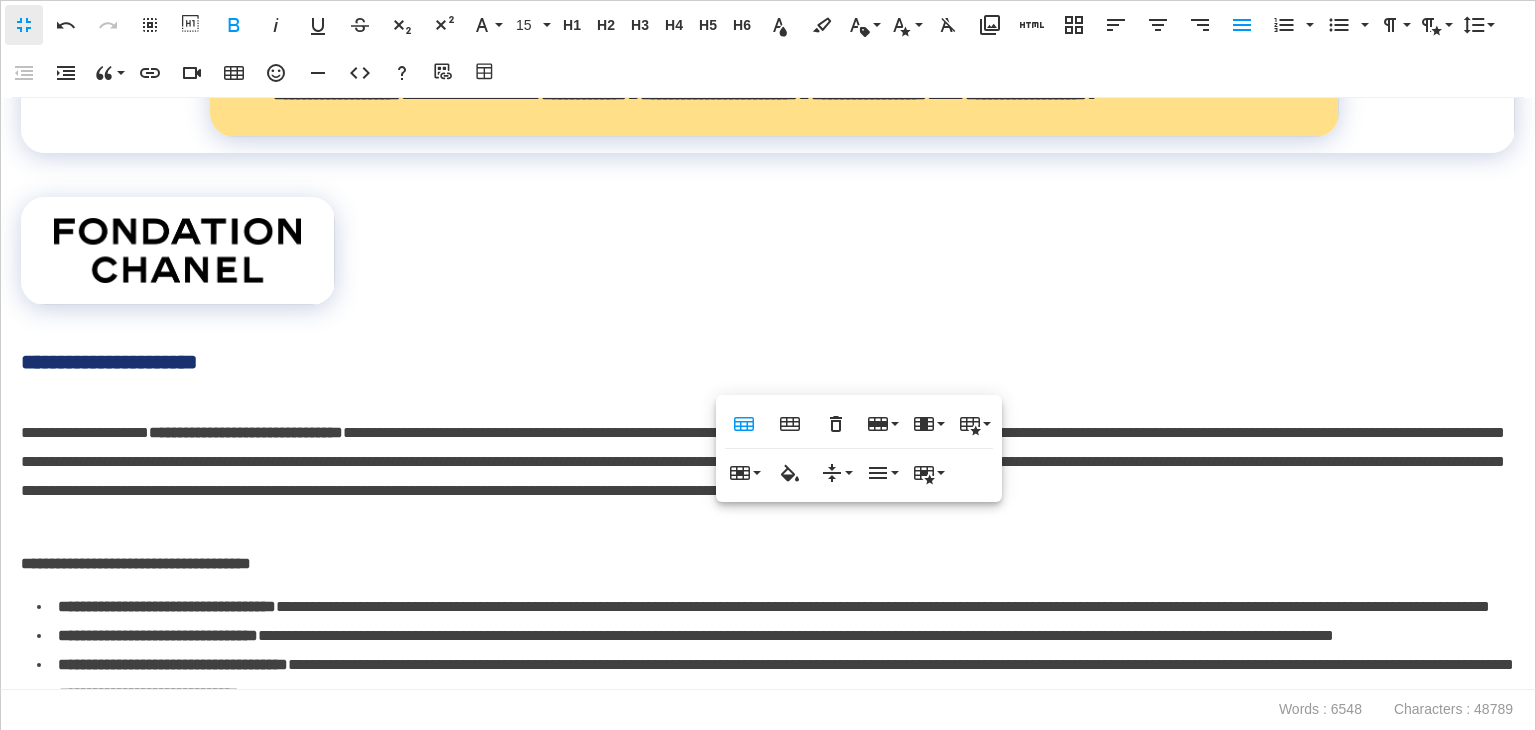 click on "**********" at bounding box center (768, 394) 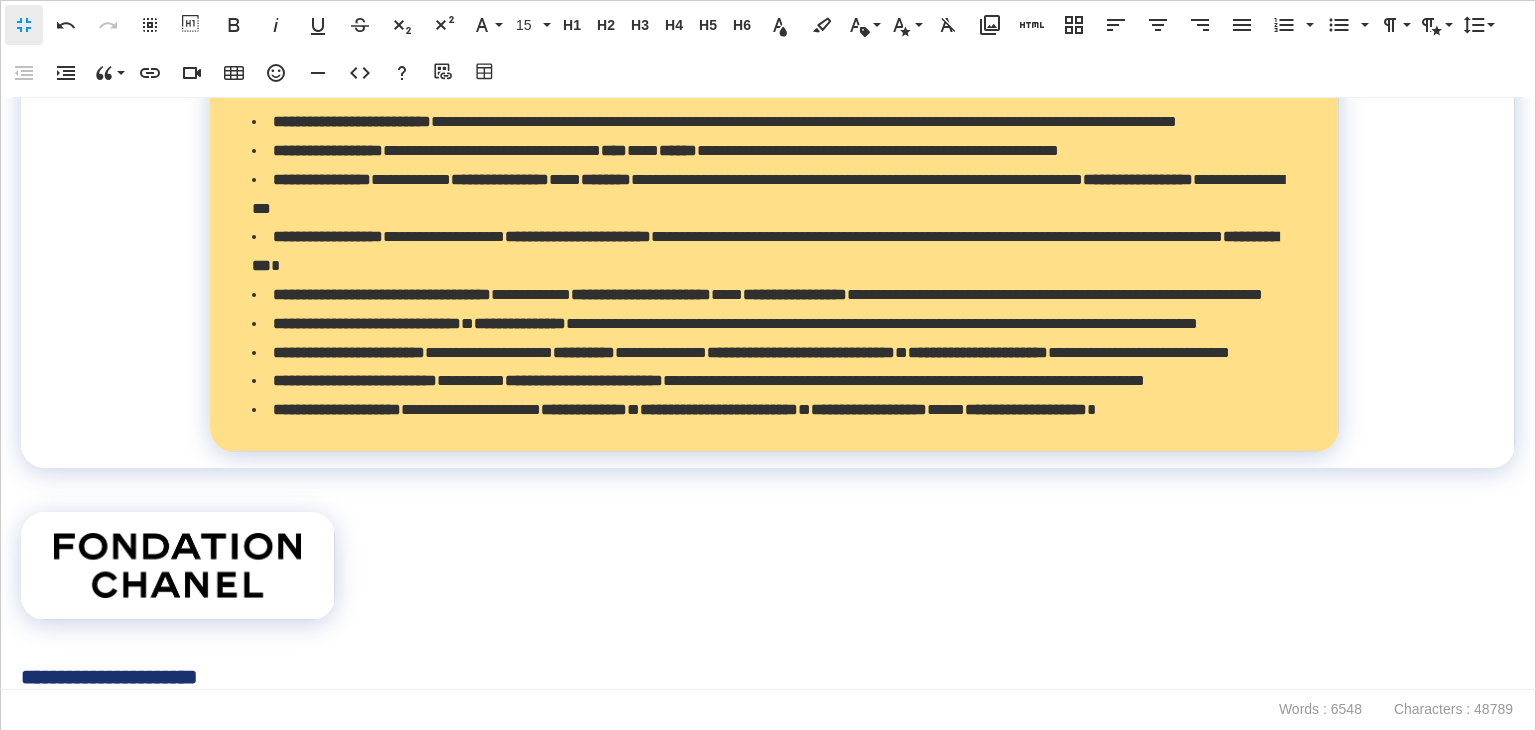 scroll, scrollTop: 14055, scrollLeft: 0, axis: vertical 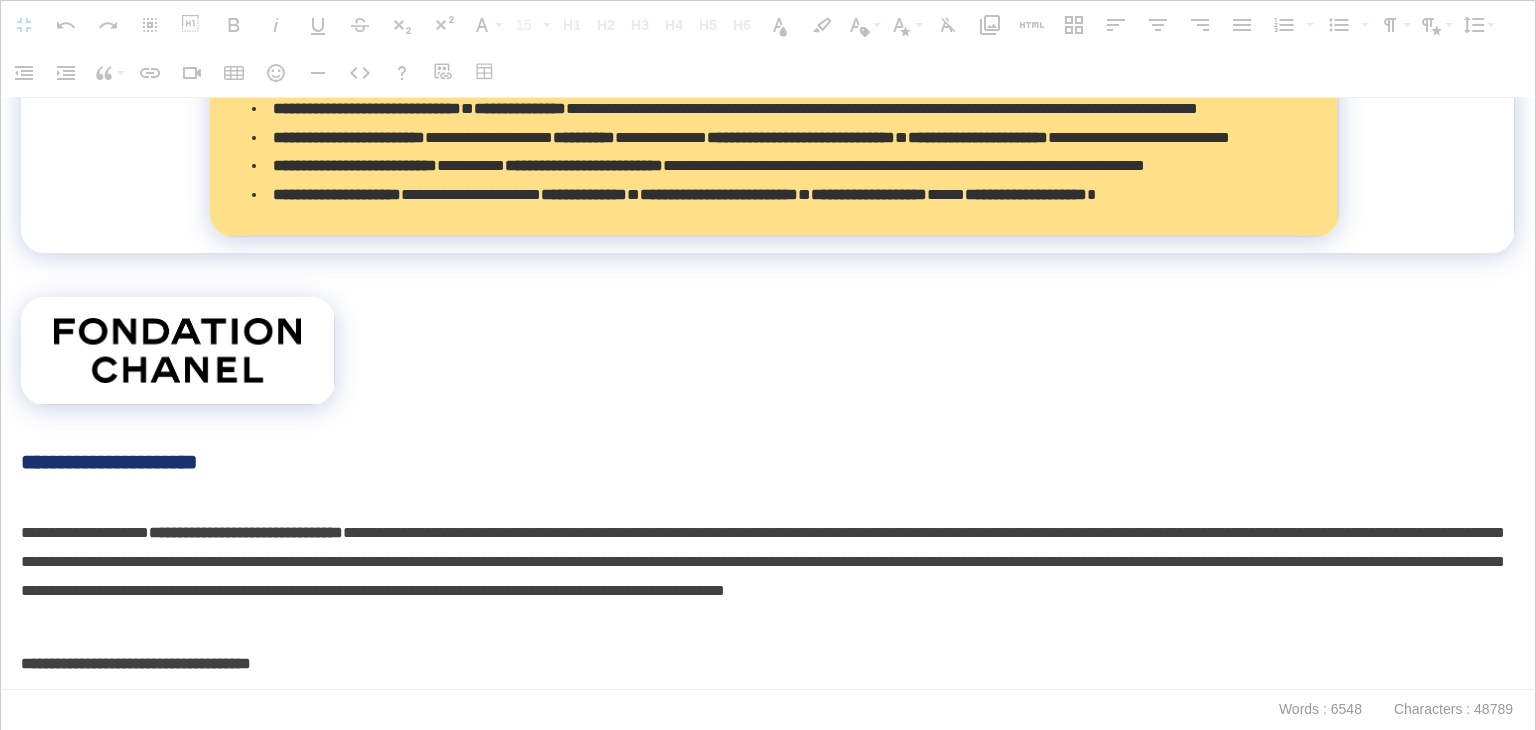 drag, startPoint x: 315, startPoint y: 267, endPoint x: 317, endPoint y: 319, distance: 52.03845 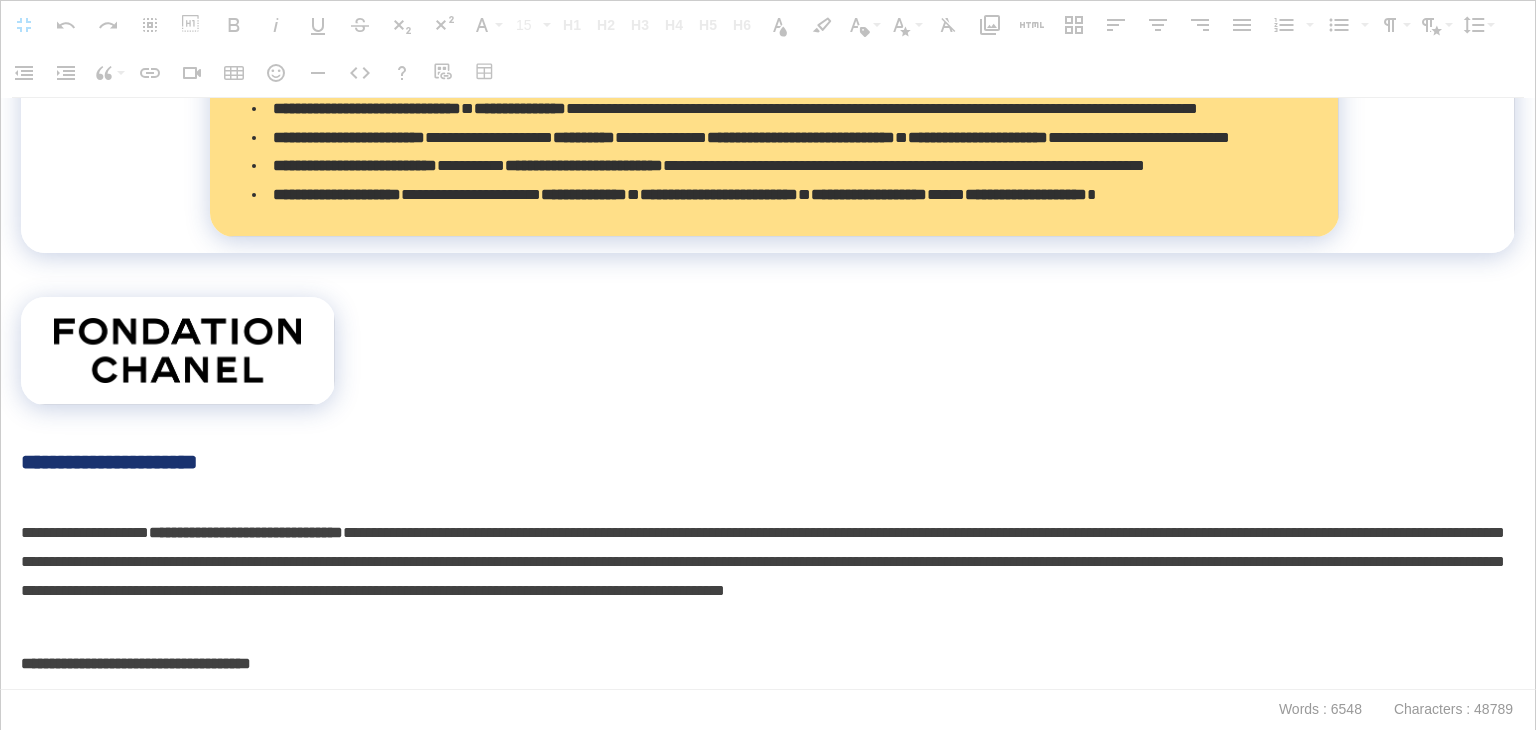 click on "**********" at bounding box center (760, -486) 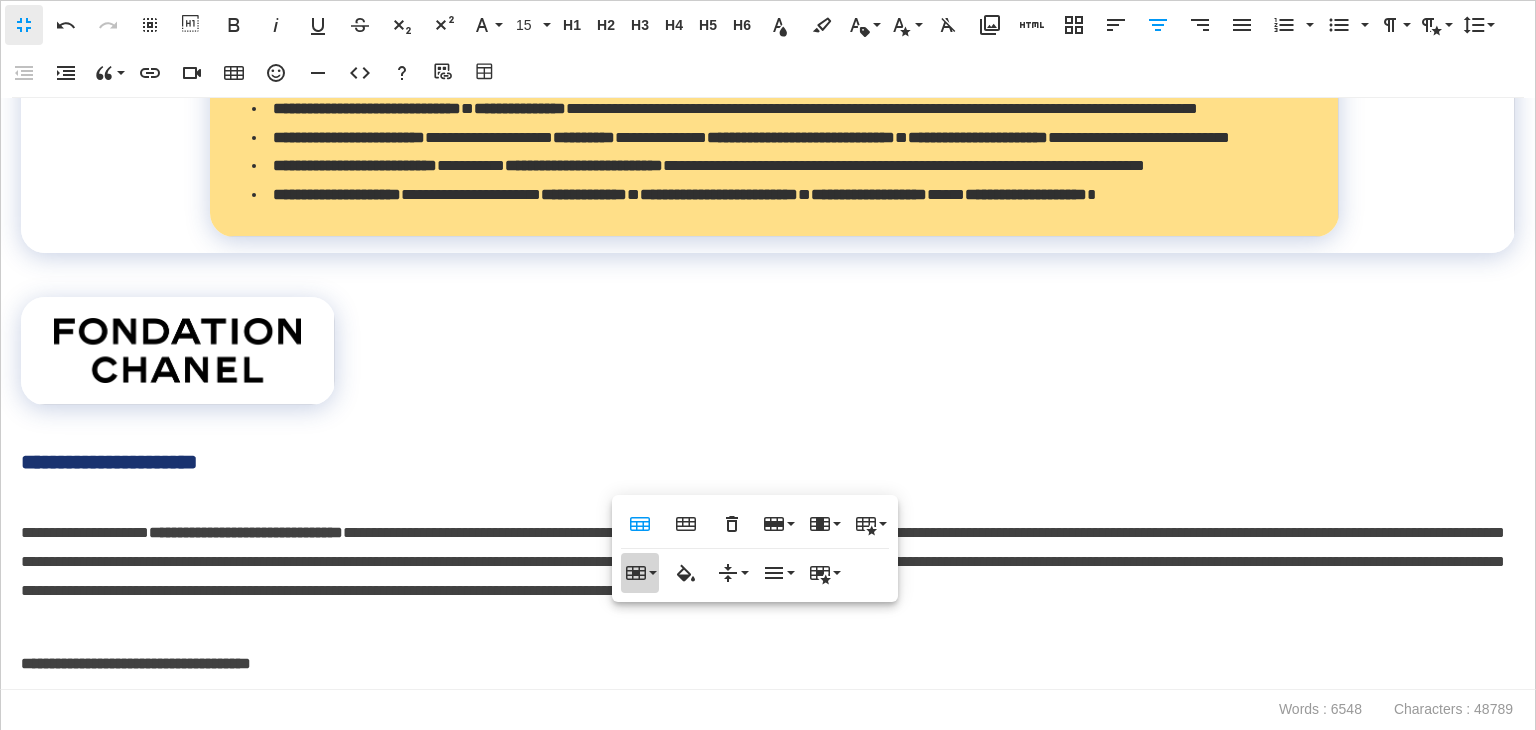 click 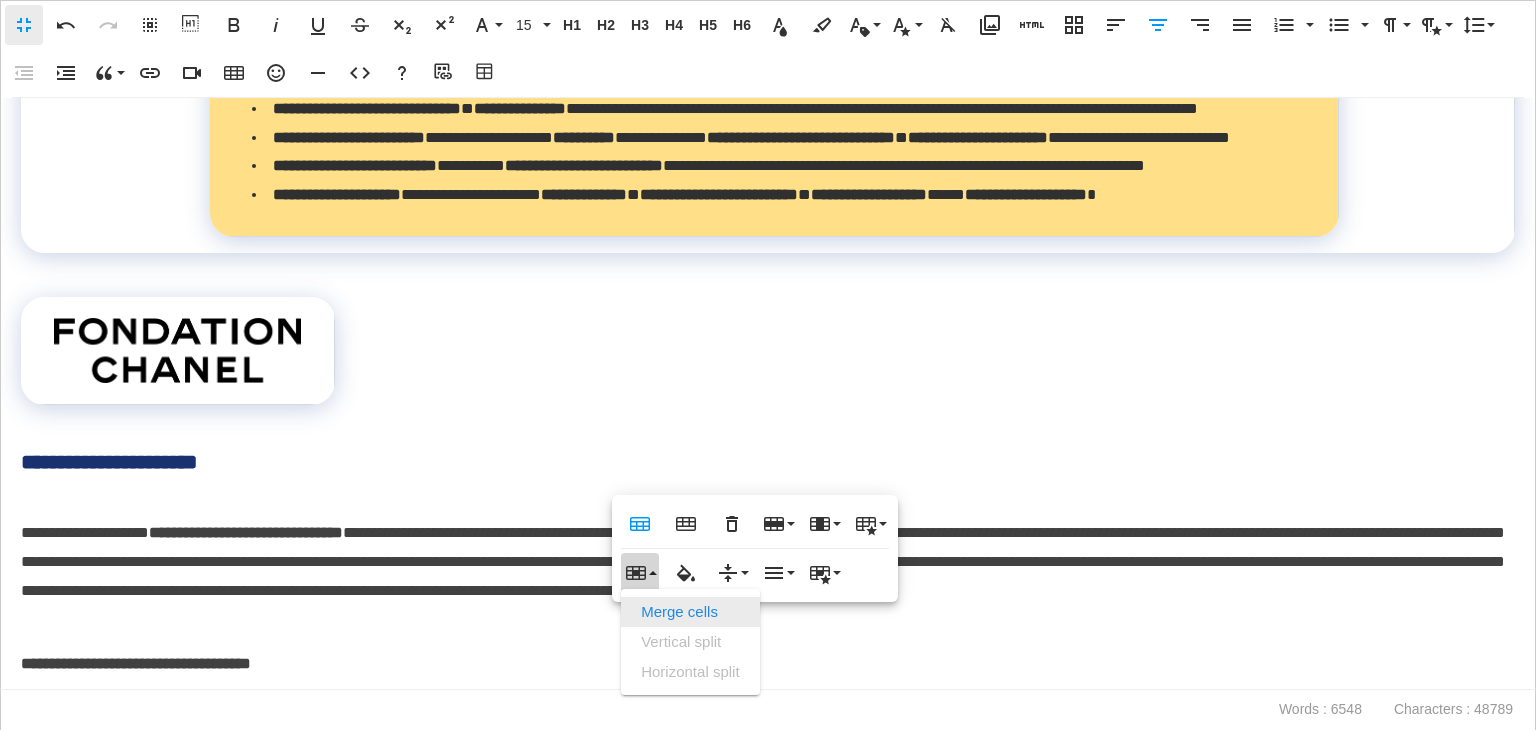 click on "Merge cells" at bounding box center (690, 612) 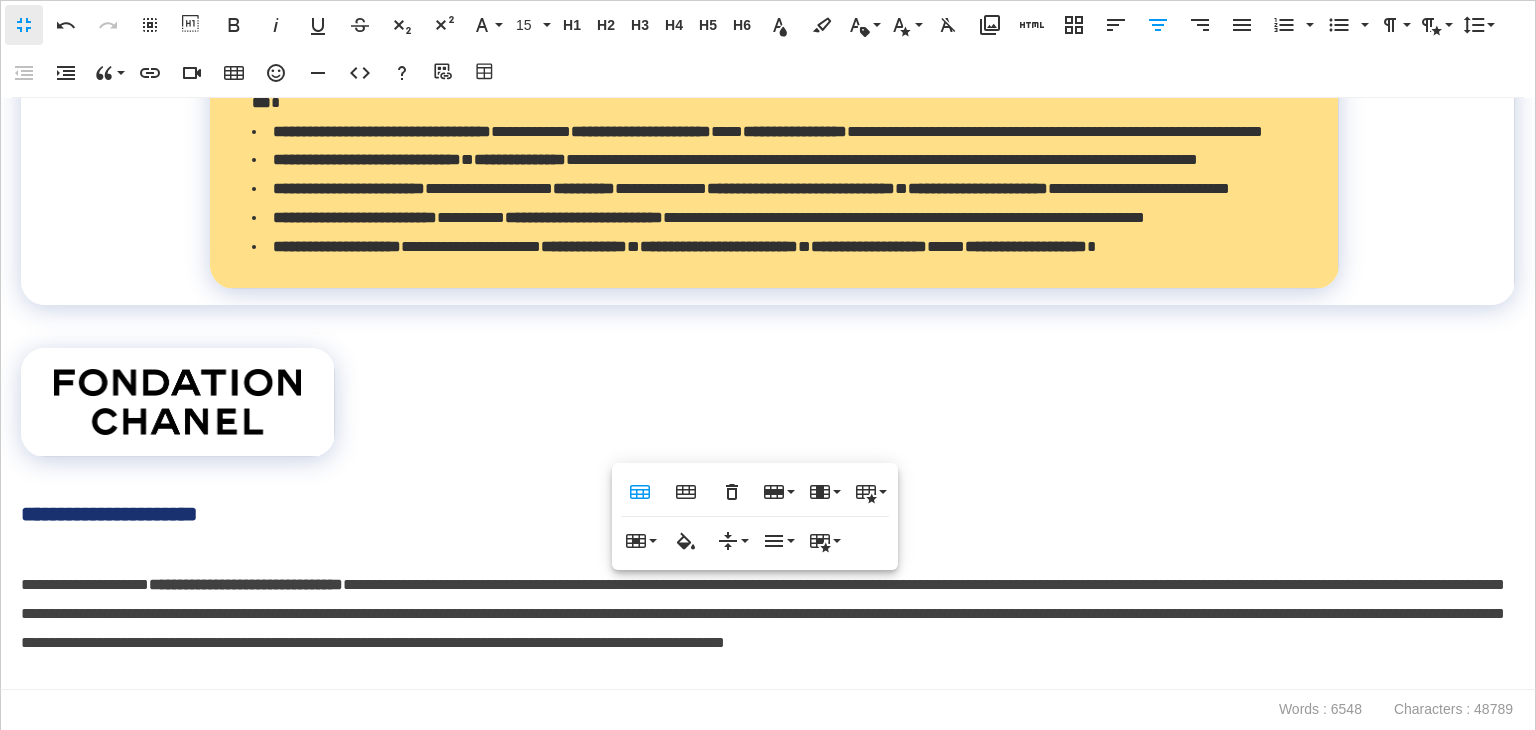 click on "**********" at bounding box center (768, 394) 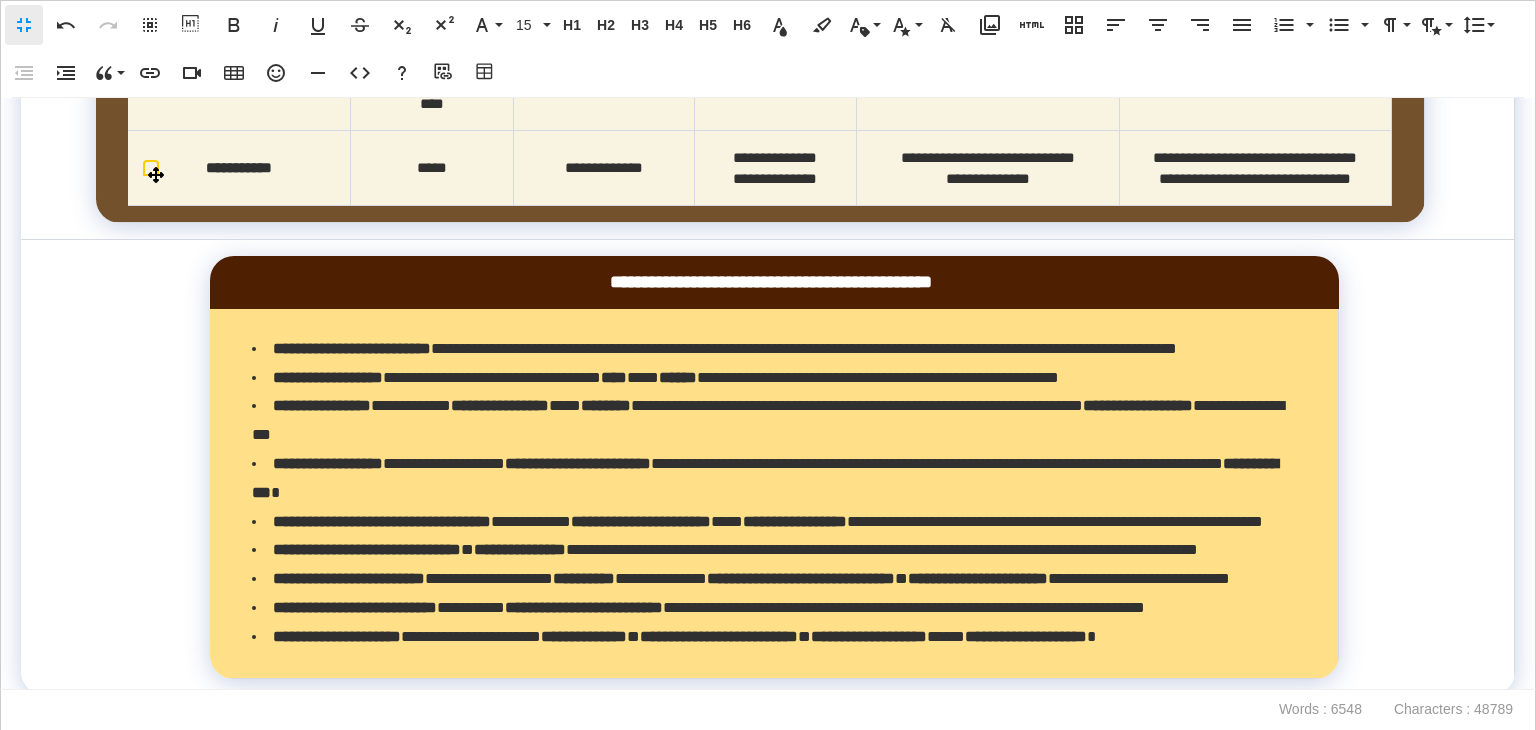 scroll, scrollTop: 13556, scrollLeft: 0, axis: vertical 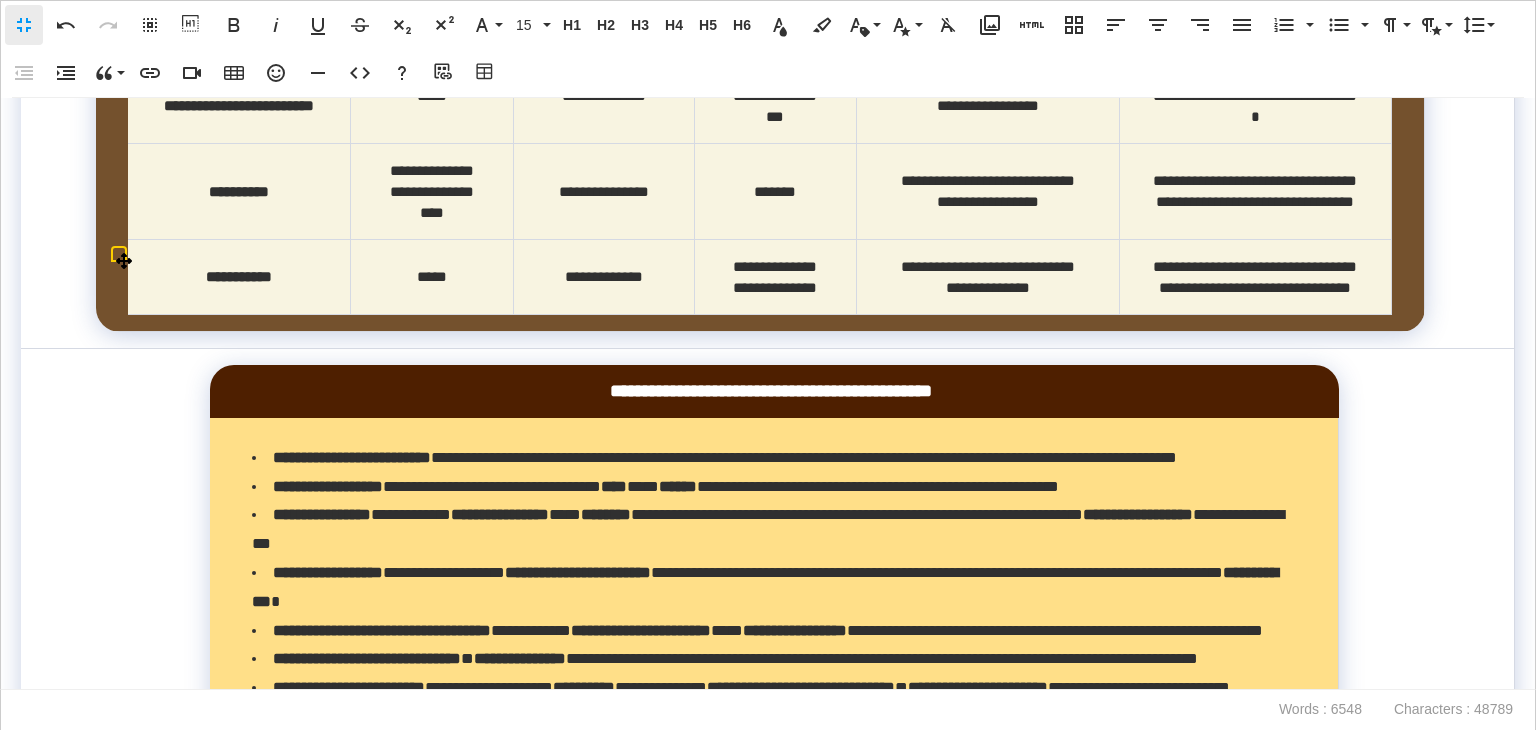 click at bounding box center (760, -158) 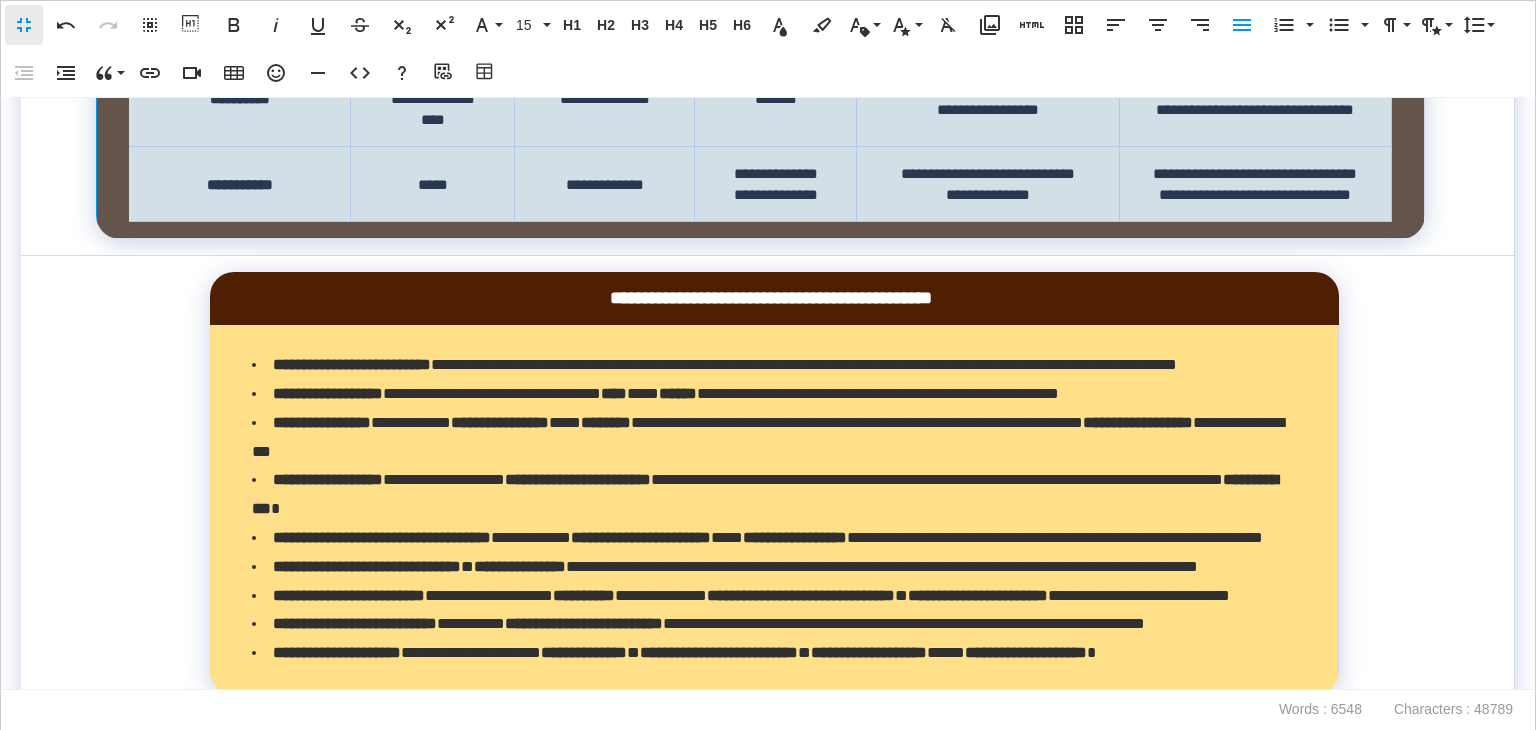 click on "**********" at bounding box center [768, 394] 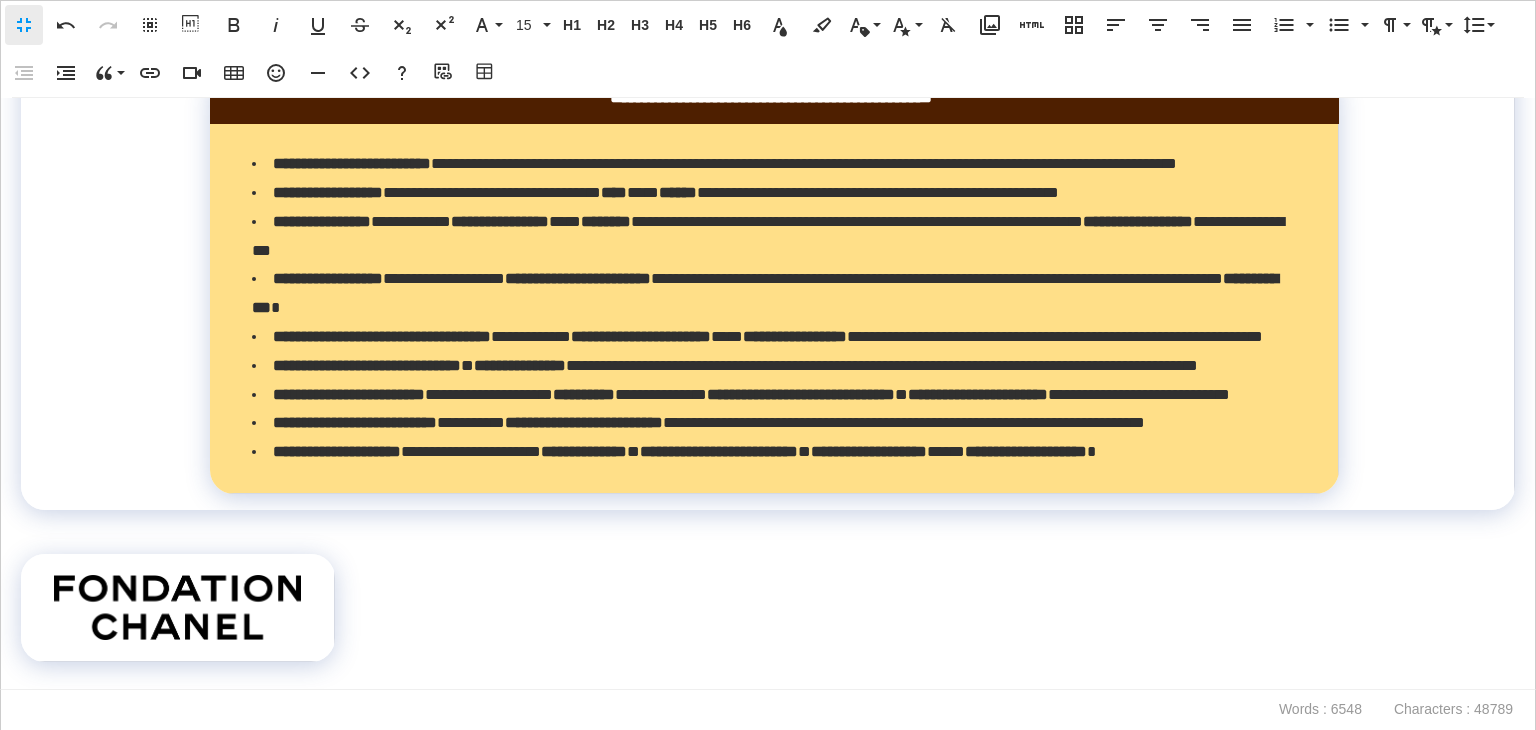 scroll, scrollTop: 13656, scrollLeft: 0, axis: vertical 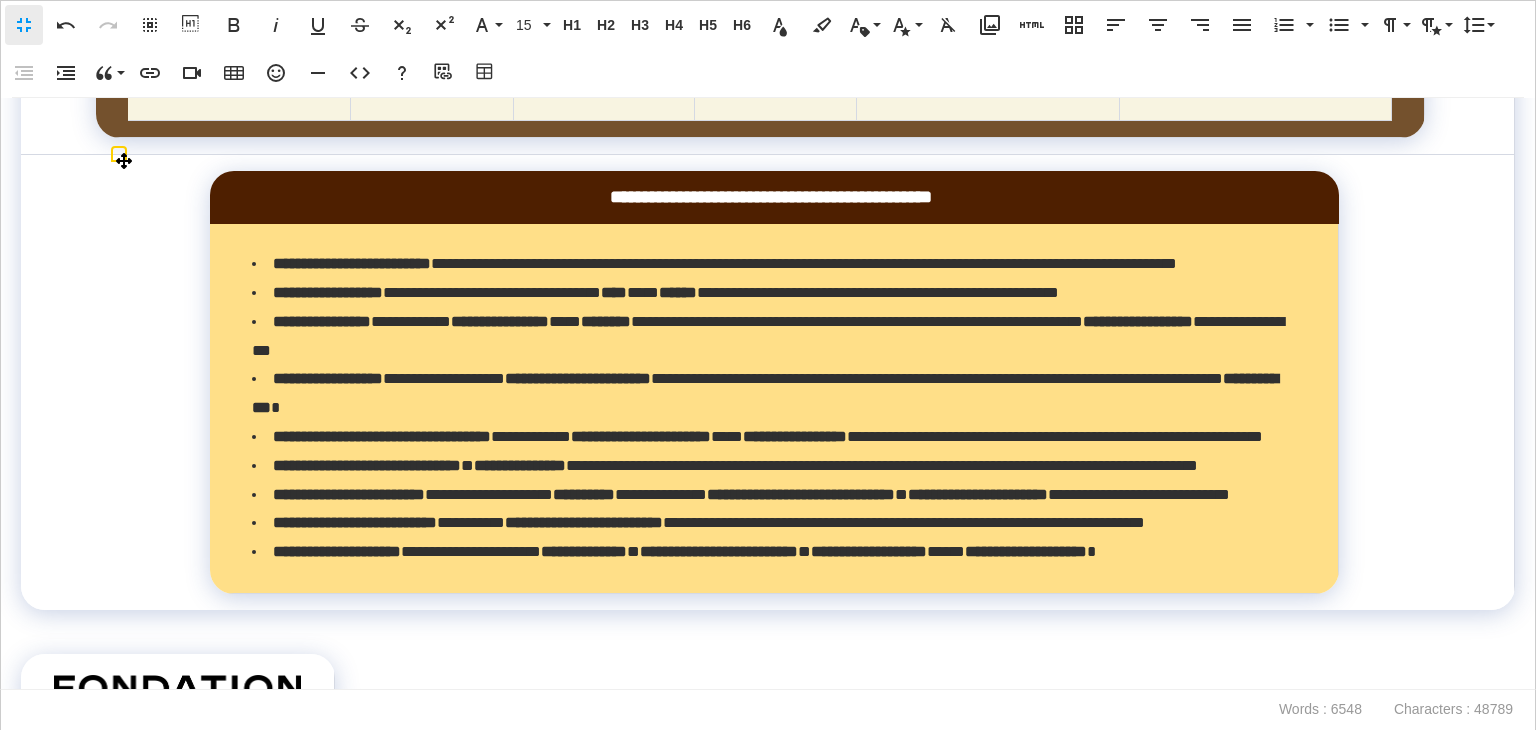 click on "**********" at bounding box center [760, -385] 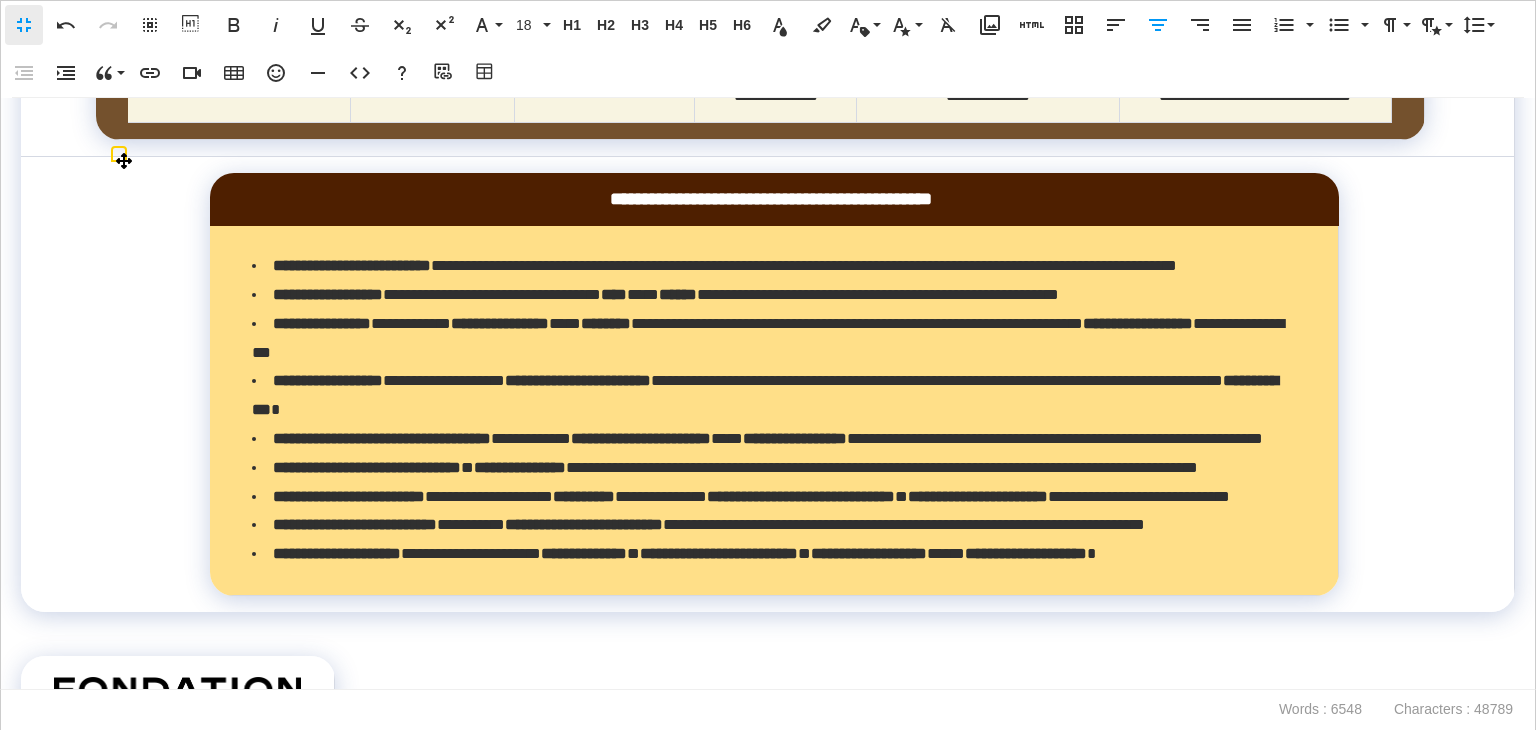 click on "**********" at bounding box center (760, -106) 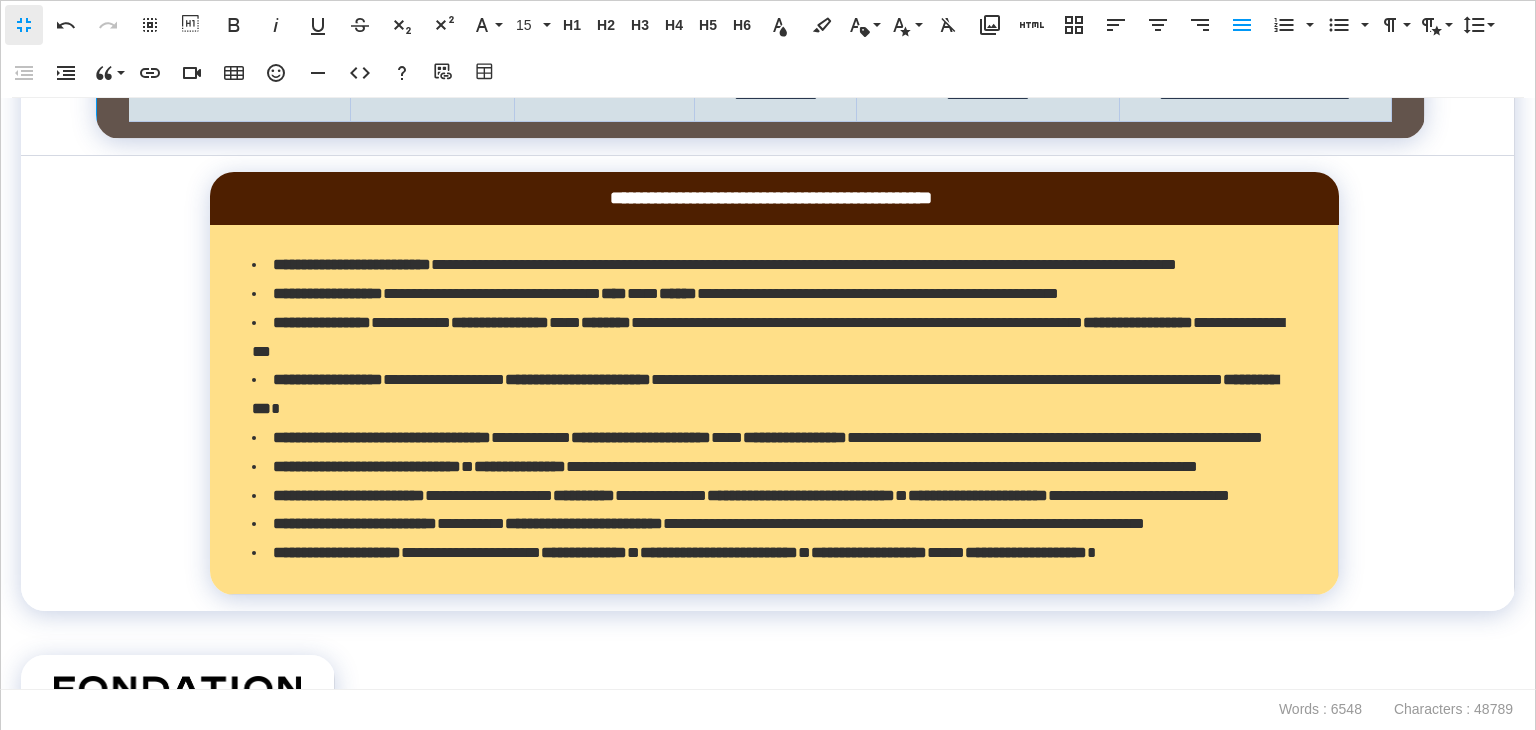 click at bounding box center (0, 0) 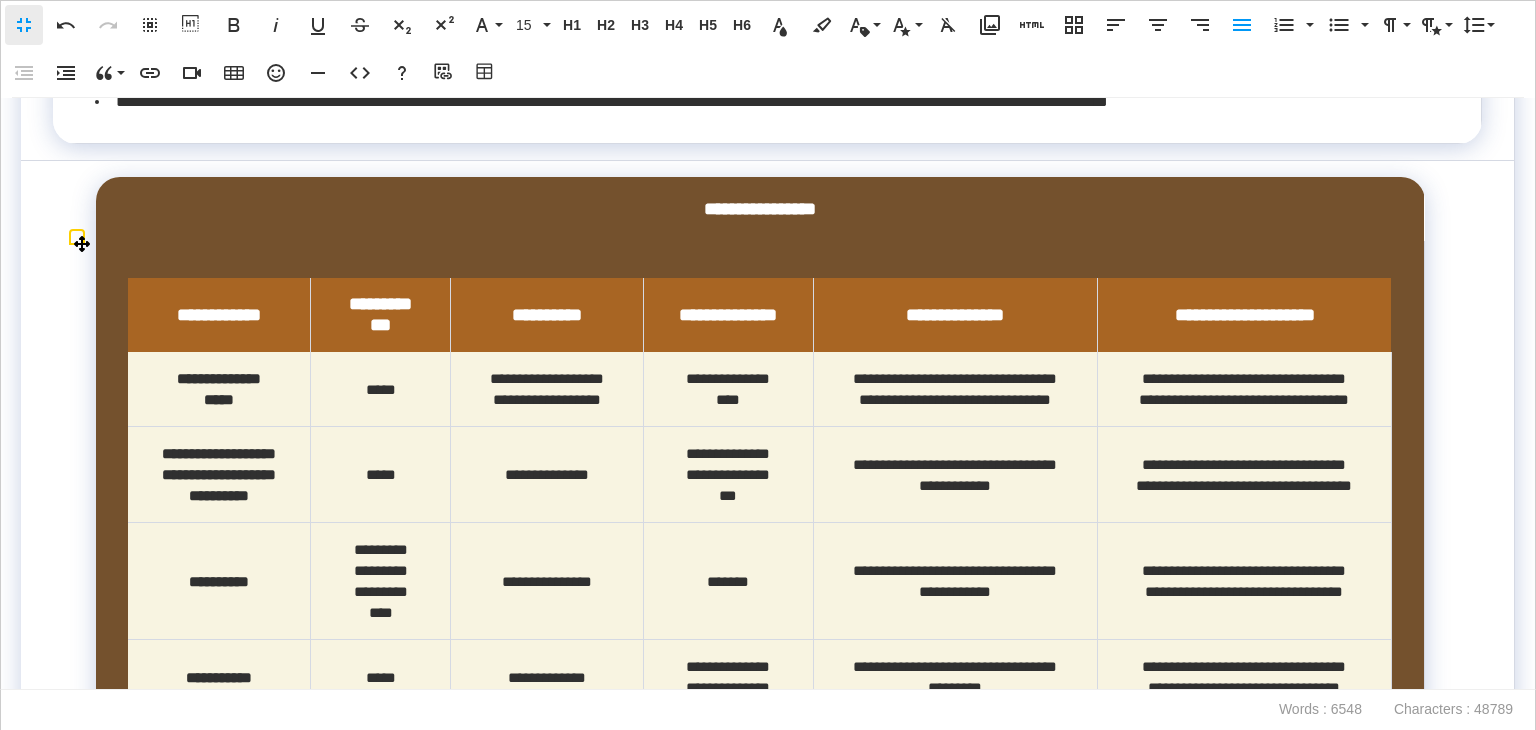 scroll, scrollTop: 13256, scrollLeft: 0, axis: vertical 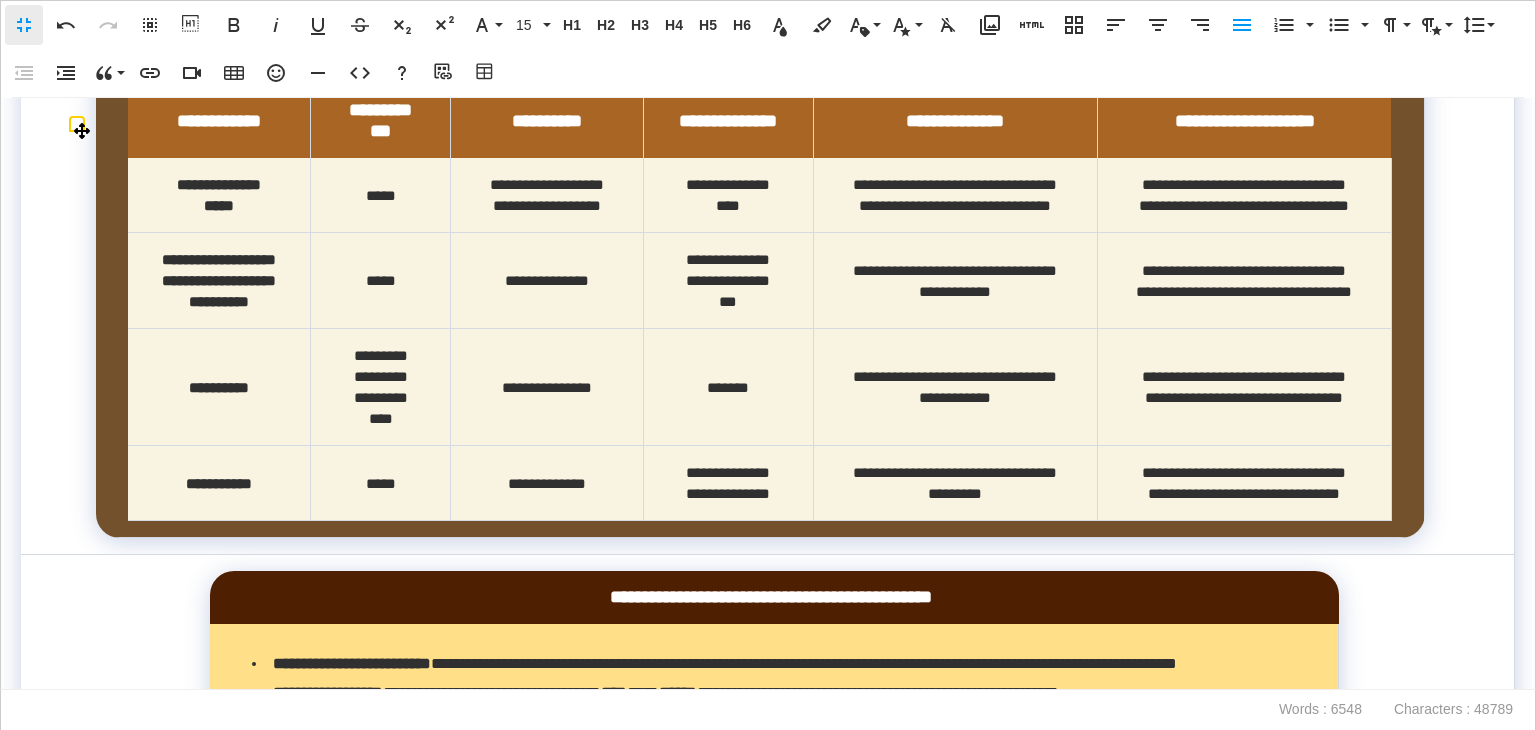 click on "**********" at bounding box center [767, -395] 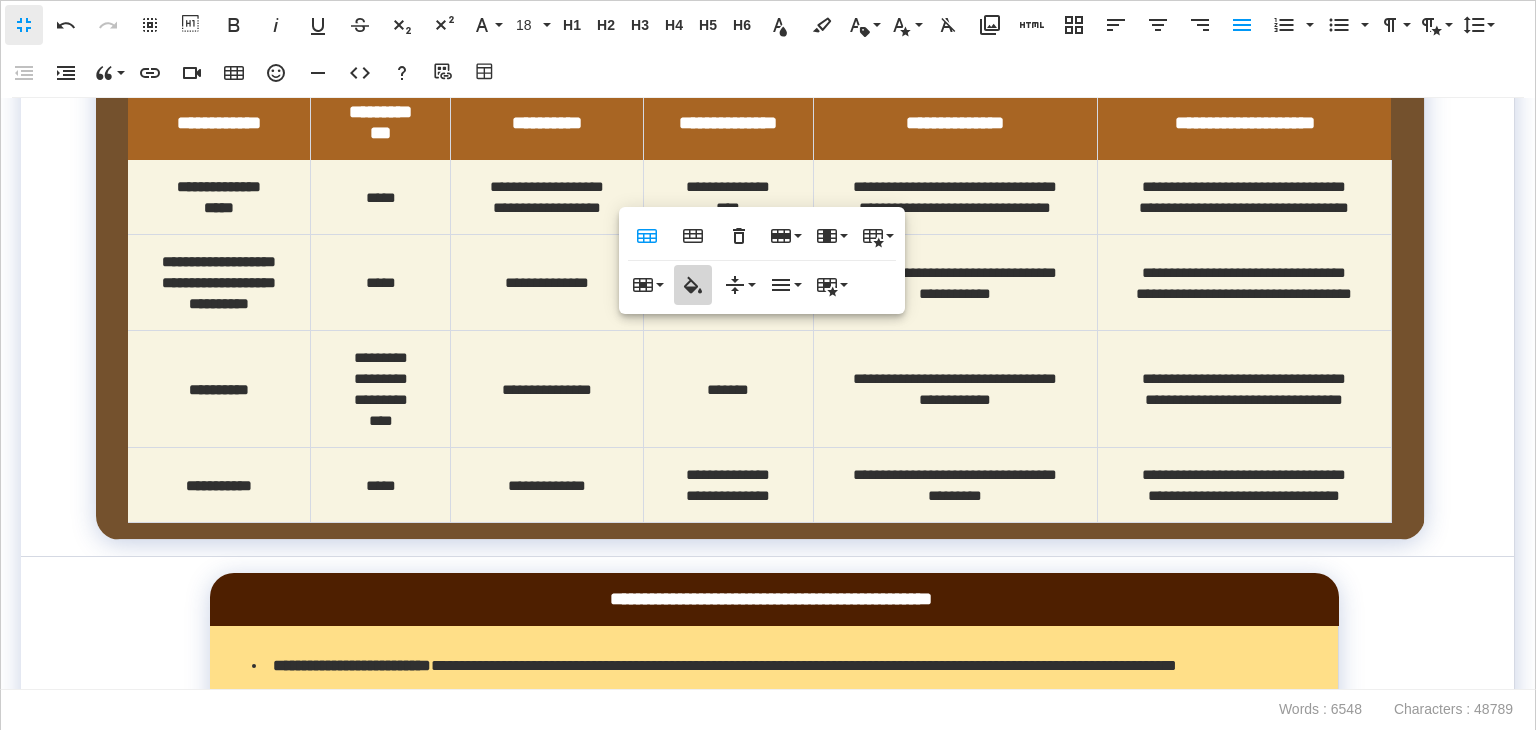 click 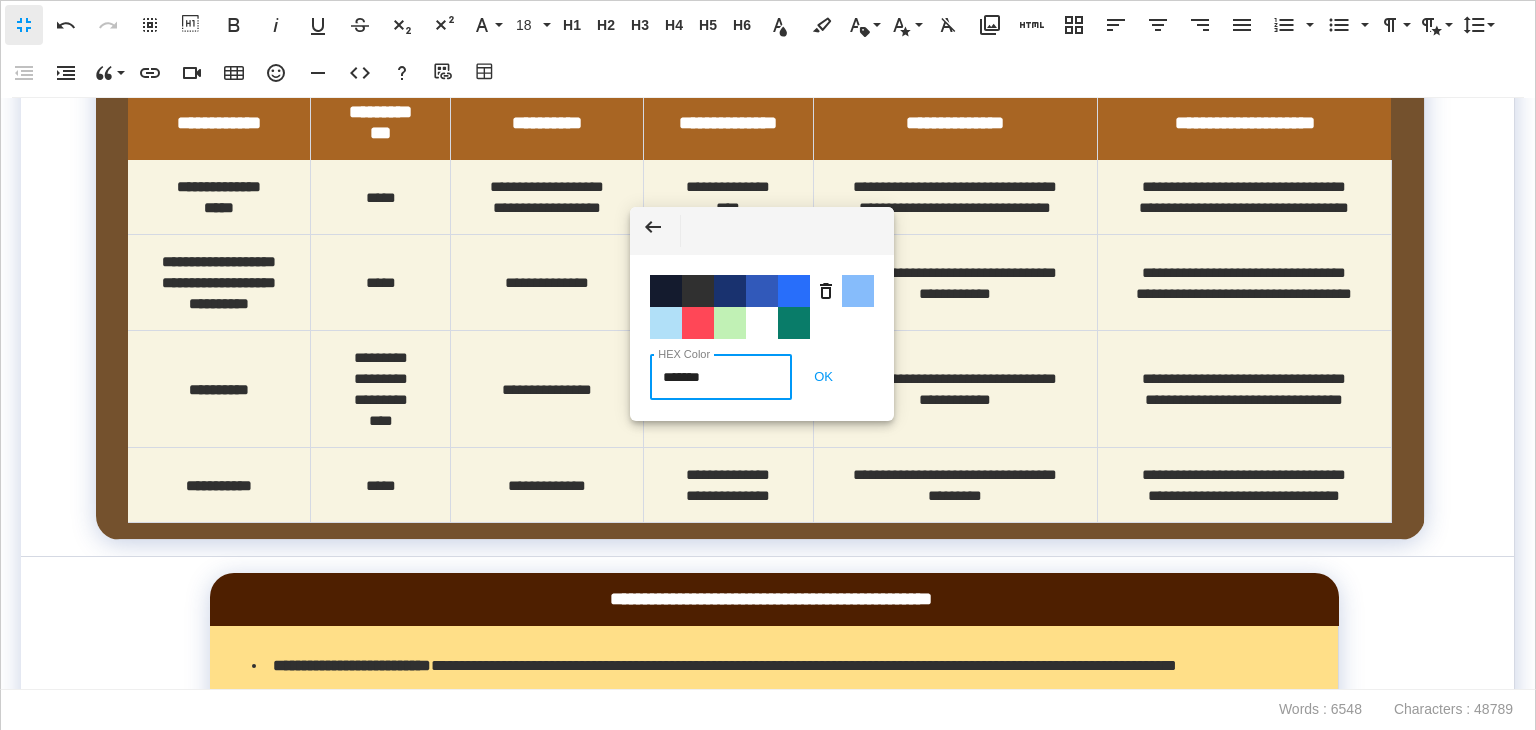 drag, startPoint x: 757, startPoint y: 370, endPoint x: 568, endPoint y: 370, distance: 189 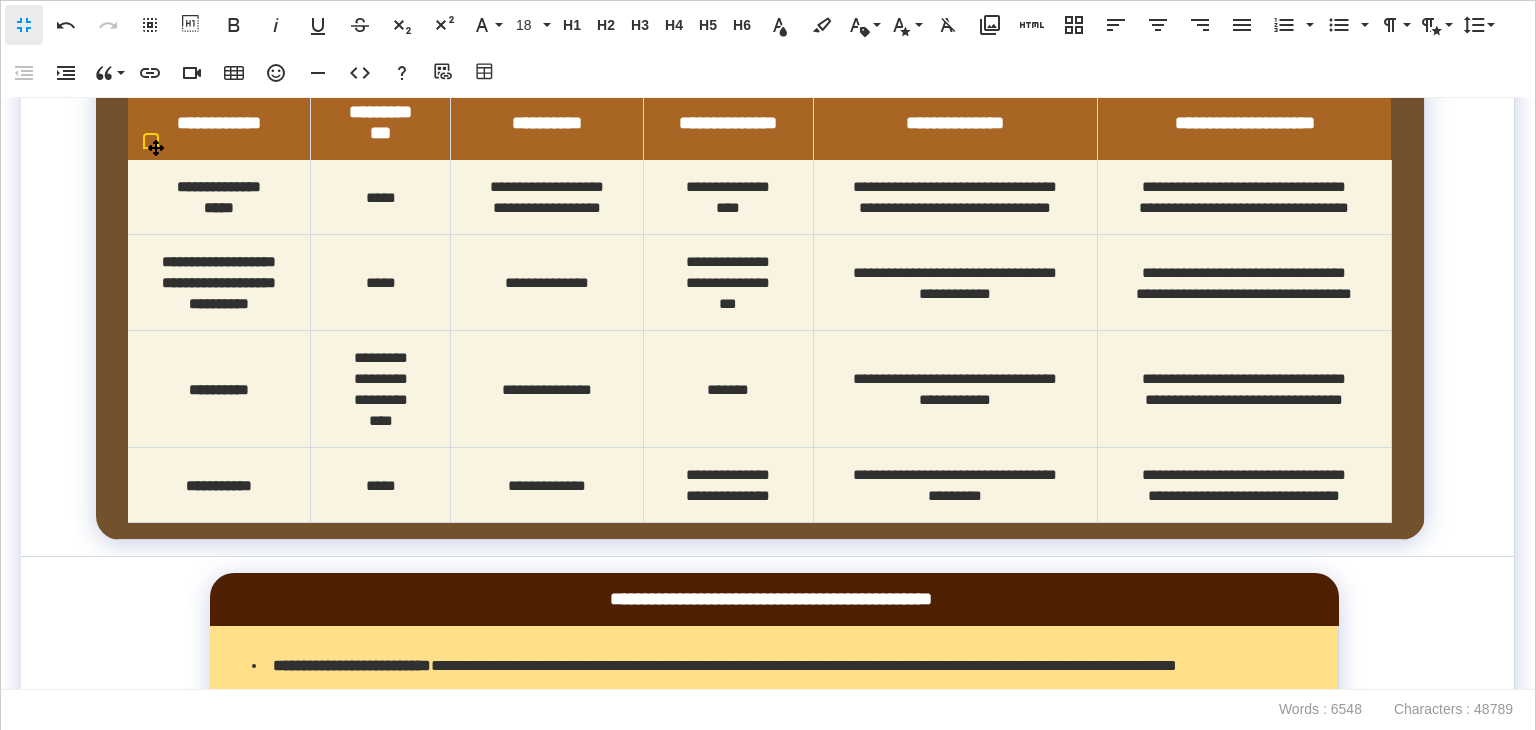 scroll, scrollTop: 13756, scrollLeft: 0, axis: vertical 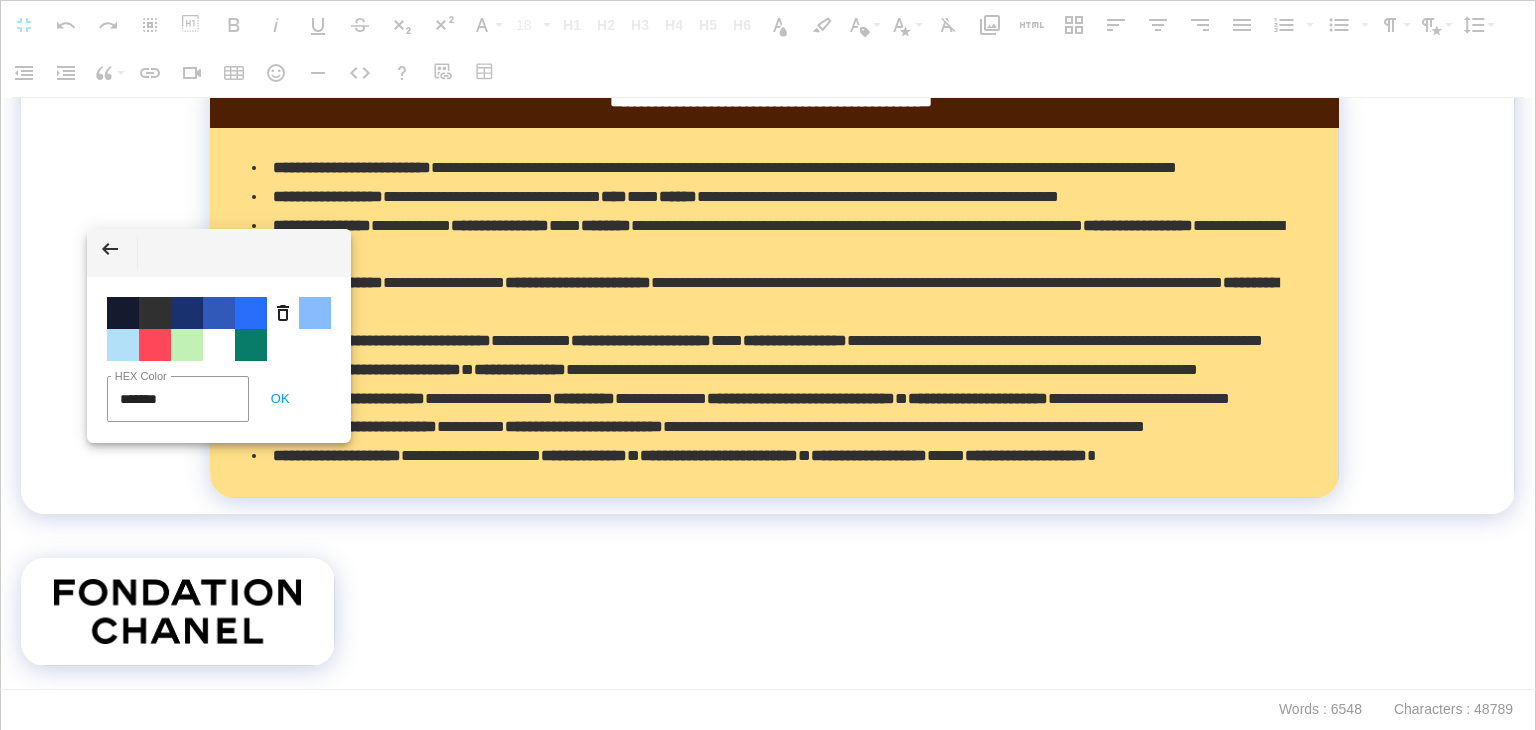 drag, startPoint x: 263, startPoint y: 191, endPoint x: 1138, endPoint y: 186, distance: 875.0143 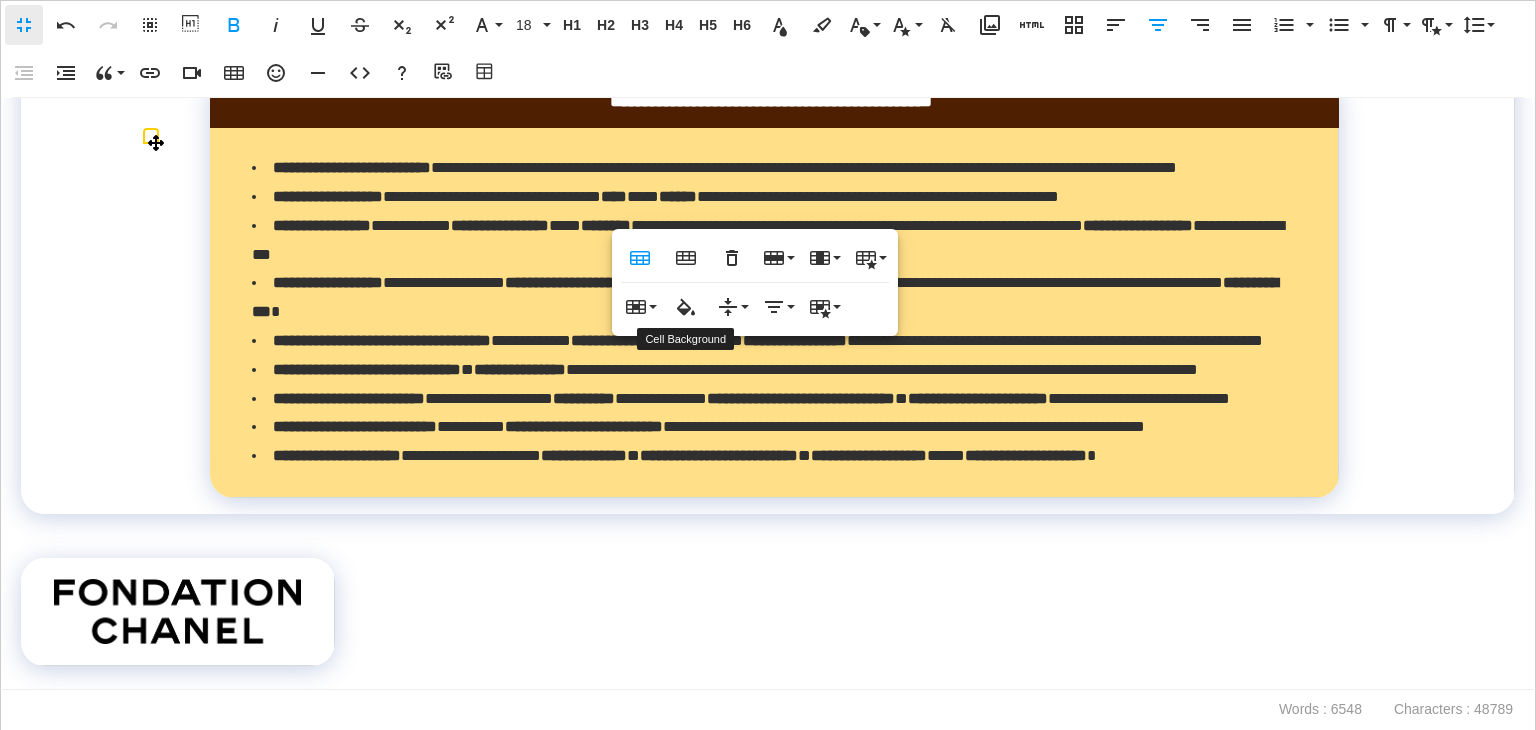 click 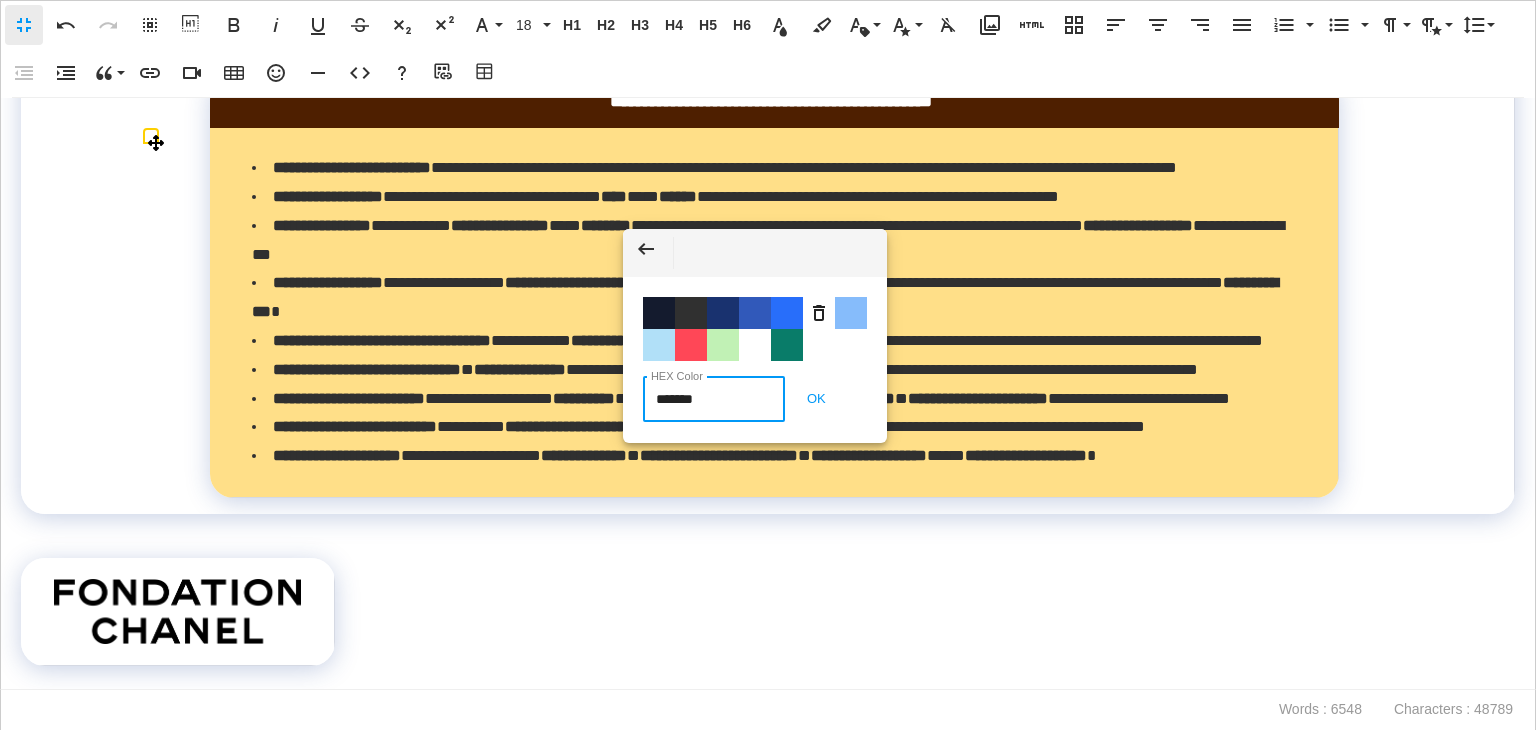 drag, startPoint x: 730, startPoint y: 399, endPoint x: 604, endPoint y: 385, distance: 126.77539 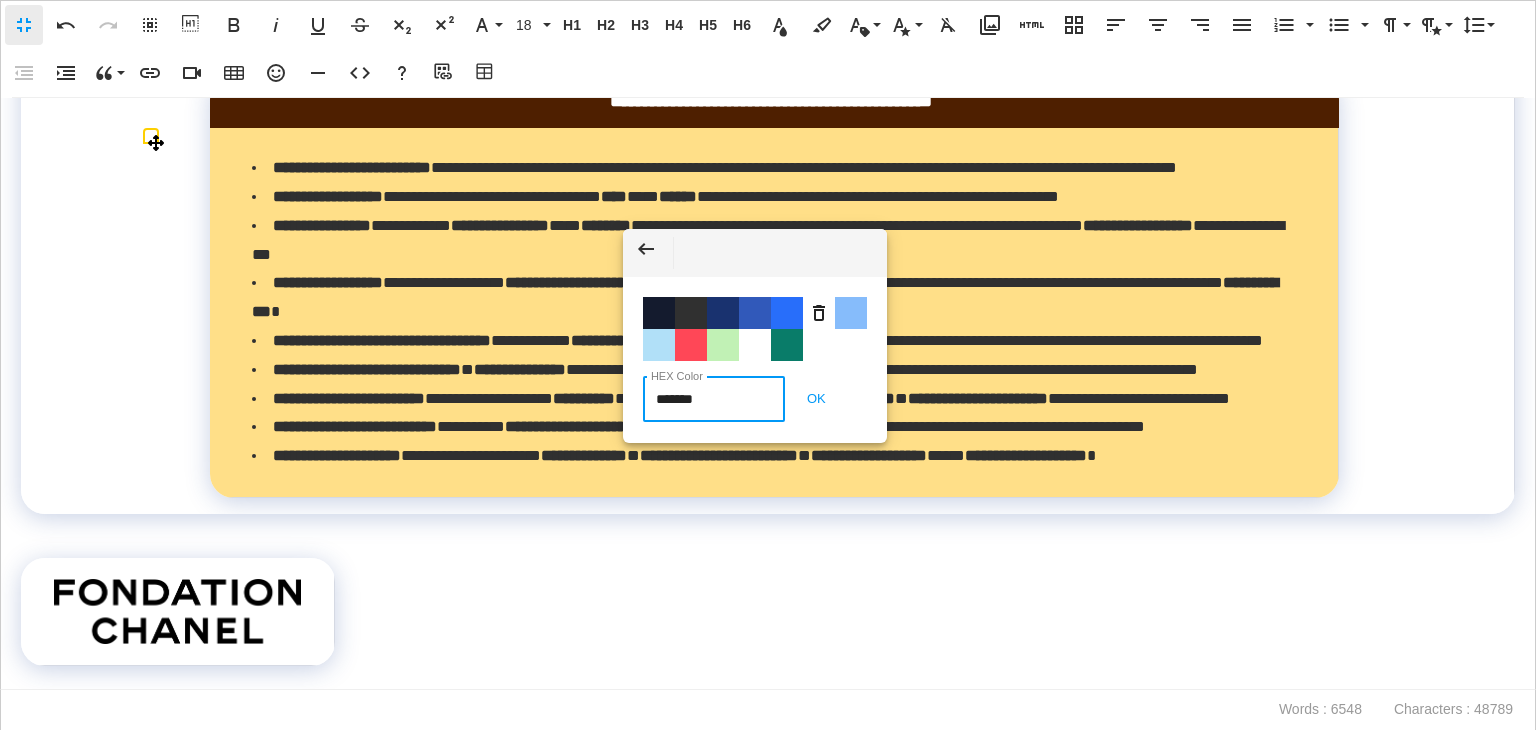 click on "**********" at bounding box center (768, 365) 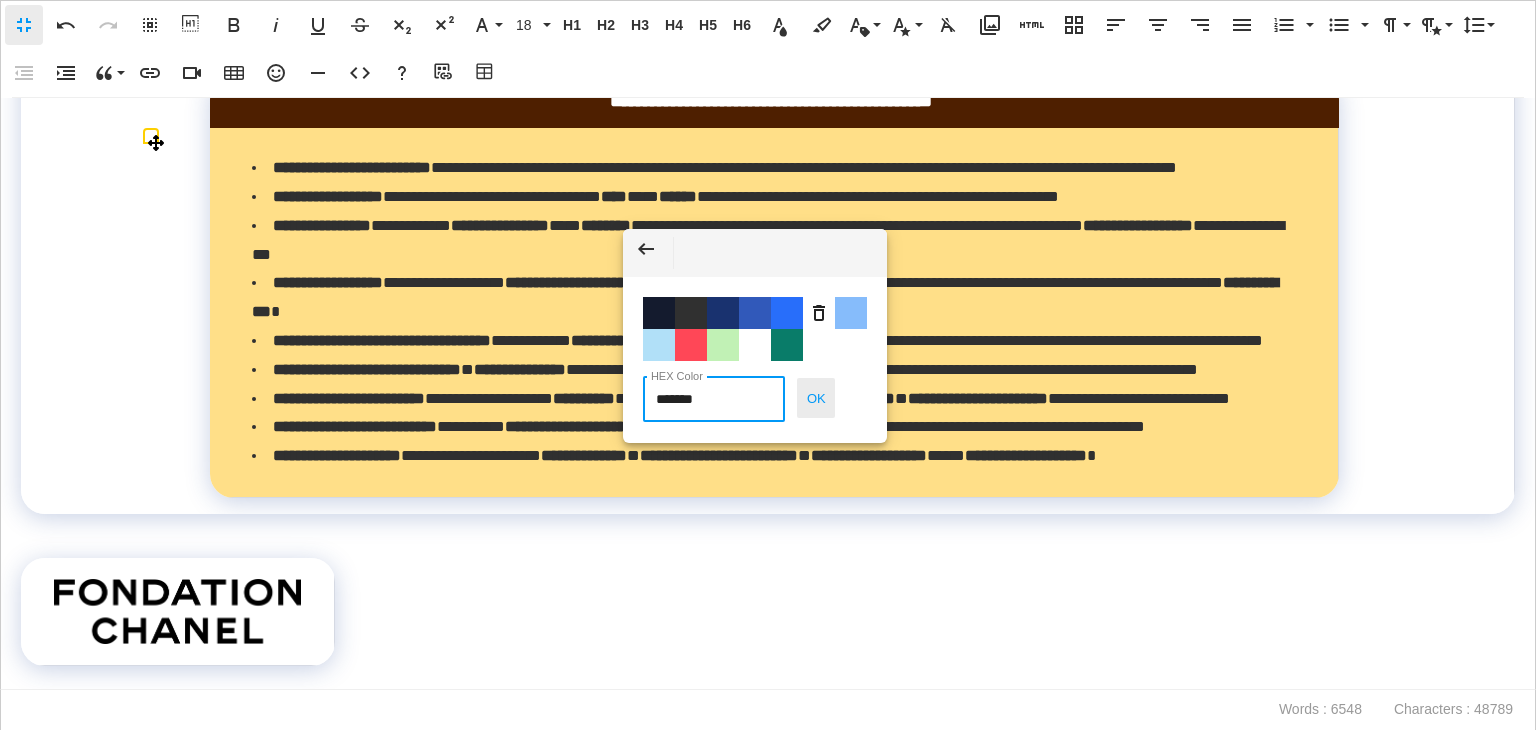 paste 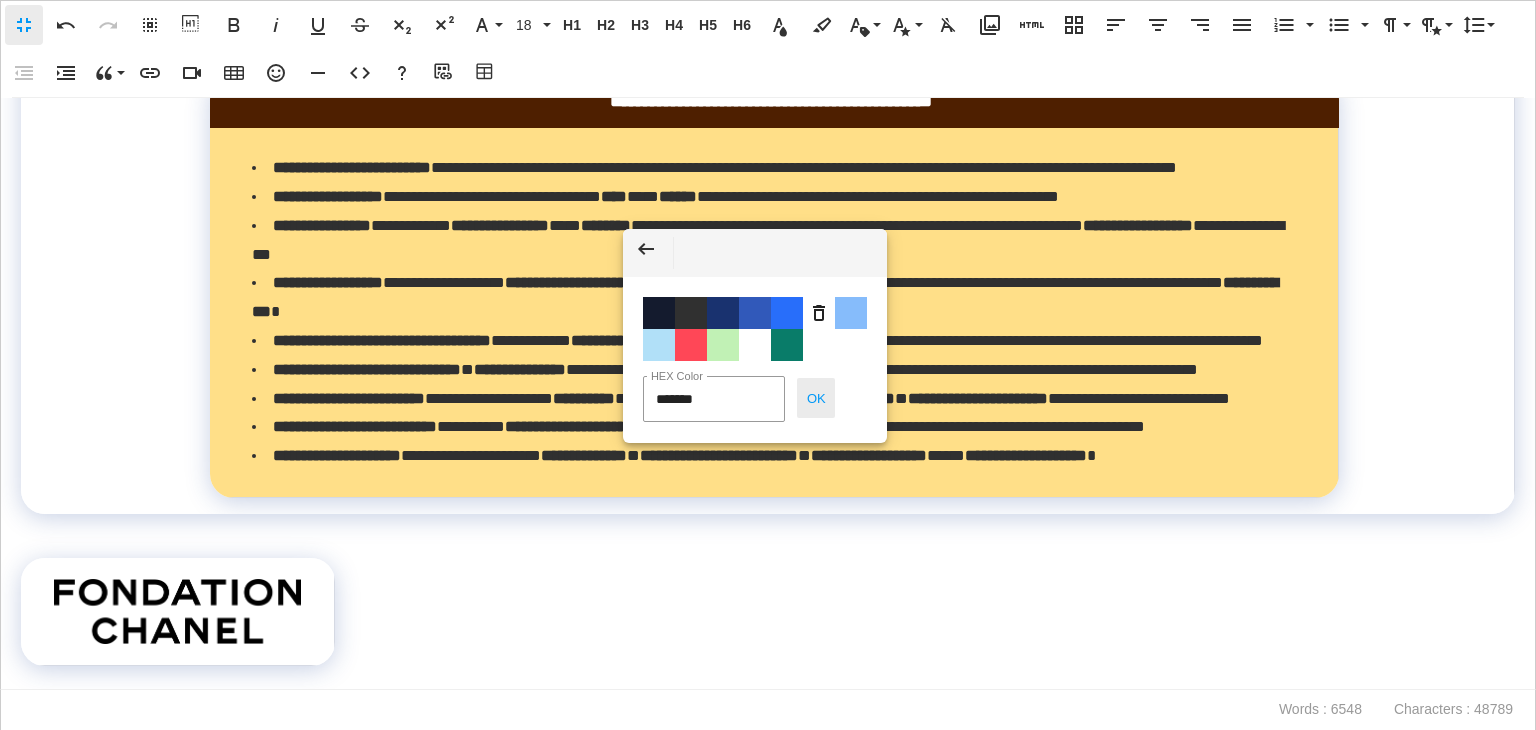 click on "OK" at bounding box center [816, 398] 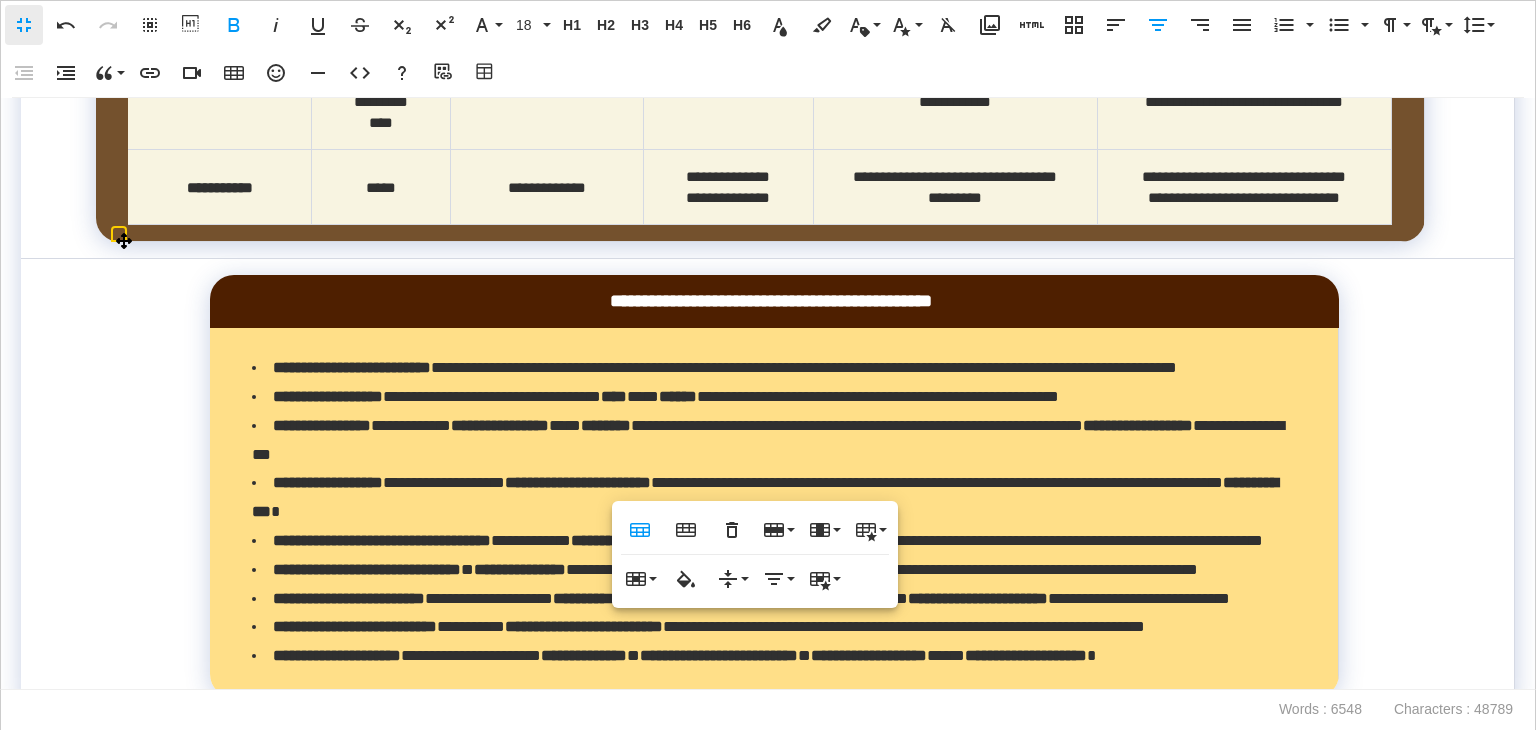scroll, scrollTop: 13454, scrollLeft: 0, axis: vertical 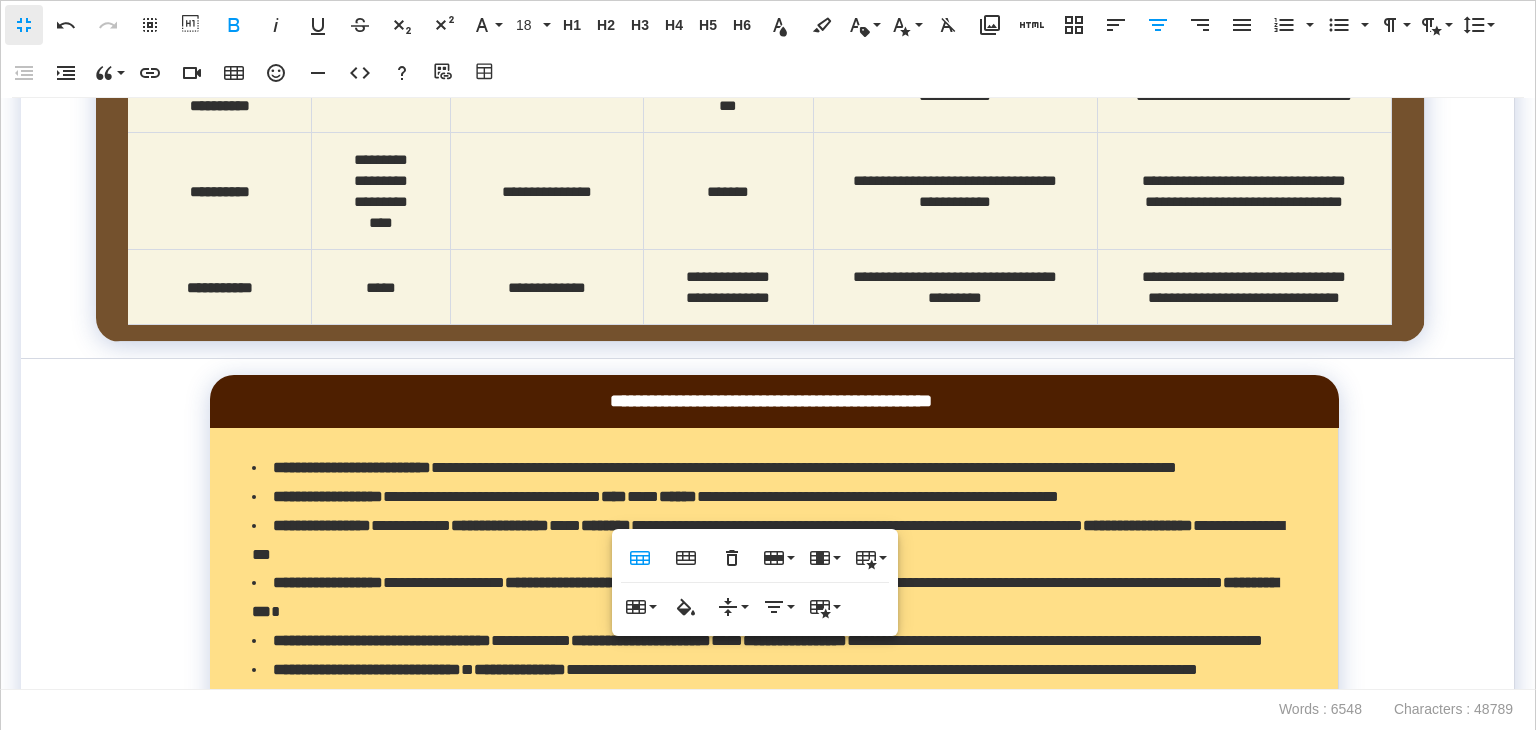 click on "**********" at bounding box center (768, 394) 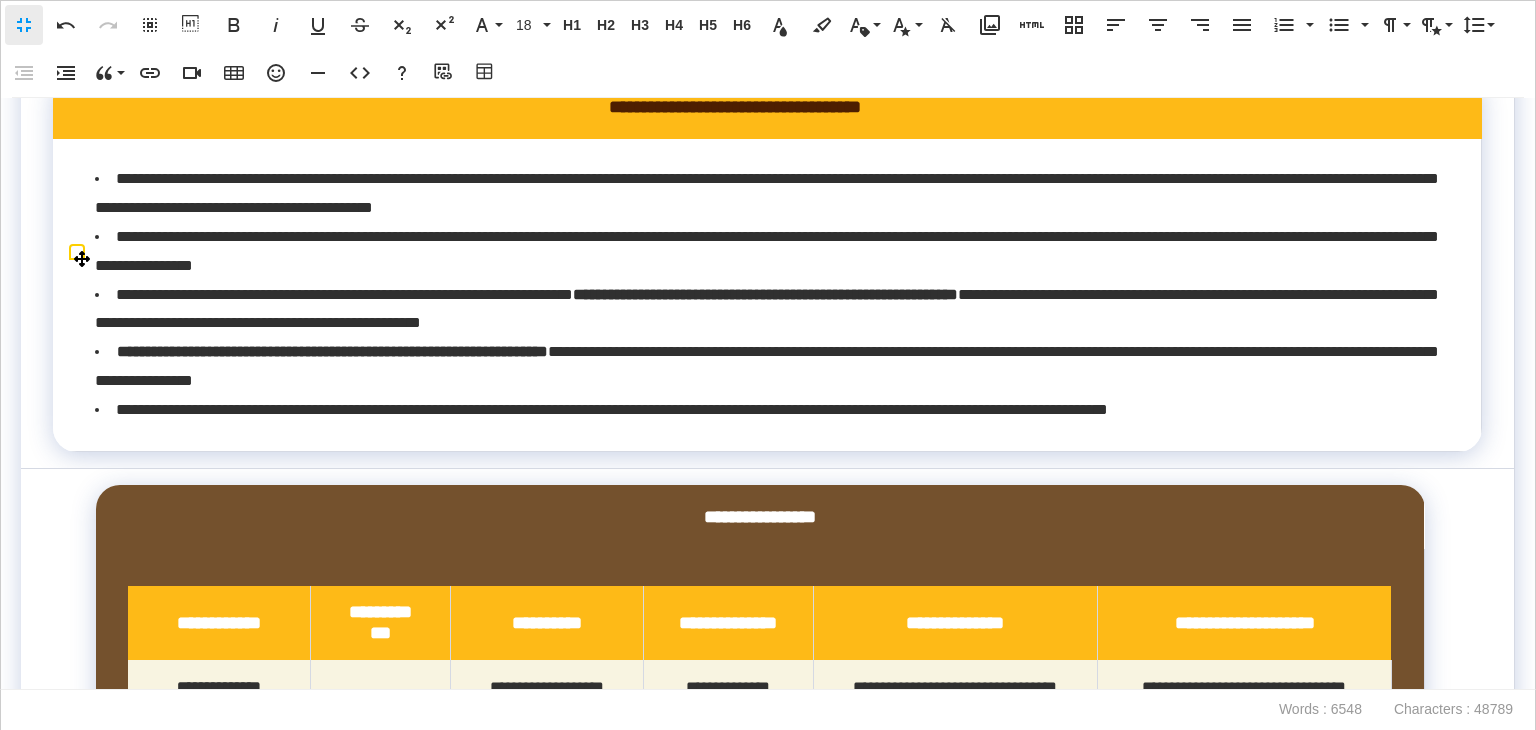 scroll, scrollTop: 12854, scrollLeft: 0, axis: vertical 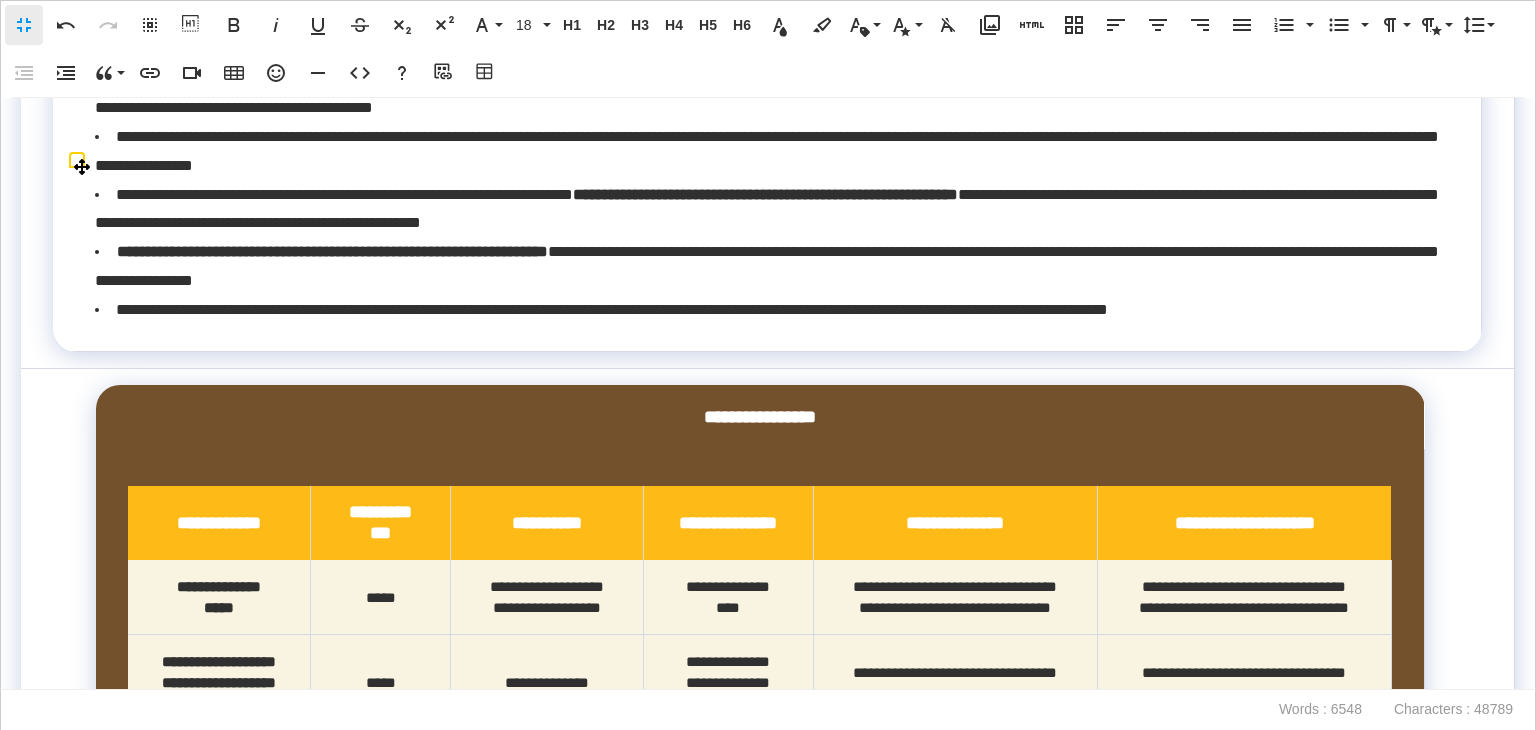 click on "**********" at bounding box center [141, -267] 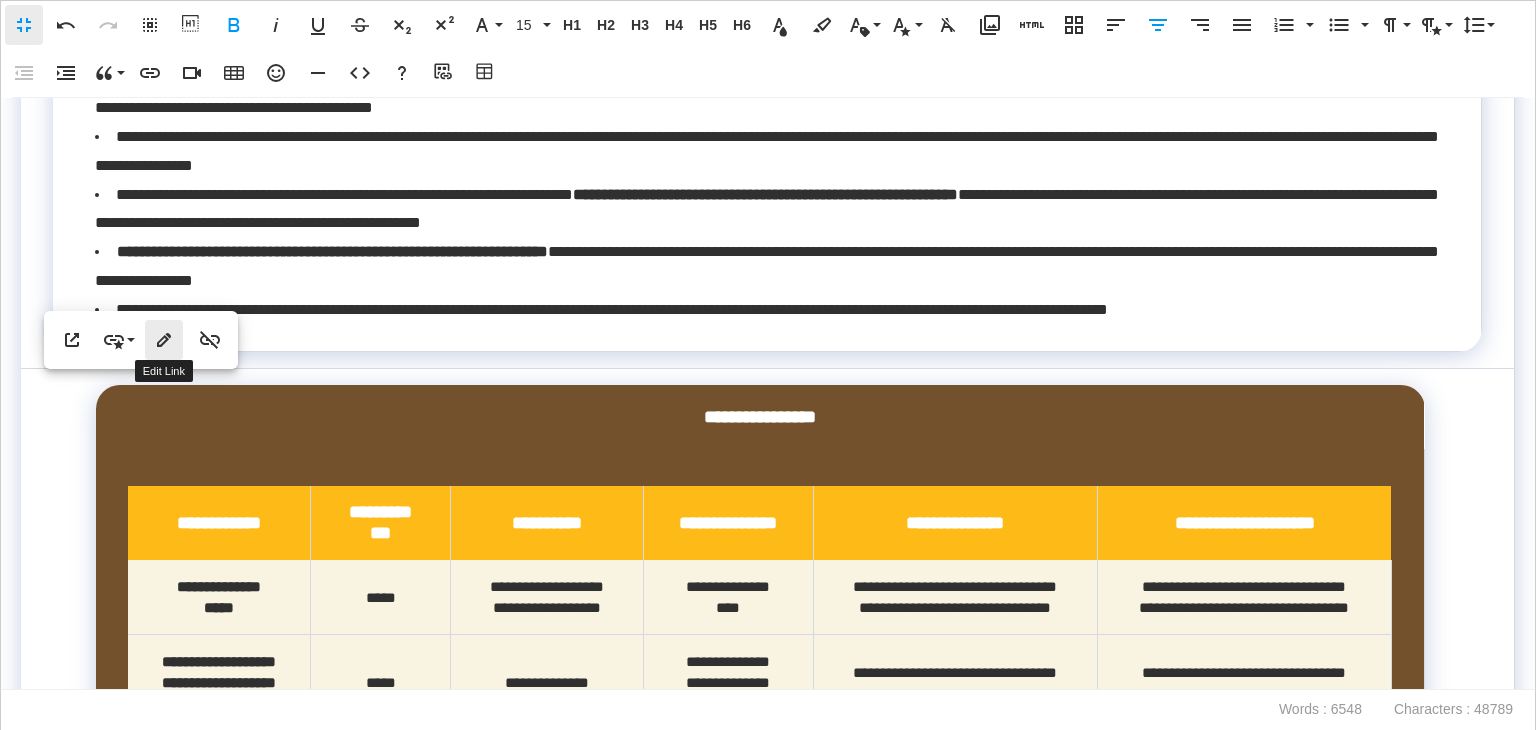 click 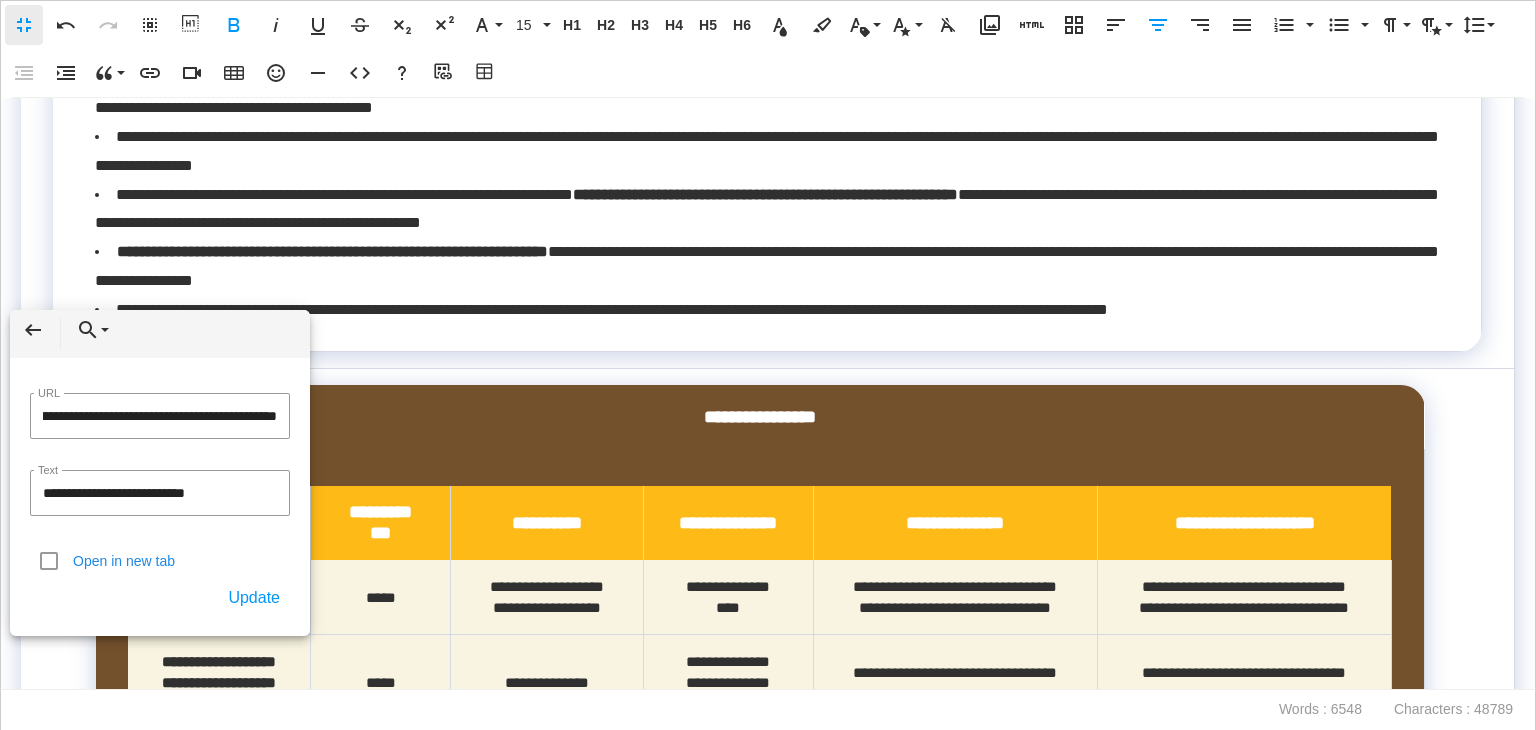scroll, scrollTop: 0, scrollLeft: 122, axis: horizontal 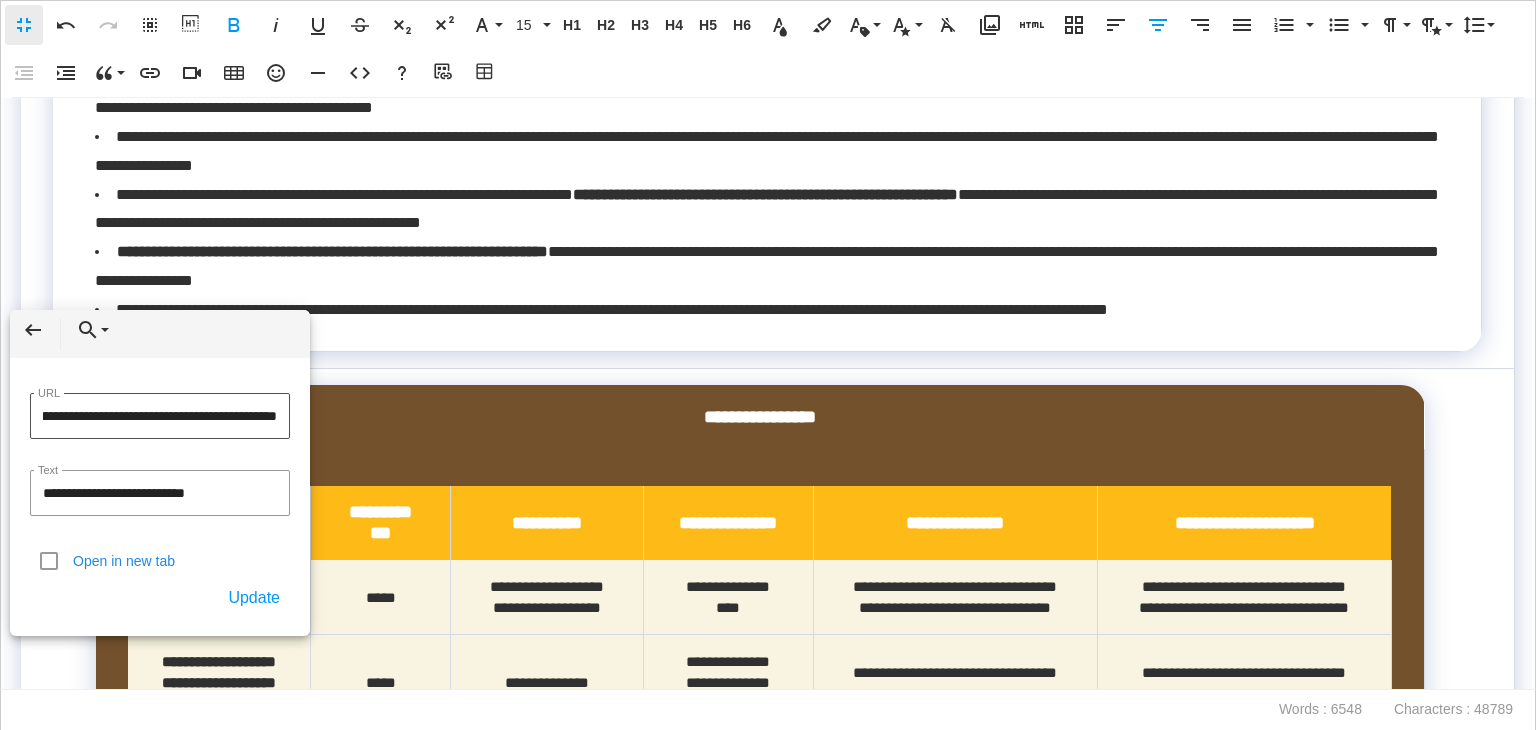click on "**********" at bounding box center [160, 416] 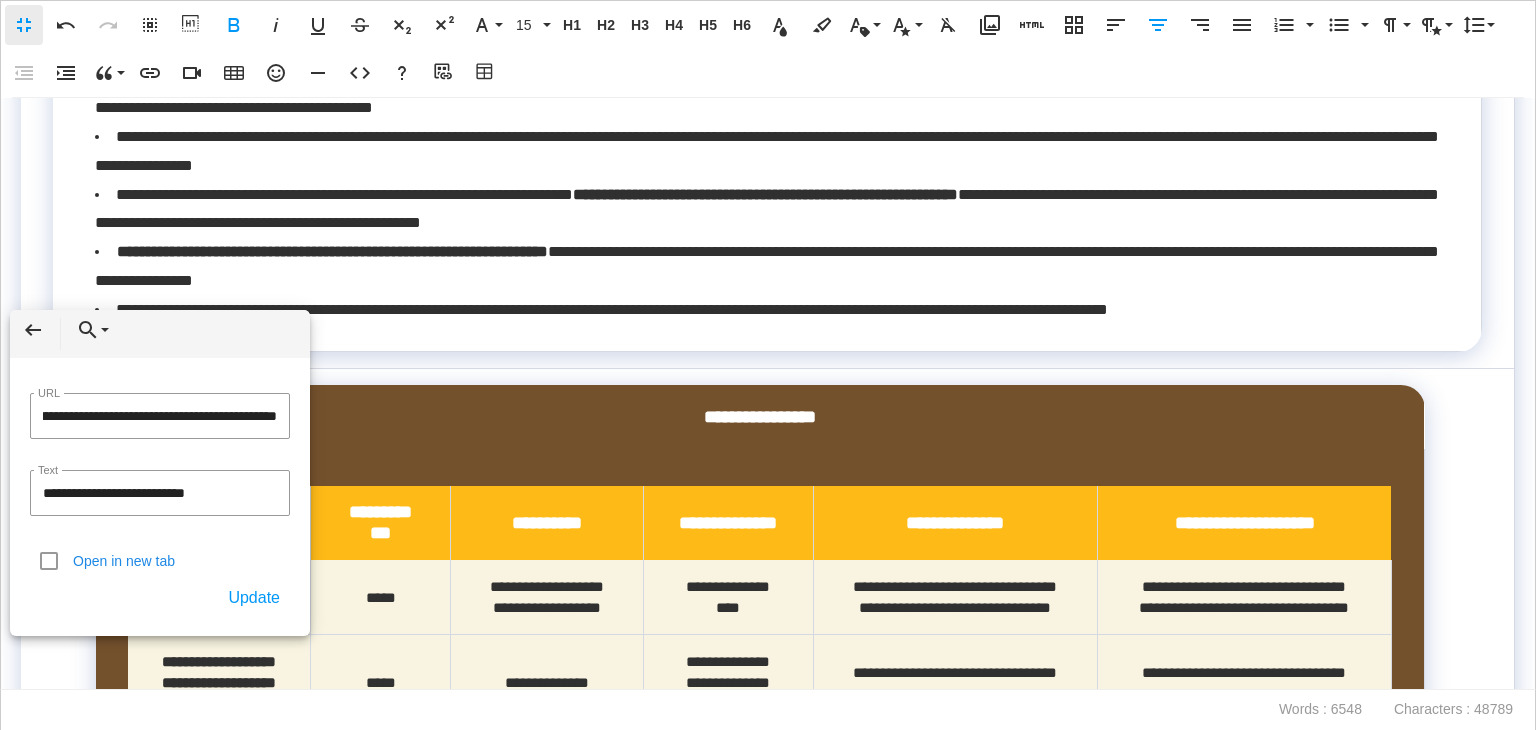click on "**********" at bounding box center (406, -117) 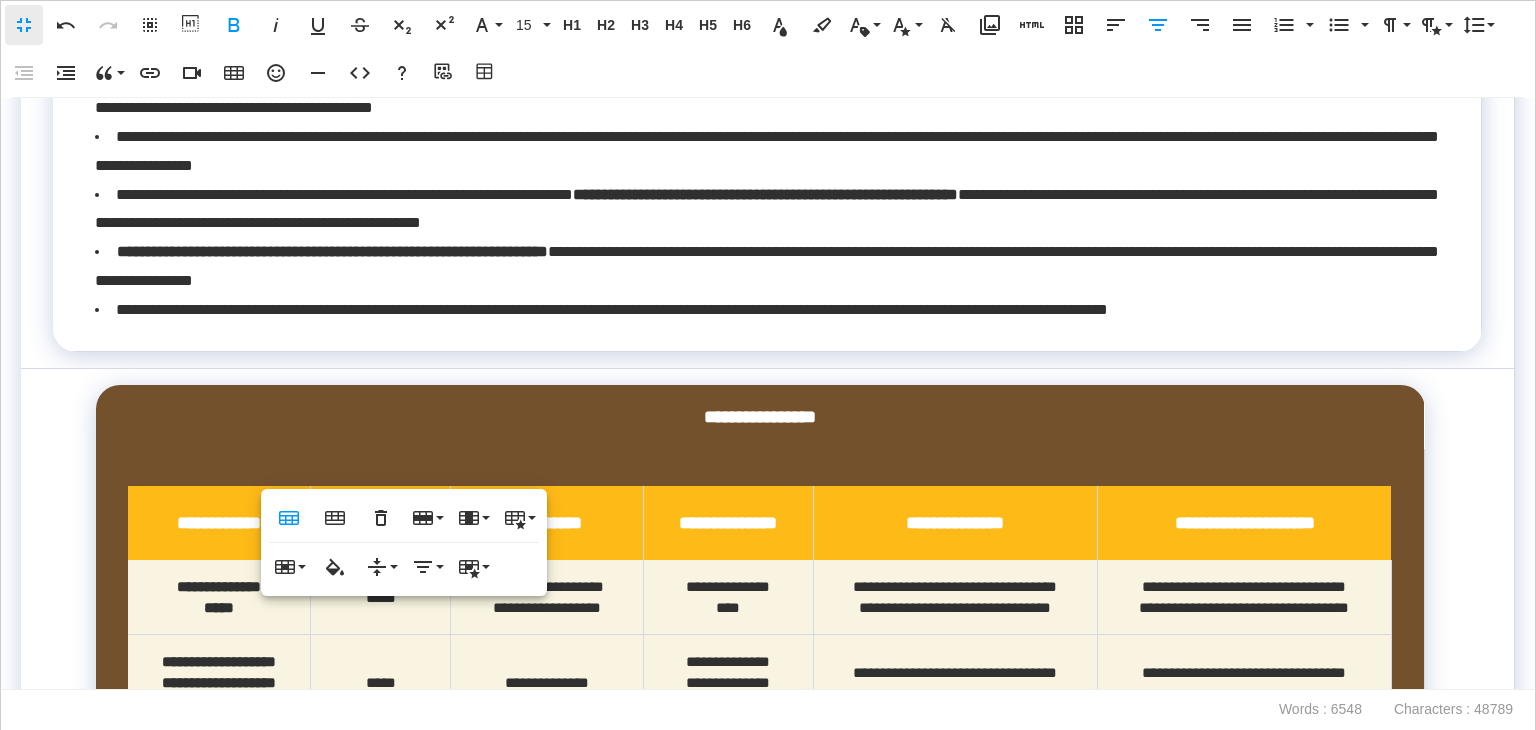 scroll, scrollTop: 0, scrollLeft: 0, axis: both 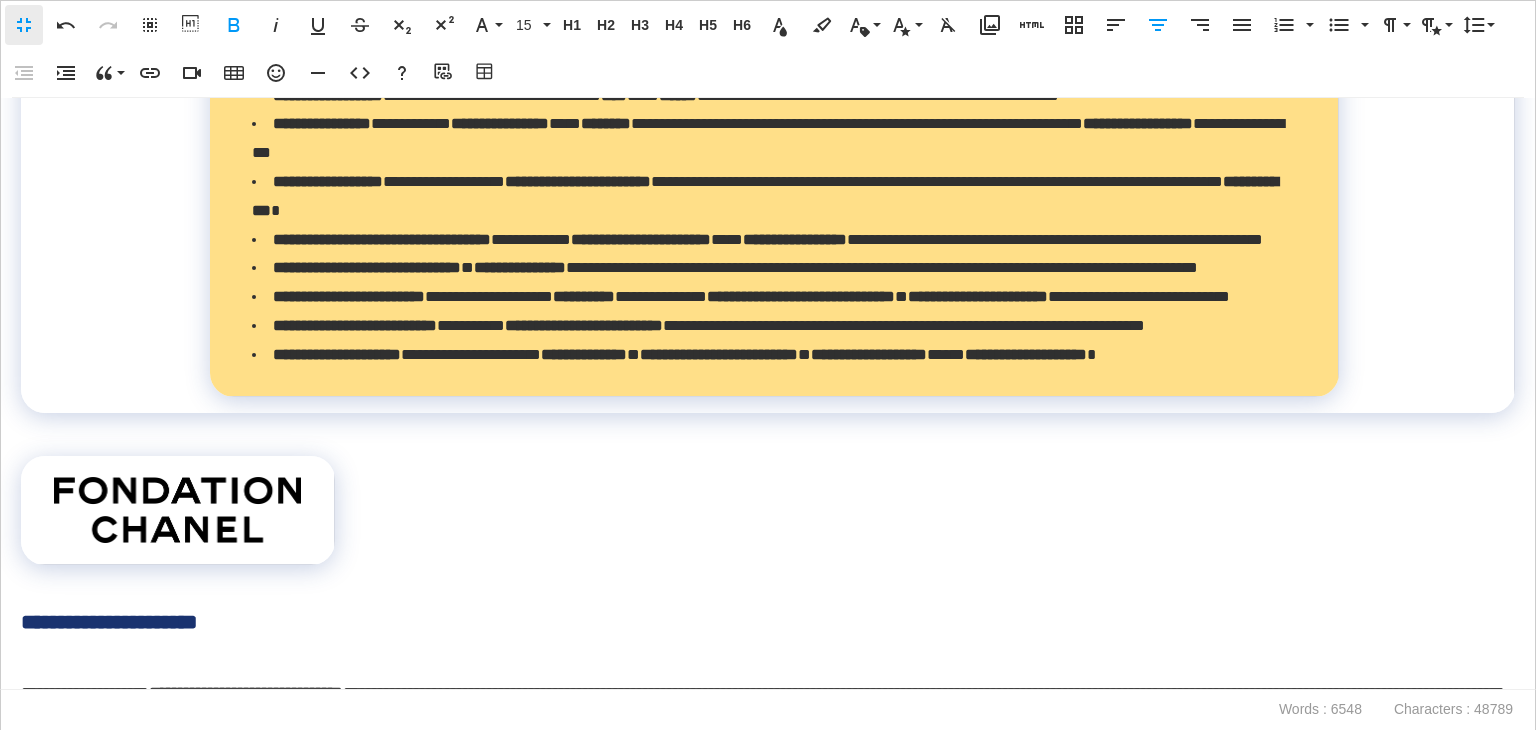 drag, startPoint x: 278, startPoint y: 182, endPoint x: 180, endPoint y: 149, distance: 103.40696 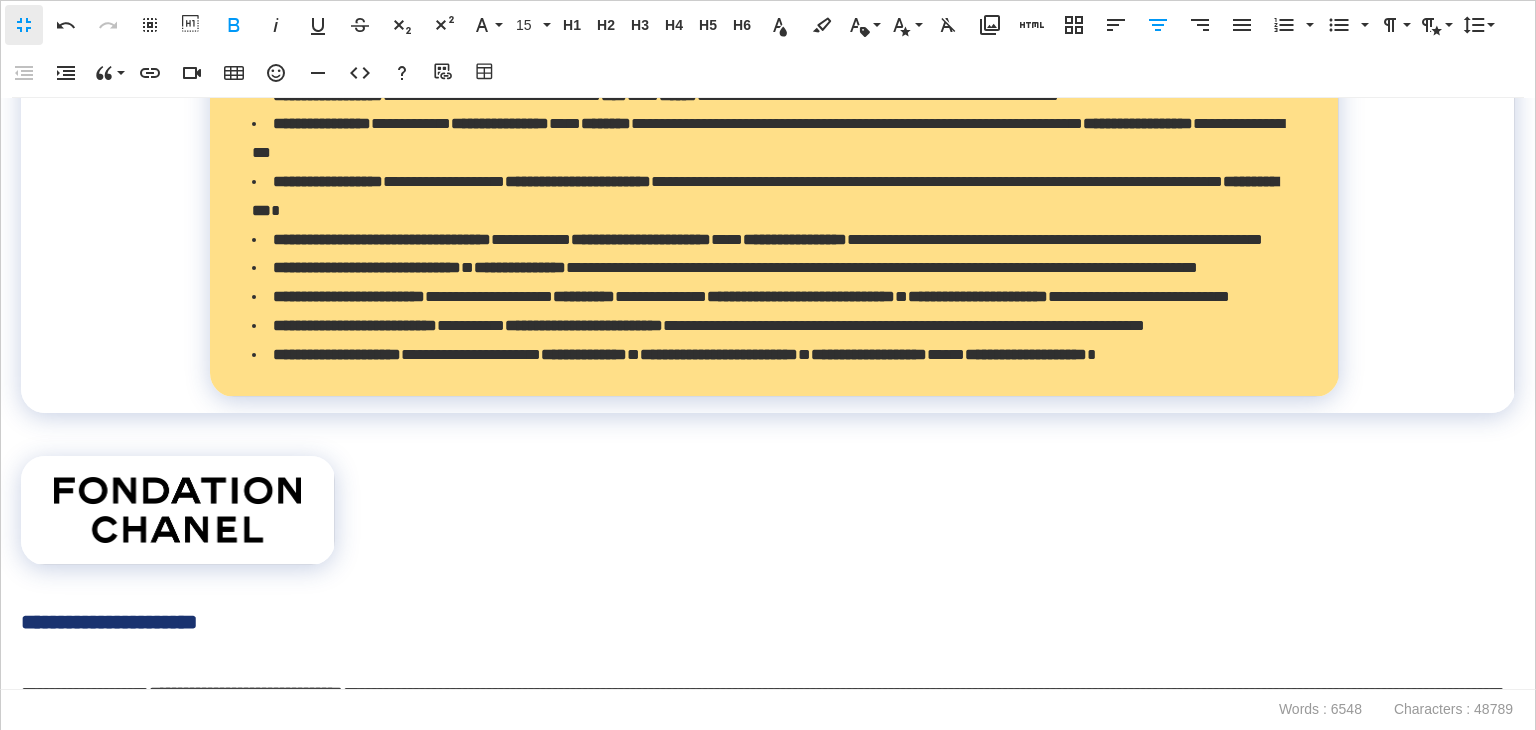 click on "**********" at bounding box center [219, -403] 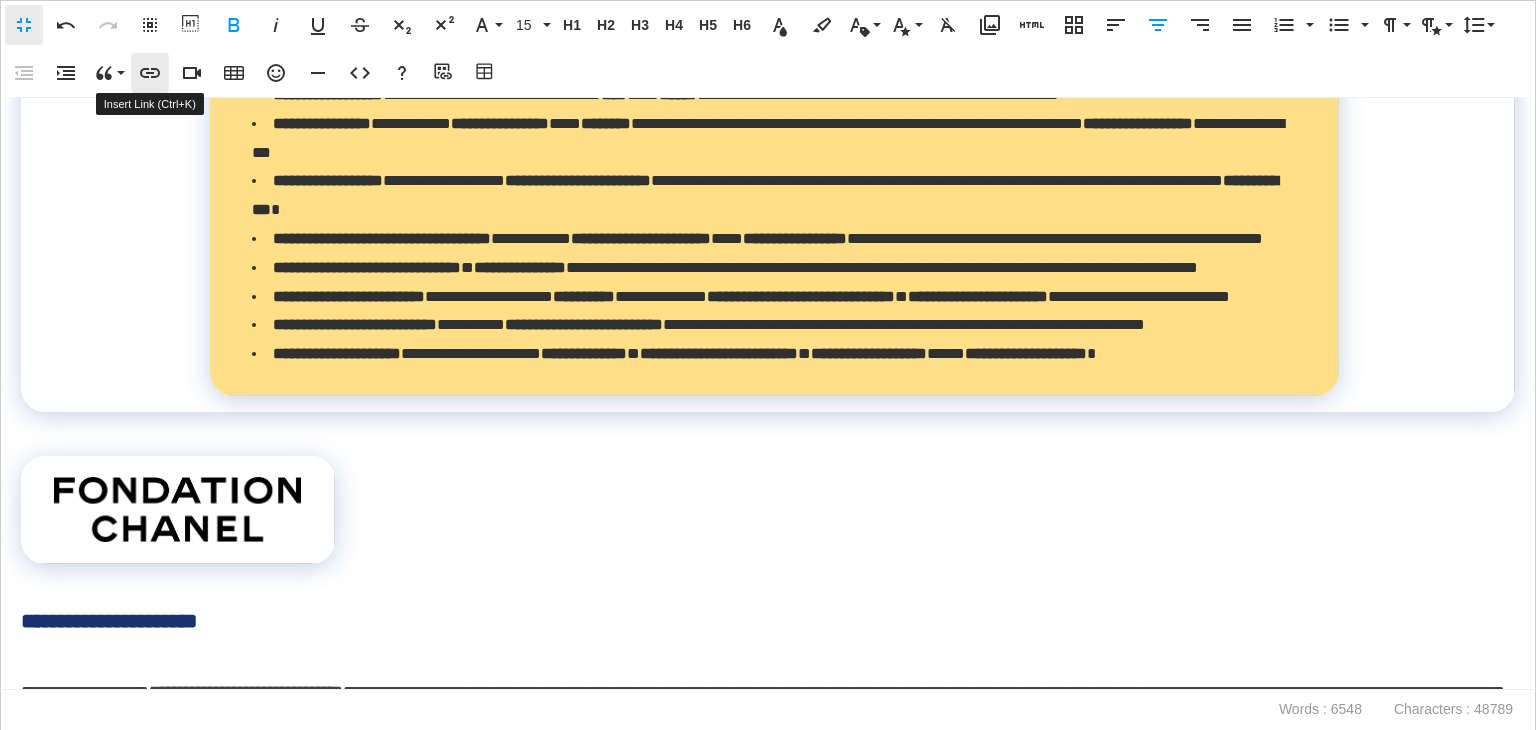 type 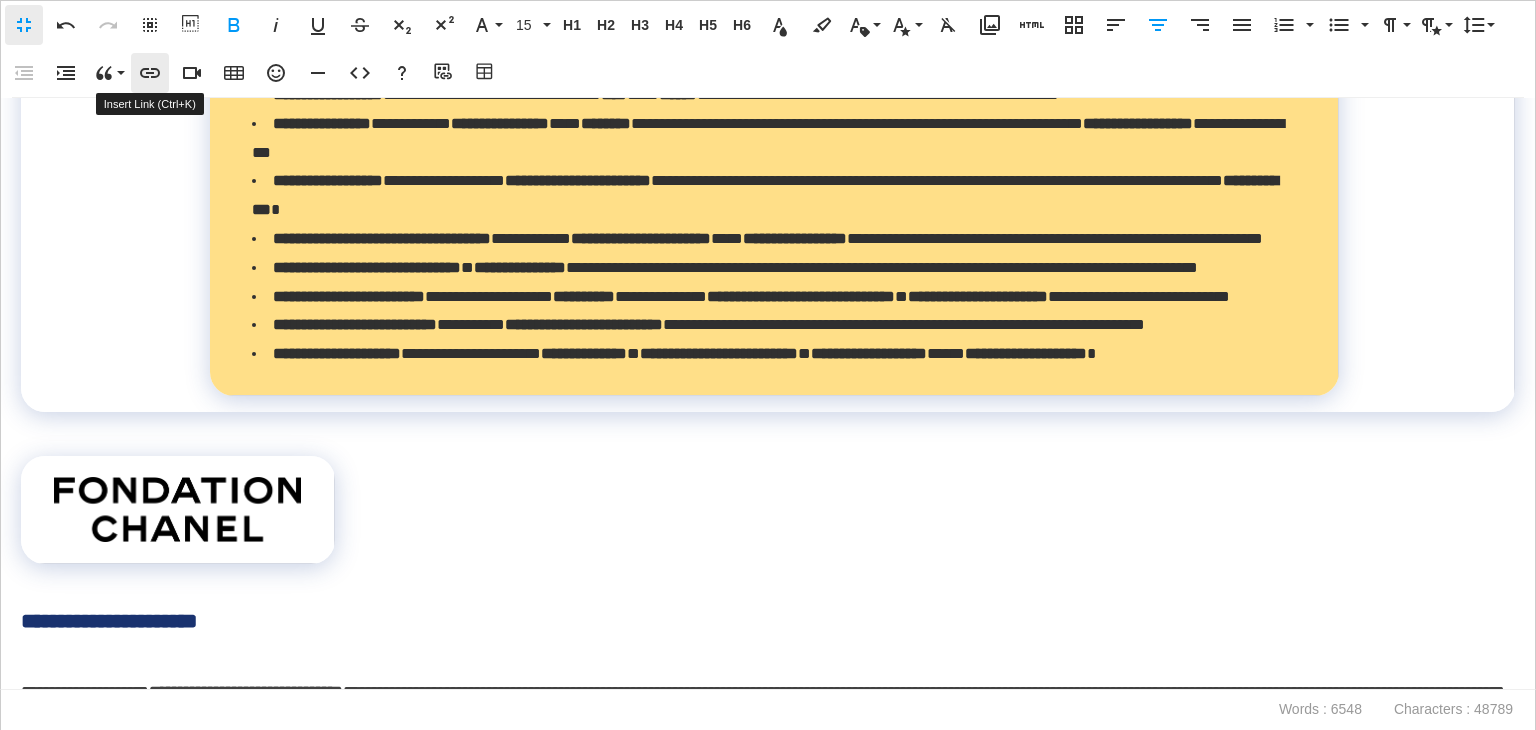 type on "**********" 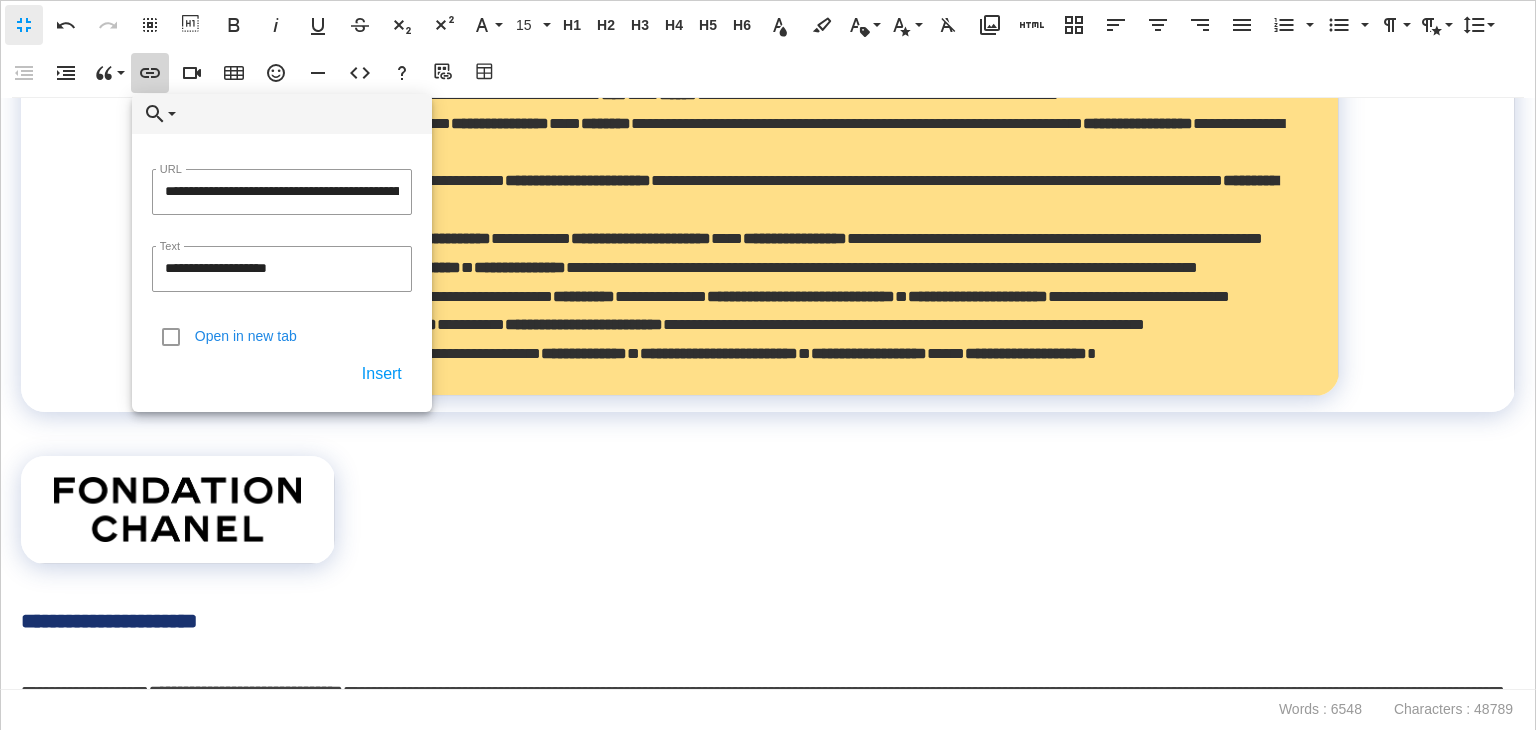 scroll, scrollTop: 0, scrollLeft: 124, axis: horizontal 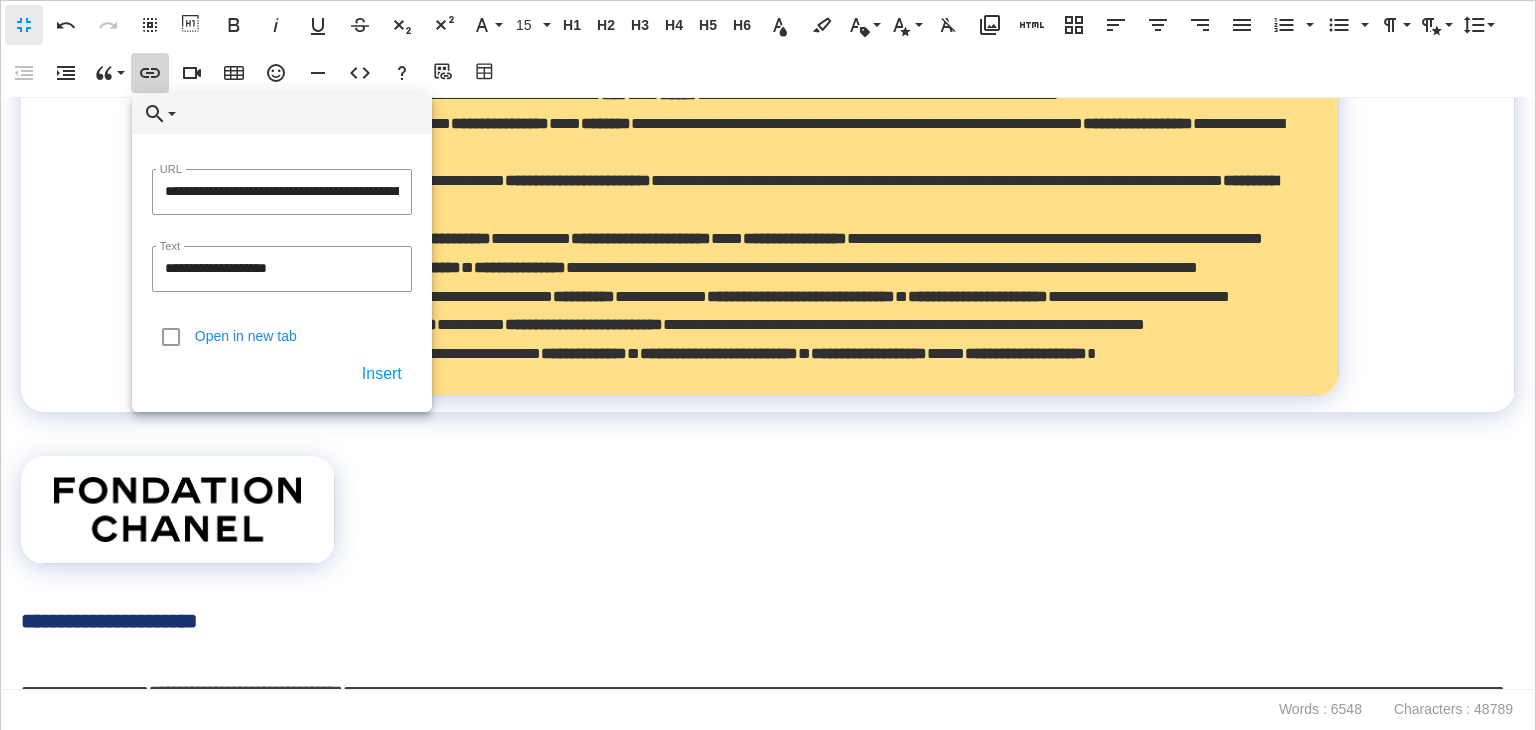 click on "Insert" at bounding box center (382, 374) 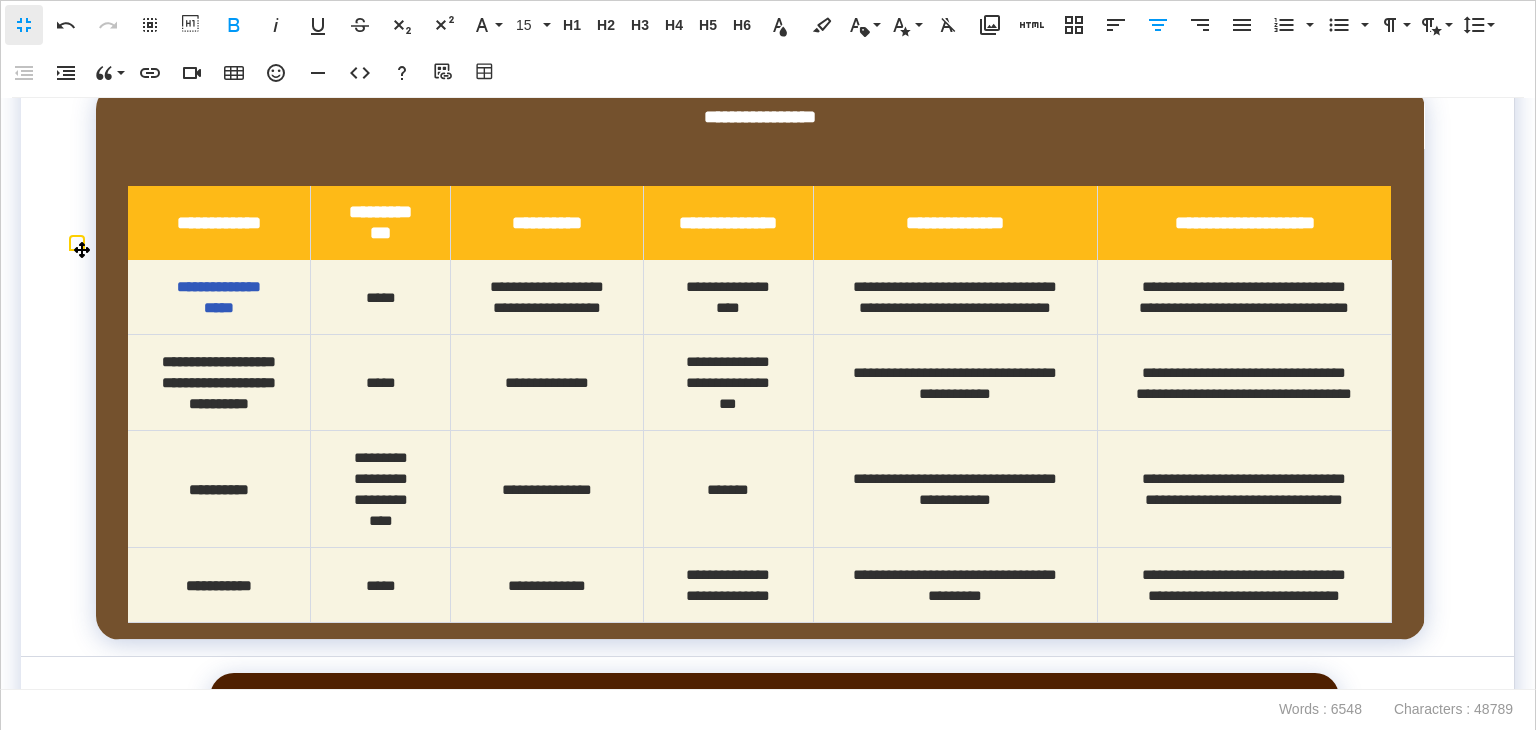 scroll, scrollTop: 12854, scrollLeft: 0, axis: vertical 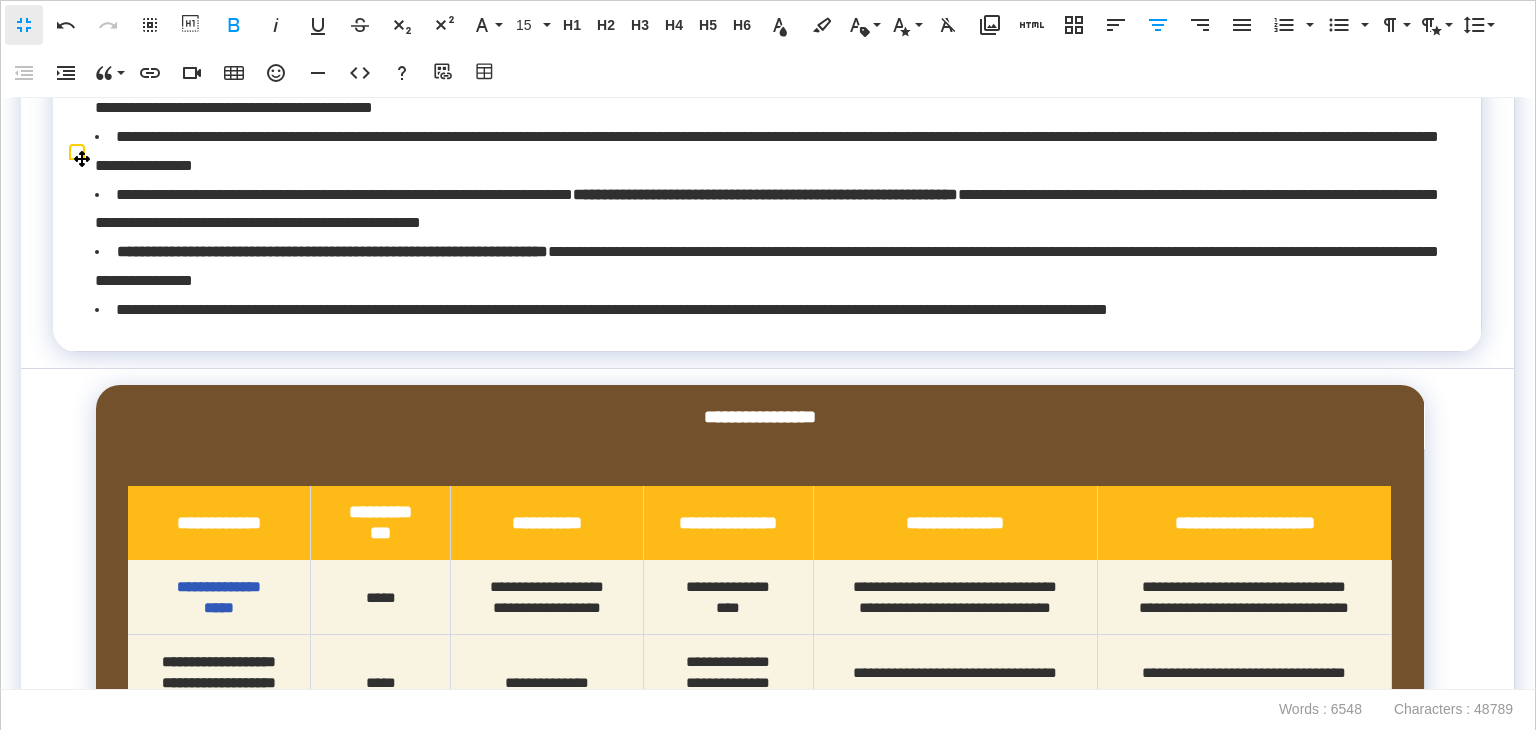 click on "**********" at bounding box center (141, -192) 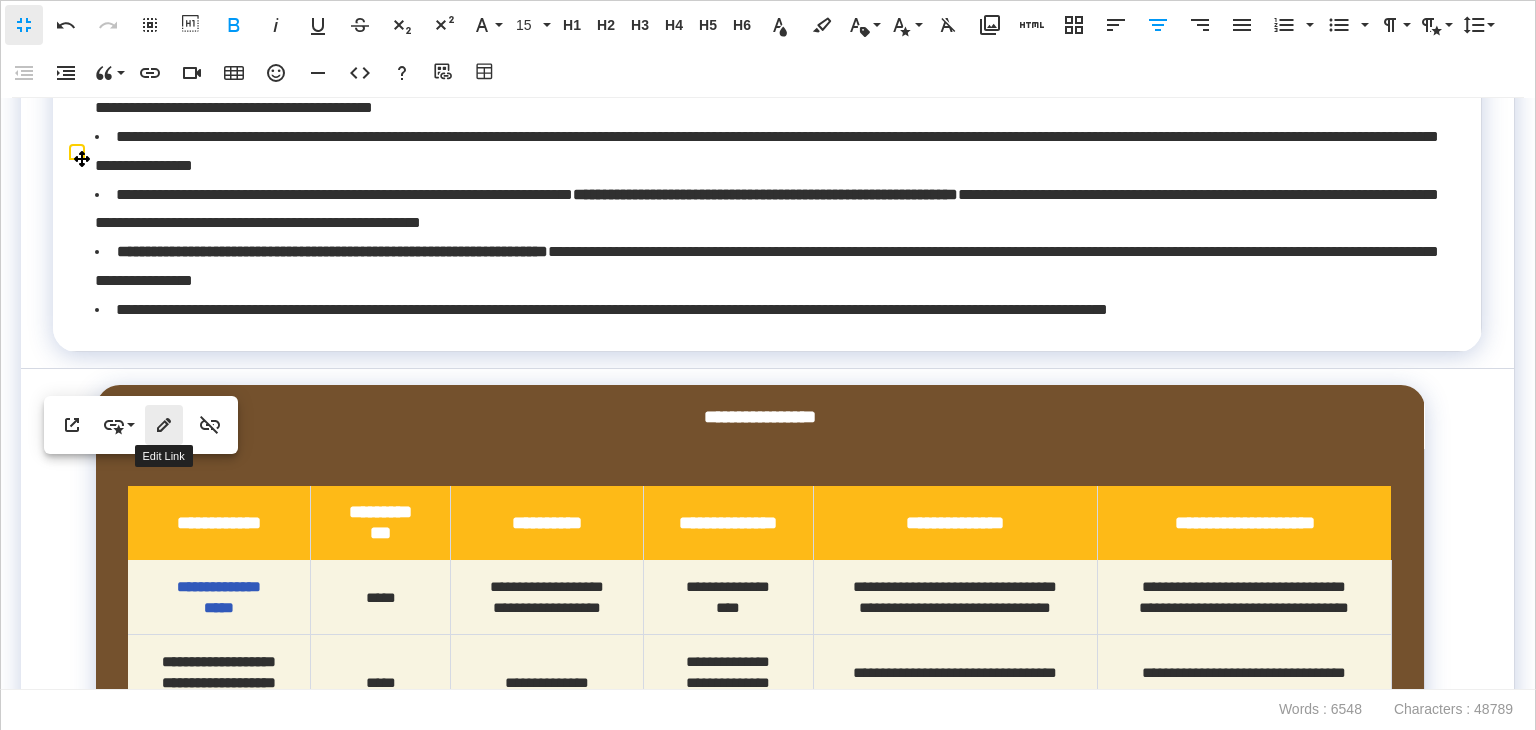 type on "**********" 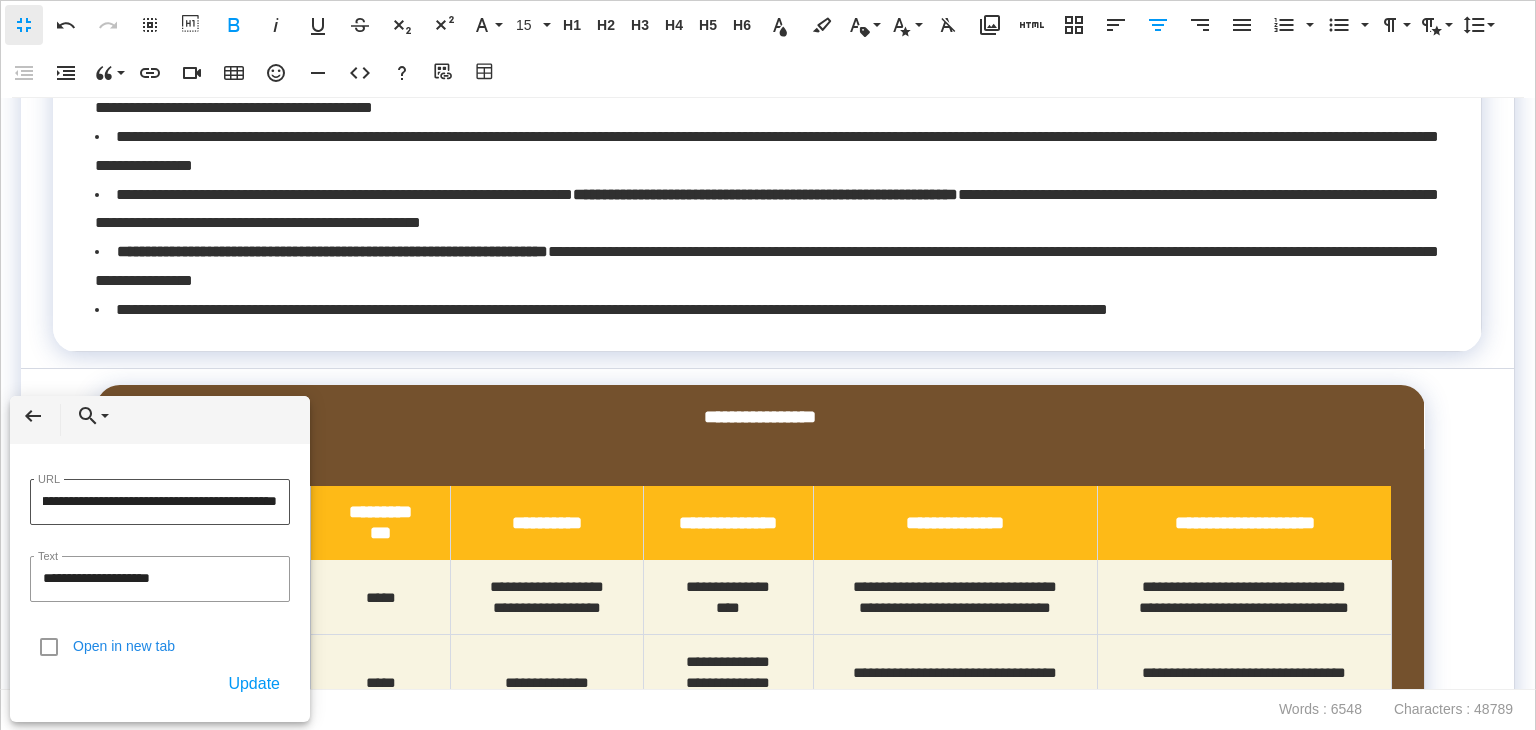 scroll, scrollTop: 0, scrollLeft: 693, axis: horizontal 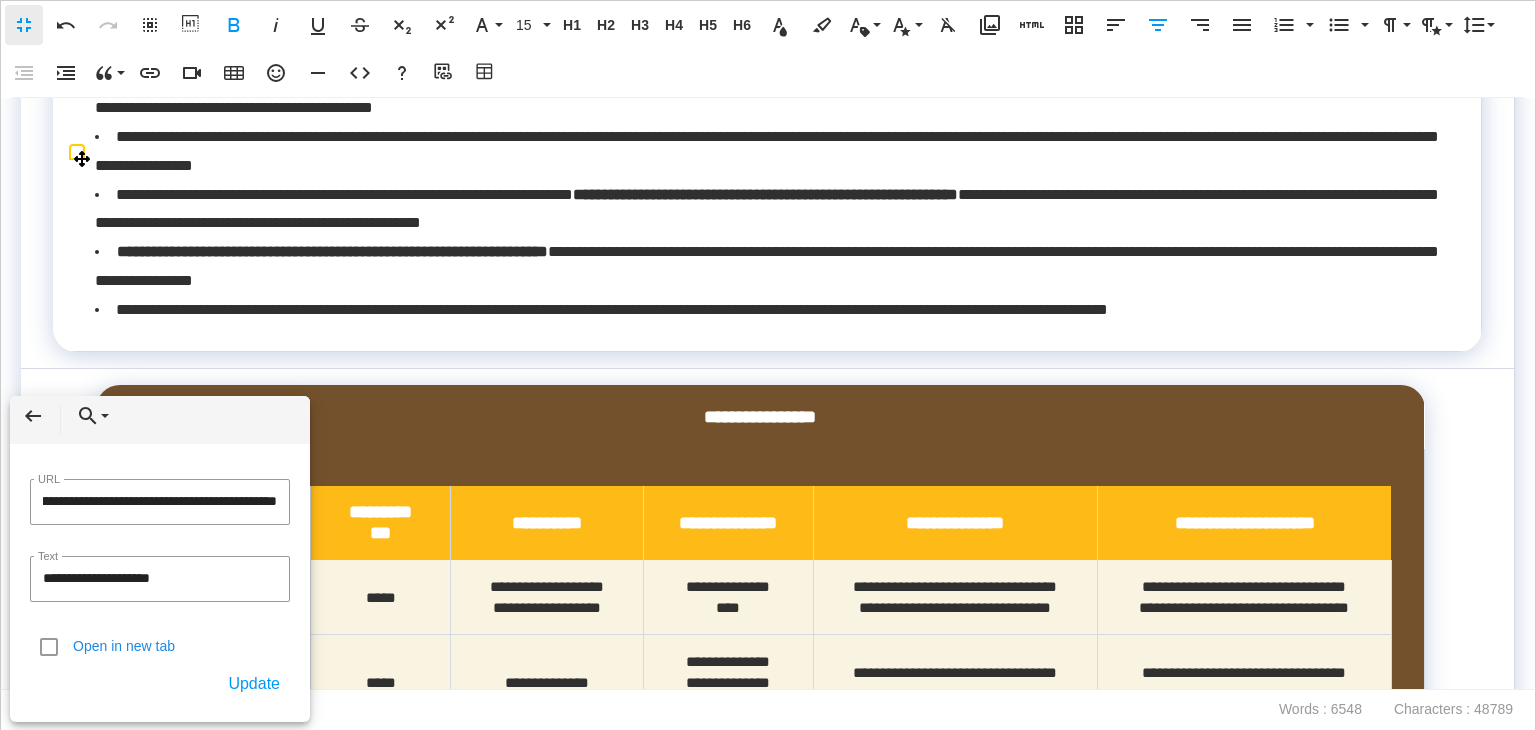 click on "**********" at bounding box center (406, -117) 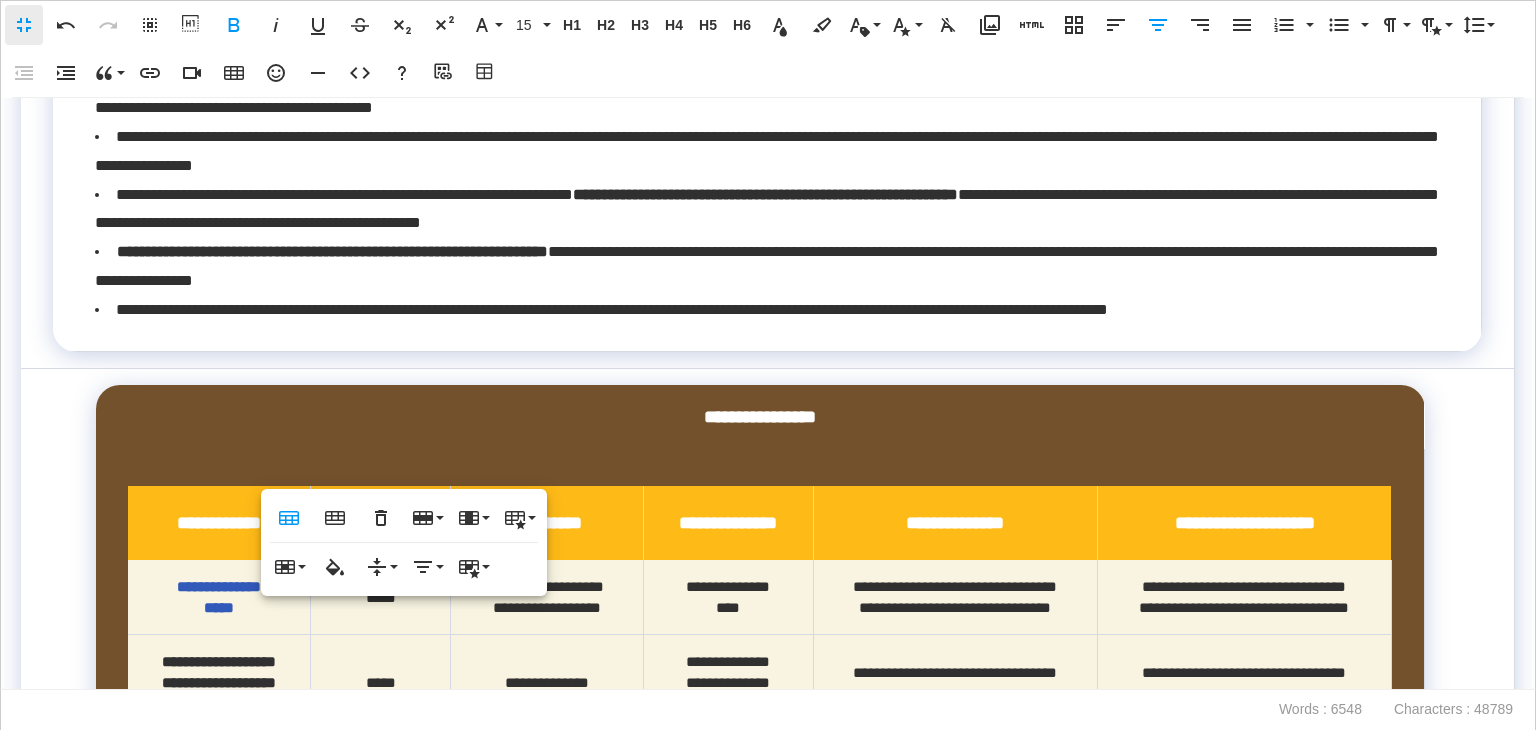 scroll, scrollTop: 0, scrollLeft: 0, axis: both 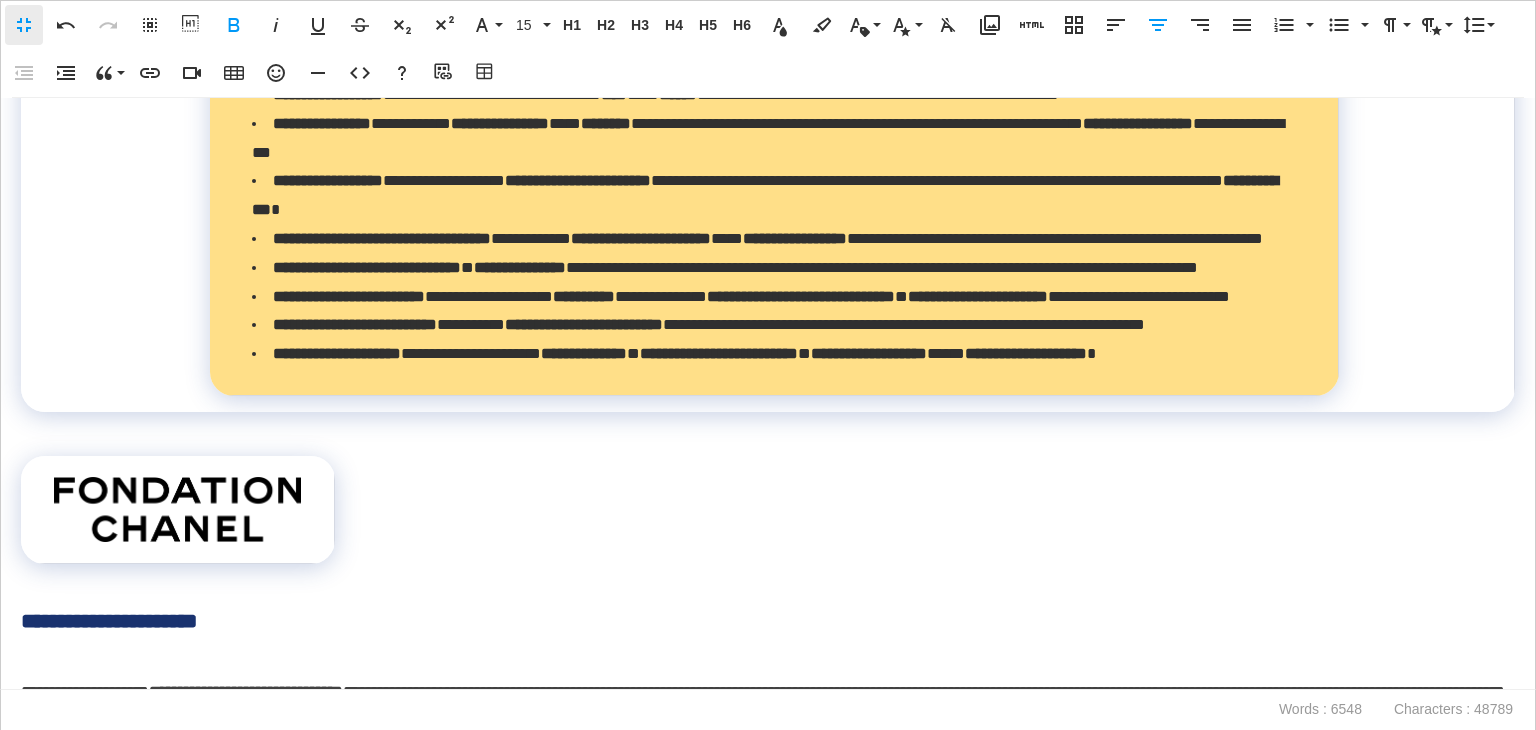 drag, startPoint x: 269, startPoint y: 504, endPoint x: 171, endPoint y: 502, distance: 98.02041 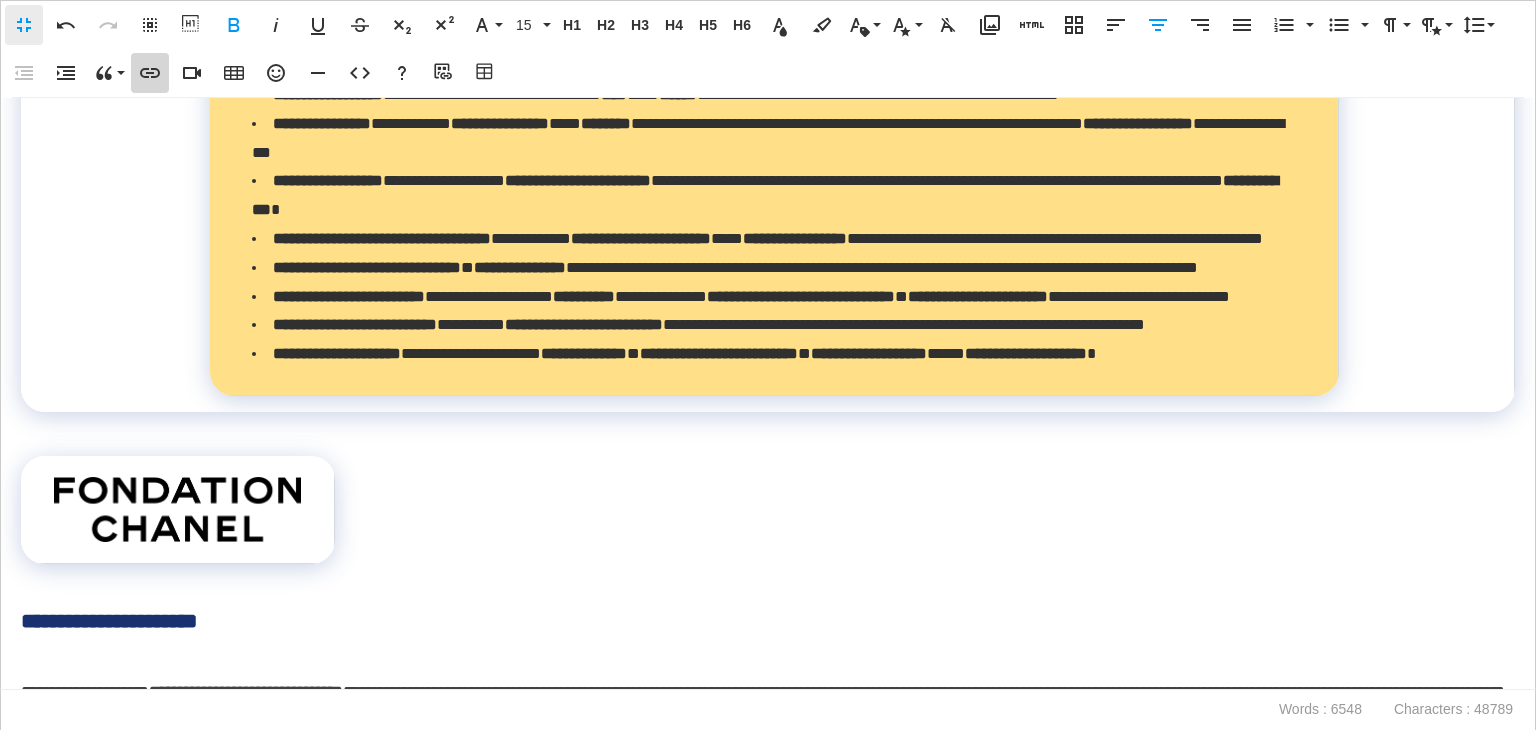 type 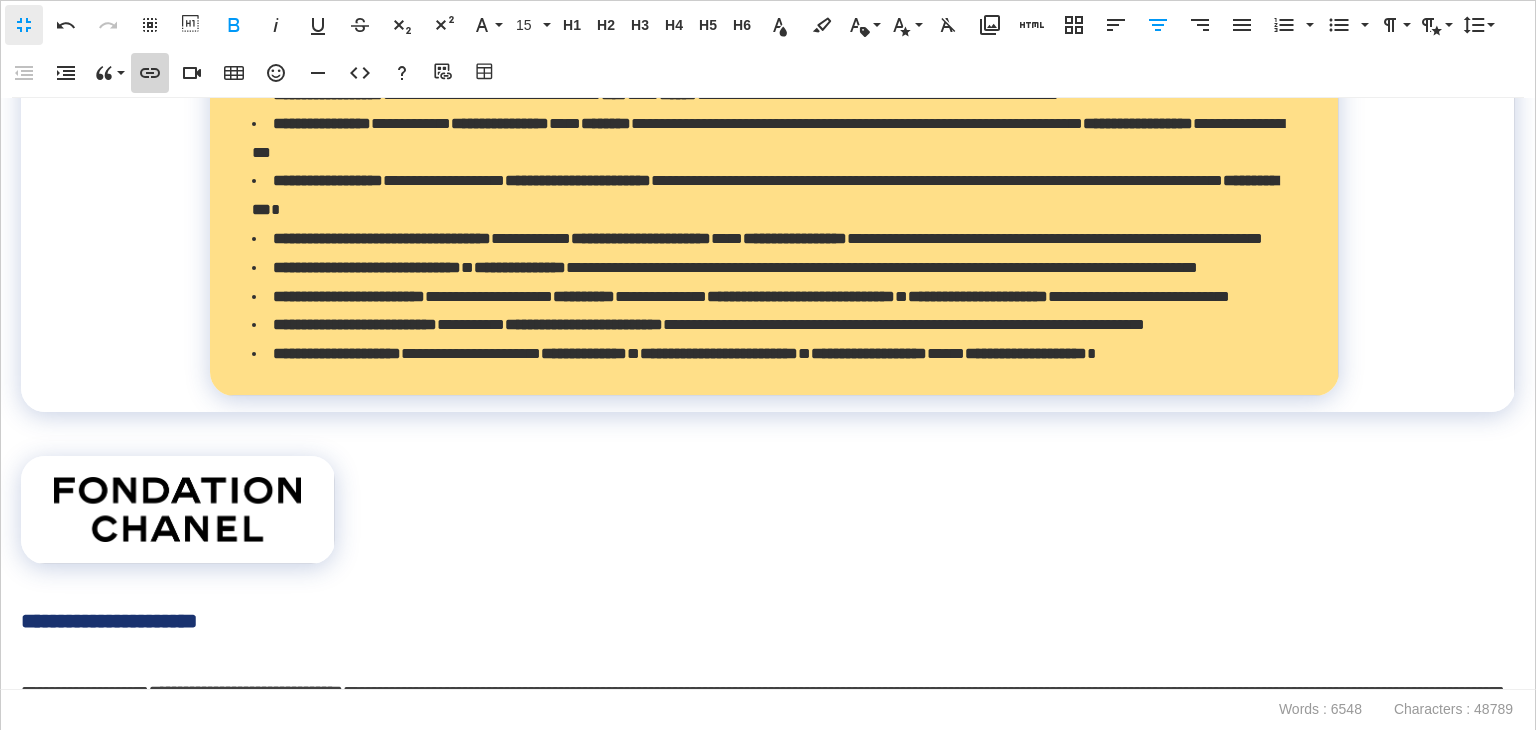 click 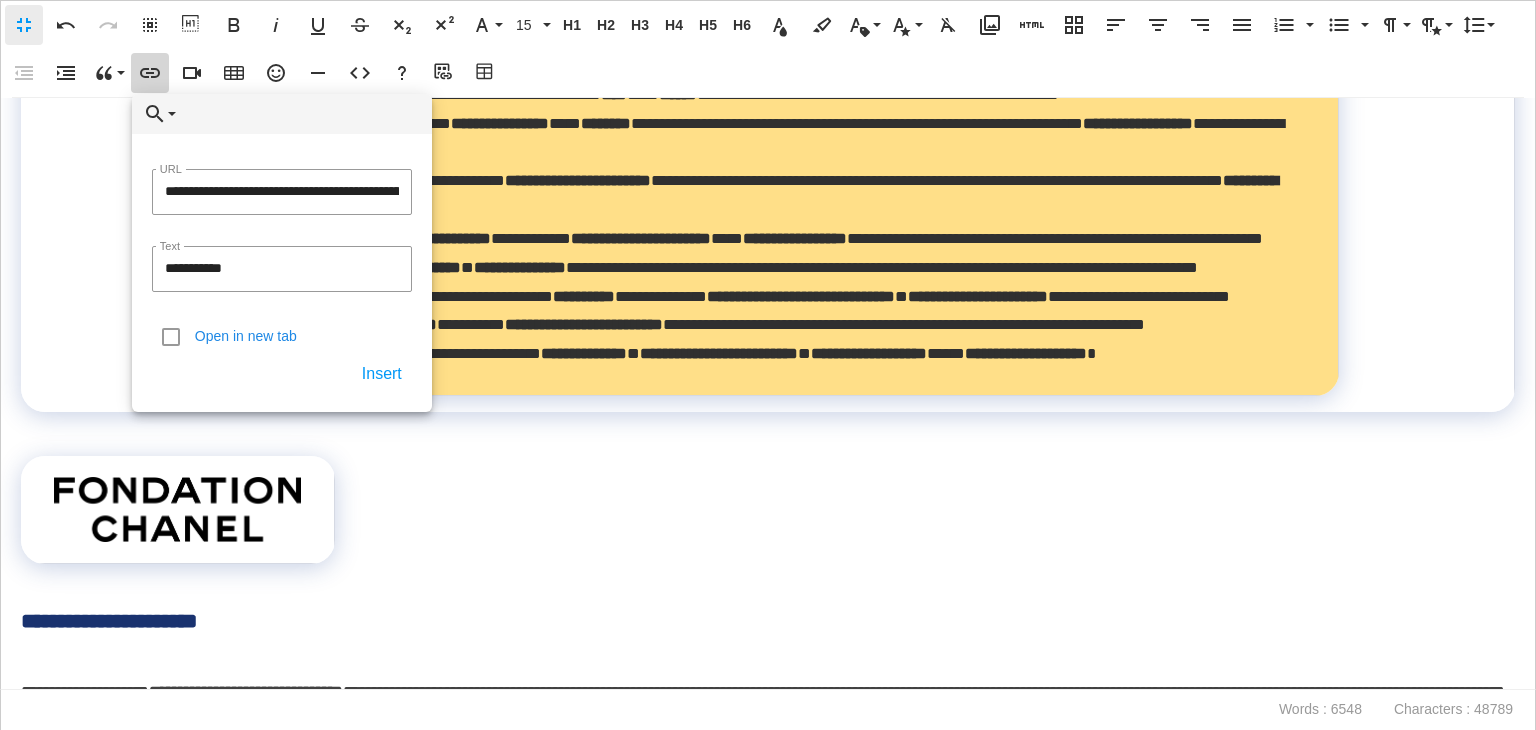 scroll, scrollTop: 0, scrollLeft: 695, axis: horizontal 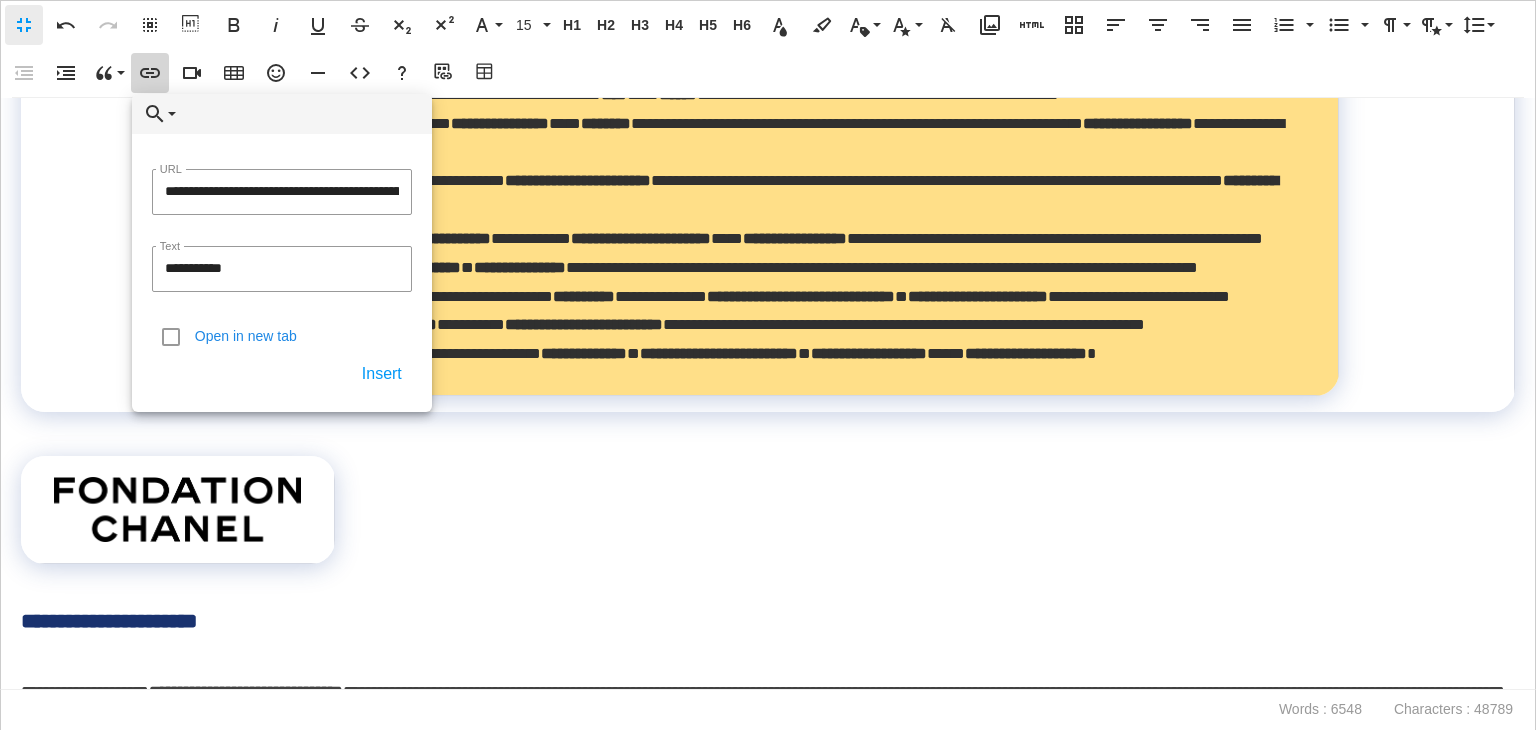 click on "Insert" at bounding box center (382, 374) 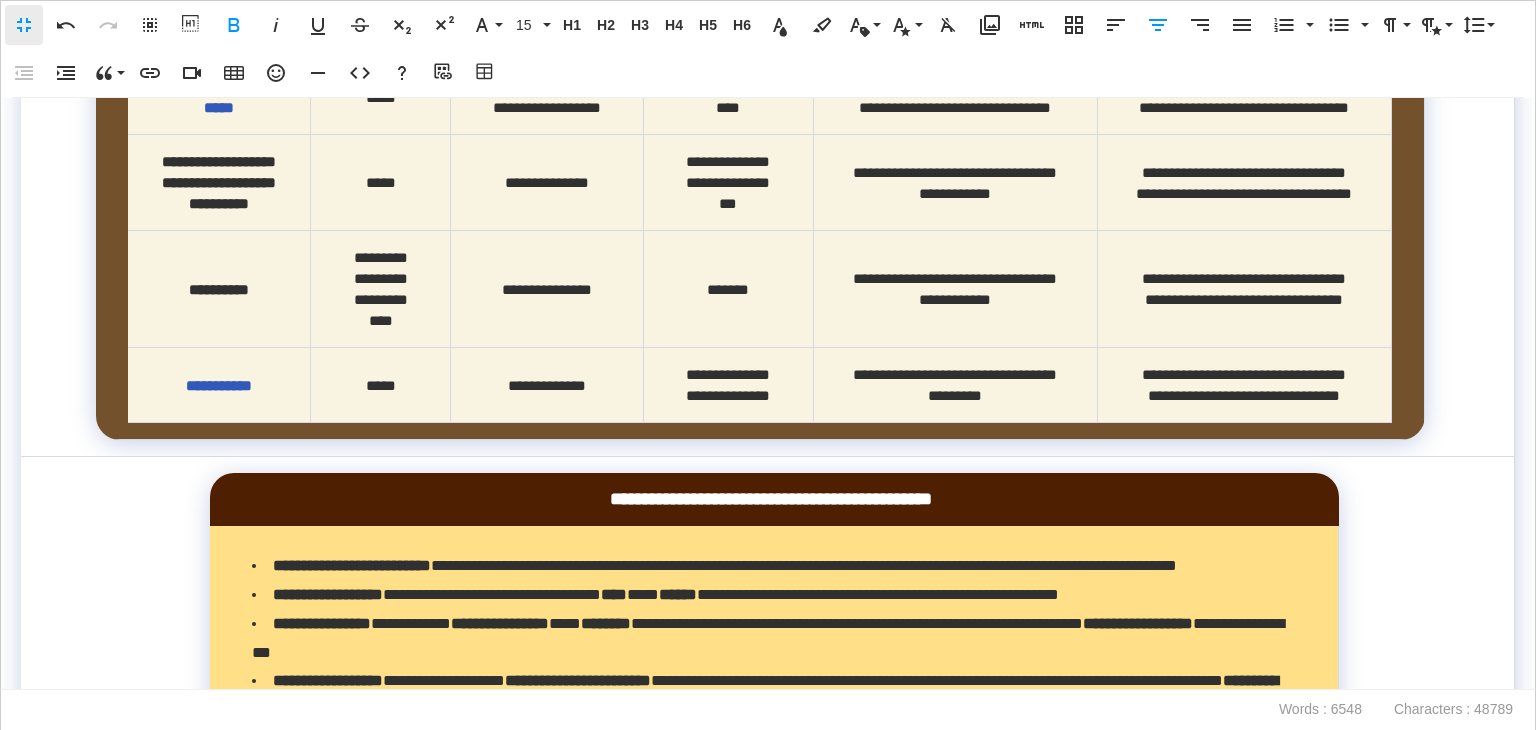 scroll, scrollTop: 12954, scrollLeft: 0, axis: vertical 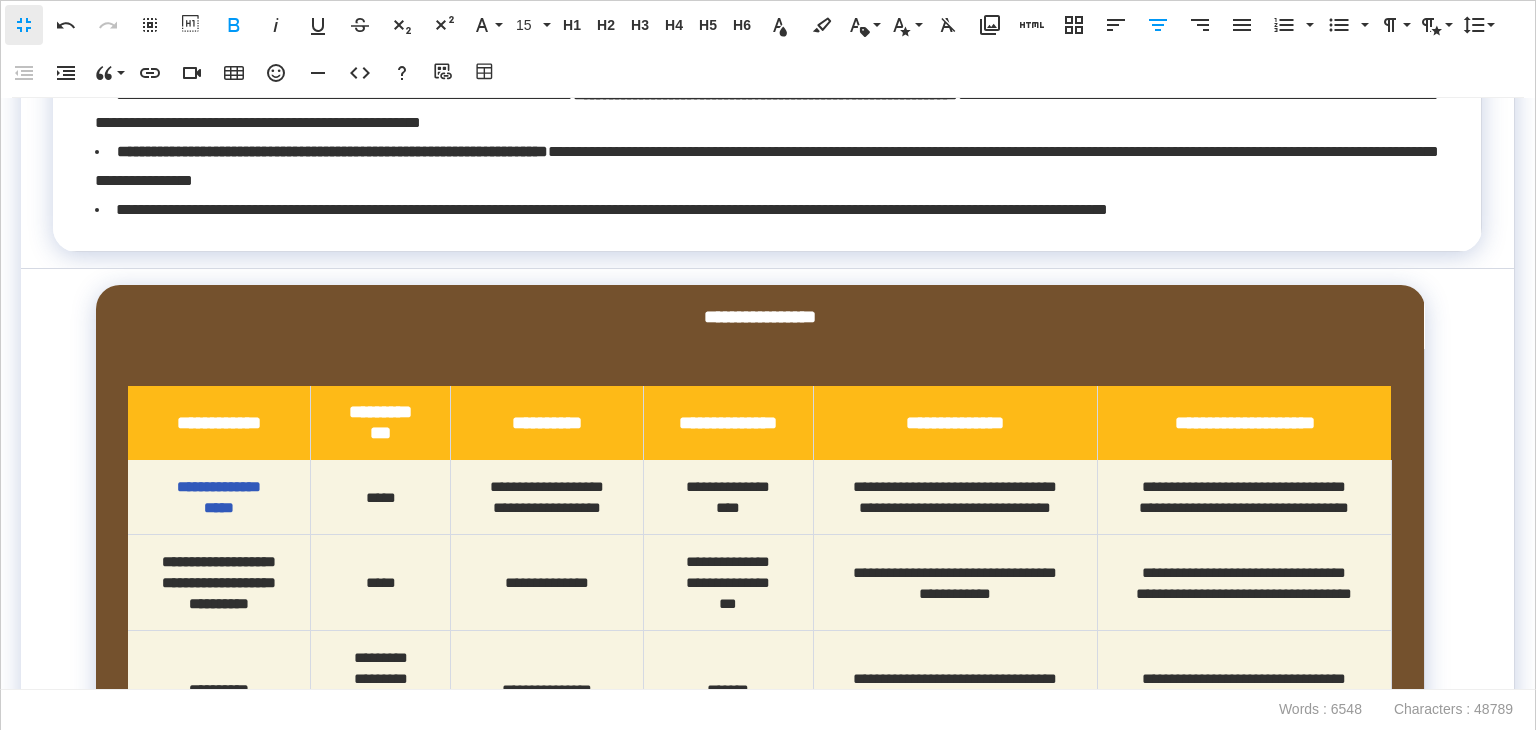 drag, startPoint x: 155, startPoint y: 353, endPoint x: 88, endPoint y: 340, distance: 68.24954 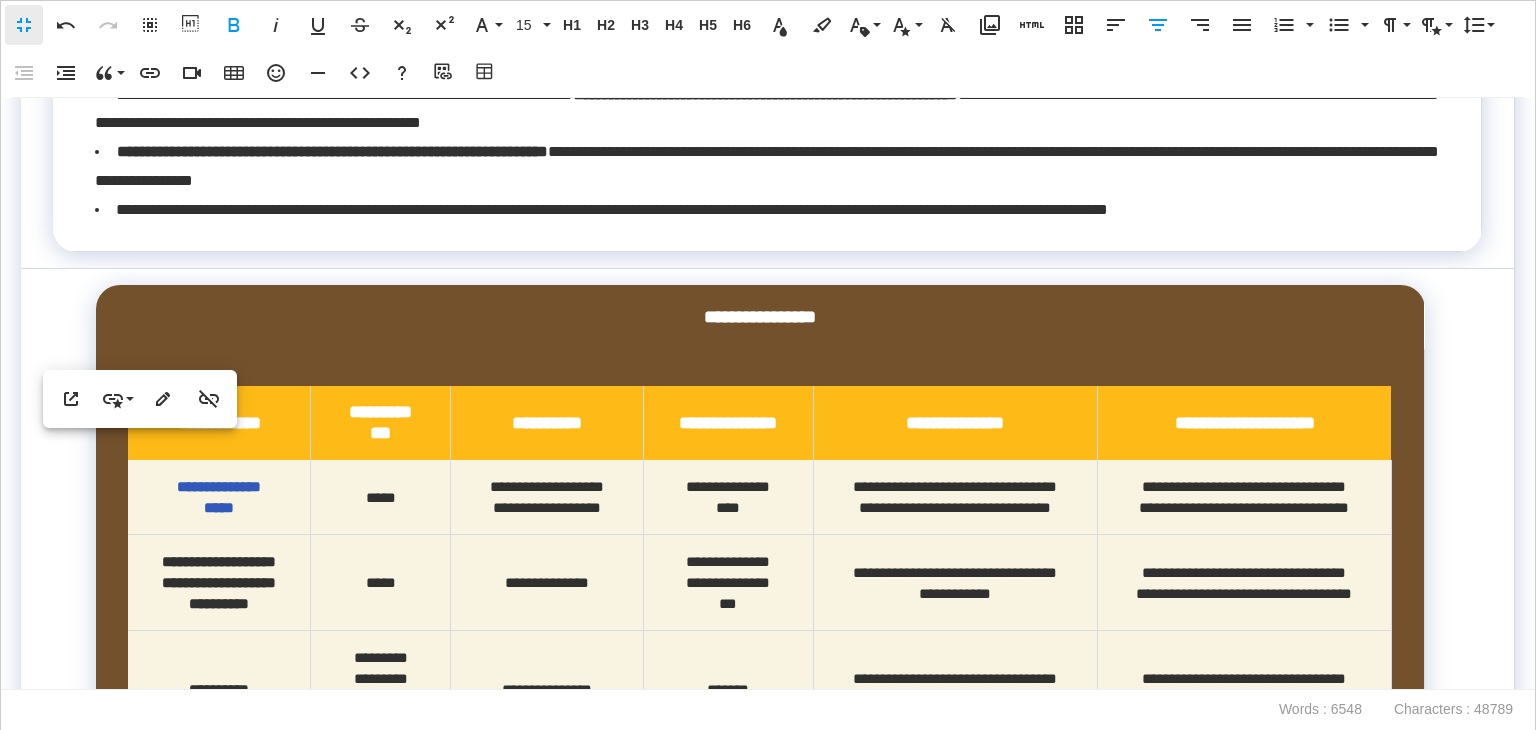 click on "**********" at bounding box center [141, -217] 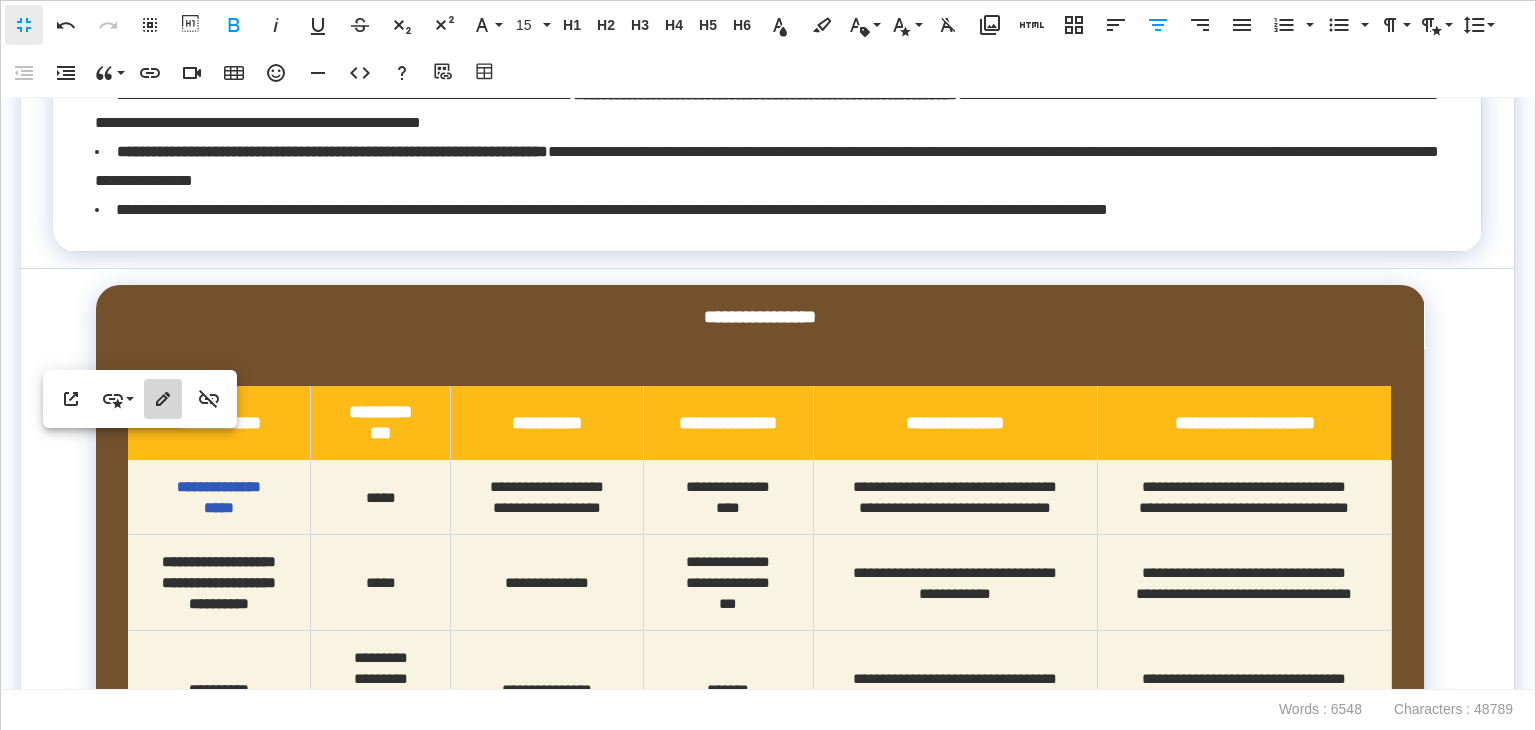 type on "**********" 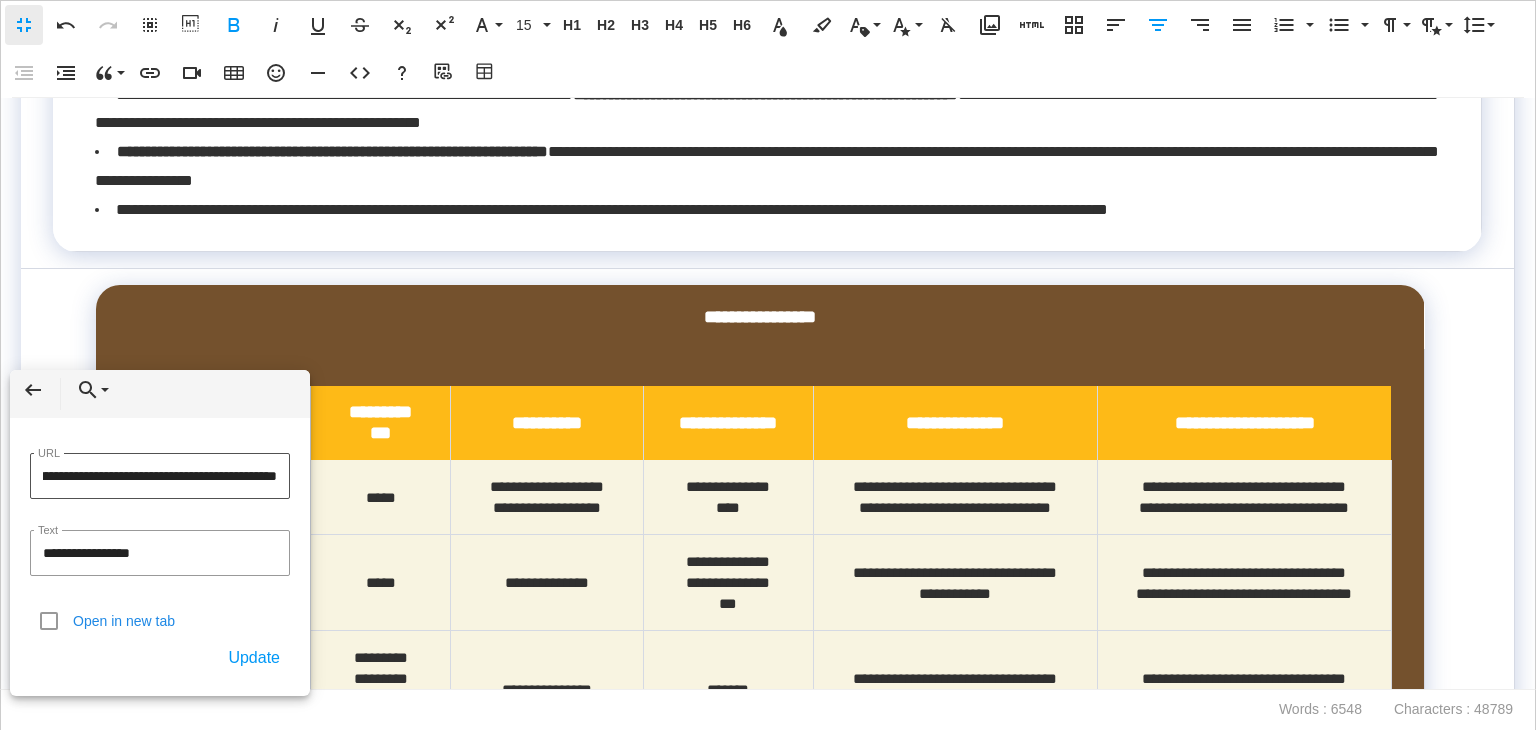 scroll, scrollTop: 0, scrollLeft: 247, axis: horizontal 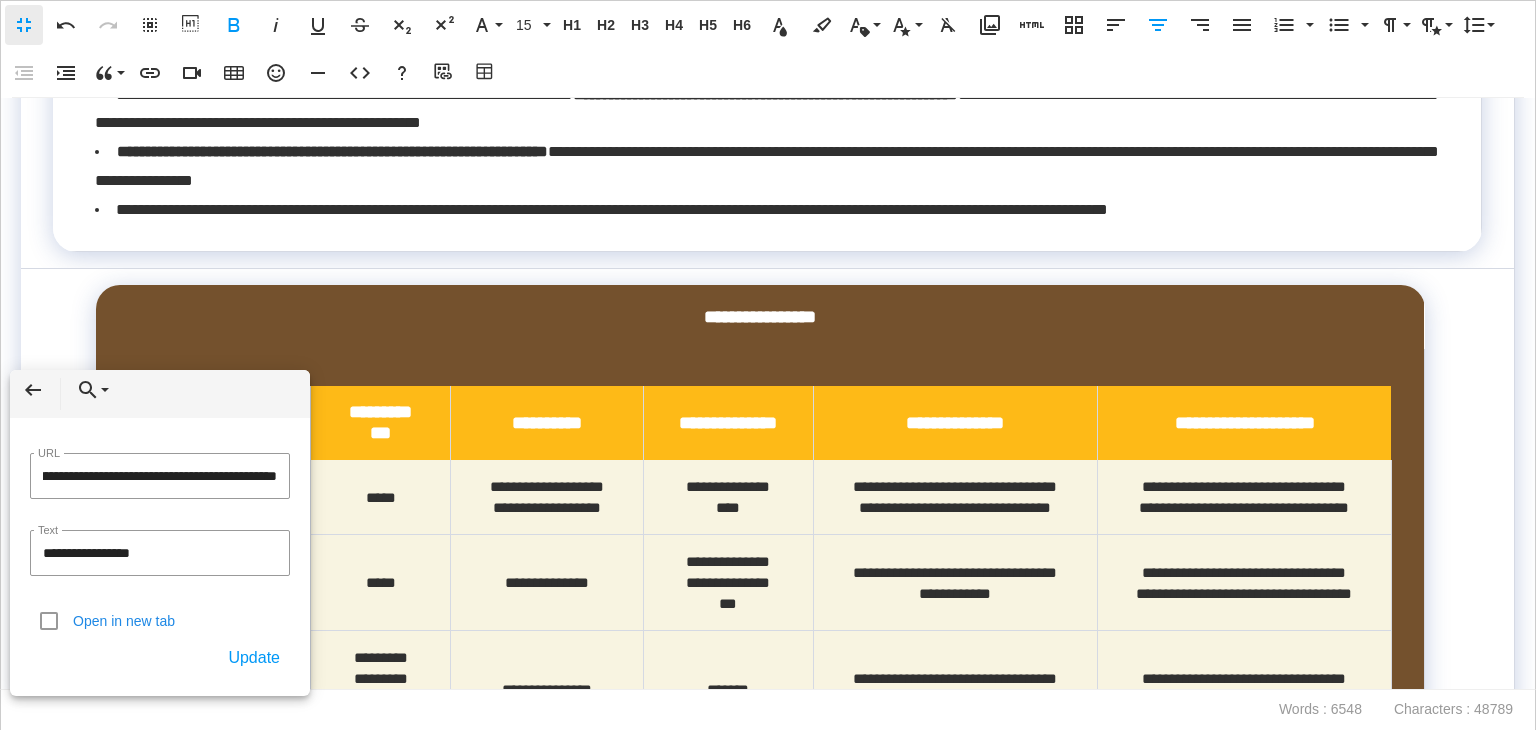 click on "**********" at bounding box center [768, -606] 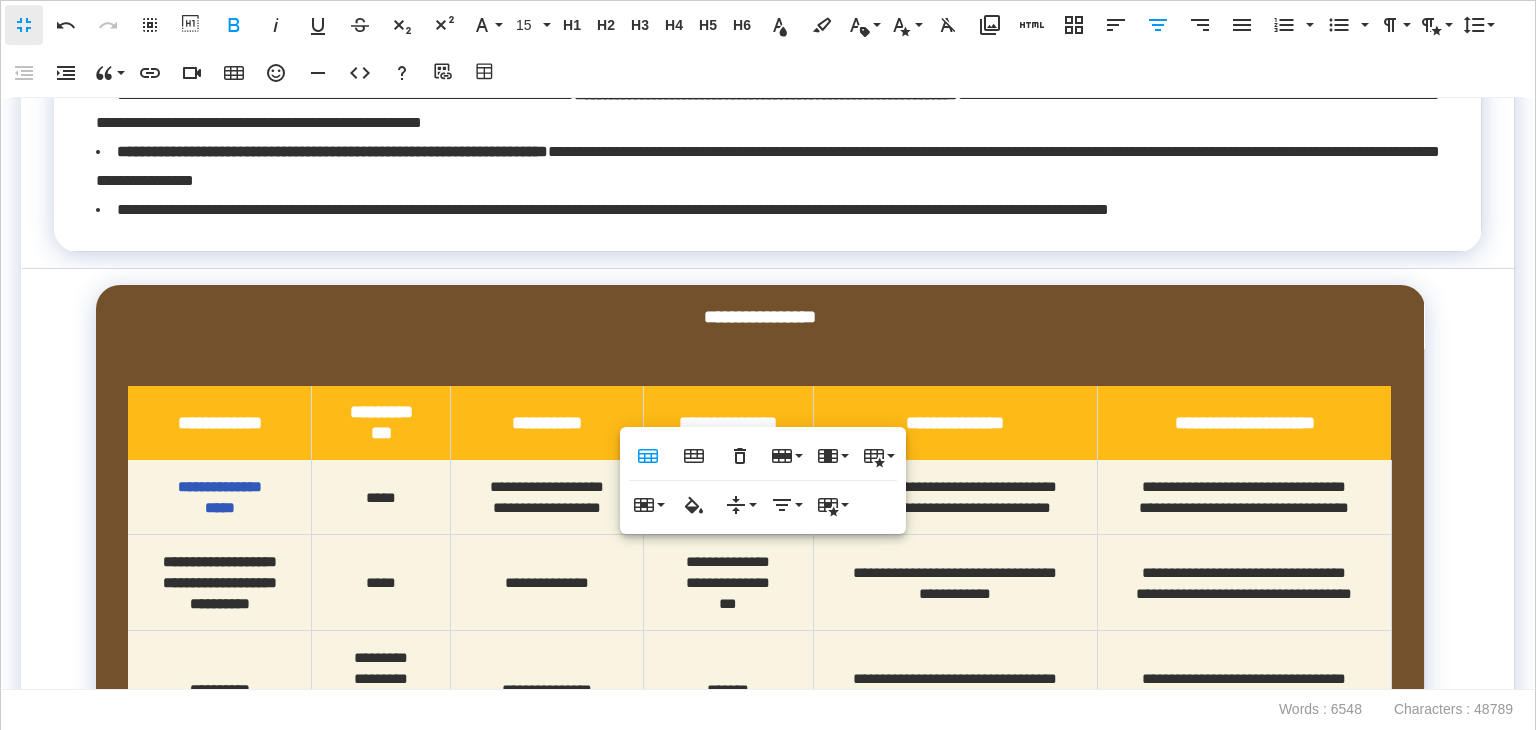 scroll, scrollTop: 0, scrollLeft: 0, axis: both 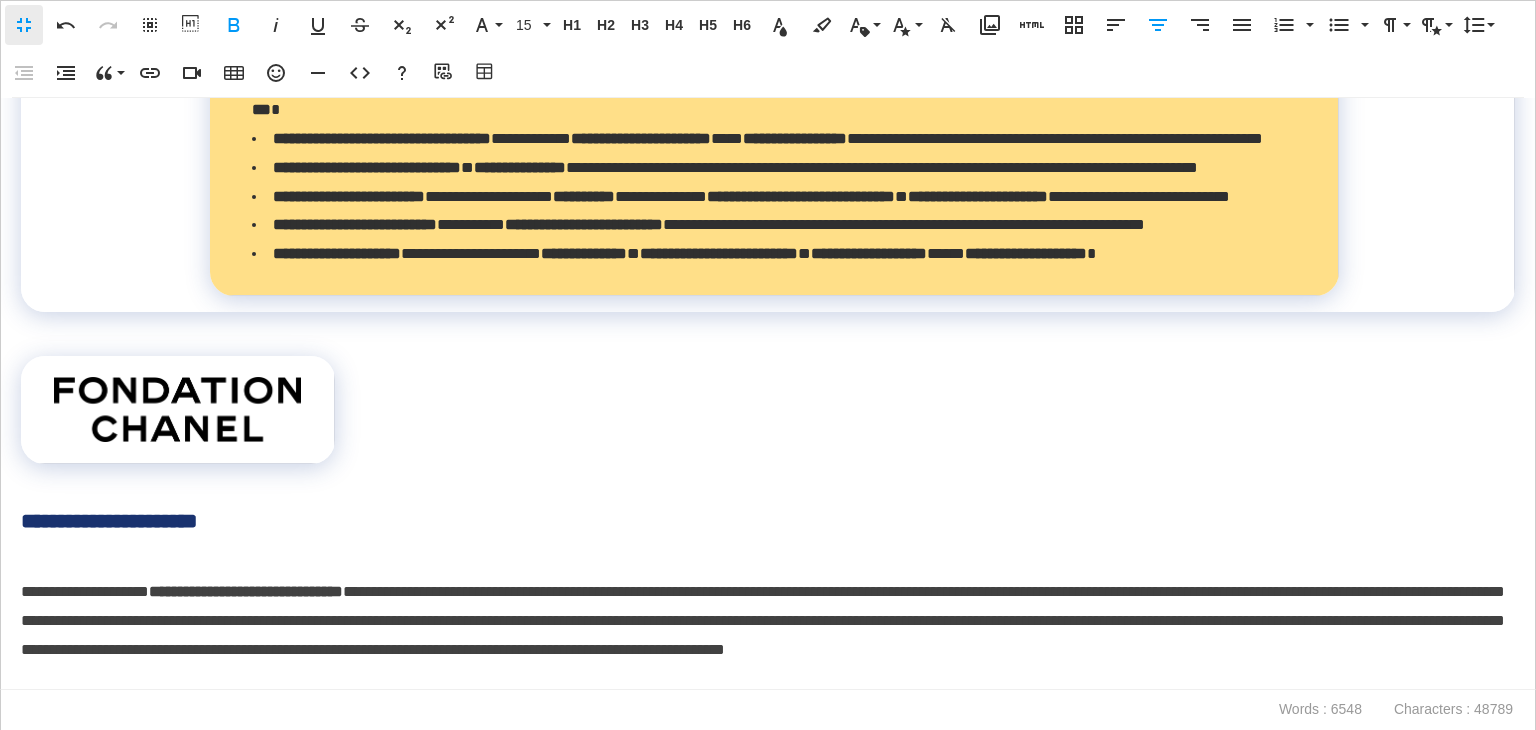 drag, startPoint x: 233, startPoint y: 293, endPoint x: 170, endPoint y: 291, distance: 63.03174 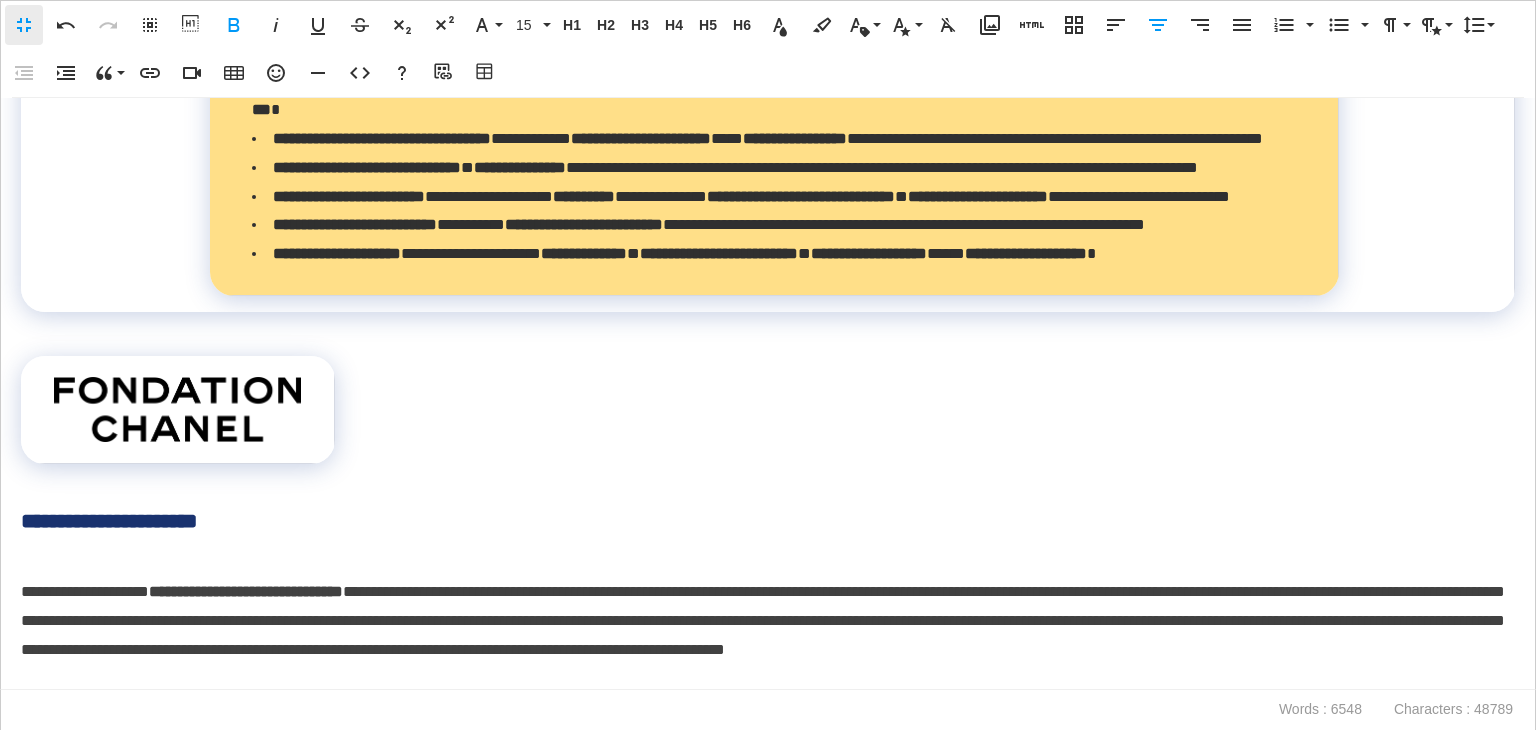 click on "**********" at bounding box center (219, -311) 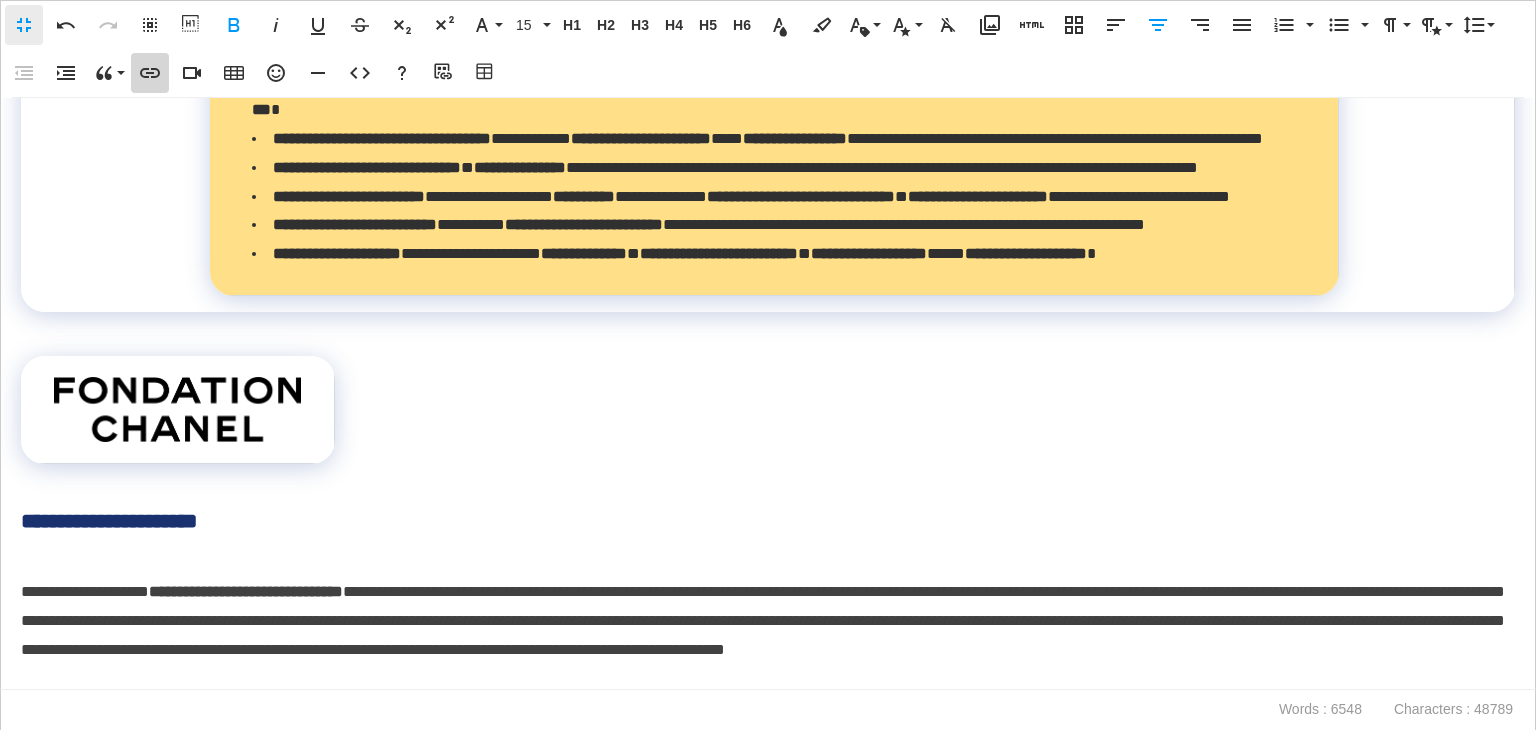 type 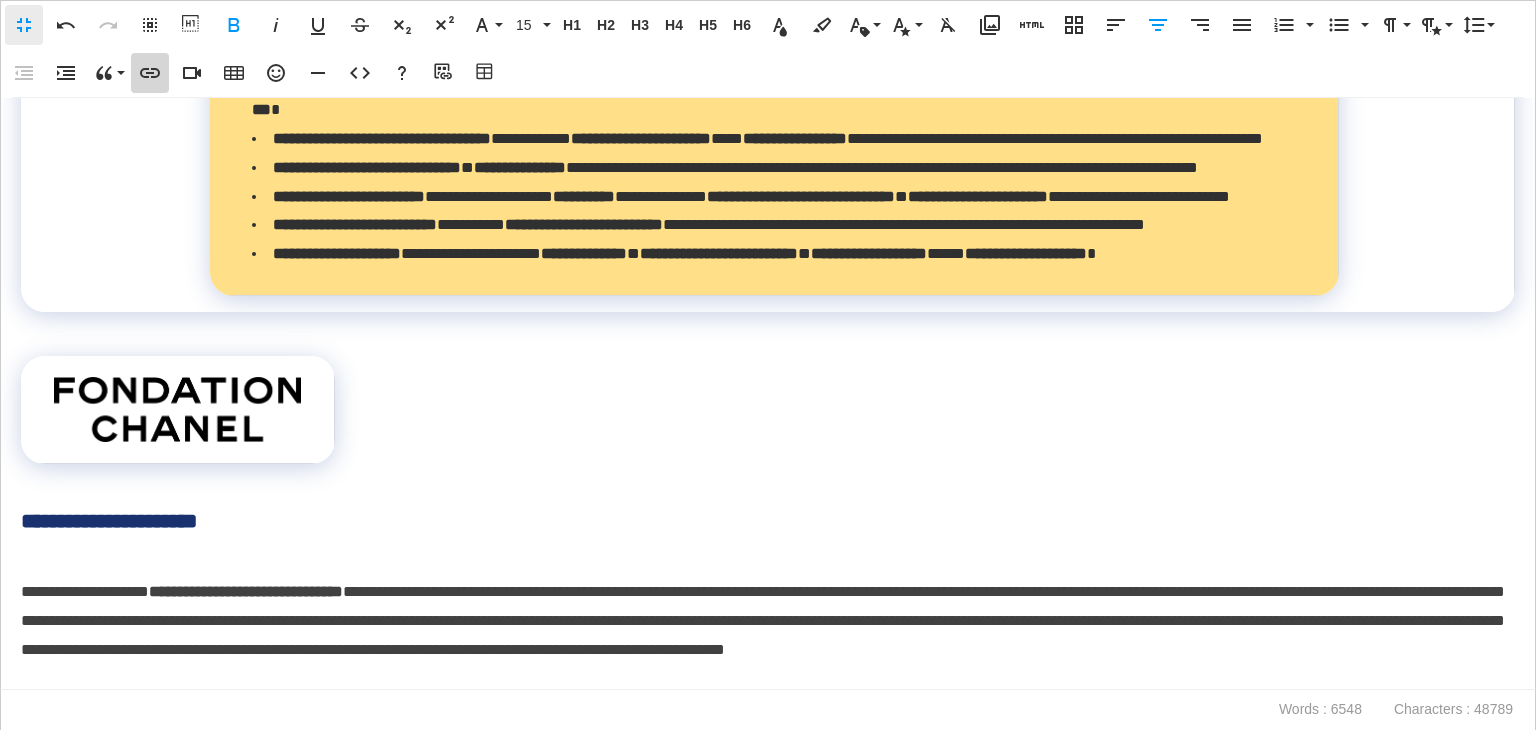 type on "**********" 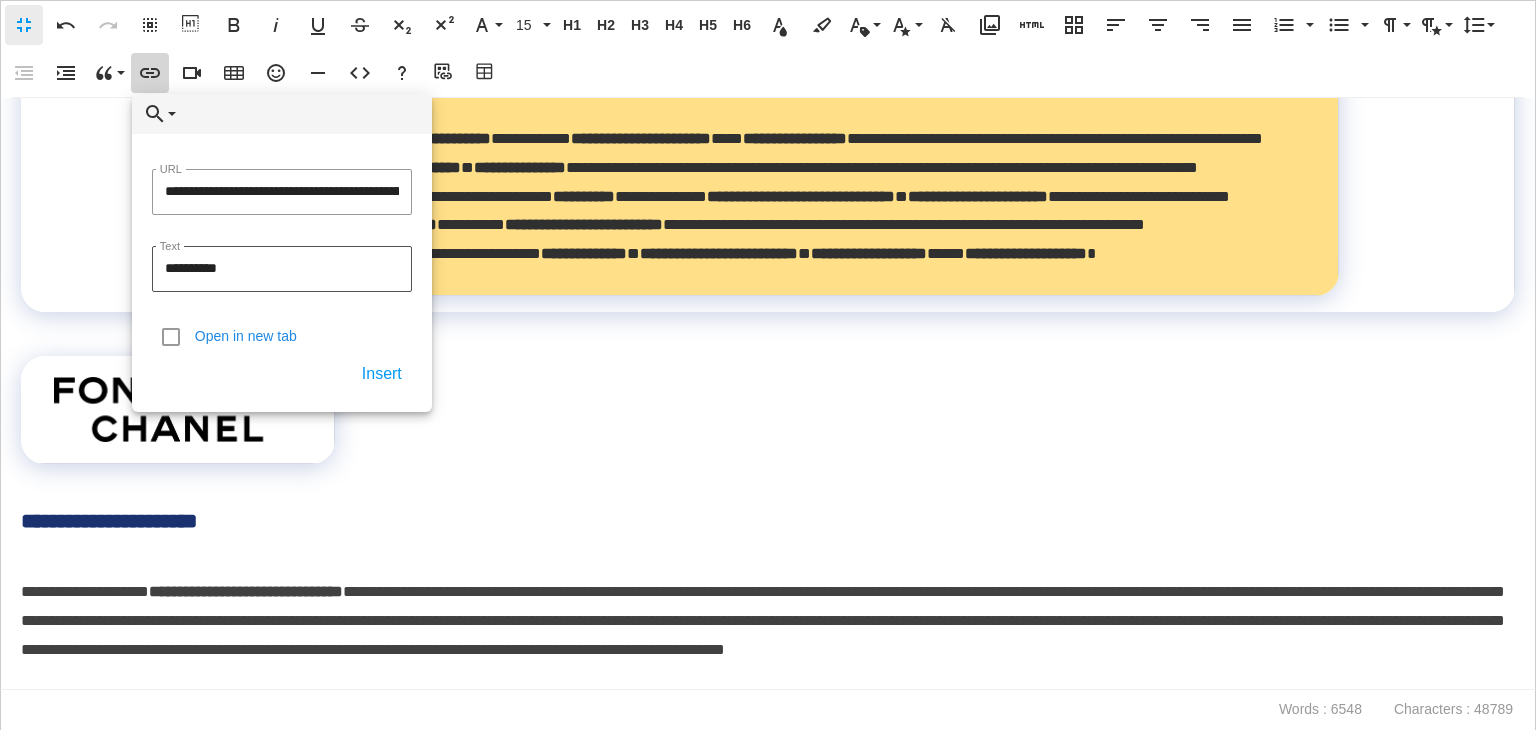scroll, scrollTop: 0, scrollLeft: 248, axis: horizontal 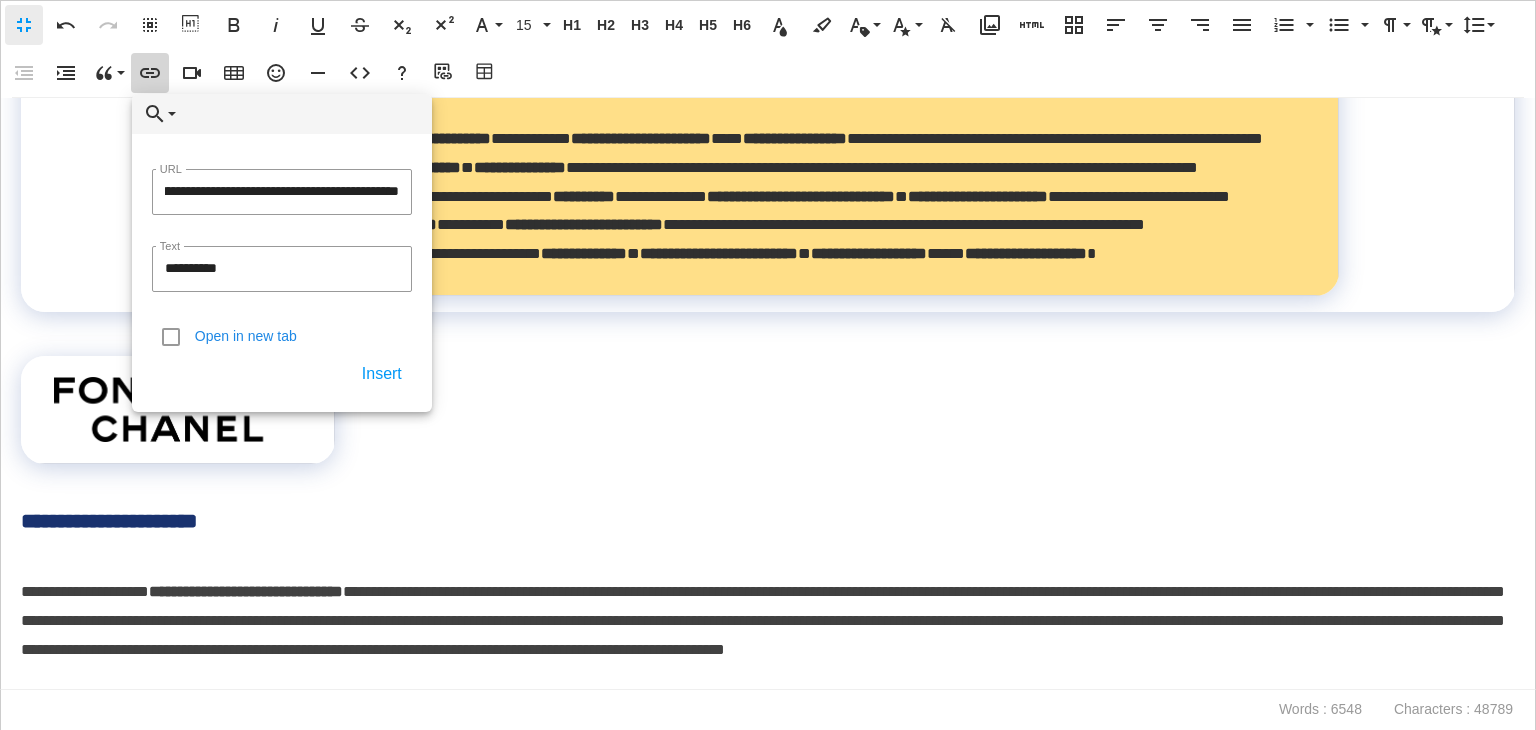 type on "**********" 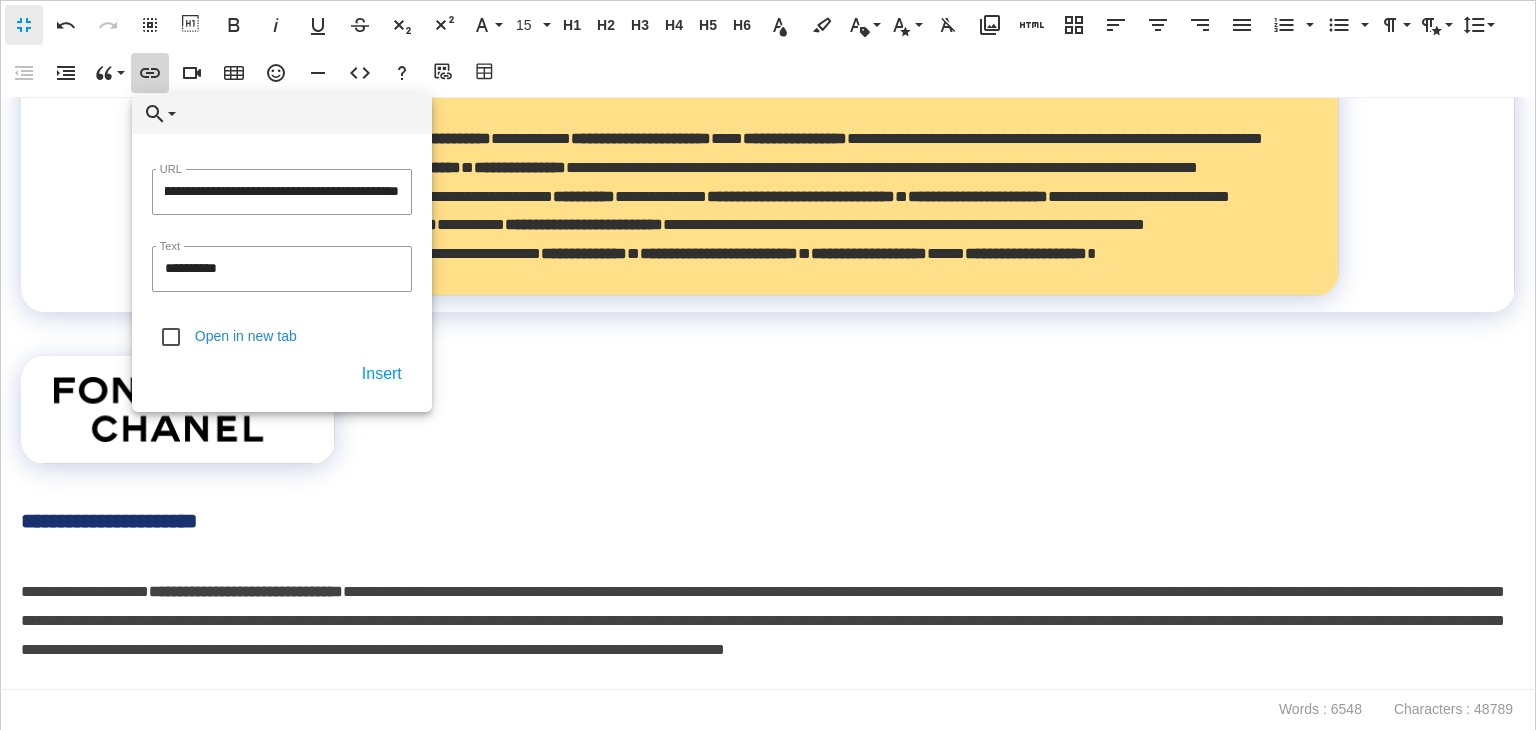 scroll, scrollTop: 0, scrollLeft: 0, axis: both 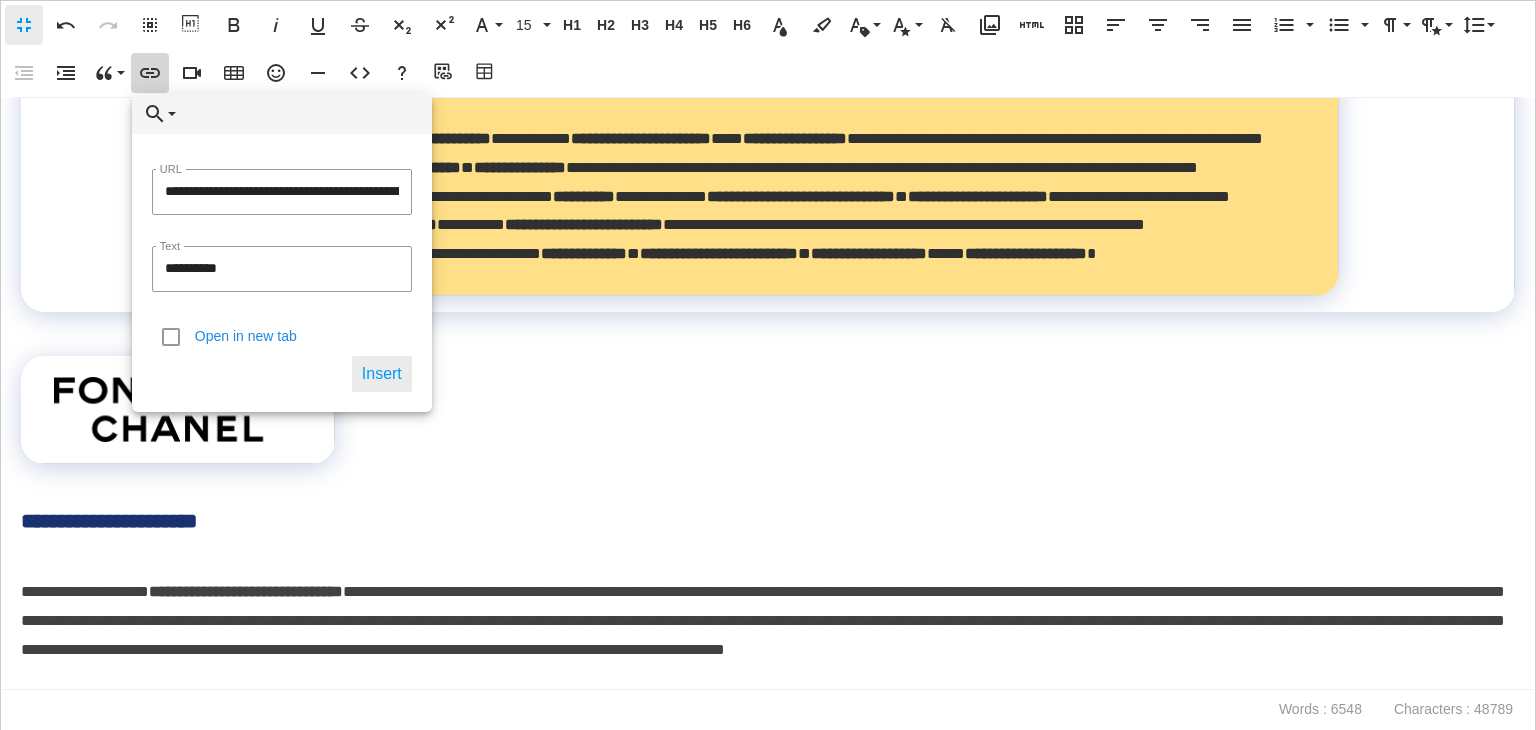 click on "Insert" at bounding box center [382, 374] 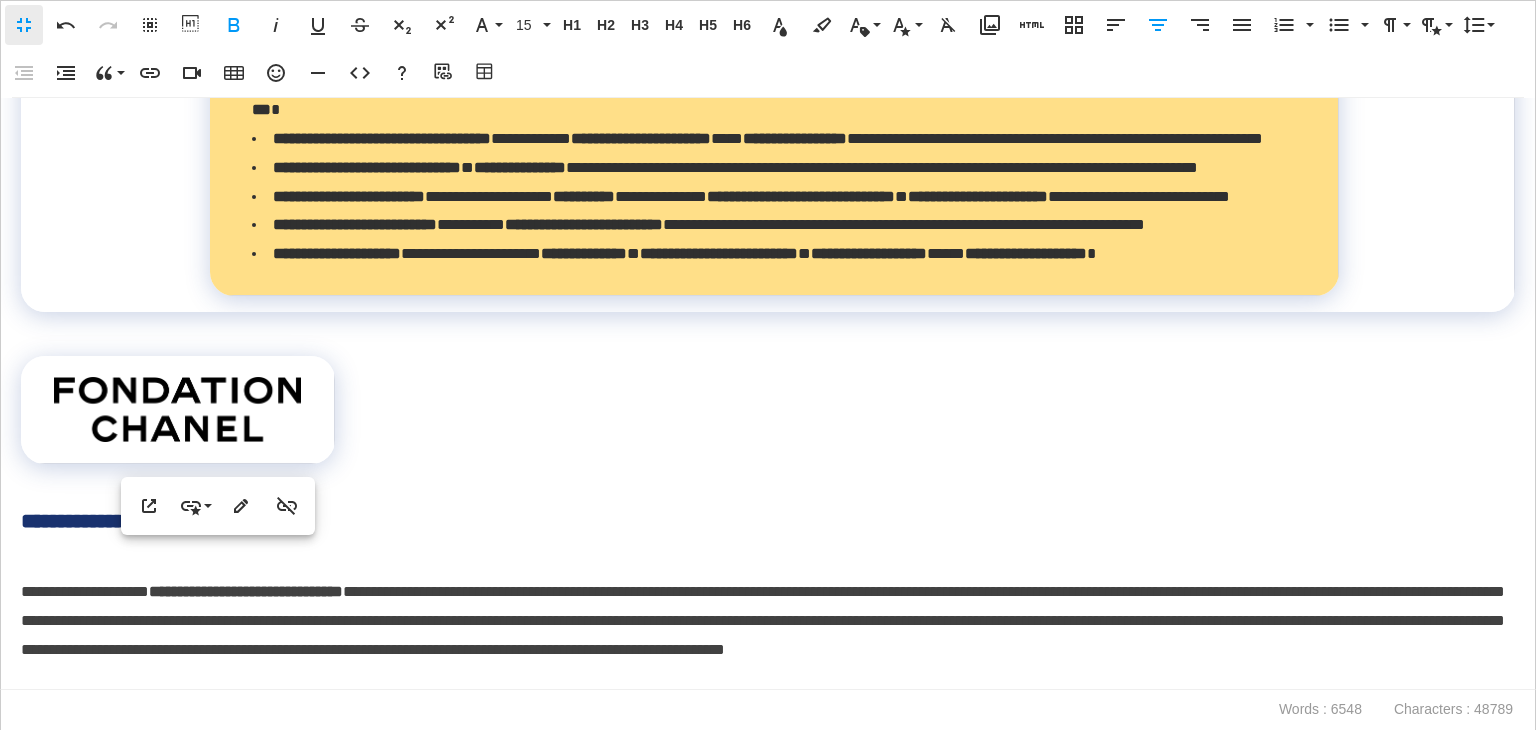 scroll, scrollTop: 13754, scrollLeft: 0, axis: vertical 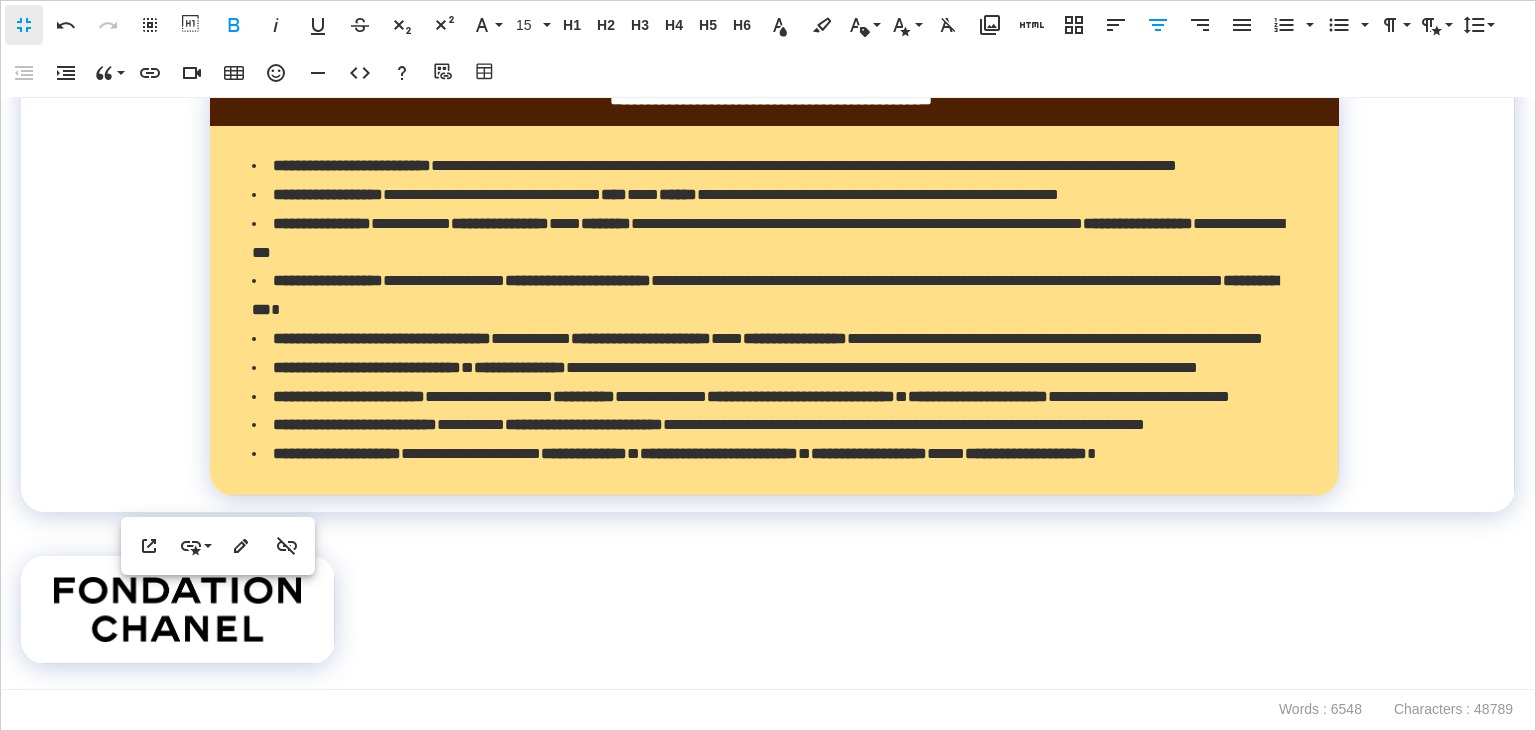 click on "*****" at bounding box center [381, -217] 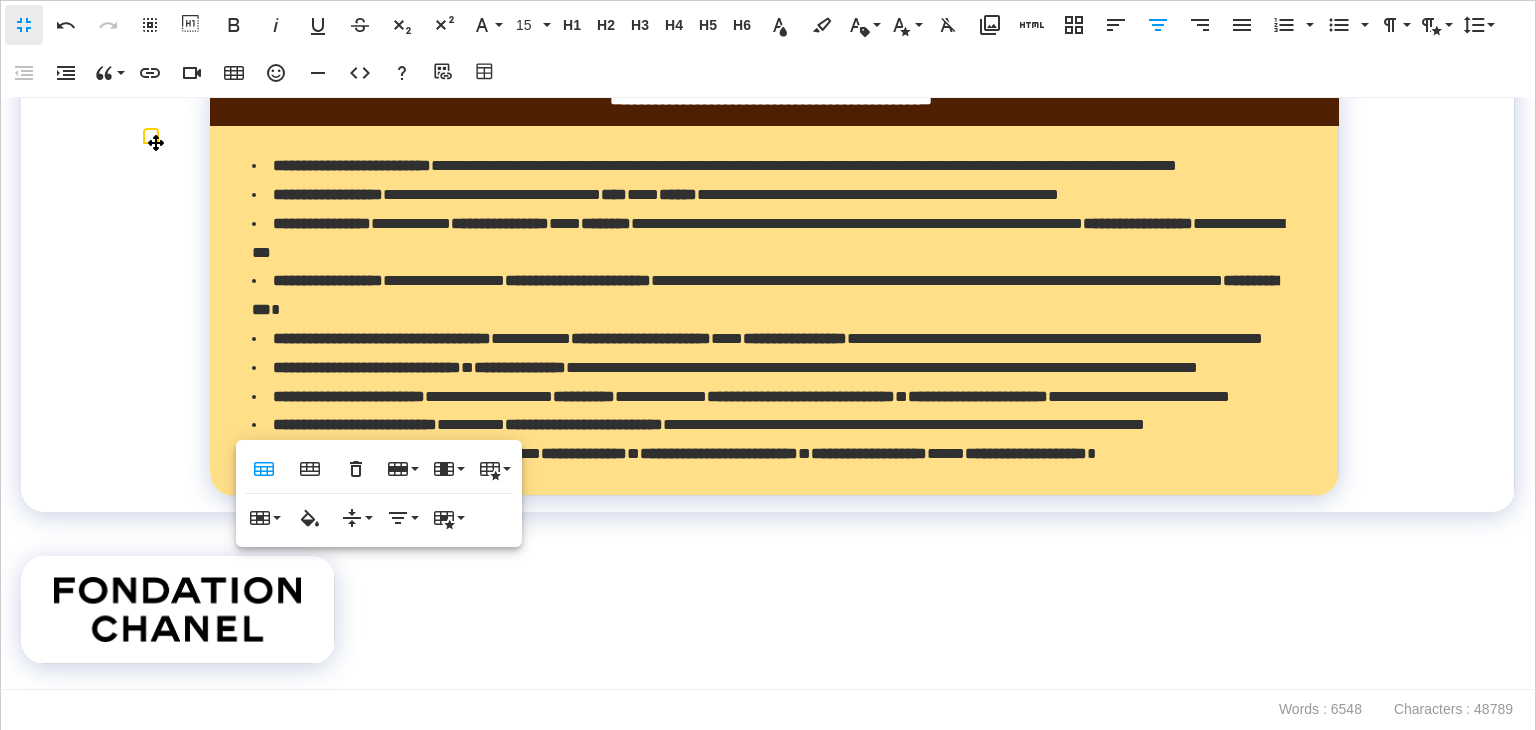 click on "**********" at bounding box center (219, -217) 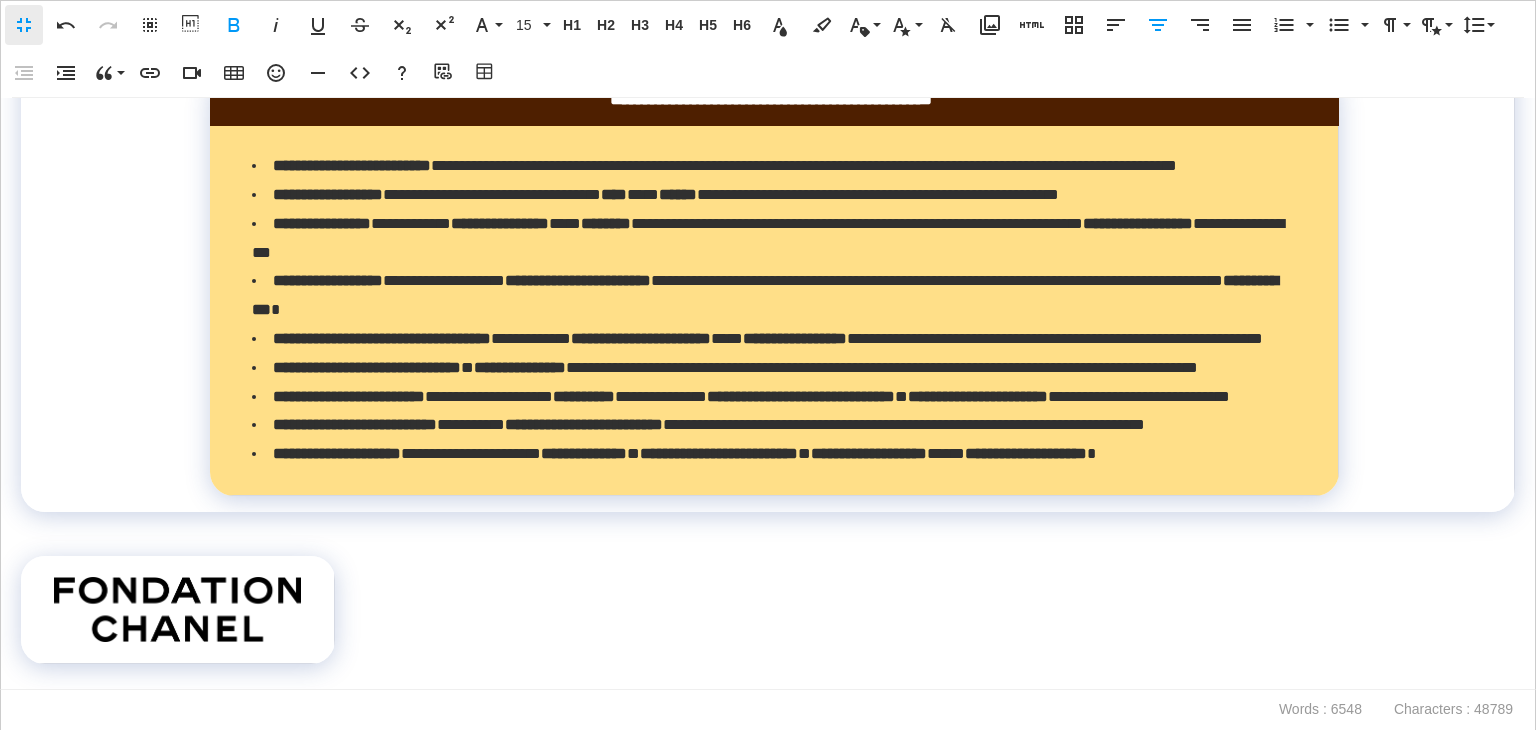 drag, startPoint x: 212, startPoint y: 373, endPoint x: 163, endPoint y: 341, distance: 58.5235 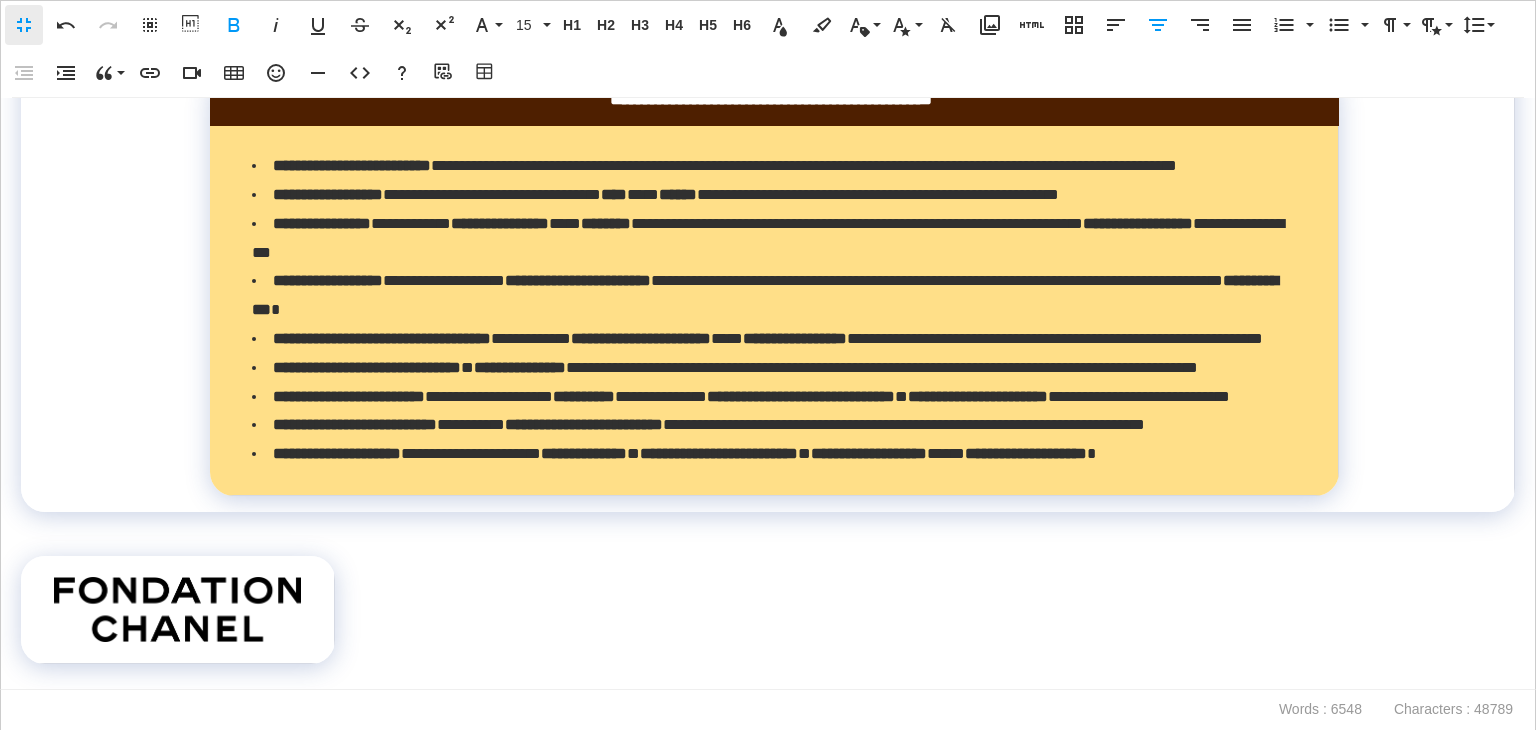 click on "**********" at bounding box center [219, -217] 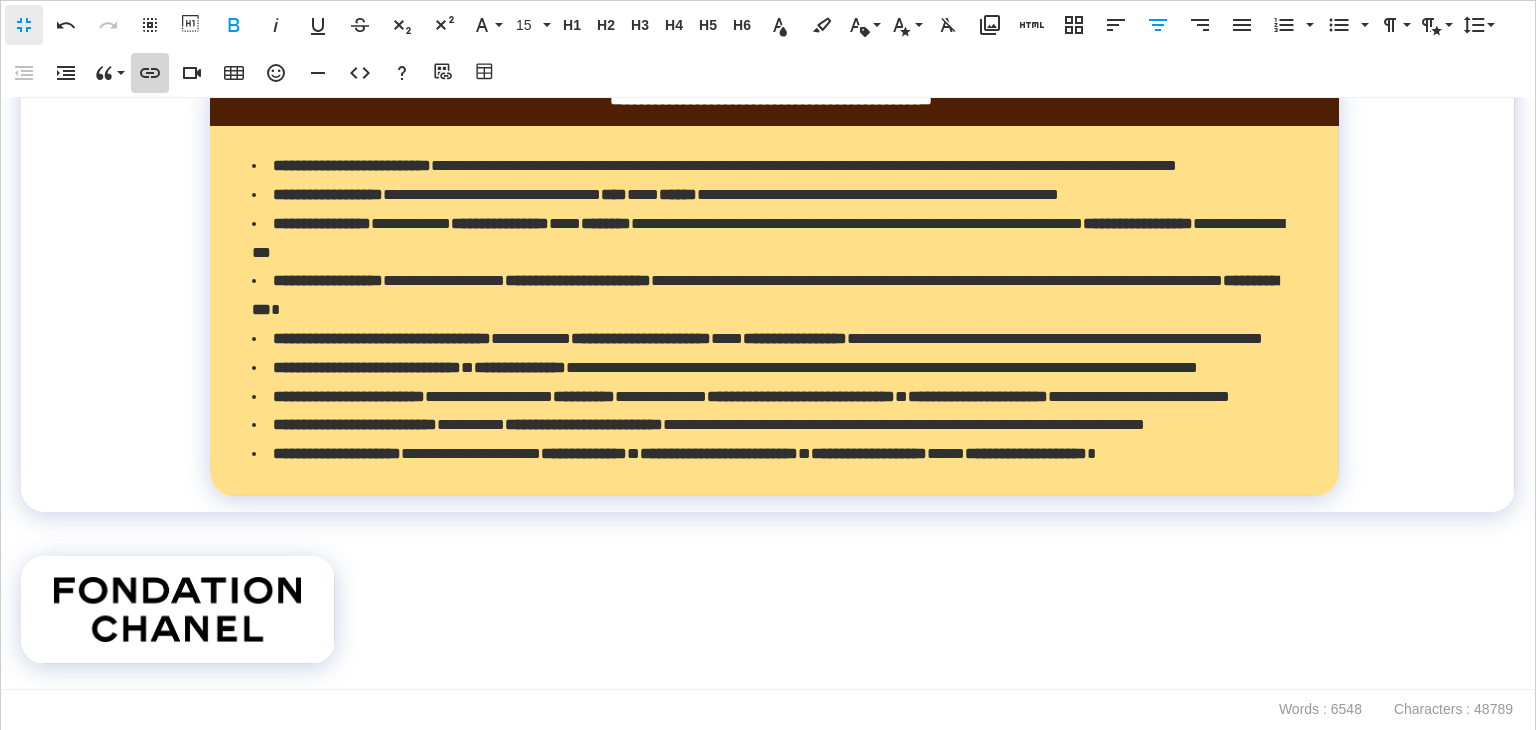 type 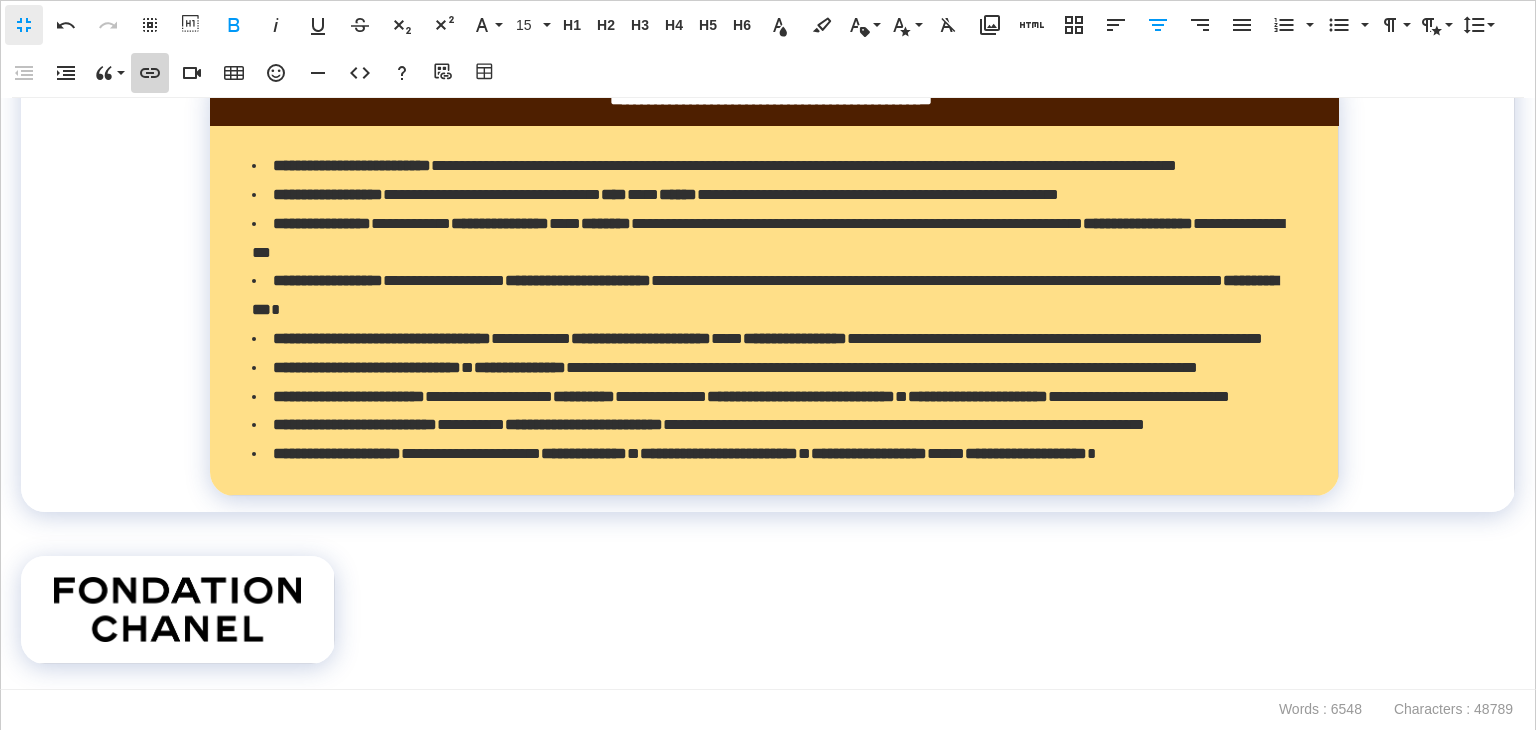 type on "**********" 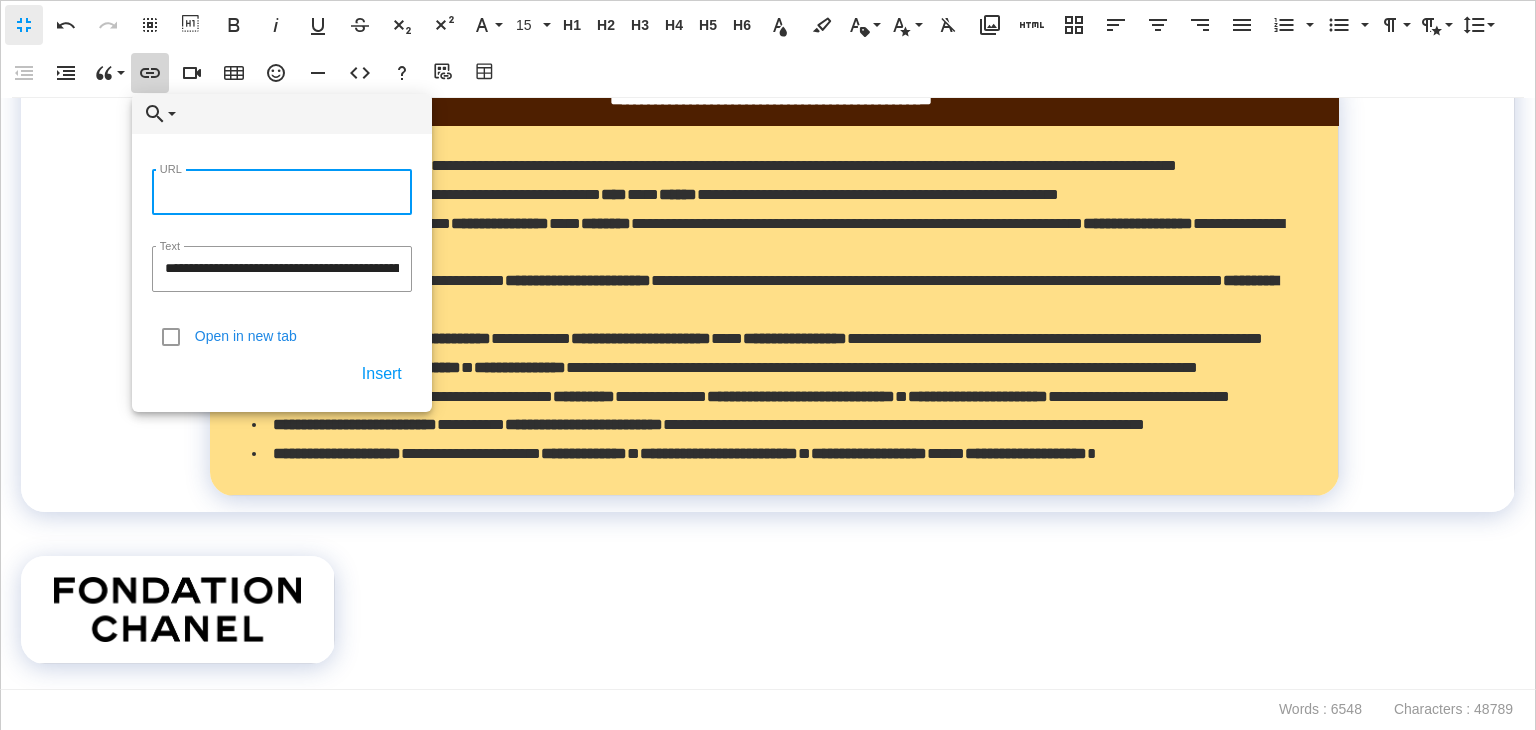 paste on "**********" 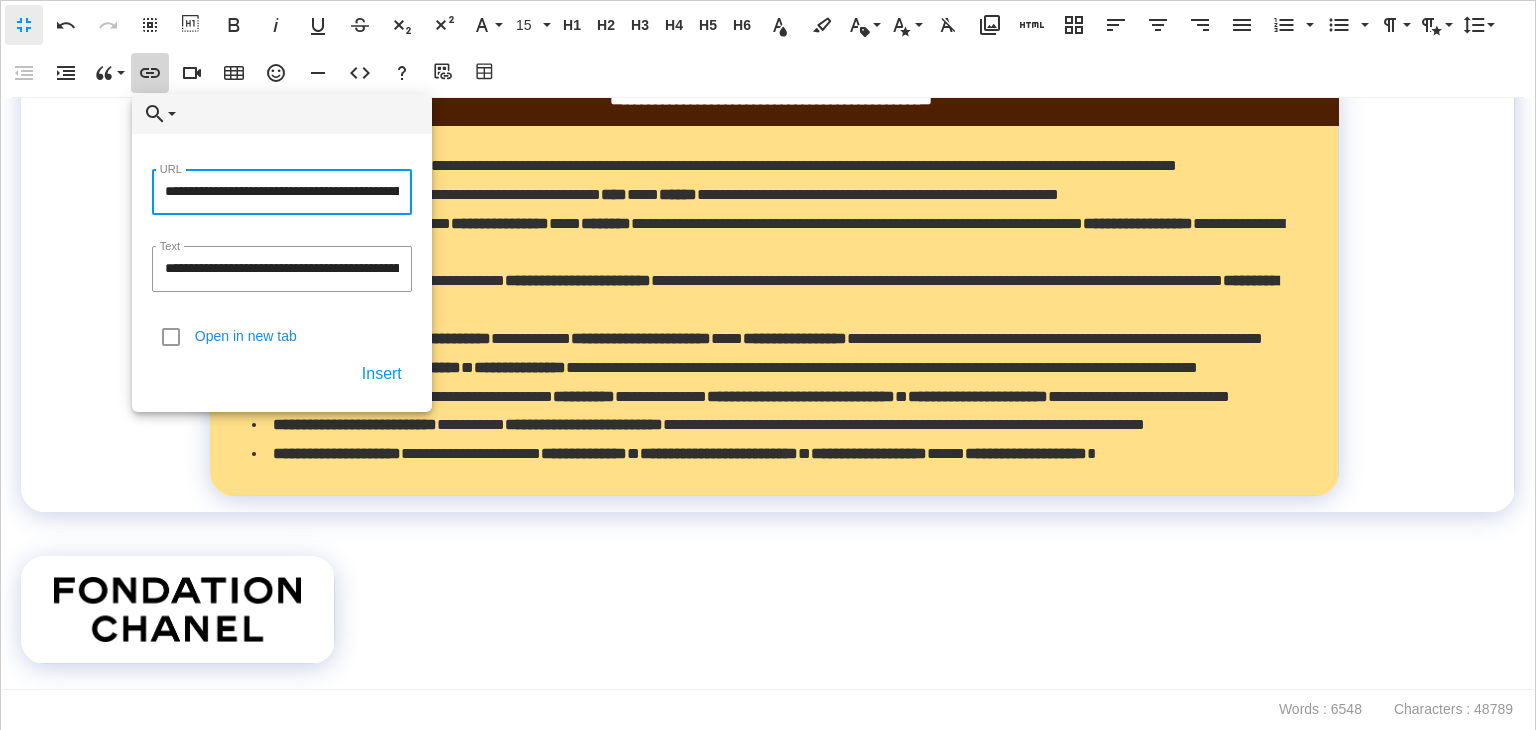 scroll, scrollTop: 0, scrollLeft: 238, axis: horizontal 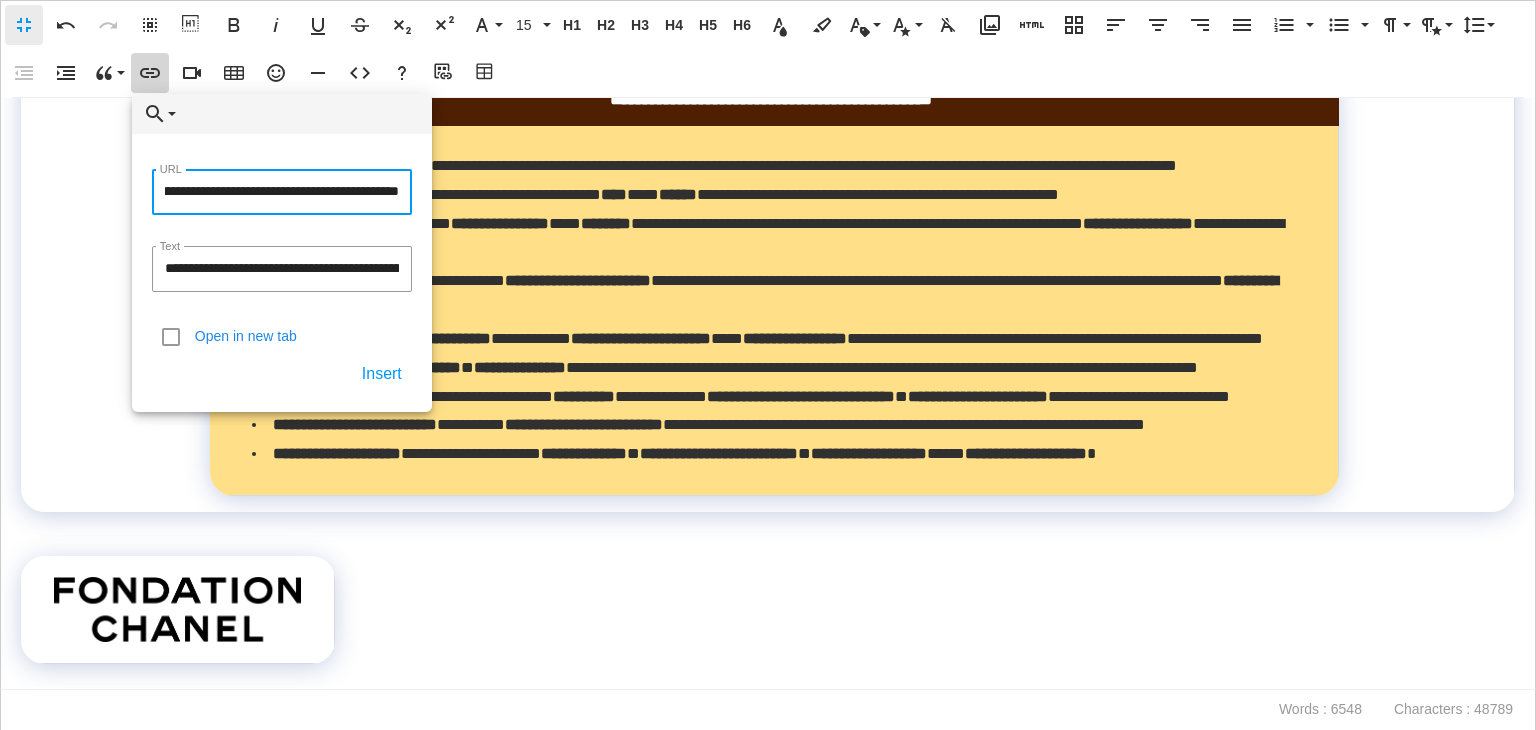 type on "**********" 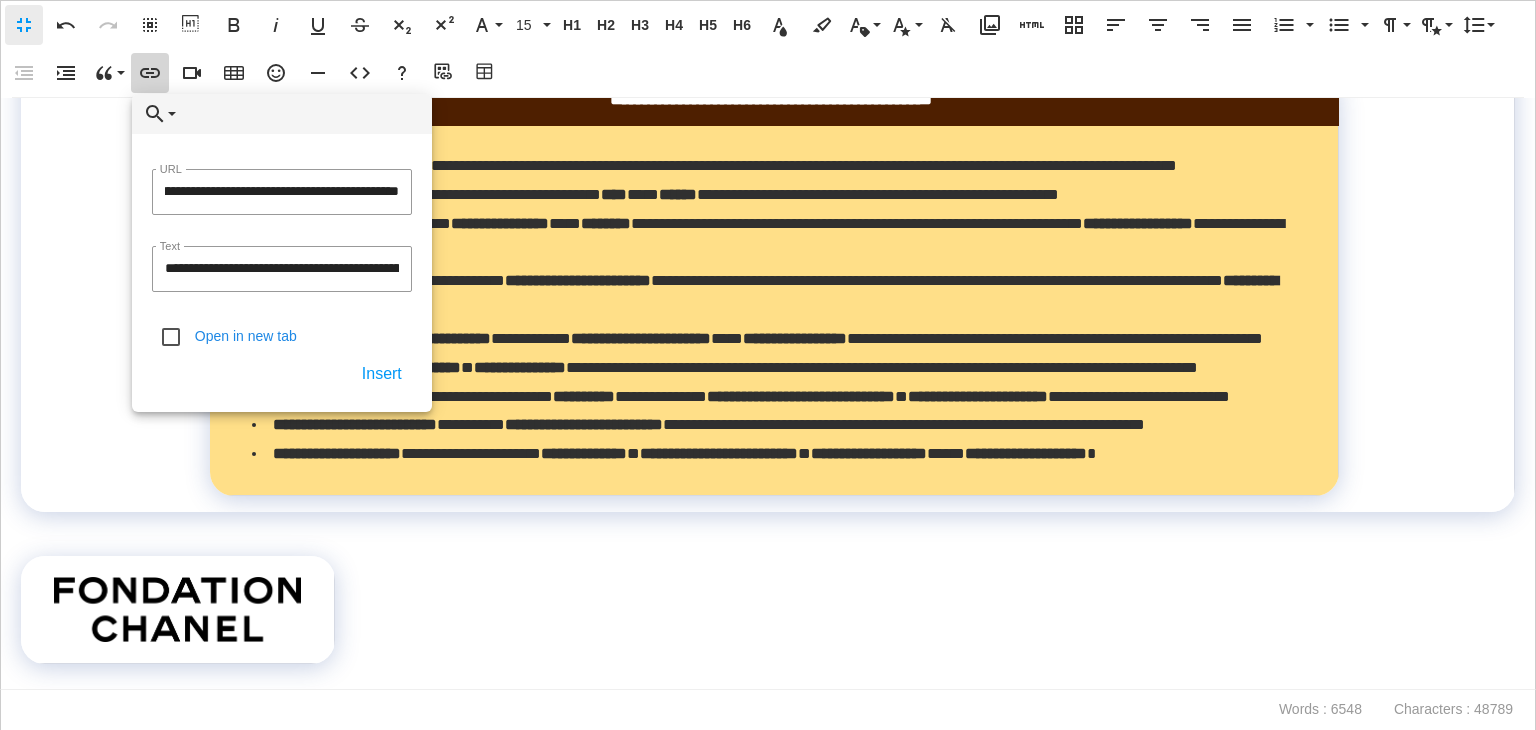 scroll, scrollTop: 0, scrollLeft: 0, axis: both 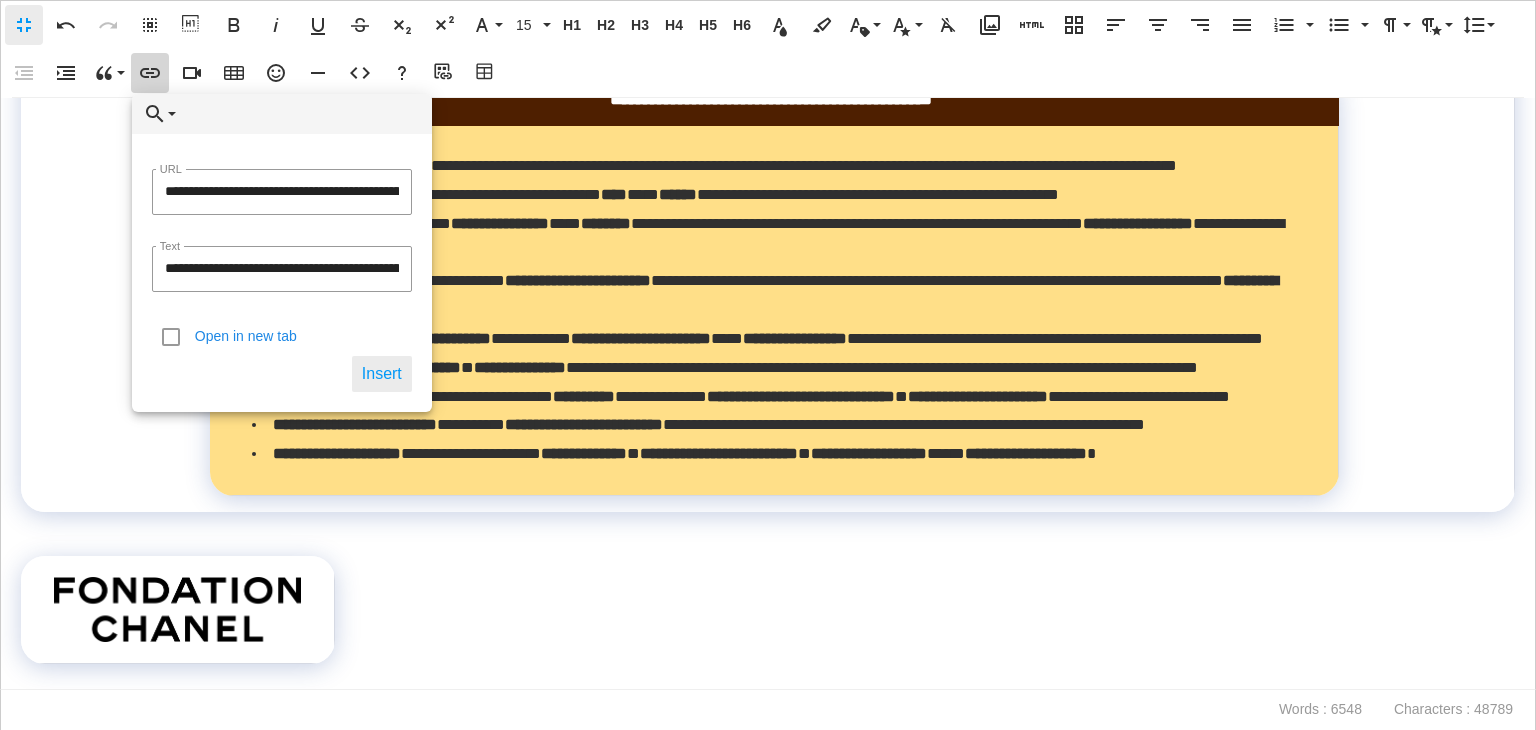 click on "Insert" at bounding box center [382, 374] 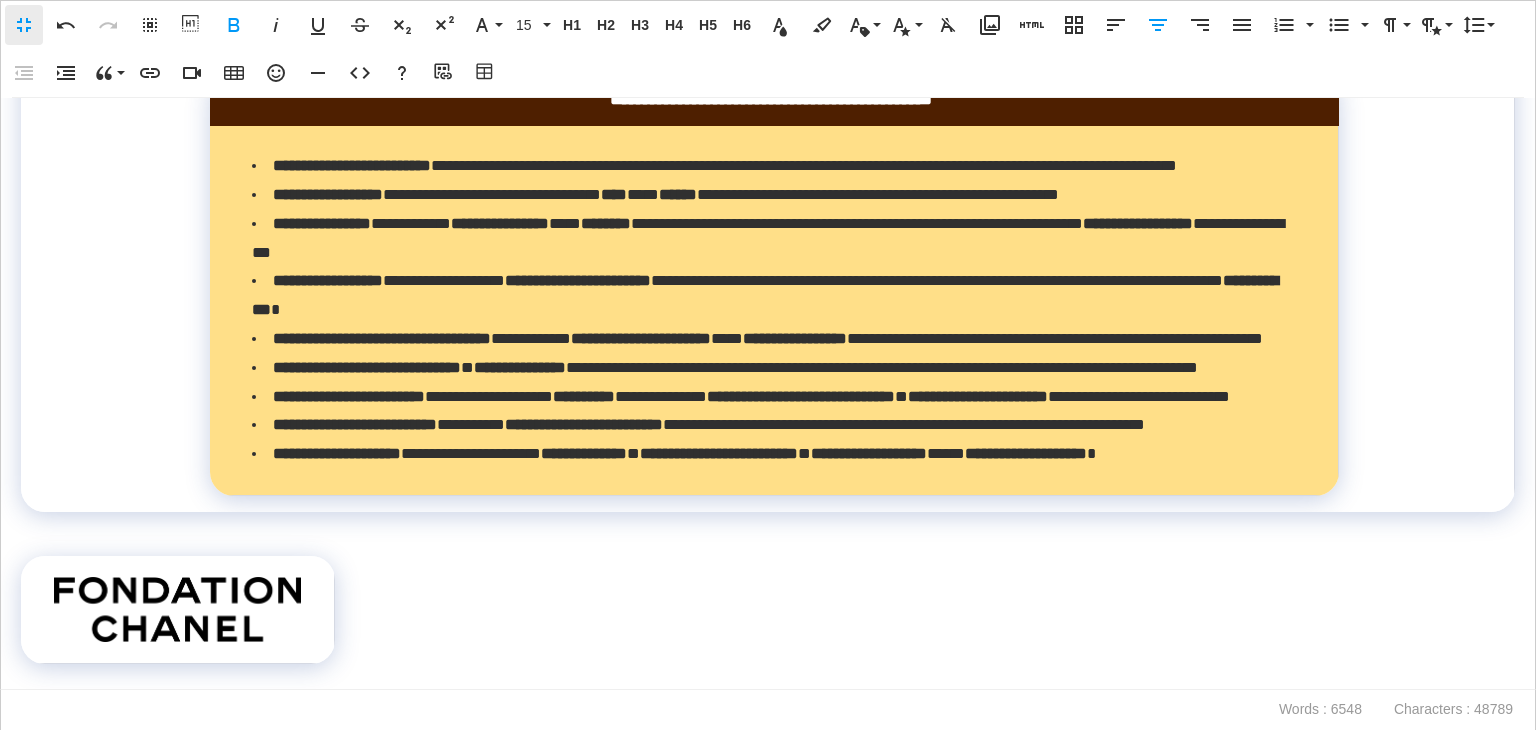 click on "**********" at bounding box center (768, 394) 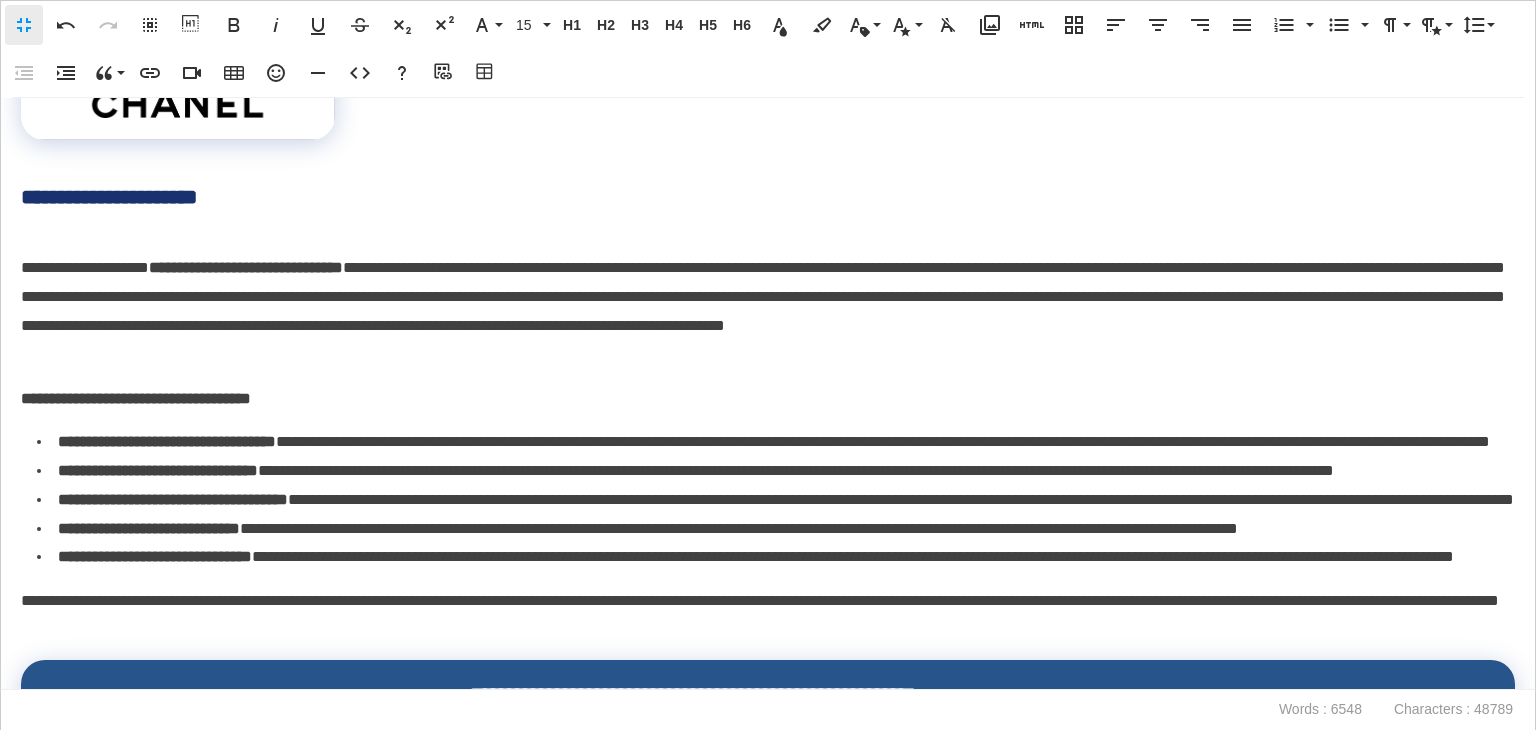 scroll, scrollTop: 14354, scrollLeft: 0, axis: vertical 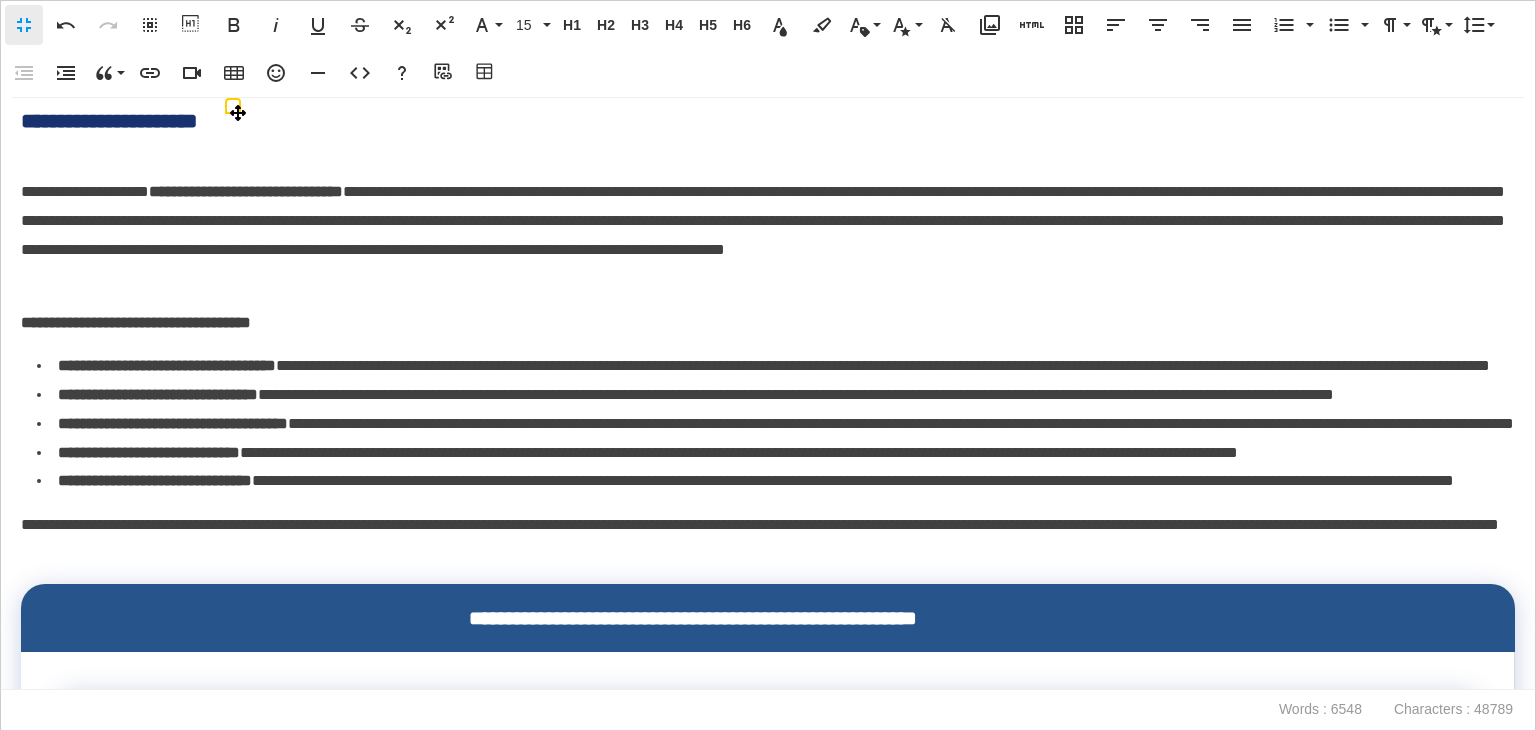 click on "**********" at bounding box center [770, -501] 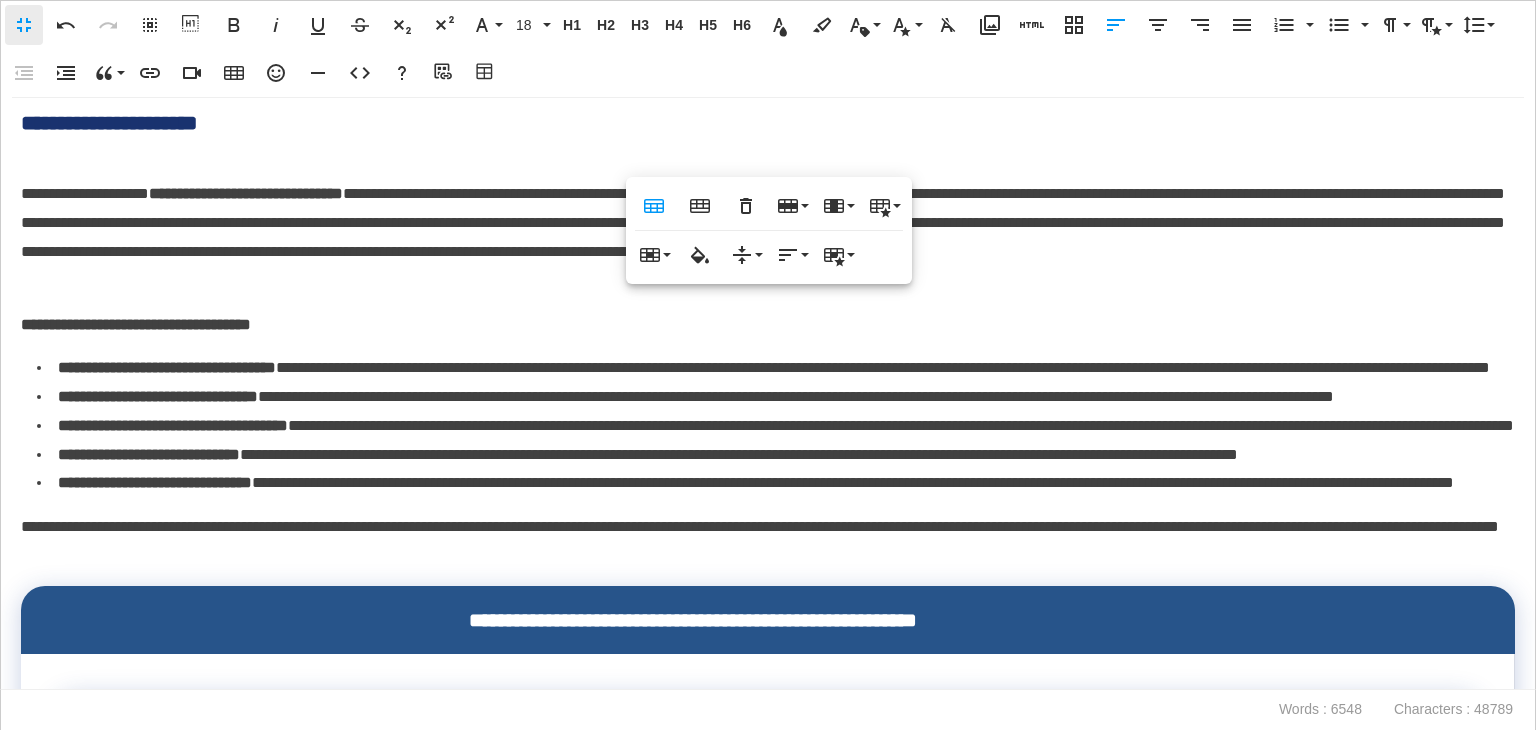 scroll, scrollTop: 14355, scrollLeft: 0, axis: vertical 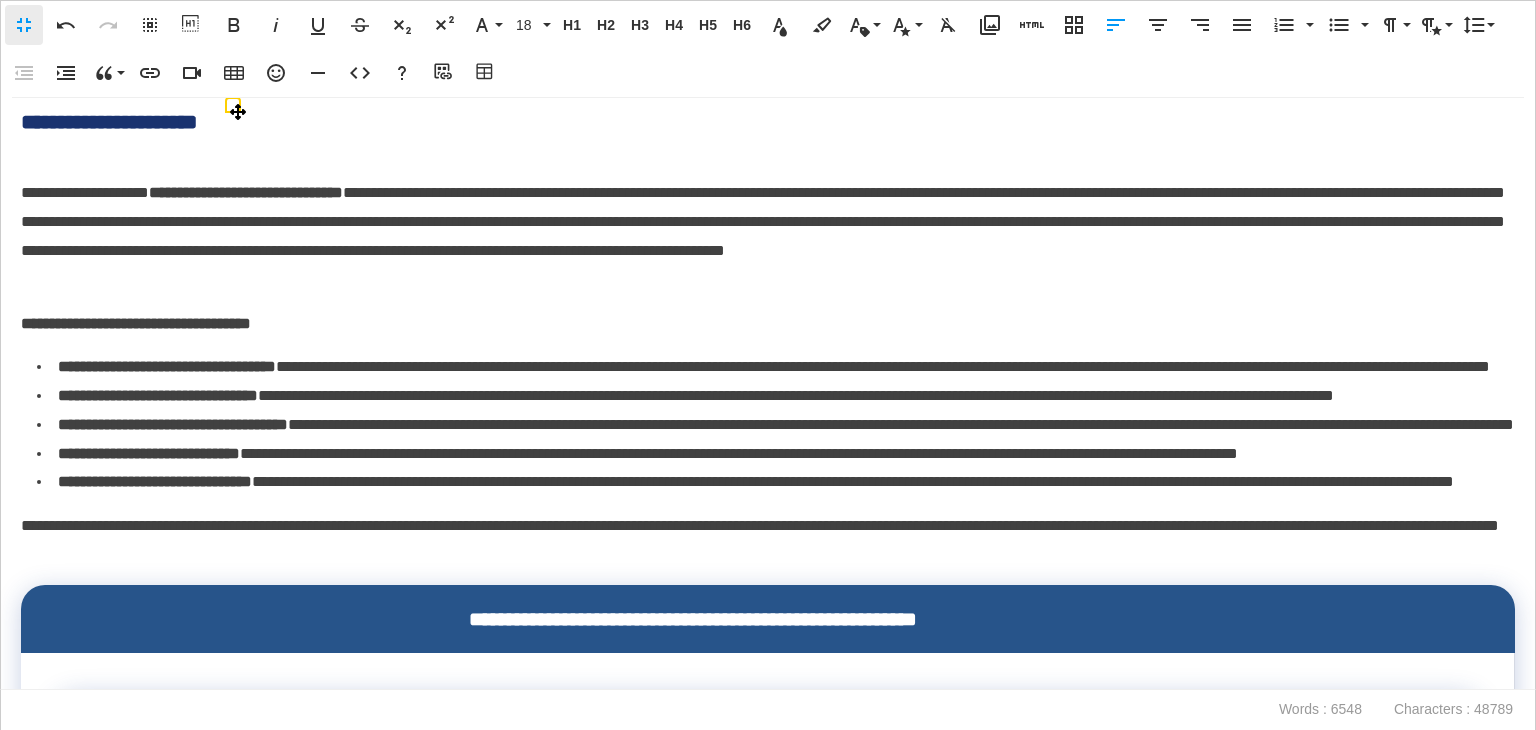 click on "**********" at bounding box center (771, -501) 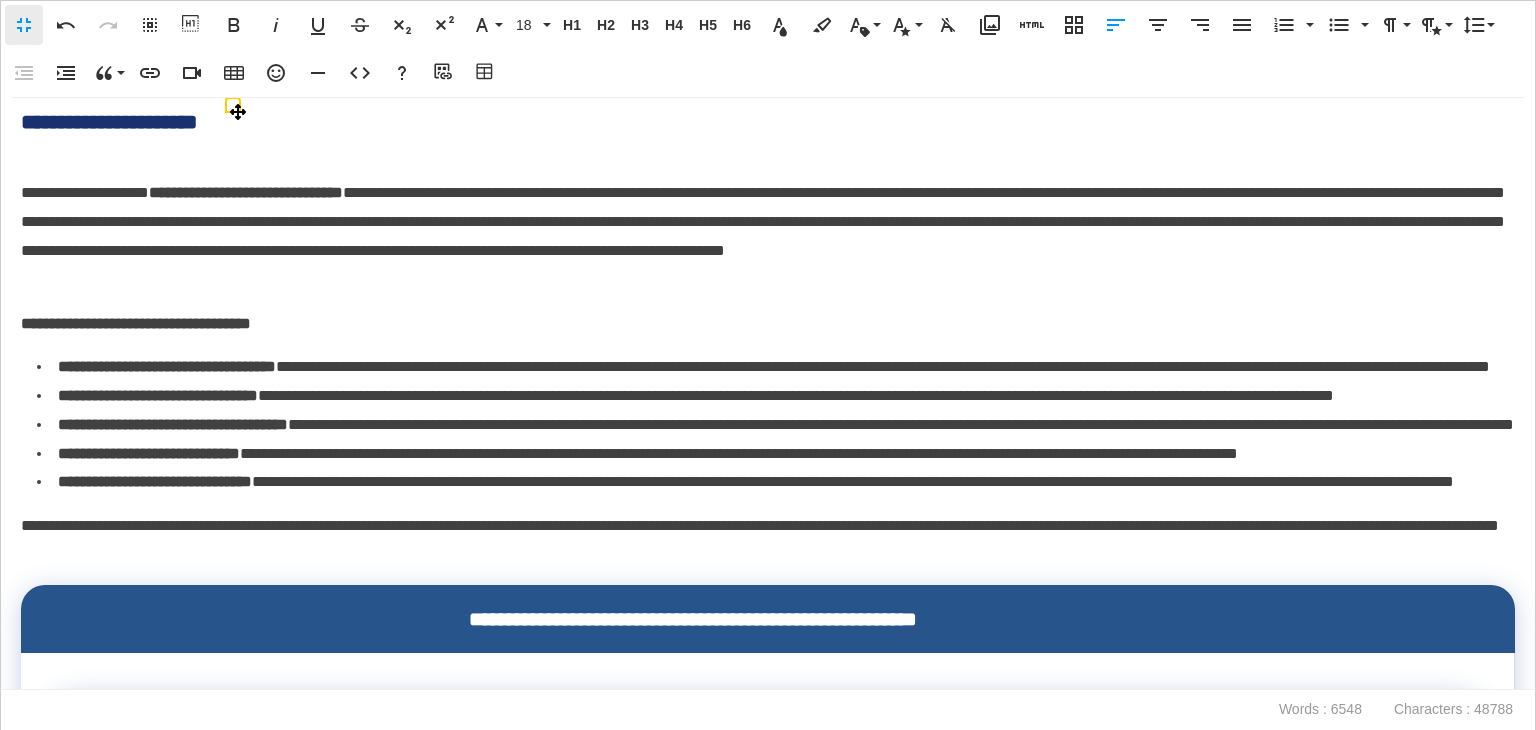drag, startPoint x: 981, startPoint y: 140, endPoint x: 600, endPoint y: 129, distance: 381.15875 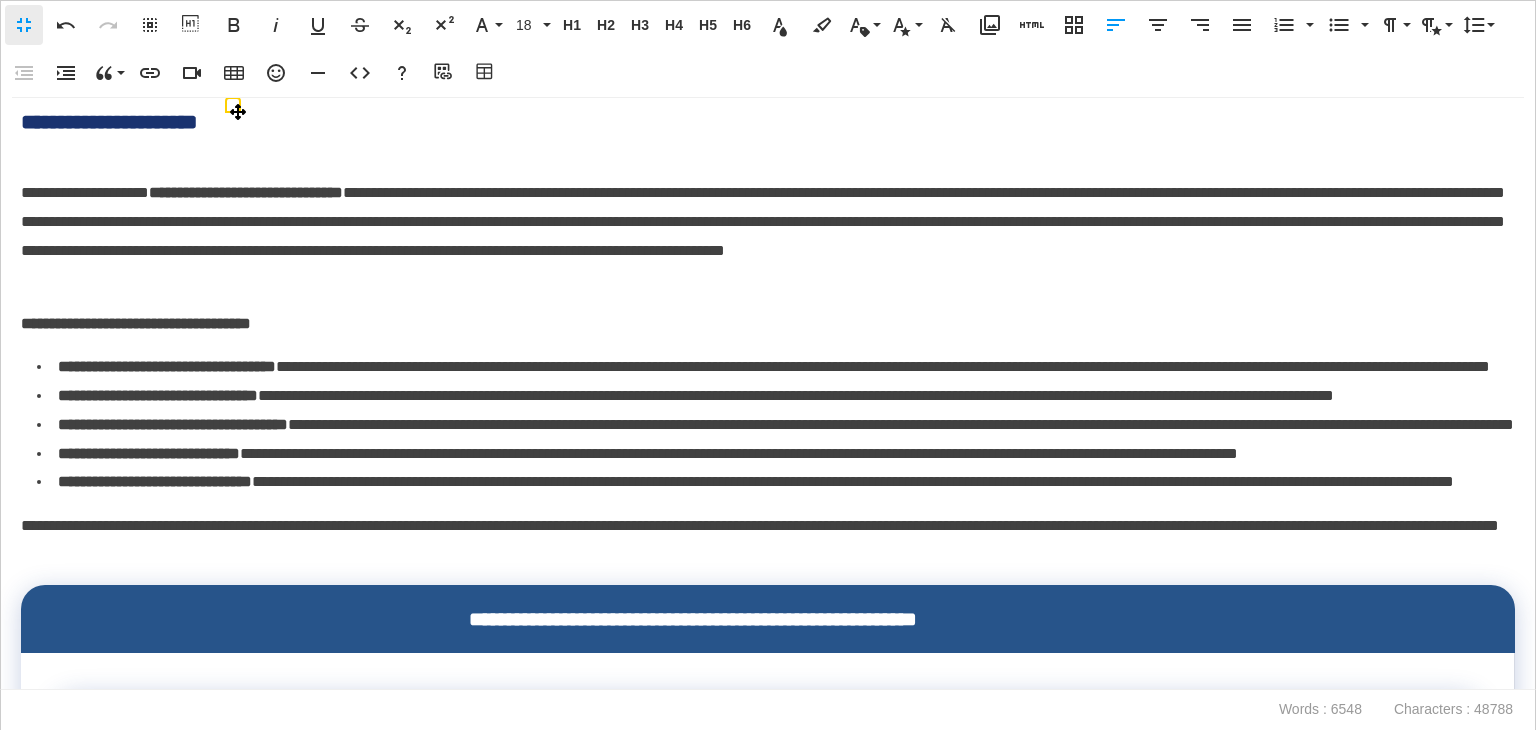 click on "**********" at bounding box center (771, -501) 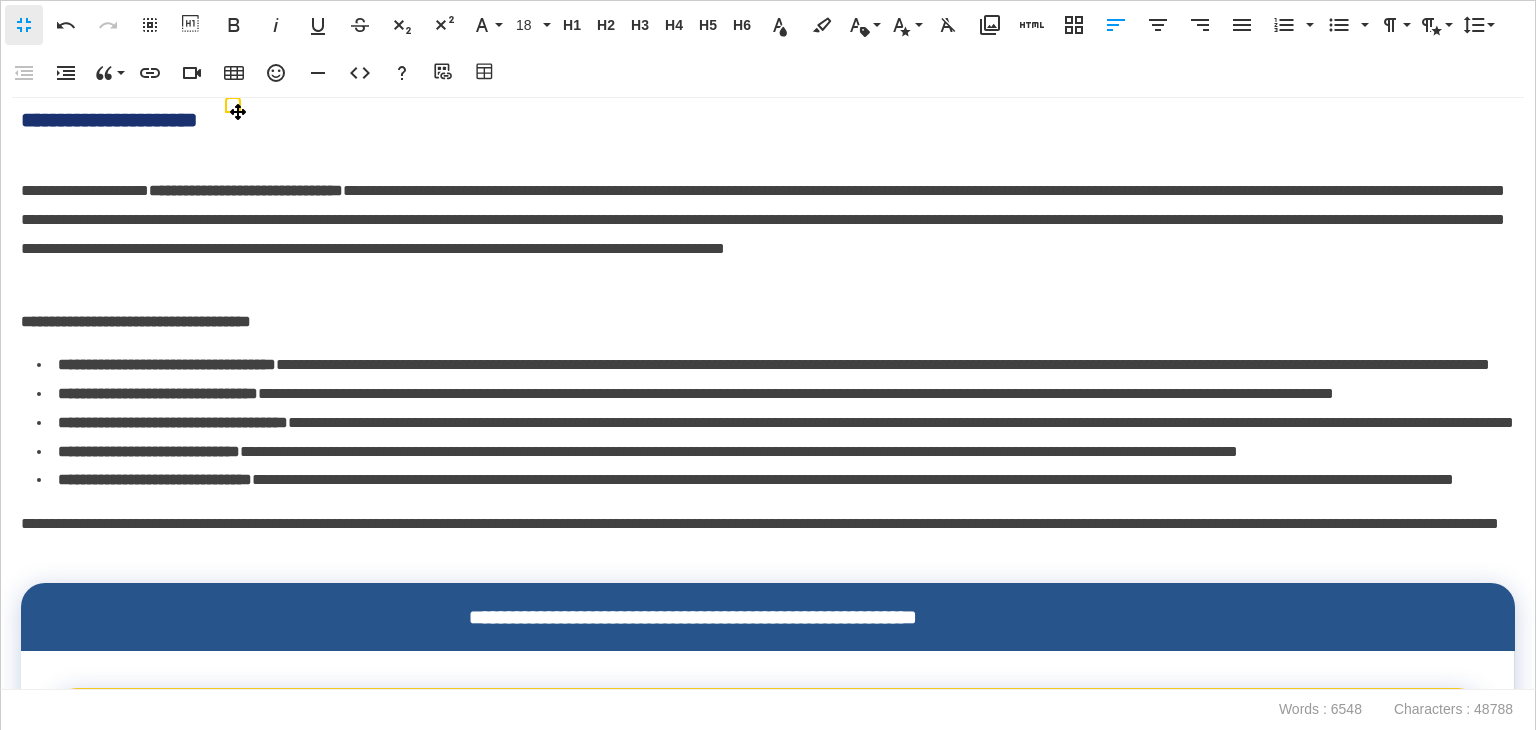 click on "**********" at bounding box center [770, -502] 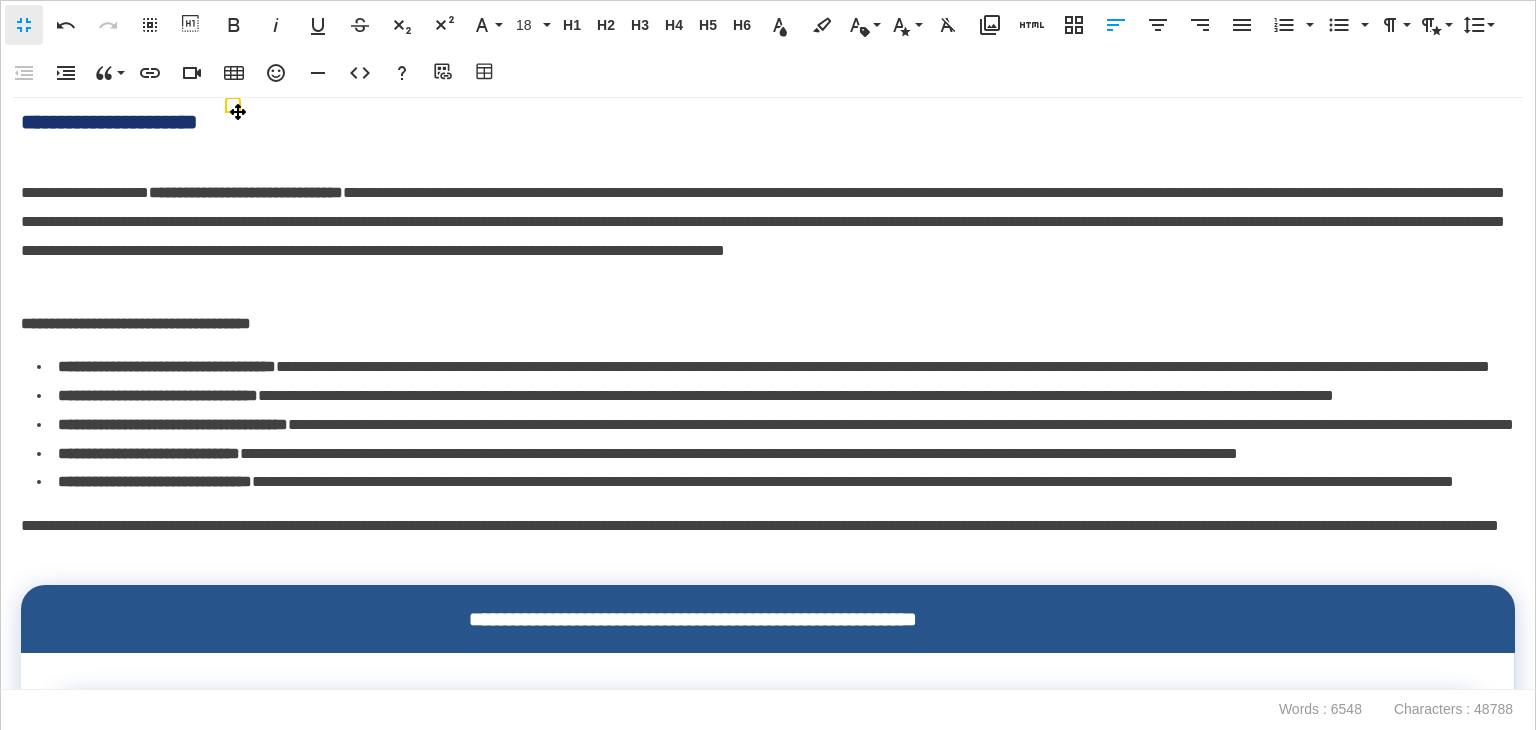 click on "**********" at bounding box center (771, -501) 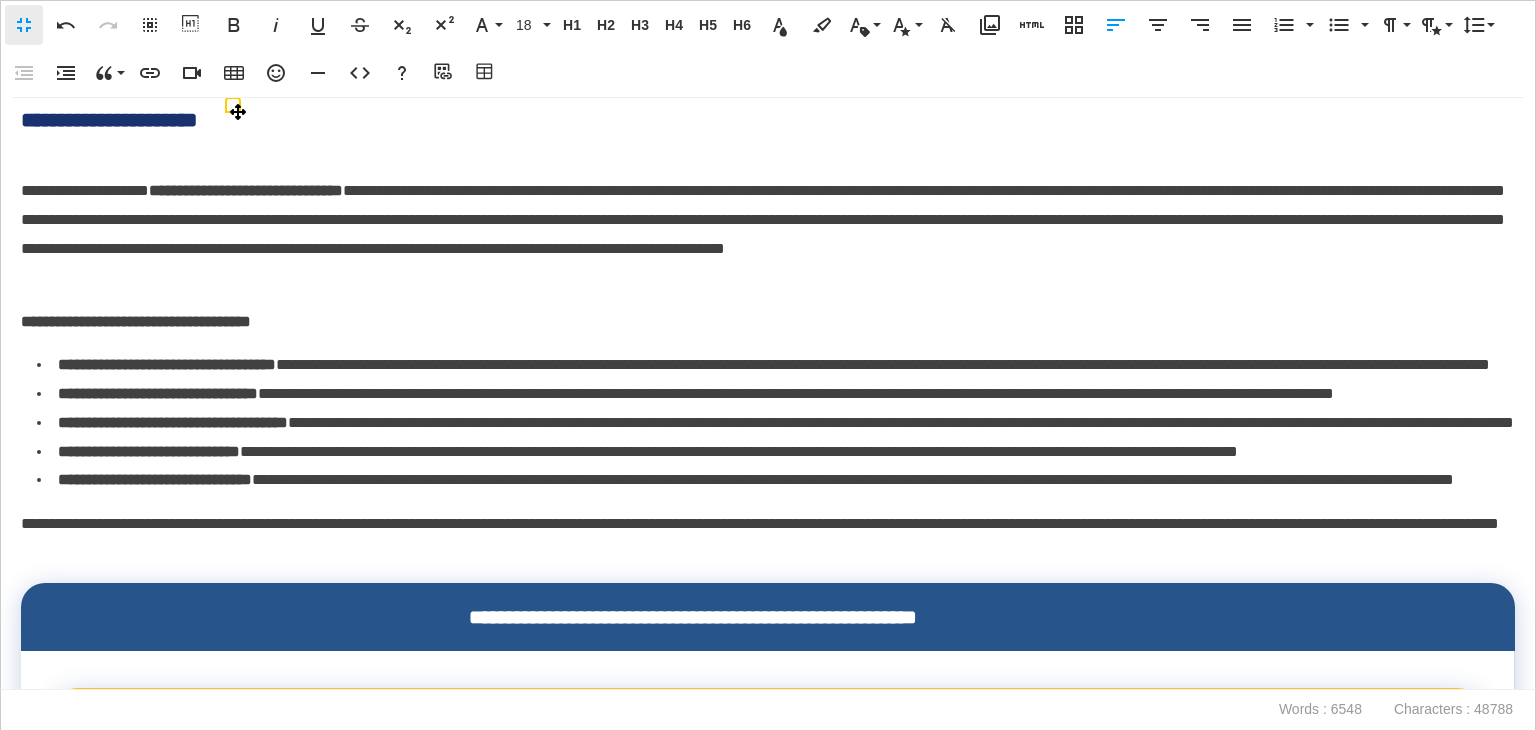 copy on "**********" 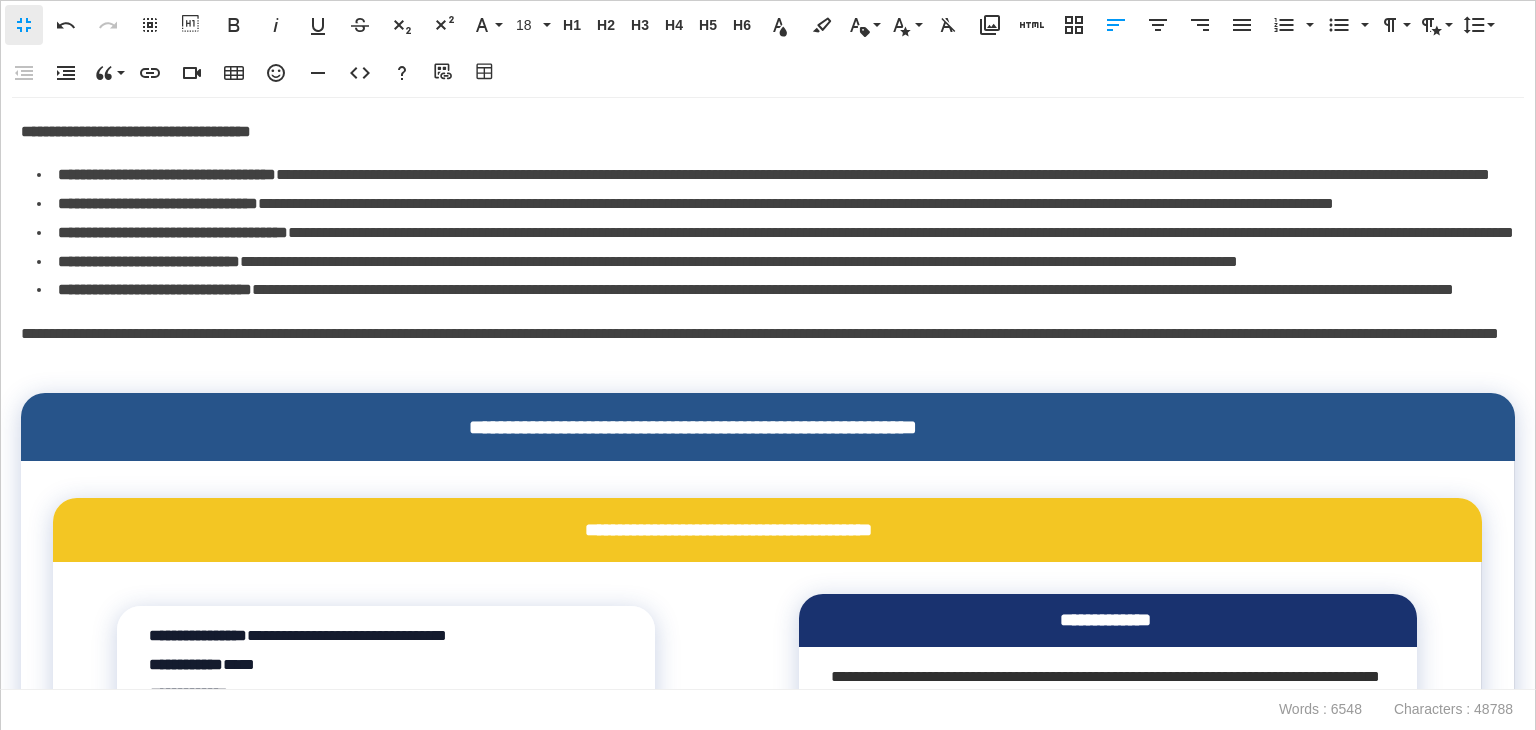 scroll, scrollTop: 14555, scrollLeft: 0, axis: vertical 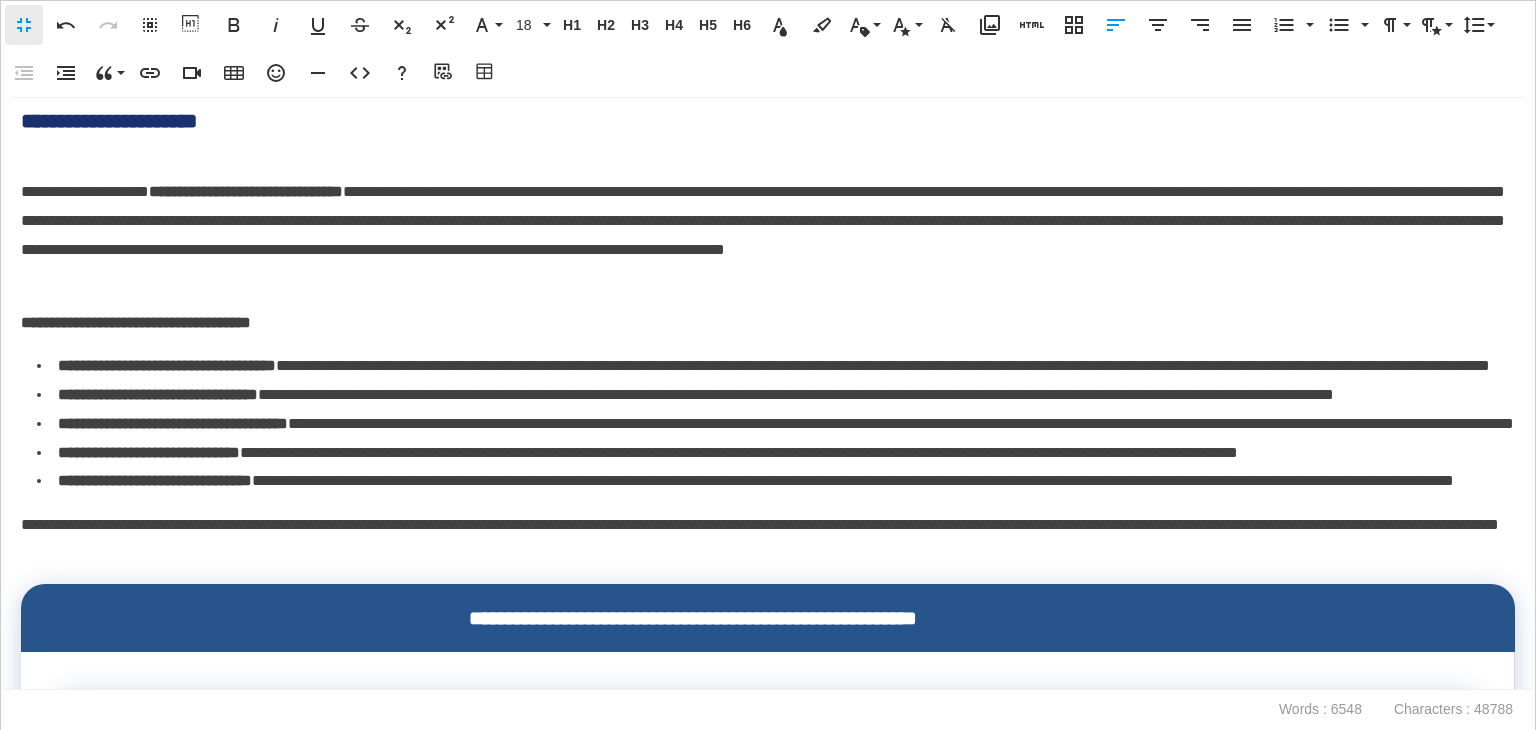 drag, startPoint x: 377, startPoint y: 467, endPoint x: 257, endPoint y: 209, distance: 284.54175 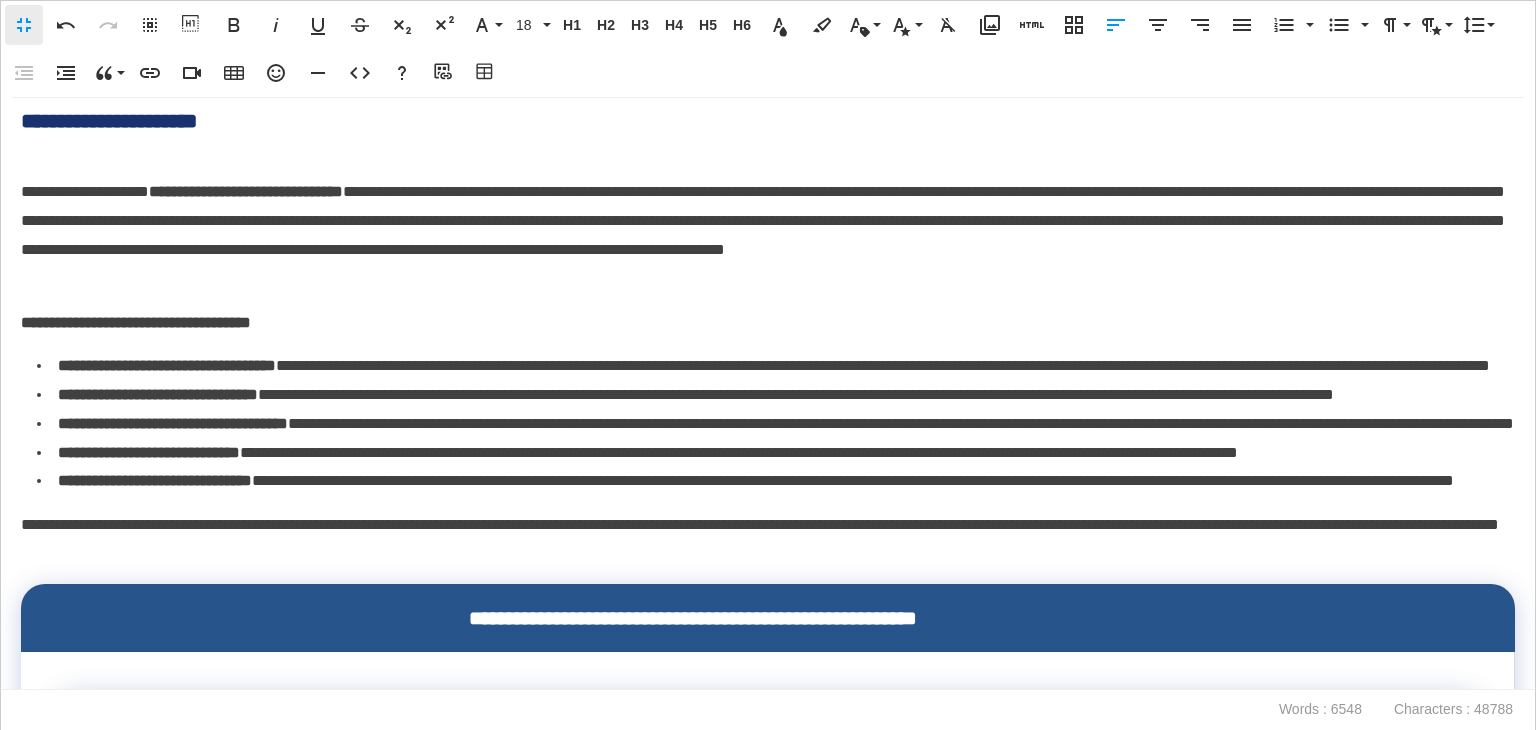 click on "**********" at bounding box center [779, -290] 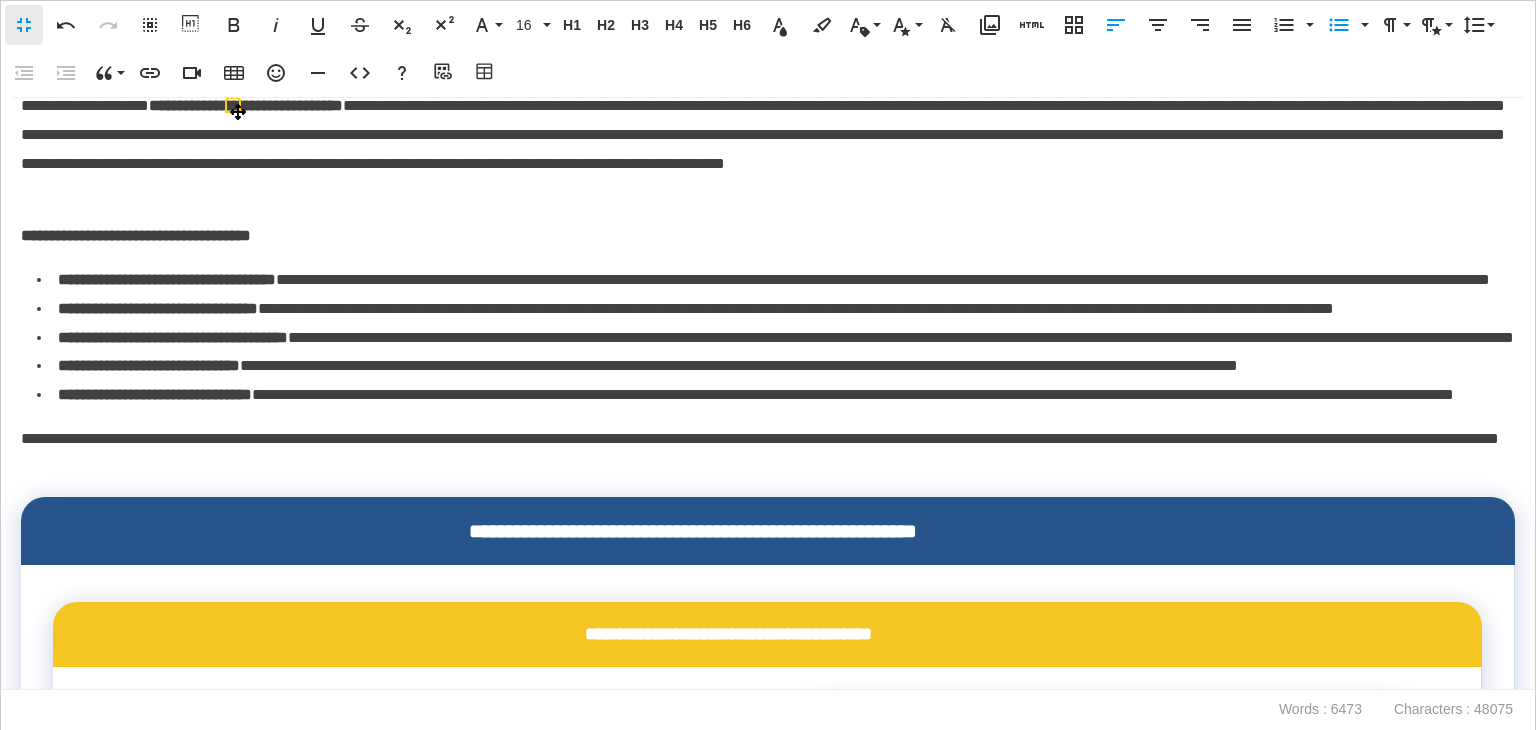 click on "**********" at bounding box center (779, -347) 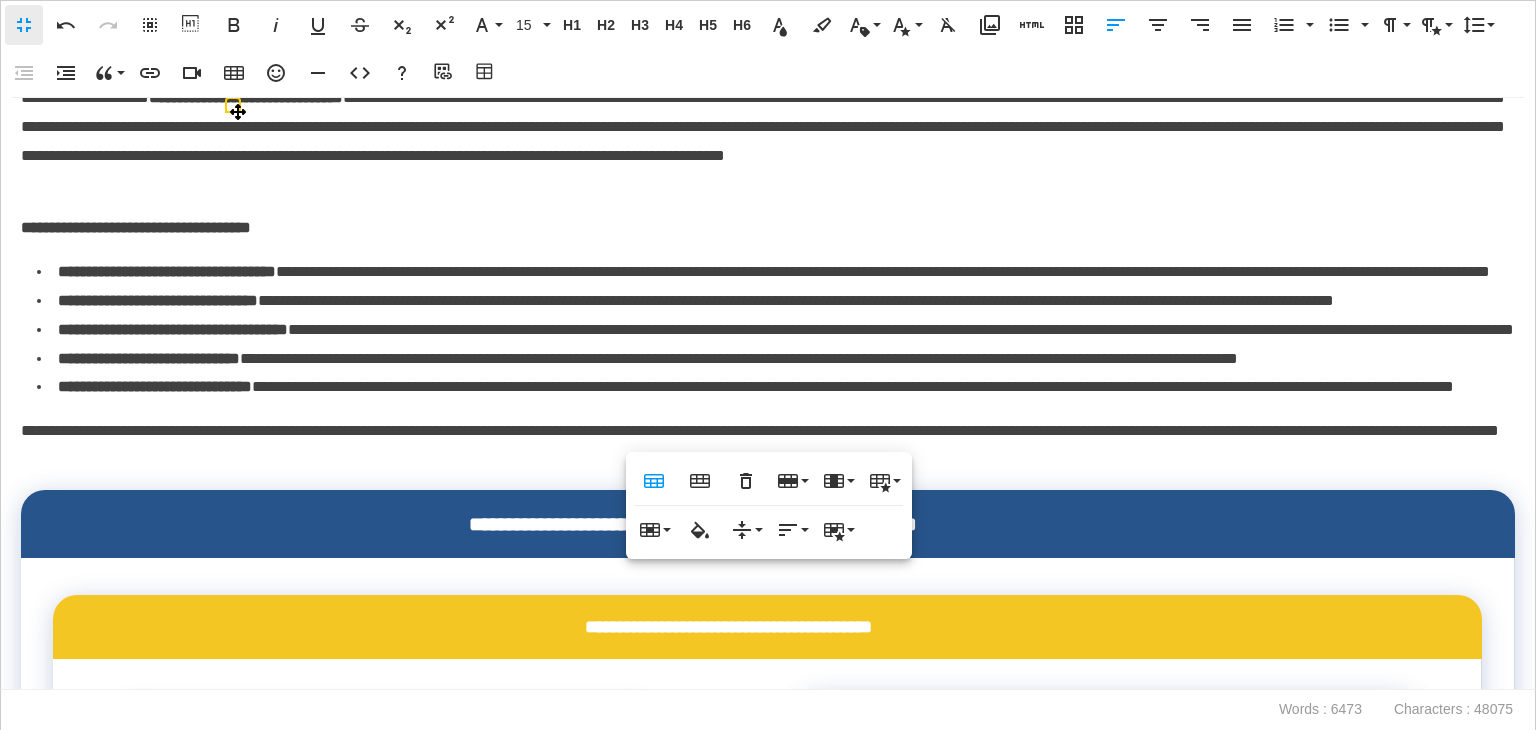 click on "**********" at bounding box center (368, -414) 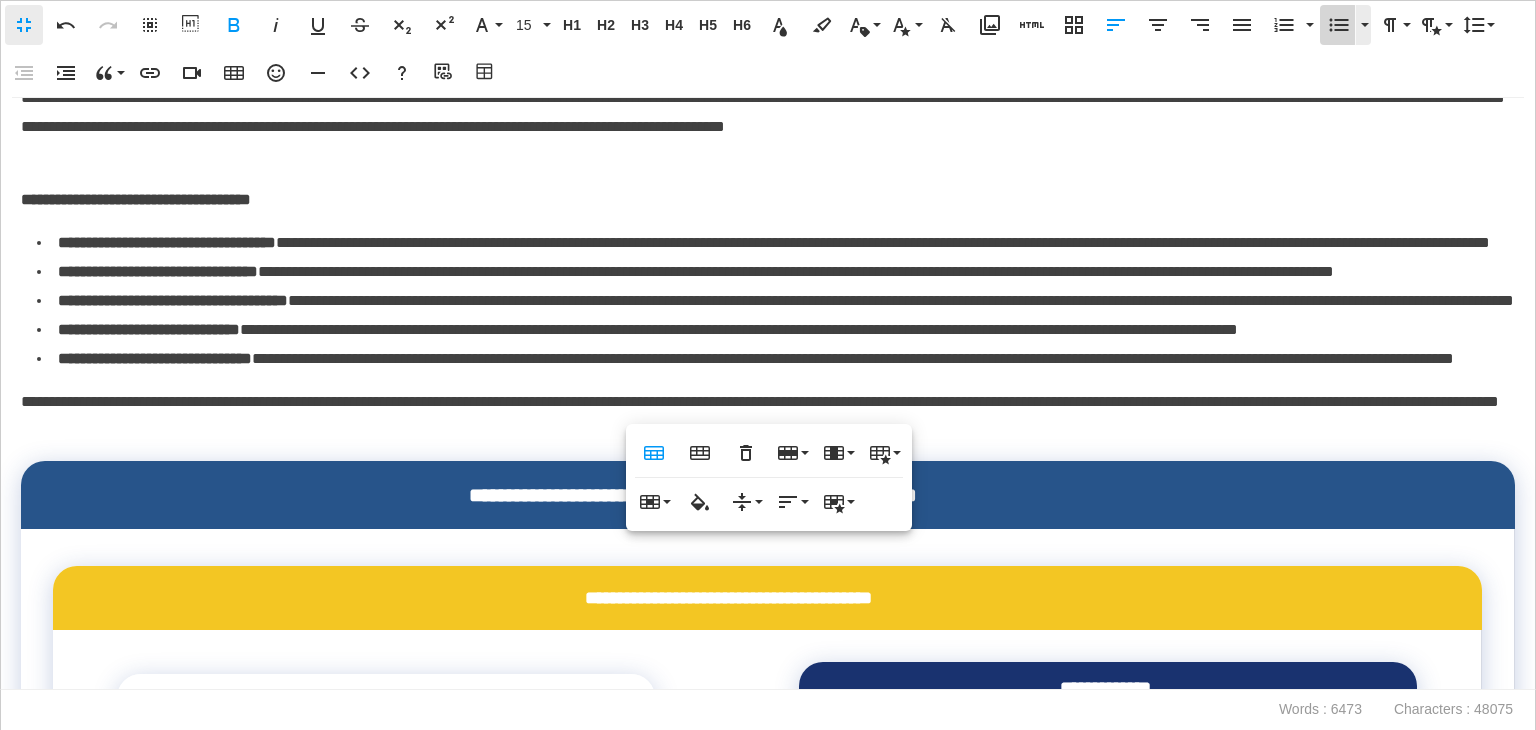 click 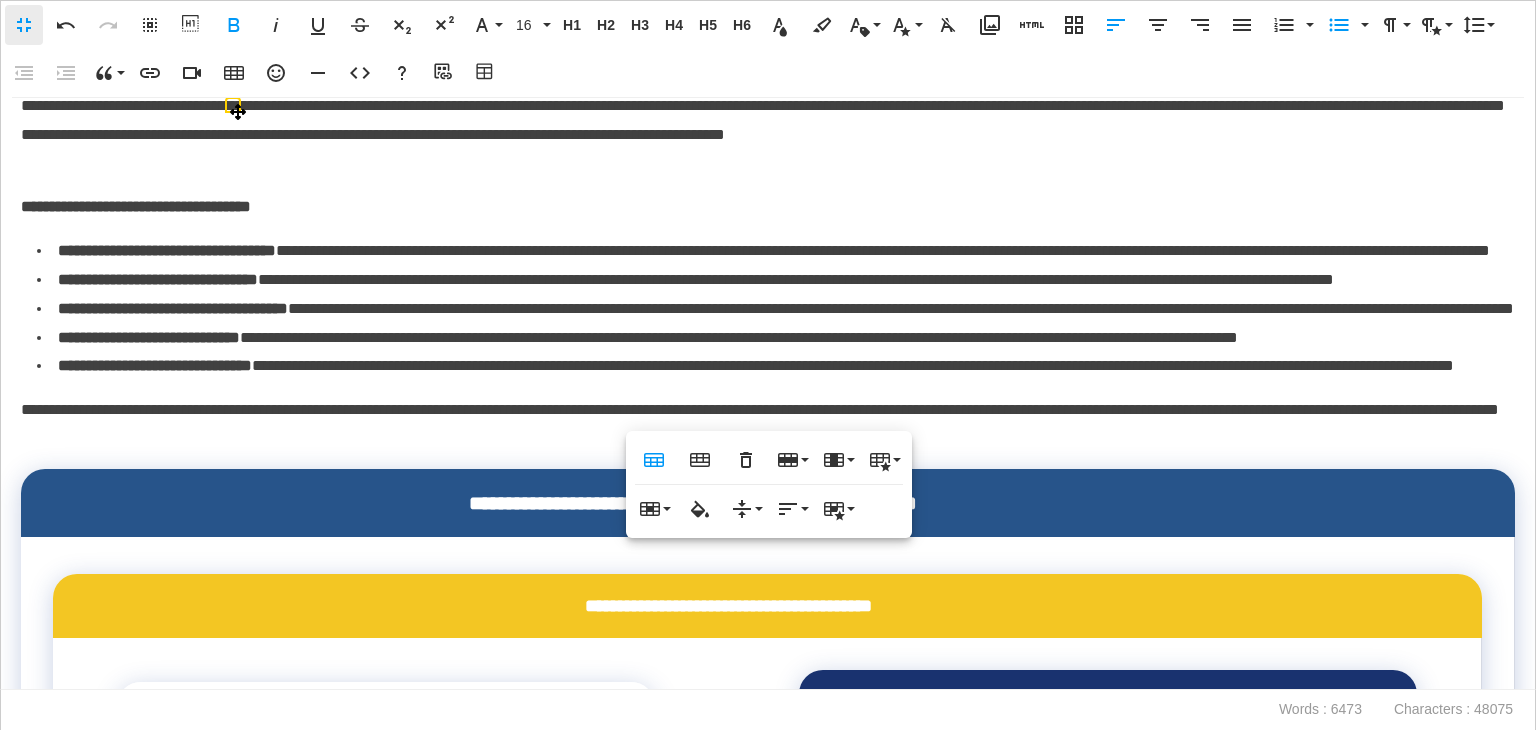 click at bounding box center (779, -261) 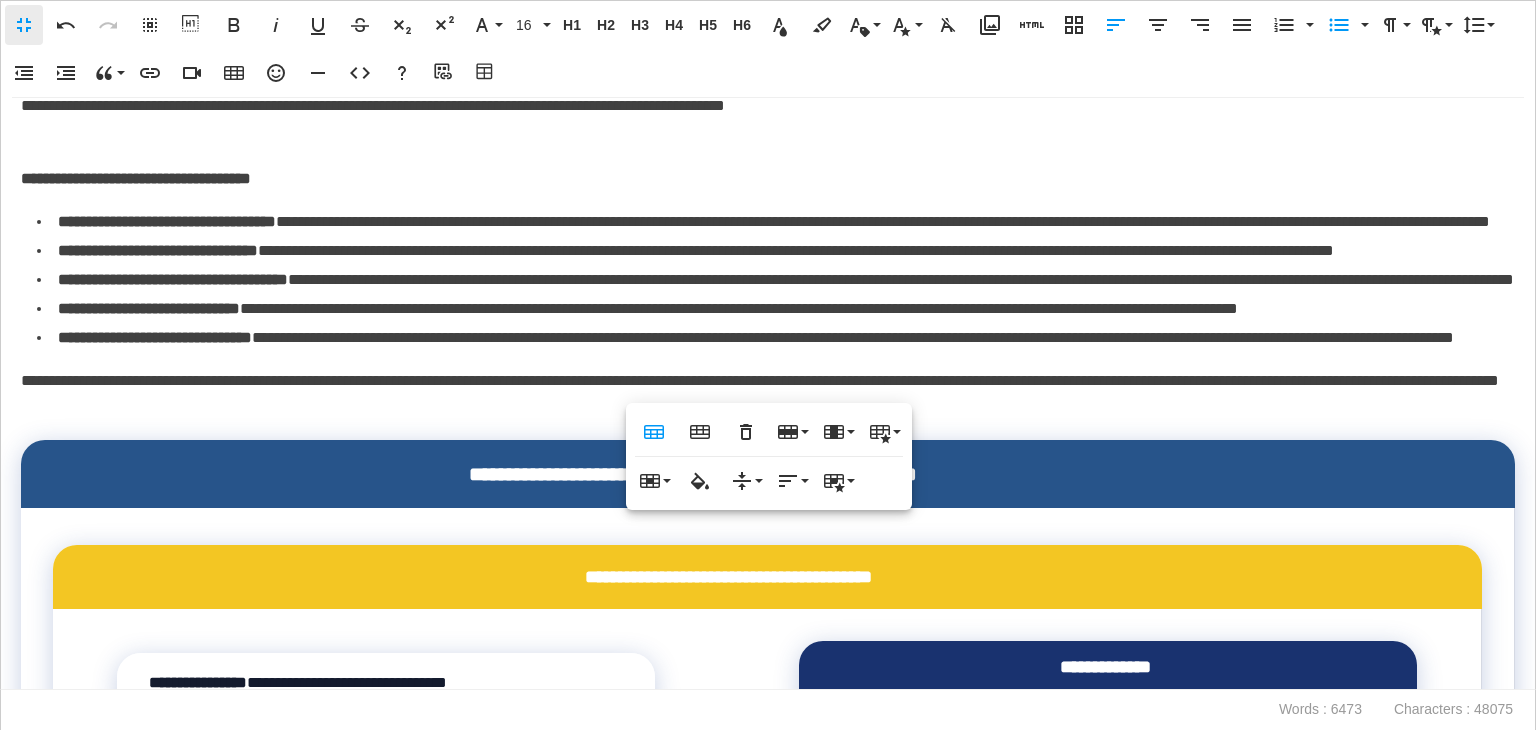 click on "**********" at bounding box center [768, 394] 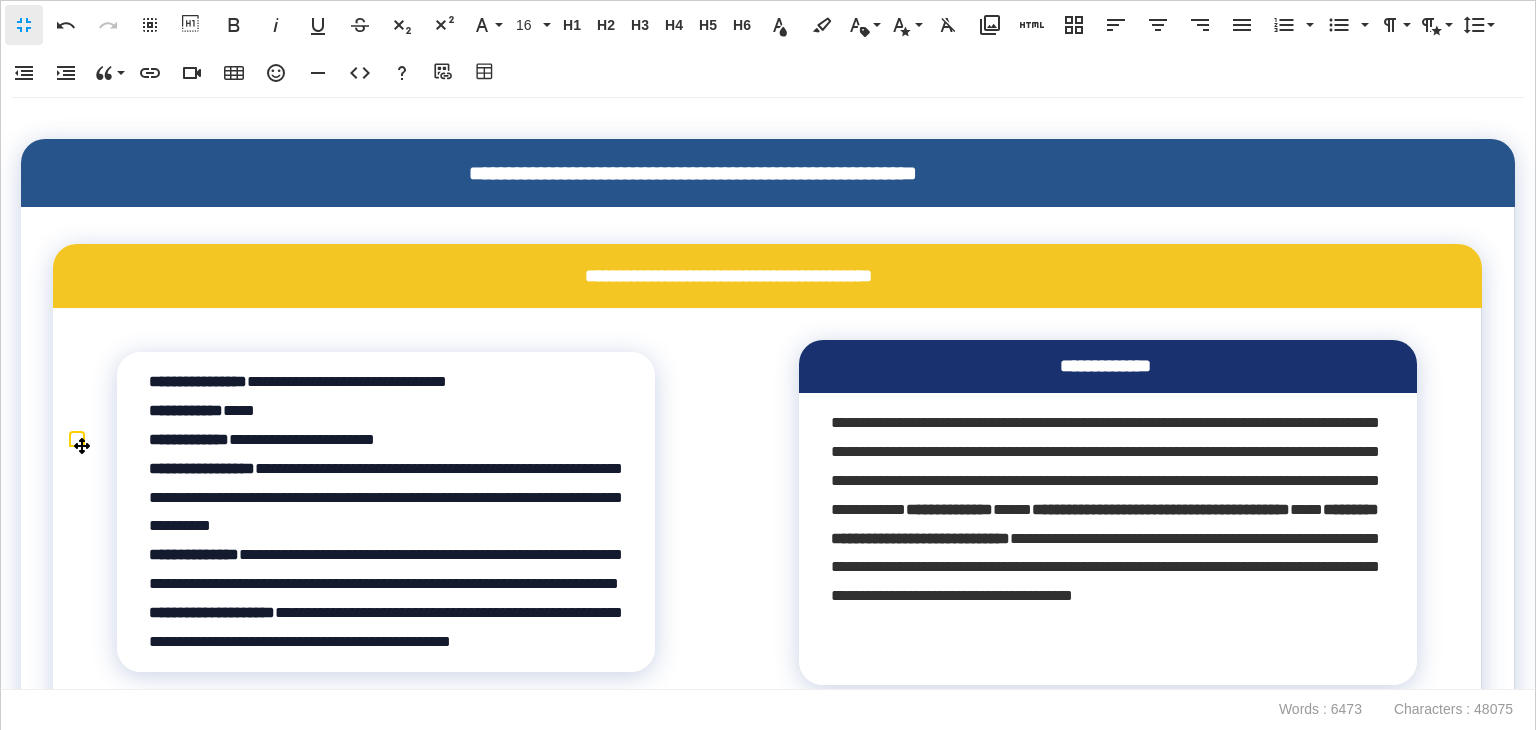 scroll, scrollTop: 14555, scrollLeft: 0, axis: vertical 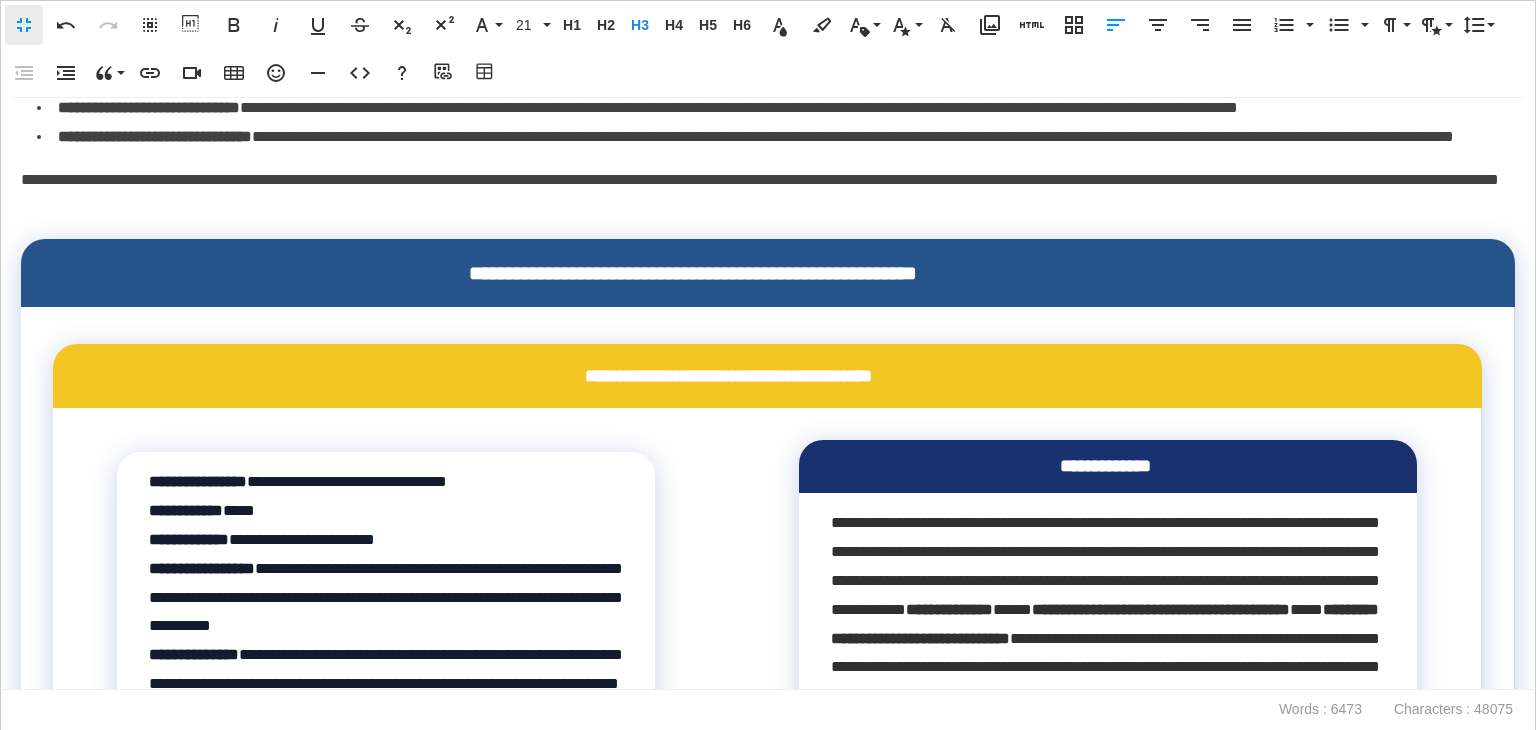 drag, startPoint x: 234, startPoint y: 408, endPoint x: 48, endPoint y: 411, distance: 186.02419 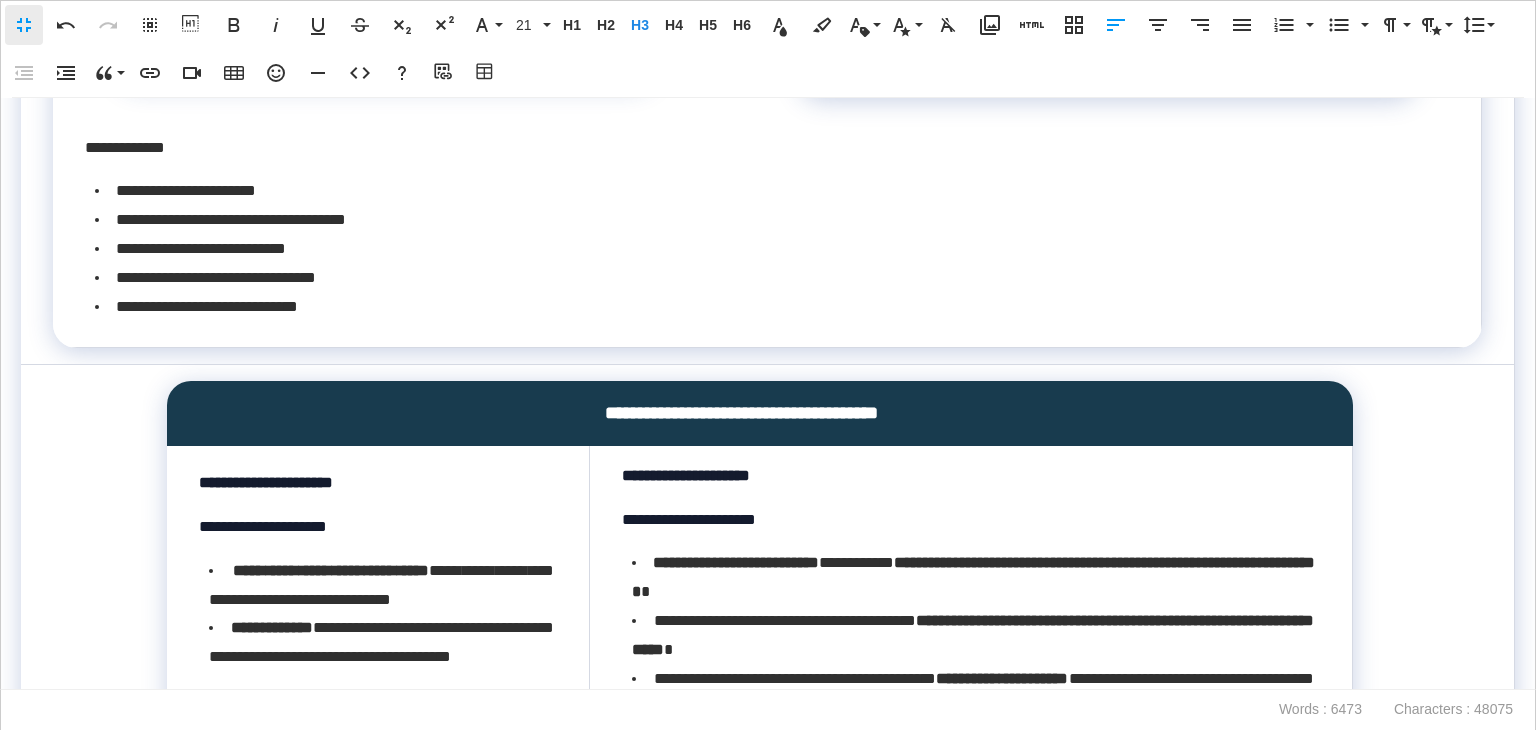 scroll, scrollTop: 15255, scrollLeft: 0, axis: vertical 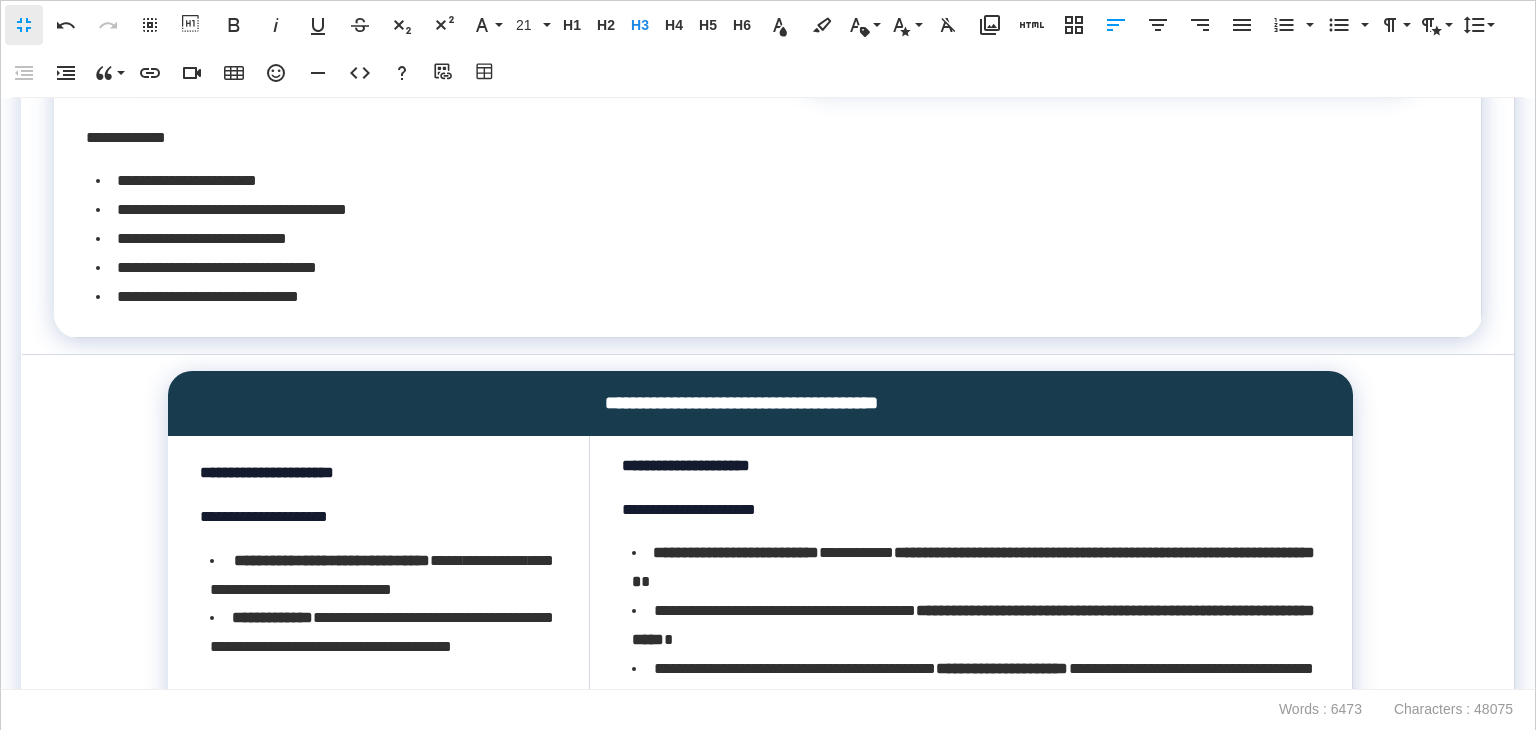 click on "**********" at bounding box center (768, -426) 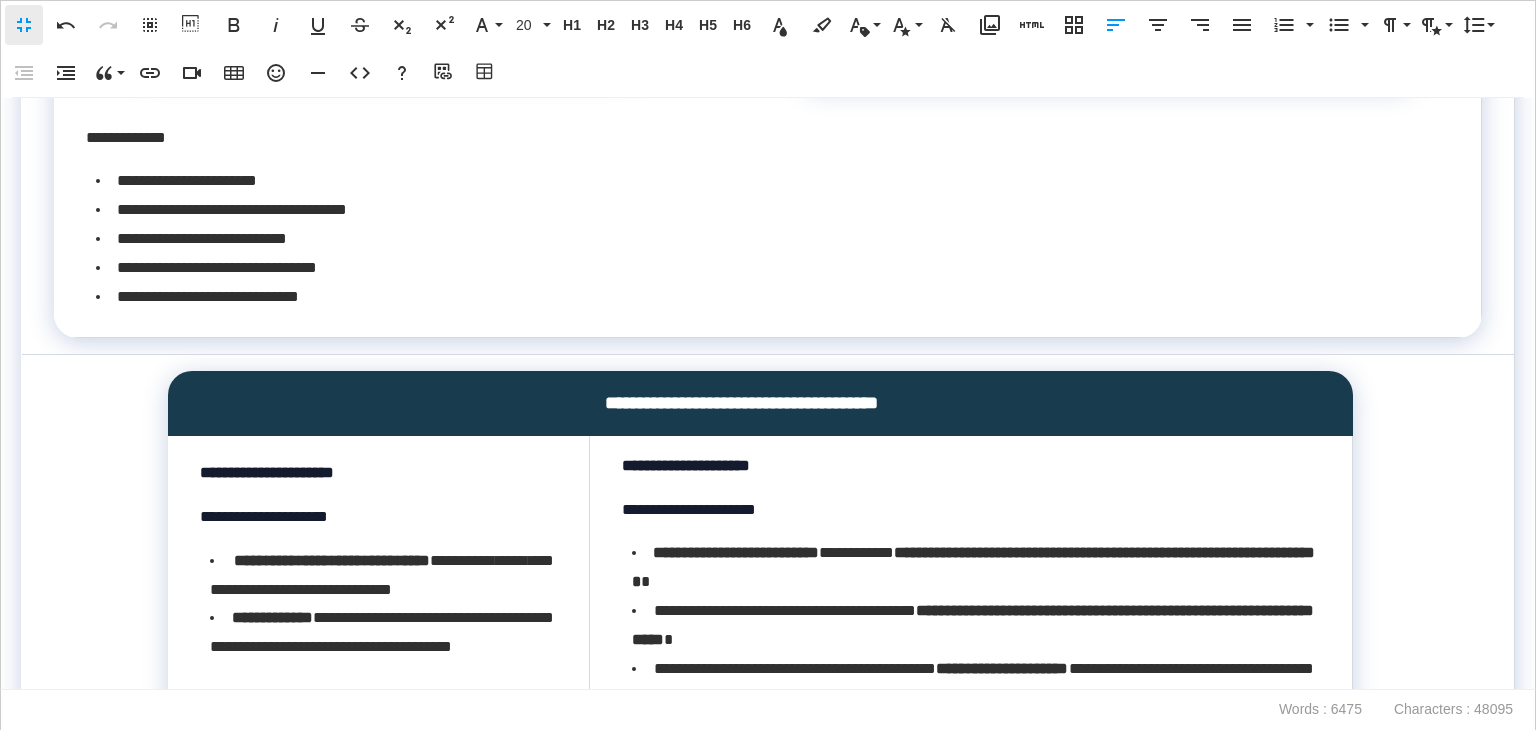drag, startPoint x: 689, startPoint y: 362, endPoint x: 362, endPoint y: 347, distance: 327.34384 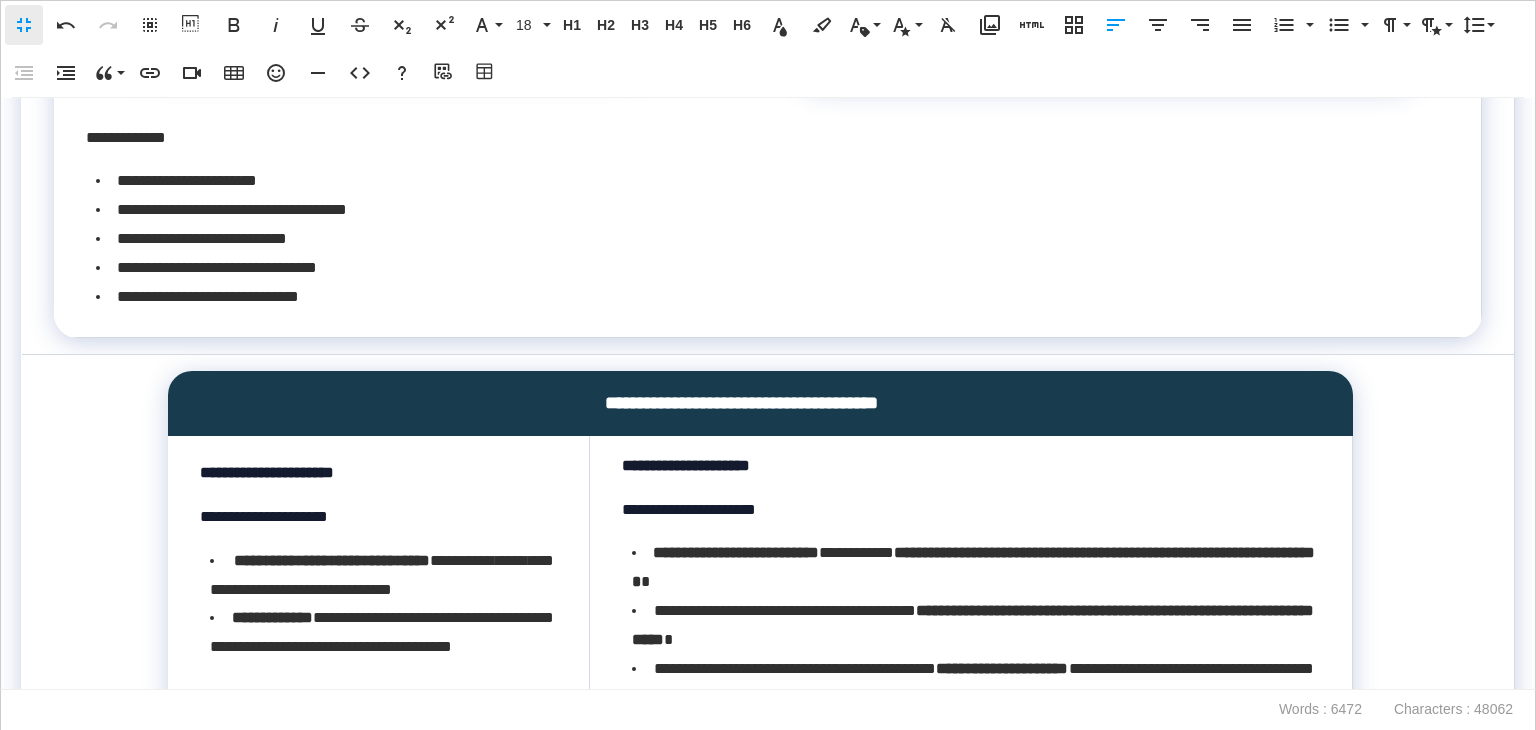 click on "**********" at bounding box center [768, -426] 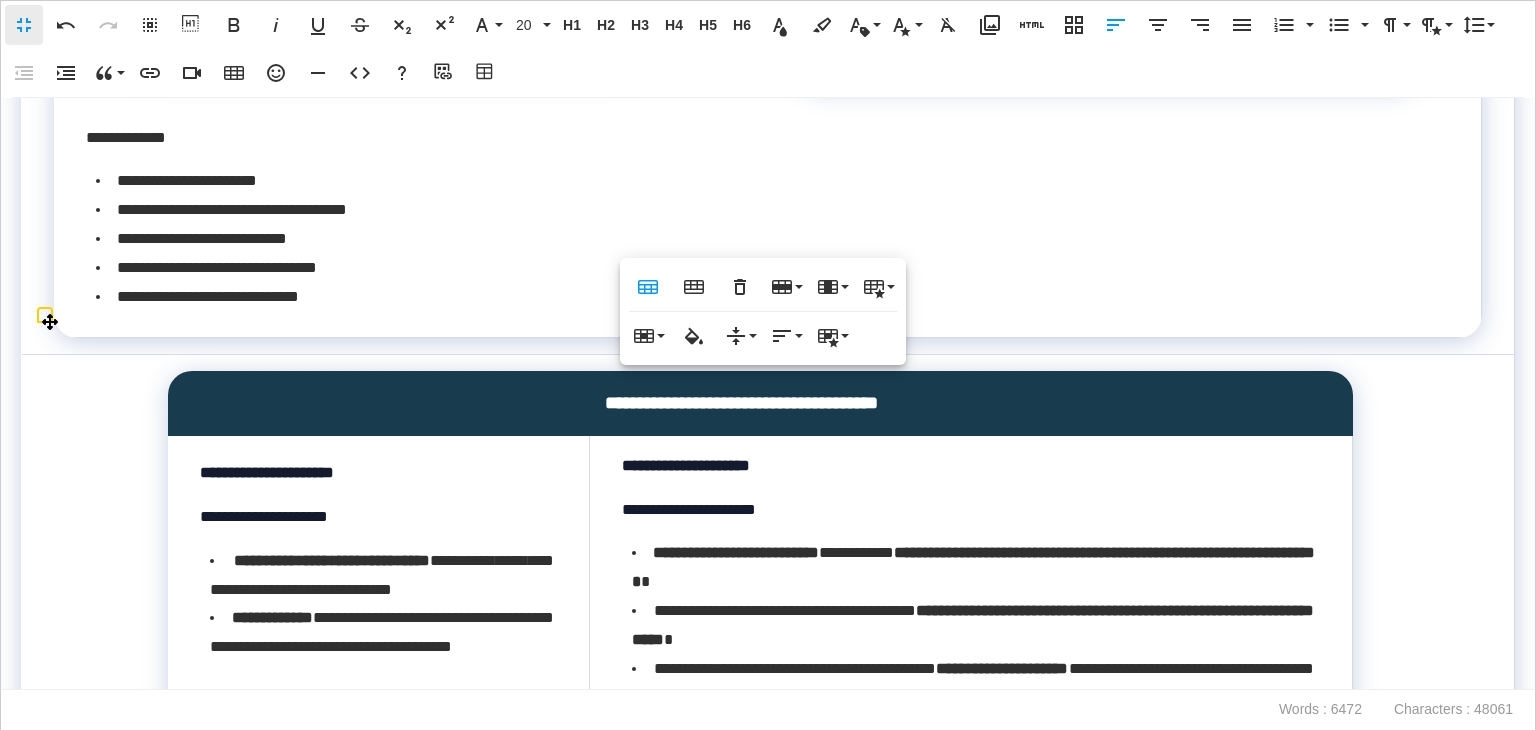 scroll, scrollTop: 15555, scrollLeft: 0, axis: vertical 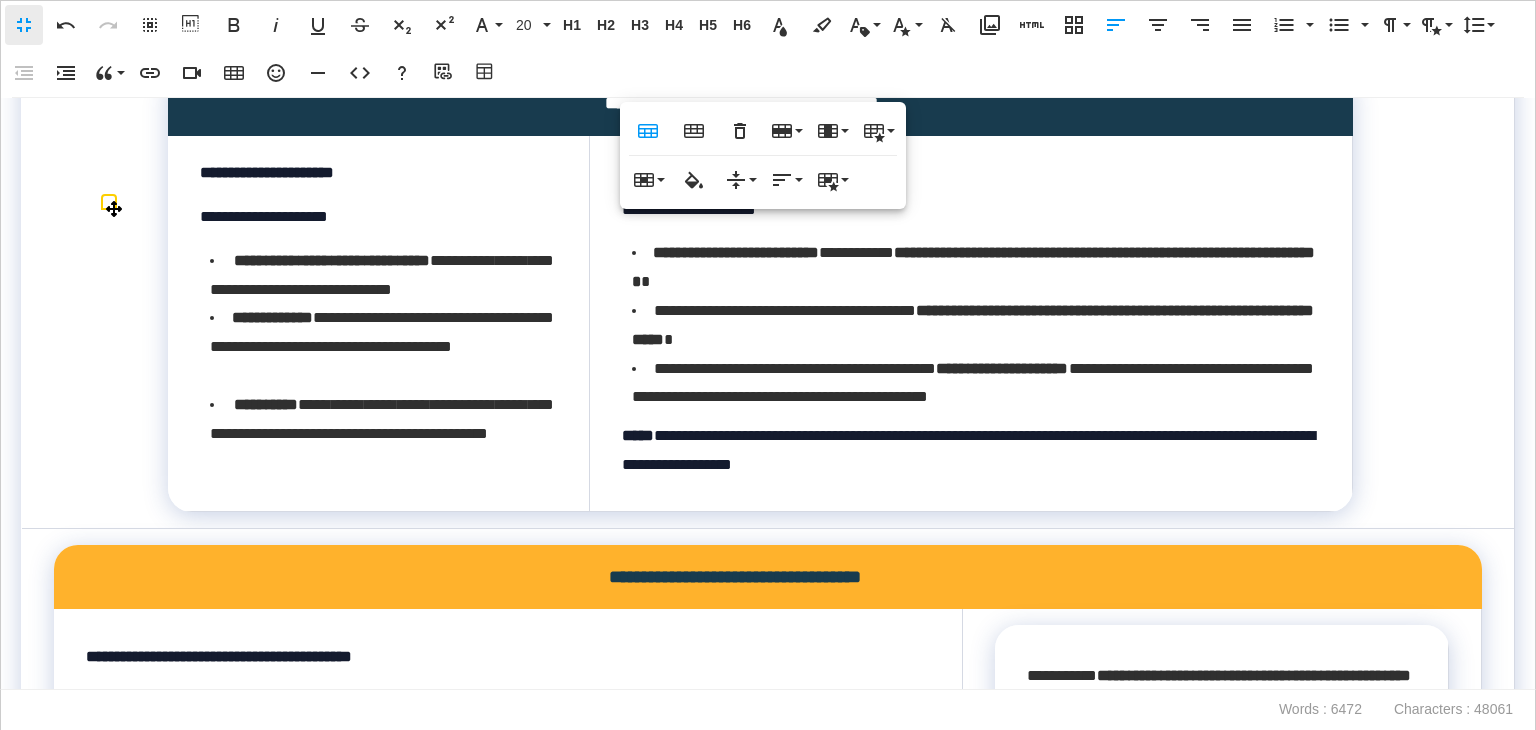 click on "**********" at bounding box center [768, -622] 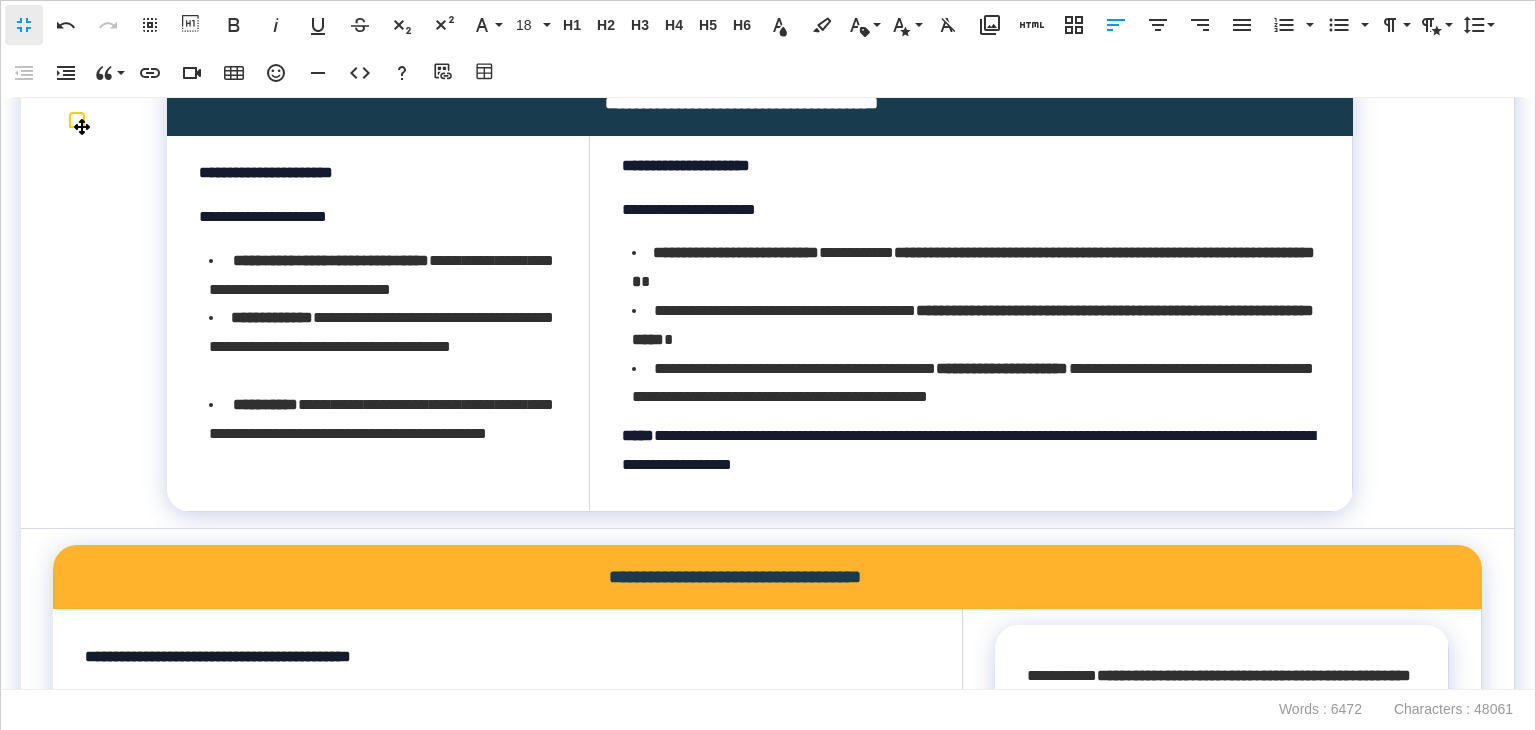 drag, startPoint x: 958, startPoint y: 161, endPoint x: 656, endPoint y: 161, distance: 302 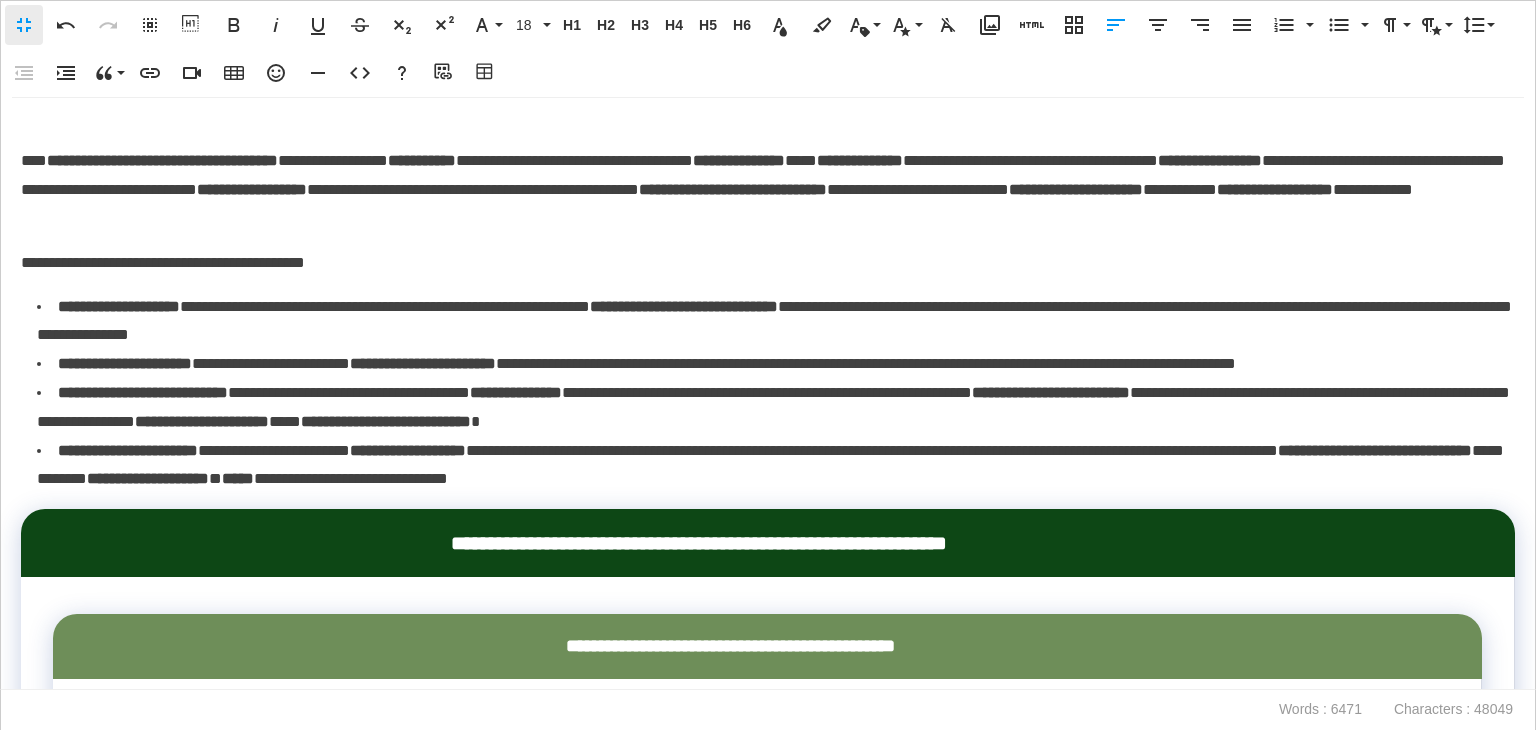 scroll, scrollTop: 18155, scrollLeft: 0, axis: vertical 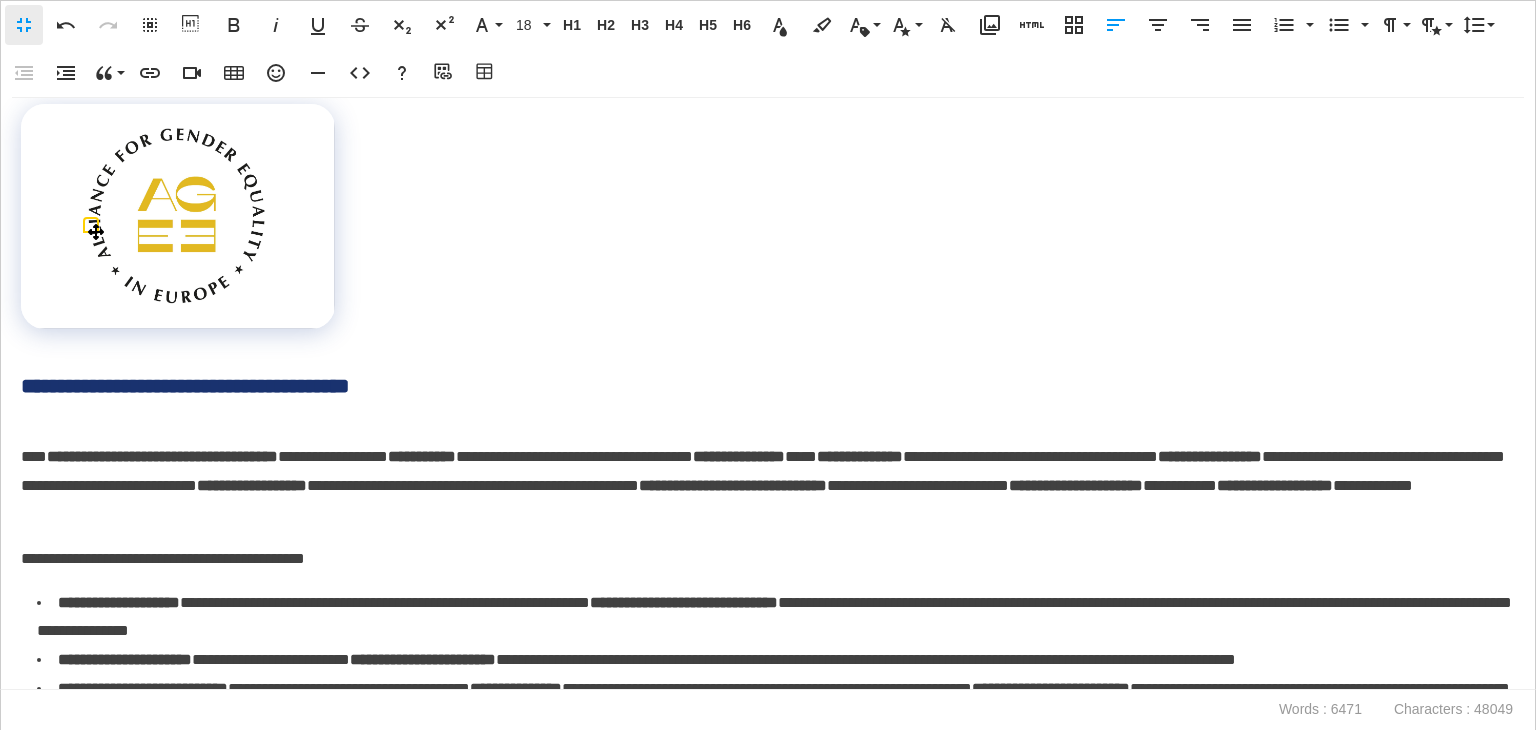 drag, startPoint x: 676, startPoint y: 264, endPoint x: 965, endPoint y: 265, distance: 289.00174 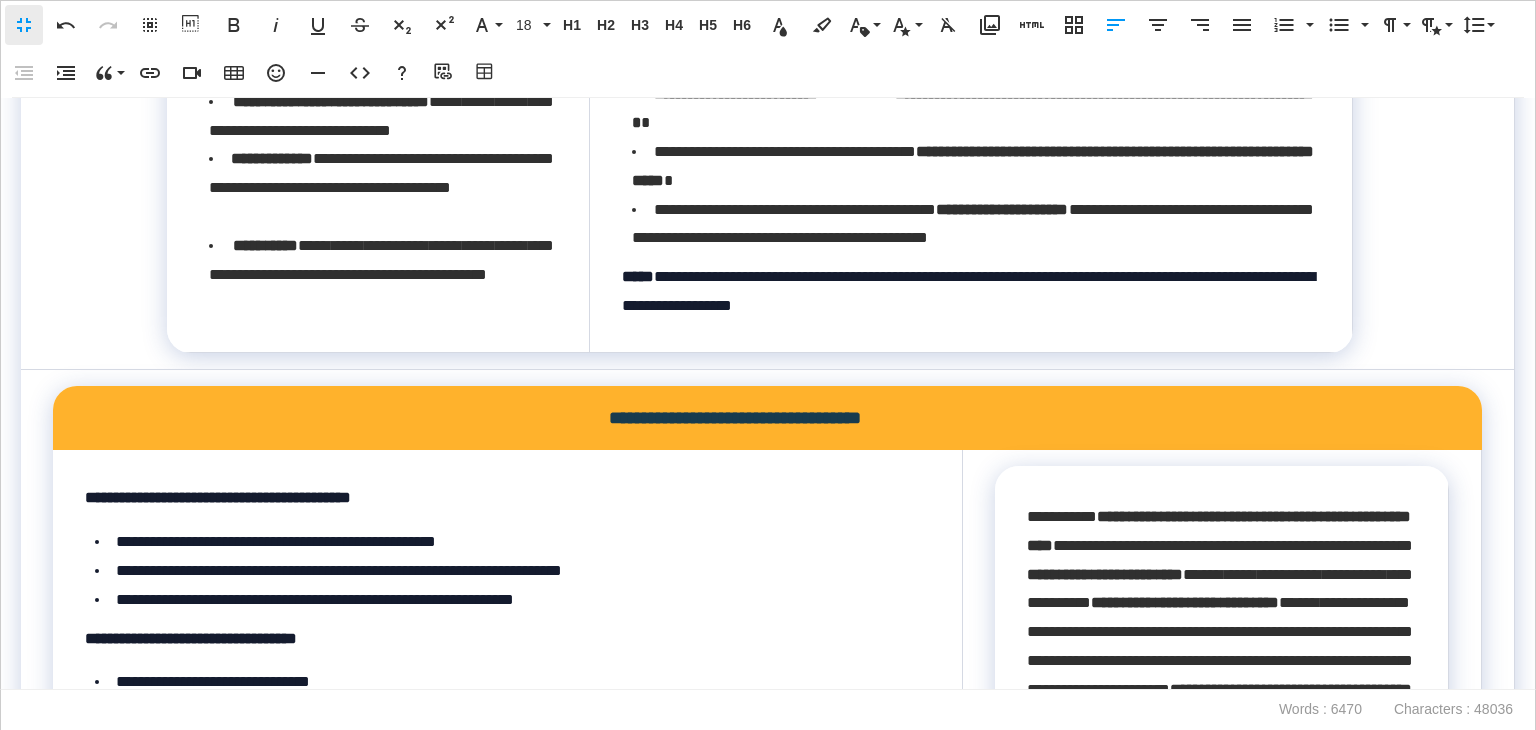 scroll, scrollTop: 15655, scrollLeft: 0, axis: vertical 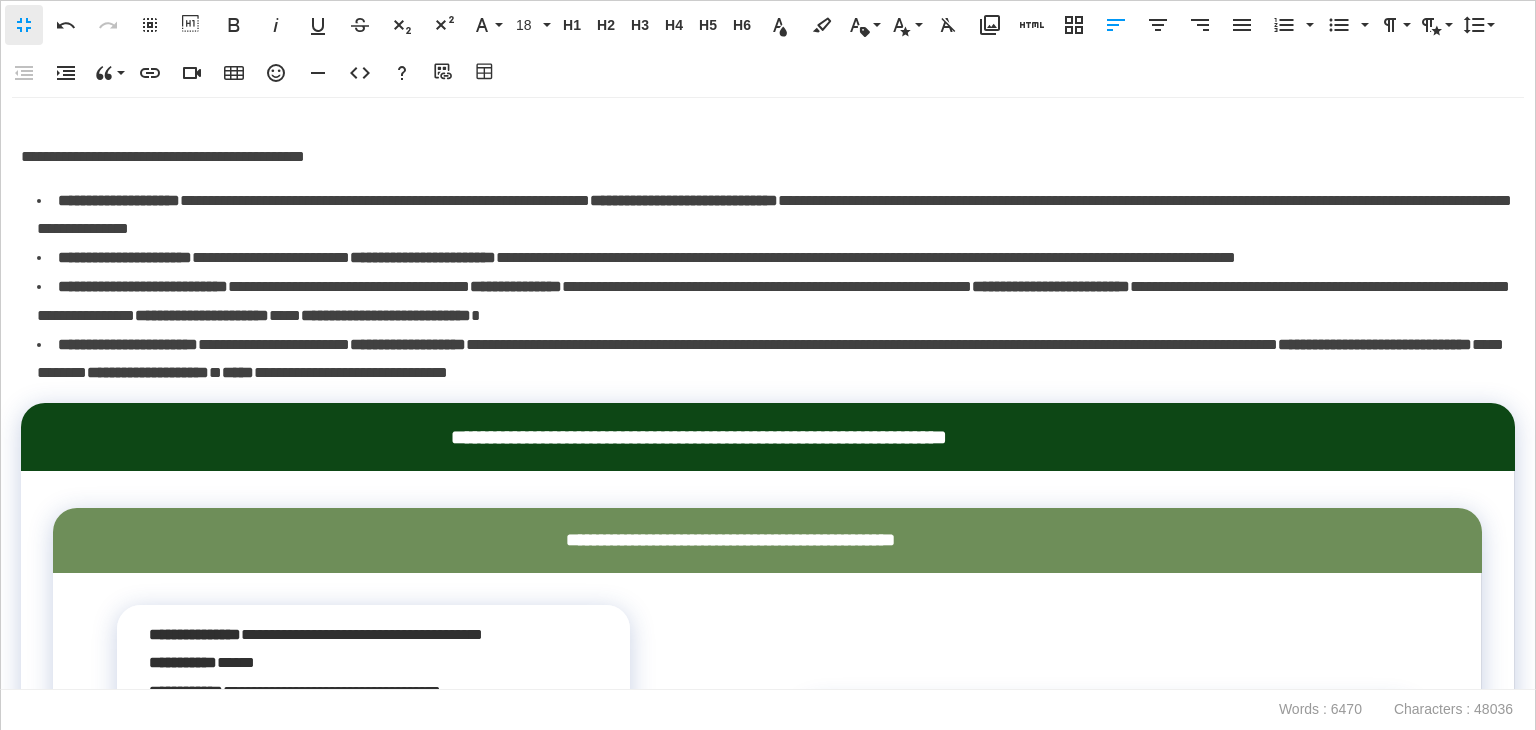 drag, startPoint x: 24, startPoint y: 387, endPoint x: 1024, endPoint y: 475, distance: 1003.86456 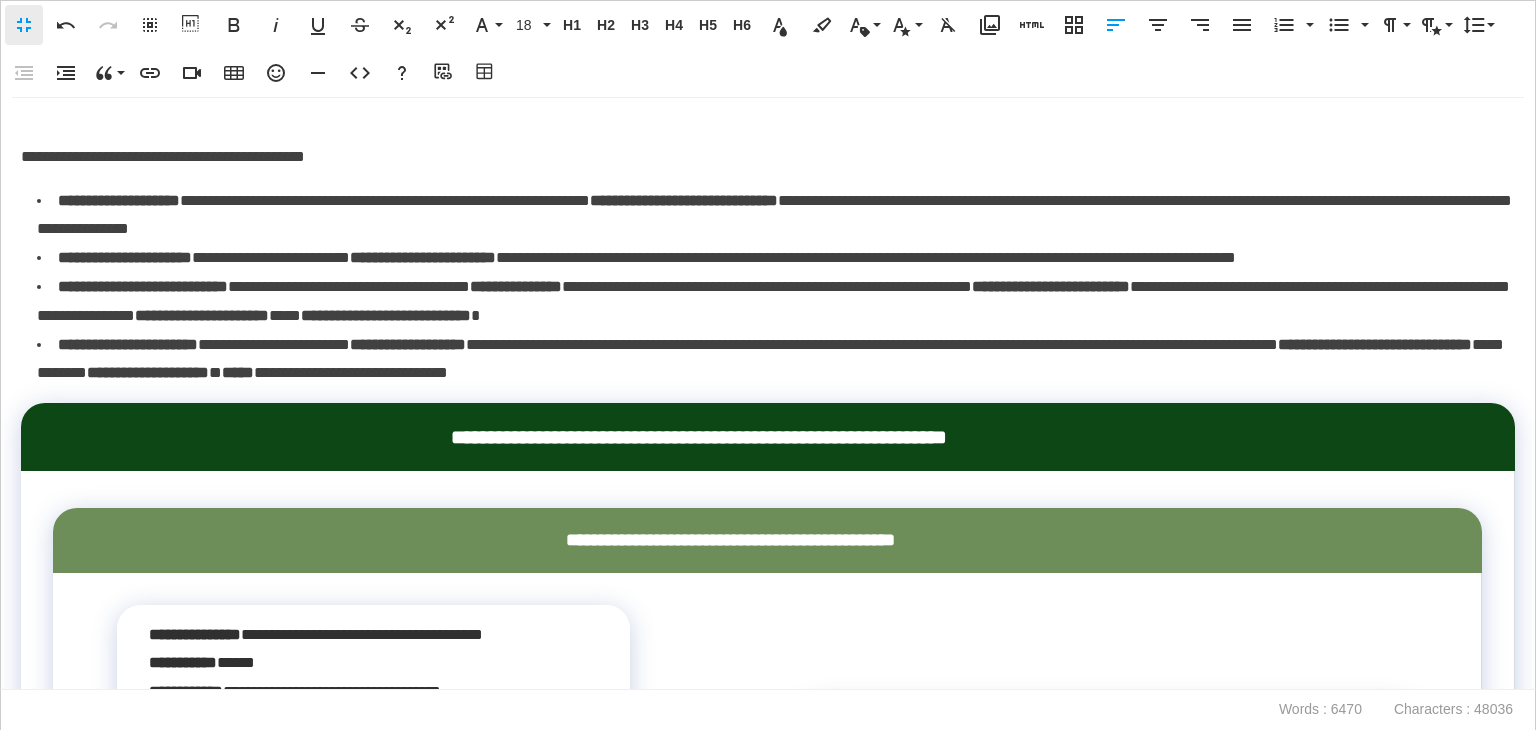 click on "**********" at bounding box center (768, -18162) 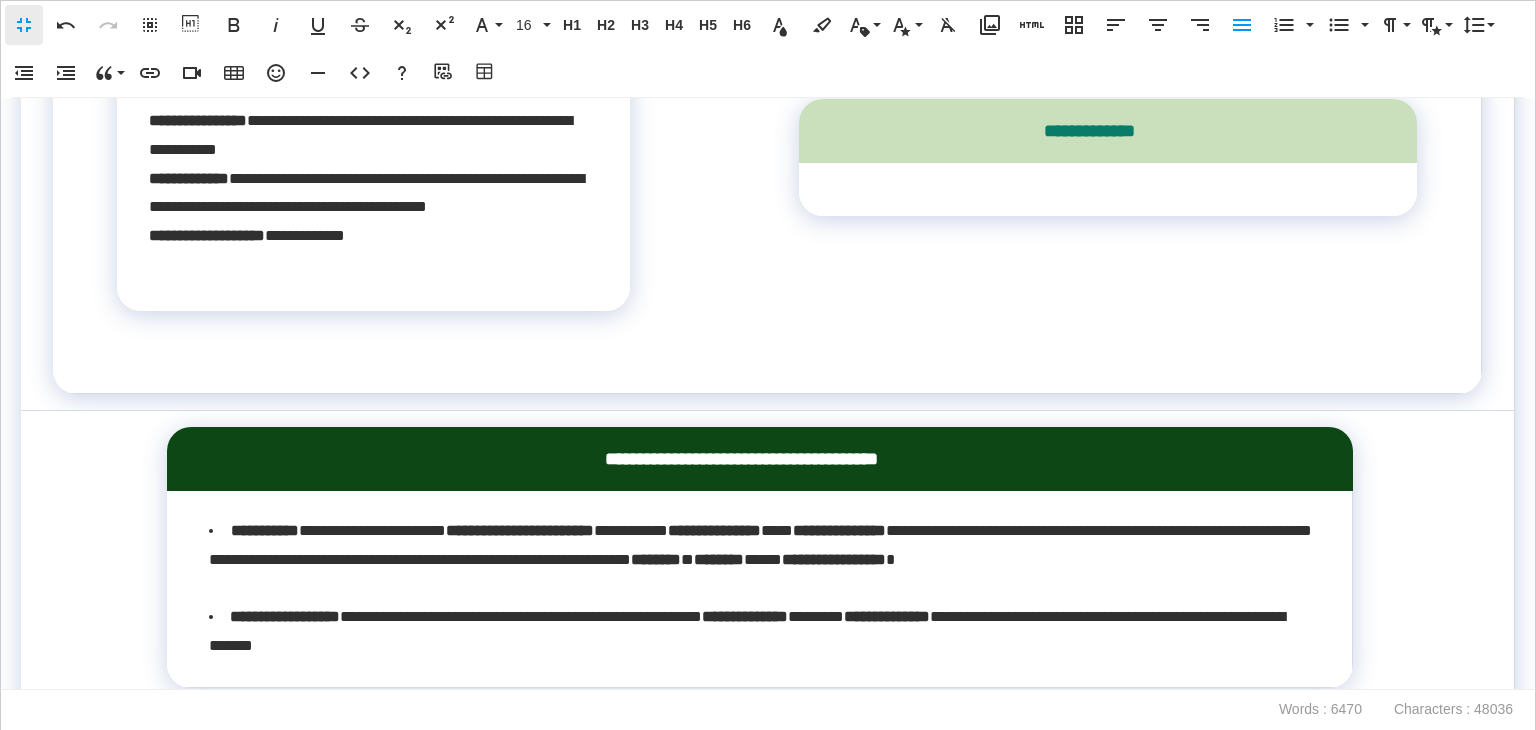 scroll, scrollTop: 19555, scrollLeft: 0, axis: vertical 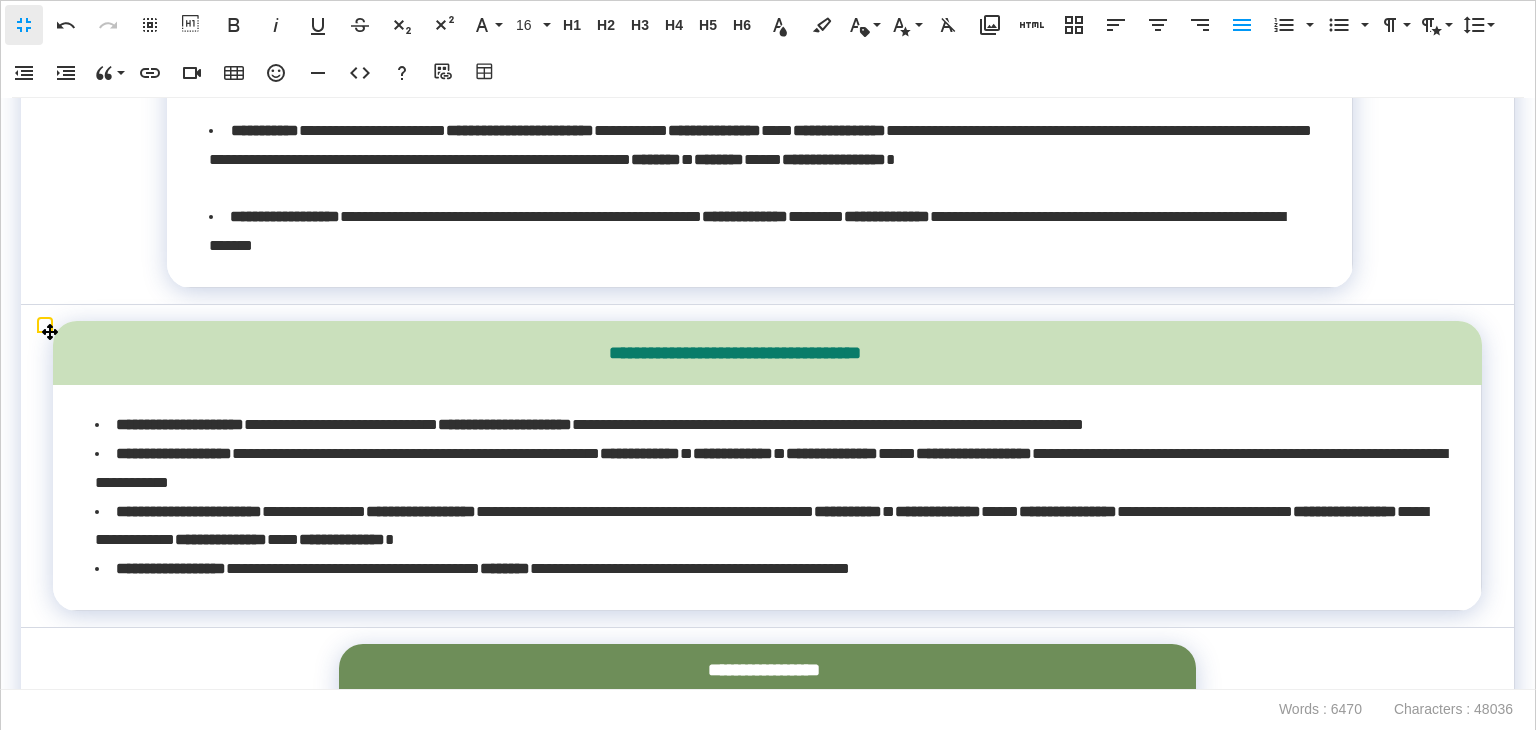 click on "**********" at bounding box center [768, -563] 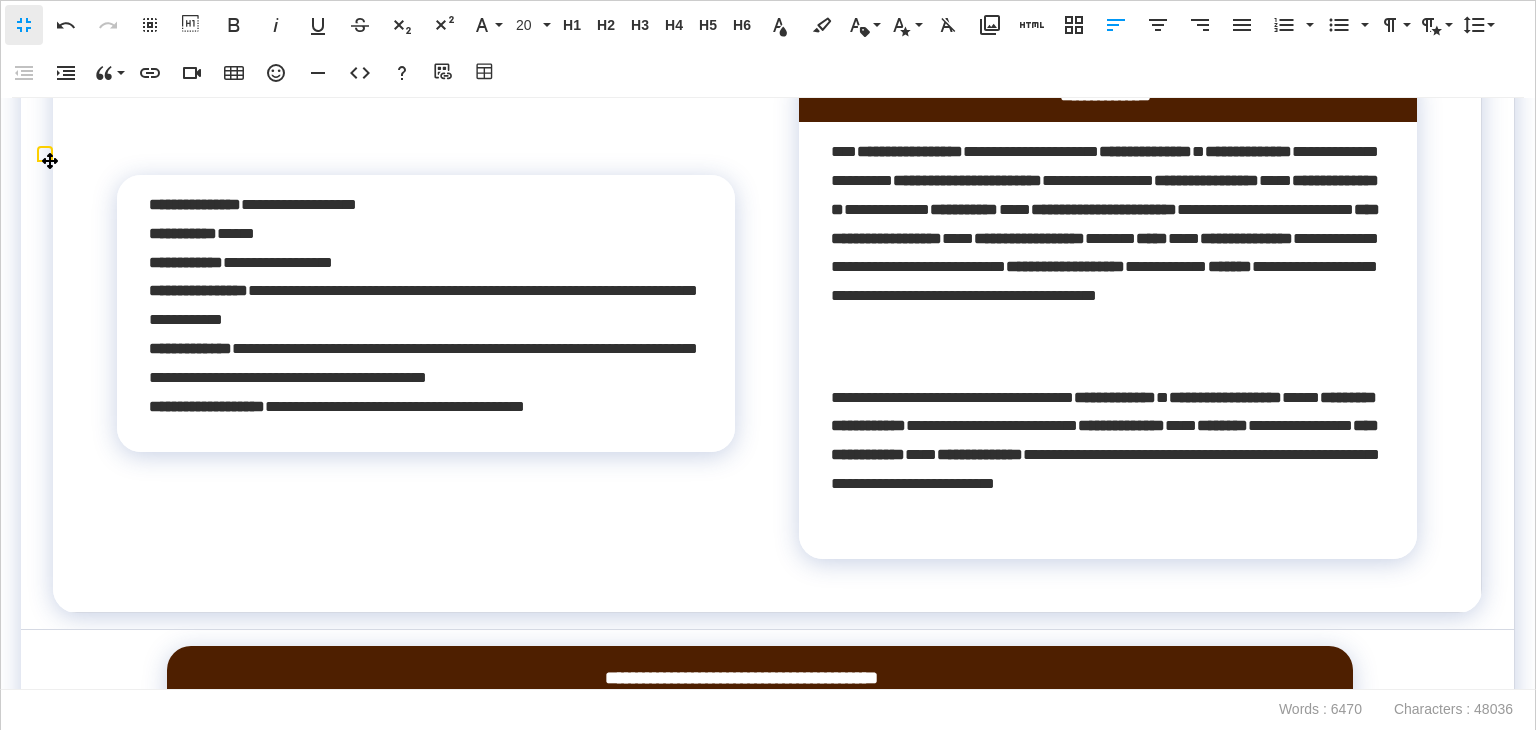 scroll, scrollTop: 10755, scrollLeft: 0, axis: vertical 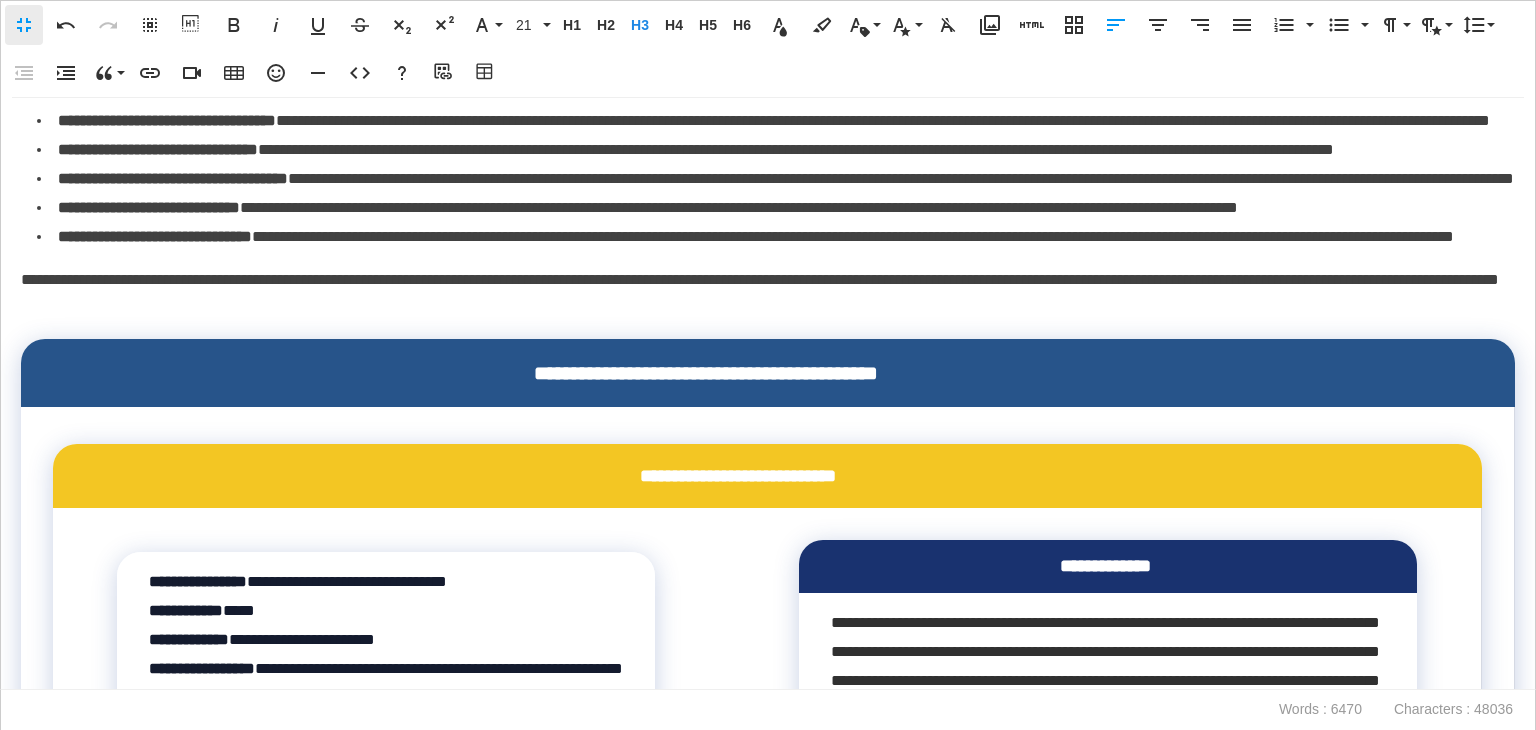 drag, startPoint x: 48, startPoint y: 422, endPoint x: 1293, endPoint y: 255, distance: 1256.1505 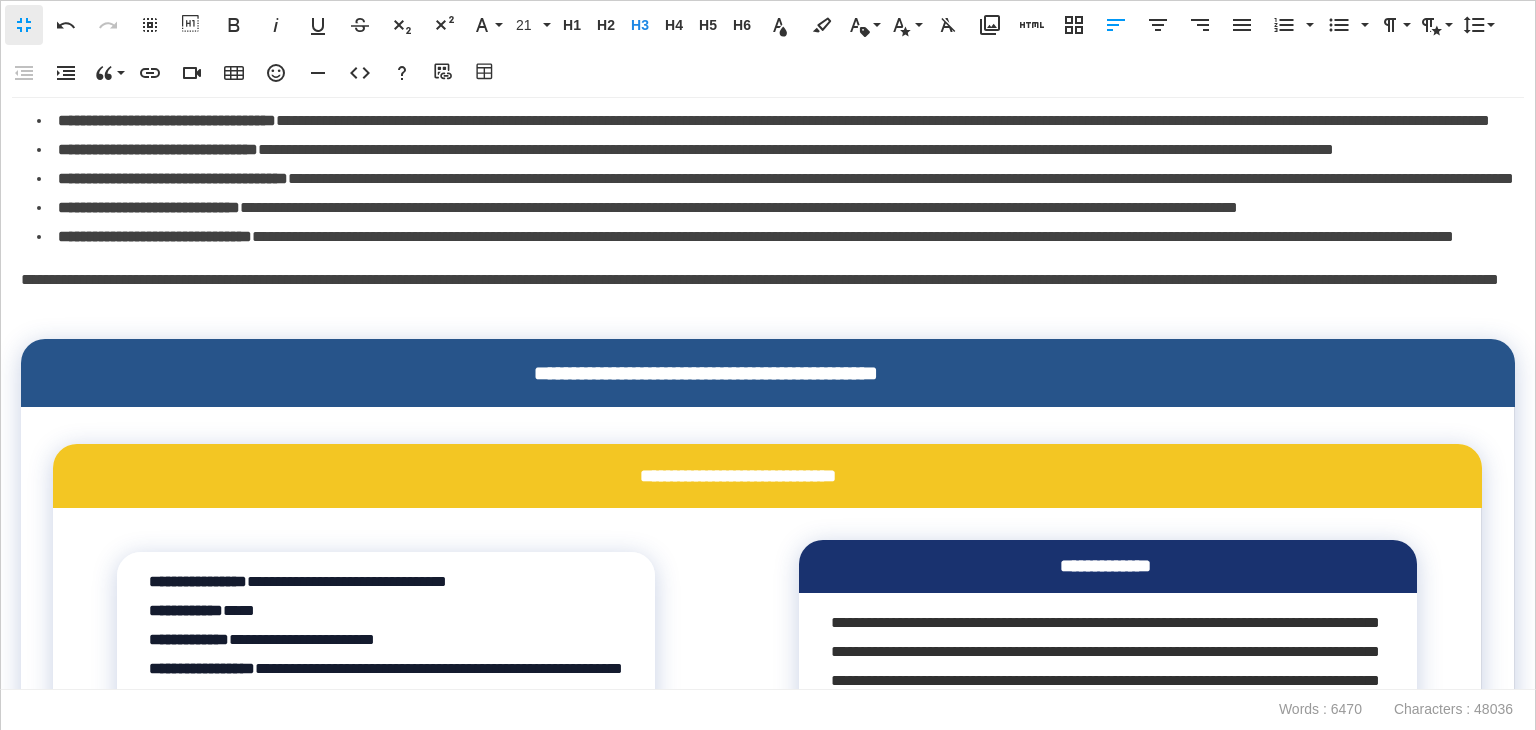 click on "**********" at bounding box center (768, -7321) 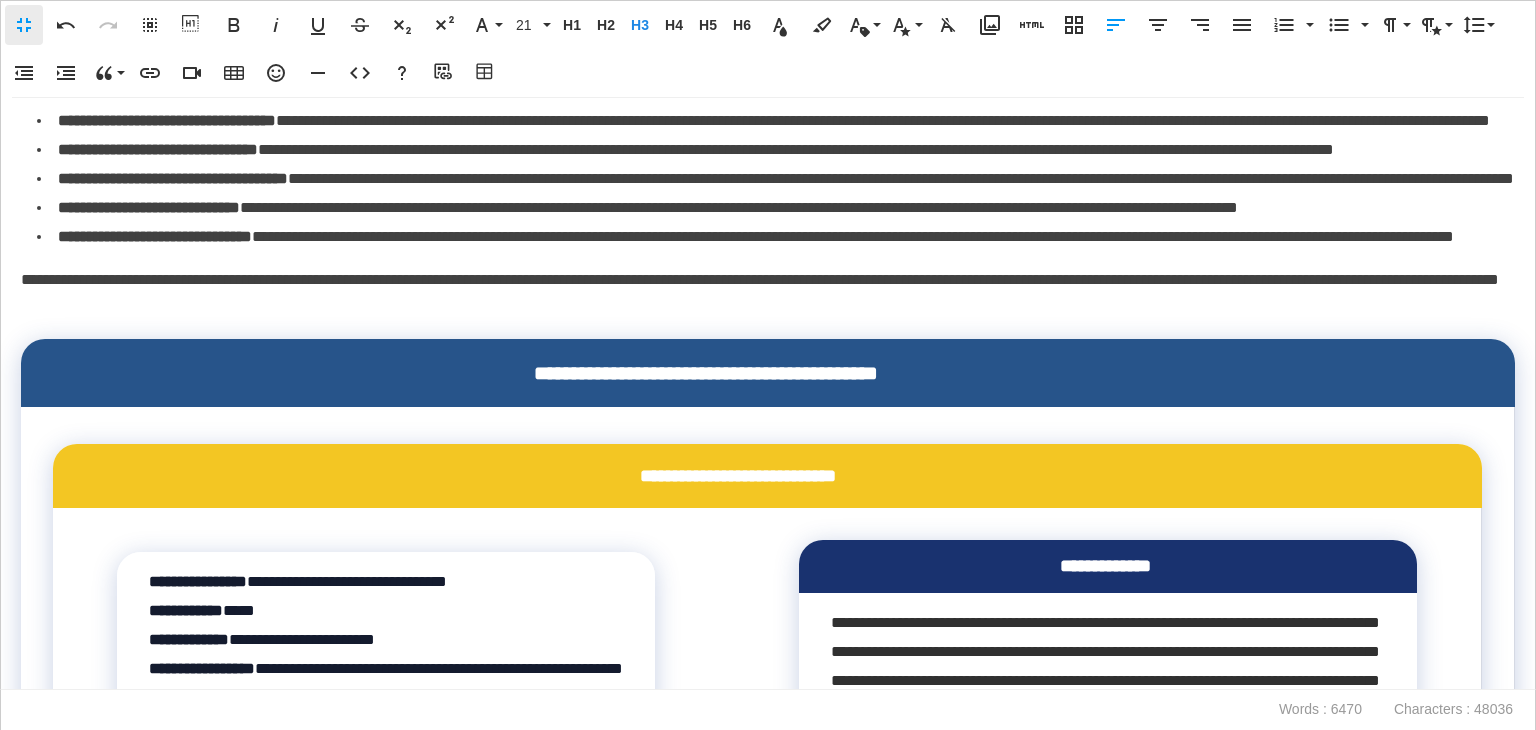 copy on "**********" 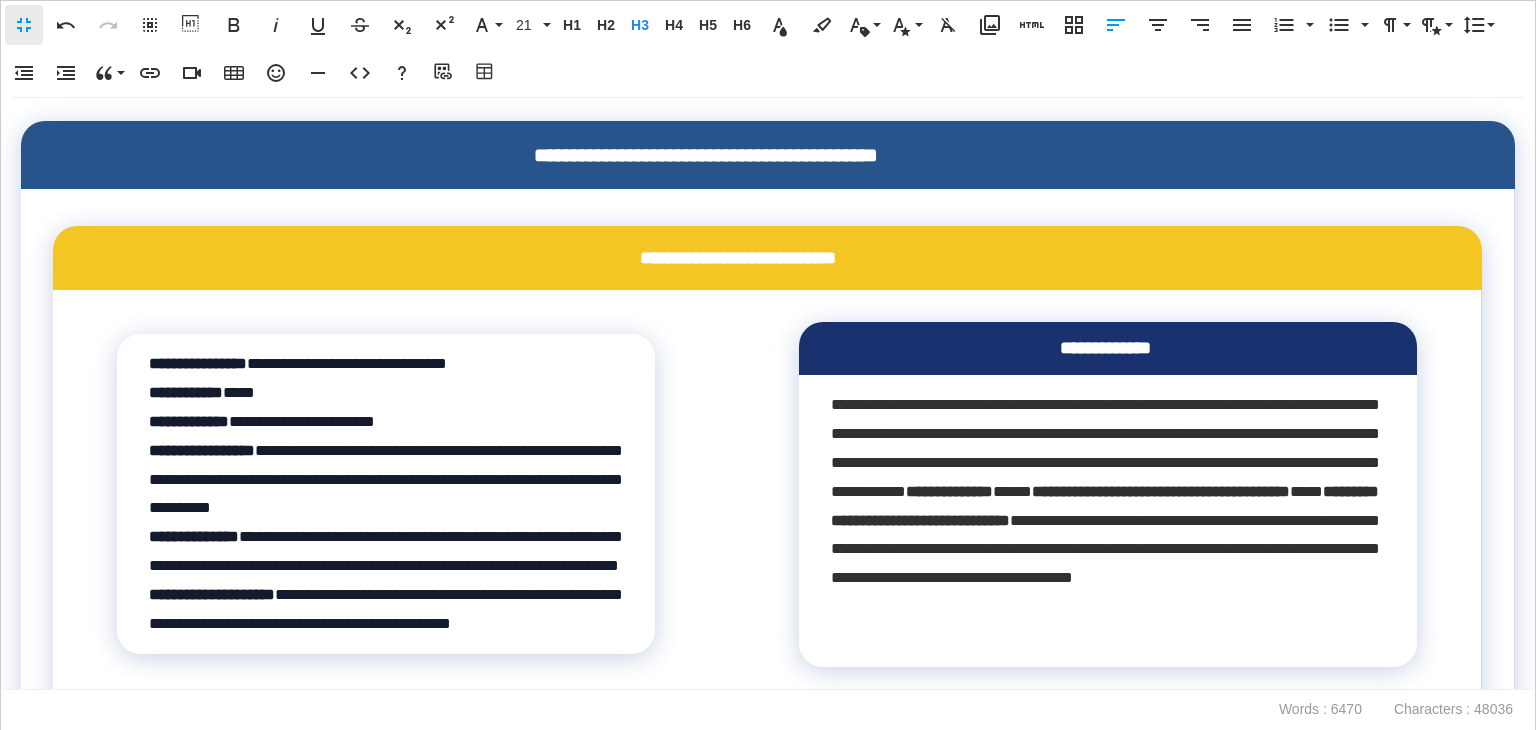 scroll, scrollTop: 14755, scrollLeft: 0, axis: vertical 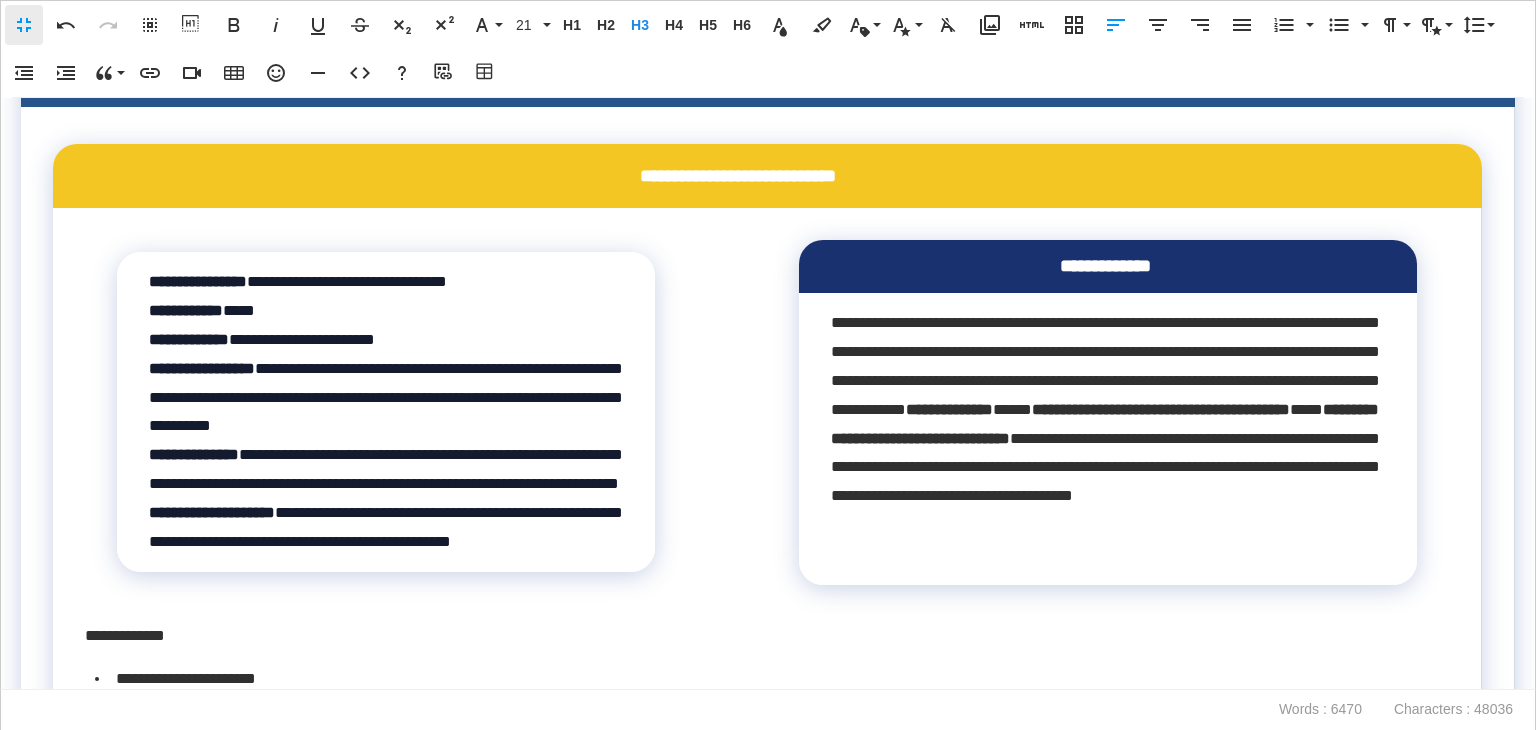 click on "**********" at bounding box center (763, -310) 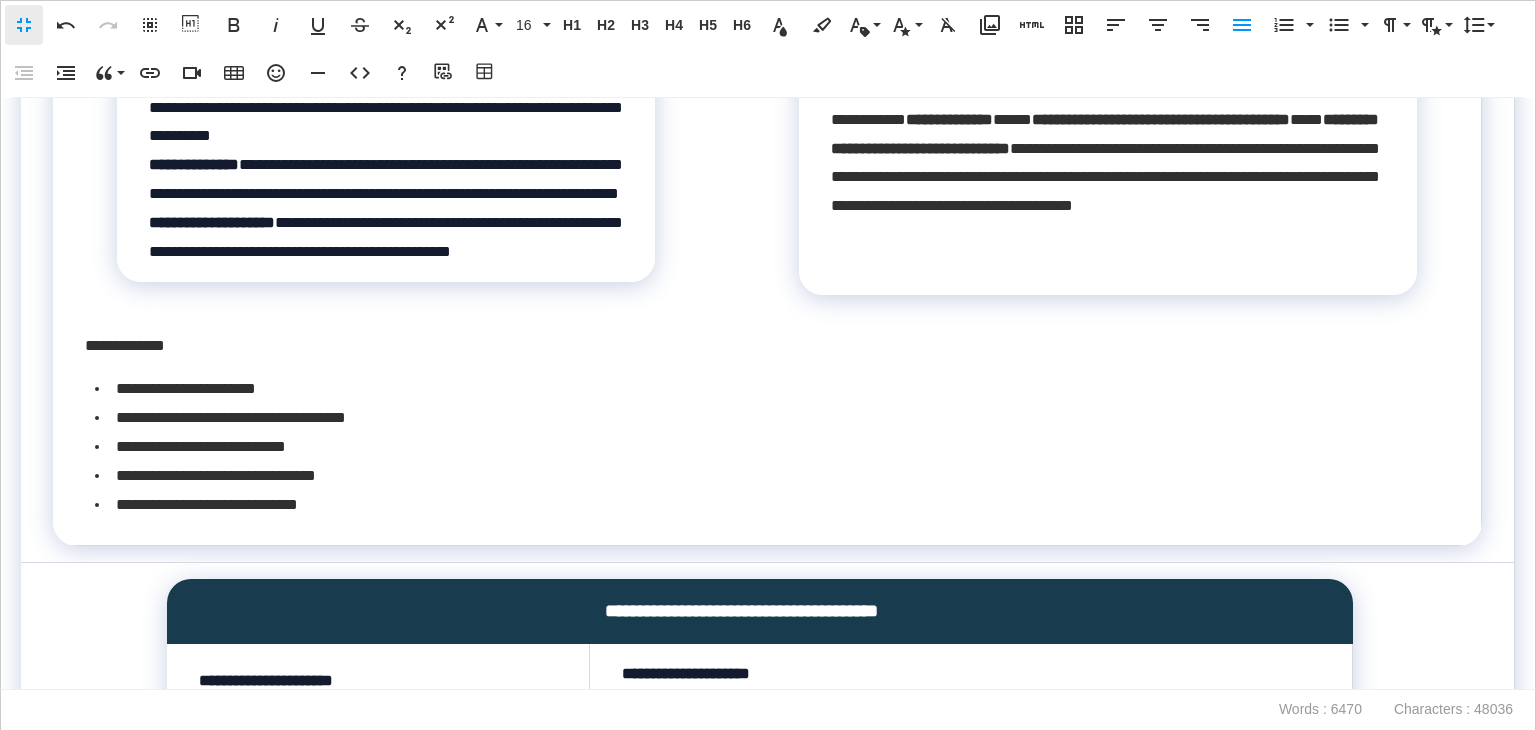 scroll, scrollTop: 15055, scrollLeft: 0, axis: vertical 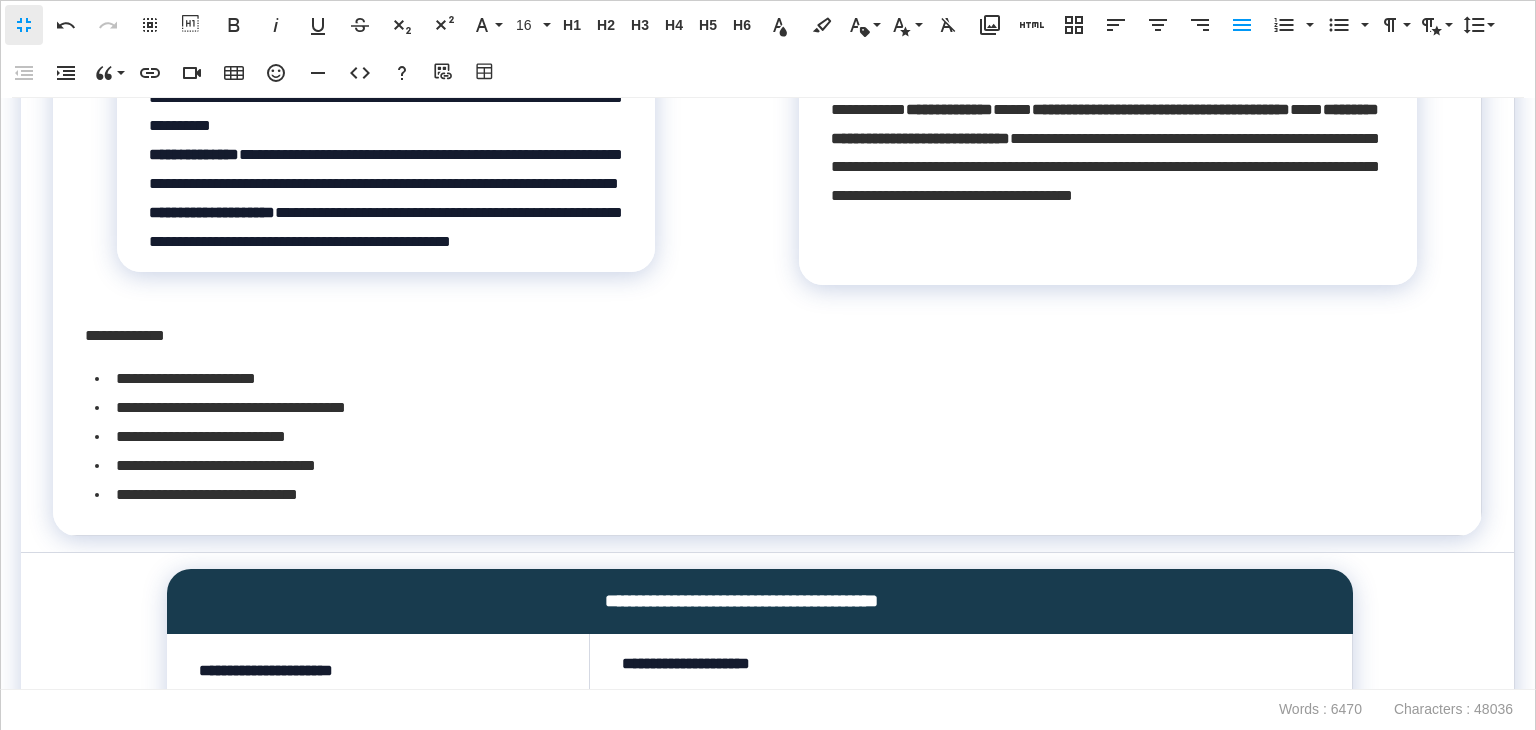 drag, startPoint x: 20, startPoint y: 288, endPoint x: 324, endPoint y: 496, distance: 368.34766 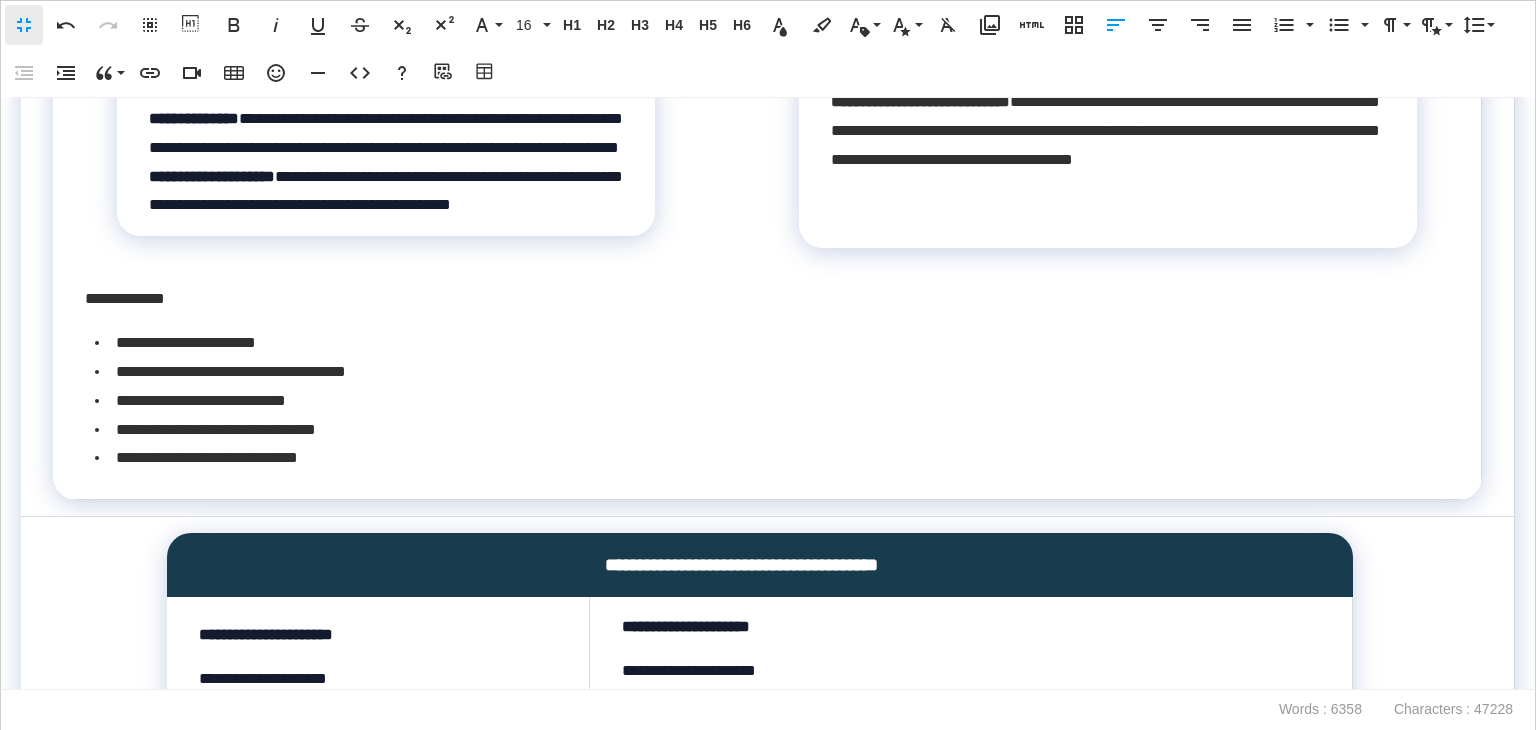 click on "**********" at bounding box center [768, 394] 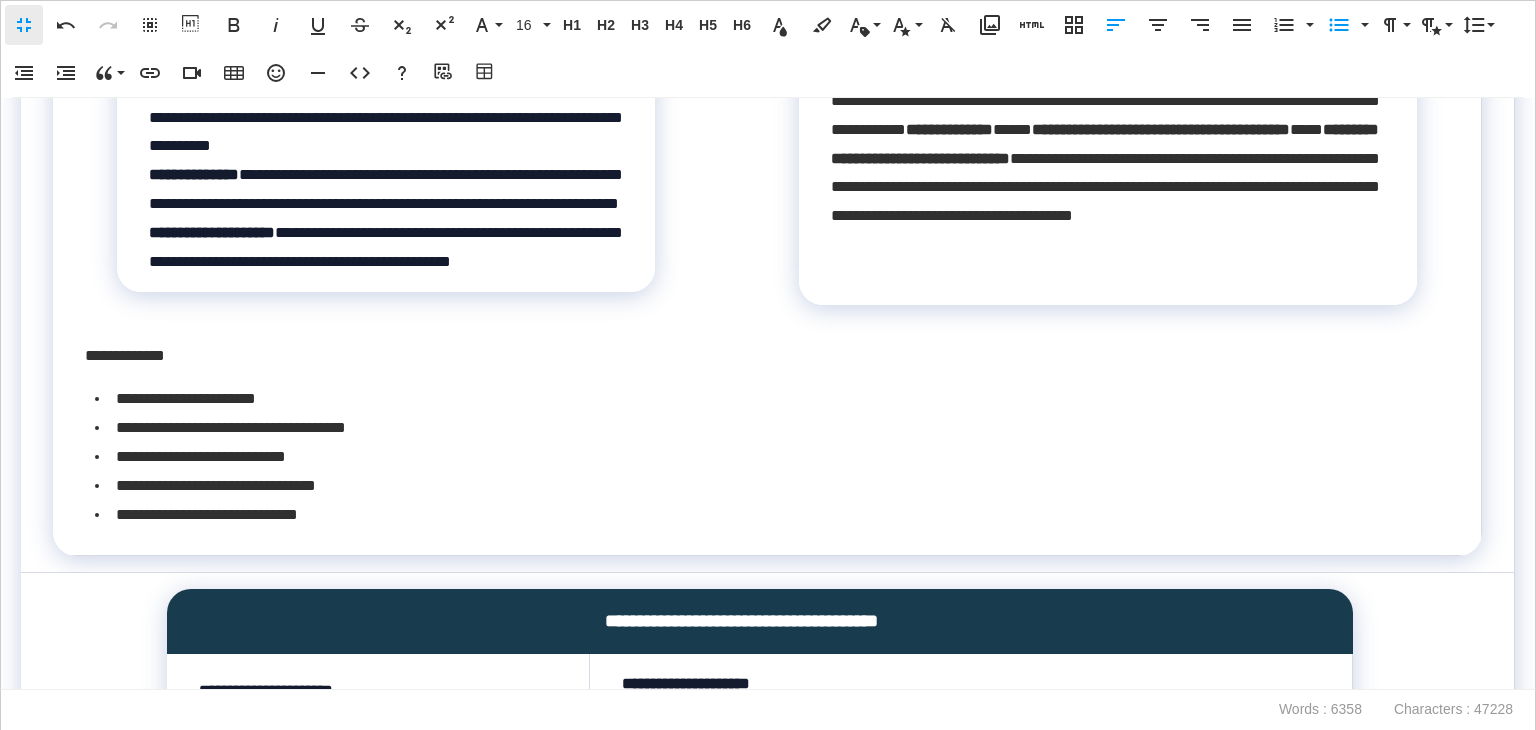 scroll, scrollTop: 14755, scrollLeft: 0, axis: vertical 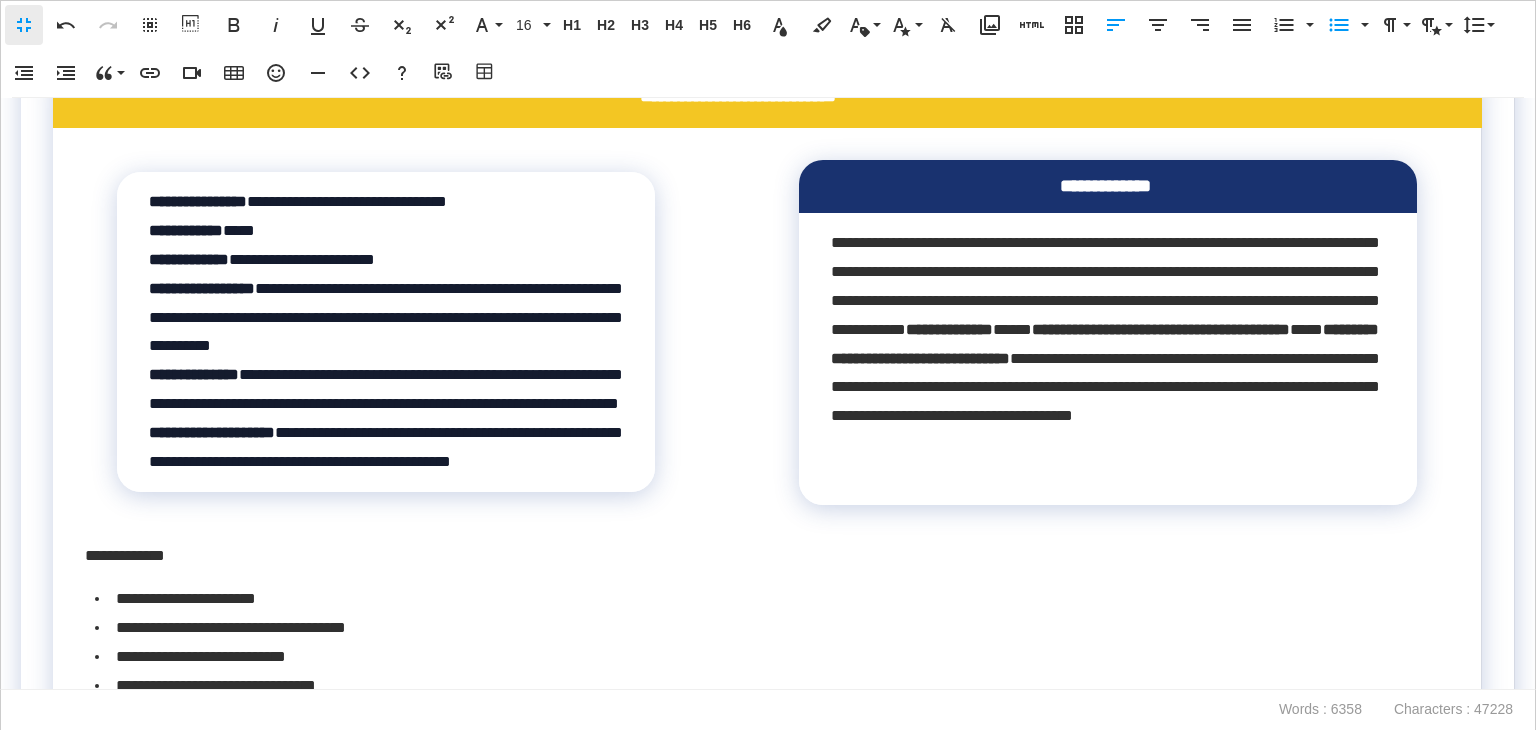 click on "**********" at bounding box center (763, -242) 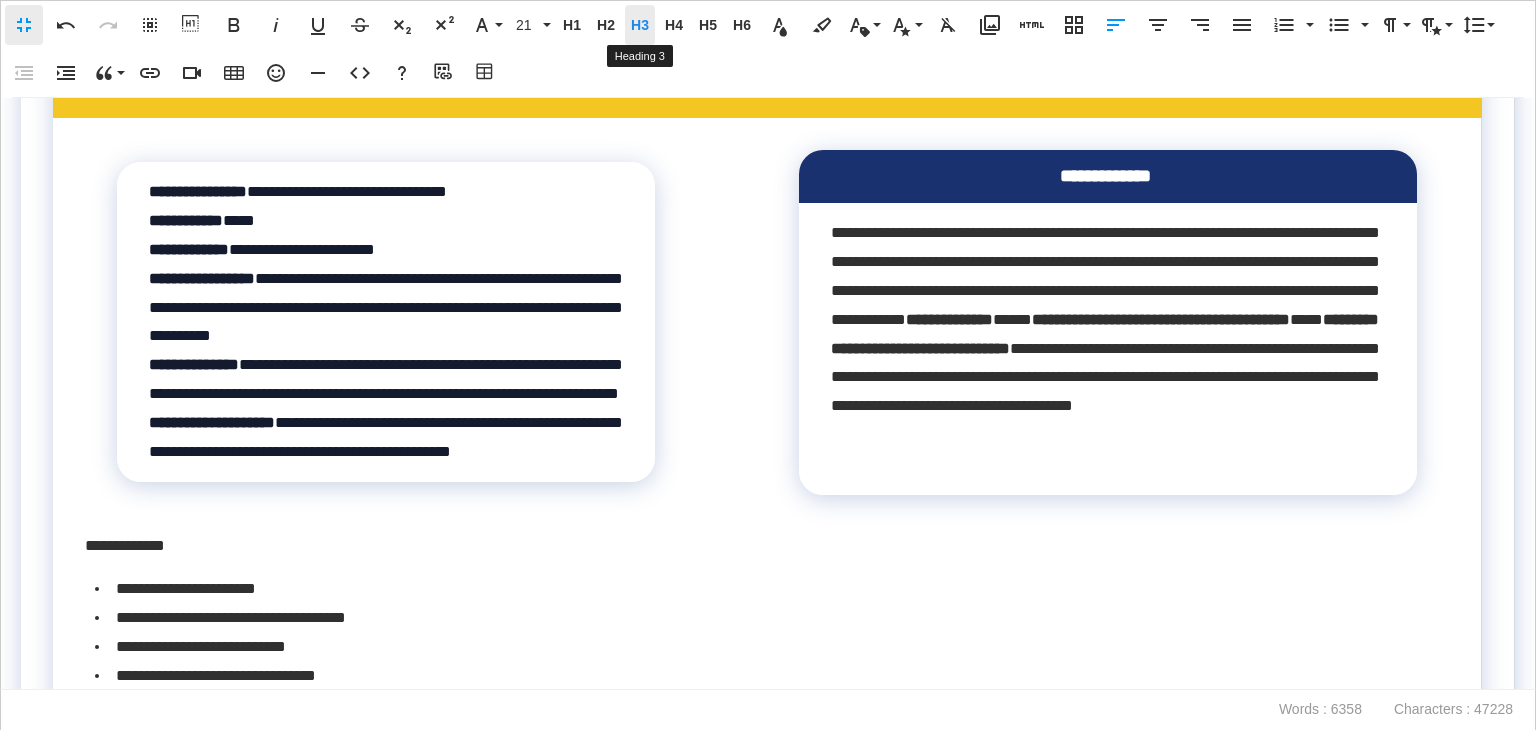 click on "H3" at bounding box center [640, 25] 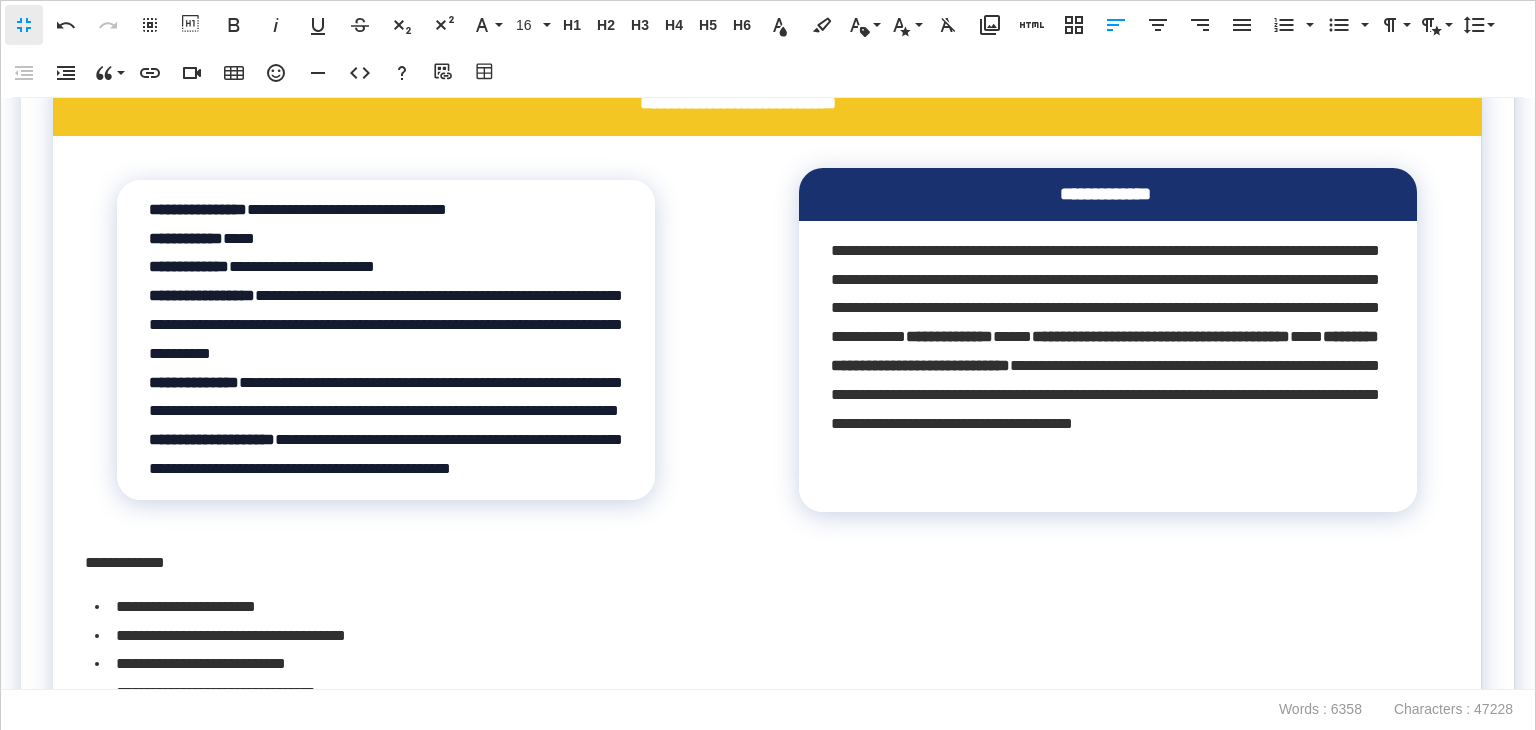 drag, startPoint x: 392, startPoint y: 380, endPoint x: 0, endPoint y: 377, distance: 392.01147 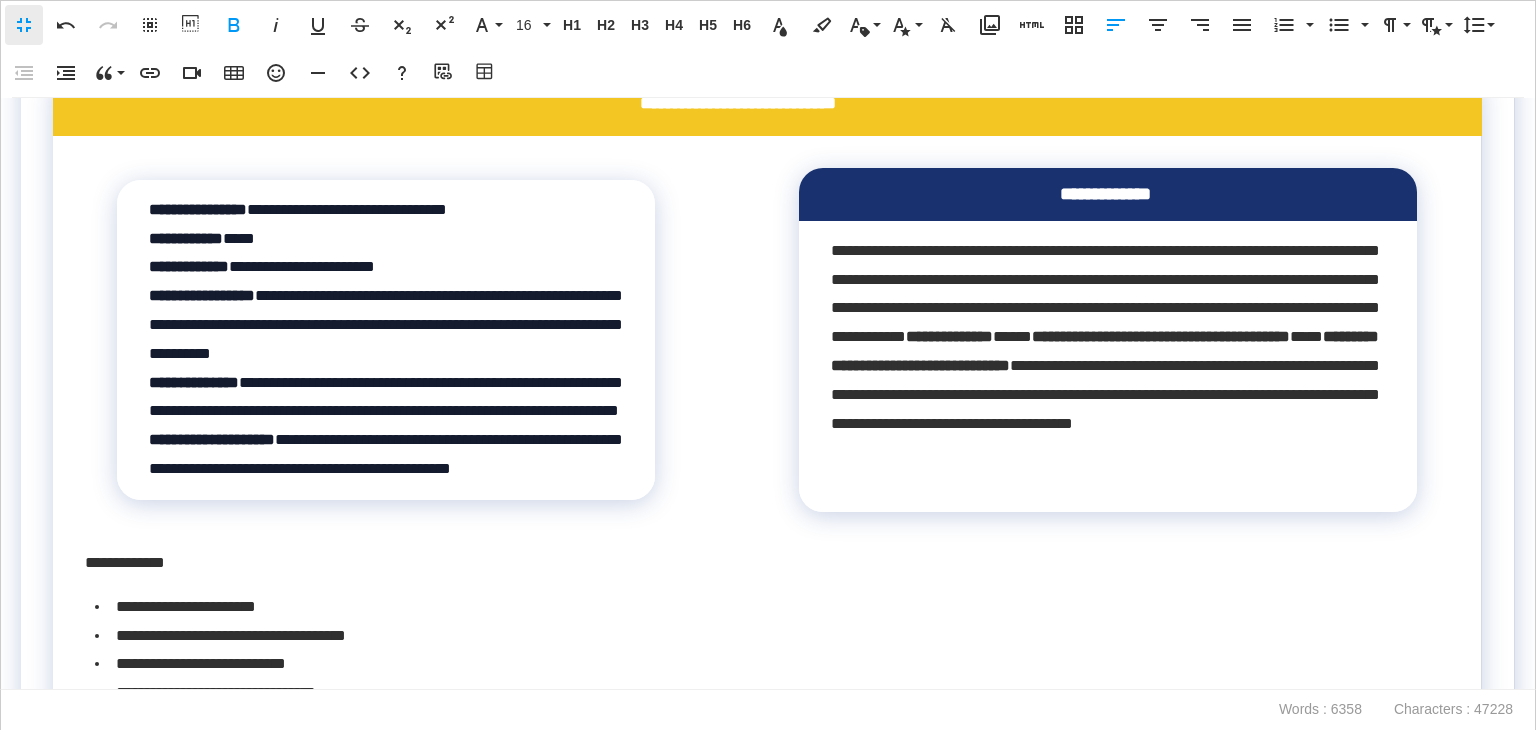 click on "**********" at bounding box center [763, -324] 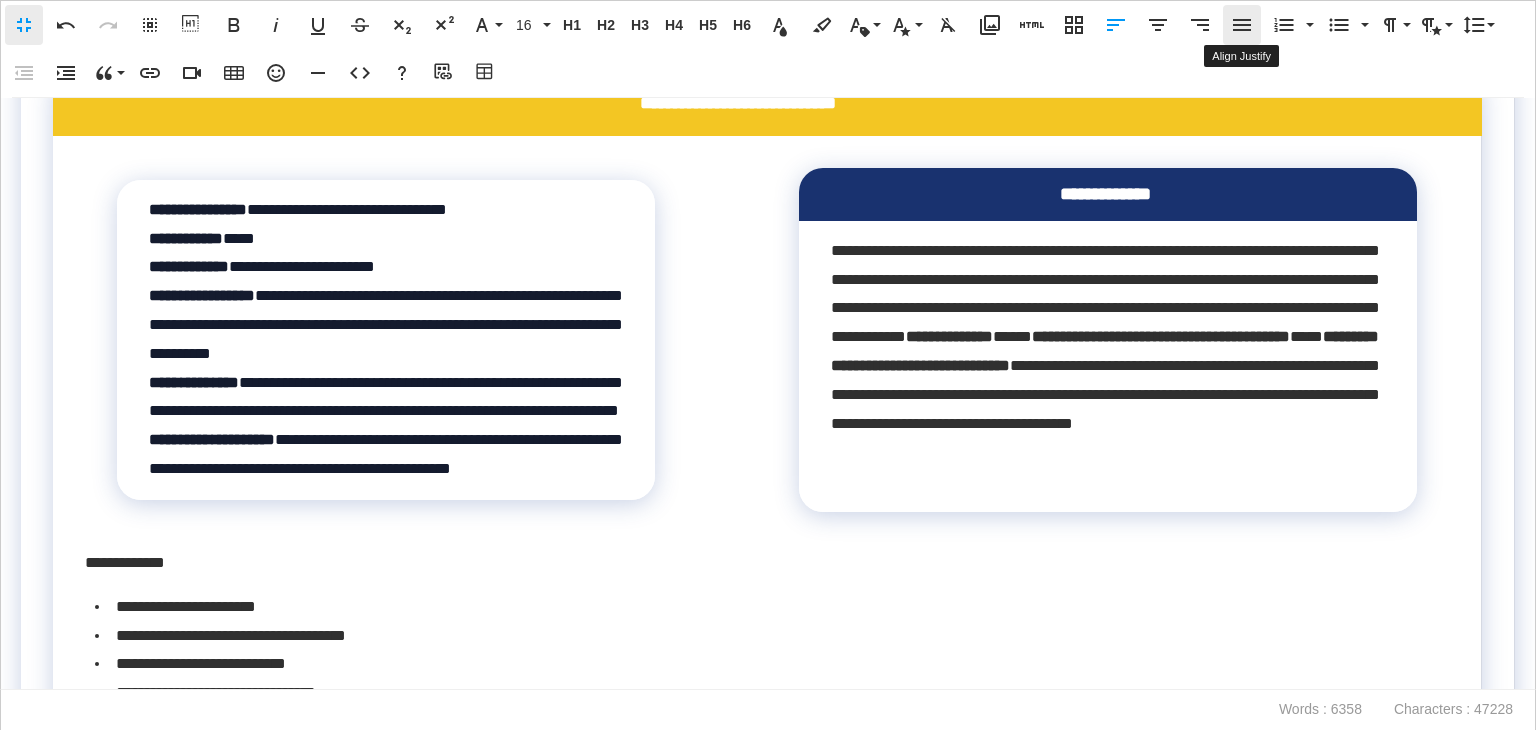 click 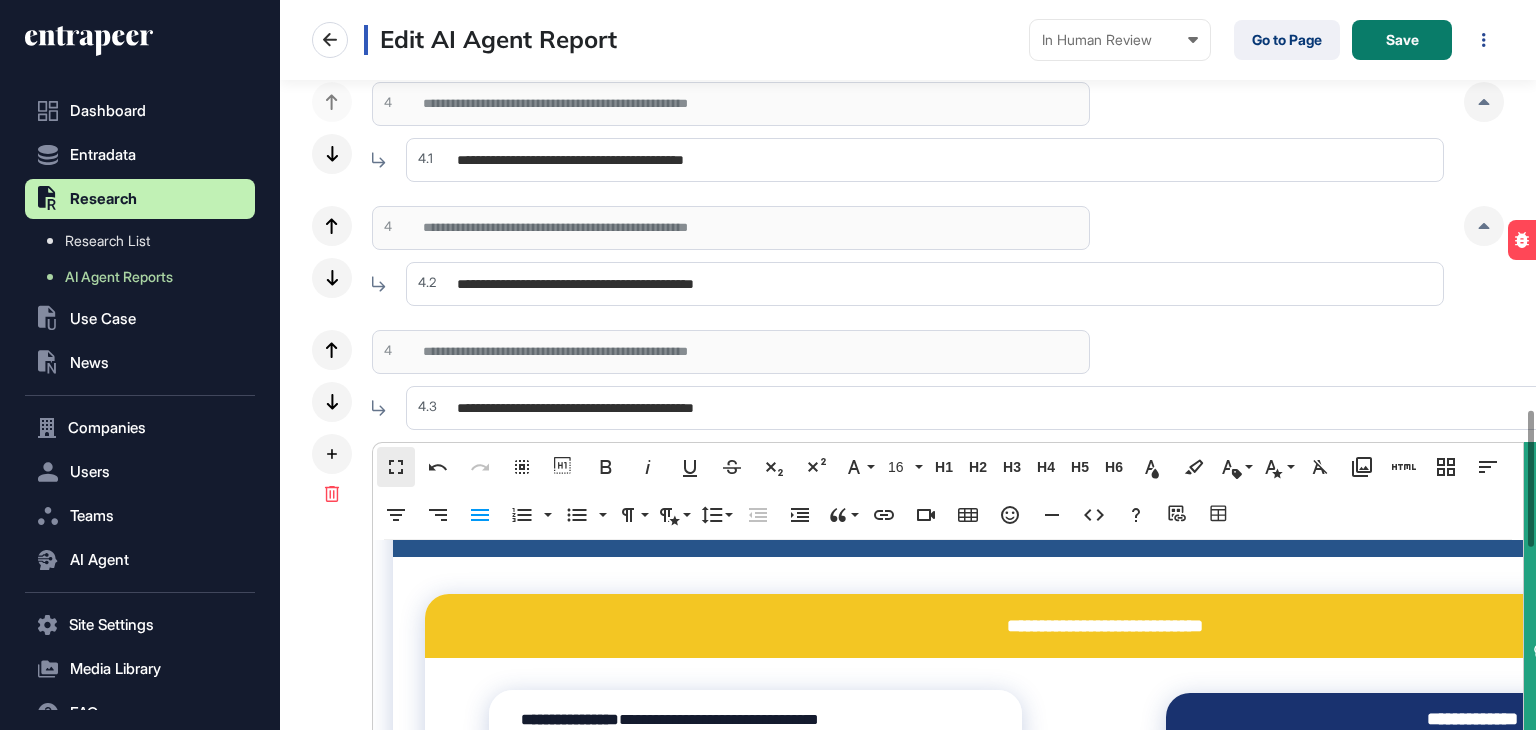 scroll, scrollTop: 0, scrollLeft: 0, axis: both 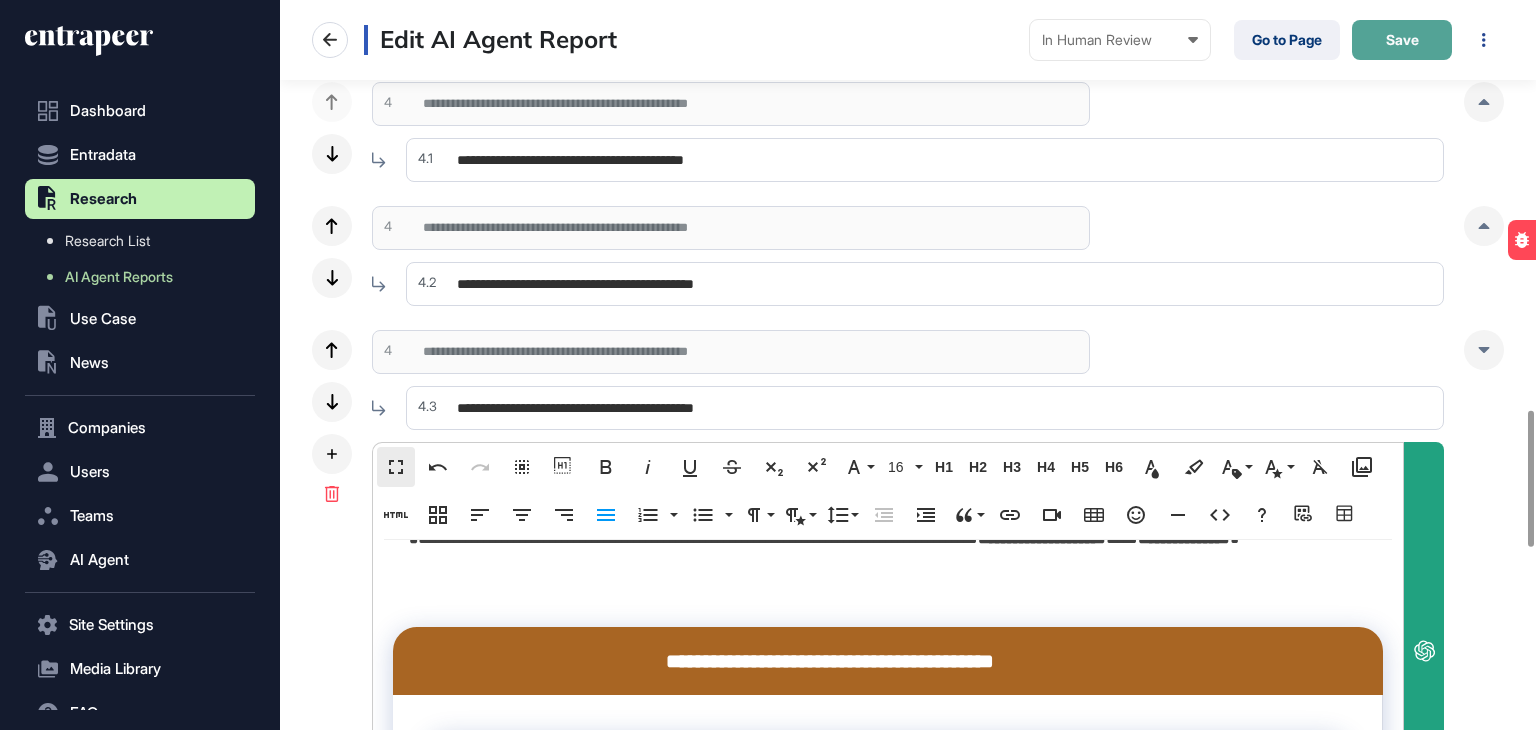 click on "Save" 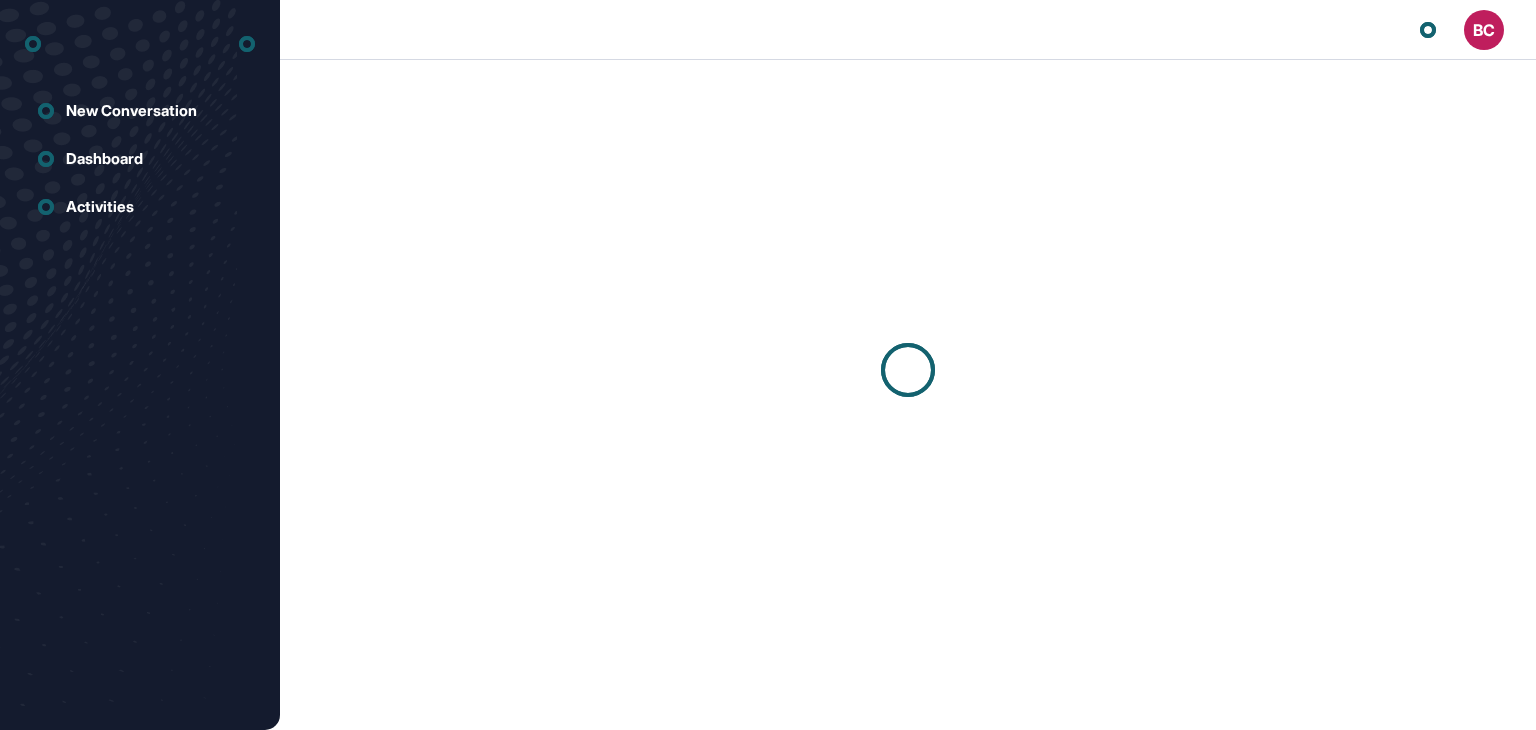 scroll, scrollTop: 0, scrollLeft: 0, axis: both 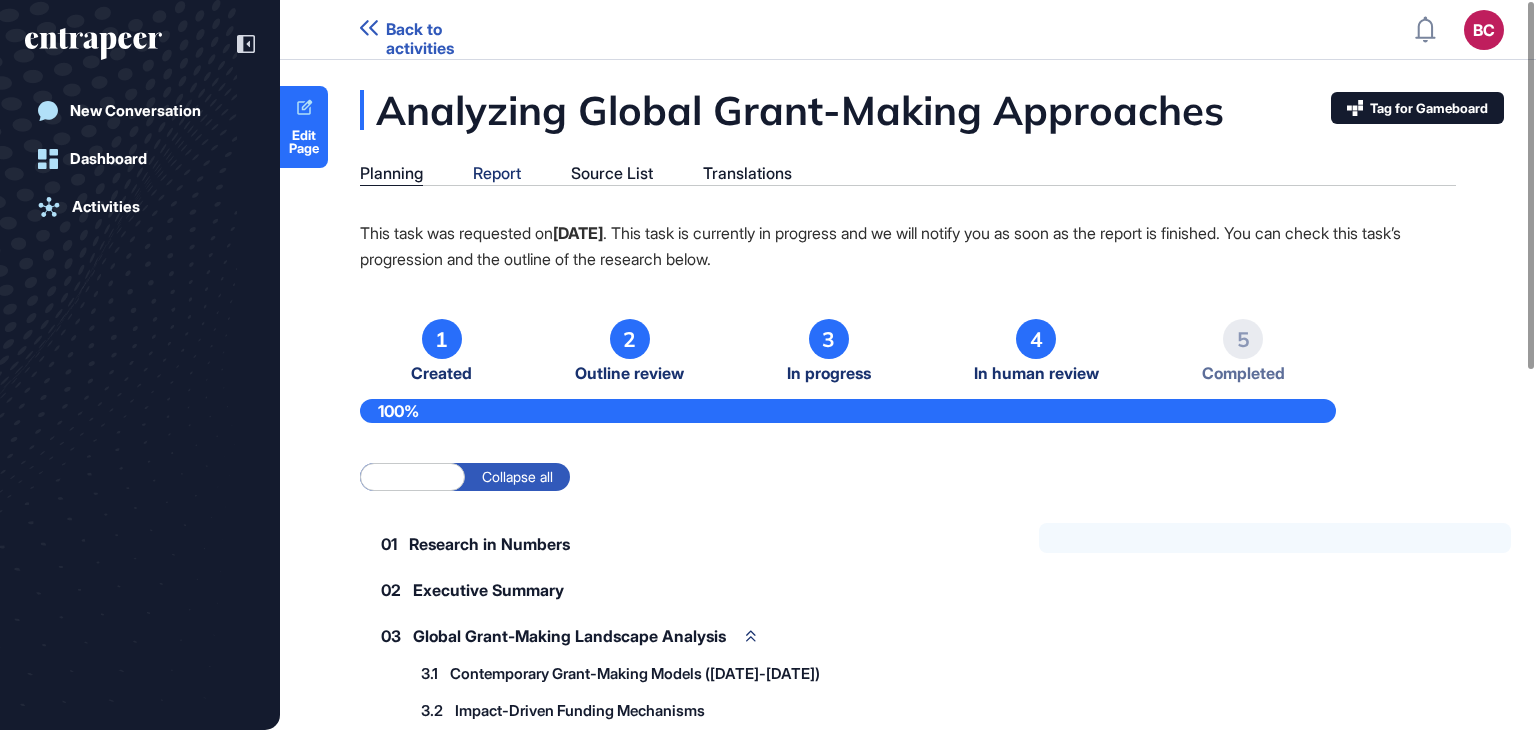 click on "Report" at bounding box center (497, 173) 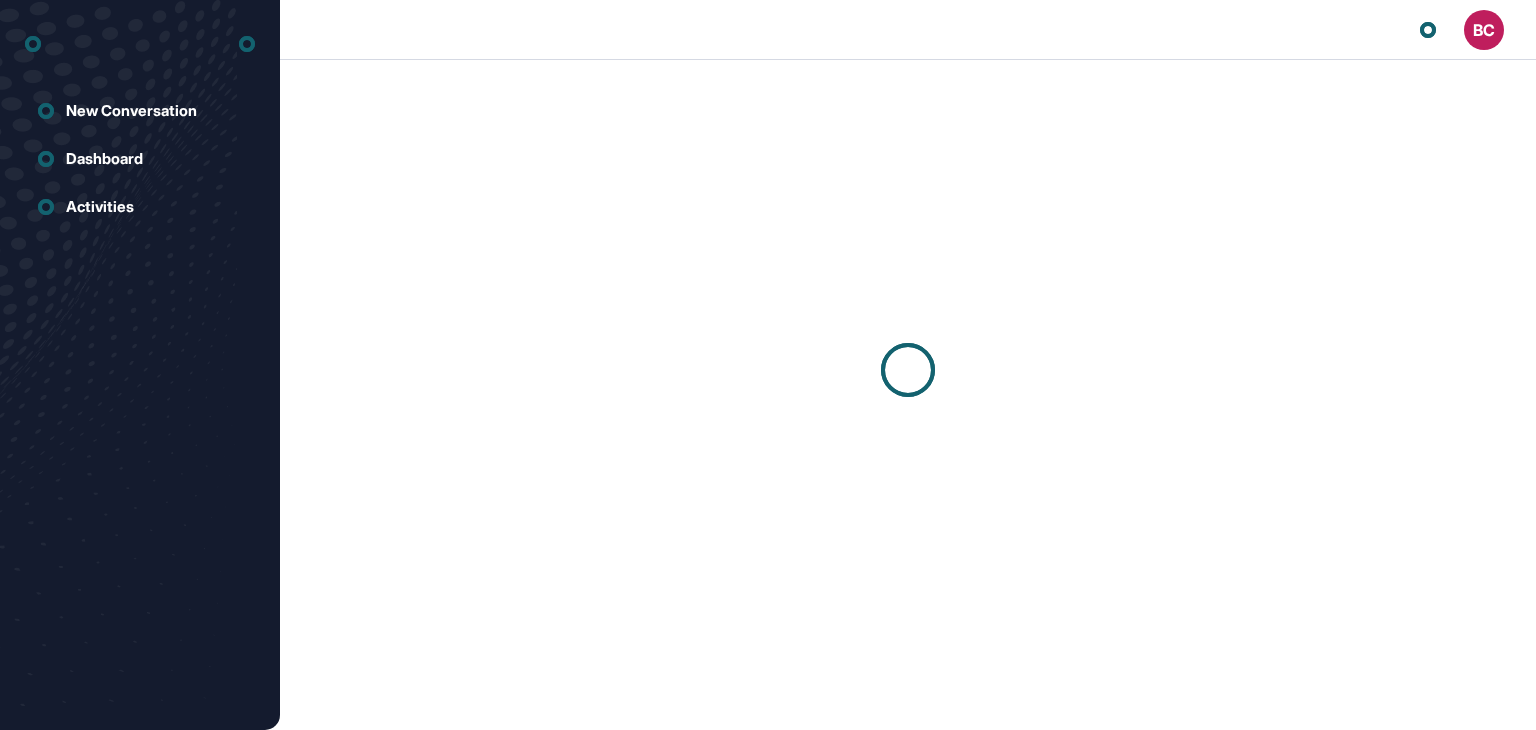 scroll, scrollTop: 0, scrollLeft: 0, axis: both 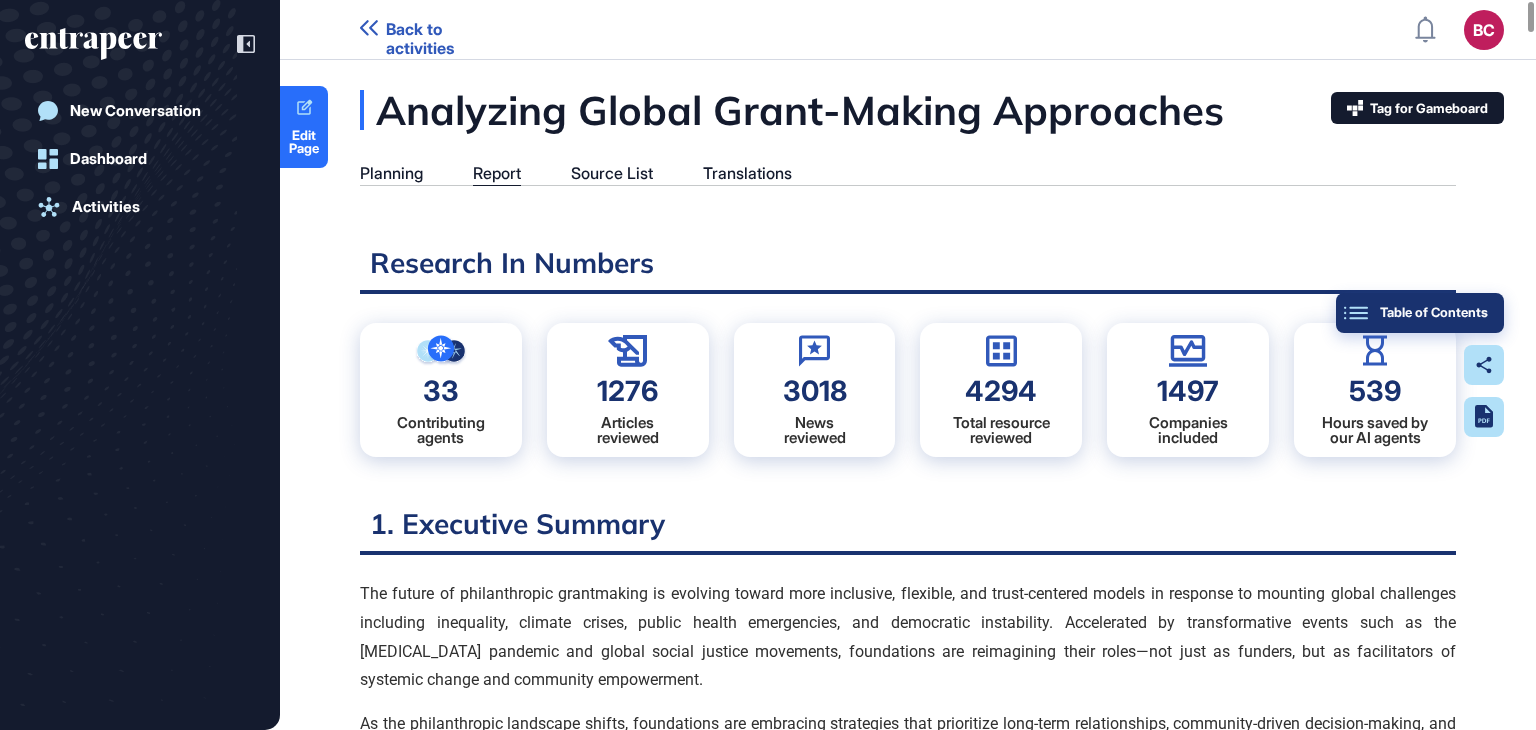 click on "Table of Contents" at bounding box center [1420, 313] 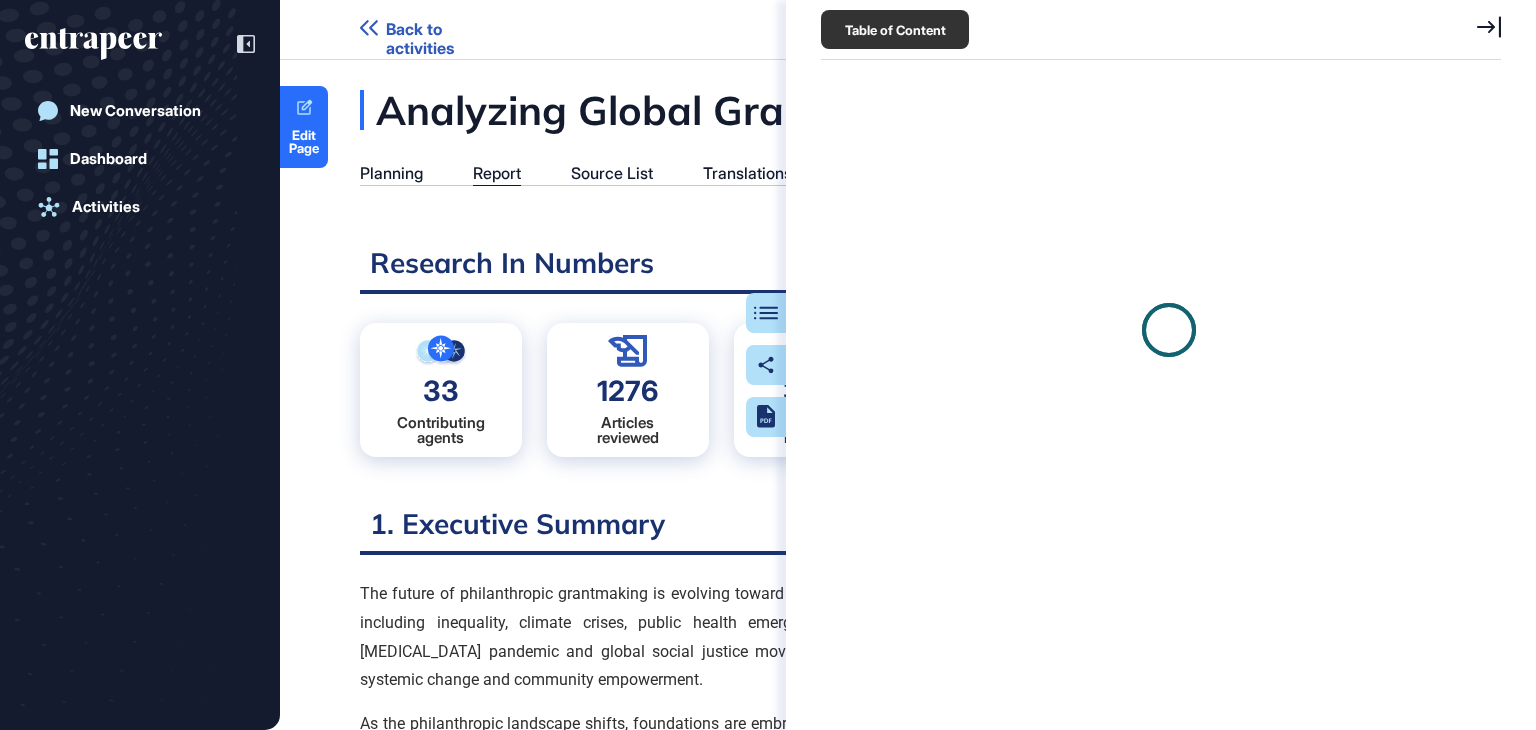 scroll, scrollTop: 629, scrollLeft: 5, axis: both 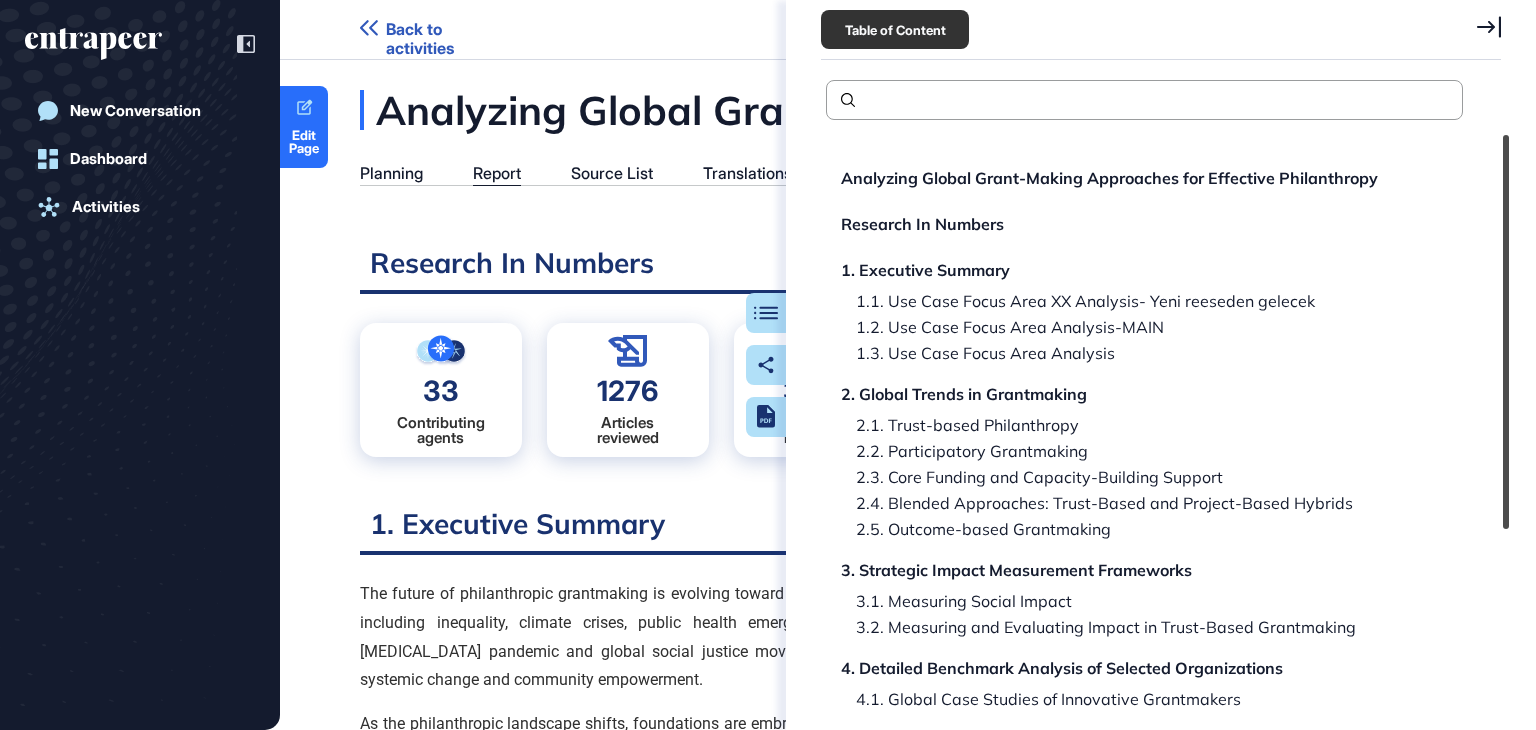 drag, startPoint x: 1505, startPoint y: 438, endPoint x: 1100, endPoint y: 651, distance: 457.5959 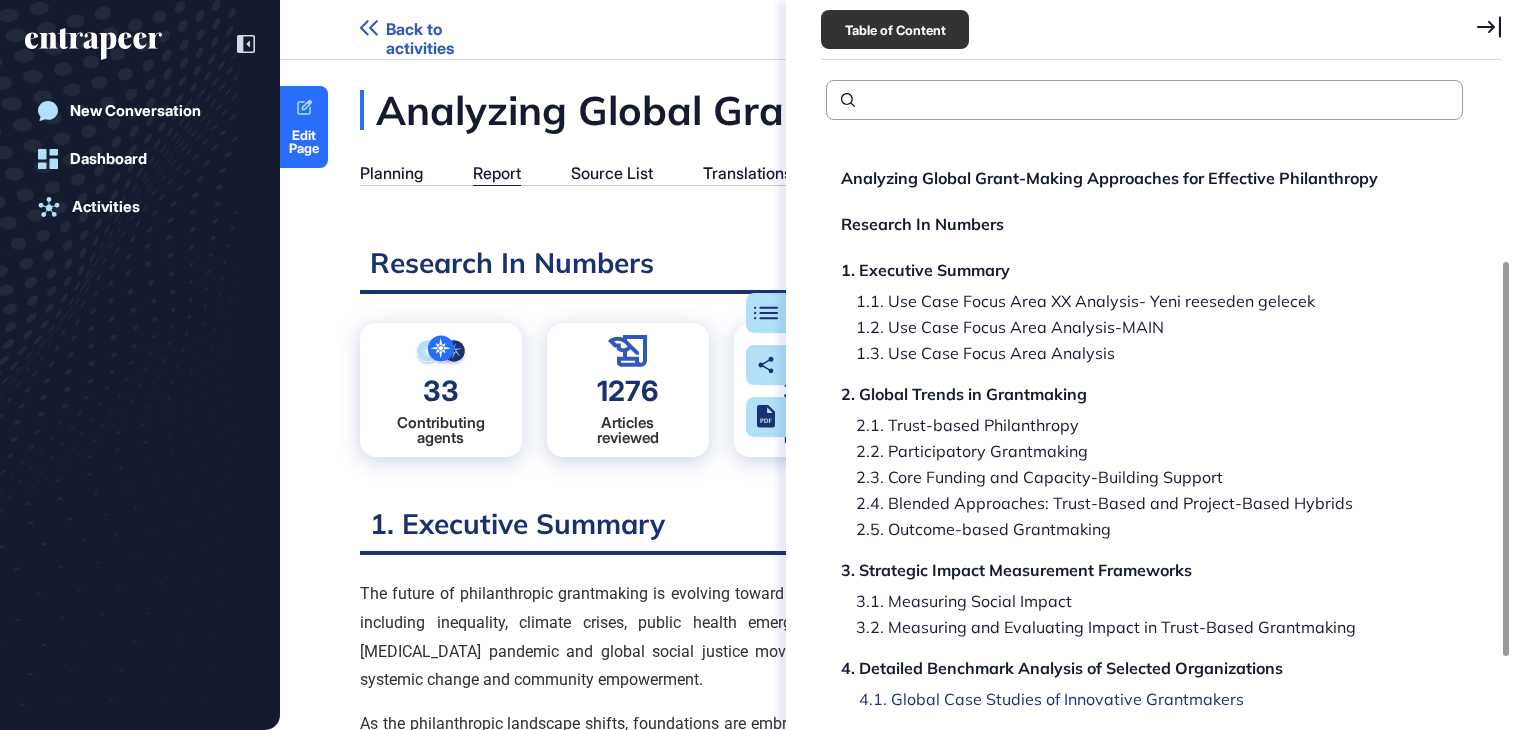 scroll, scrollTop: 288, scrollLeft: 0, axis: vertical 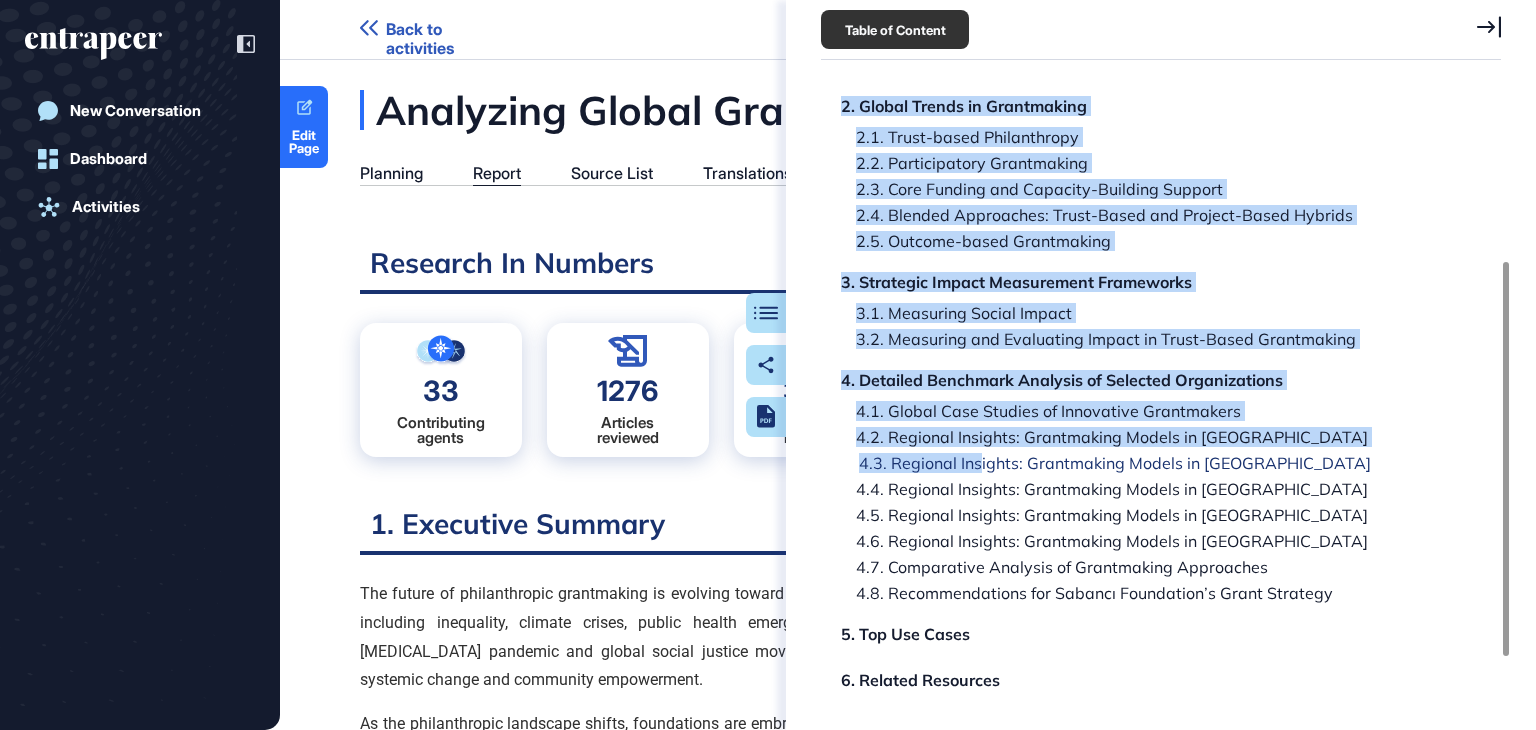 drag, startPoint x: 945, startPoint y: 442, endPoint x: 980, endPoint y: 453, distance: 36.687874 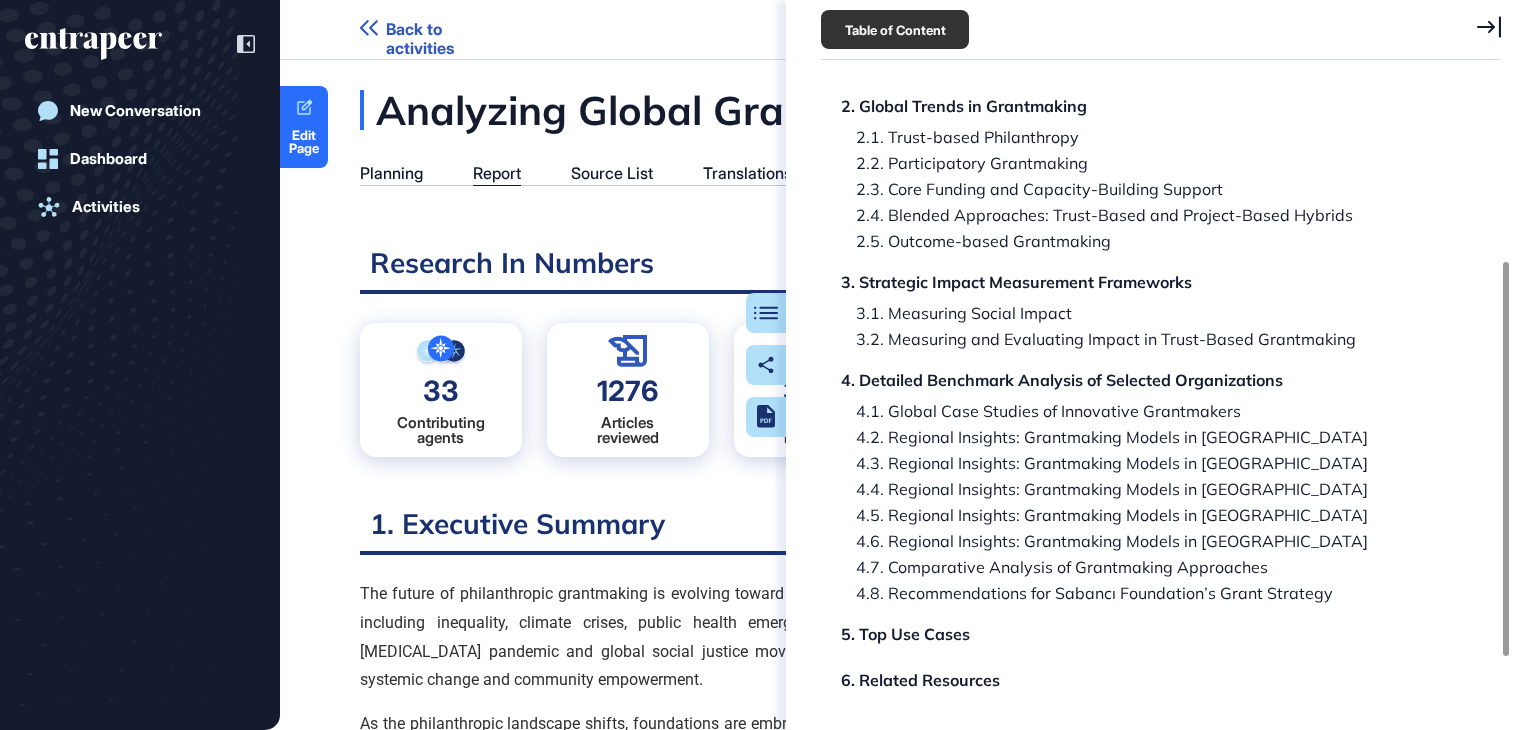 click on "Analyzing Global Grant-Making Approaches for Effective Philanthropy Research In Numbers 1. Executive Summary 1.1. Use Case Focus Area XX Analysis- Yeni reeseden gelecek 1.2. Use Case Focus Area Analysis-MAIN 1.3. Use Case Focus Area Analysis 2. Global Trends in Grantmaking 2.1. Trust-based Philanthropy 2.2. Participatory Grantmaking 2.3. Core Funding and Capacity-Building Support 2.4. Blended Approaches: Trust-Based and Project-Based Hybrids 2.5. Outcome-based Grantmaking 3. Strategic Impact Measurement Frameworks 3.1. Measuring Social Impact 3.2. Measuring and Evaluating Impact in Trust-Based Grantmaking 4. Detailed Benchmark Analysis of Selected Organizations 4.1. Global Case Studies of Innovative Grantmakers 4.2. Regional Insights: Grantmaking Models in Africa 4.3. Regional Insights: Grantmaking Models in Europe 4.4. Regional Insights: Grantmaking Models in Middle East 4.5. Regional Insights: Grantmaking Models in Asia 4.6. Regional Insights: Grantmaking Models in Türkiye 5. Top Use Cases" at bounding box center [1144, 330] 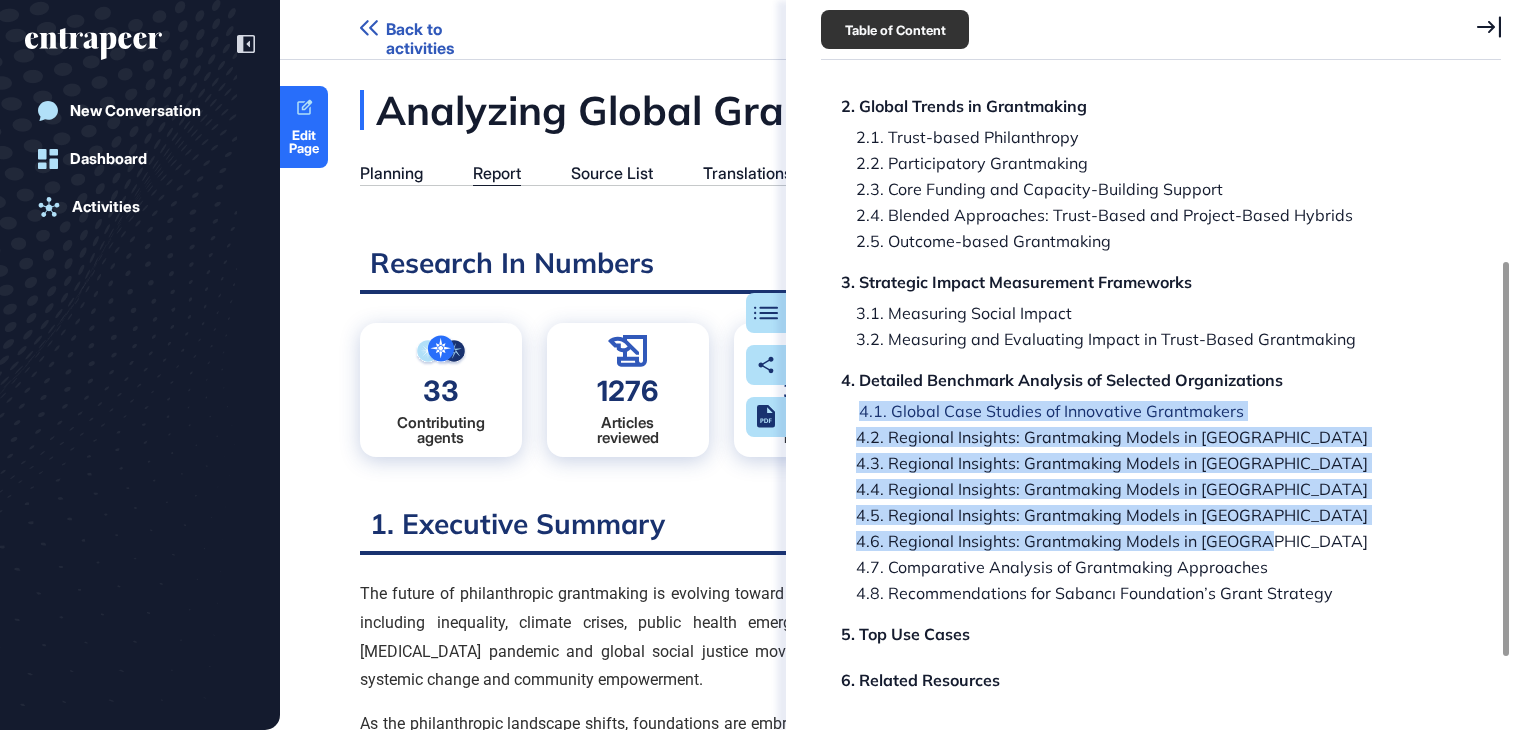 drag, startPoint x: 1260, startPoint y: 541, endPoint x: 851, endPoint y: 414, distance: 428.26395 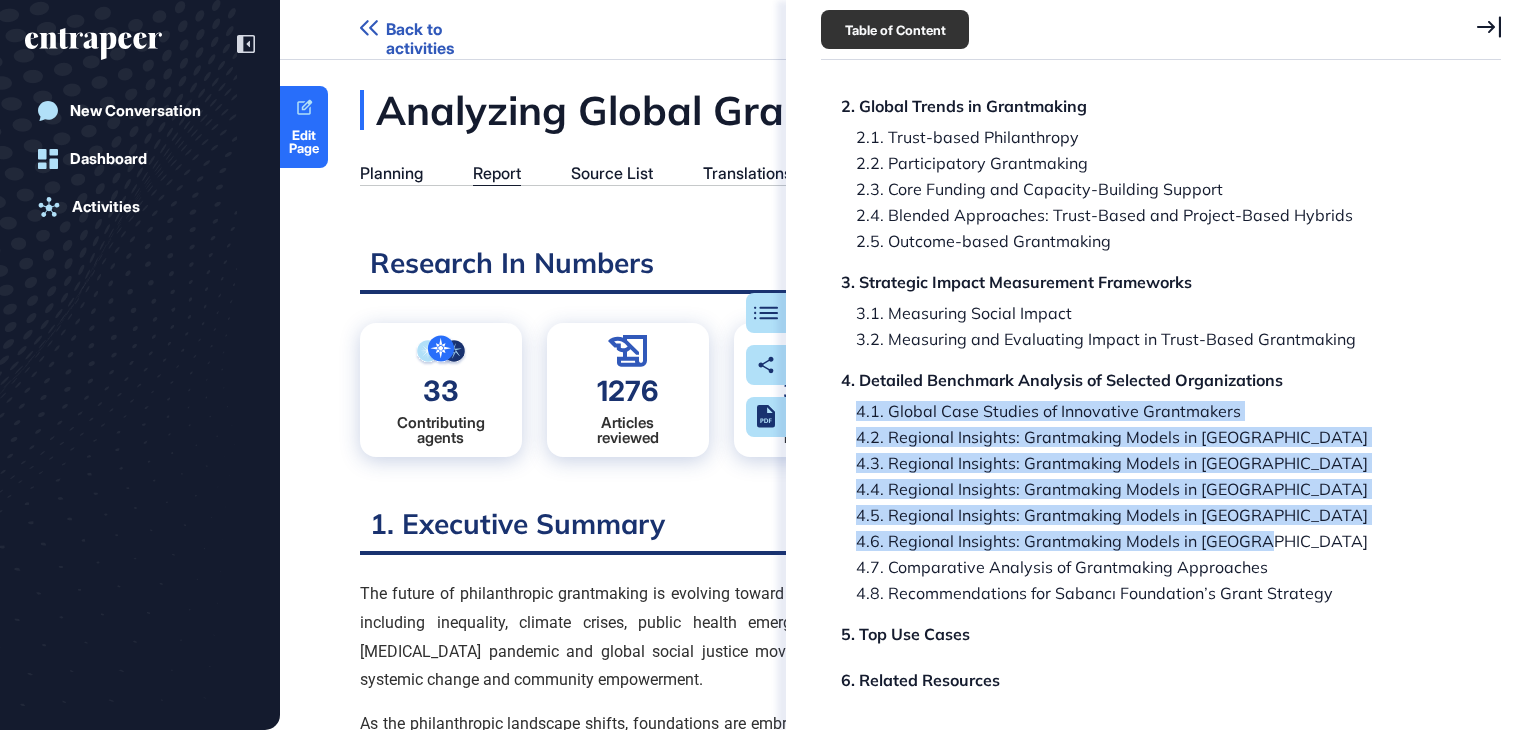 click on "The future of philanthropic grantmaking is evolving toward more inclusive, flexible, and trust-centered models in response to mounting global challenges including inequality, climate crises, public health emergencies, and democratic instability. Accelerated by transformative events such as the COVID-19 pandemic and global social justice movements, foundations are reimagining their roles—not just as funders, but as facilitators of systemic change and community empowerment." at bounding box center [908, 637] 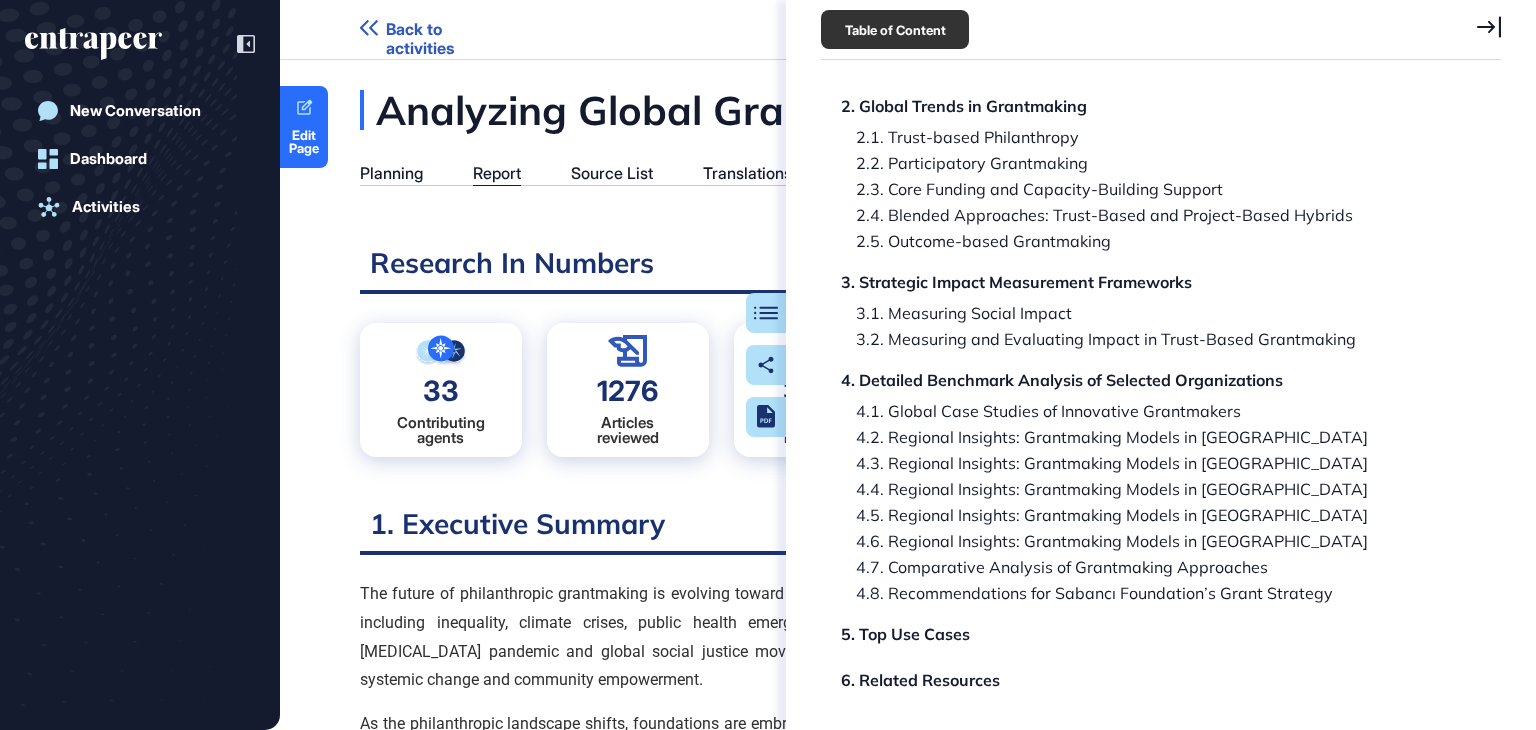 click 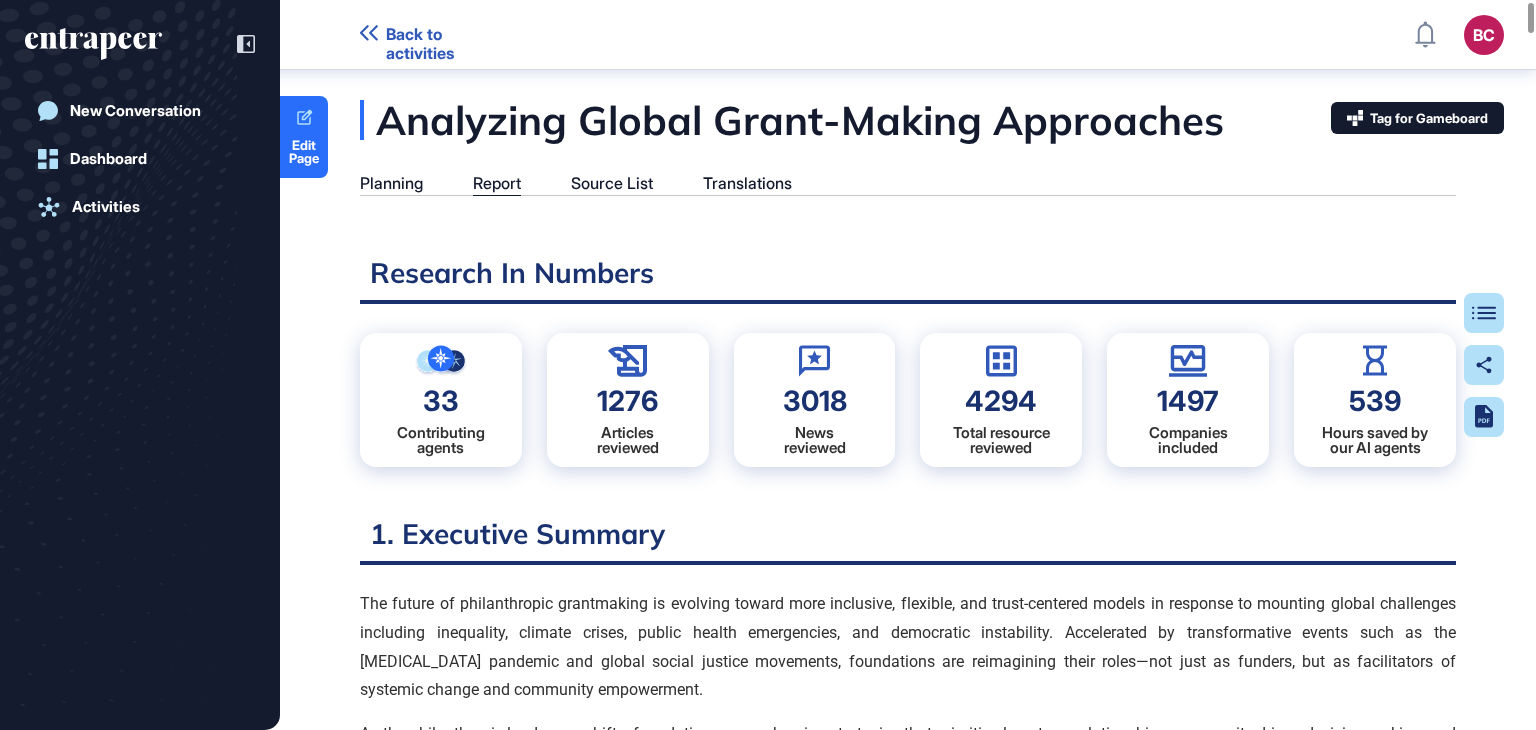 scroll, scrollTop: 0, scrollLeft: 0, axis: both 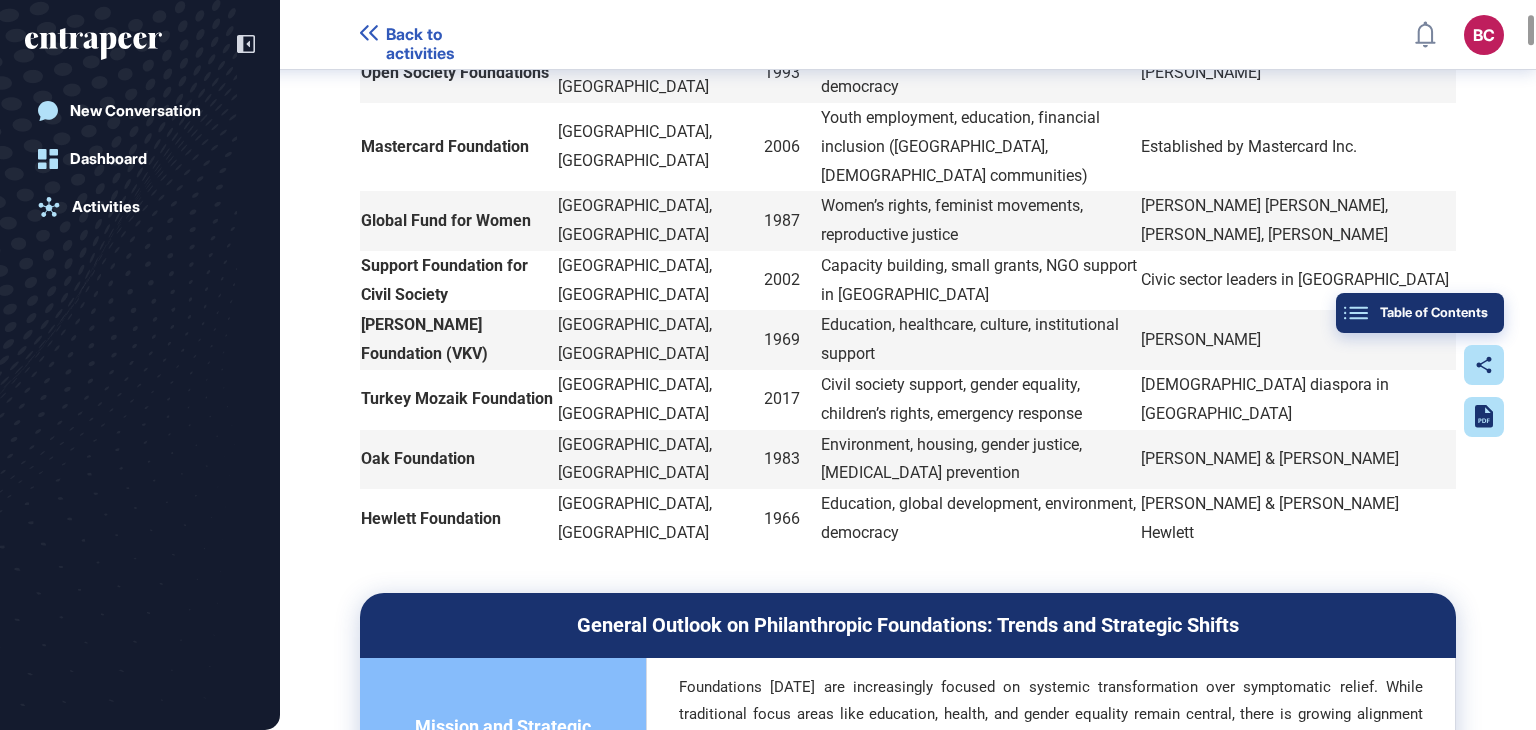 click on "Table of Contents" at bounding box center (1420, 313) 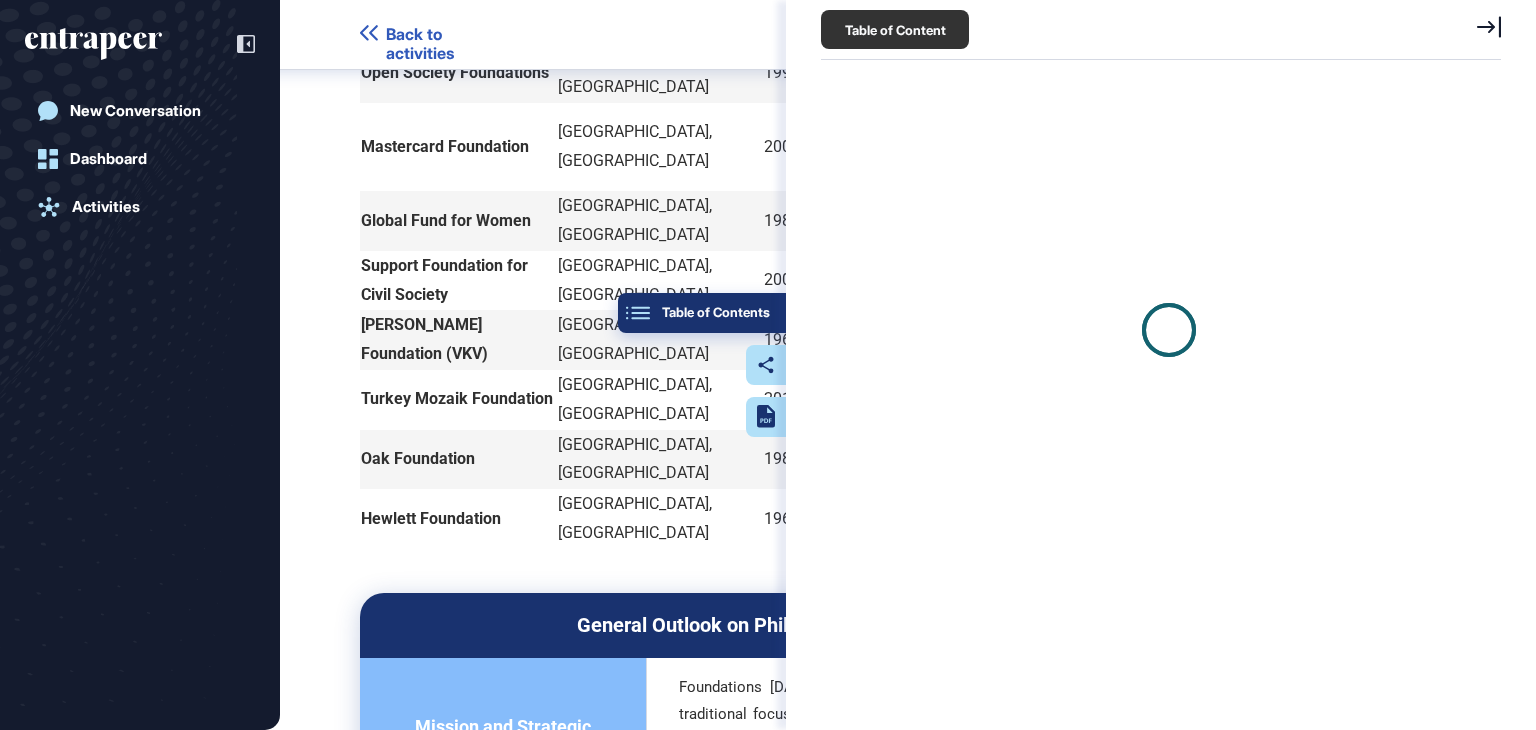 scroll, scrollTop: 629, scrollLeft: 684, axis: both 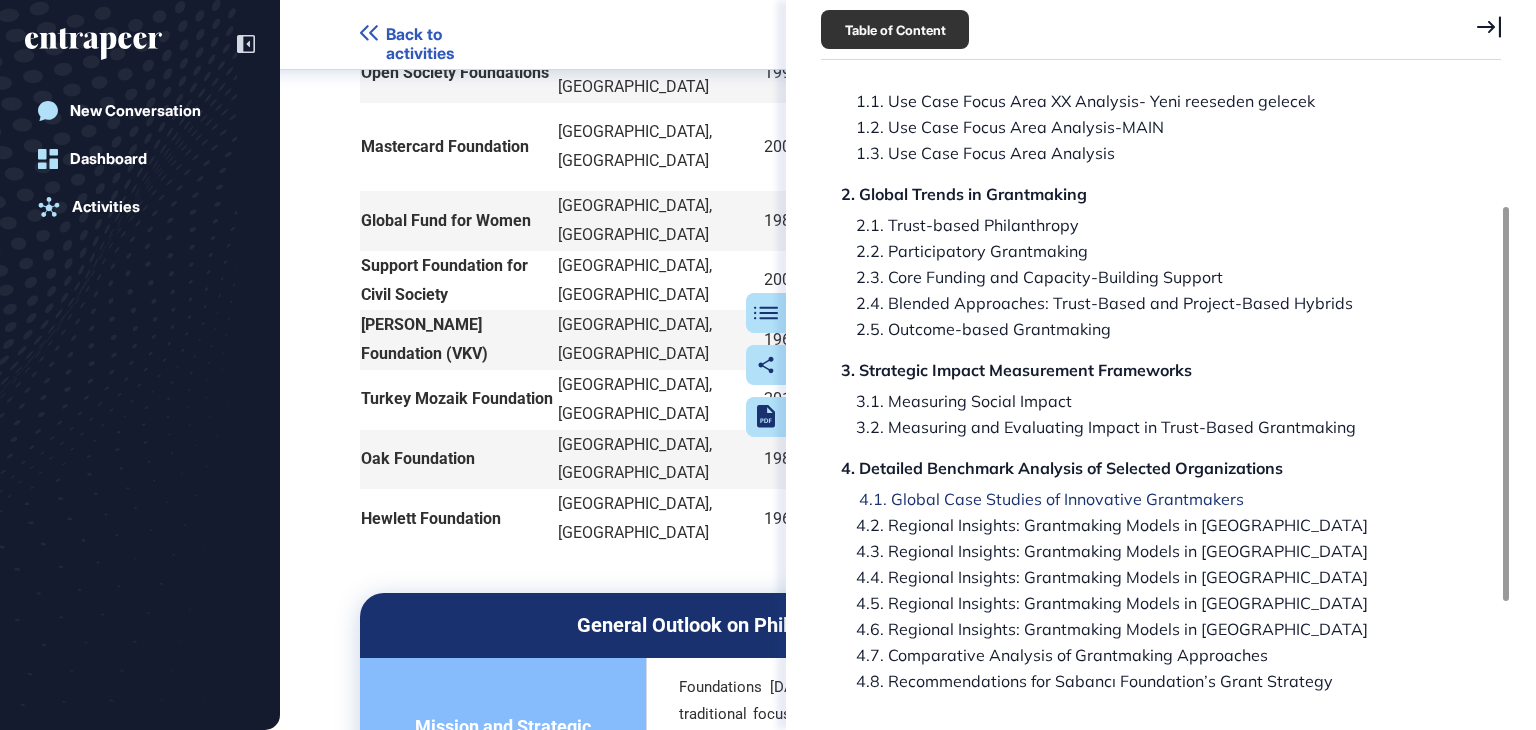 click on "4.2. Regional Insights: Grantmaking Models in Africa" 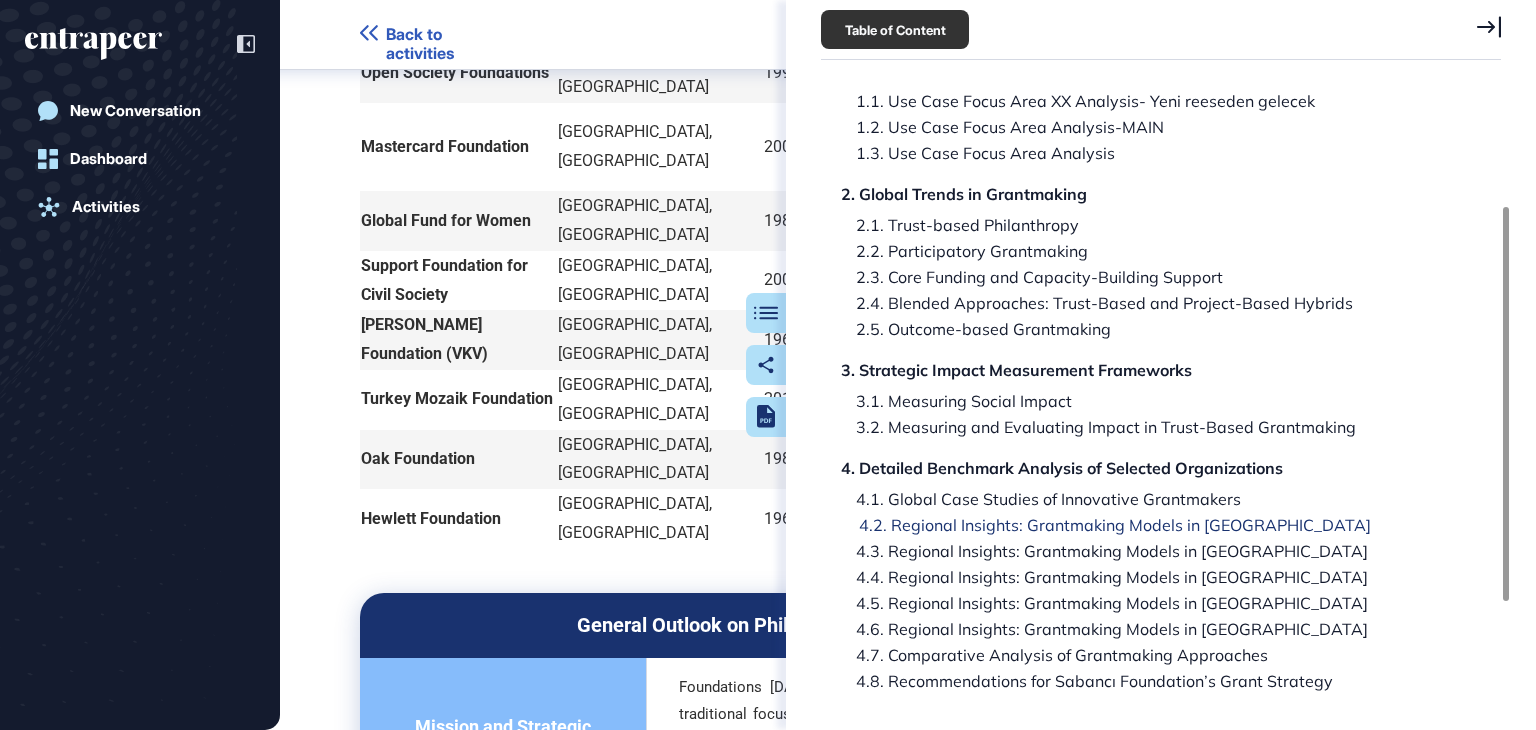 scroll, scrollTop: 92943, scrollLeft: 0, axis: vertical 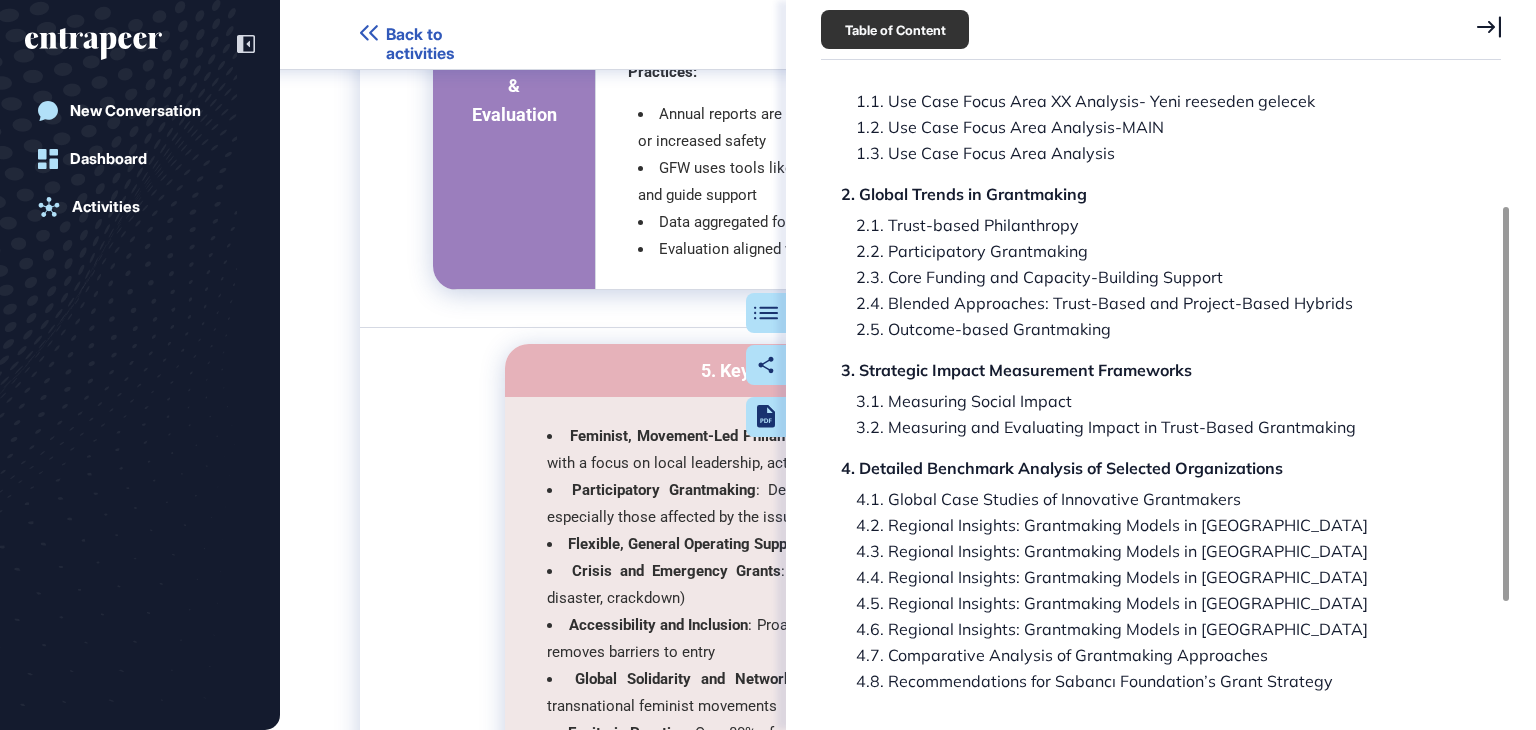 click 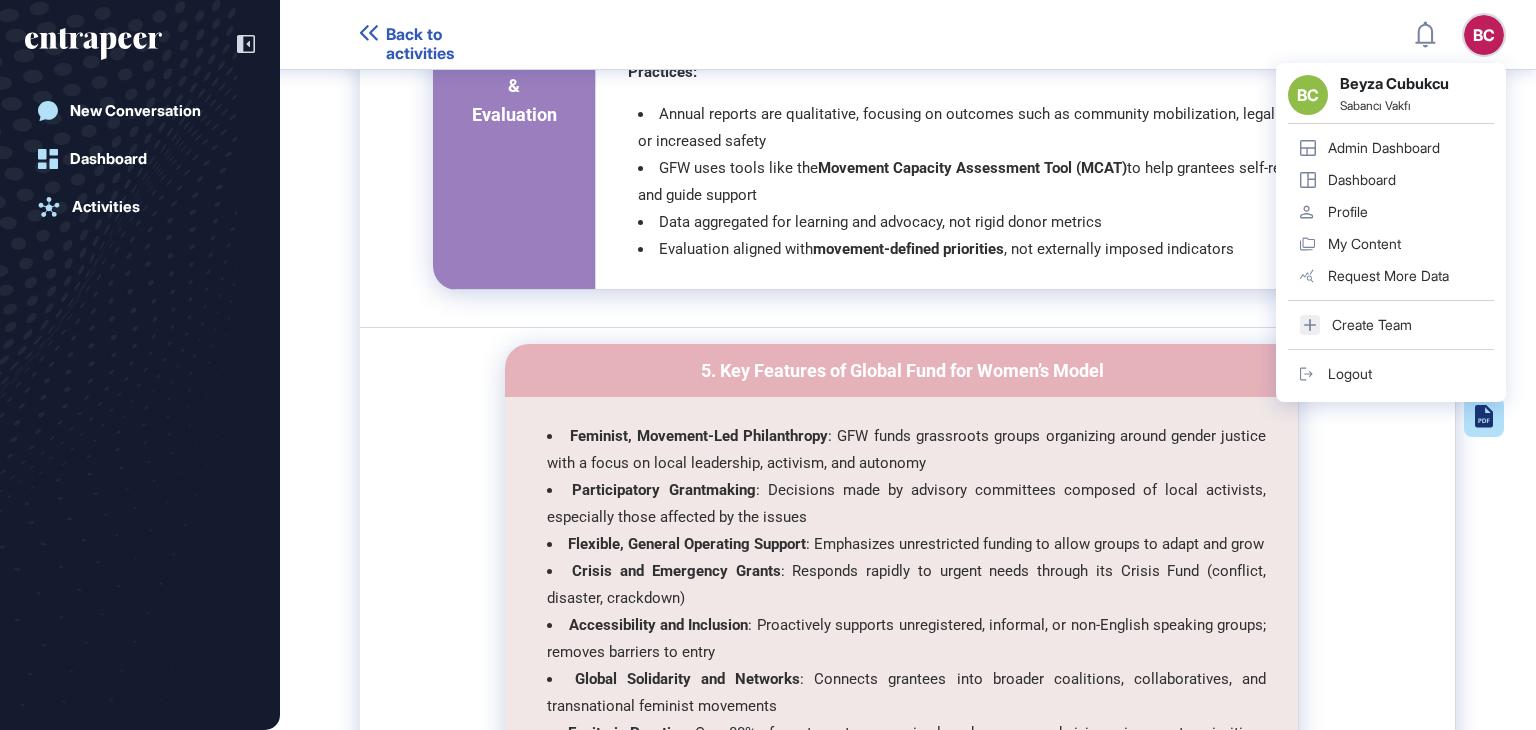 click on "Grantmaking in Africa 1. African Collaborative Founded in 2020, the African Collaborative (formerly the African Visionary Fund) is dedicated to shifting capital and decision-making authority to organizations that are both founded and led by Africans. The fund attracts investments from international donors and provides unrestricted grants to local groups, allowing them the freedom to prioritize and address the needs of their communities. This model not only supports short-term initiatives but also fosters the long-term growth and sustainability of these organizations [560]. Key aspects of the African Collaborative’s approach include: Trust-Based Partnerships:  The African Collaborative works closely with its grantees, known as African Visionary Partners, to co-create programs and advocate for systemic changes in the philanthropic sector [560]. Empowering Local Leadership: Facilitating Collaboration: African Collaborative Grant Programme Summary 1. About African Collaborative Foundation Name: Established: ." at bounding box center [908, -70981] 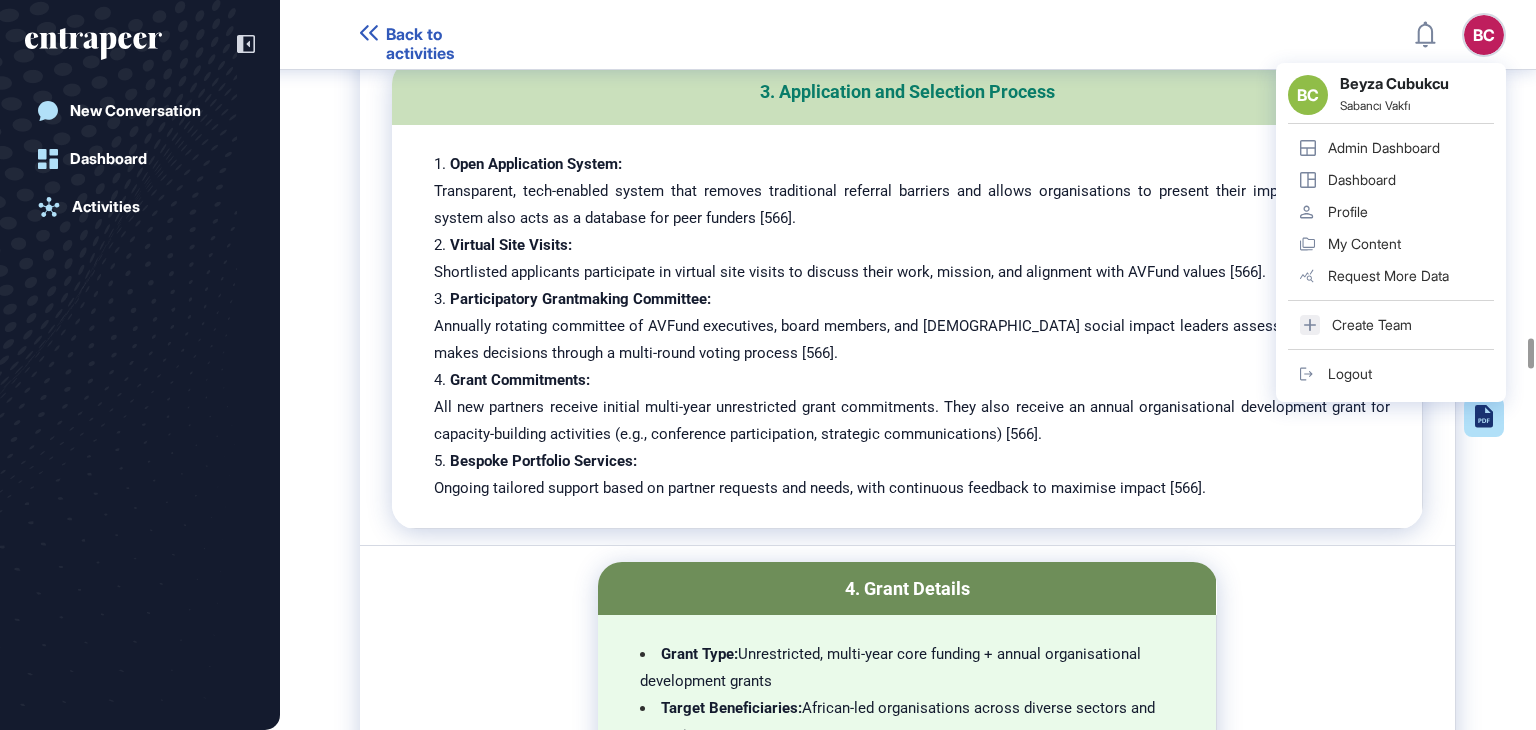 scroll, scrollTop: 96543, scrollLeft: 0, axis: vertical 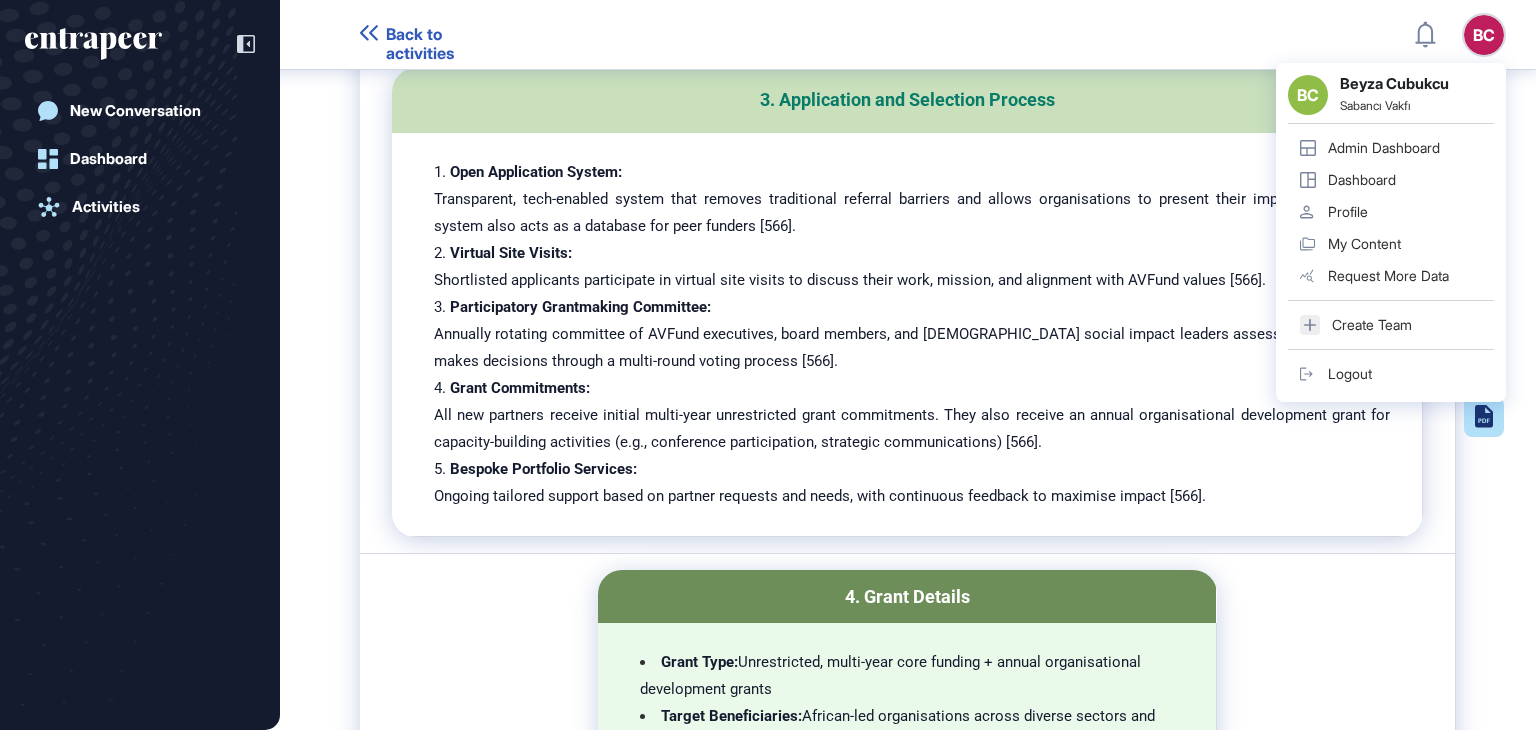 click on "Grantmaking in Africa 1. African Collaborative Founded in 2020, the African Collaborative (formerly the African Visionary Fund) is dedicated to shifting capital and decision-making authority to organizations that are both founded and led by Africans. The fund attracts investments from international donors and provides unrestricted grants to local groups, allowing them the freedom to prioritize and address the needs of their communities. This model not only supports short-term initiatives but also fosters the long-term growth and sustainability of these organizations [560]. Key aspects of the African Collaborative’s approach include: Trust-Based Partnerships:  The African Collaborative works closely with its grantees, known as African Visionary Partners, to co-create programs and advocate for systemic changes in the philanthropic sector [560]. Empowering Local Leadership: Facilitating Collaboration: African Collaborative Grant Programme Summary 1. About African Collaborative Foundation Name: Established: ." at bounding box center (908, -74581) 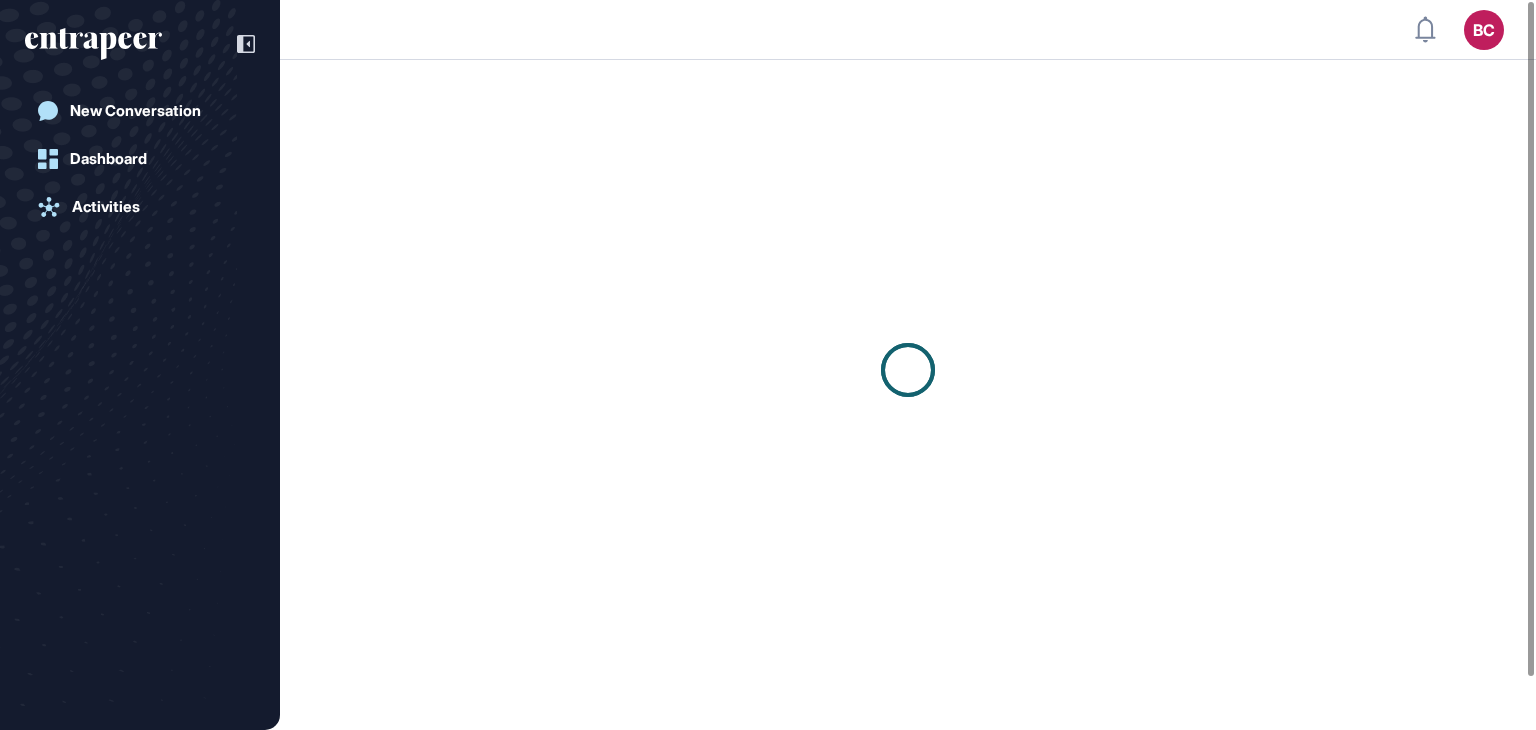 scroll, scrollTop: 0, scrollLeft: 0, axis: both 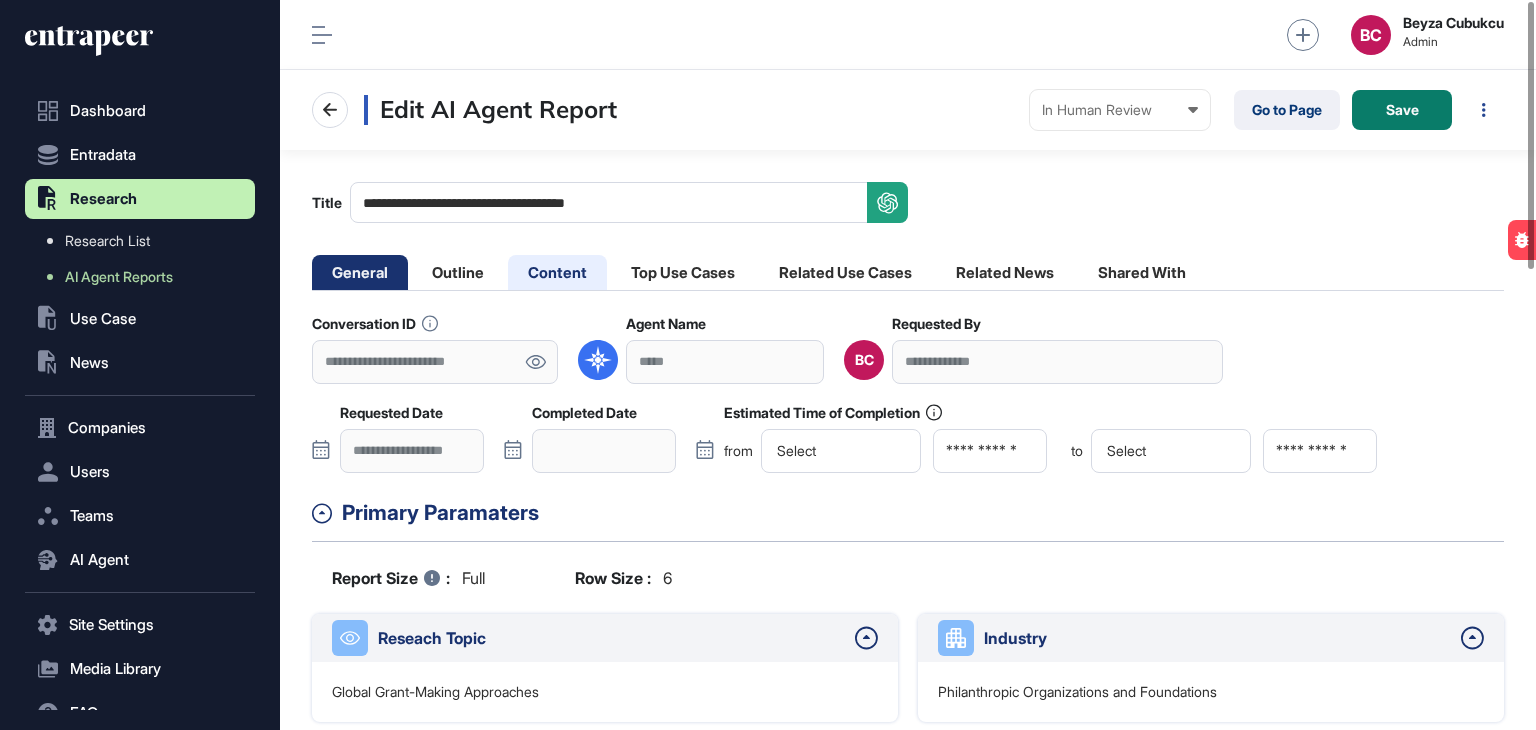 click on "Content" 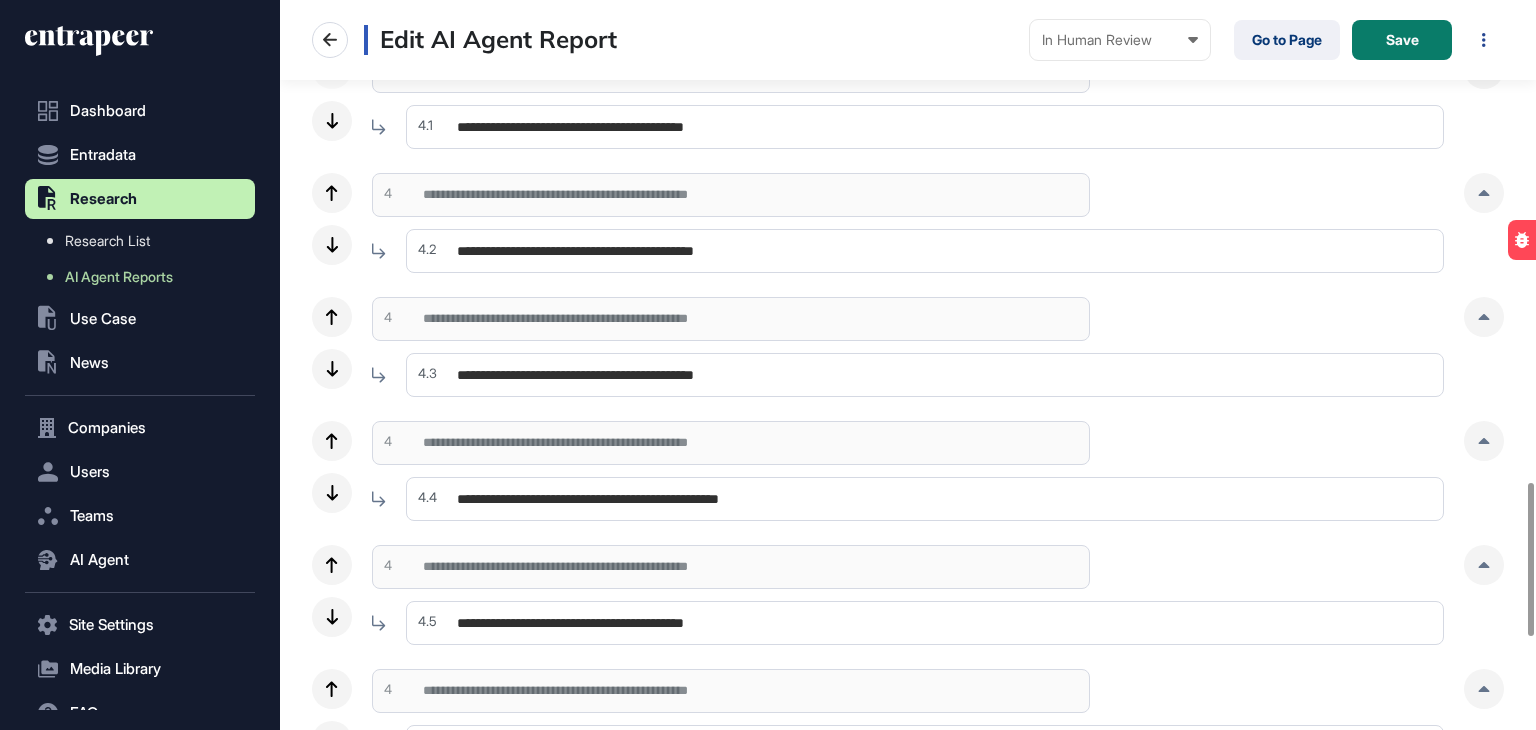 scroll, scrollTop: 2200, scrollLeft: 0, axis: vertical 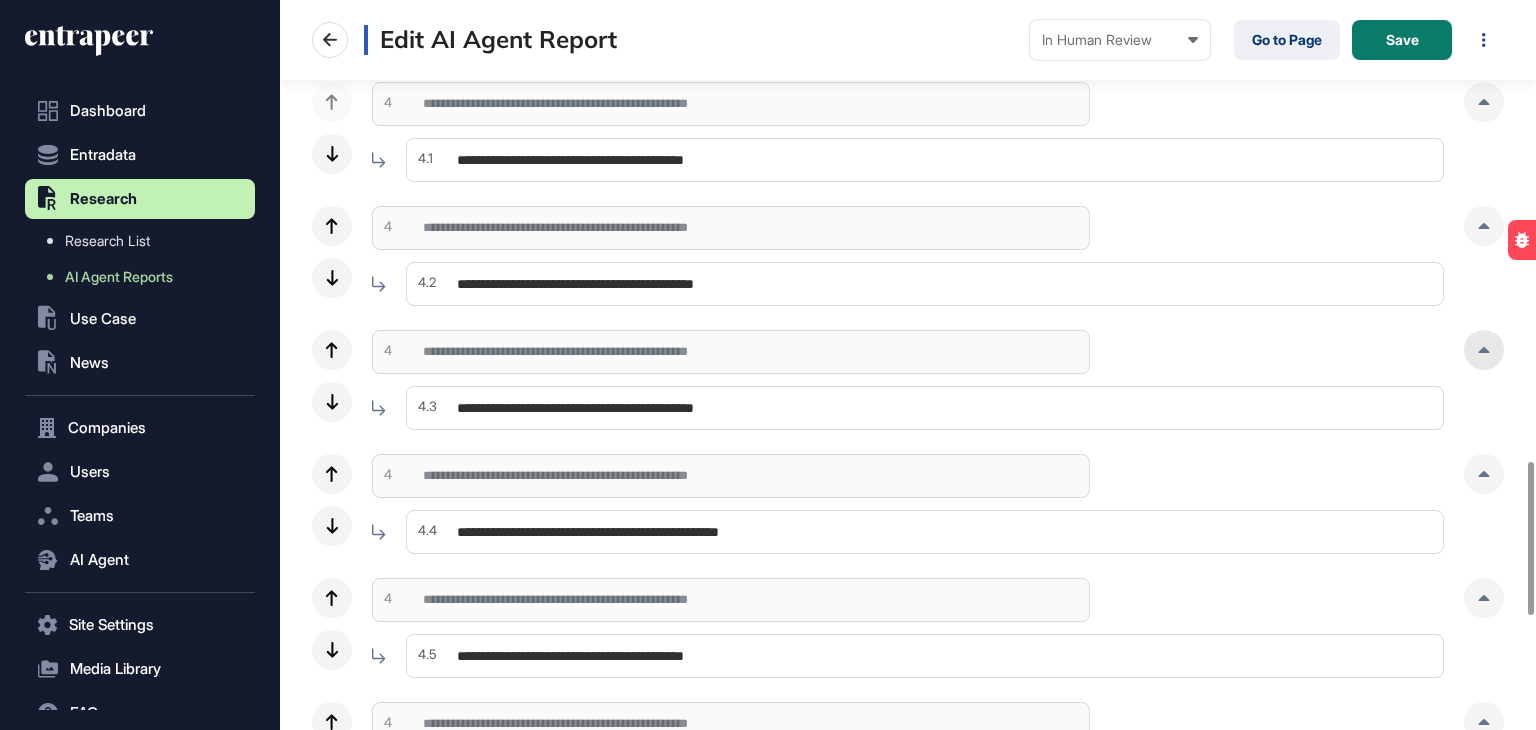 click at bounding box center (1484, 350) 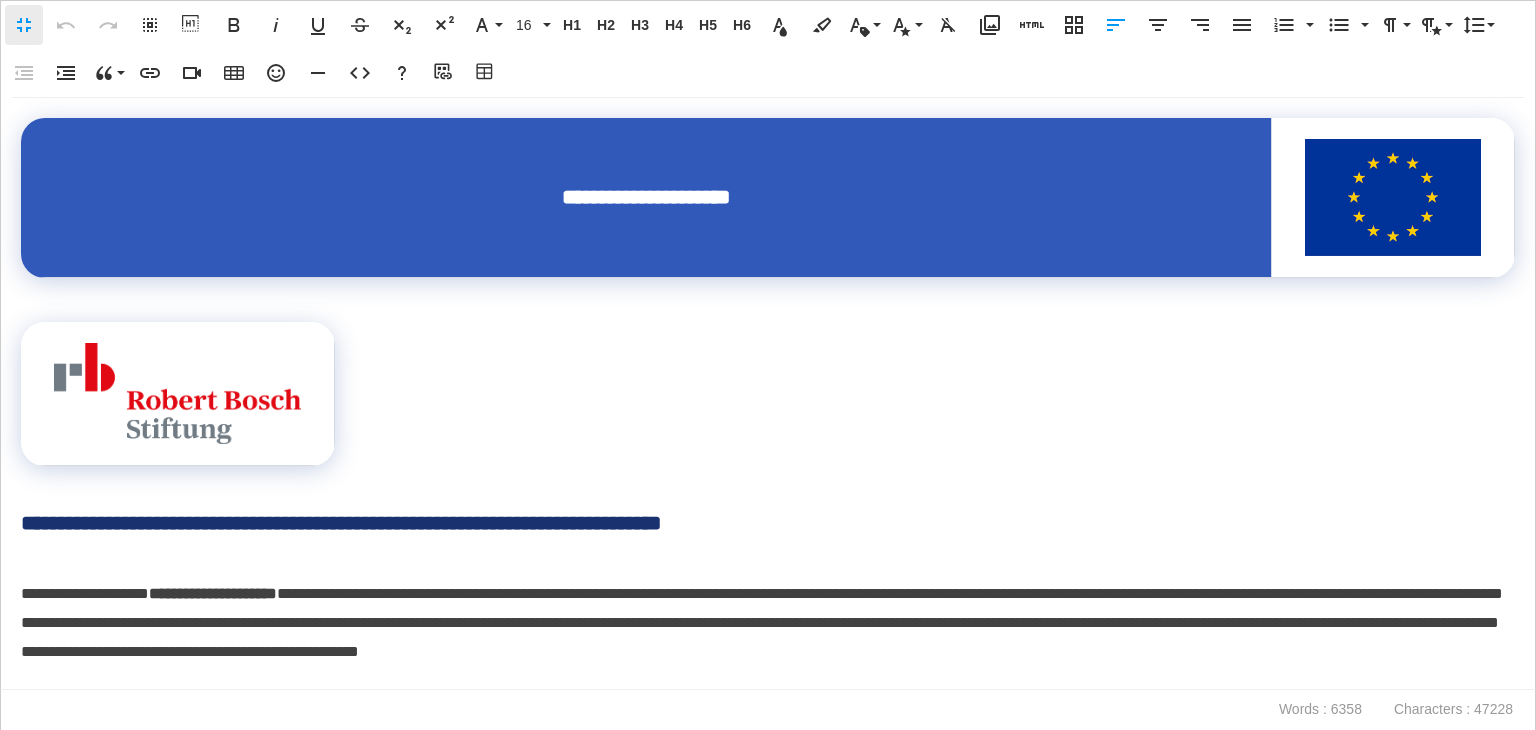 scroll, scrollTop: 0, scrollLeft: 9, axis: horizontal 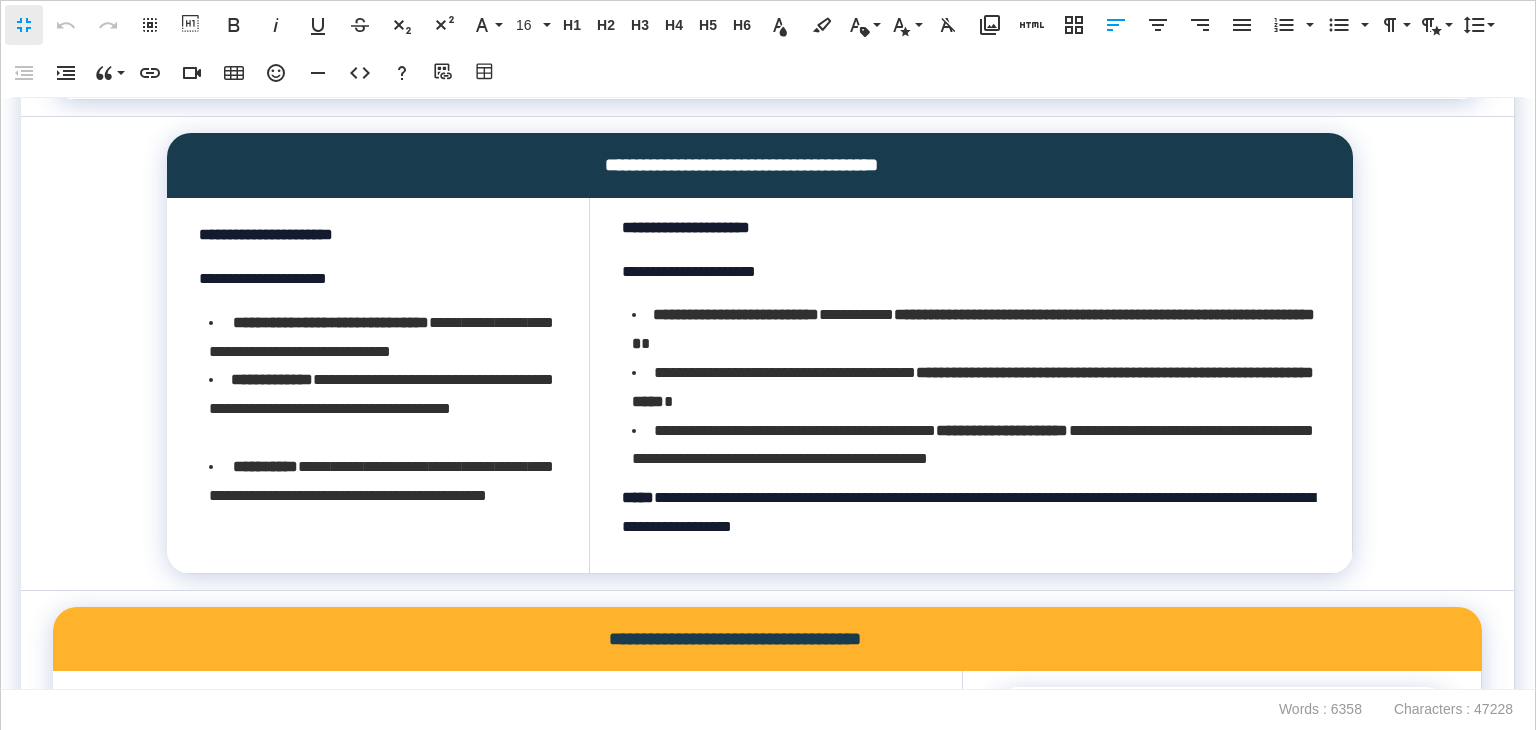 drag, startPoint x: 614, startPoint y: 555, endPoint x: 140, endPoint y: 258, distance: 559.36127 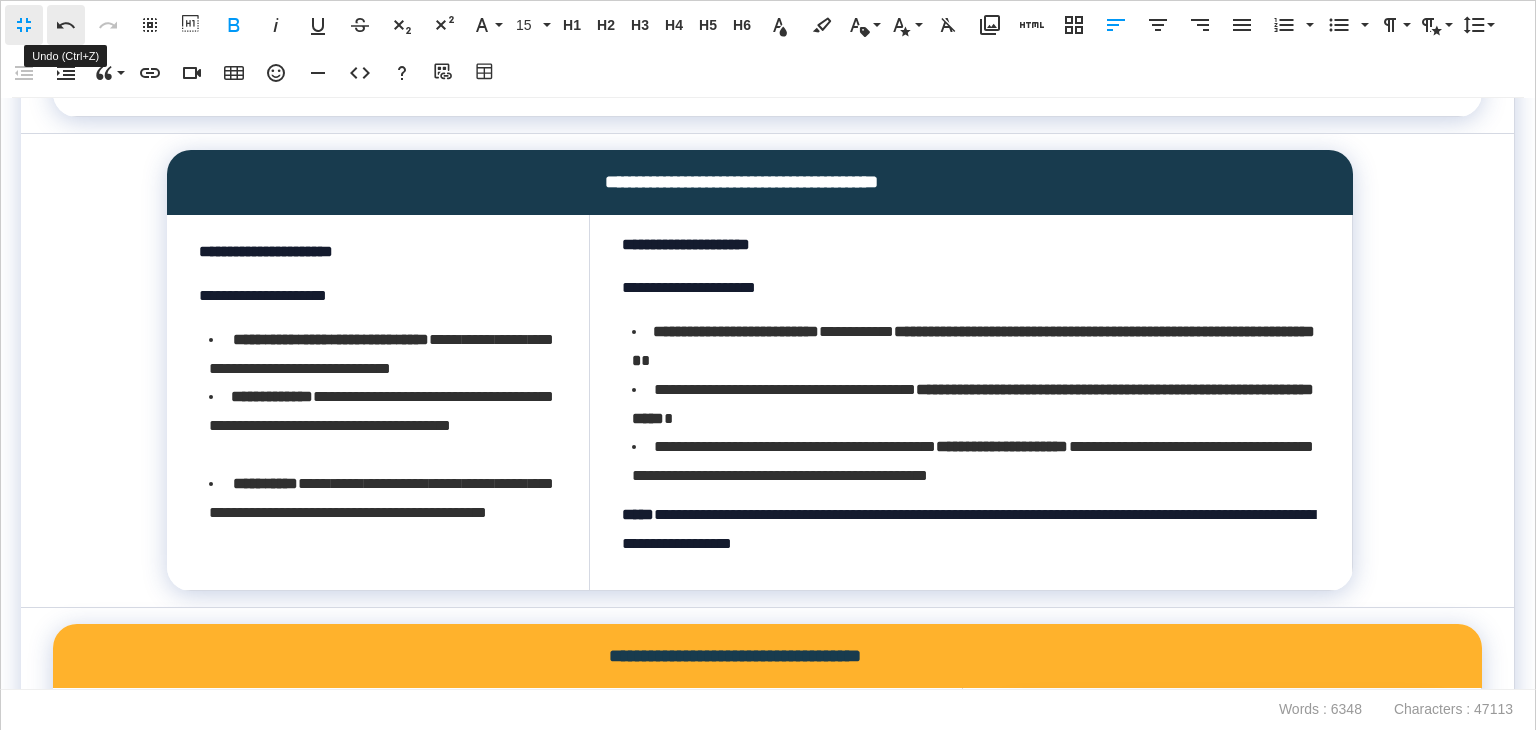click 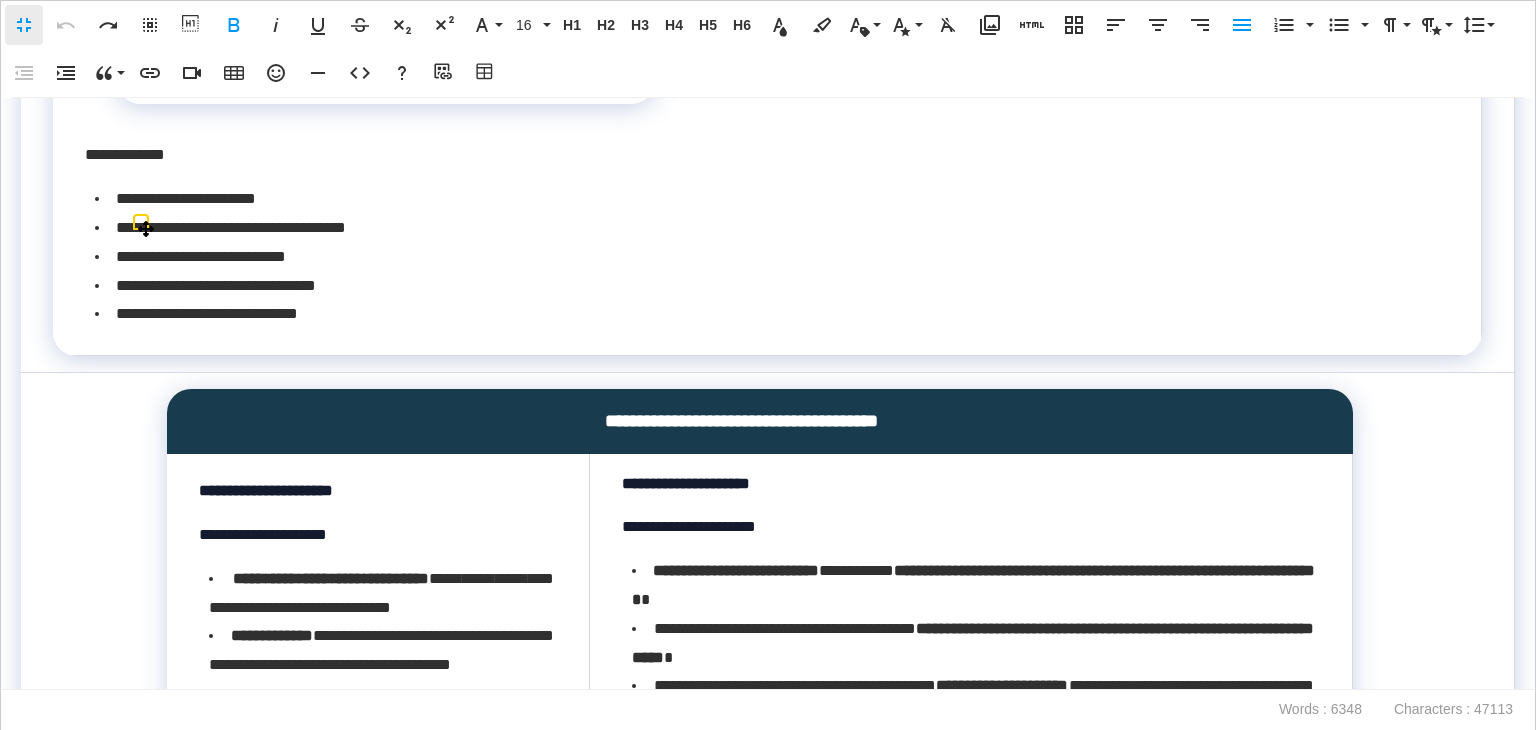 scroll, scrollTop: 15496, scrollLeft: 0, axis: vertical 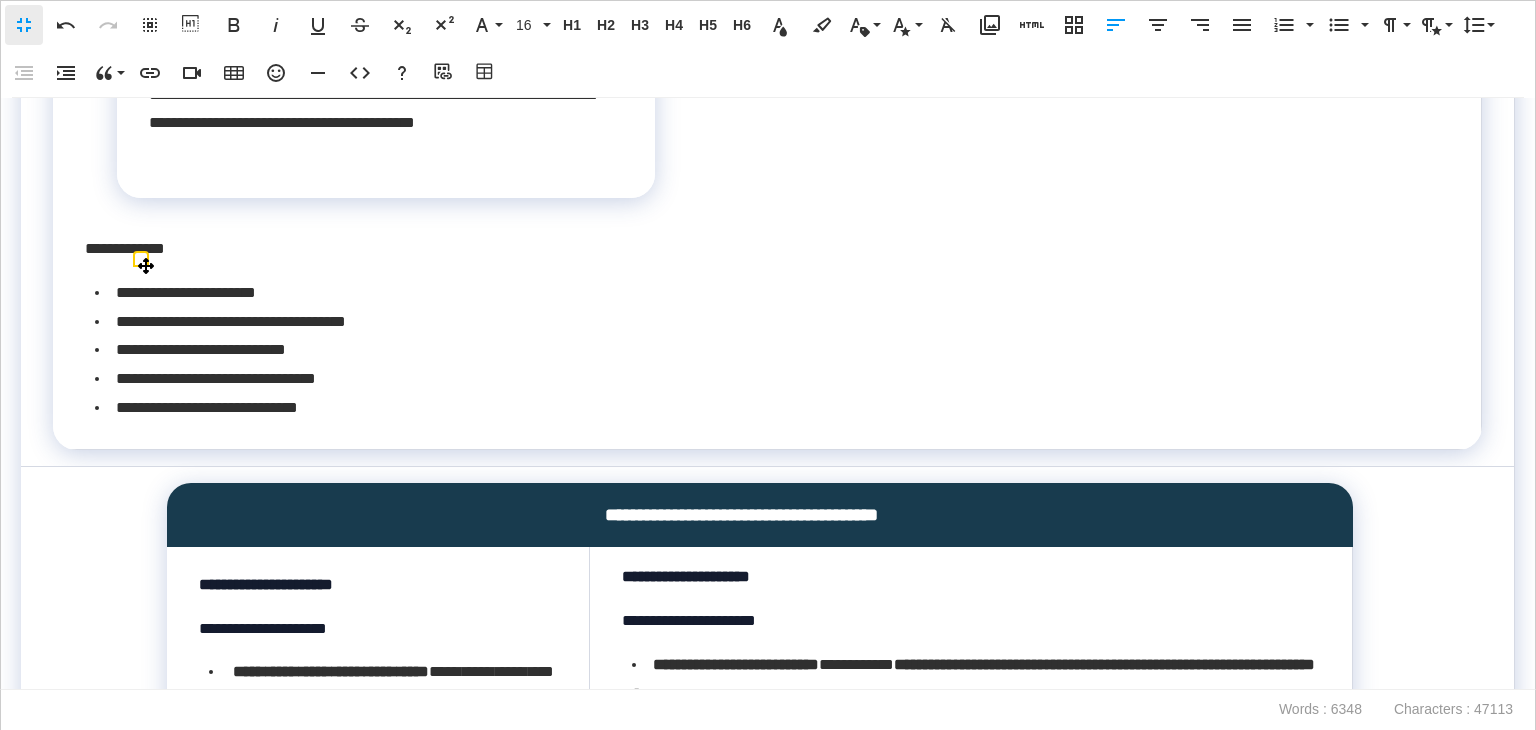 click on "**********" at bounding box center [383, -342] 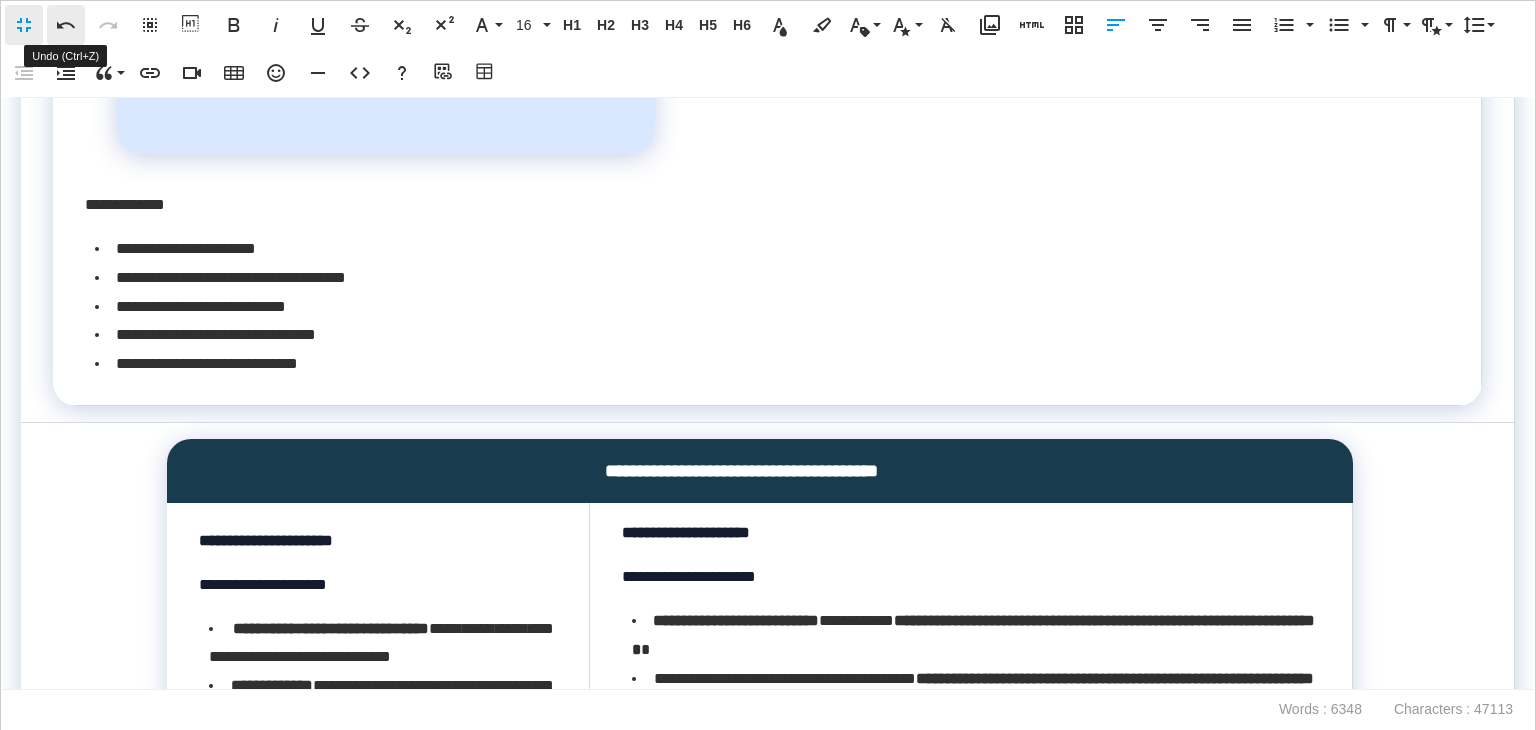 click 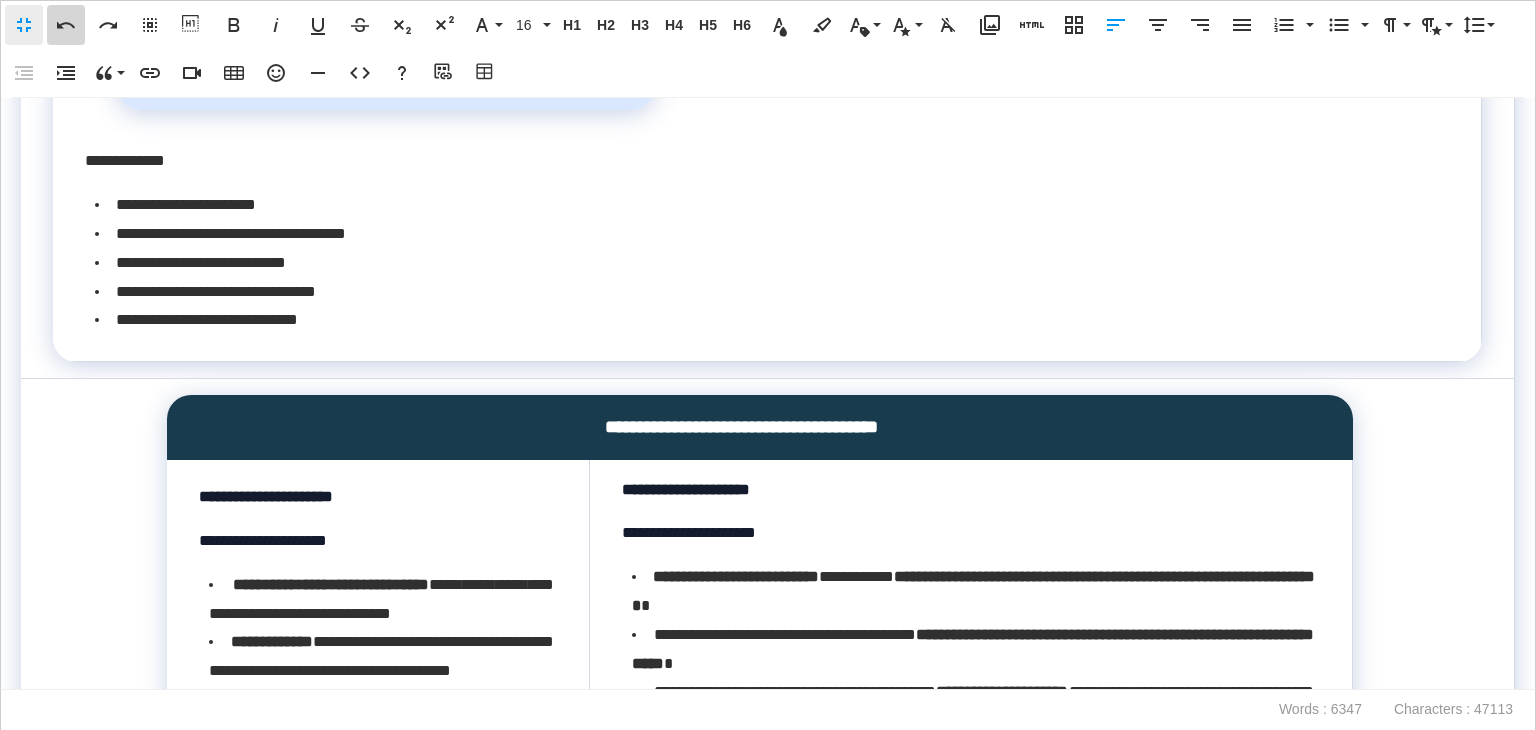 click 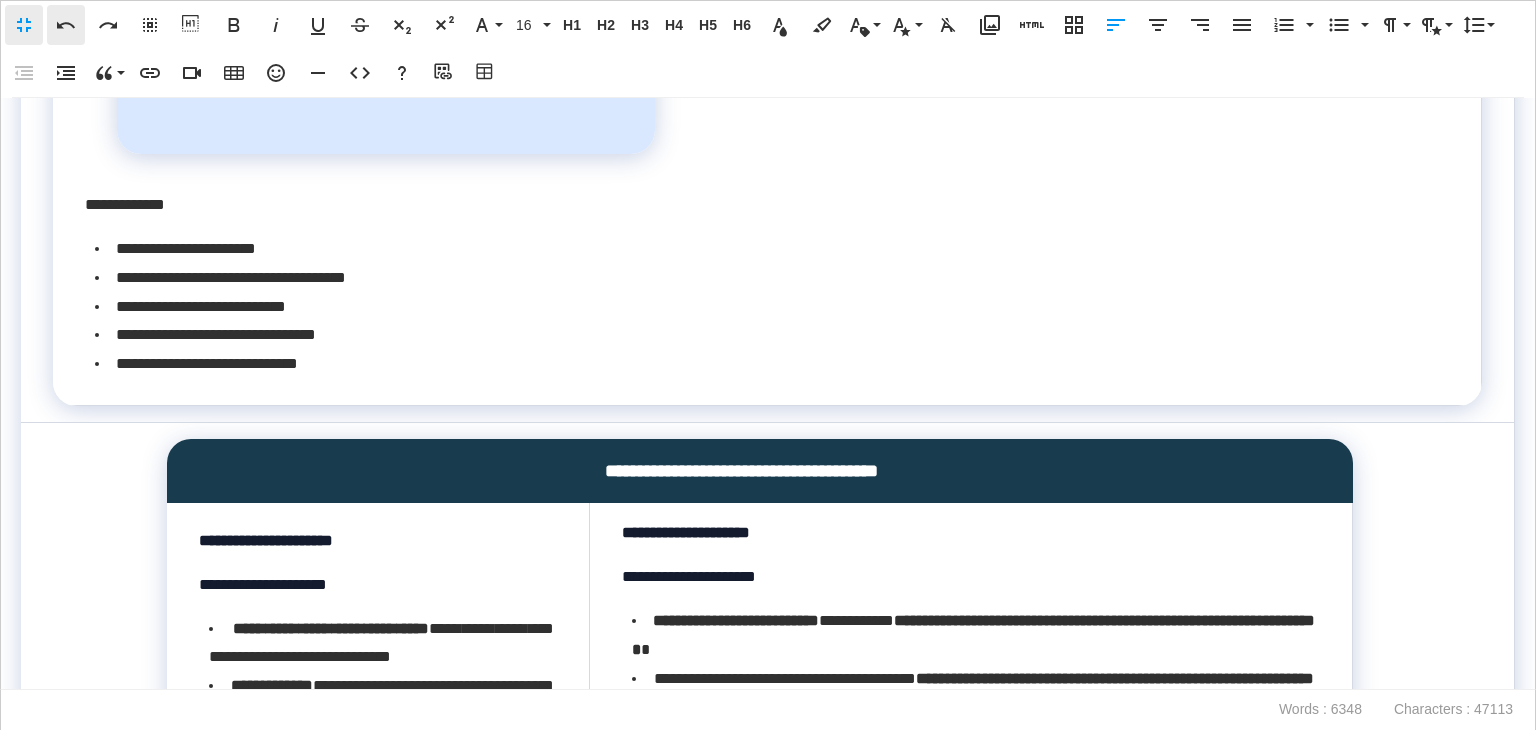click 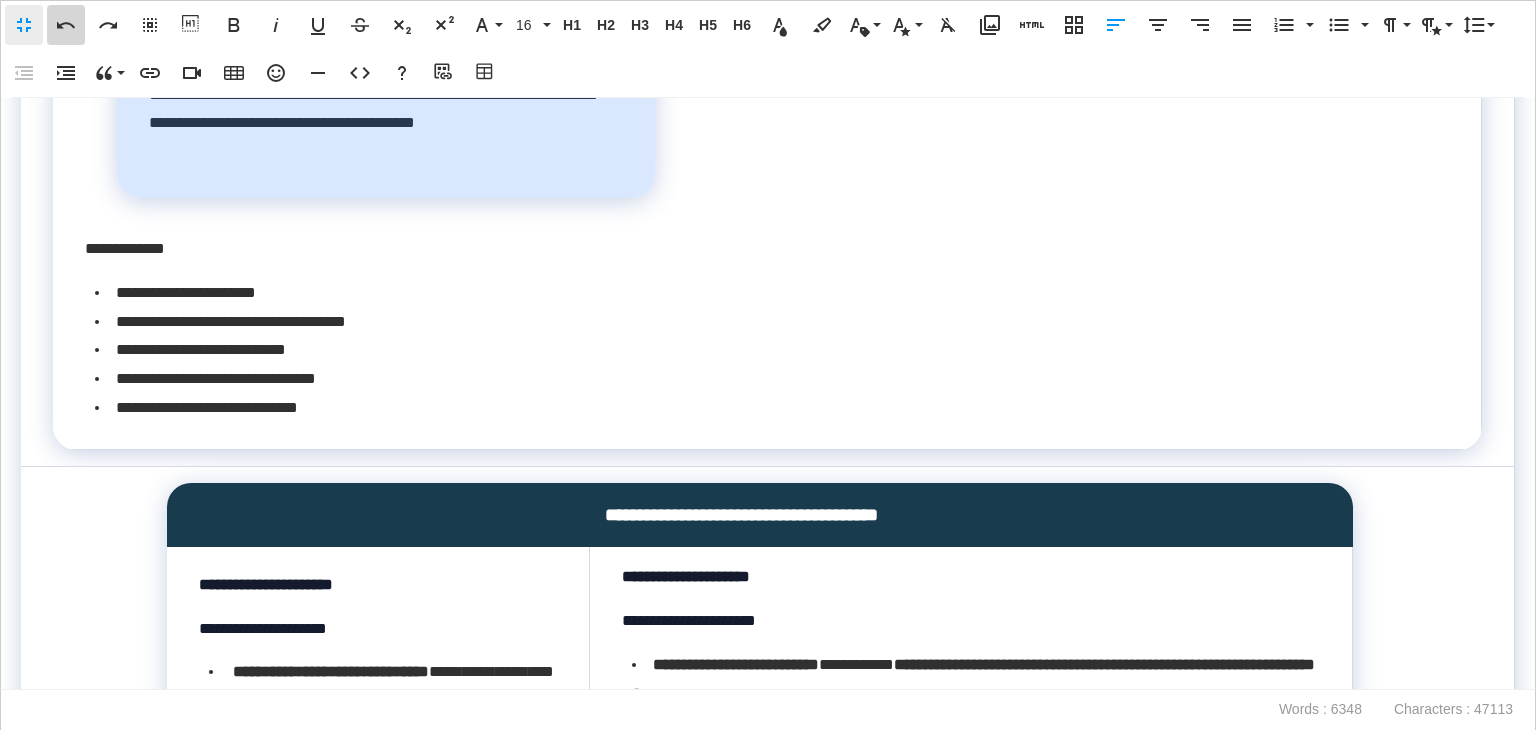 click 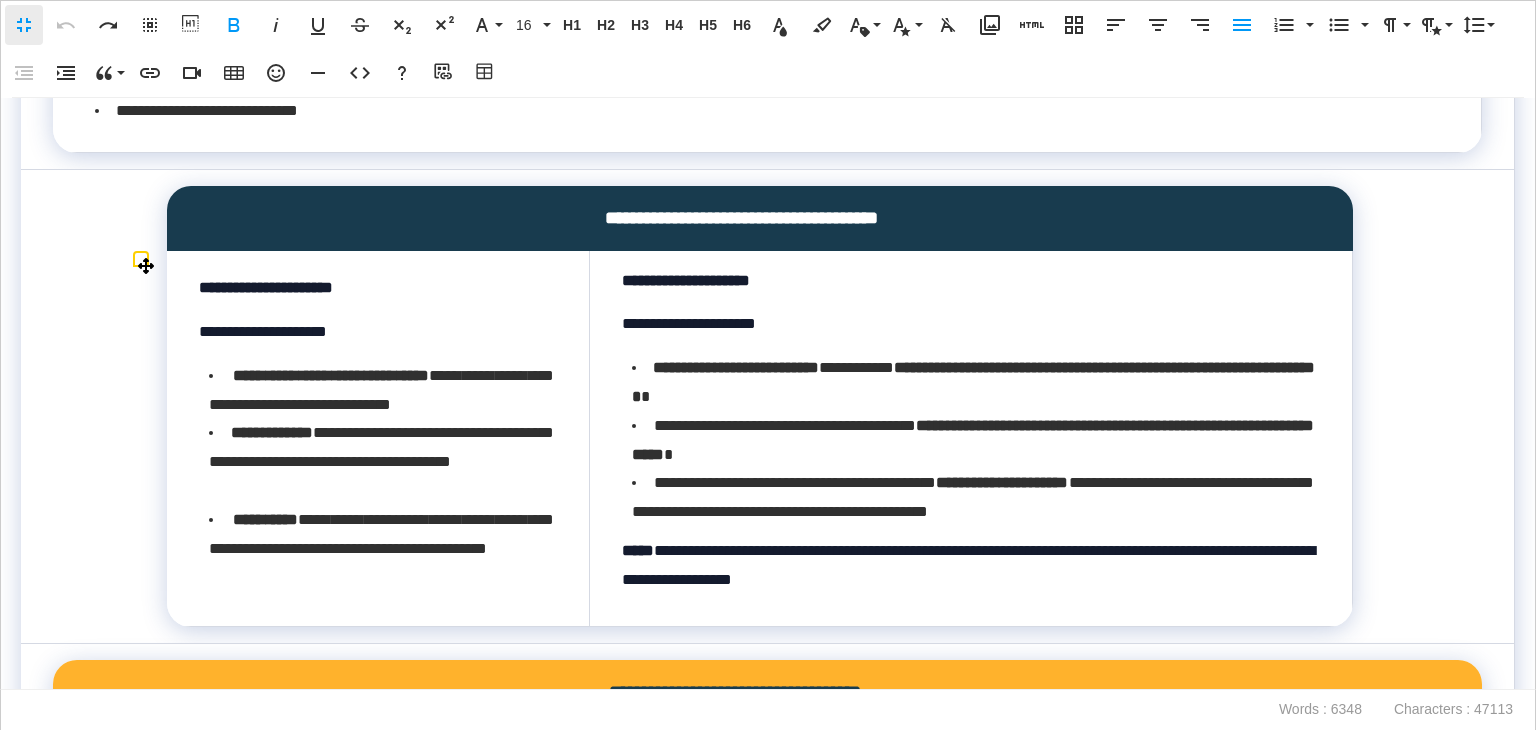 scroll, scrollTop: 15325, scrollLeft: 0, axis: vertical 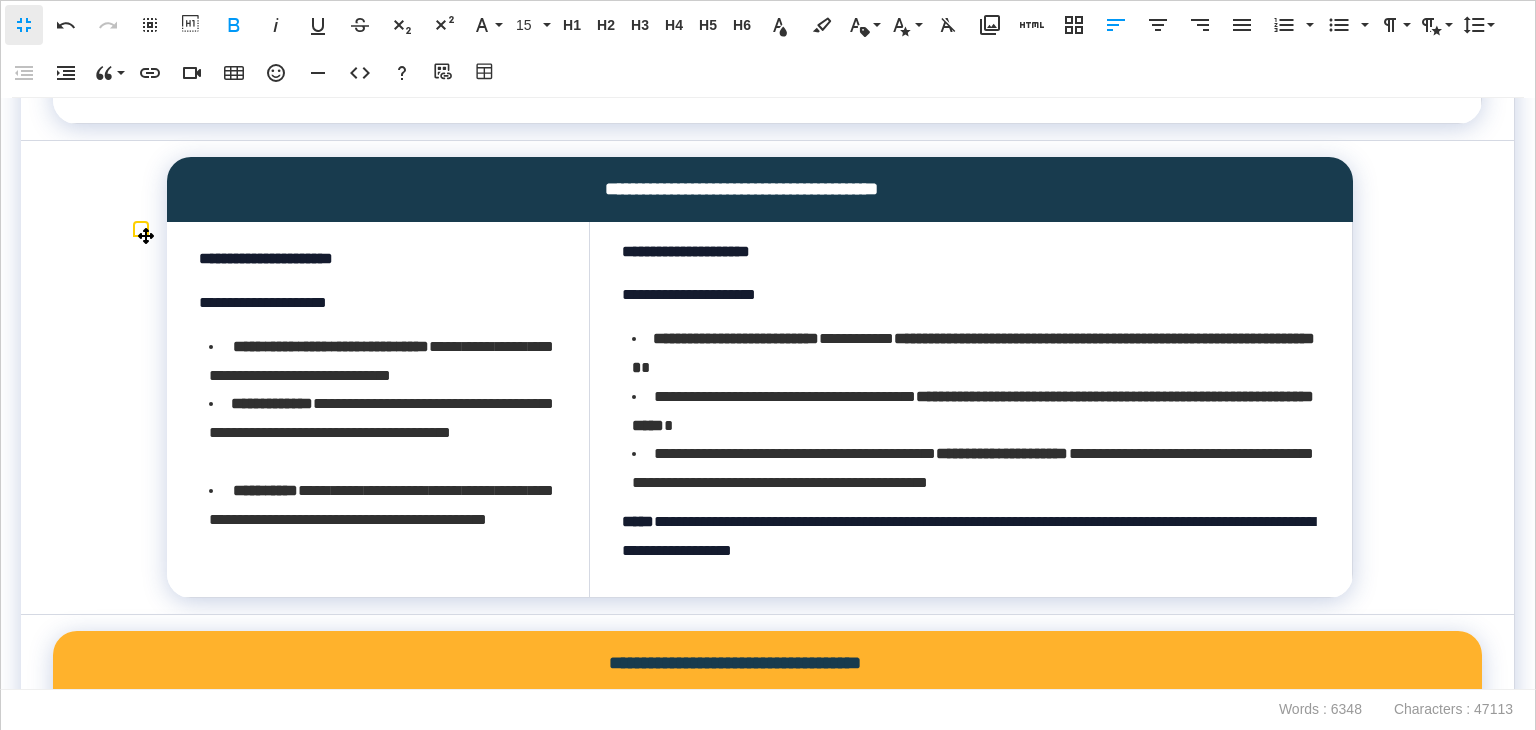 drag, startPoint x: 254, startPoint y: 630, endPoint x: 376, endPoint y: 273, distance: 377.27045 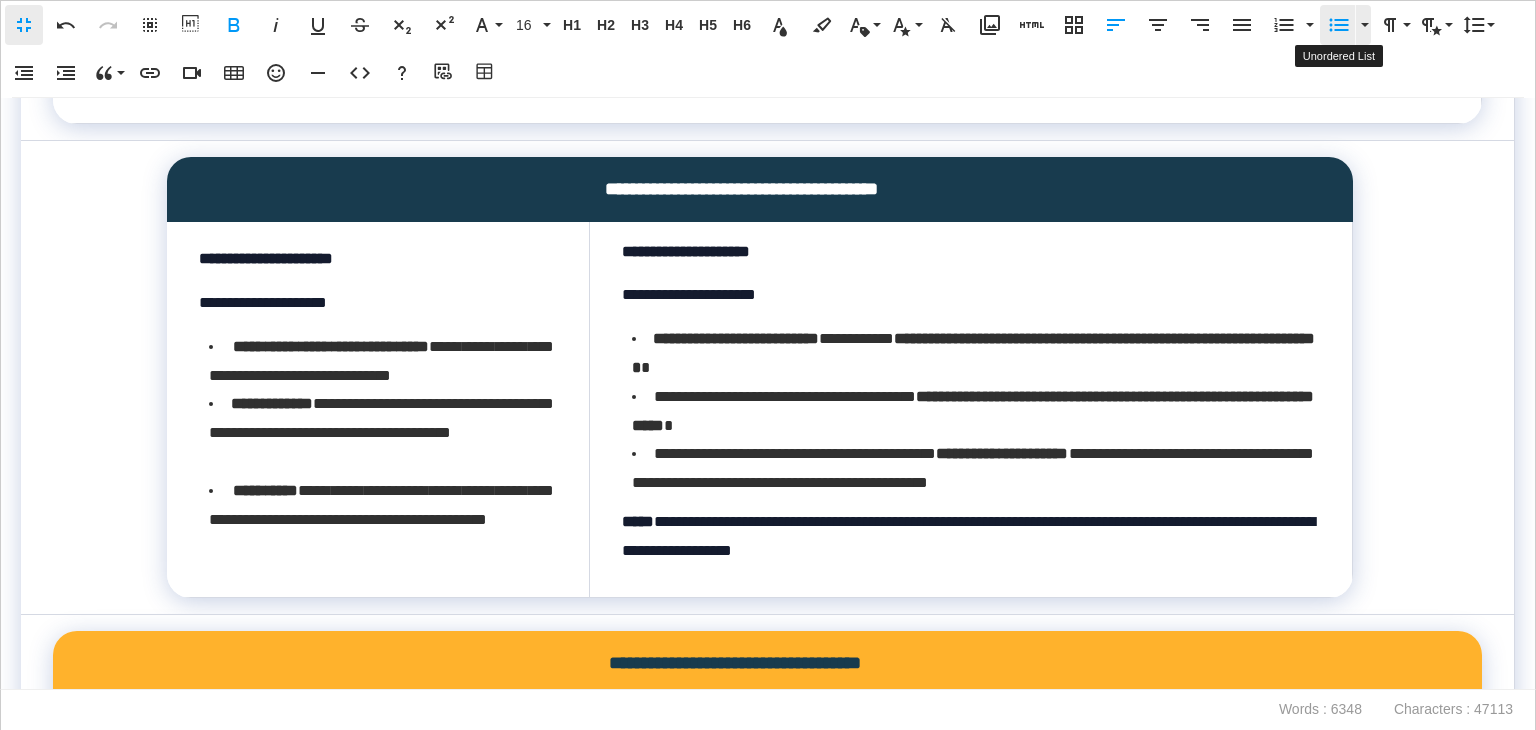click 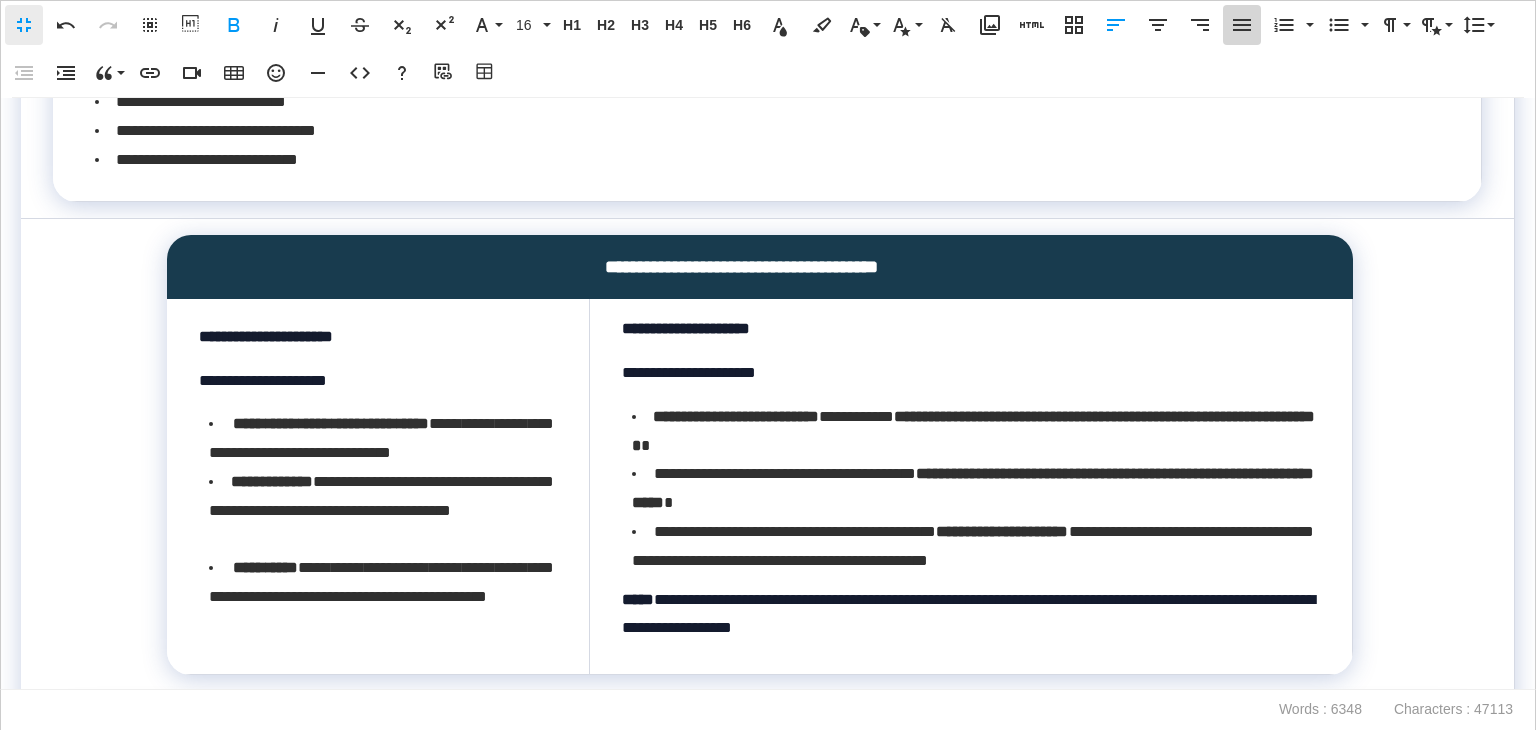 click 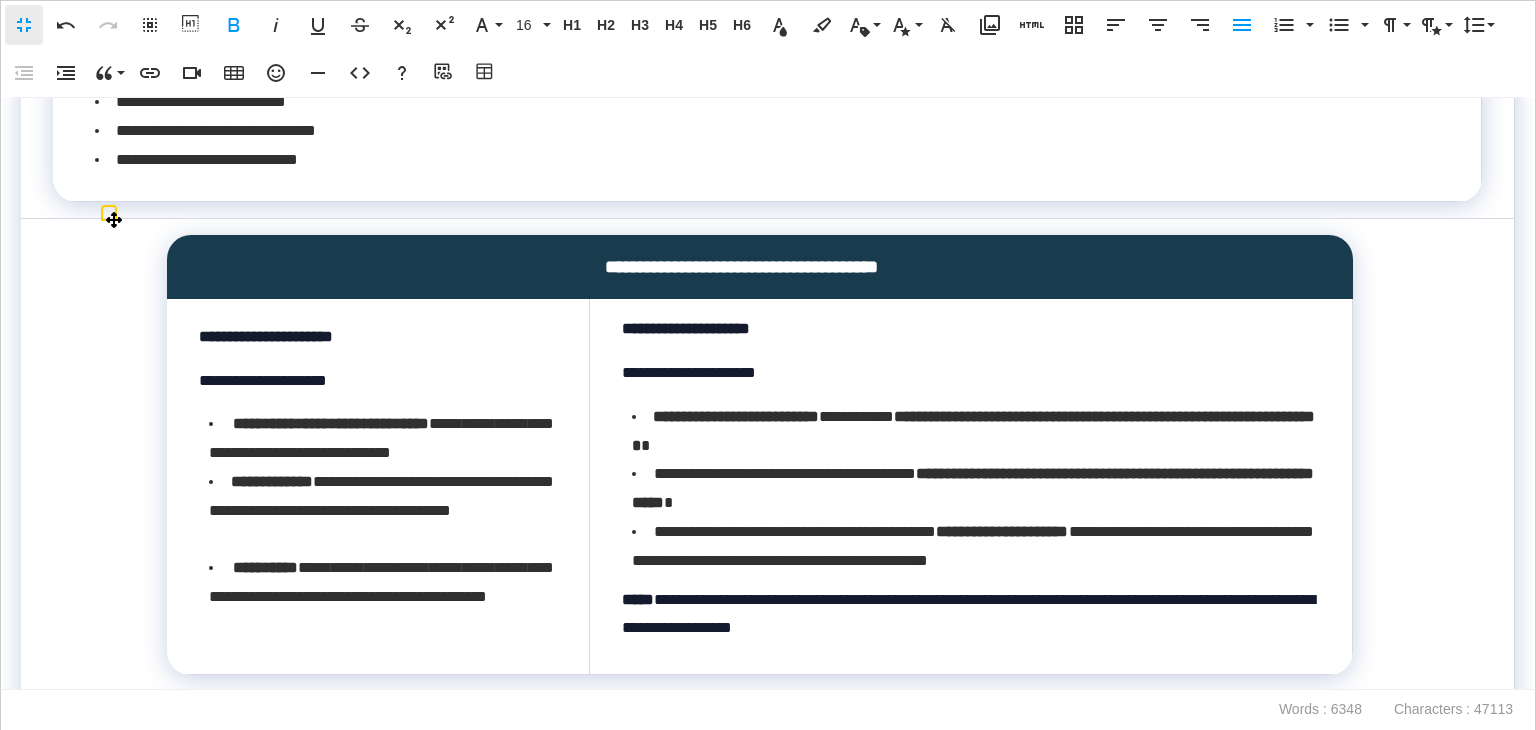 click on "**********" at bounding box center [768, 394] 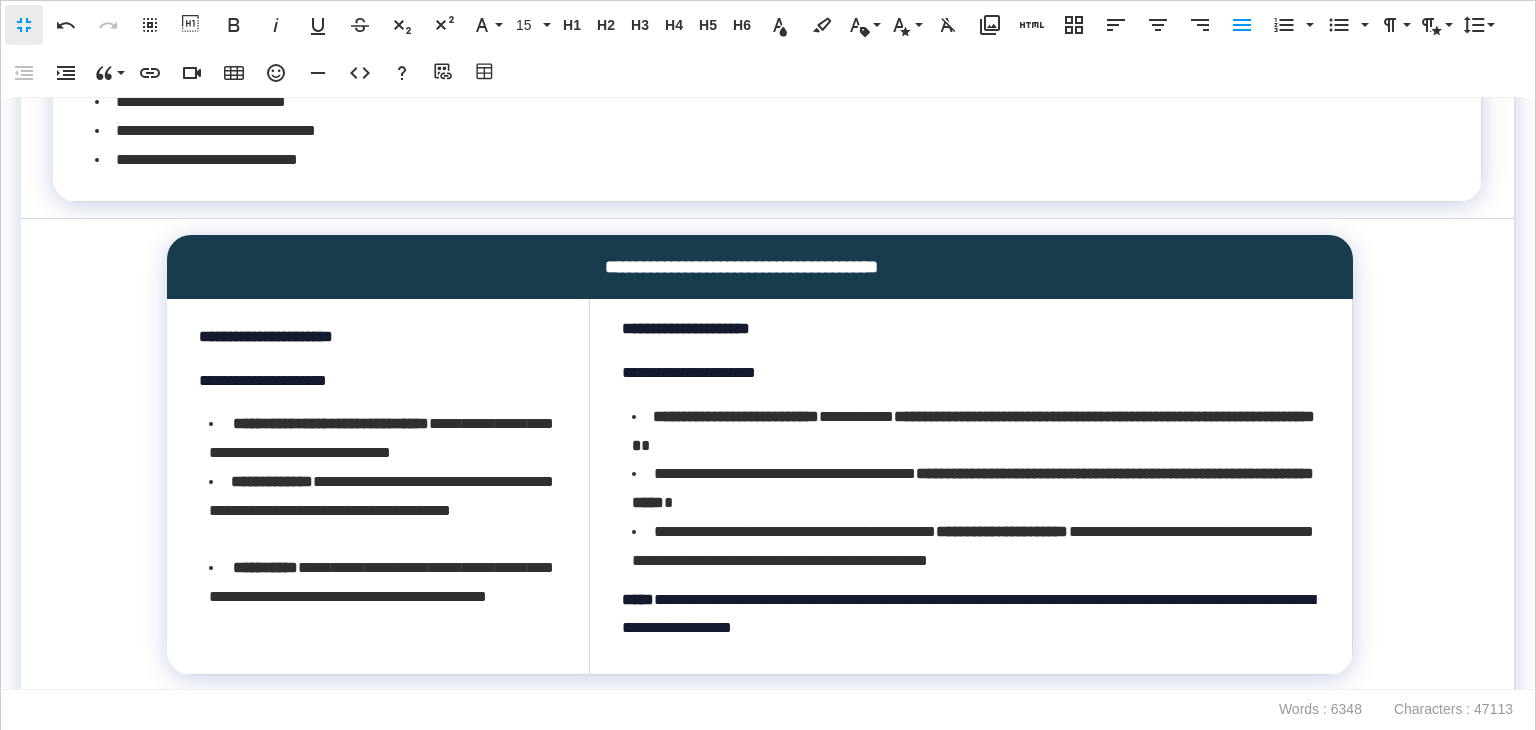 drag, startPoint x: 968, startPoint y: 573, endPoint x: 806, endPoint y: 367, distance: 262.0687 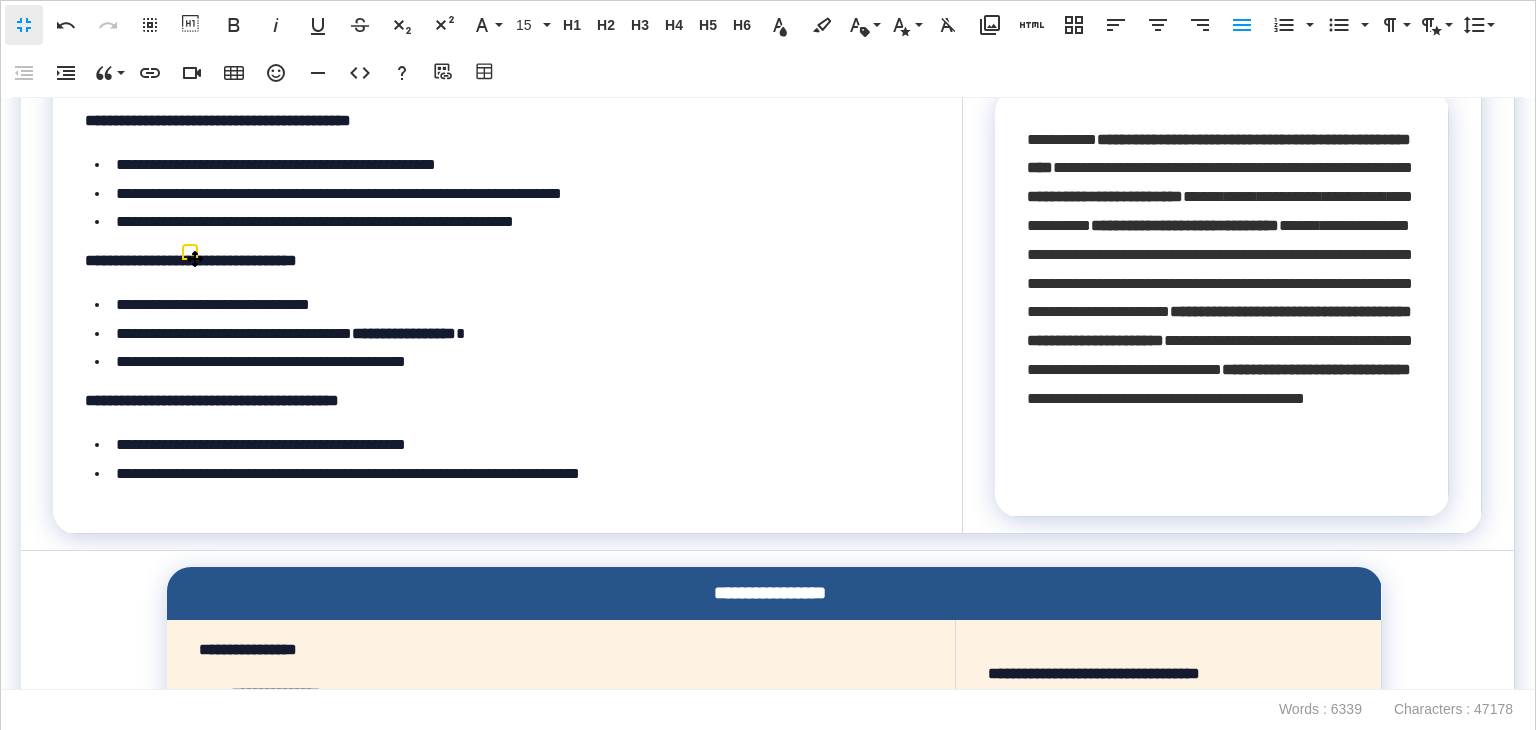 scroll, scrollTop: 16125, scrollLeft: 0, axis: vertical 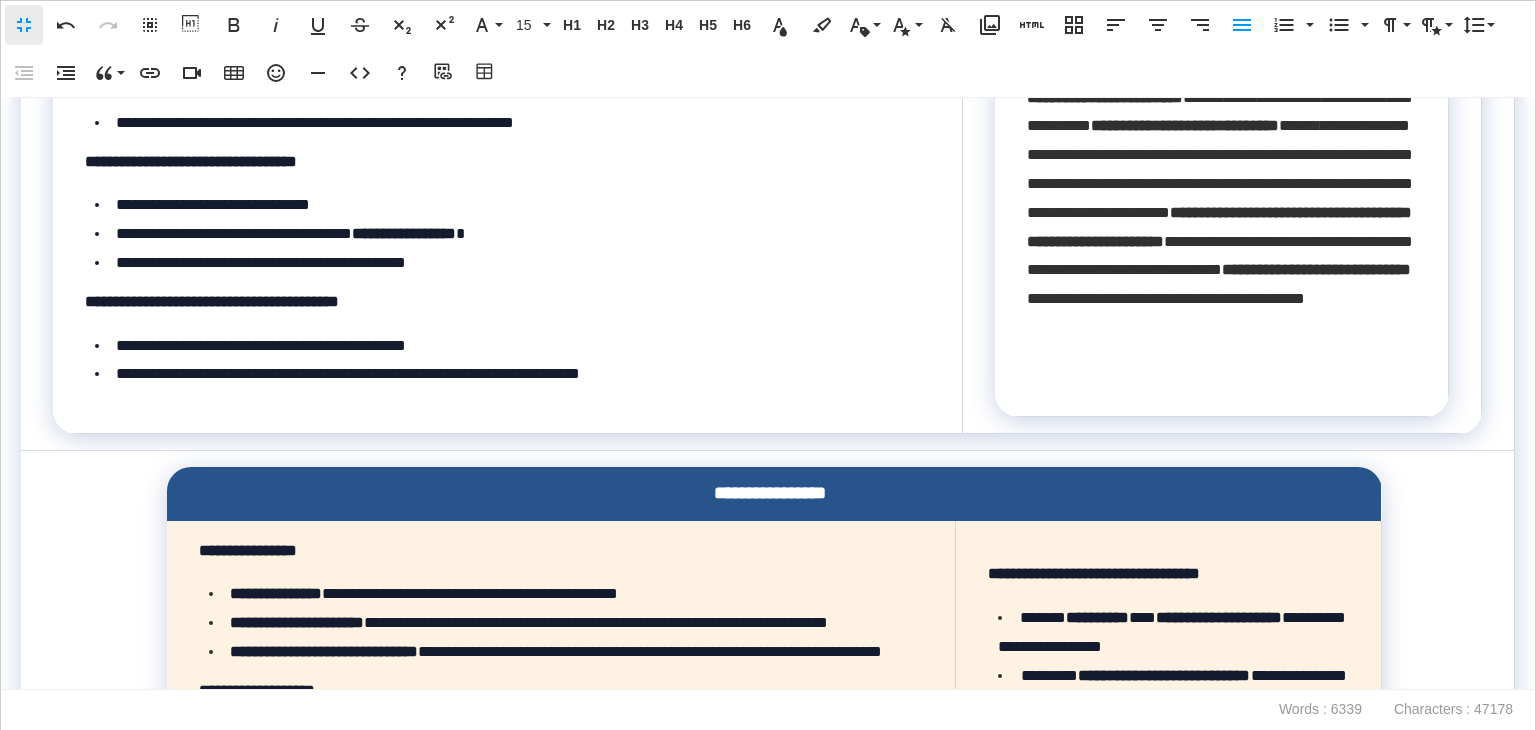 drag, startPoint x: 388, startPoint y: 543, endPoint x: 195, endPoint y: 262, distance: 340.89587 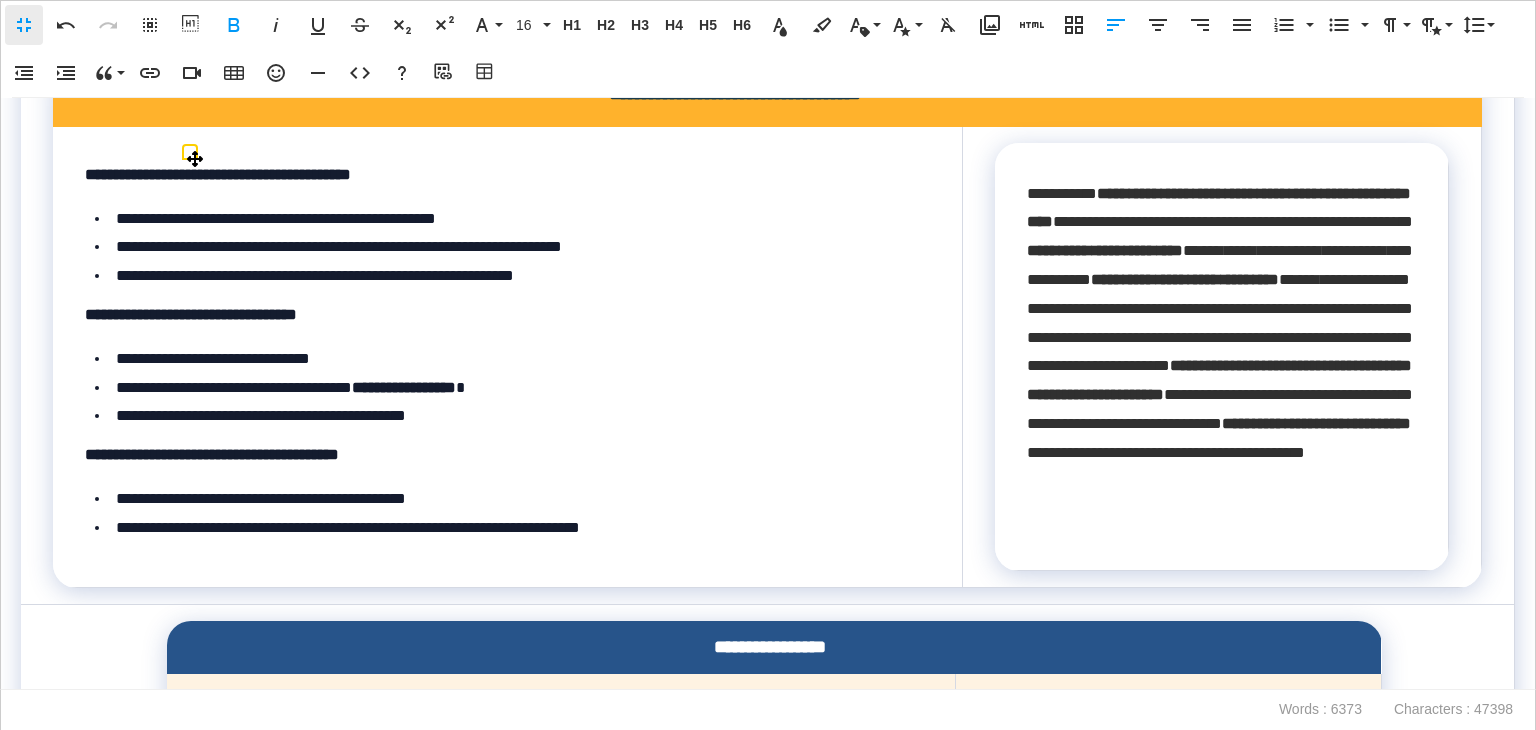 scroll, scrollTop: 16309, scrollLeft: 0, axis: vertical 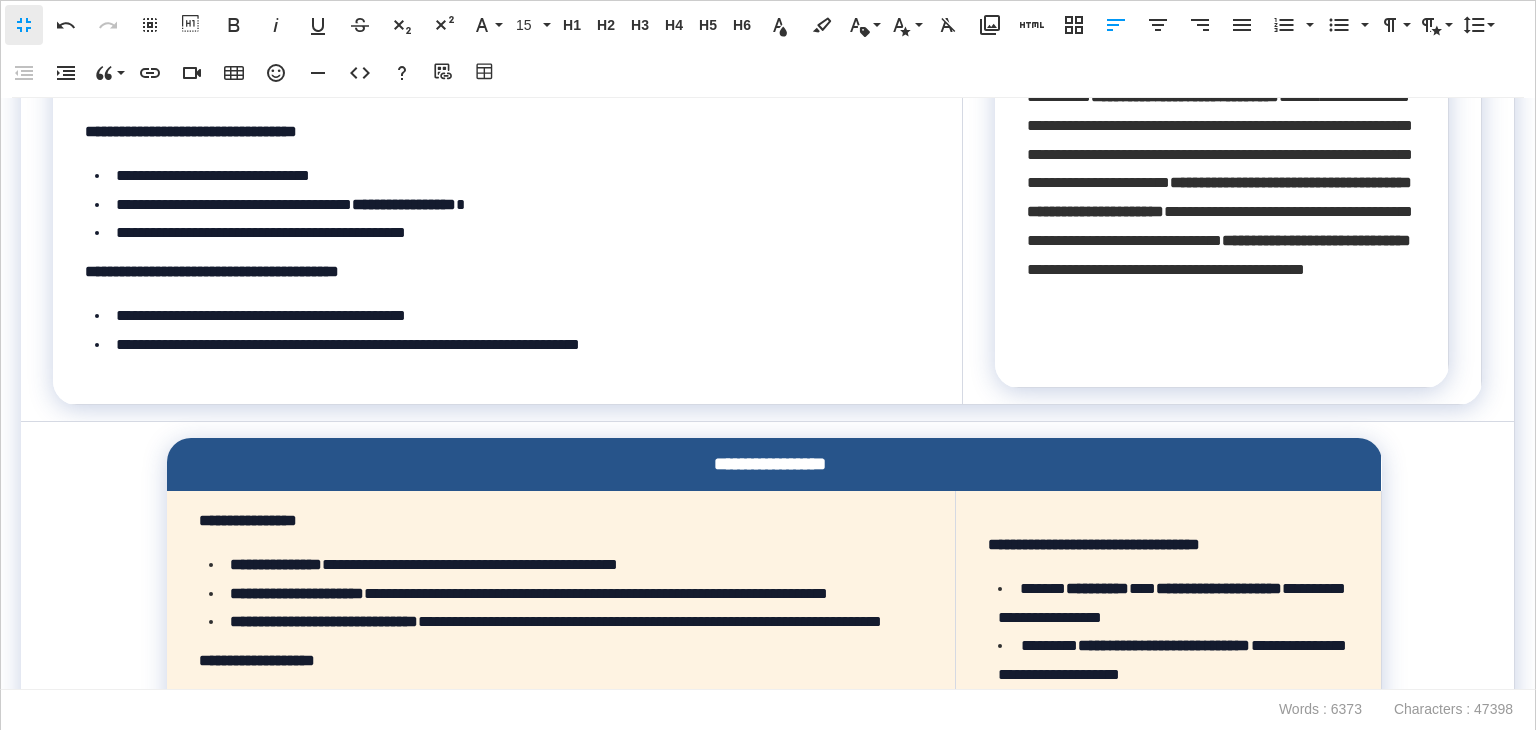 drag, startPoint x: 466, startPoint y: 649, endPoint x: 192, endPoint y: 509, distance: 307.69464 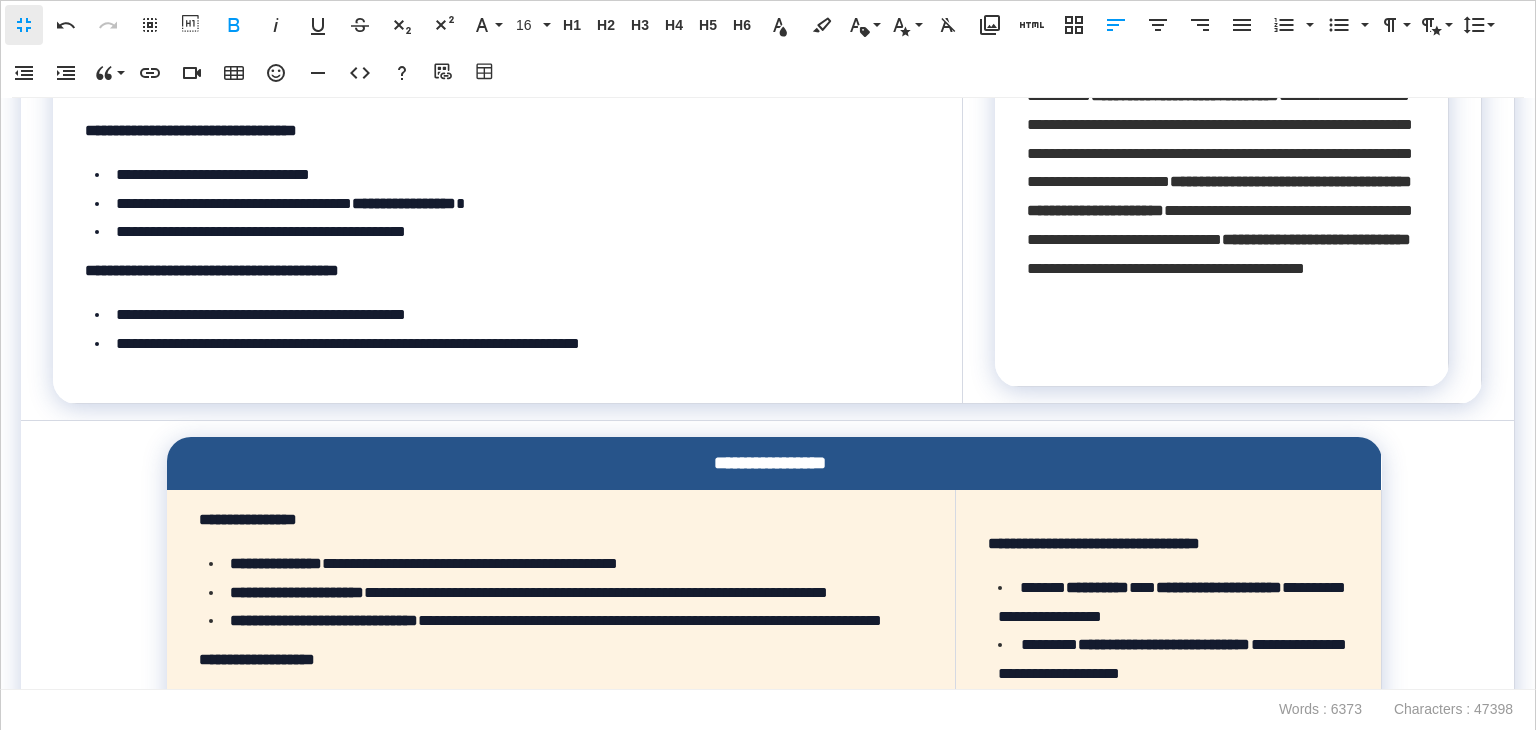 type 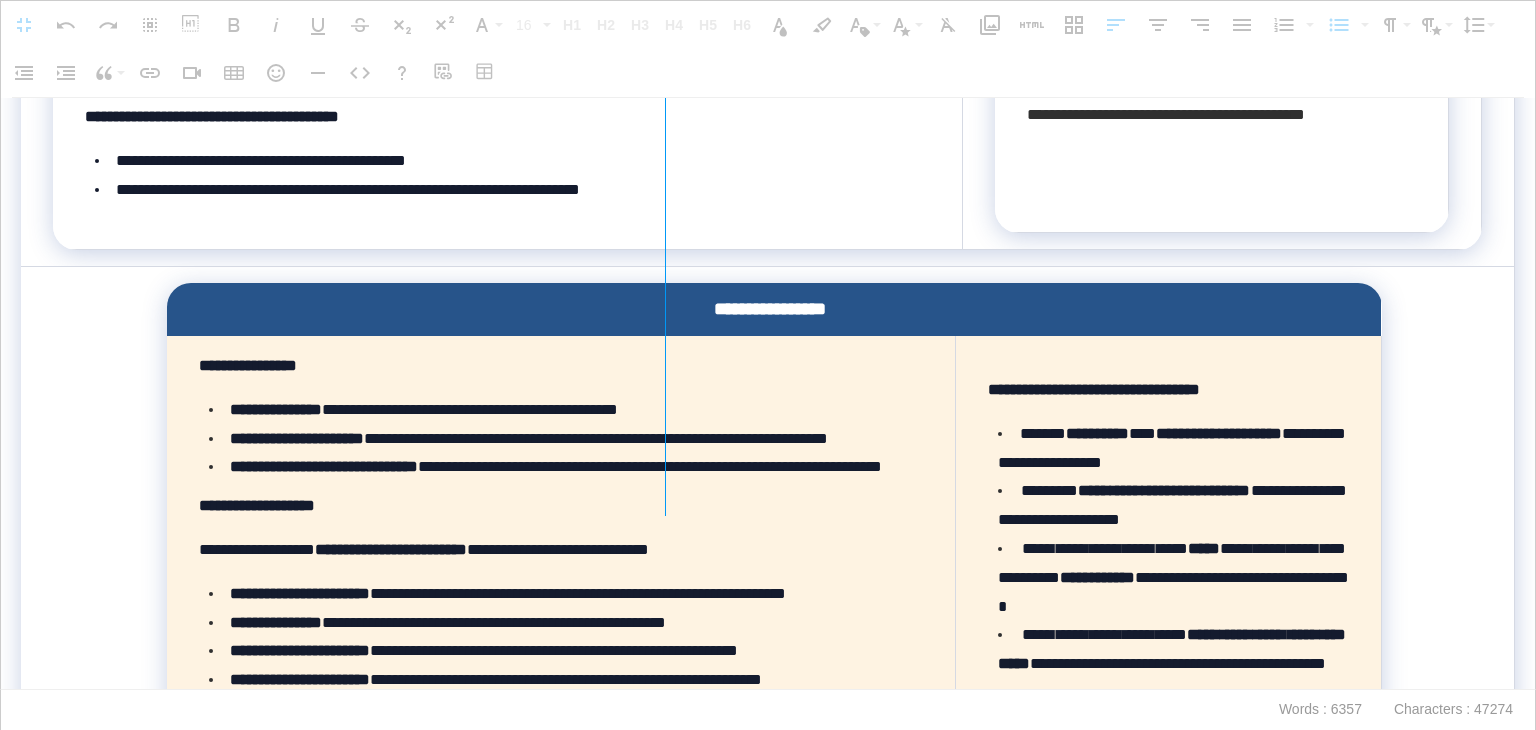 drag, startPoint x: 583, startPoint y: 406, endPoint x: 664, endPoint y: 405, distance: 81.00617 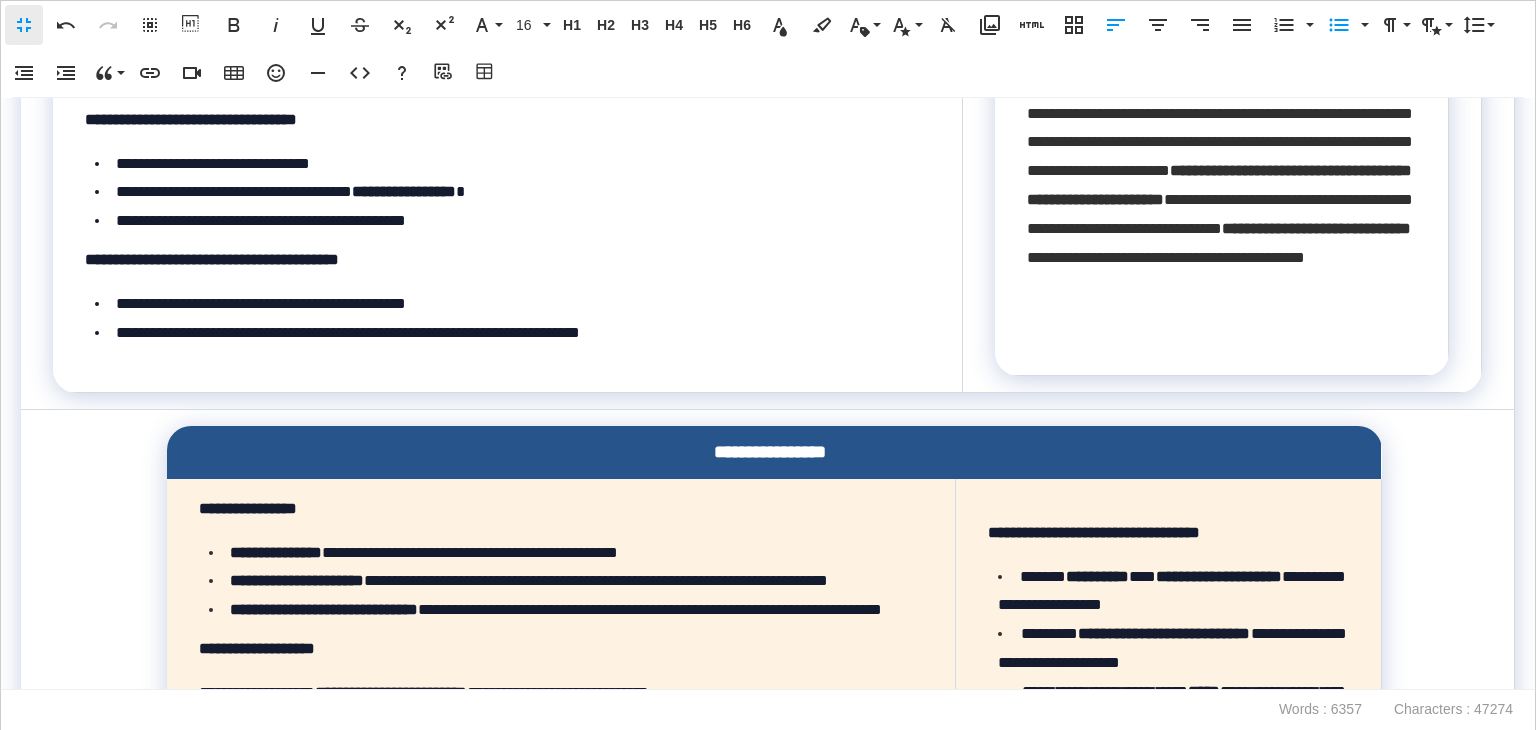 scroll, scrollTop: 16109, scrollLeft: 0, axis: vertical 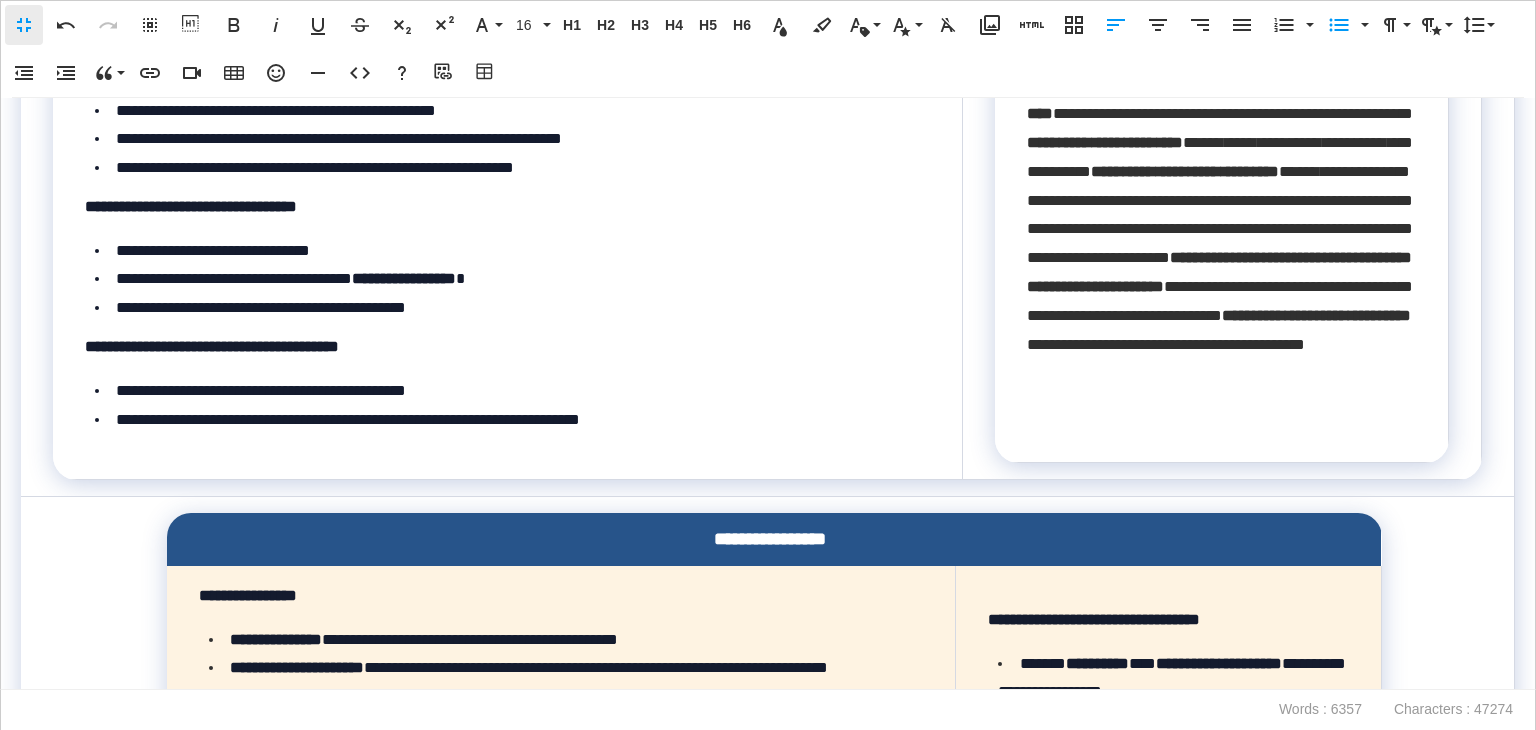 drag, startPoint x: 1104, startPoint y: 398, endPoint x: 694, endPoint y: 265, distance: 431.03247 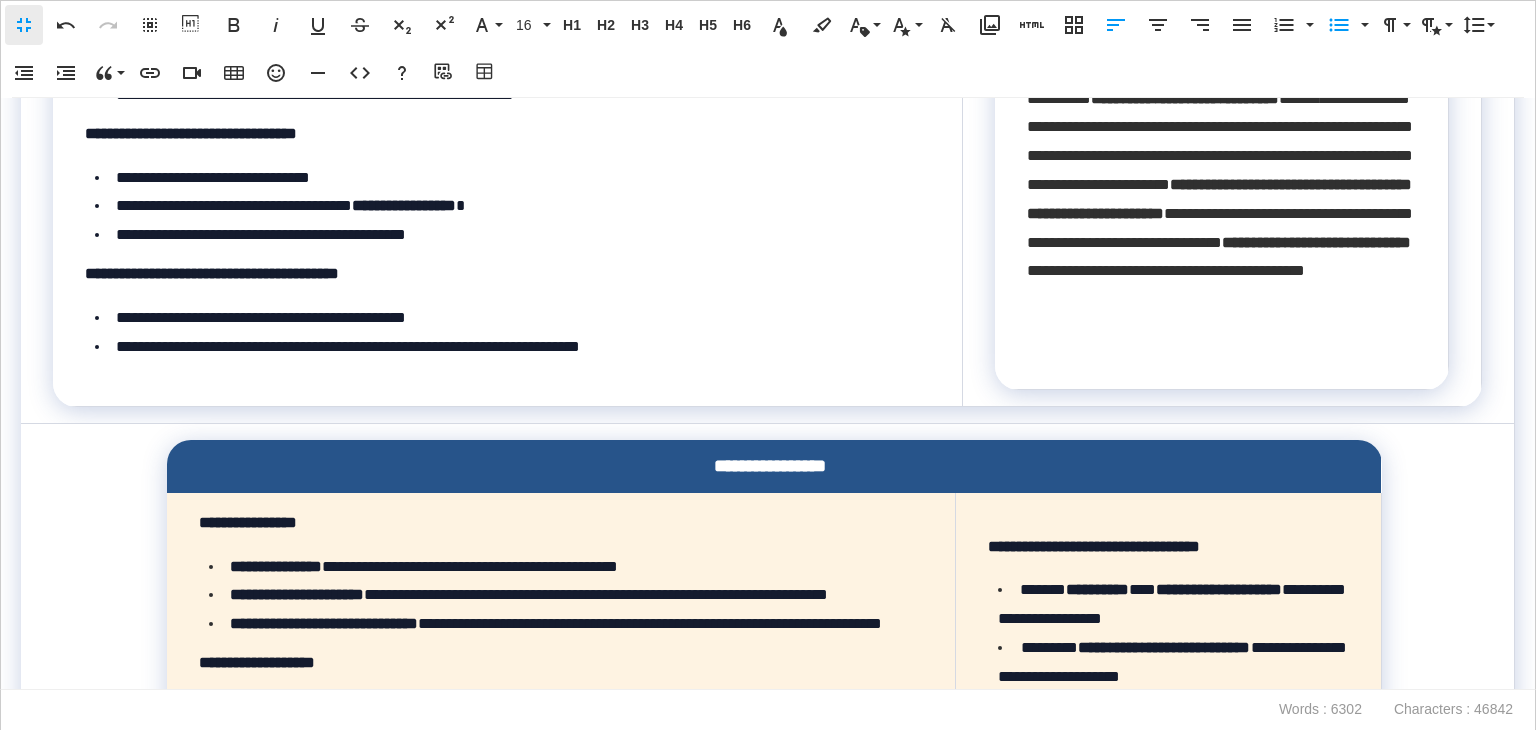 click on "**********" at bounding box center [1011, -318] 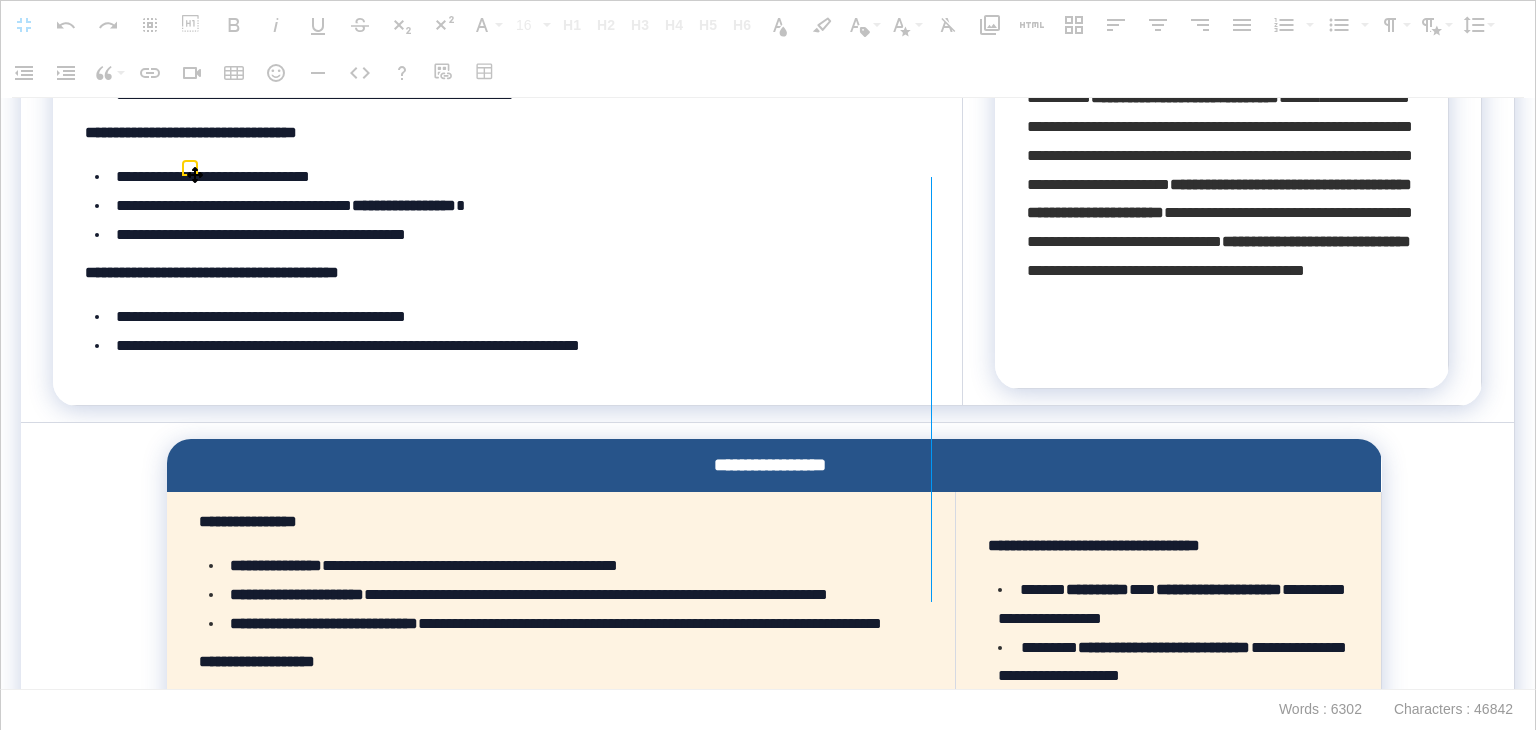 drag, startPoint x: 660, startPoint y: 502, endPoint x: 930, endPoint y: 519, distance: 270.53467 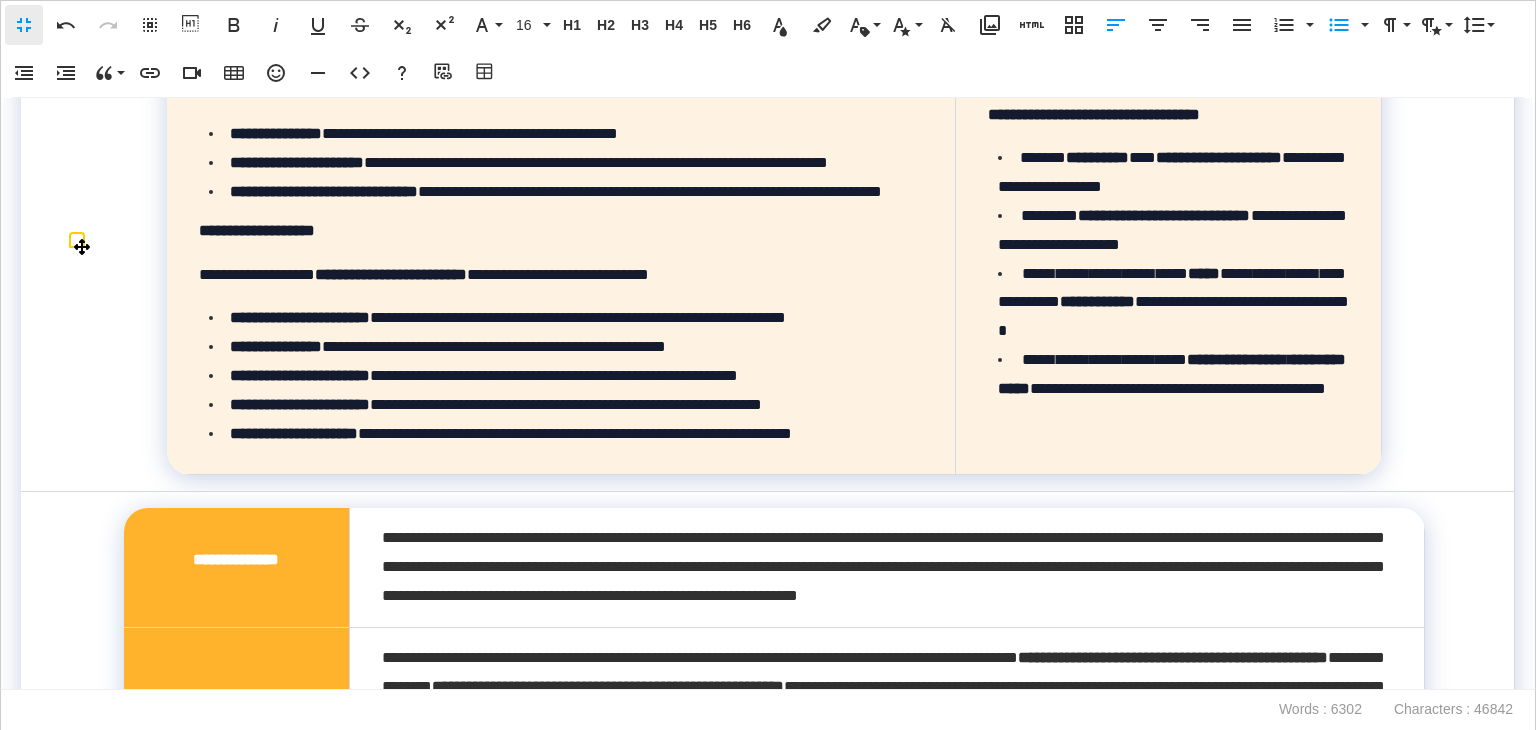scroll, scrollTop: 16509, scrollLeft: 0, axis: vertical 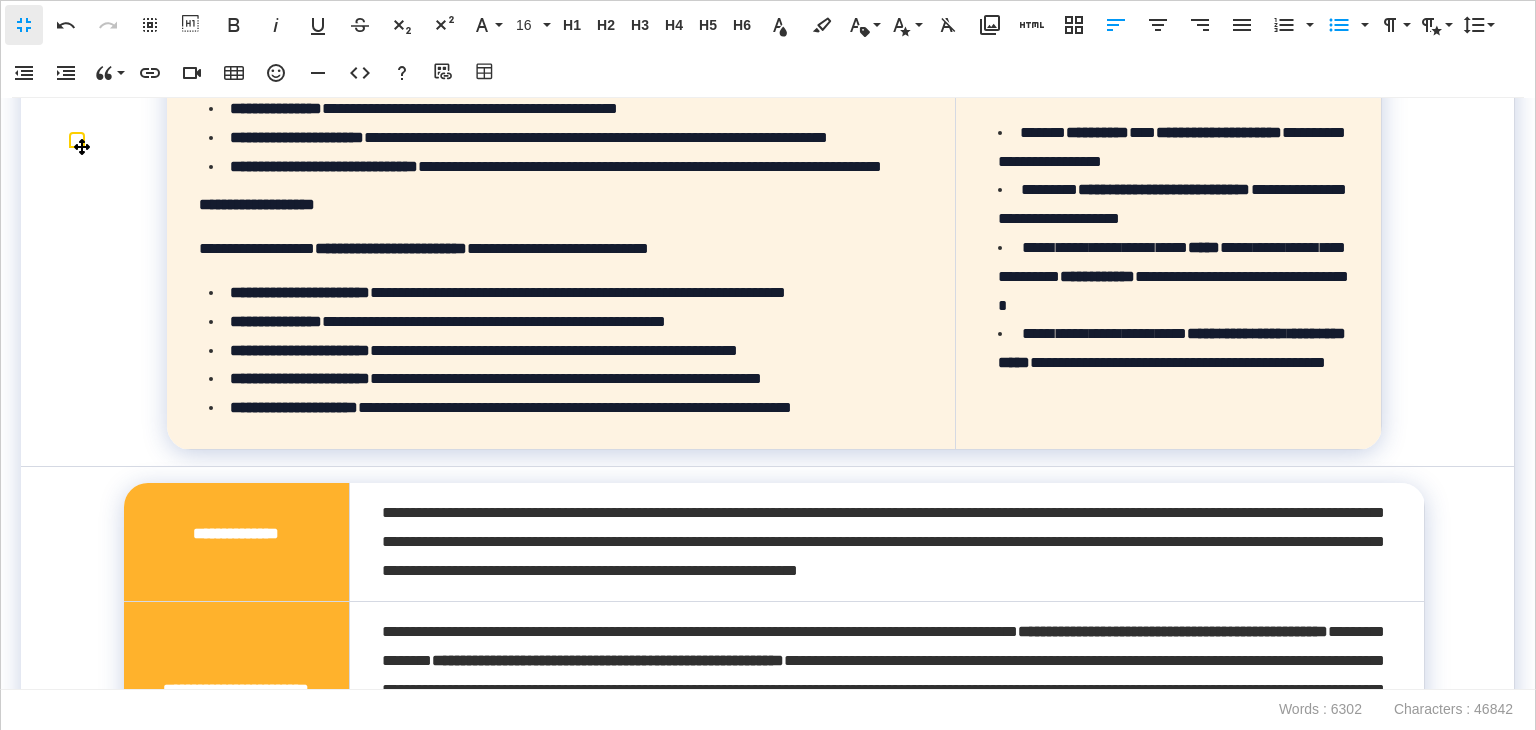 drag, startPoint x: 720, startPoint y: 624, endPoint x: 77, endPoint y: 265, distance: 736.4306 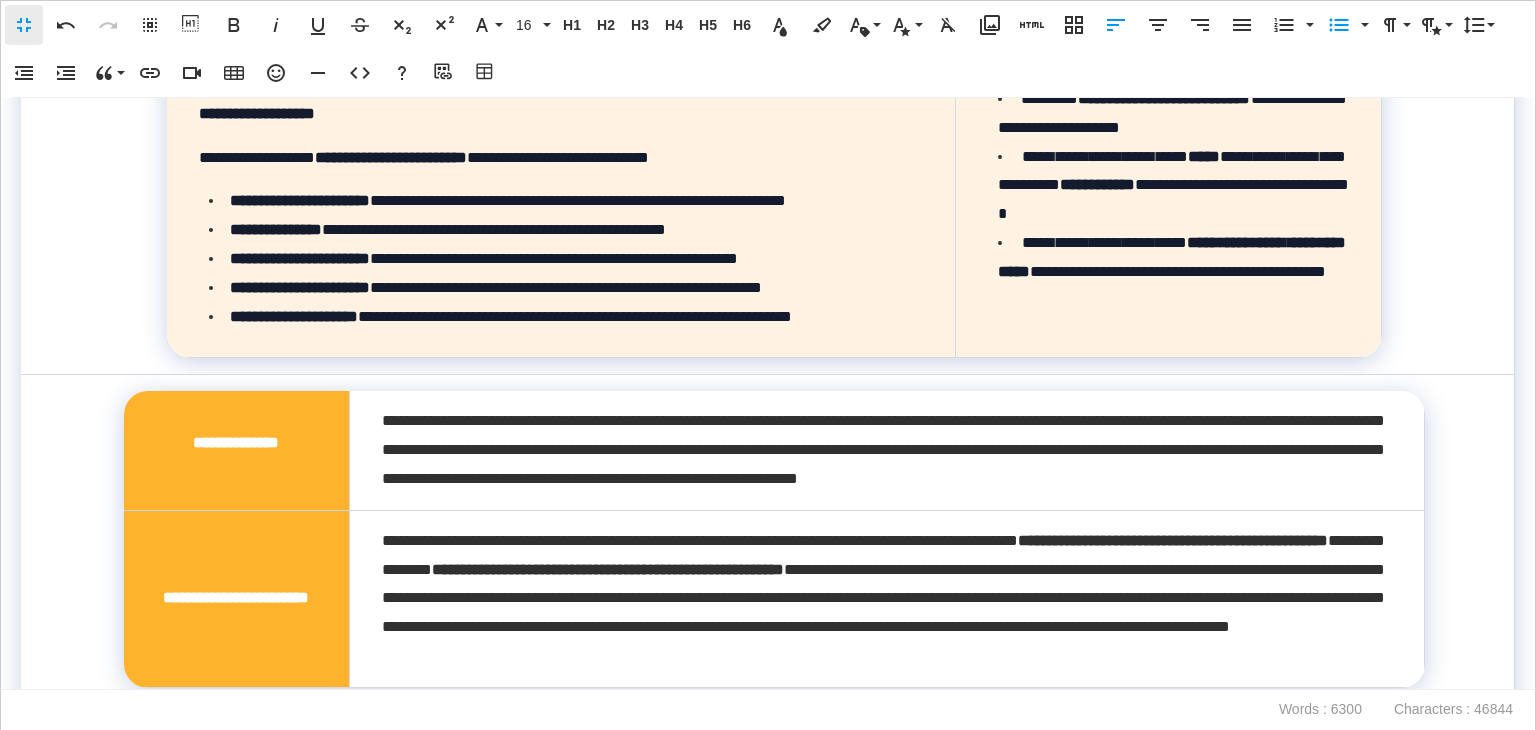 scroll, scrollTop: 16609, scrollLeft: 0, axis: vertical 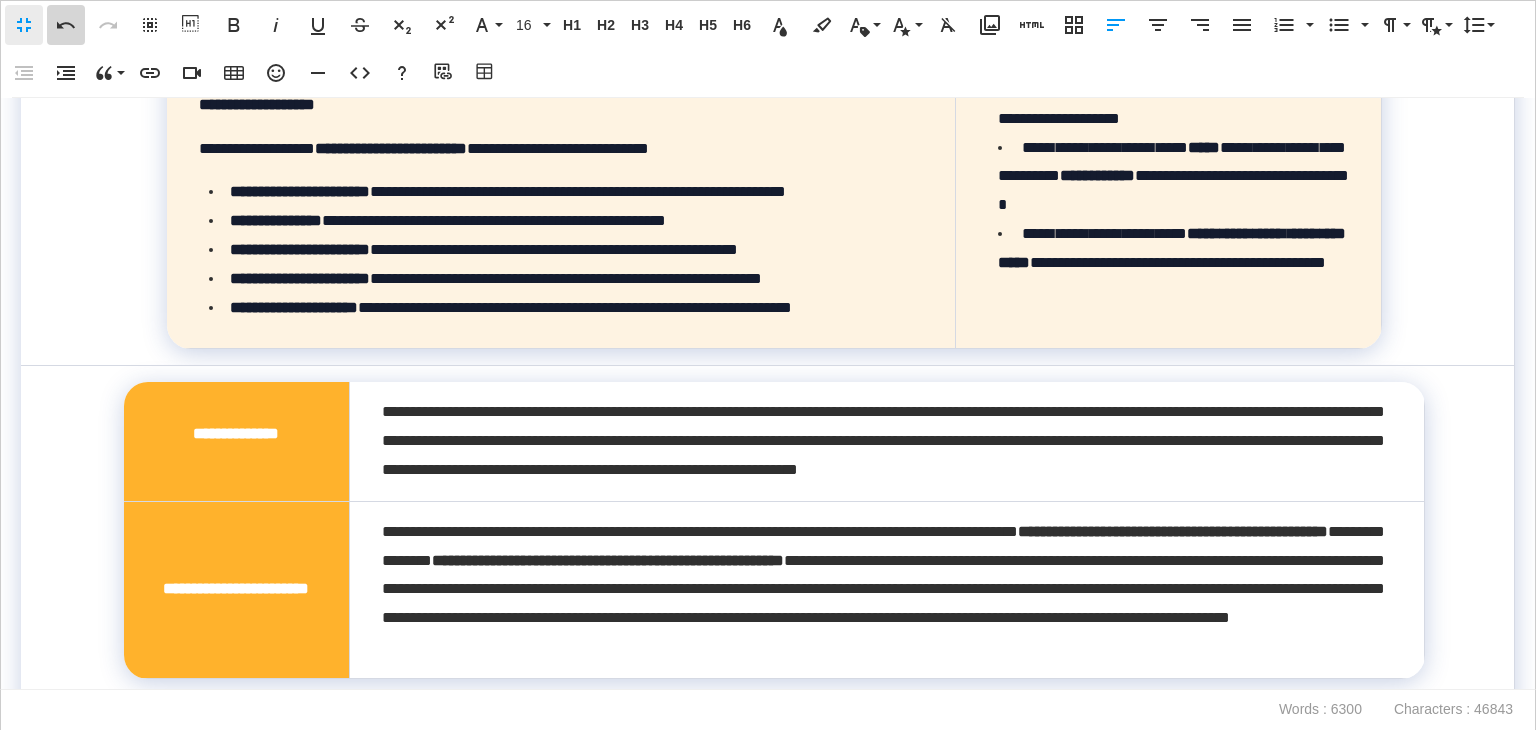 click 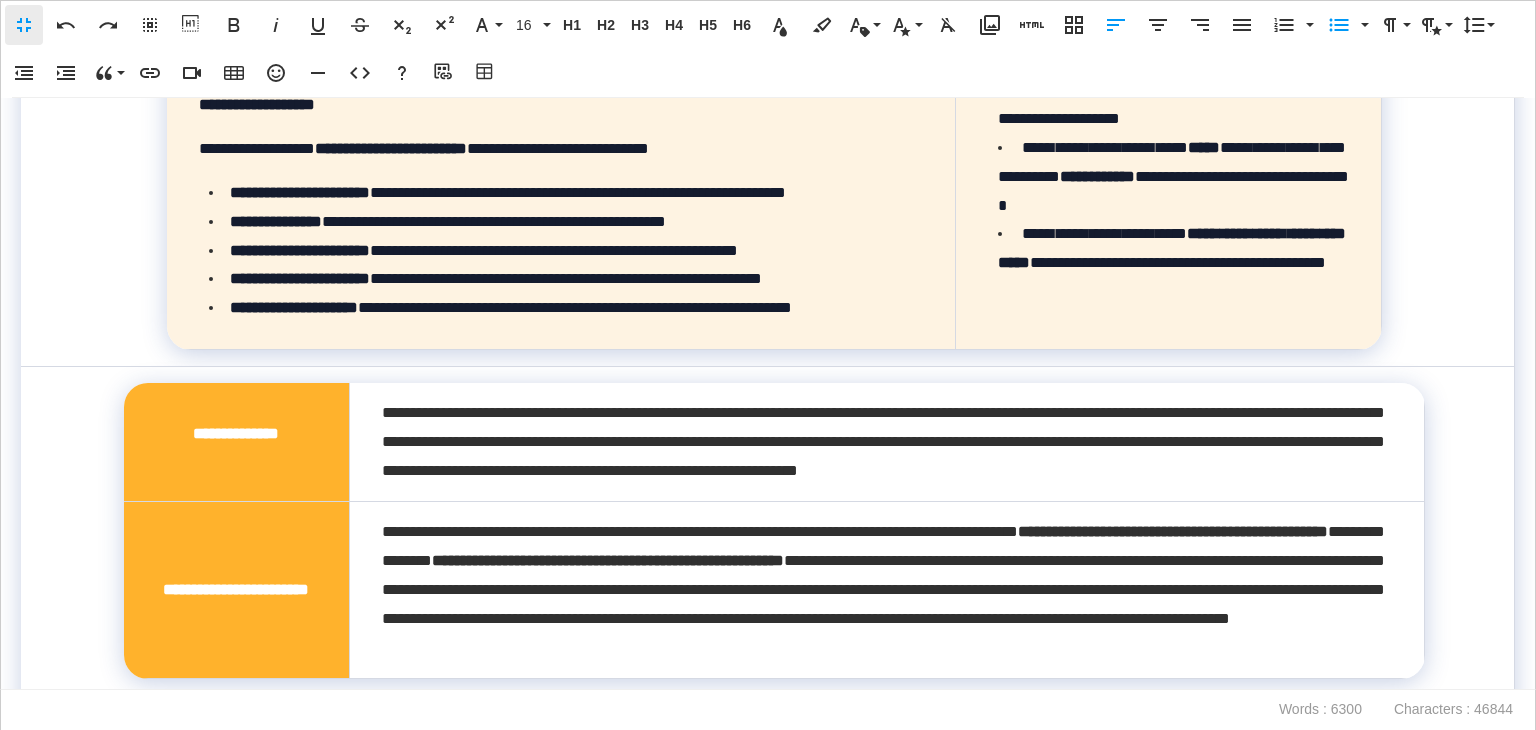 click at bounding box center (513, -271) 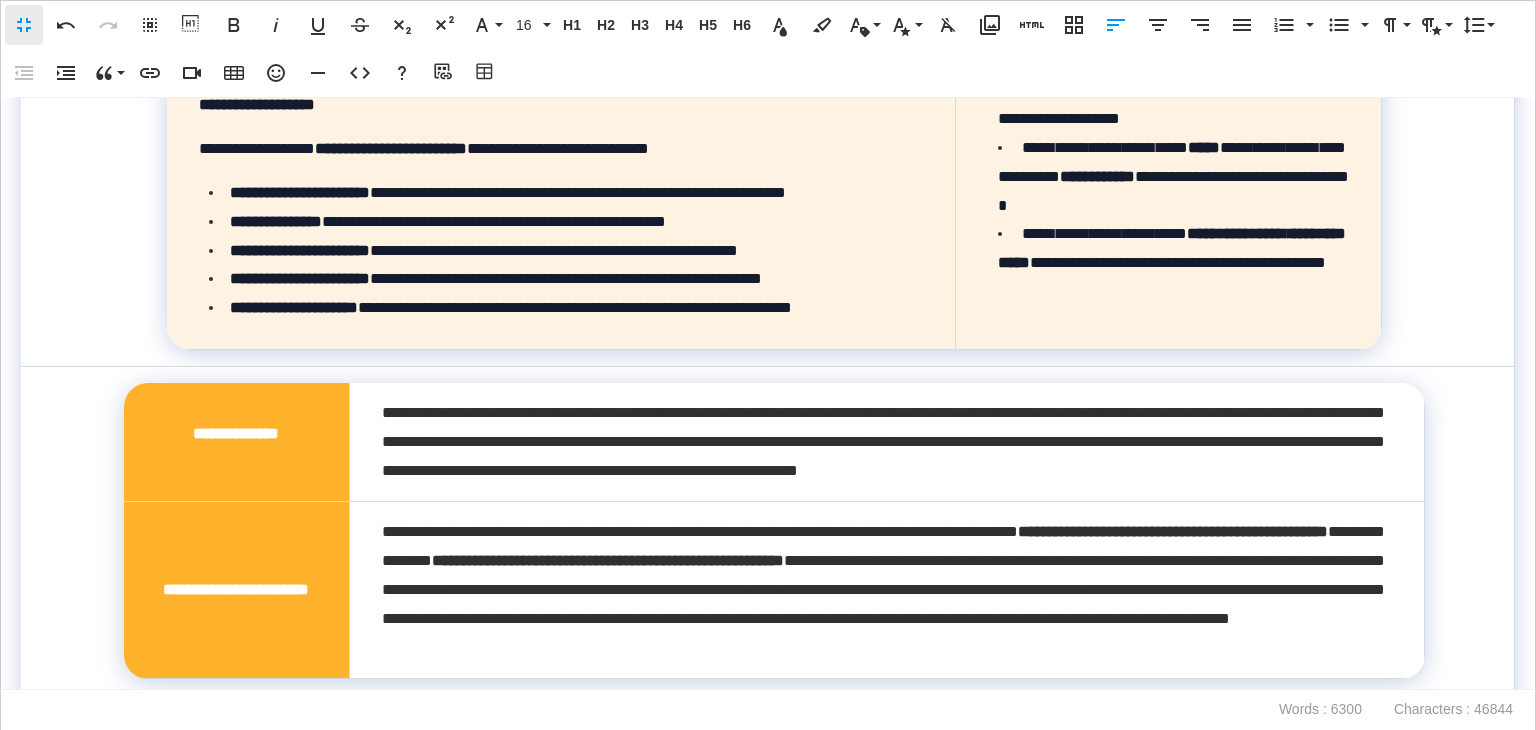 click at bounding box center (513, -271) 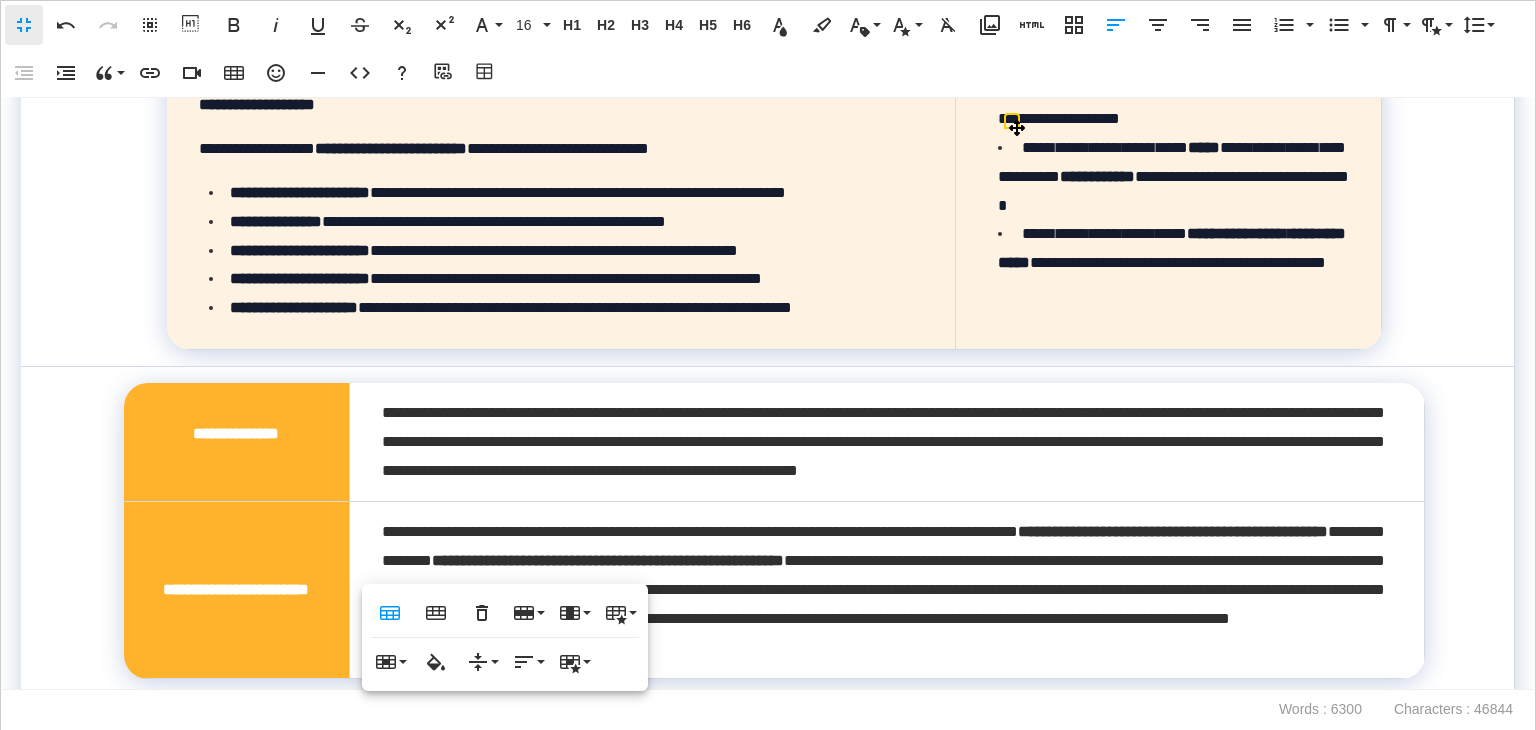 click on "**********" at bounding box center [1220, -372] 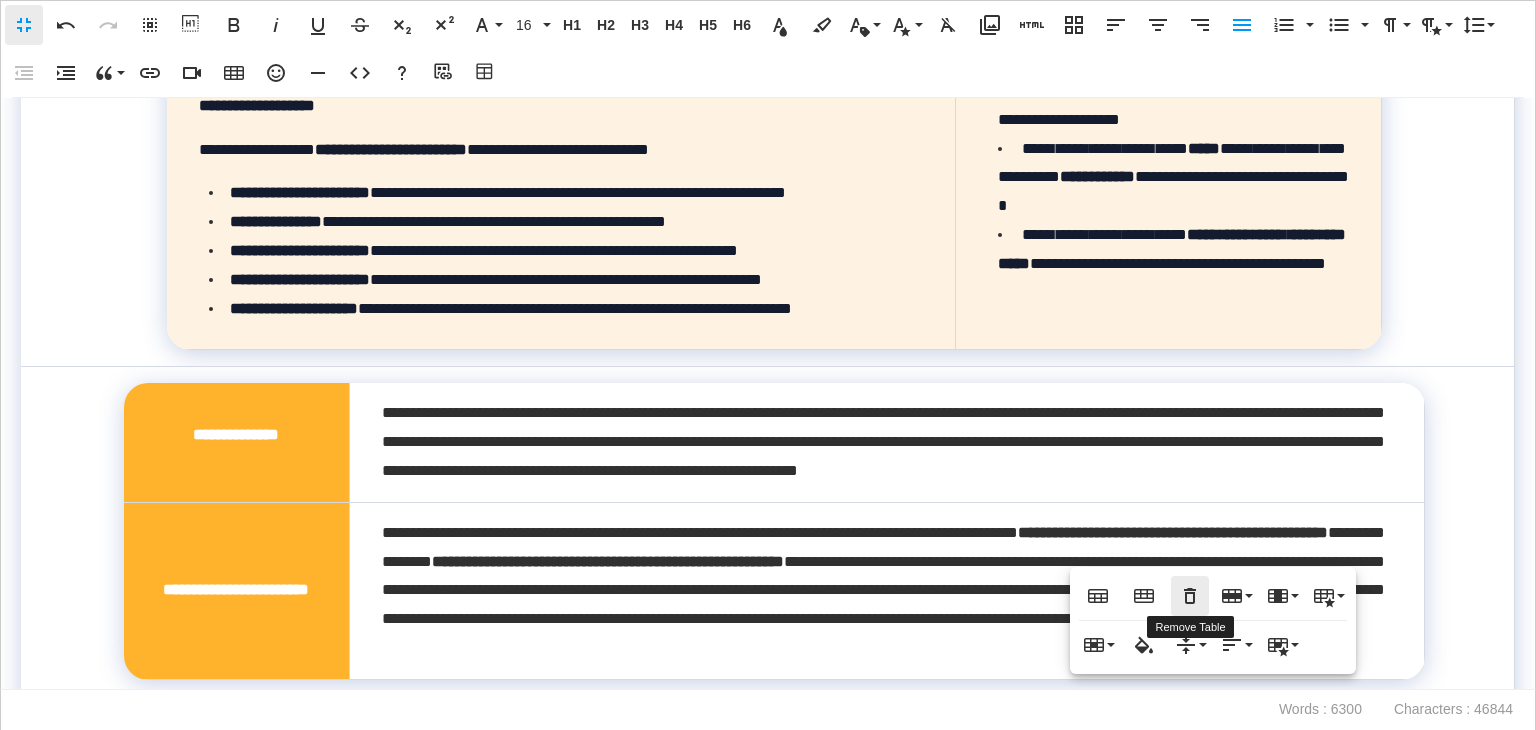 click 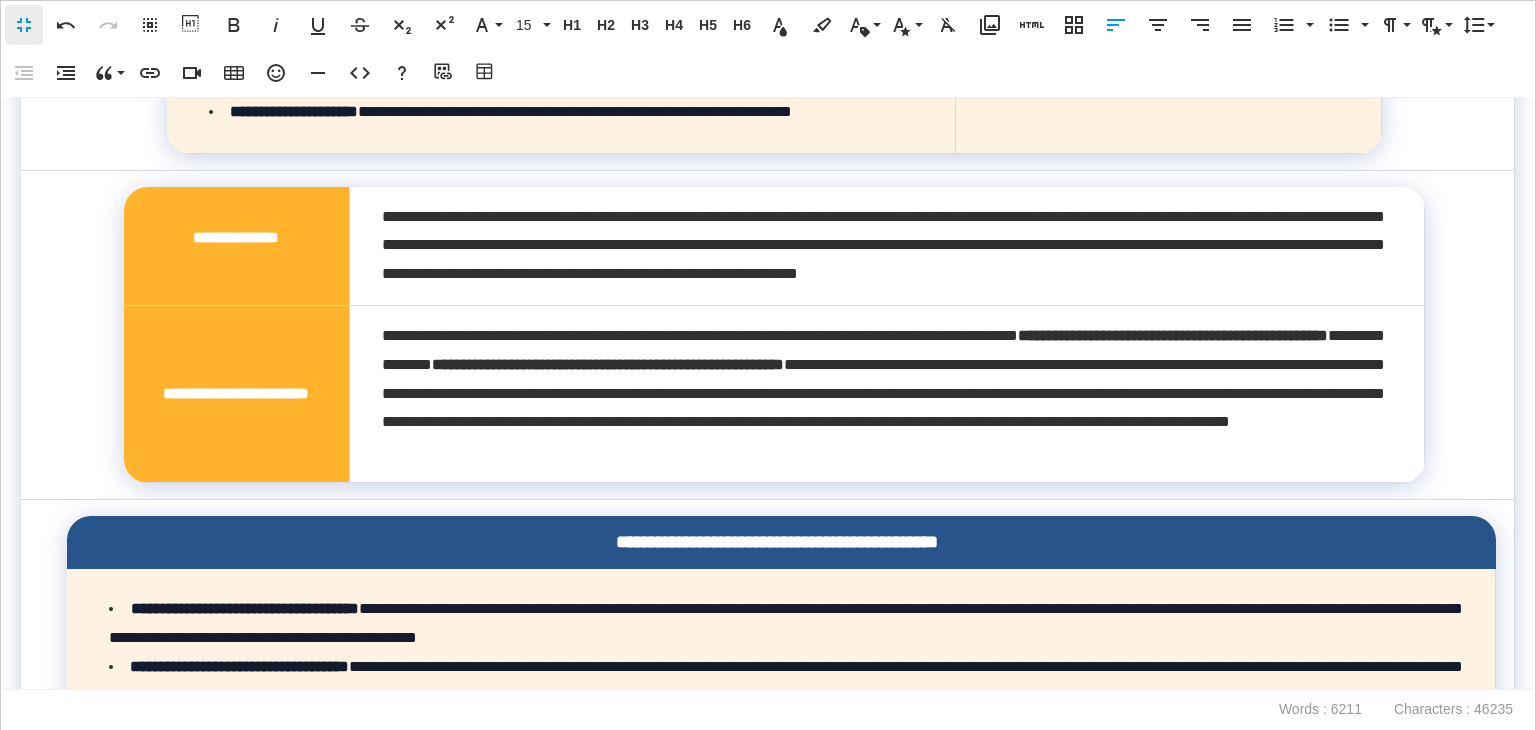 drag, startPoint x: 918, startPoint y: 238, endPoint x: 956, endPoint y: 271, distance: 50.32892 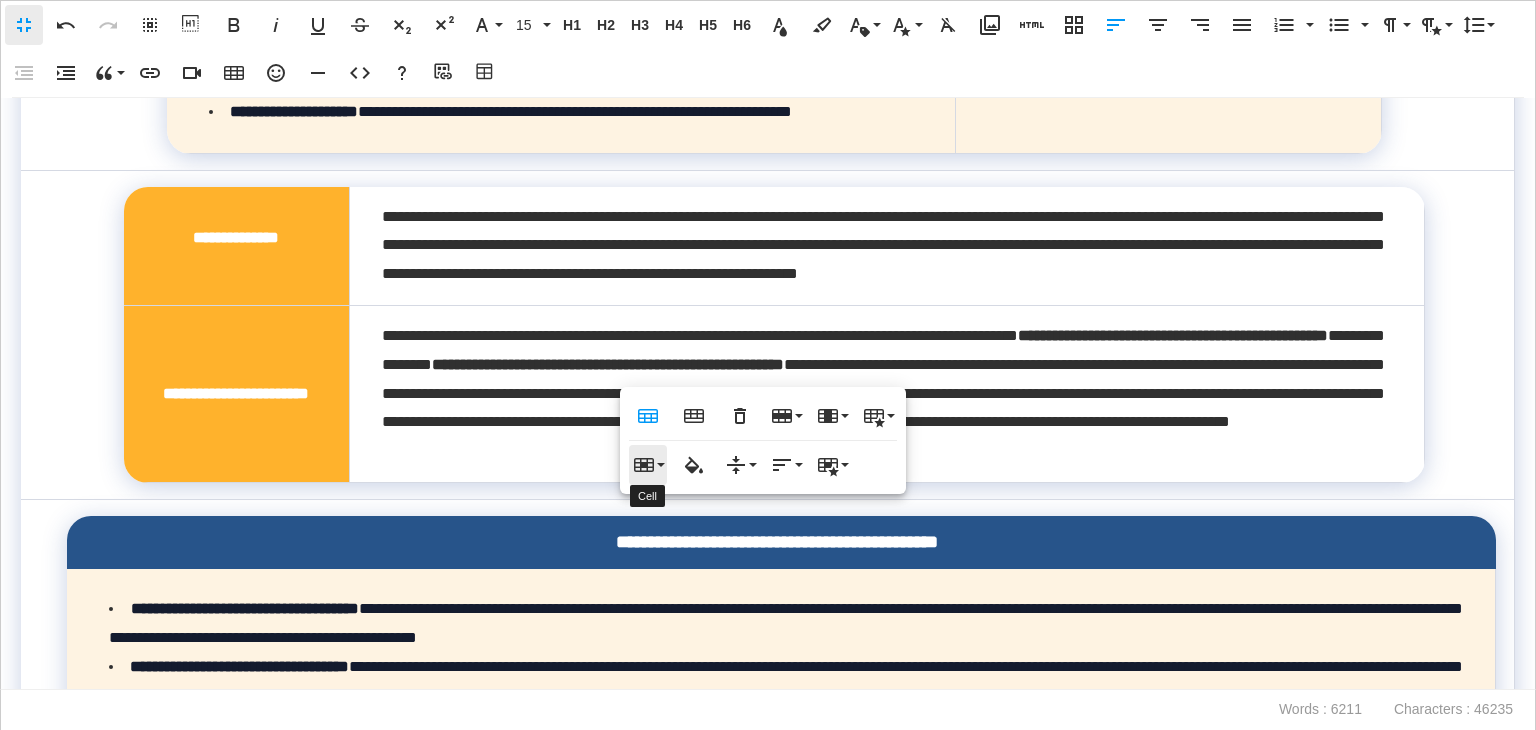 click on "Cell" at bounding box center [648, 465] 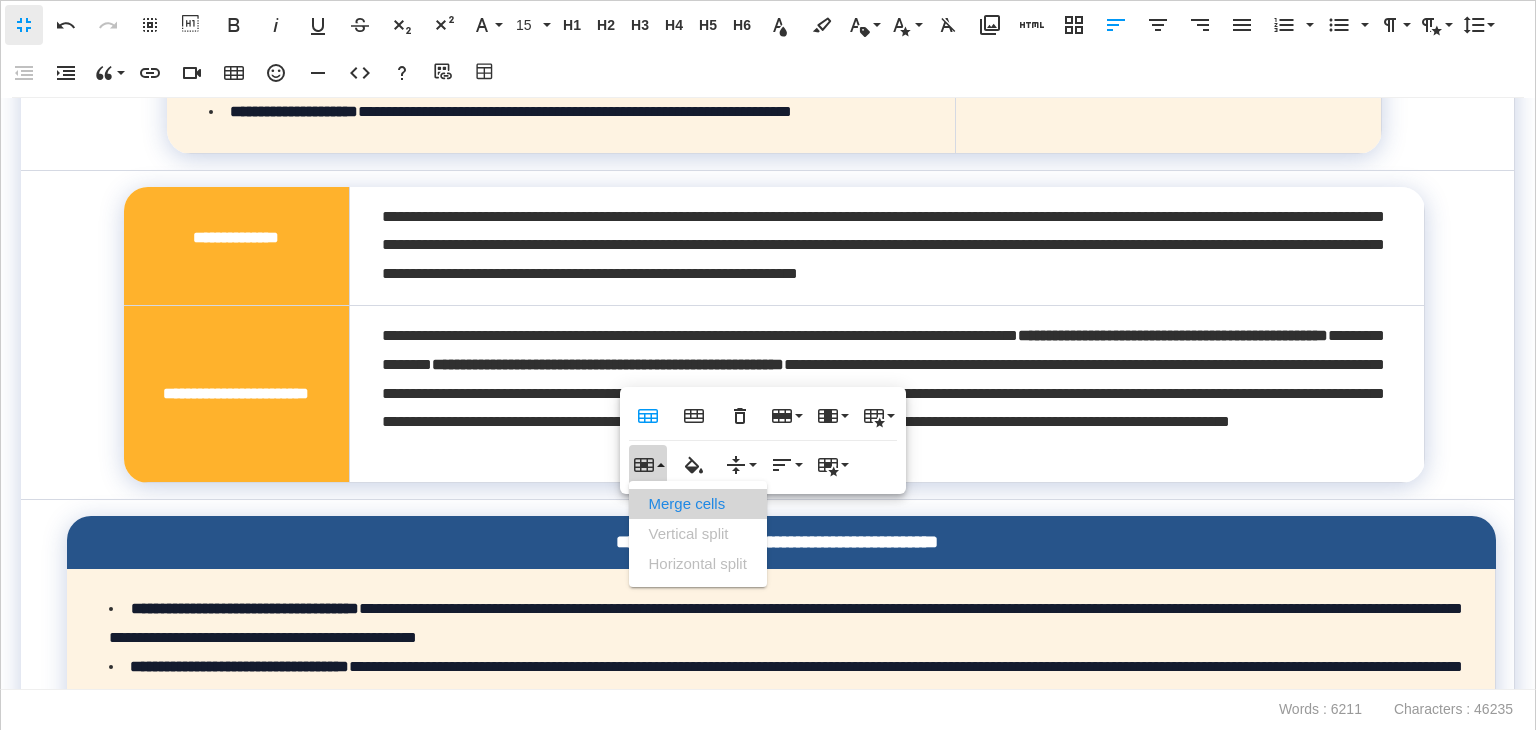 click on "Merge cells" at bounding box center [698, 504] 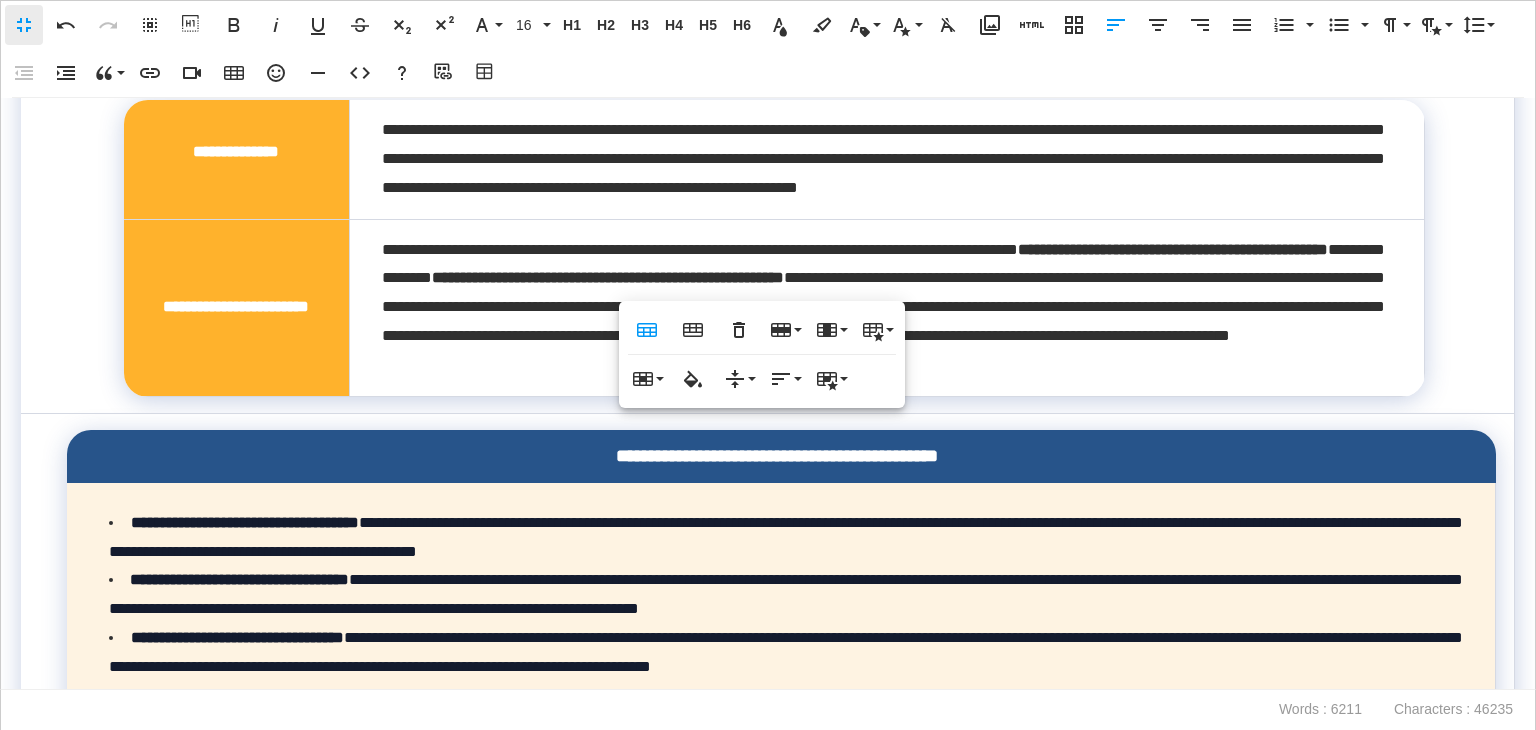 click on "**********" at bounding box center (763, -494) 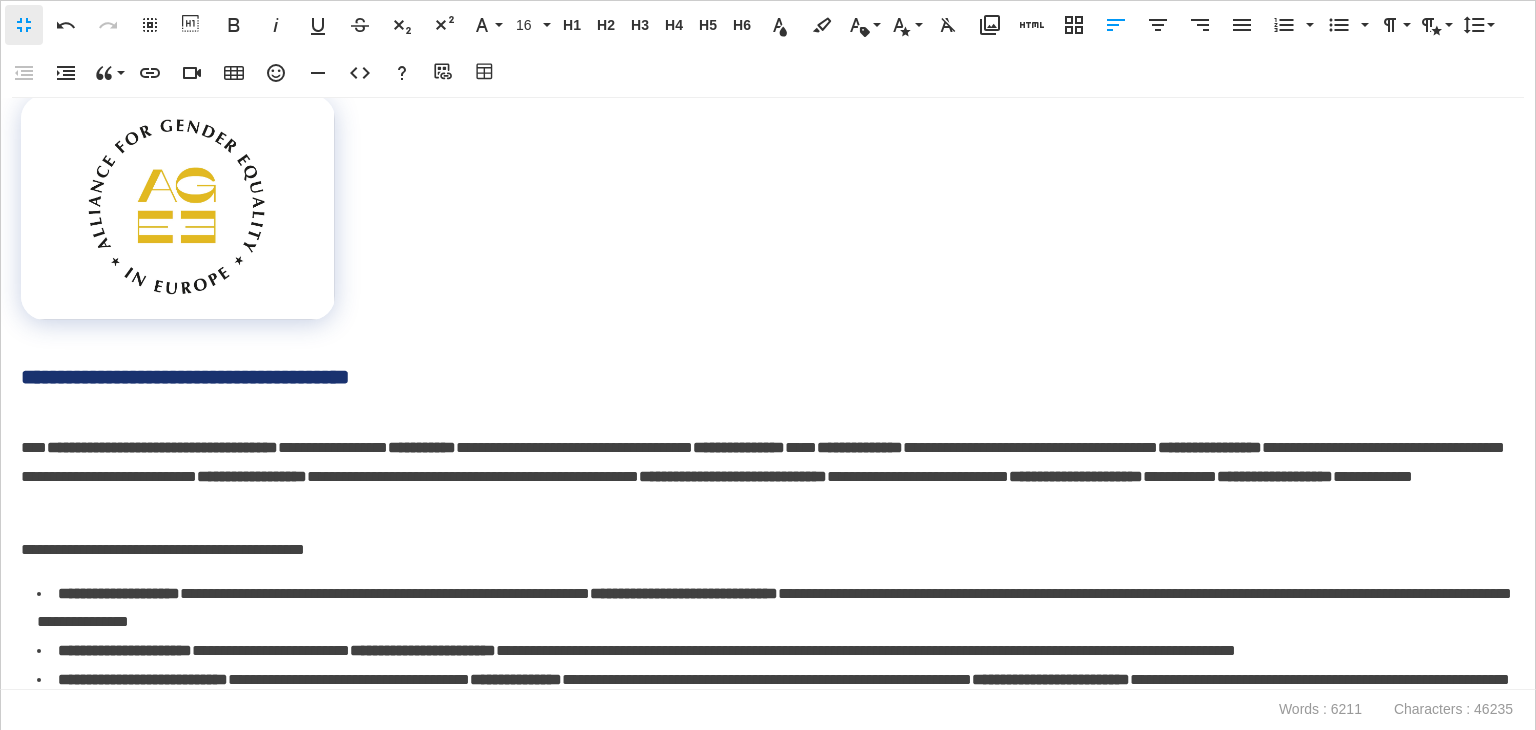 scroll, scrollTop: 17709, scrollLeft: 0, axis: vertical 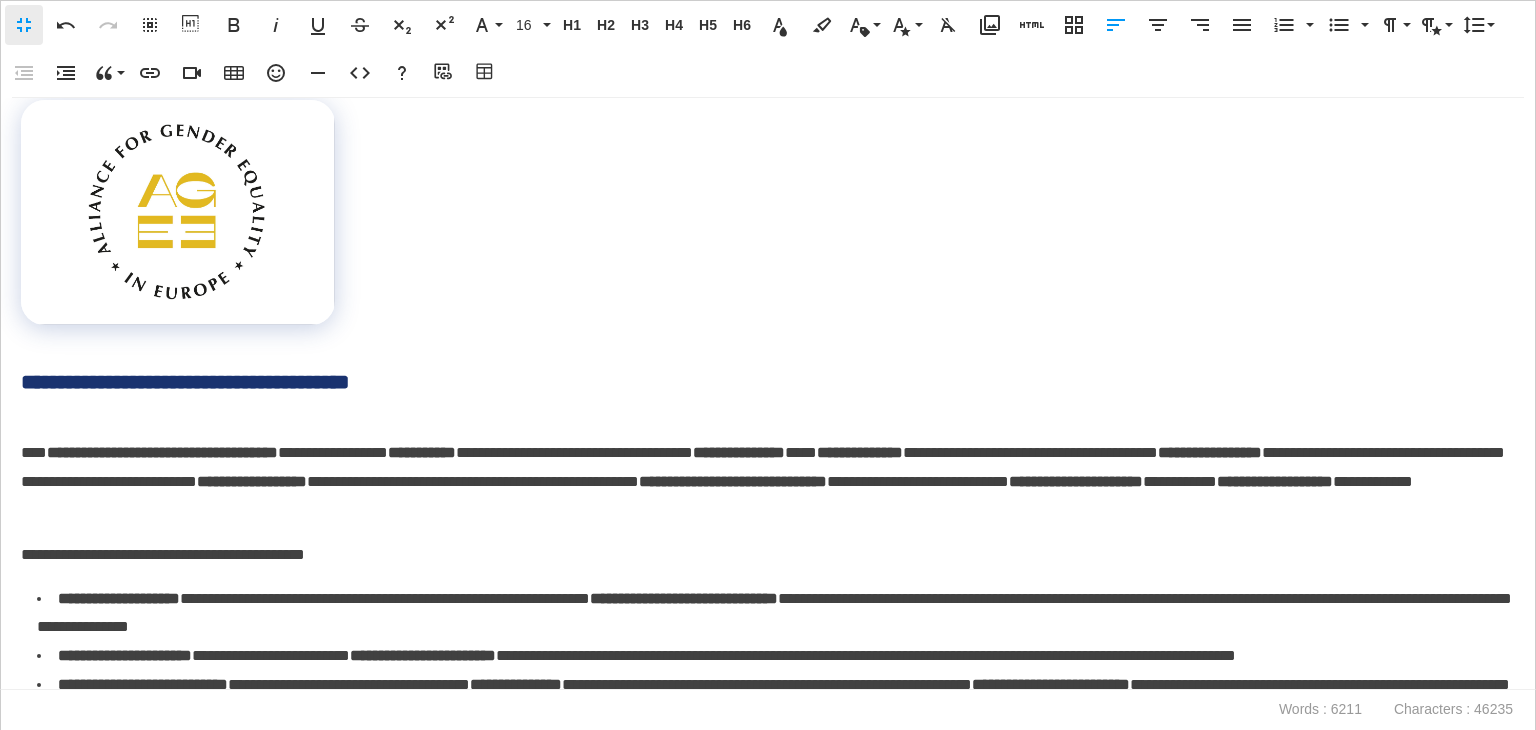 drag, startPoint x: 1052, startPoint y: 545, endPoint x: 75, endPoint y: 259, distance: 1018.0005 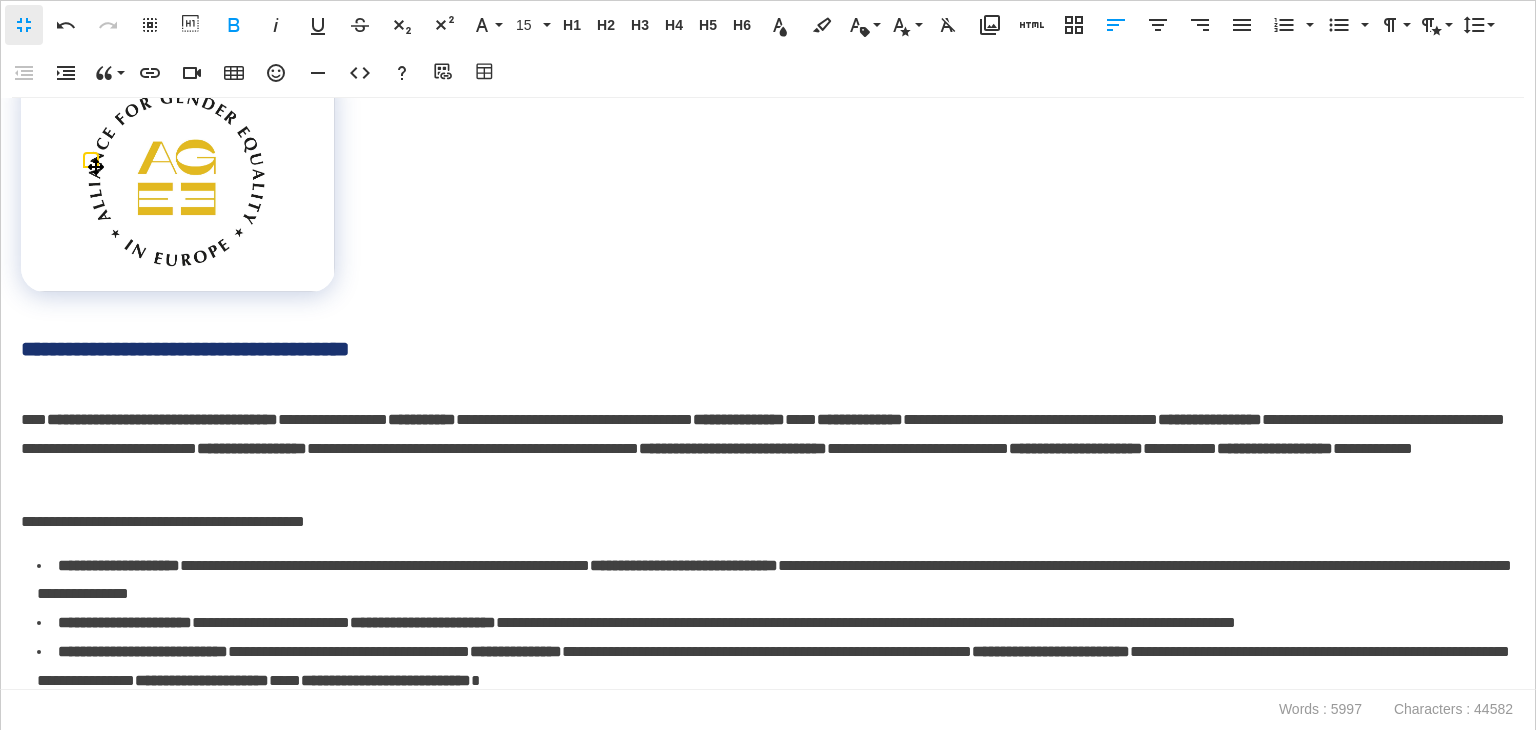 scroll, scrollTop: 16909, scrollLeft: 0, axis: vertical 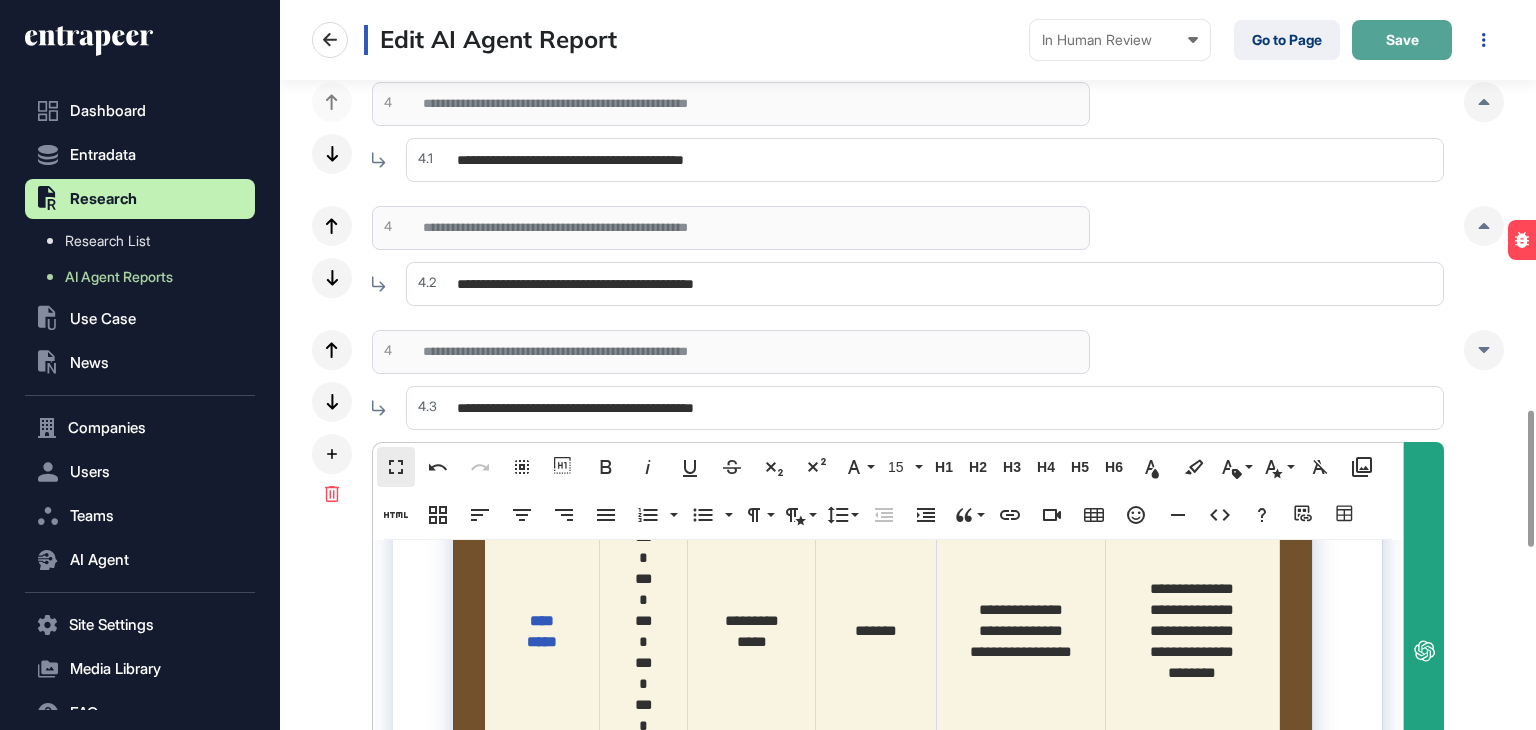 click on "Save" at bounding box center [1402, 40] 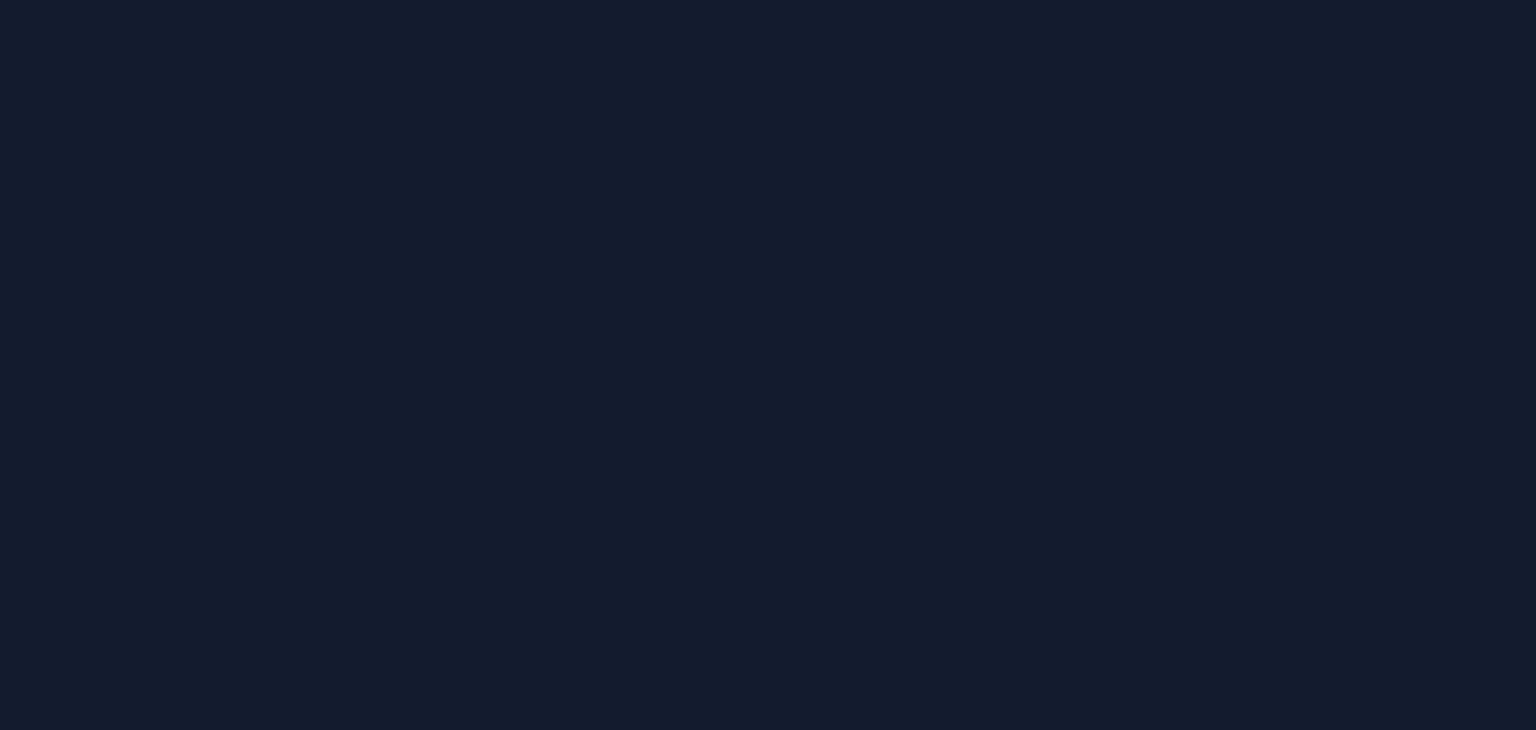 scroll, scrollTop: 0, scrollLeft: 0, axis: both 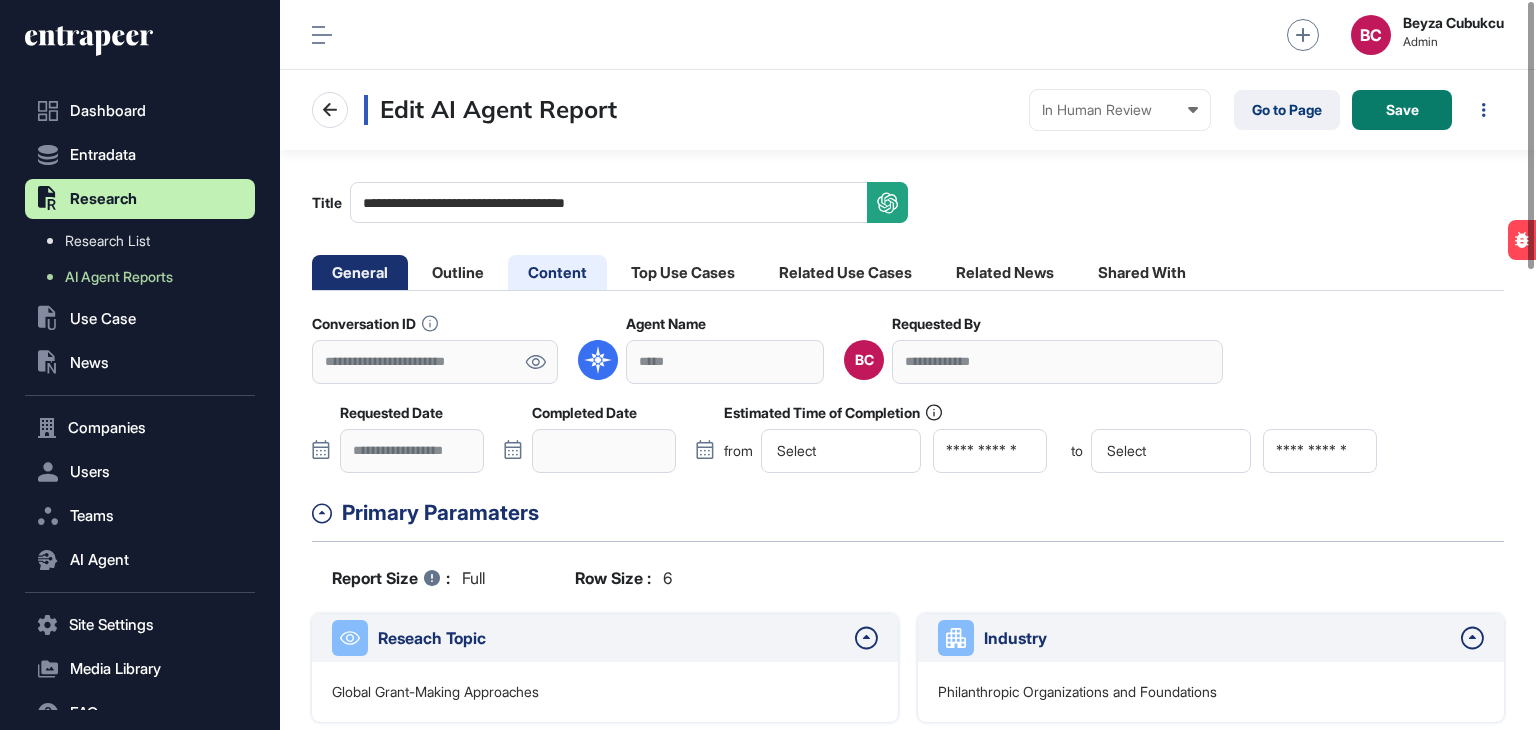 click on "Content" 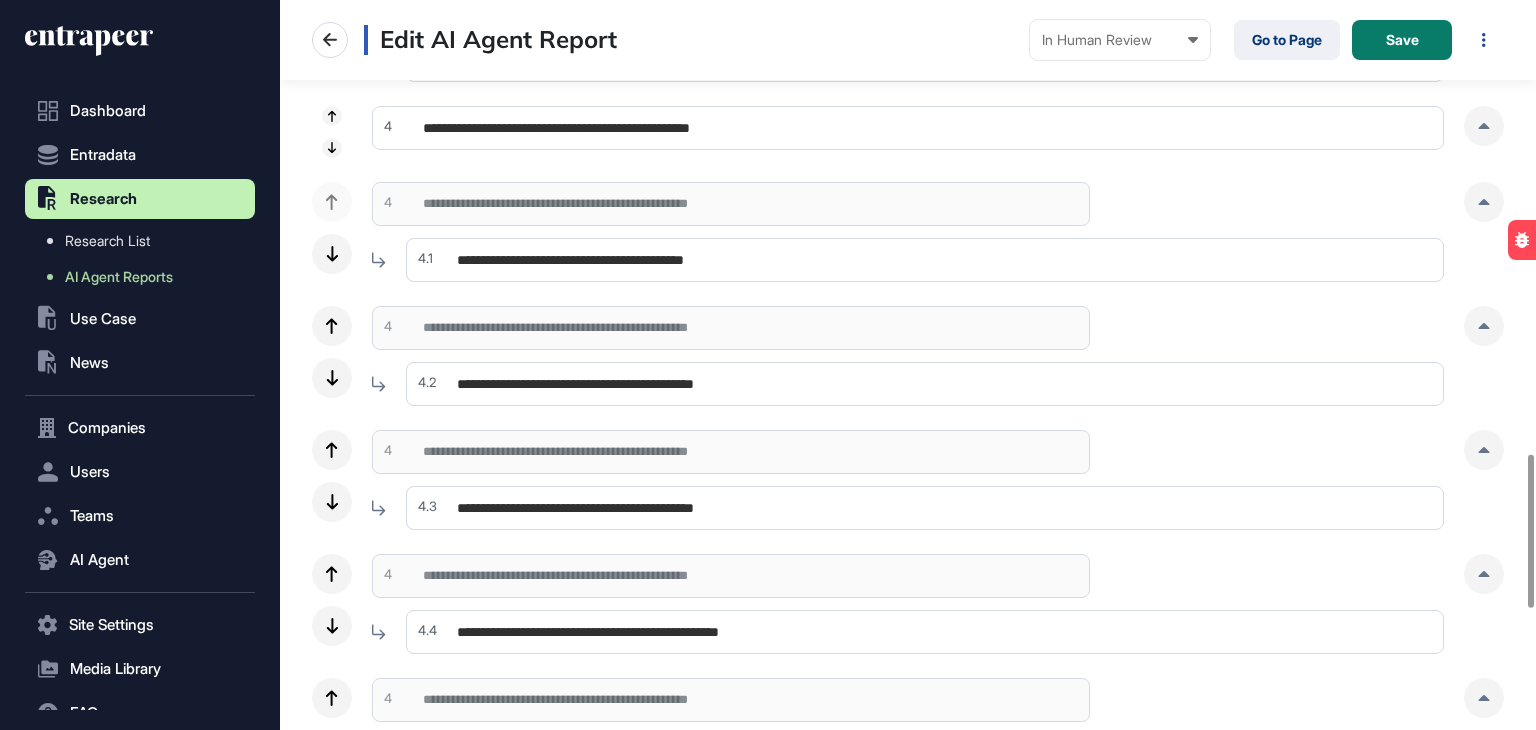scroll, scrollTop: 2300, scrollLeft: 0, axis: vertical 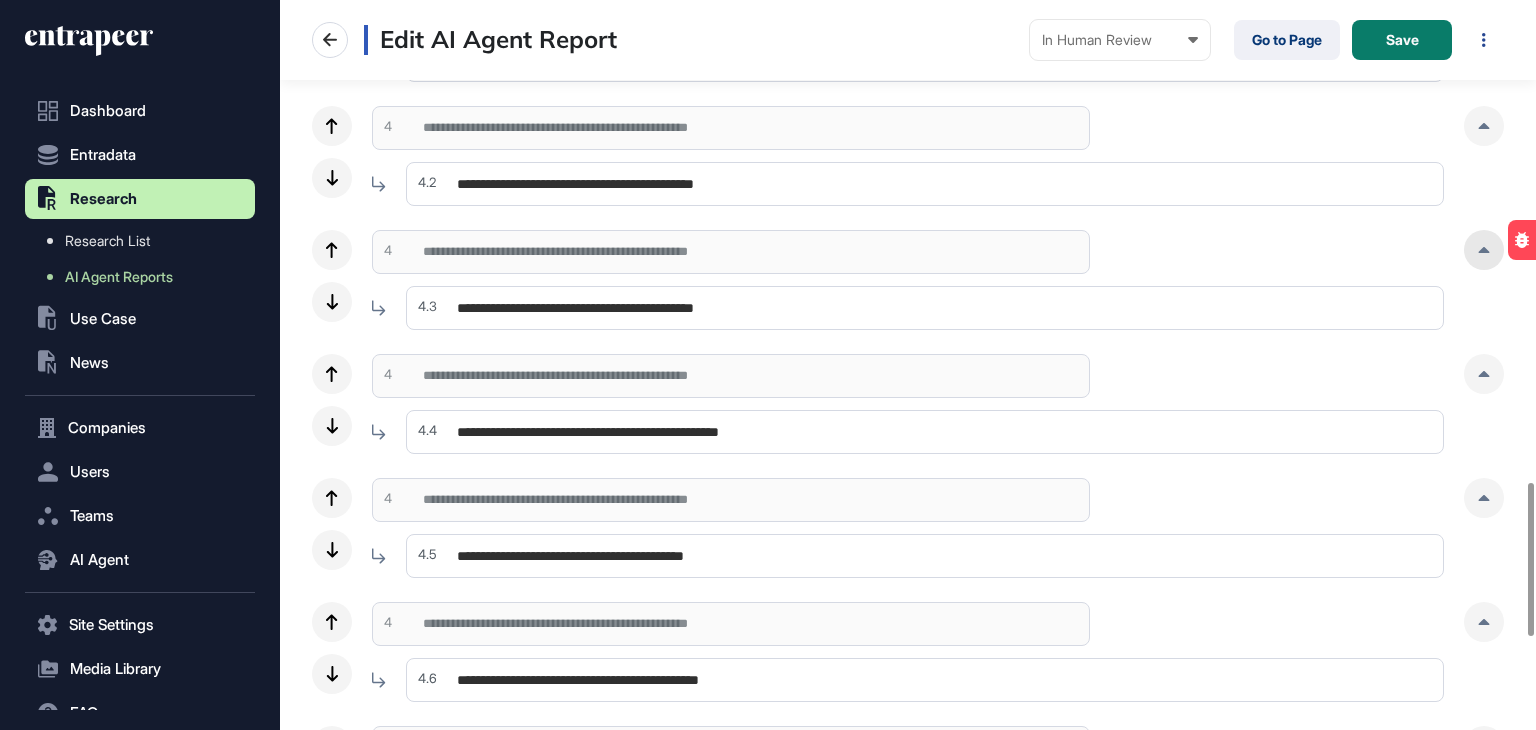 click at bounding box center [1484, 250] 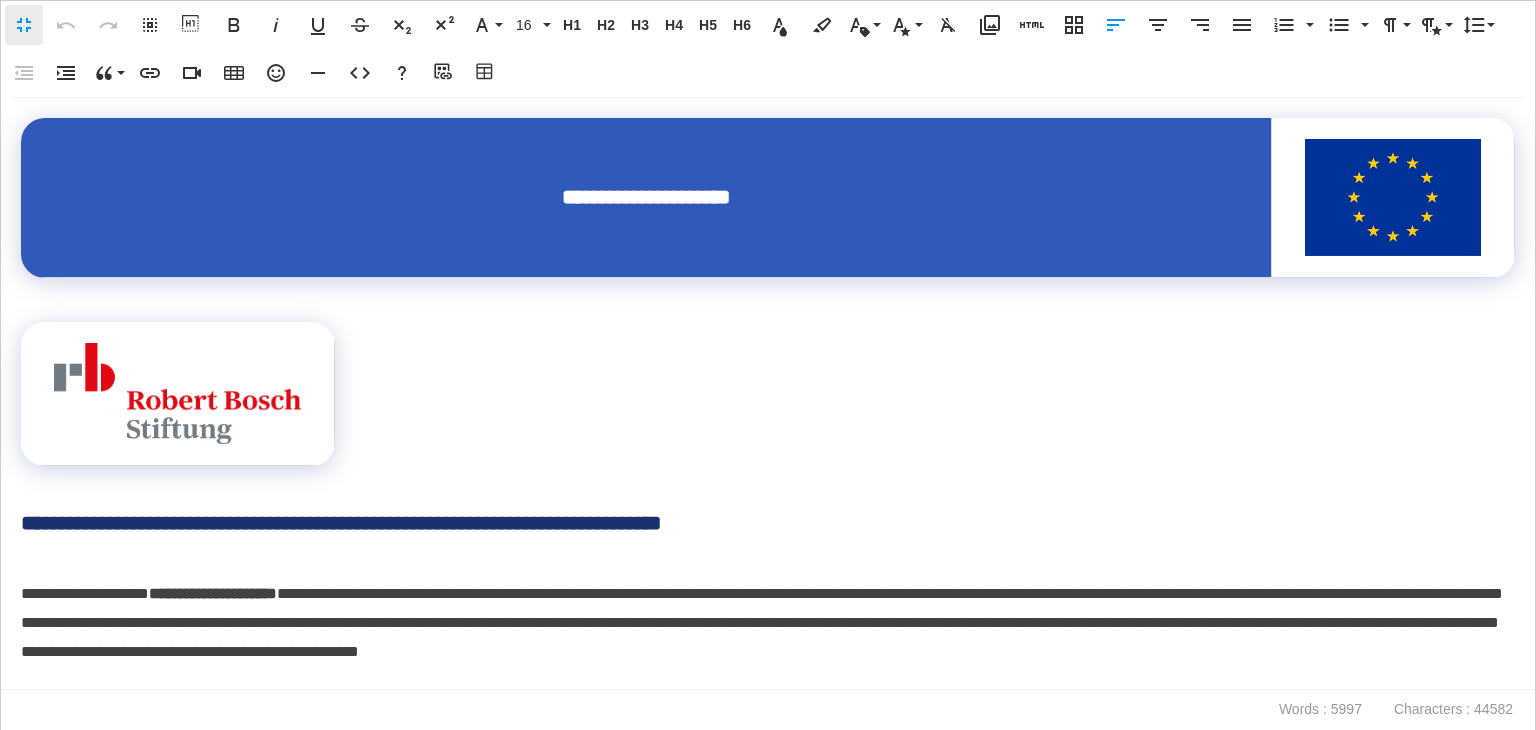 scroll, scrollTop: 0, scrollLeft: 9, axis: horizontal 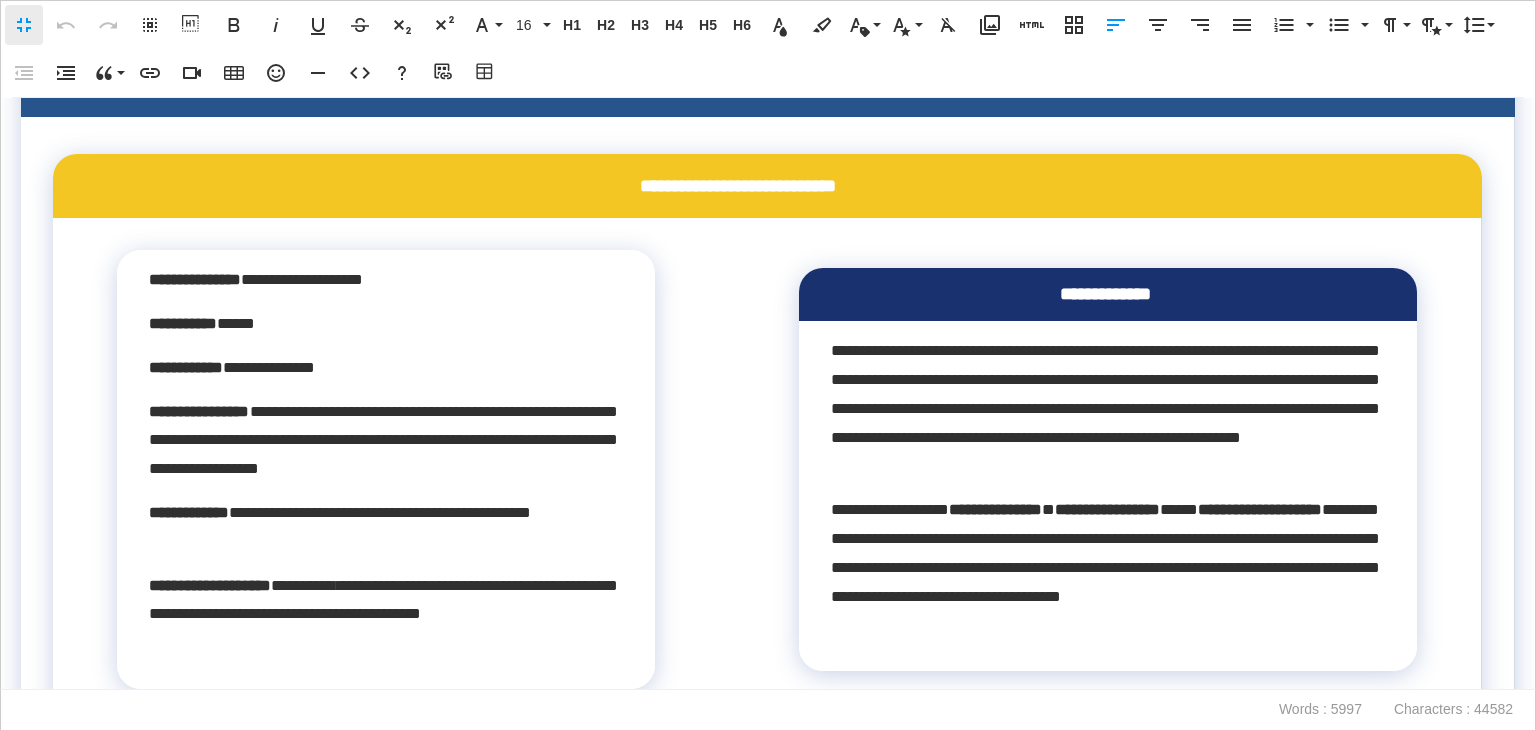click on "**********" at bounding box center [763, -255] 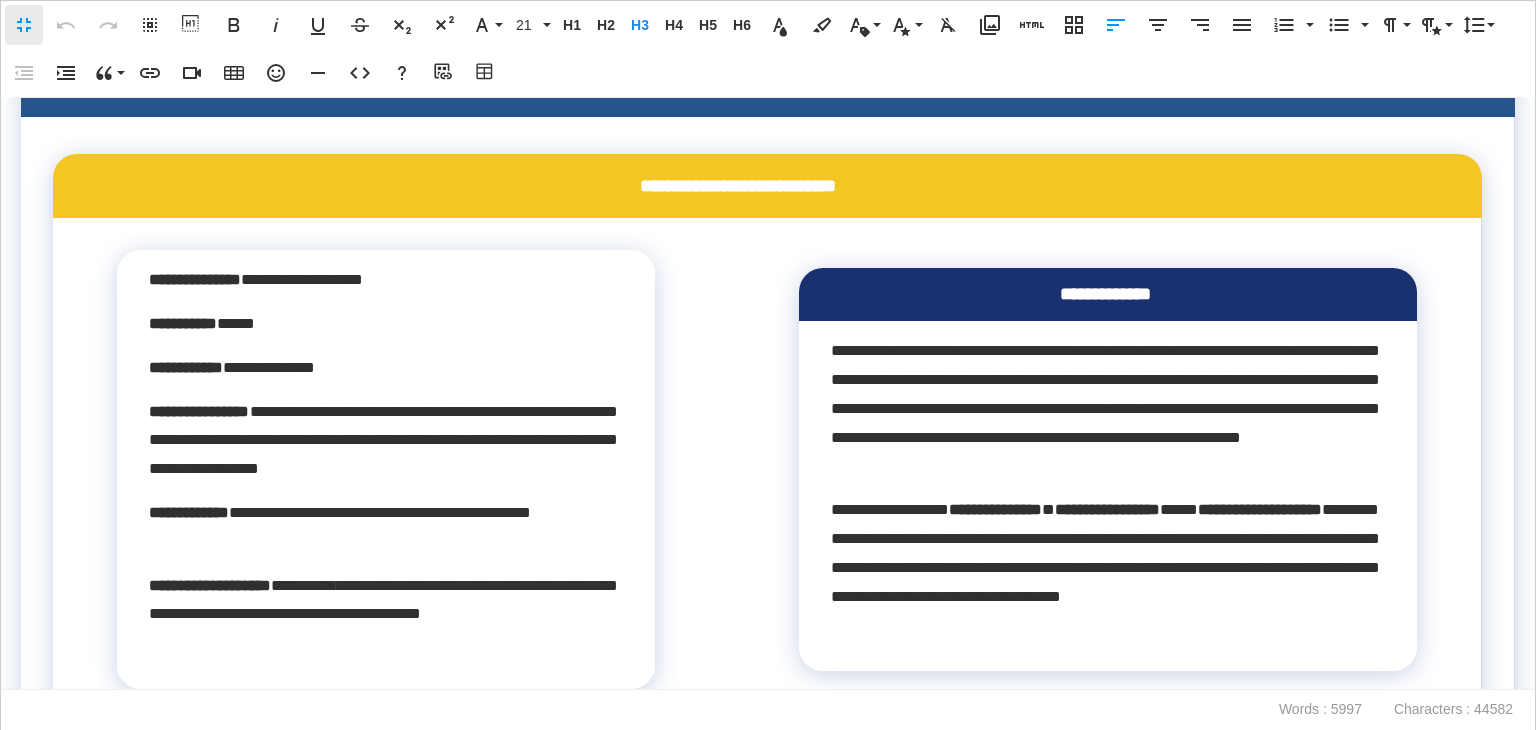 type 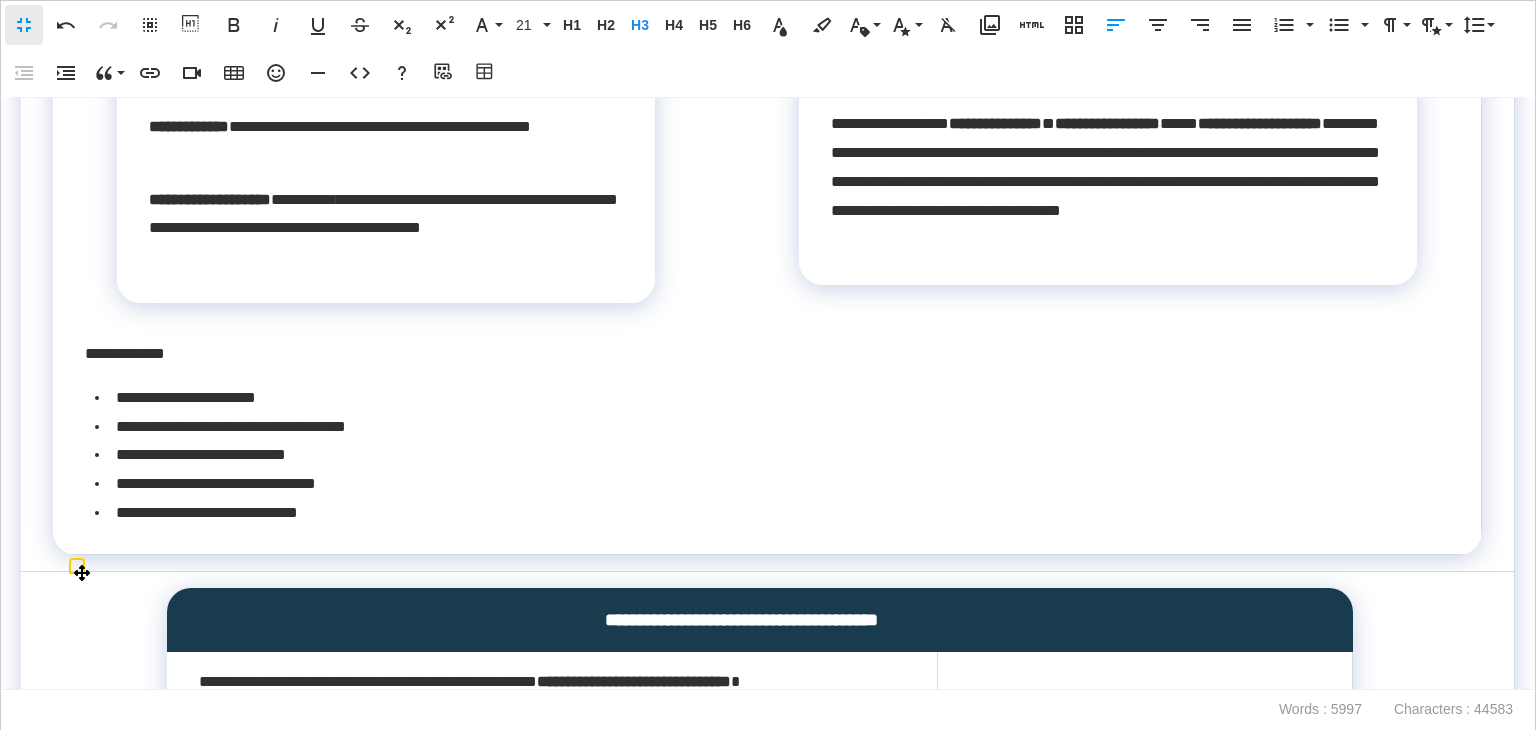 scroll, scrollTop: 14986, scrollLeft: 0, axis: vertical 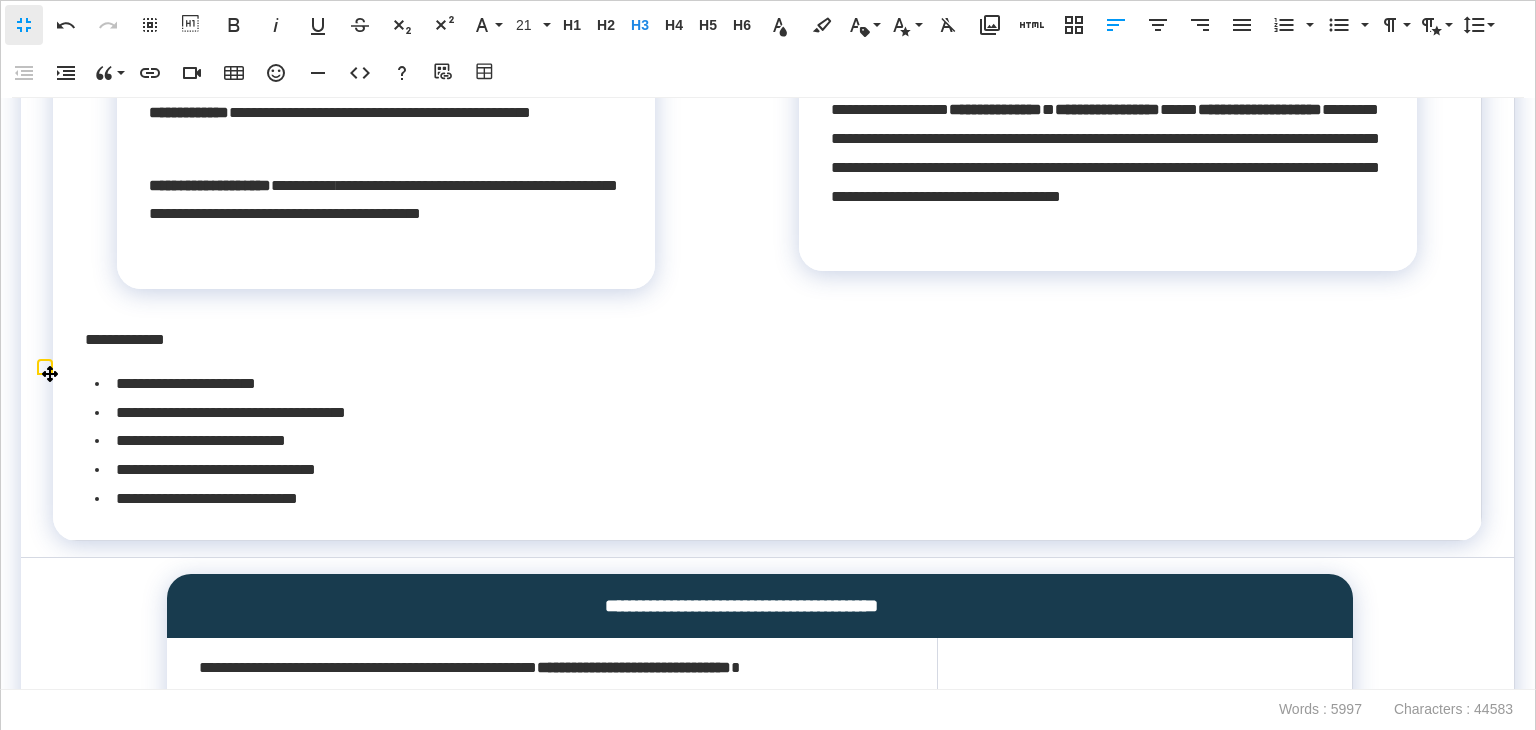 click on "**********" at bounding box center (768, -317) 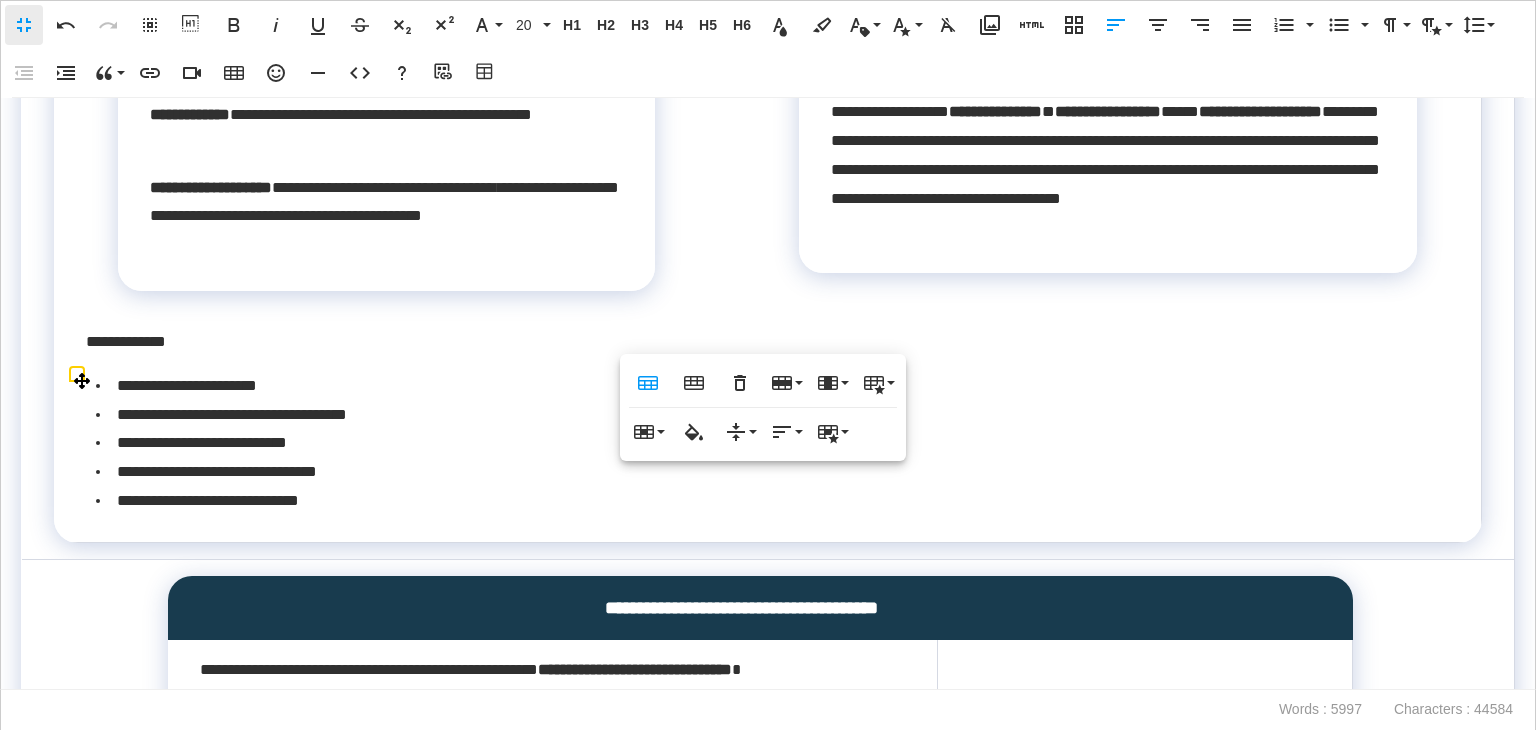 scroll, scrollTop: 15086, scrollLeft: 0, axis: vertical 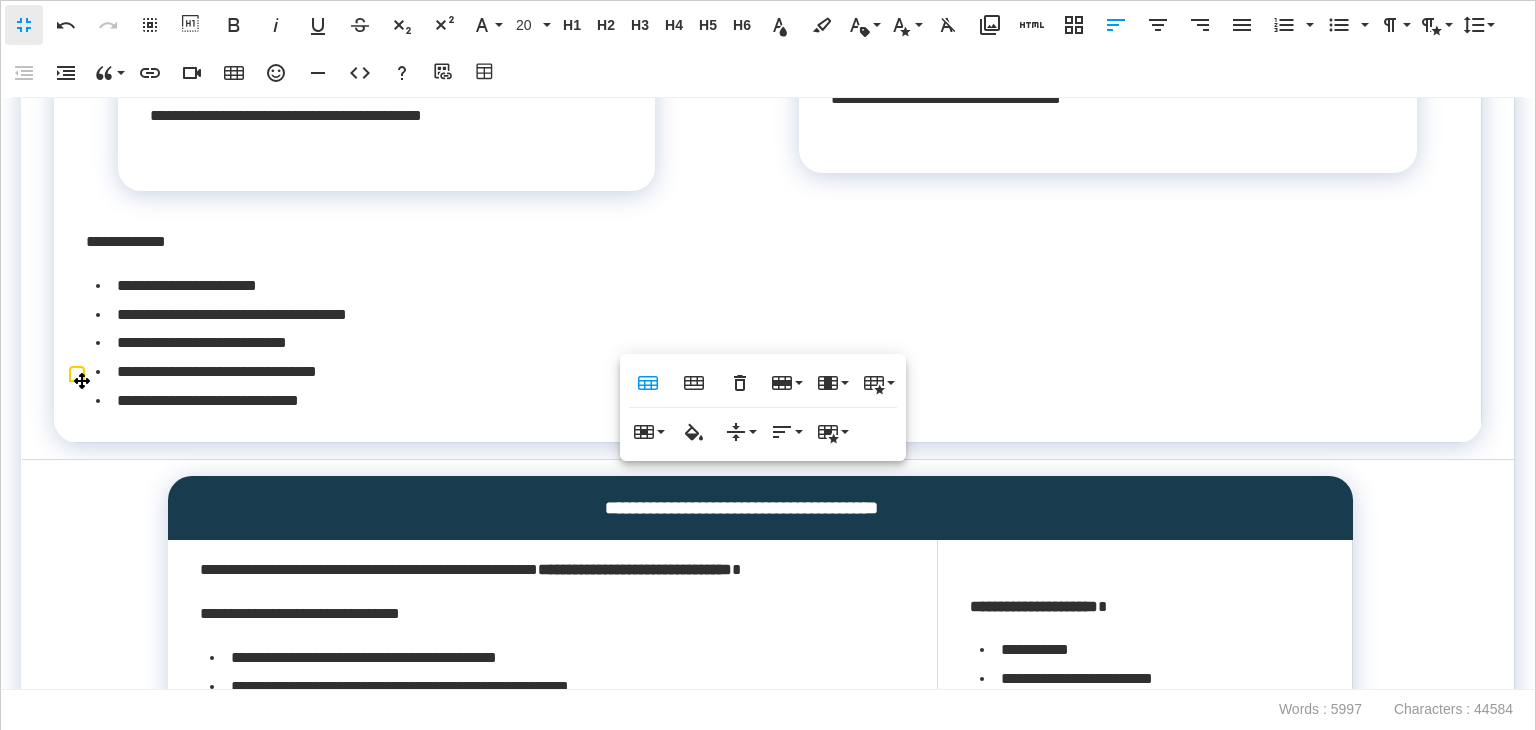 click on "**********" at bounding box center [768, -312] 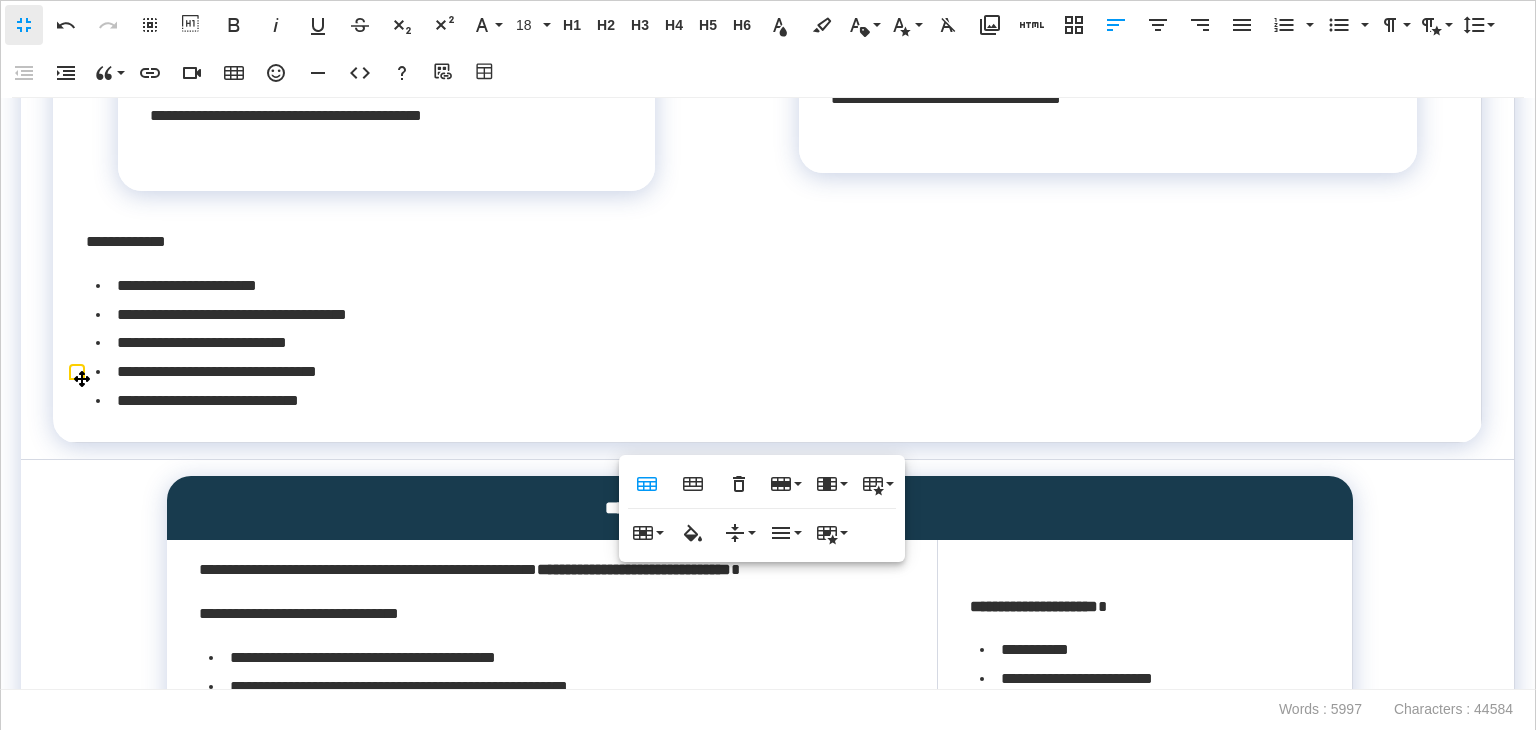 click on "**********" at bounding box center (767, -313) 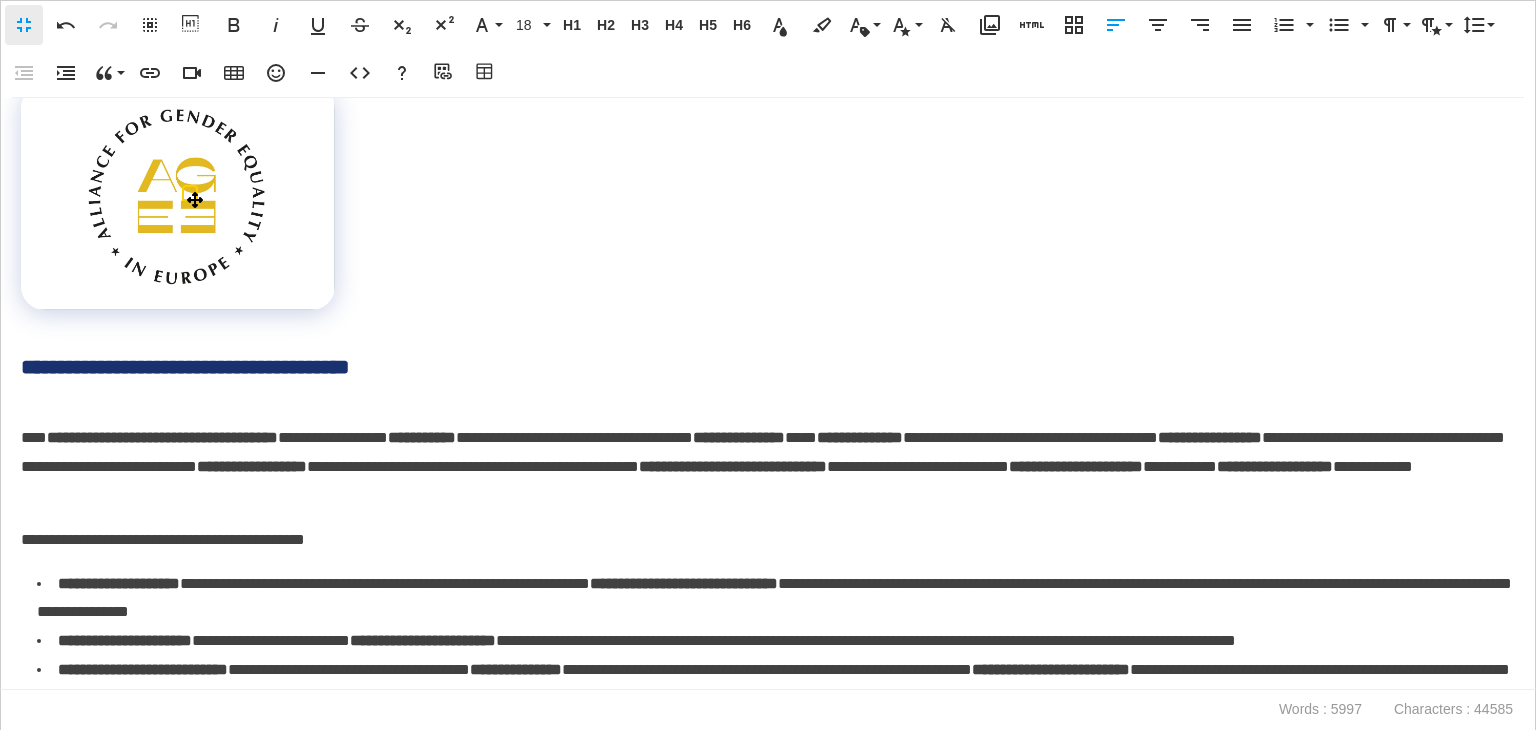 scroll, scrollTop: 17486, scrollLeft: 0, axis: vertical 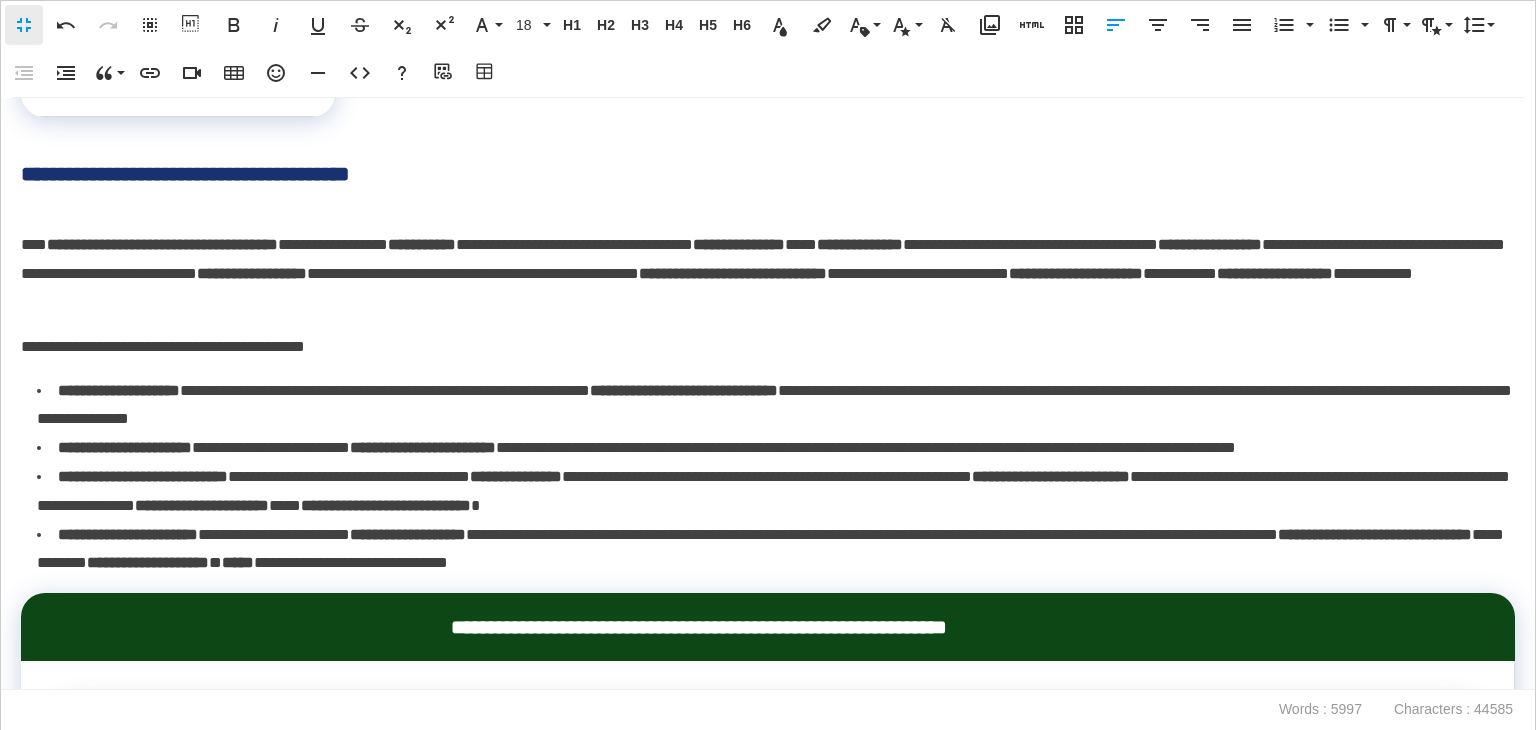 click on "**********" at bounding box center [777, -421] 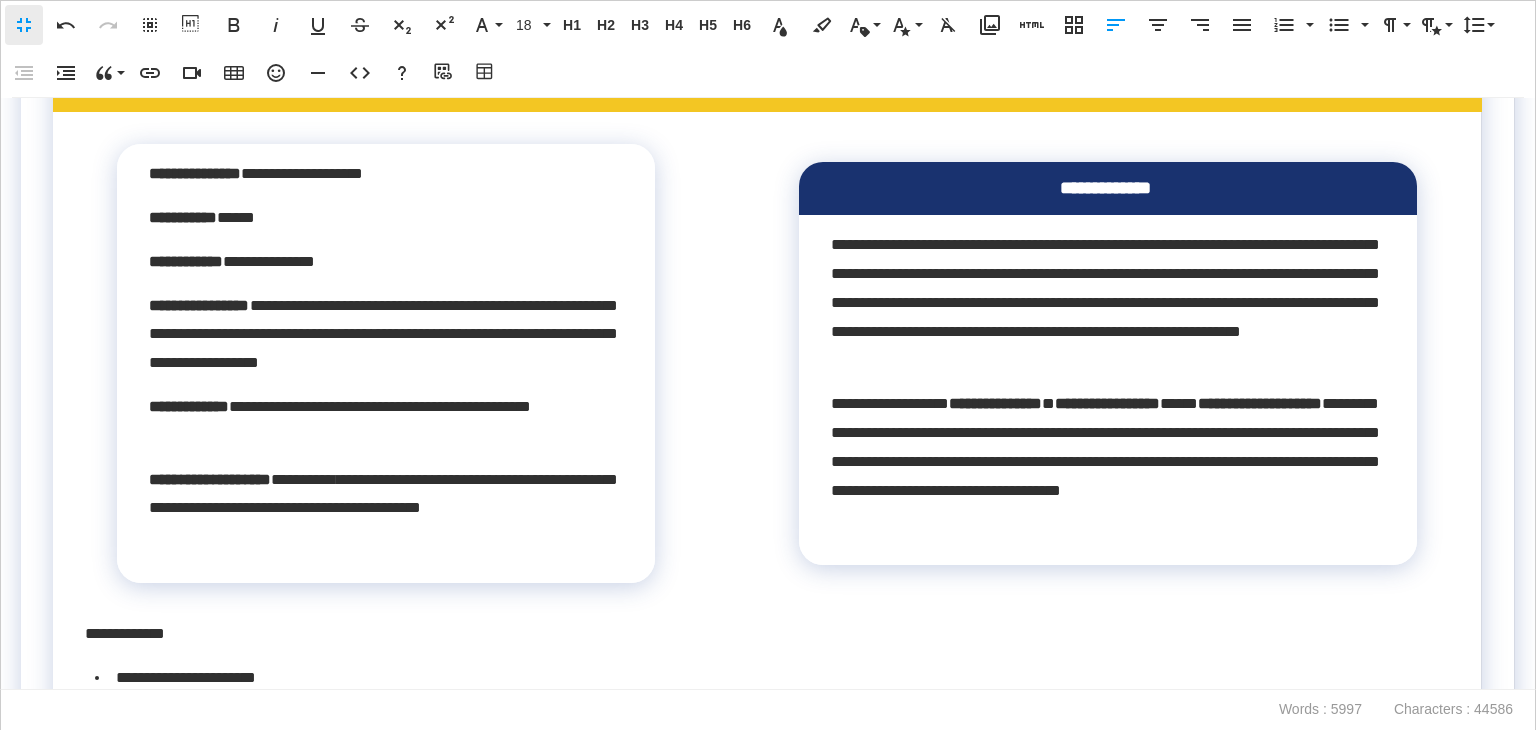 scroll, scrollTop: 14586, scrollLeft: 0, axis: vertical 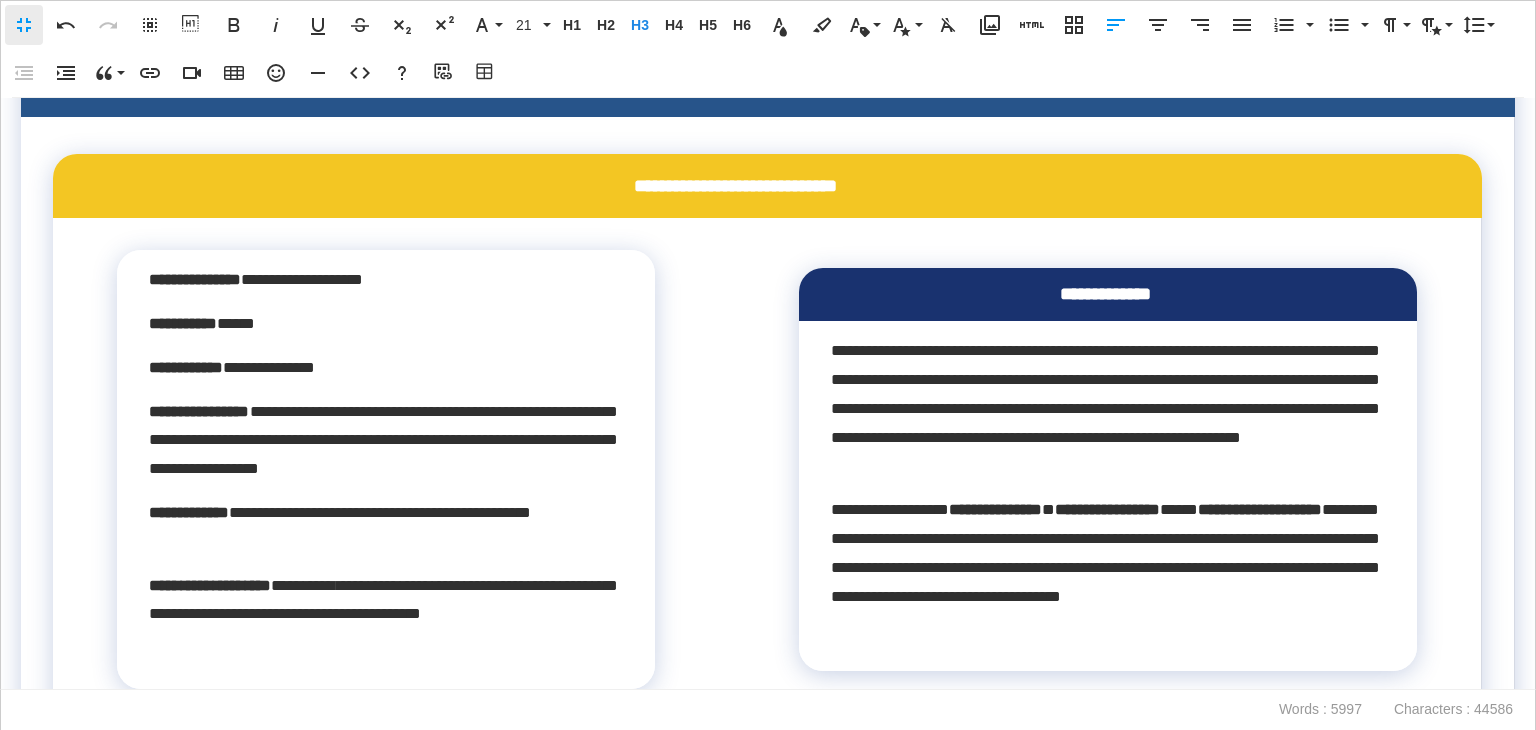 drag, startPoint x: 232, startPoint y: 393, endPoint x: 134, endPoint y: 395, distance: 98.02041 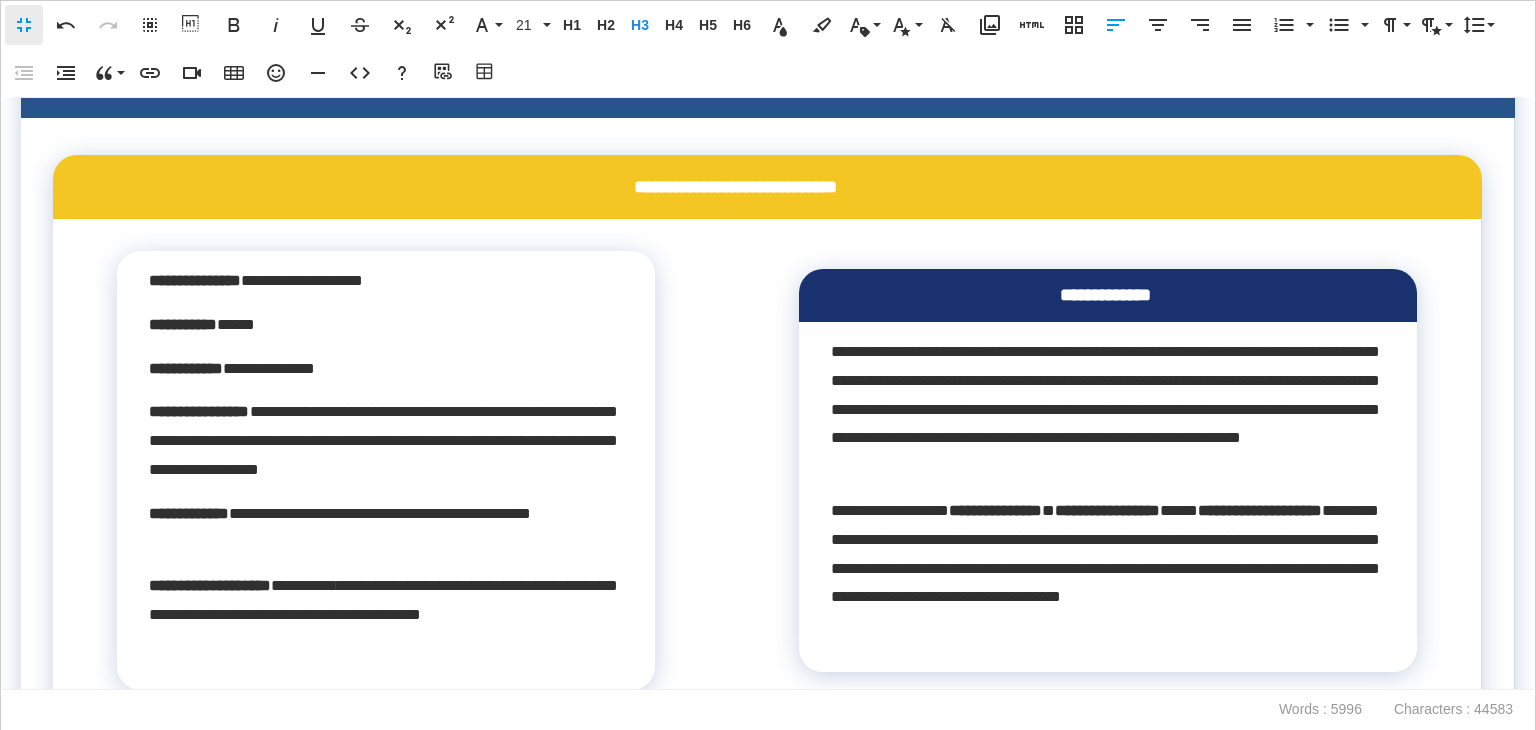 click at bounding box center [178, -366] 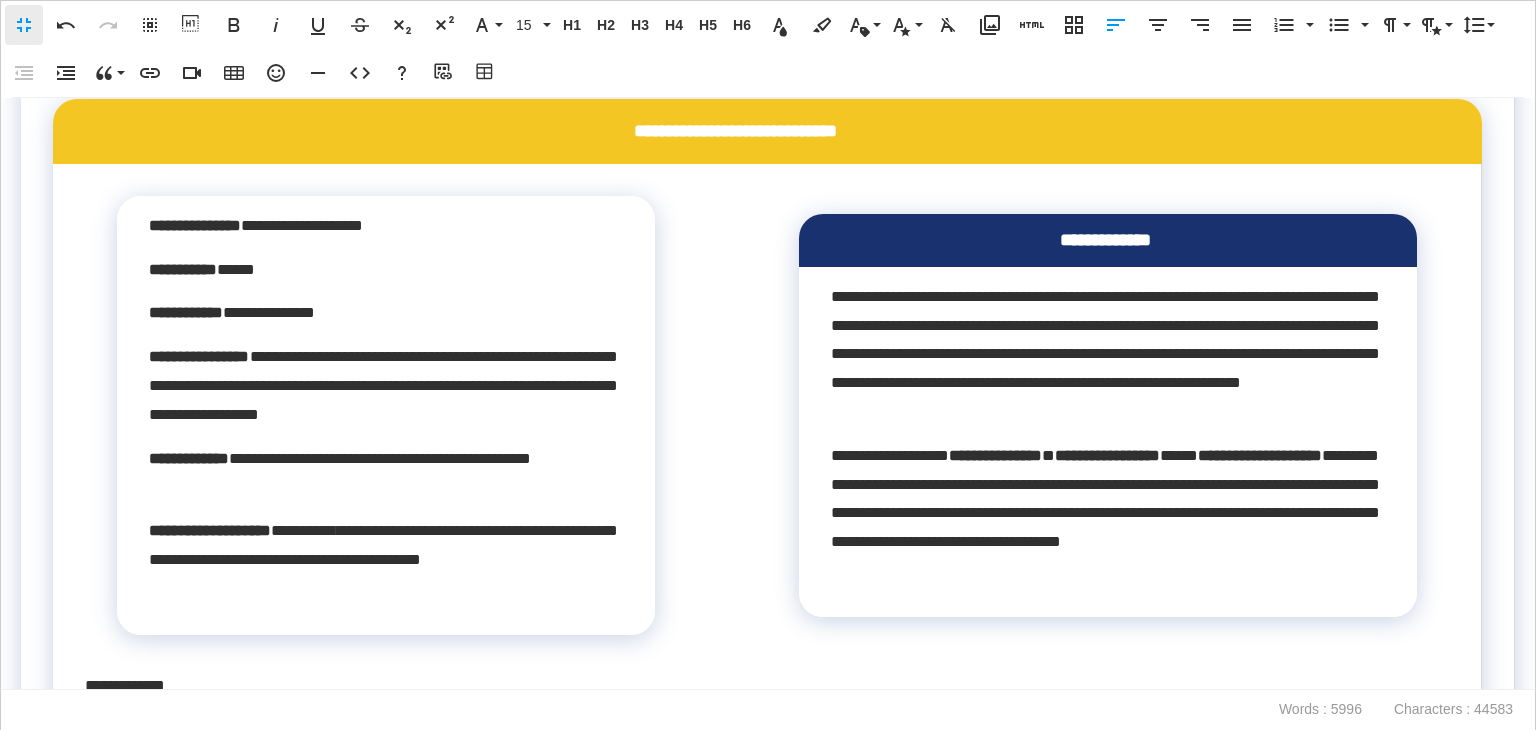 drag, startPoint x: 259, startPoint y: 326, endPoint x: 49, endPoint y: 336, distance: 210.23796 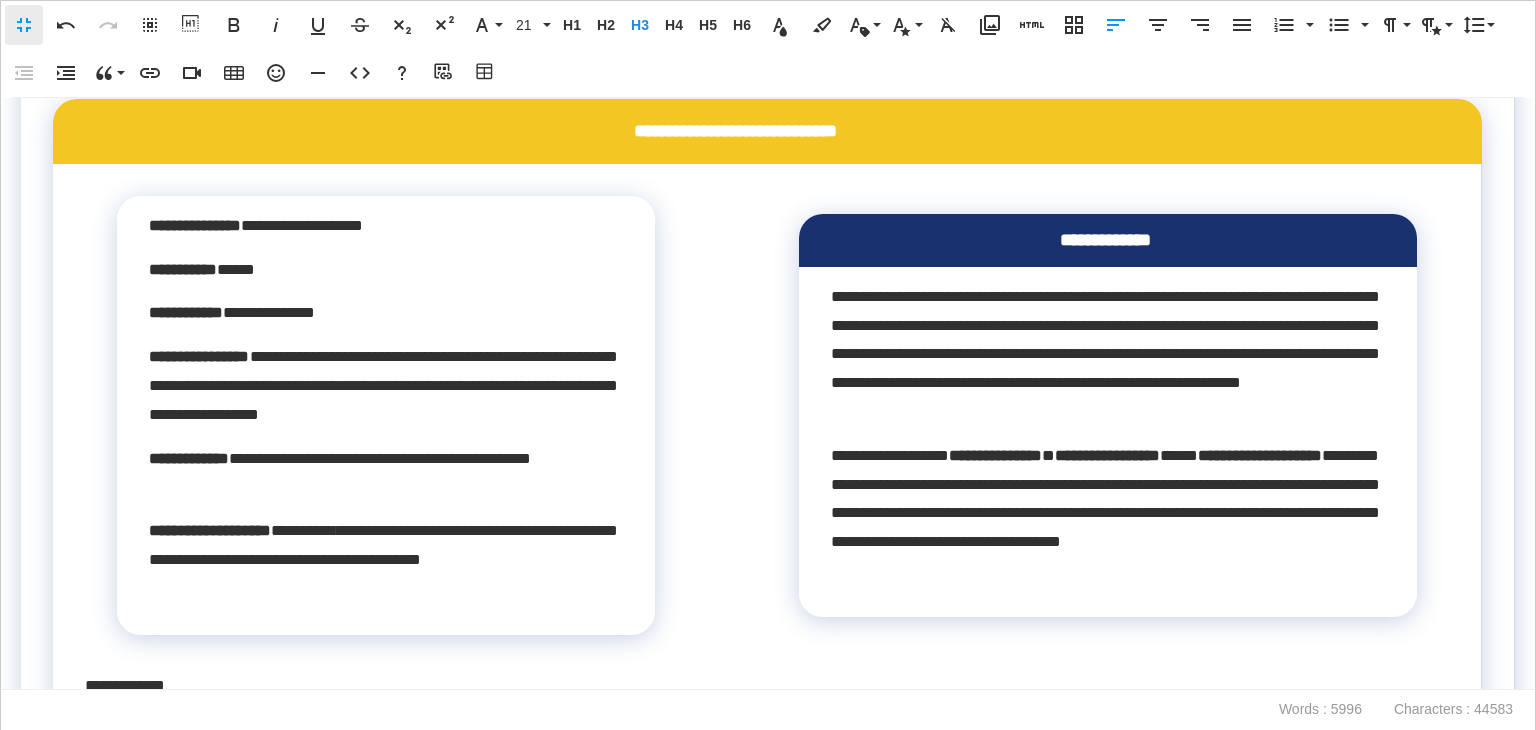 copy on "**********" 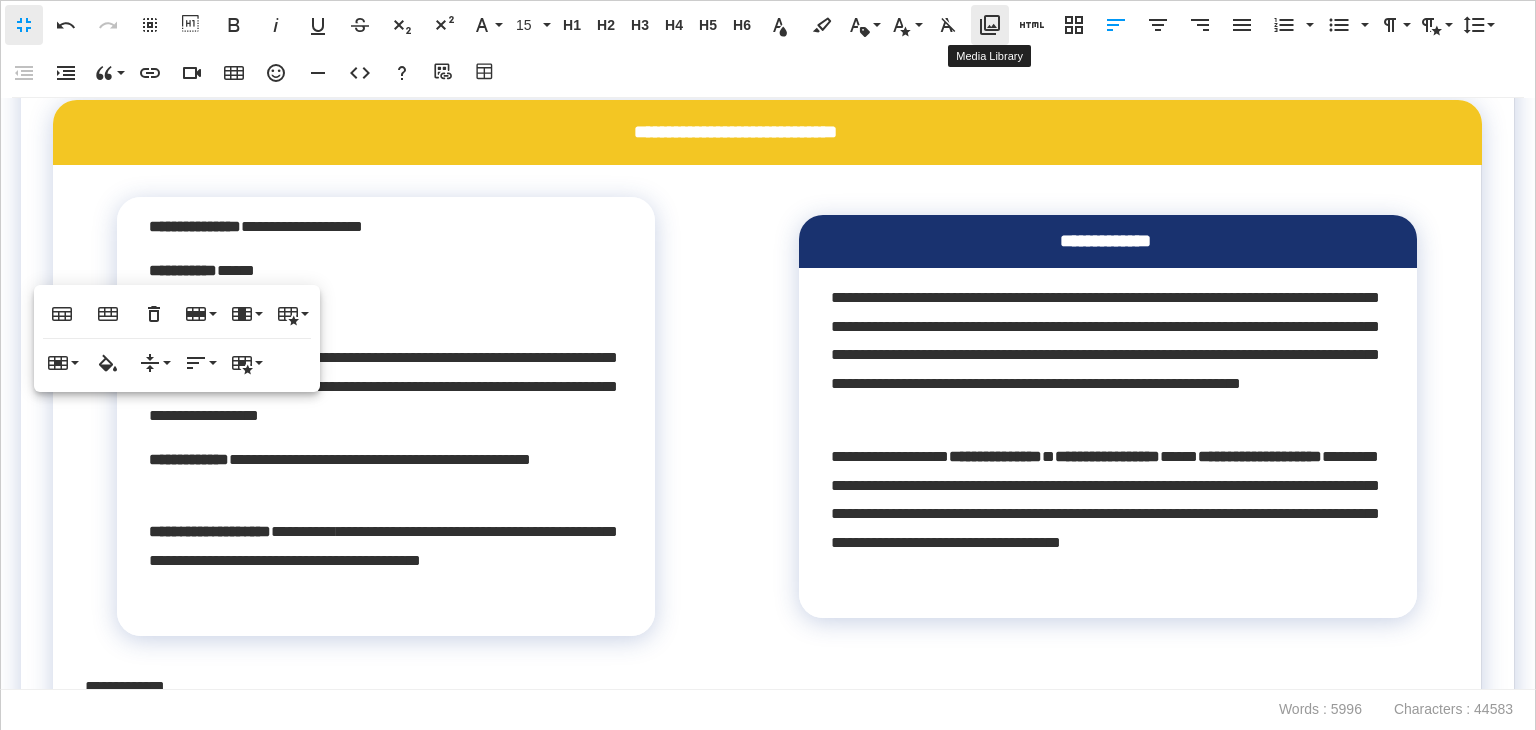 click 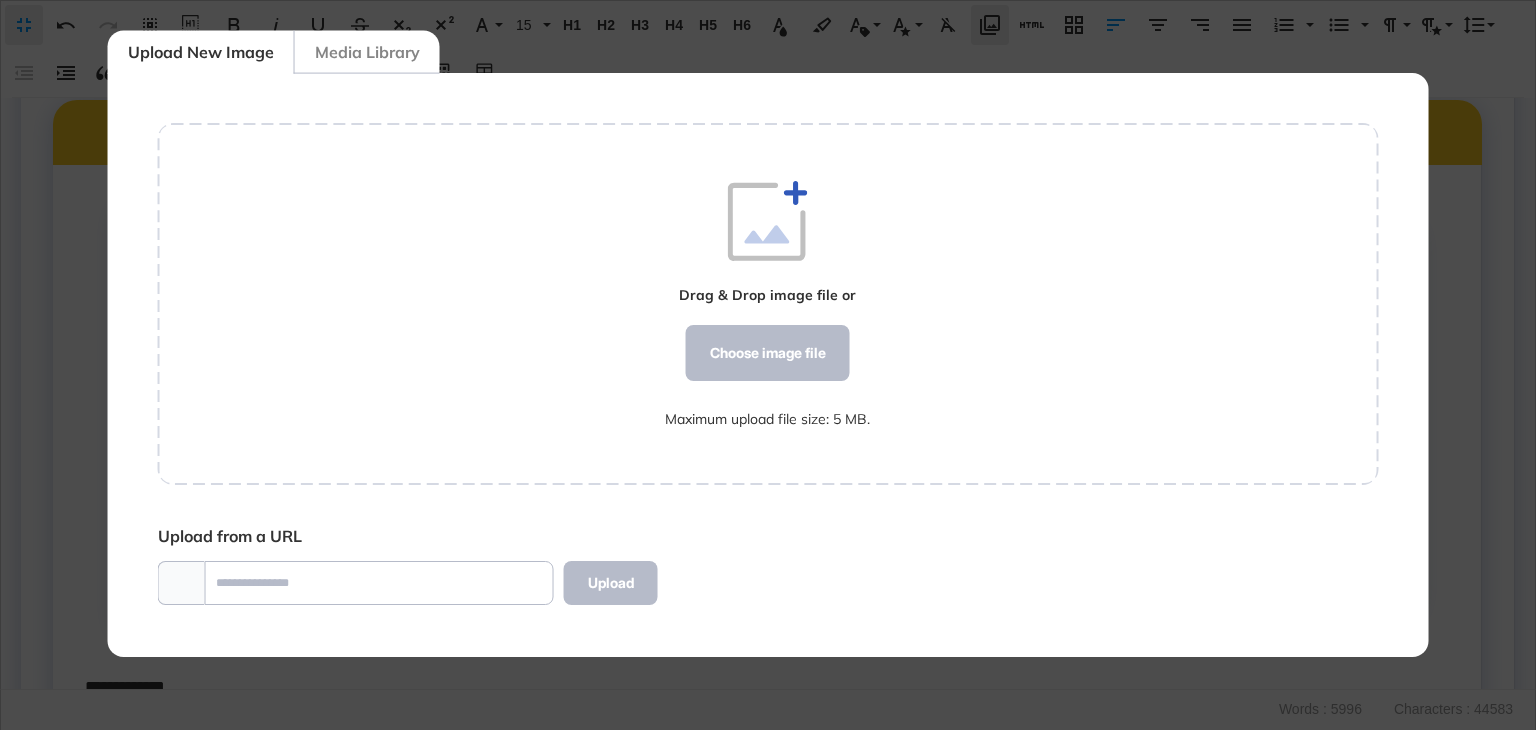 scroll, scrollTop: 9, scrollLeft: 0, axis: vertical 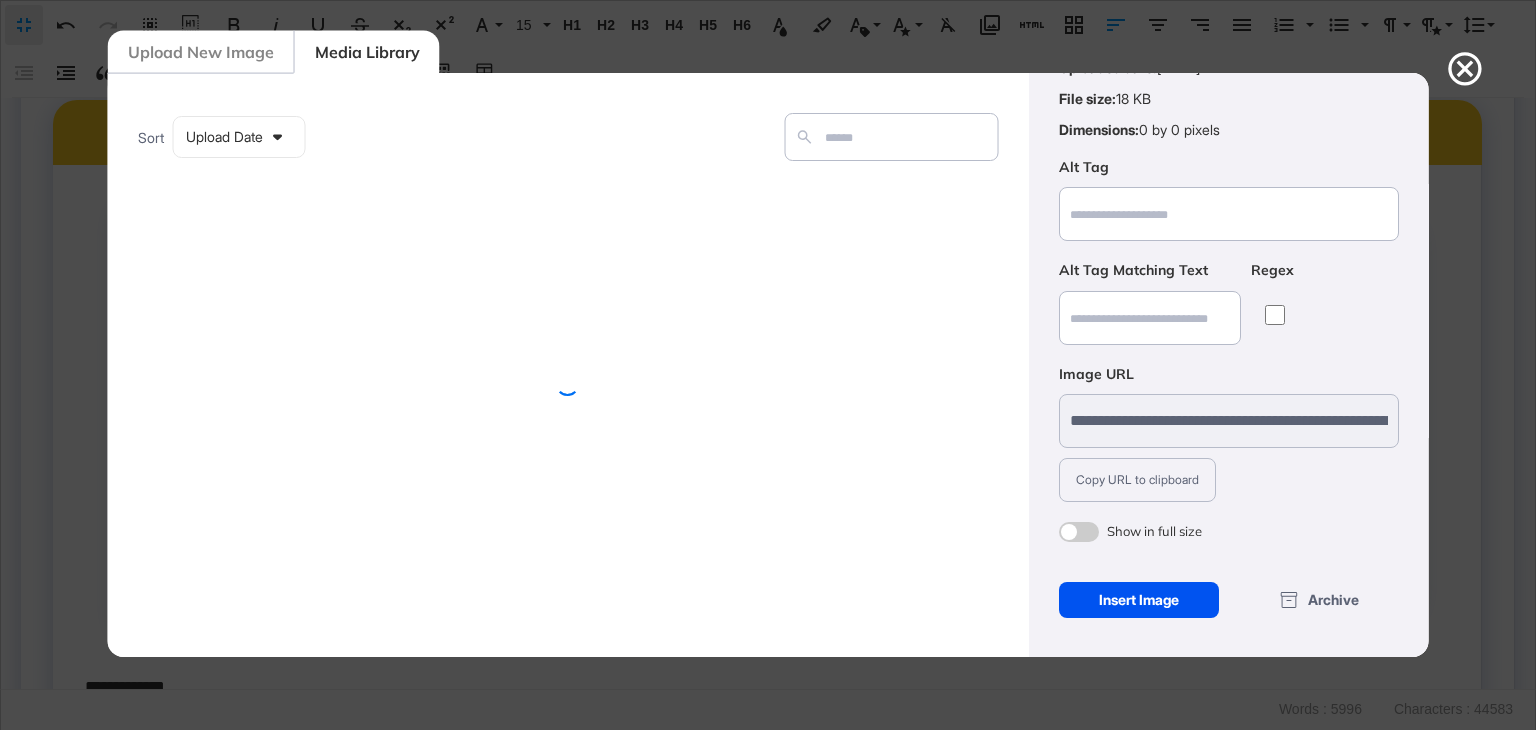 click on "Insert Image" at bounding box center [1138, 600] 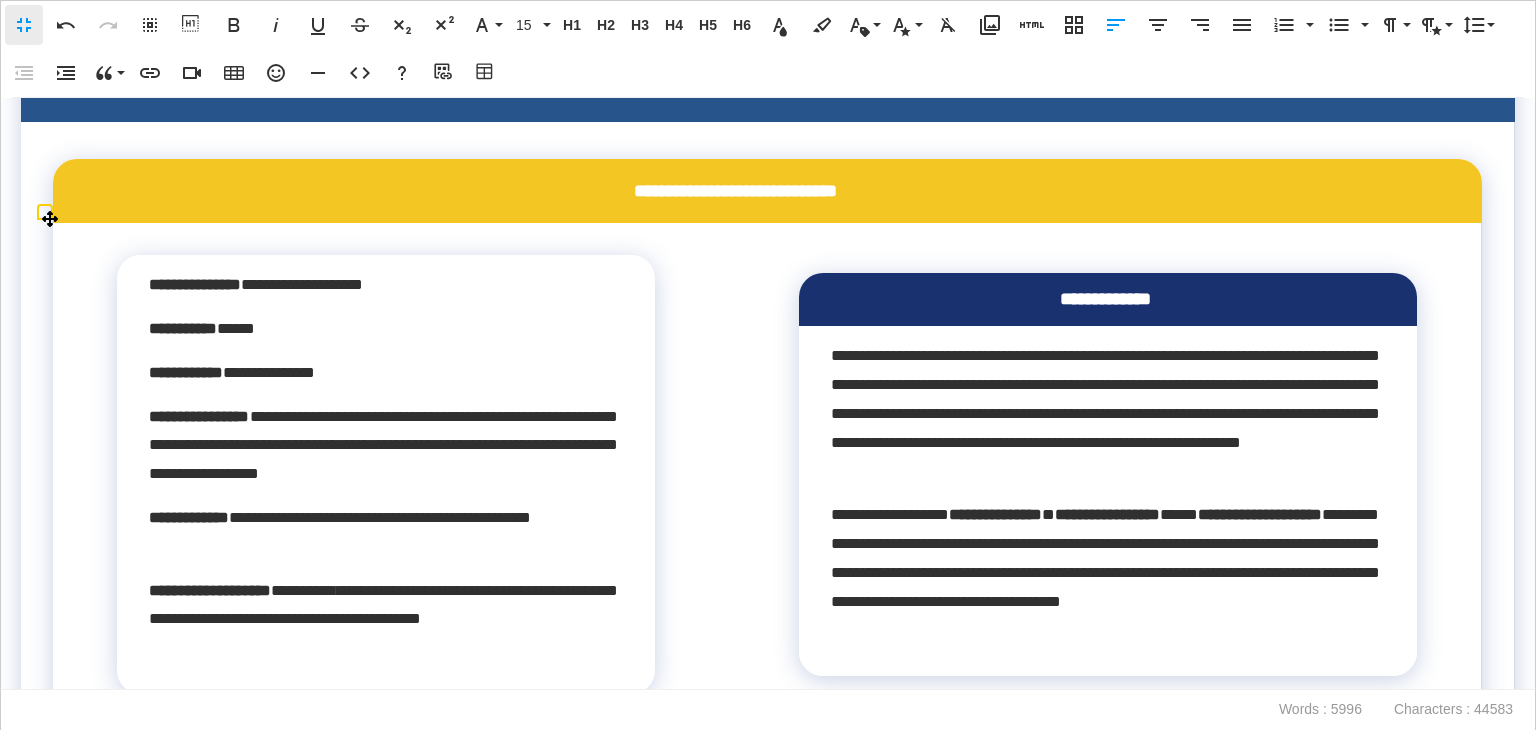 click at bounding box center [177, -364] 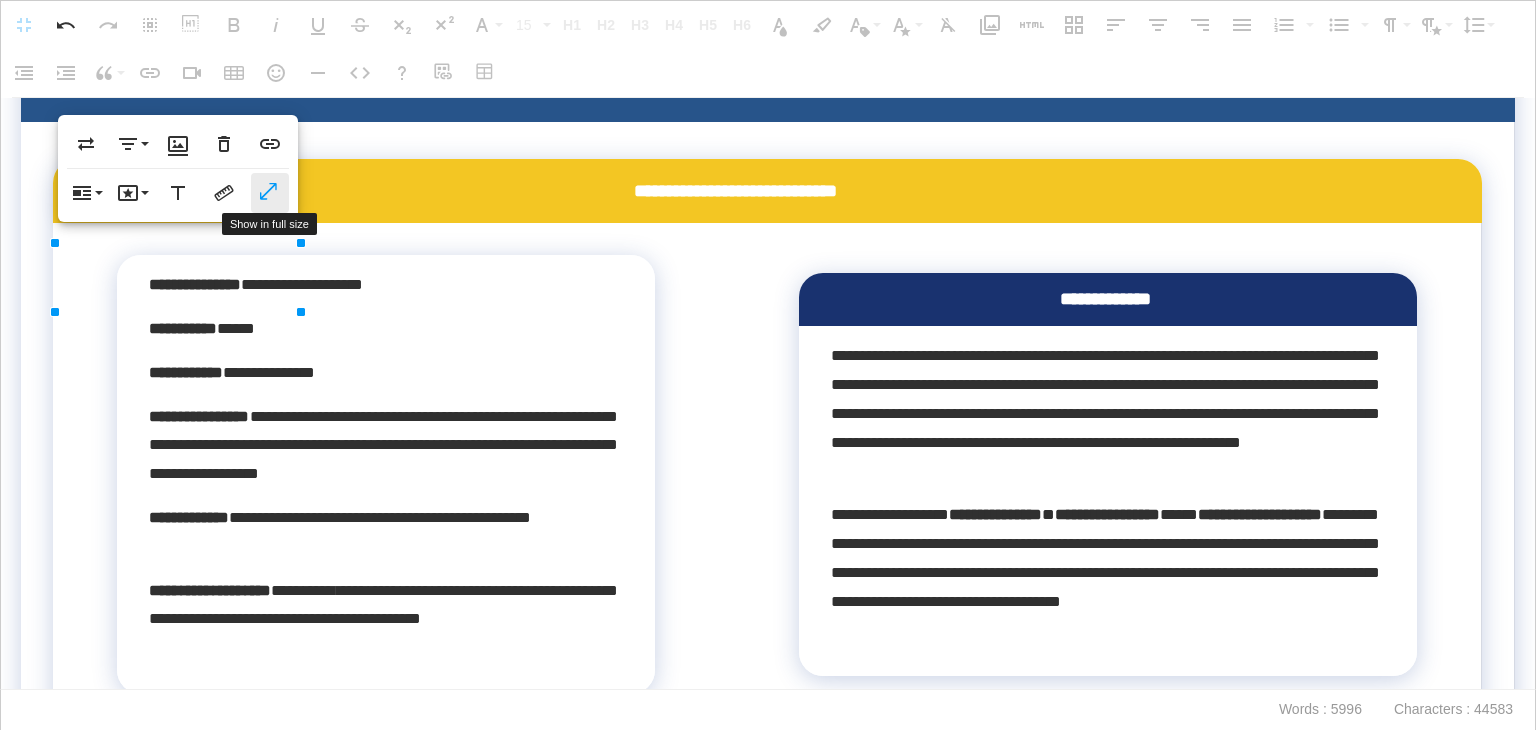 click 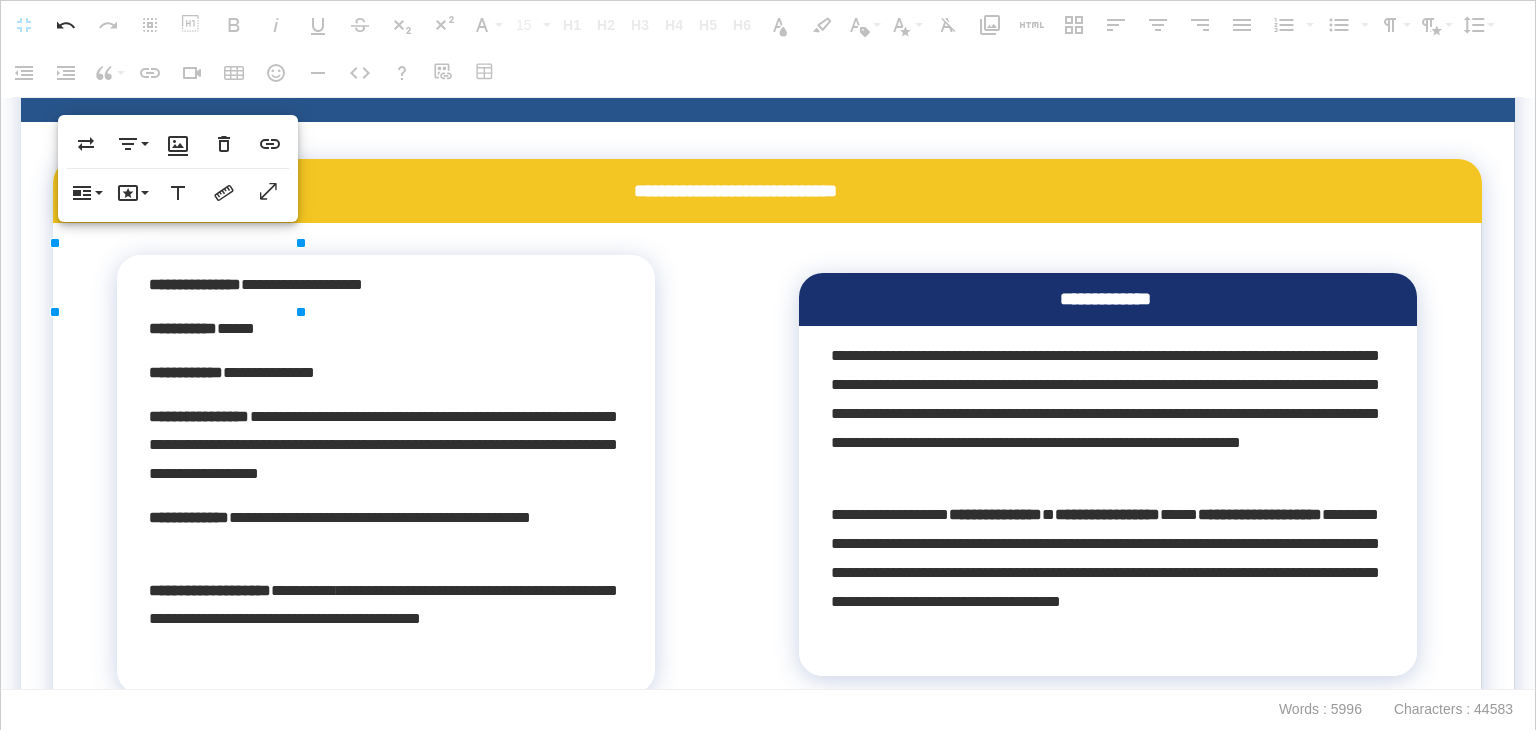 click on "**********" at bounding box center [763, -150] 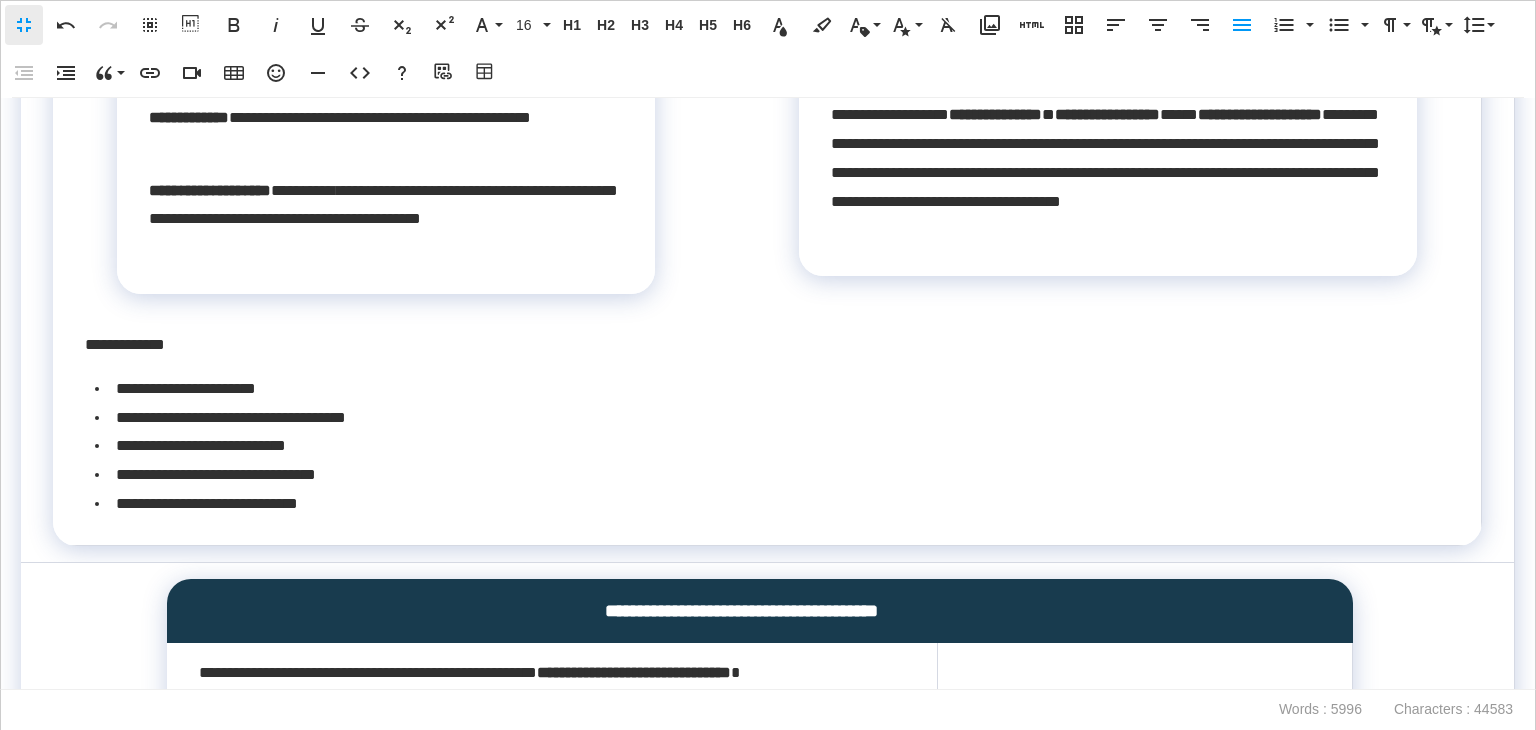 scroll, scrollTop: 15286, scrollLeft: 0, axis: vertical 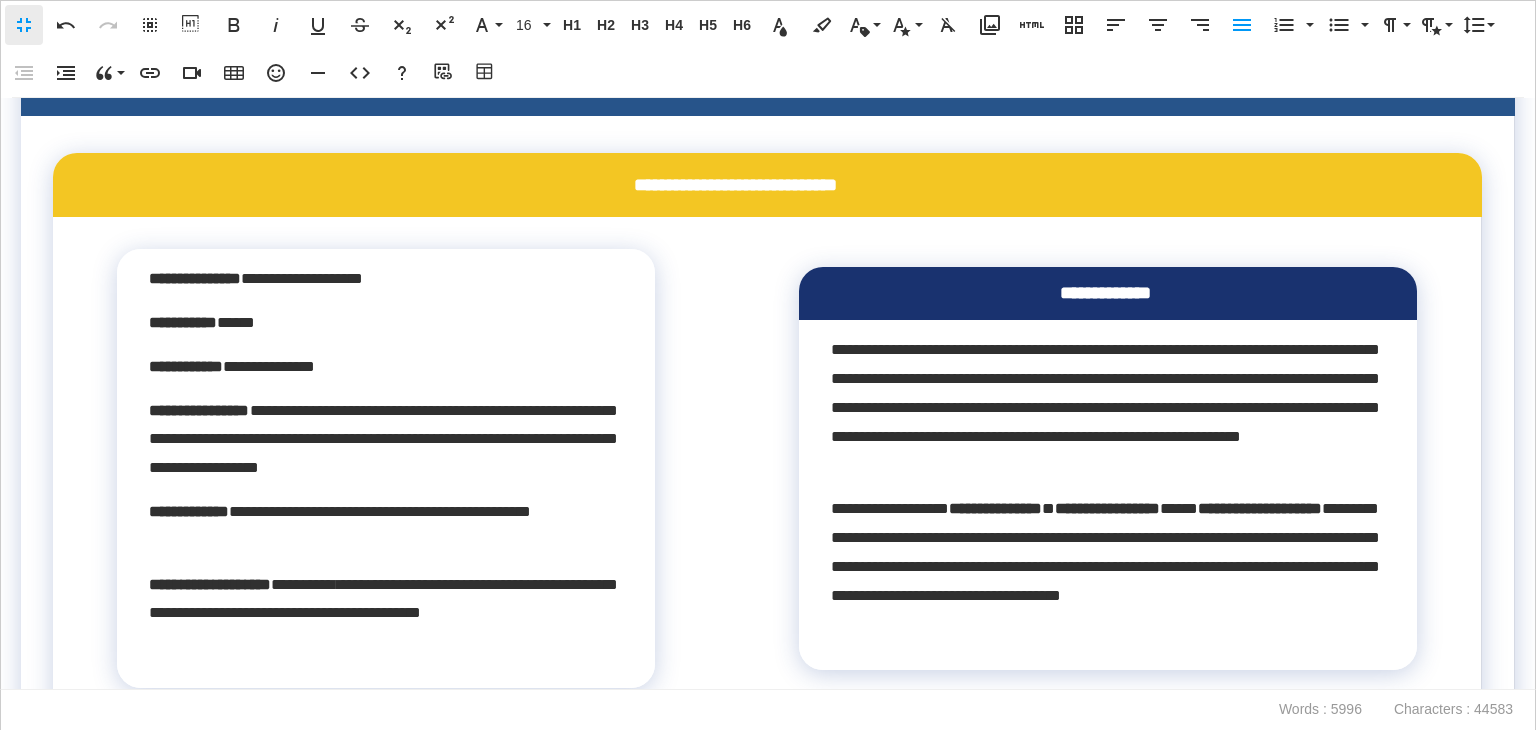 drag, startPoint x: 257, startPoint y: 379, endPoint x: 43, endPoint y: 368, distance: 214.28252 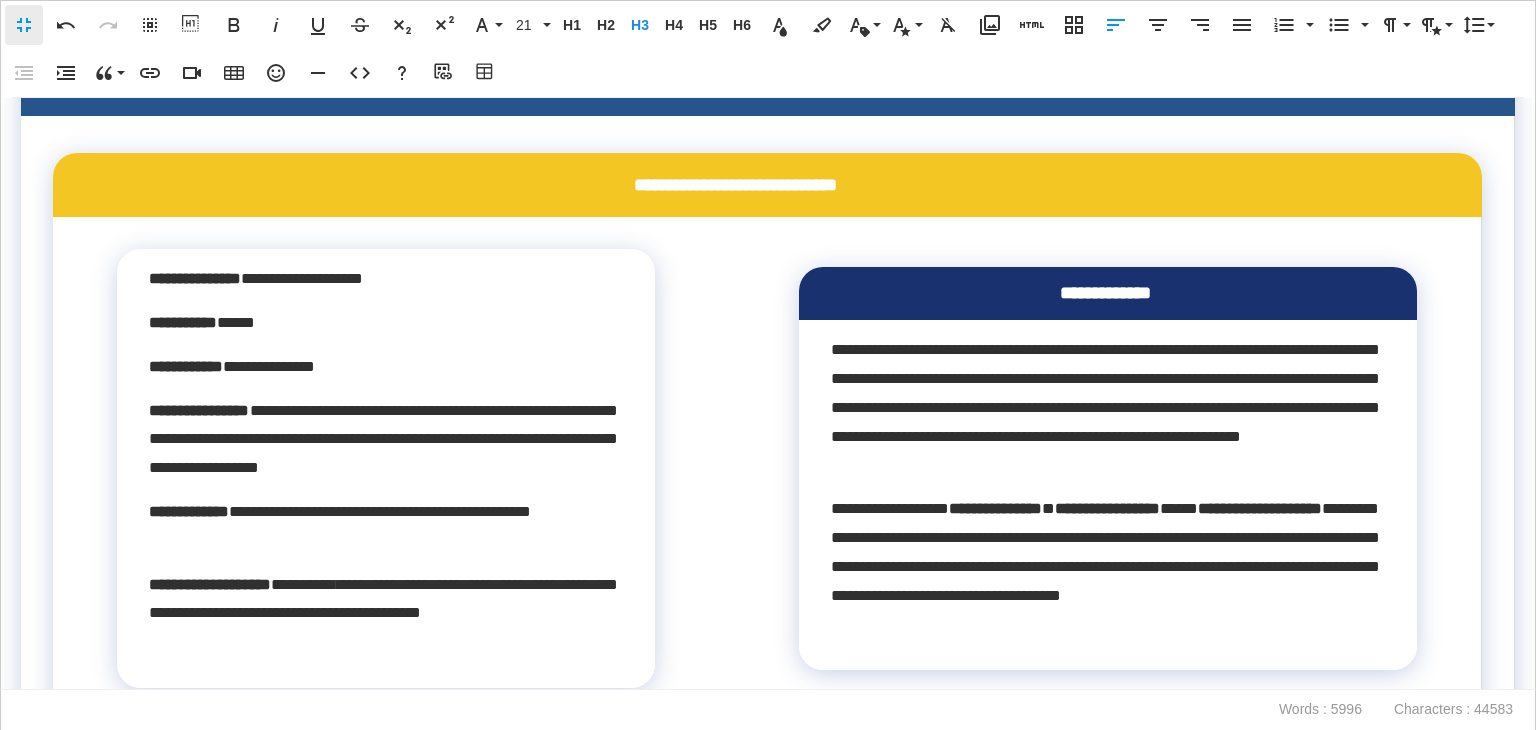 copy on "**********" 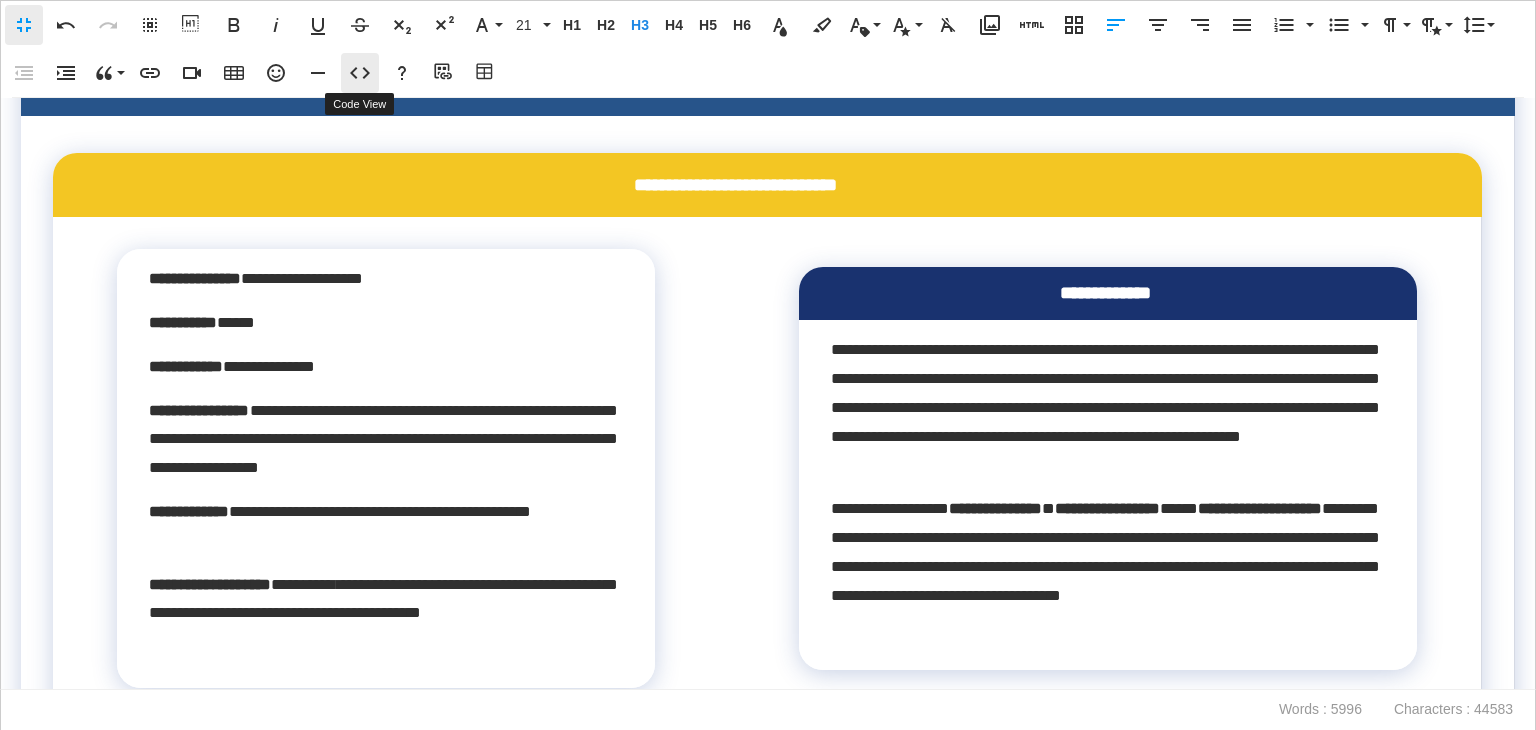 click 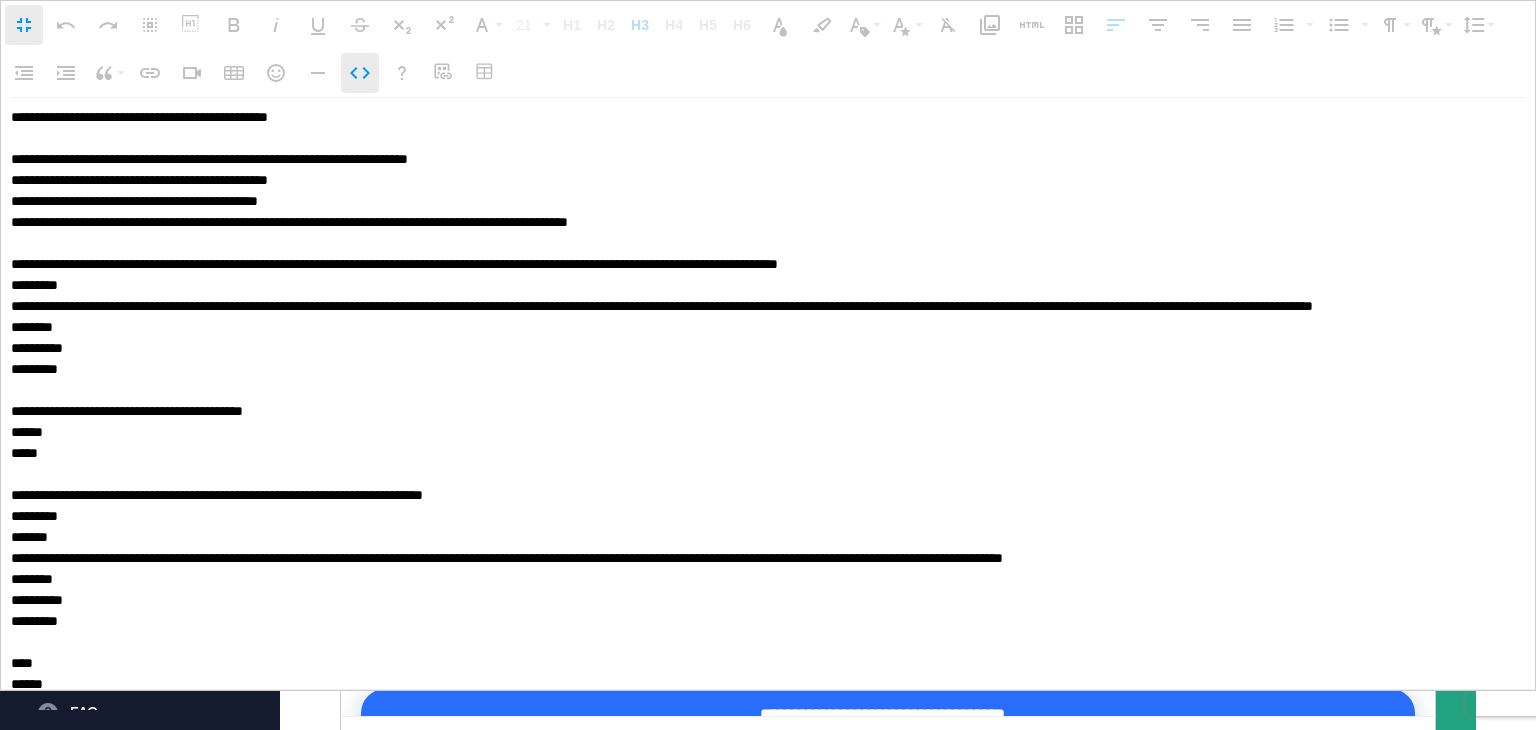scroll, scrollTop: 0, scrollLeft: 0, axis: both 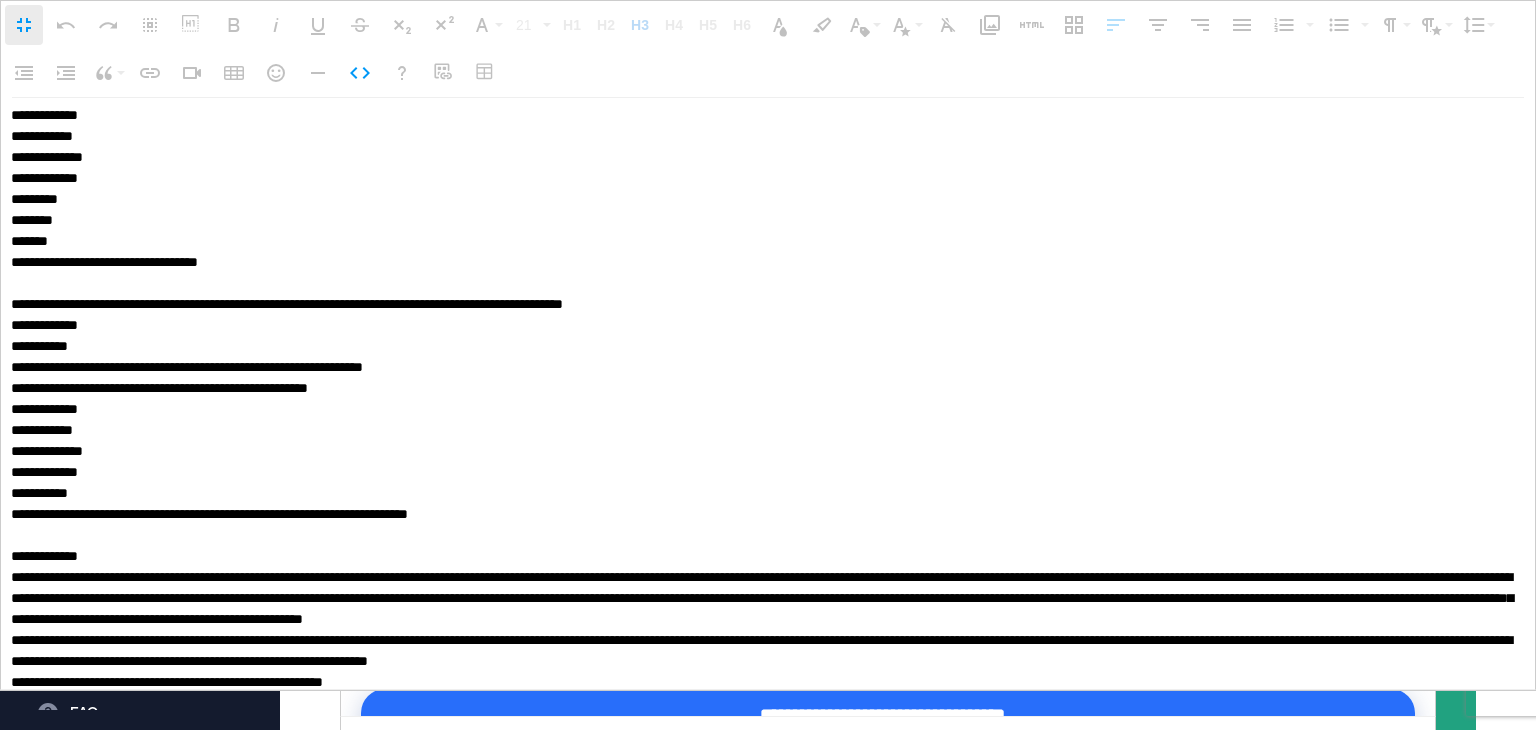 drag, startPoint x: 12, startPoint y: 386, endPoint x: 601, endPoint y: 427, distance: 590.4253 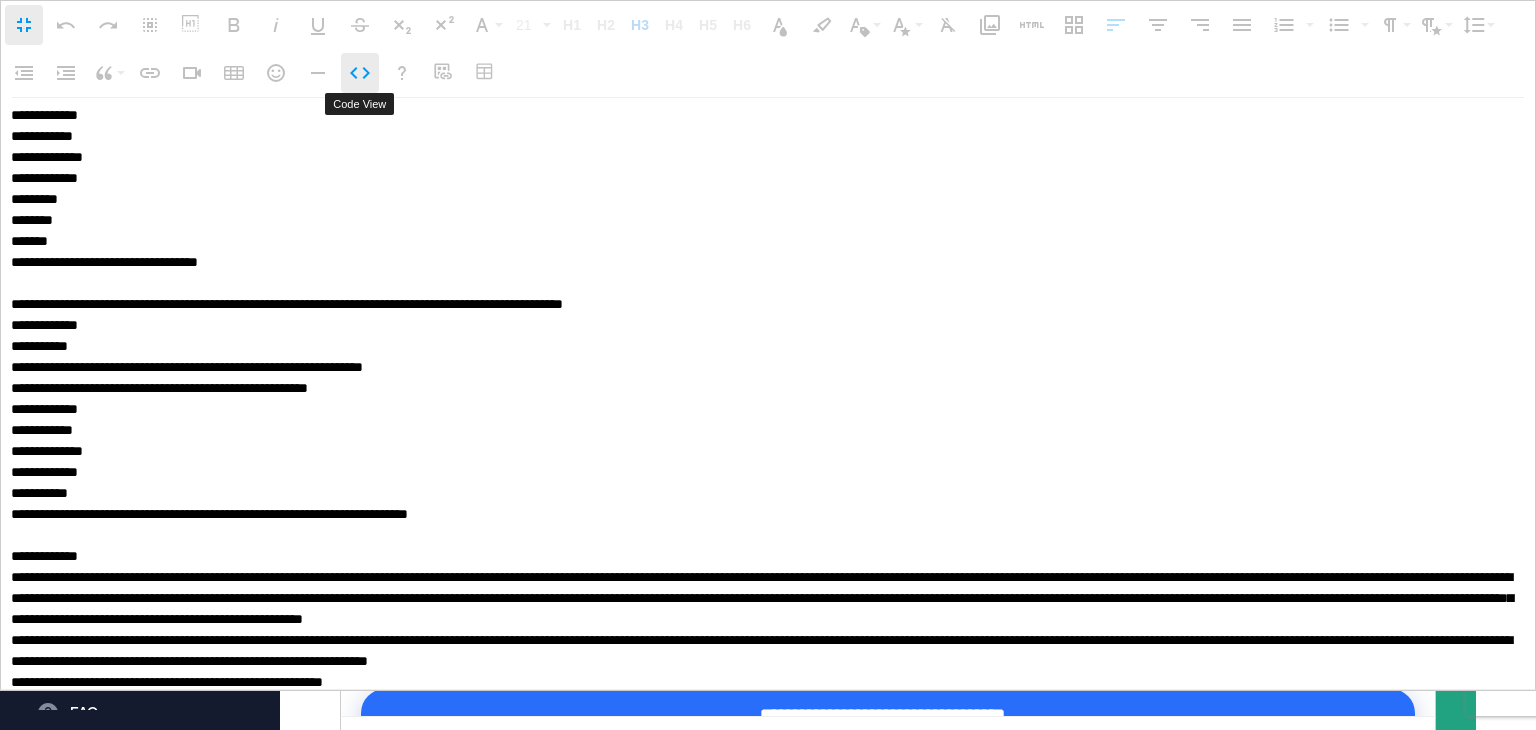 click 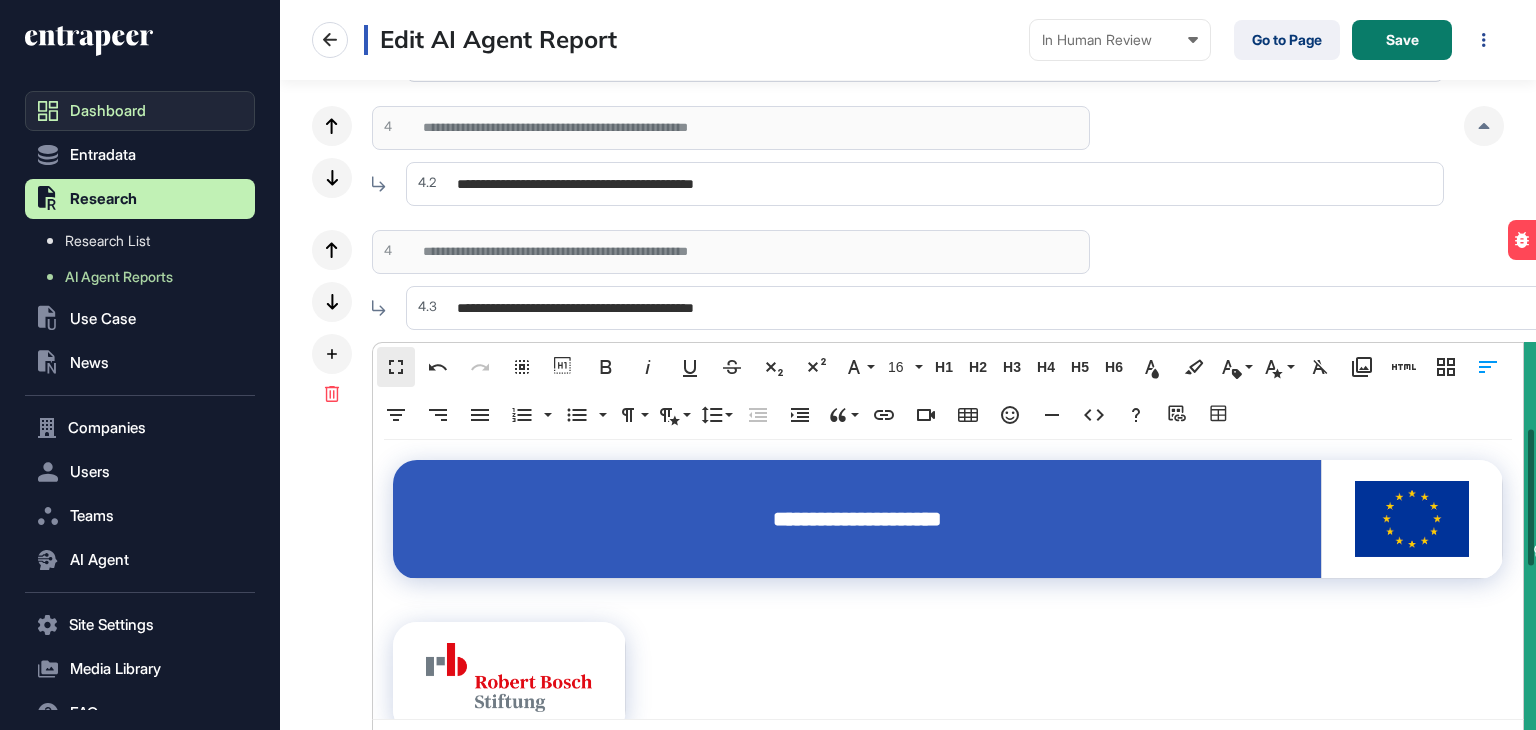 scroll, scrollTop: 0, scrollLeft: 0, axis: both 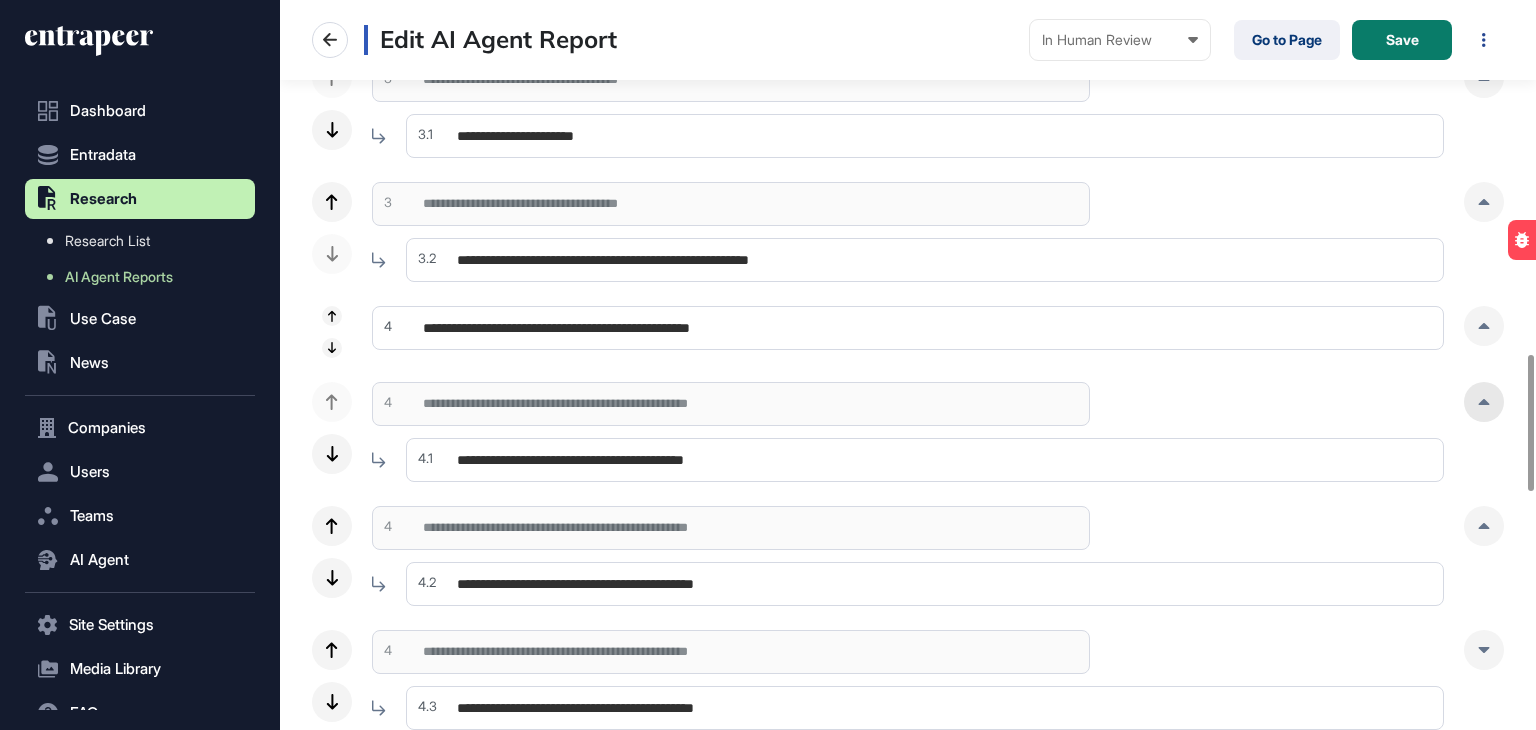 click at bounding box center [1484, 402] 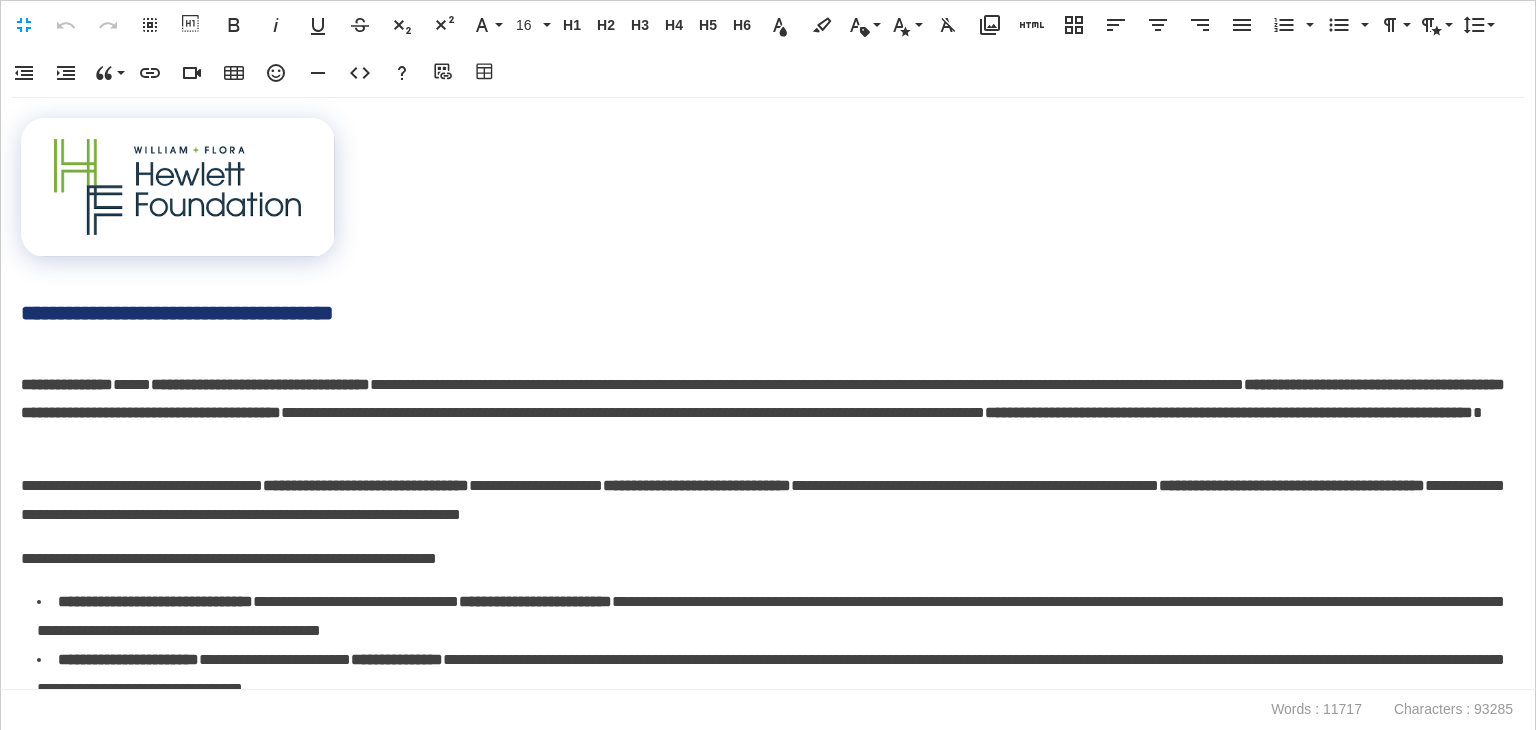 scroll, scrollTop: 0, scrollLeft: 9, axis: horizontal 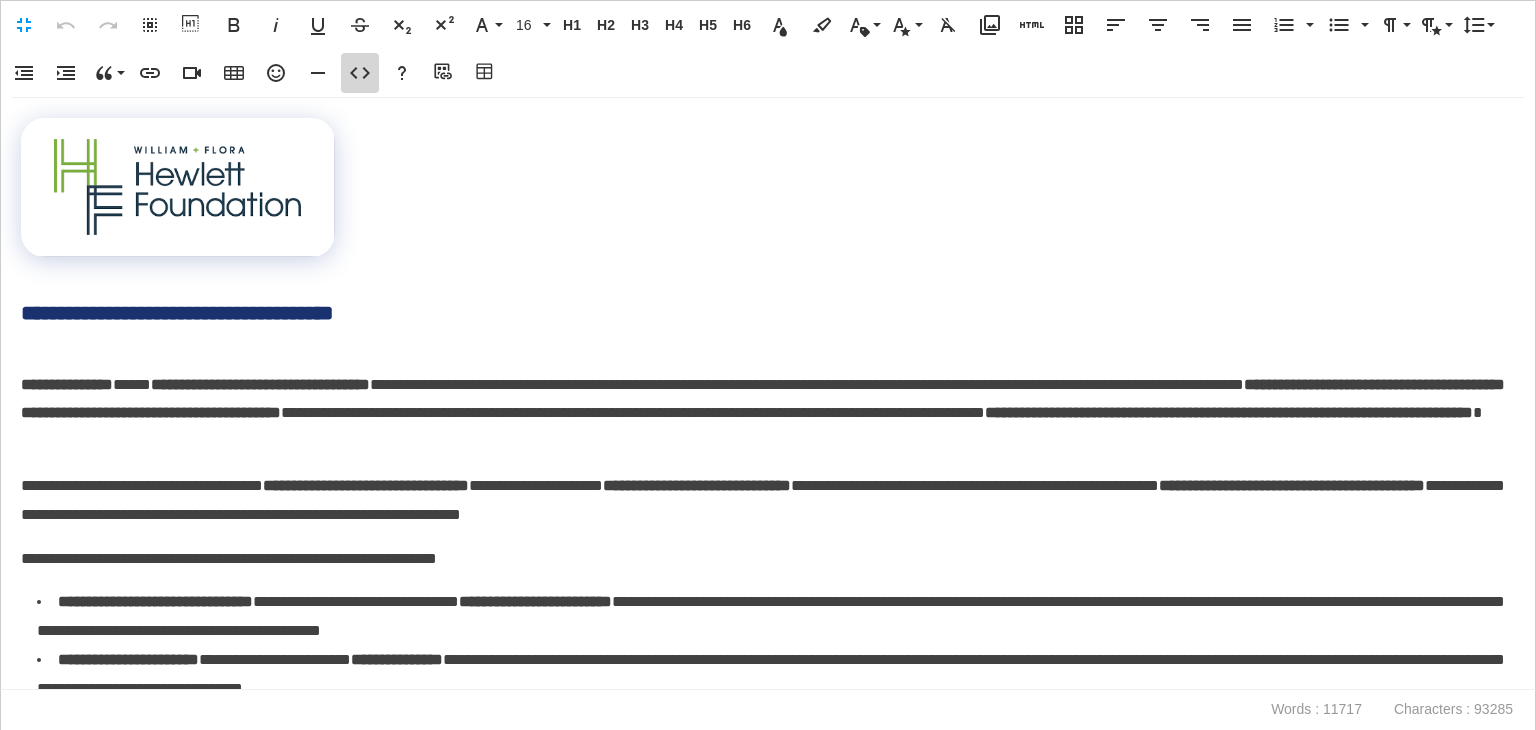 click on "Code View" at bounding box center (360, 73) 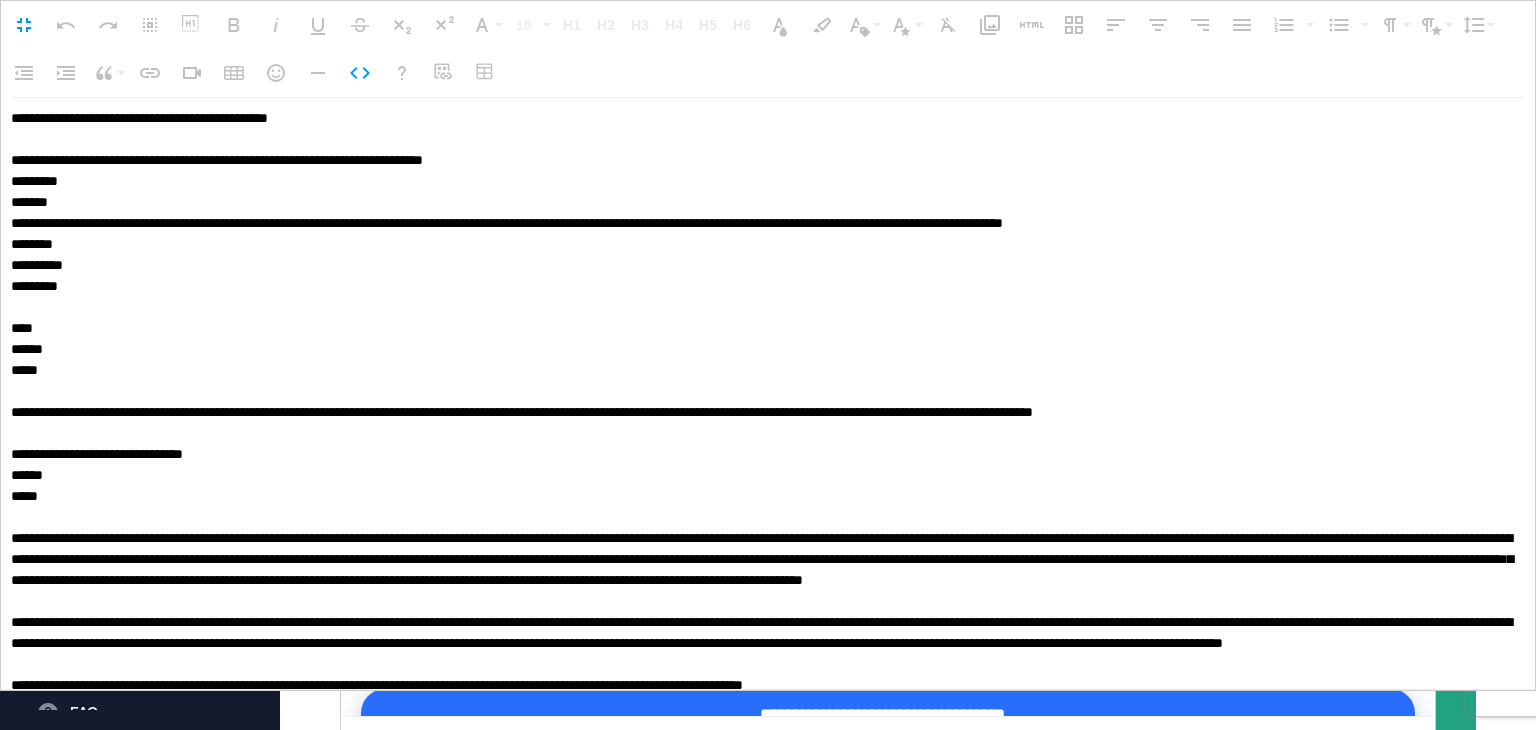scroll, scrollTop: 113352, scrollLeft: 0, axis: vertical 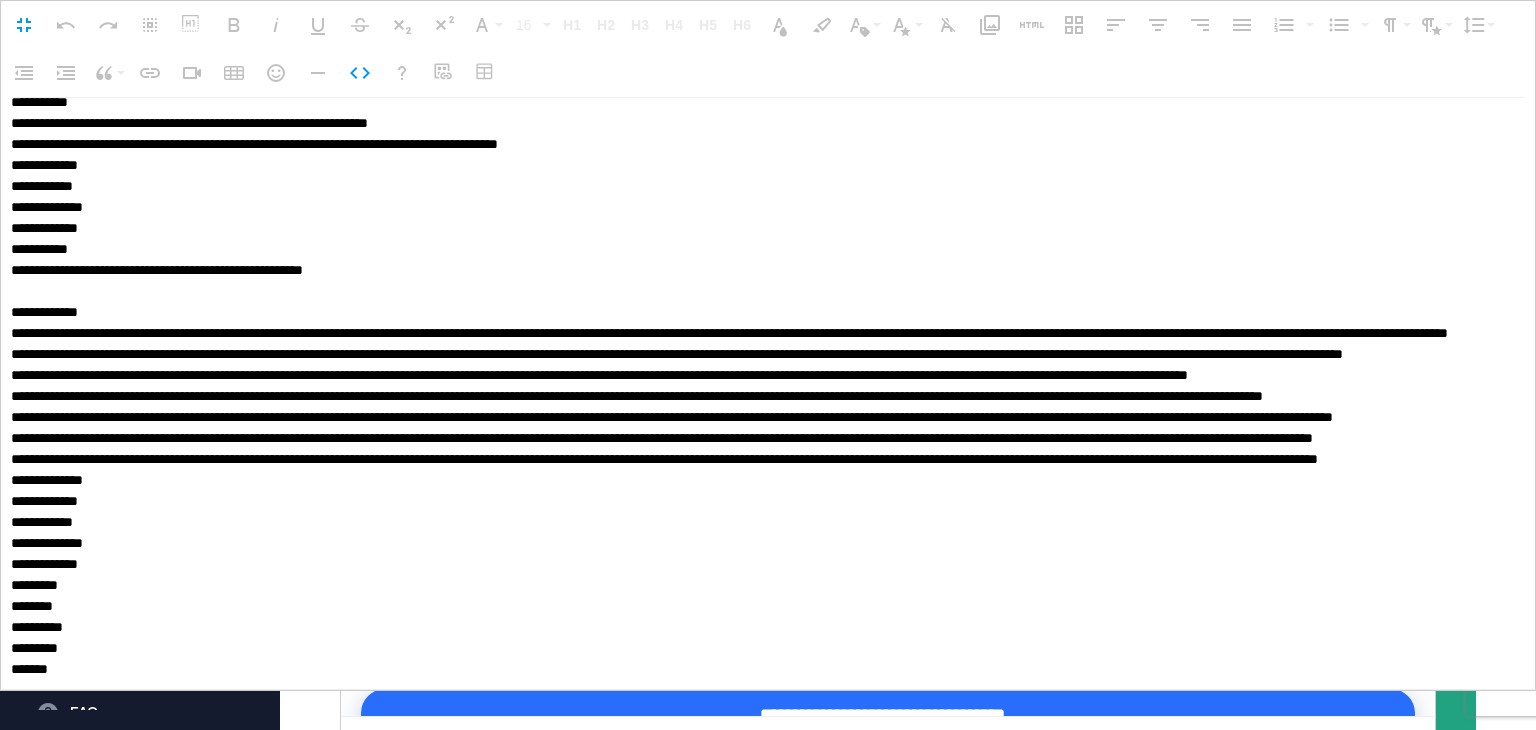 type on "**********" 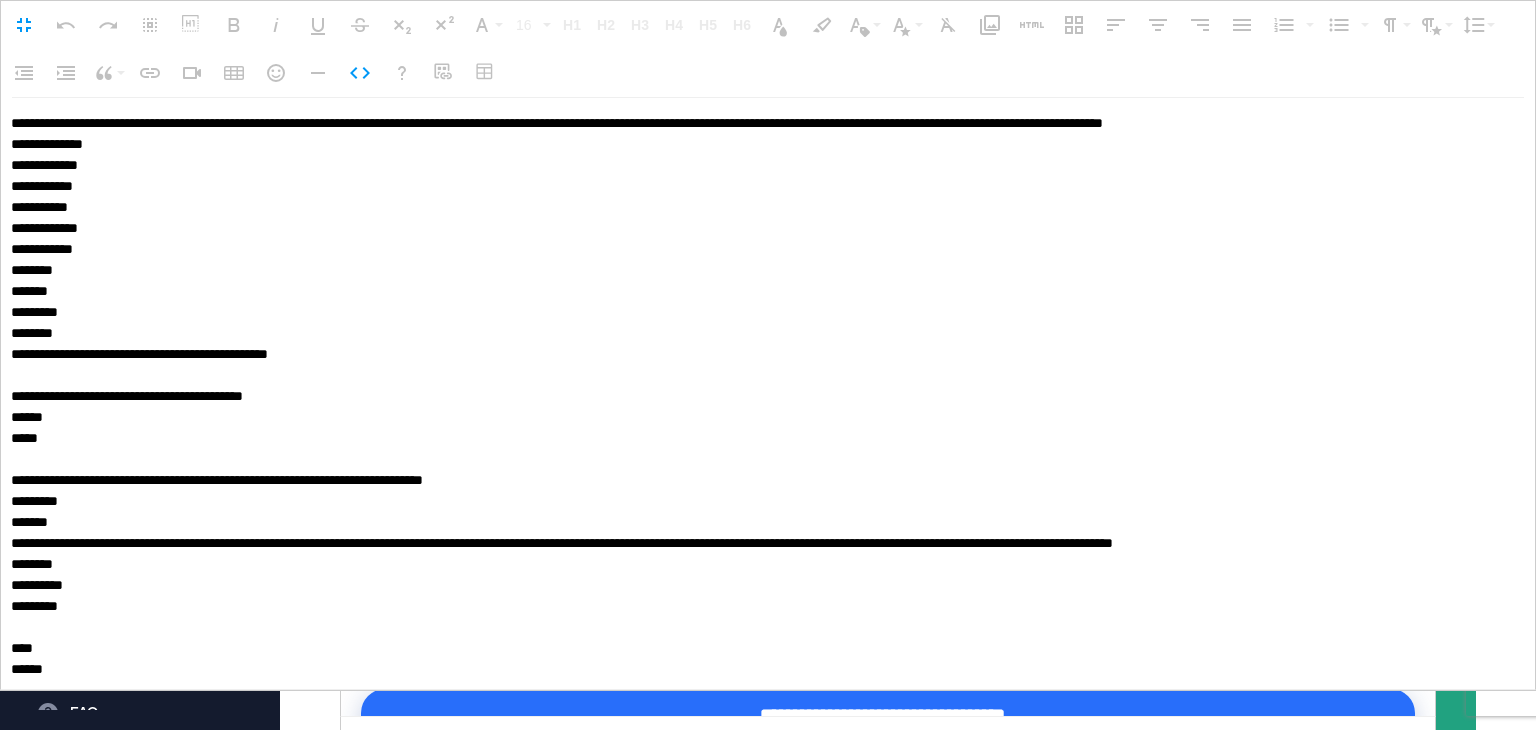 scroll, scrollTop: 122476, scrollLeft: 0, axis: vertical 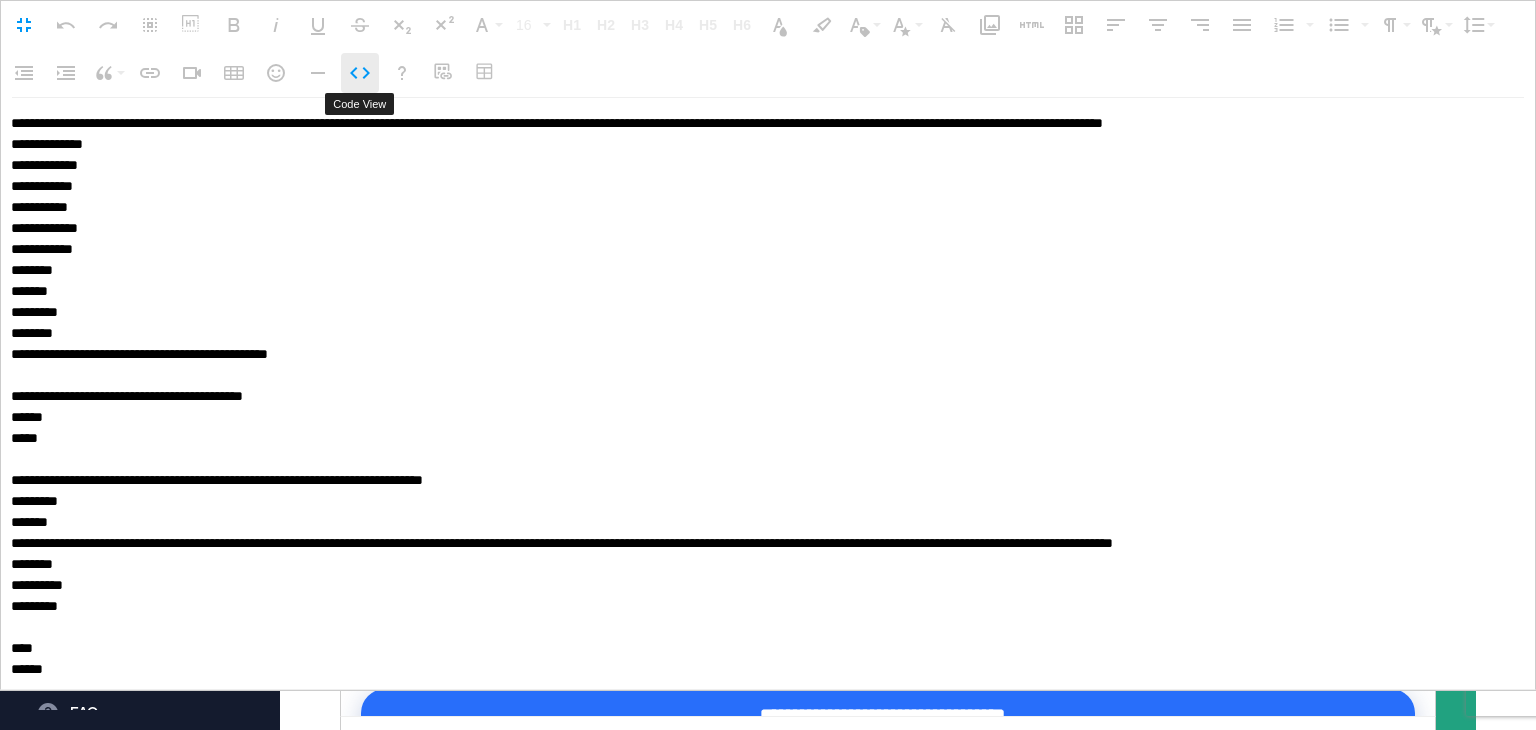 click 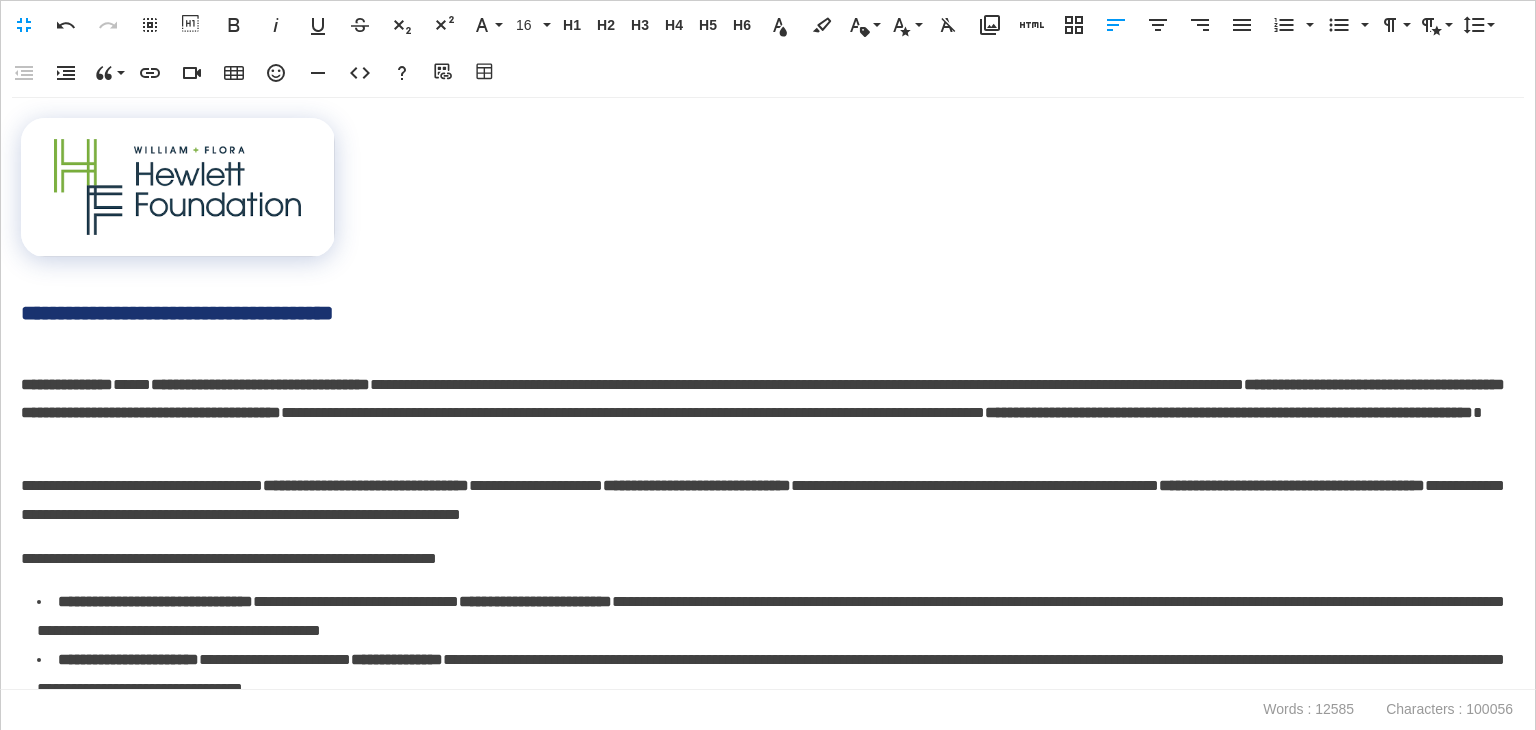 scroll, scrollTop: 500, scrollLeft: 0, axis: vertical 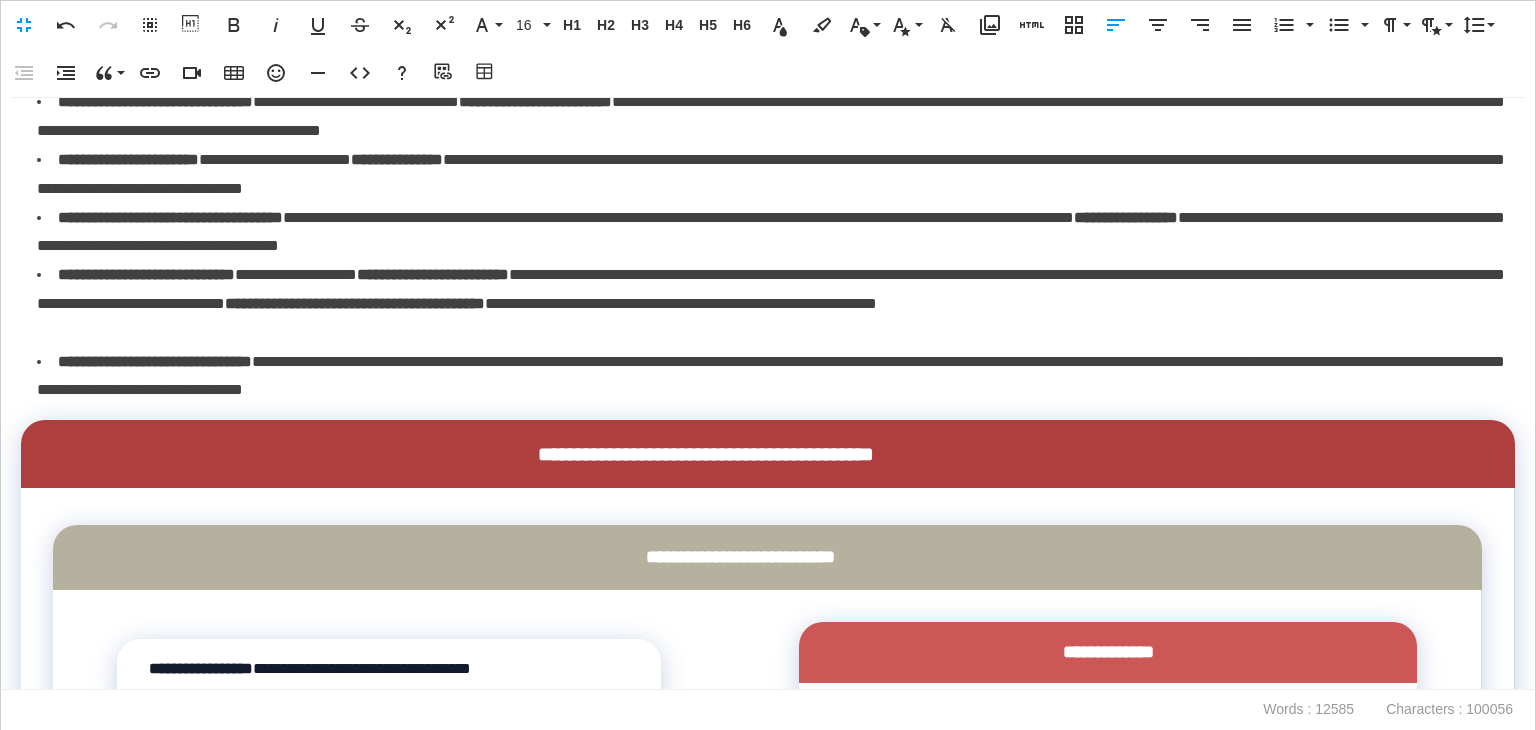 drag, startPoint x: 1535, startPoint y: 124, endPoint x: 1529, endPoint y: 165, distance: 41.4367 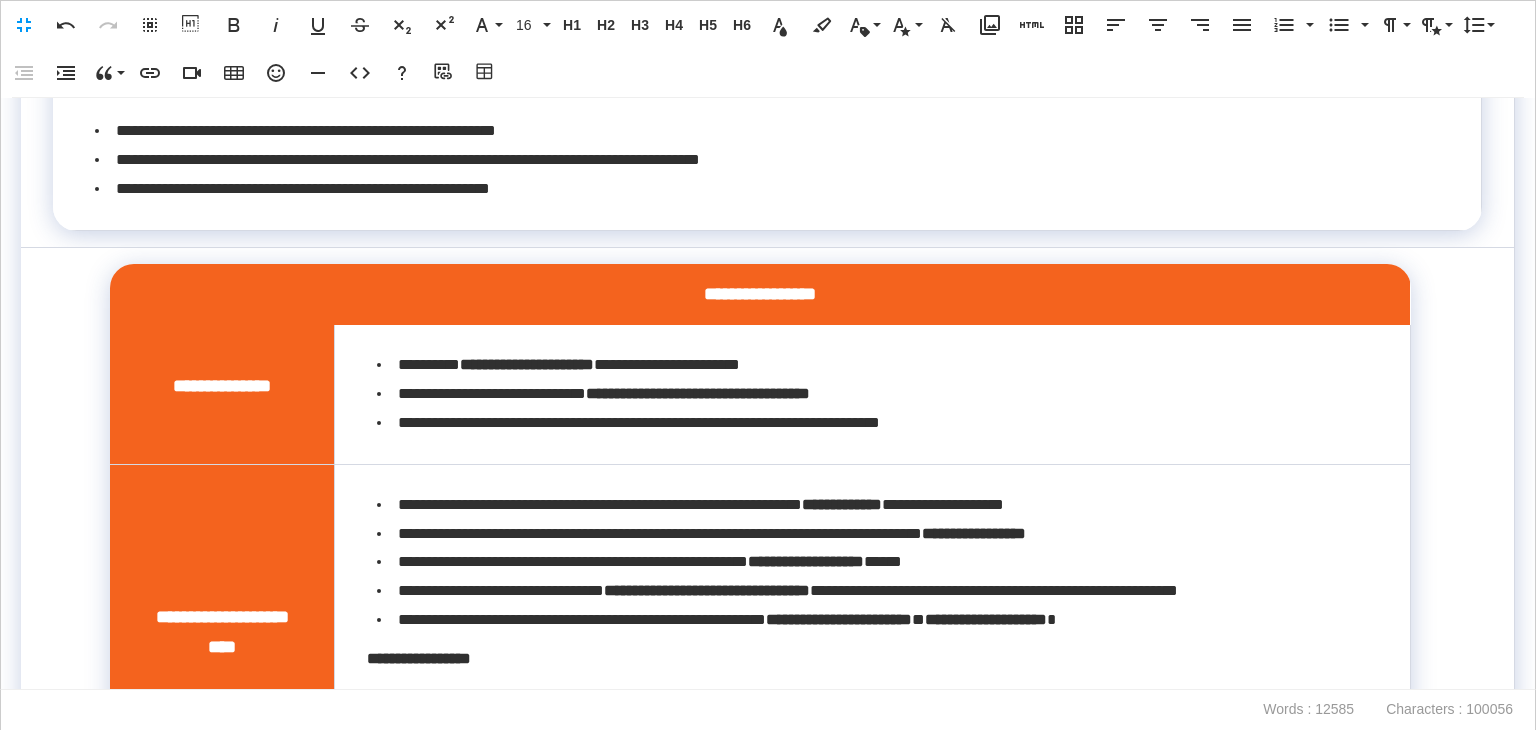 scroll, scrollTop: 46524, scrollLeft: 0, axis: vertical 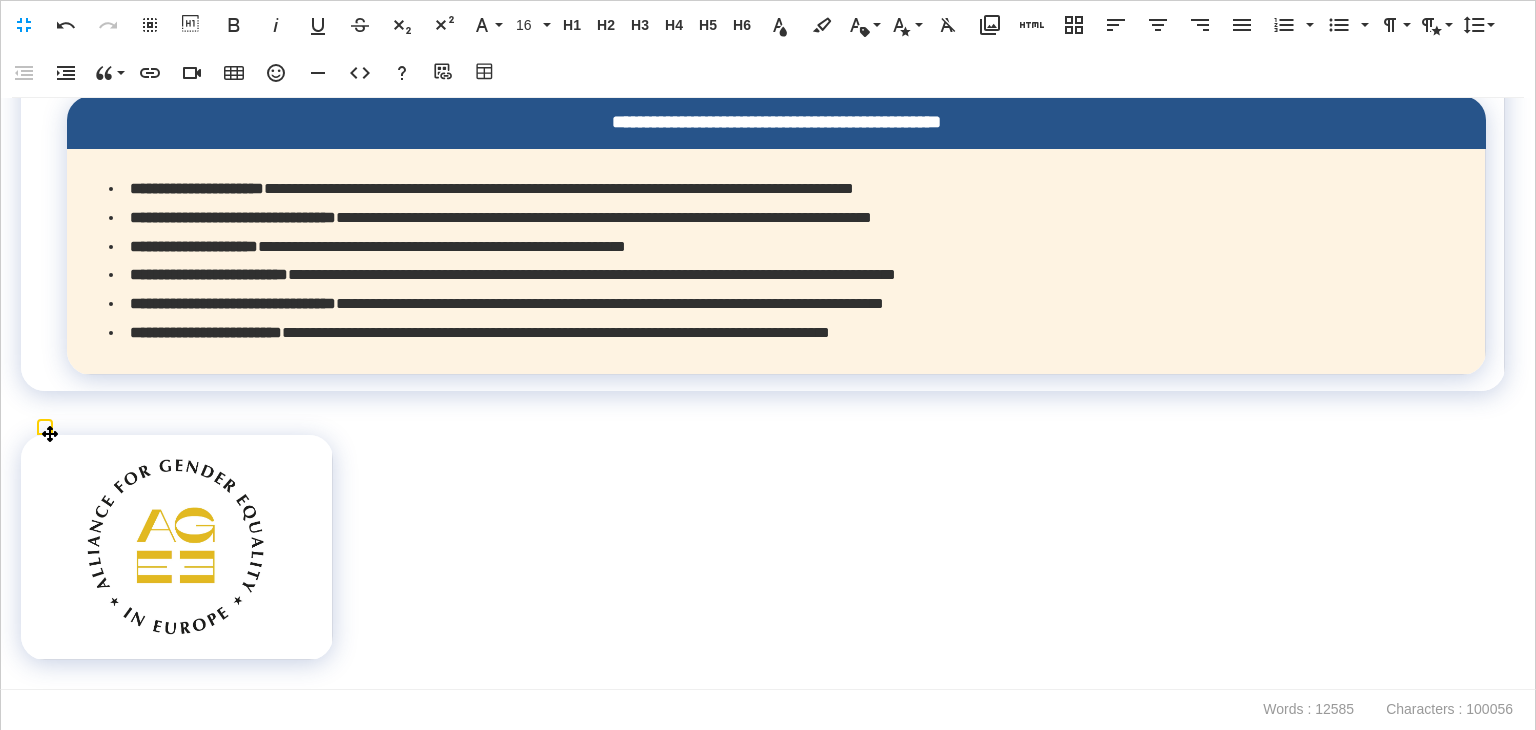 click at bounding box center (176, 547) 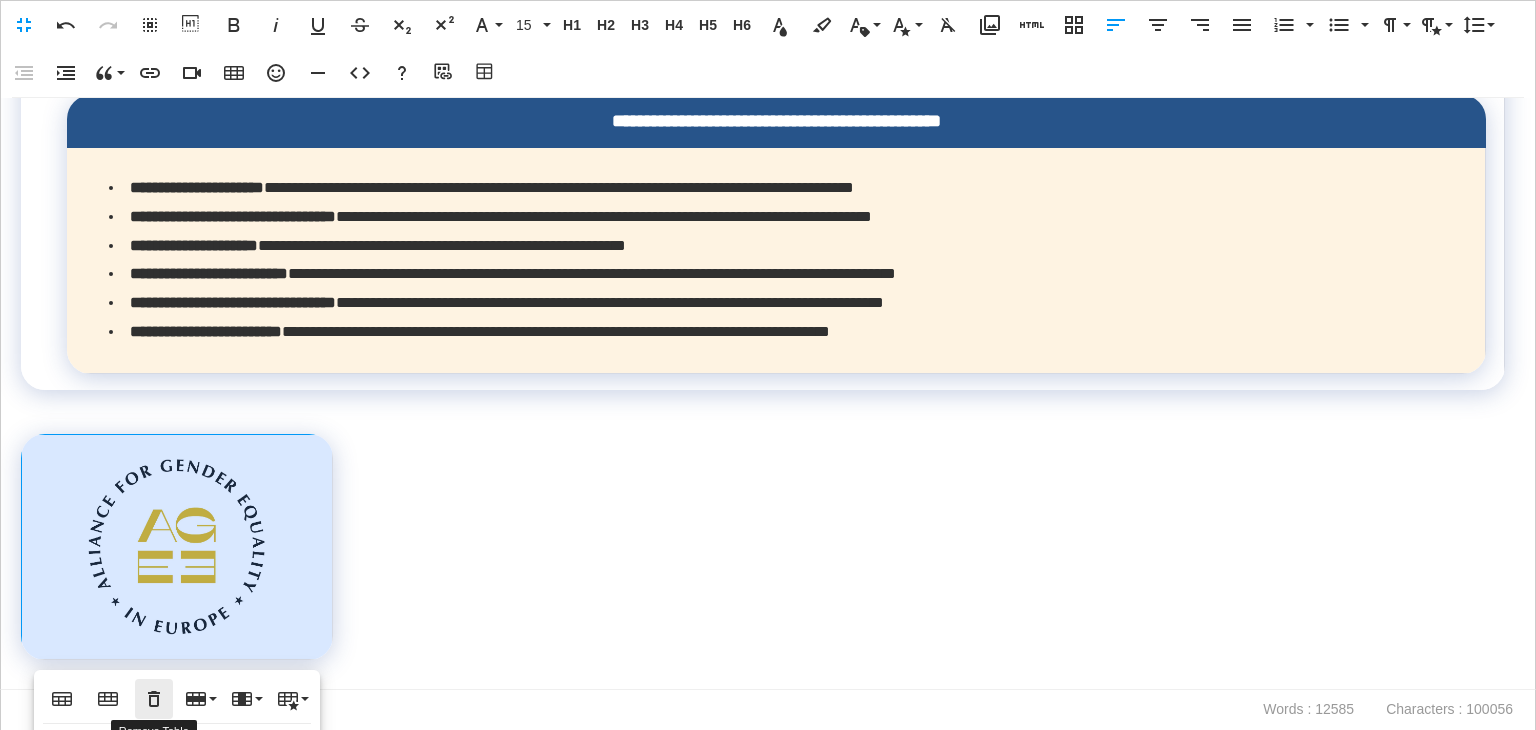 click 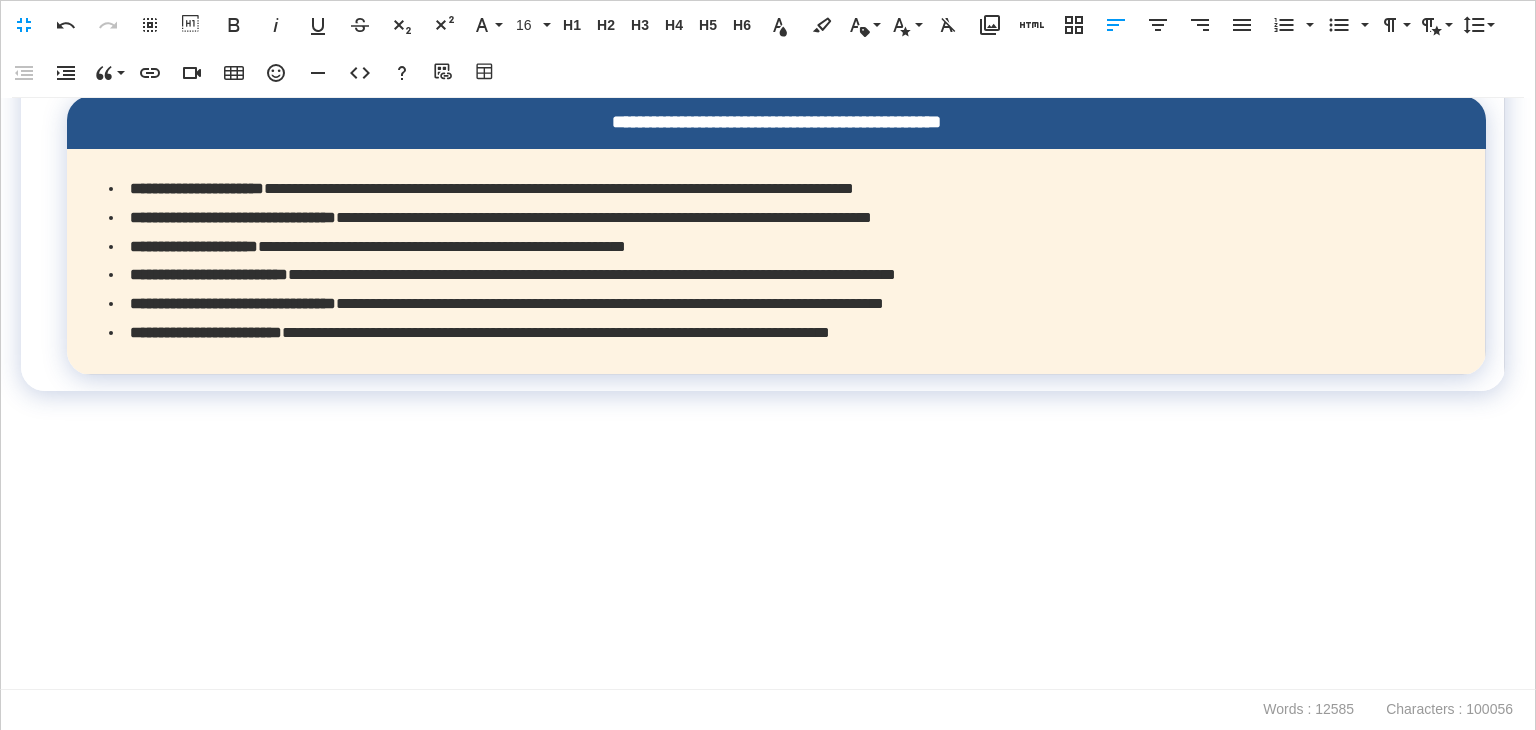 scroll, scrollTop: 46299, scrollLeft: 0, axis: vertical 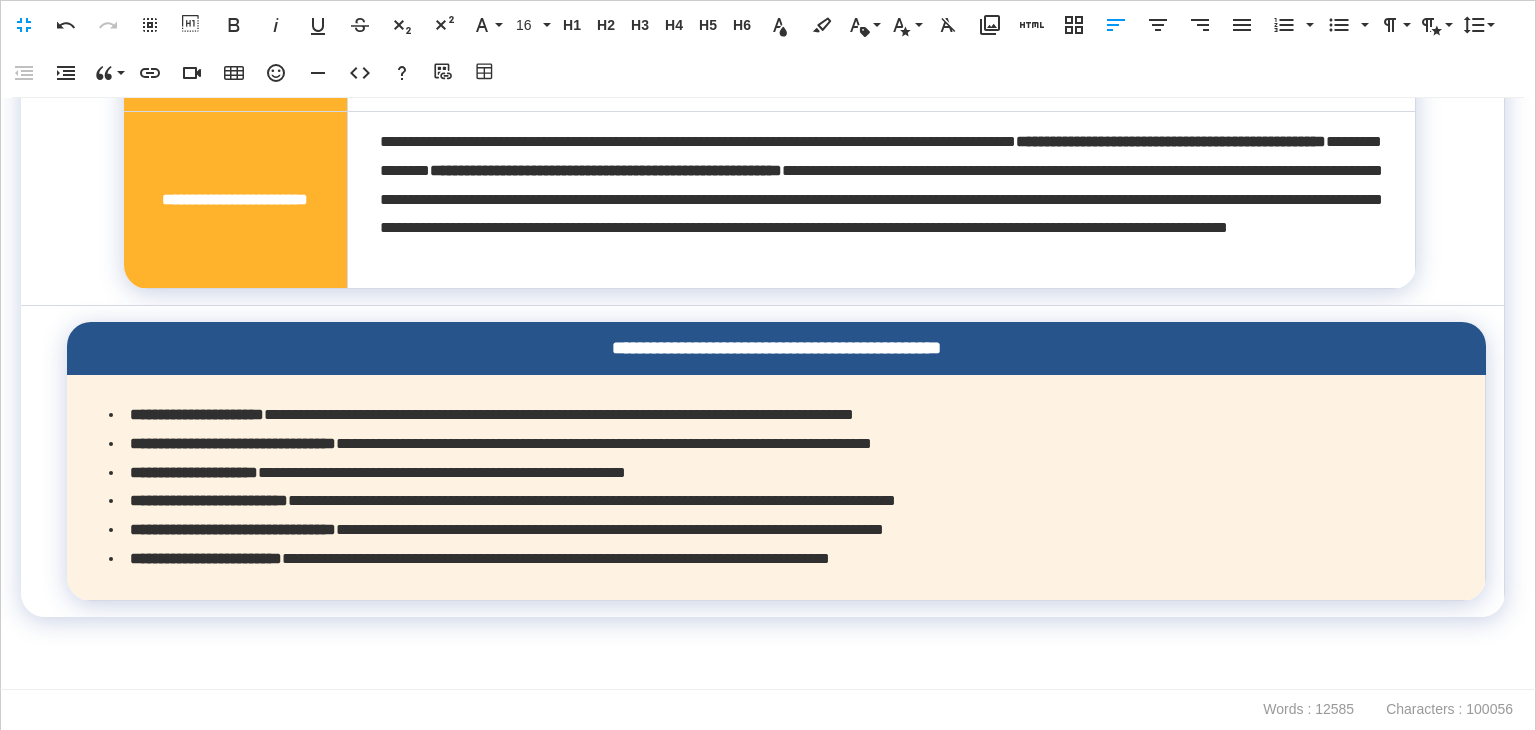 click 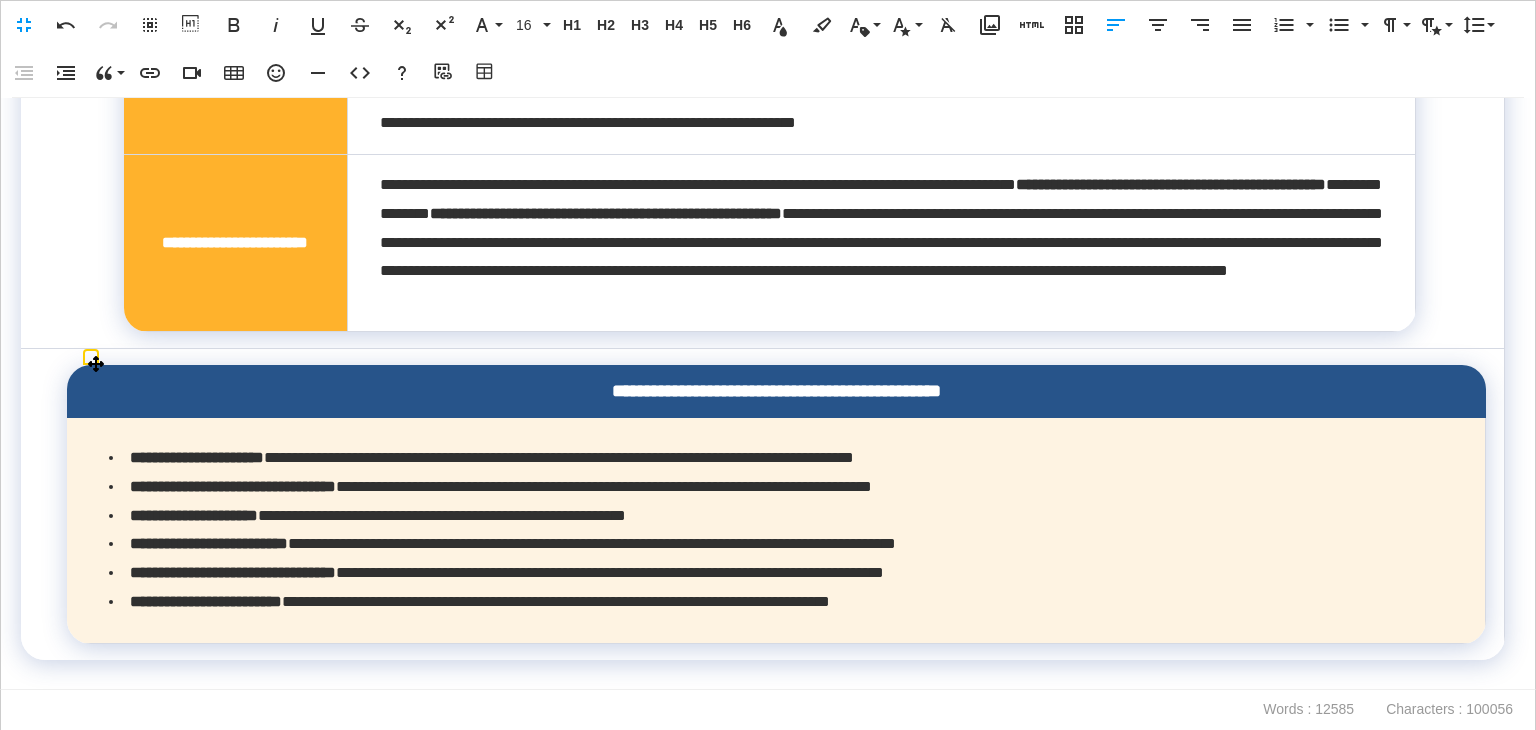 scroll, scrollTop: 44656, scrollLeft: 0, axis: vertical 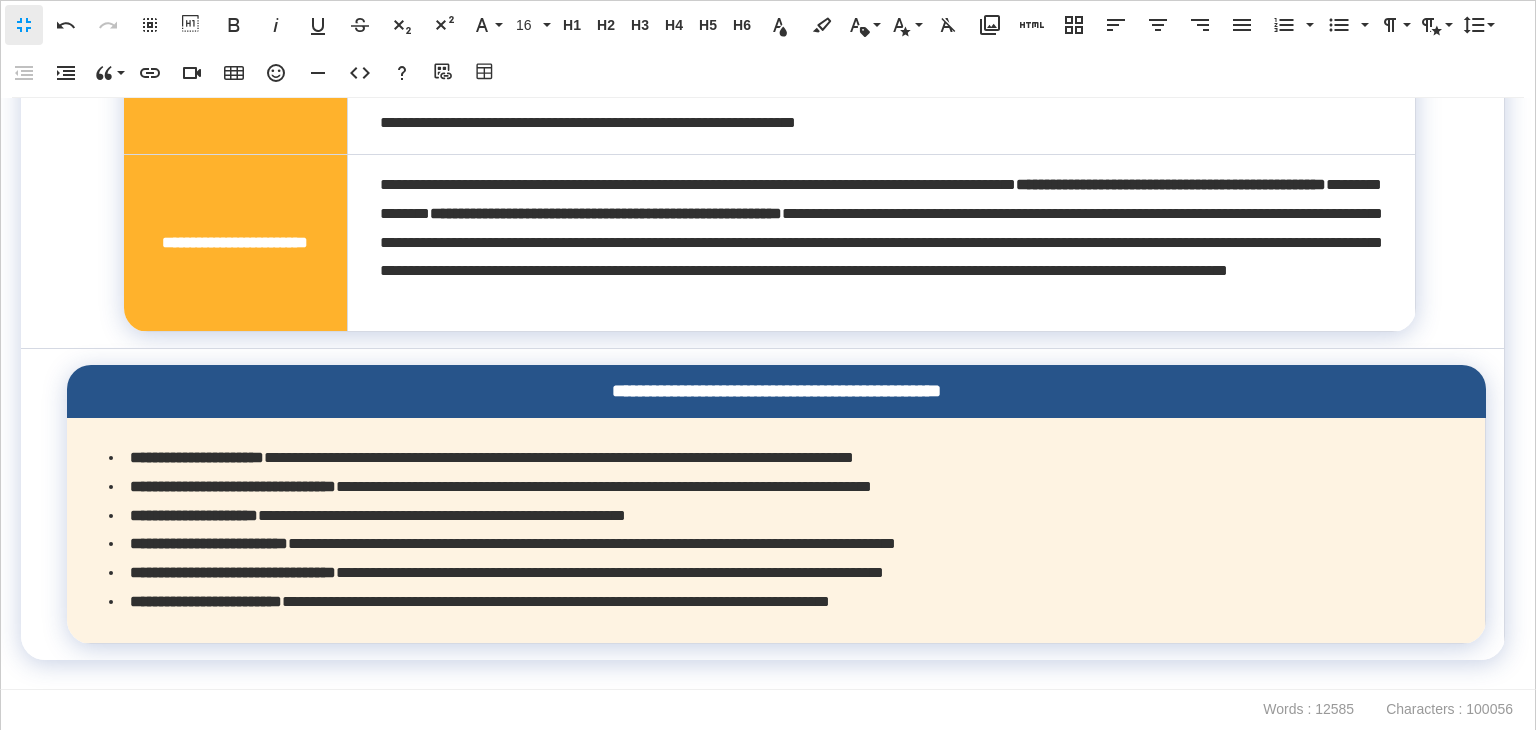click on "Fullscreen" at bounding box center (24, 25) 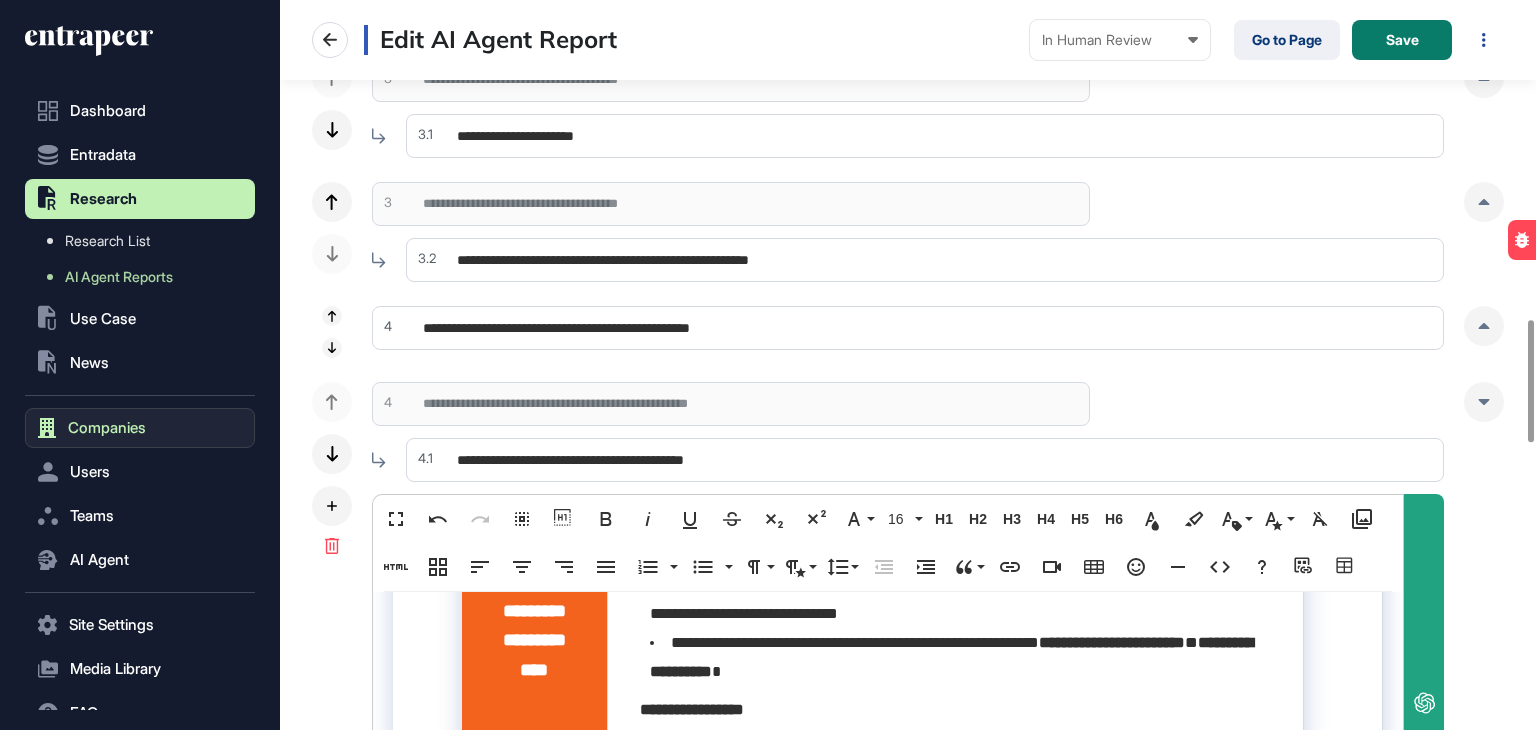scroll, scrollTop: 0, scrollLeft: 0, axis: both 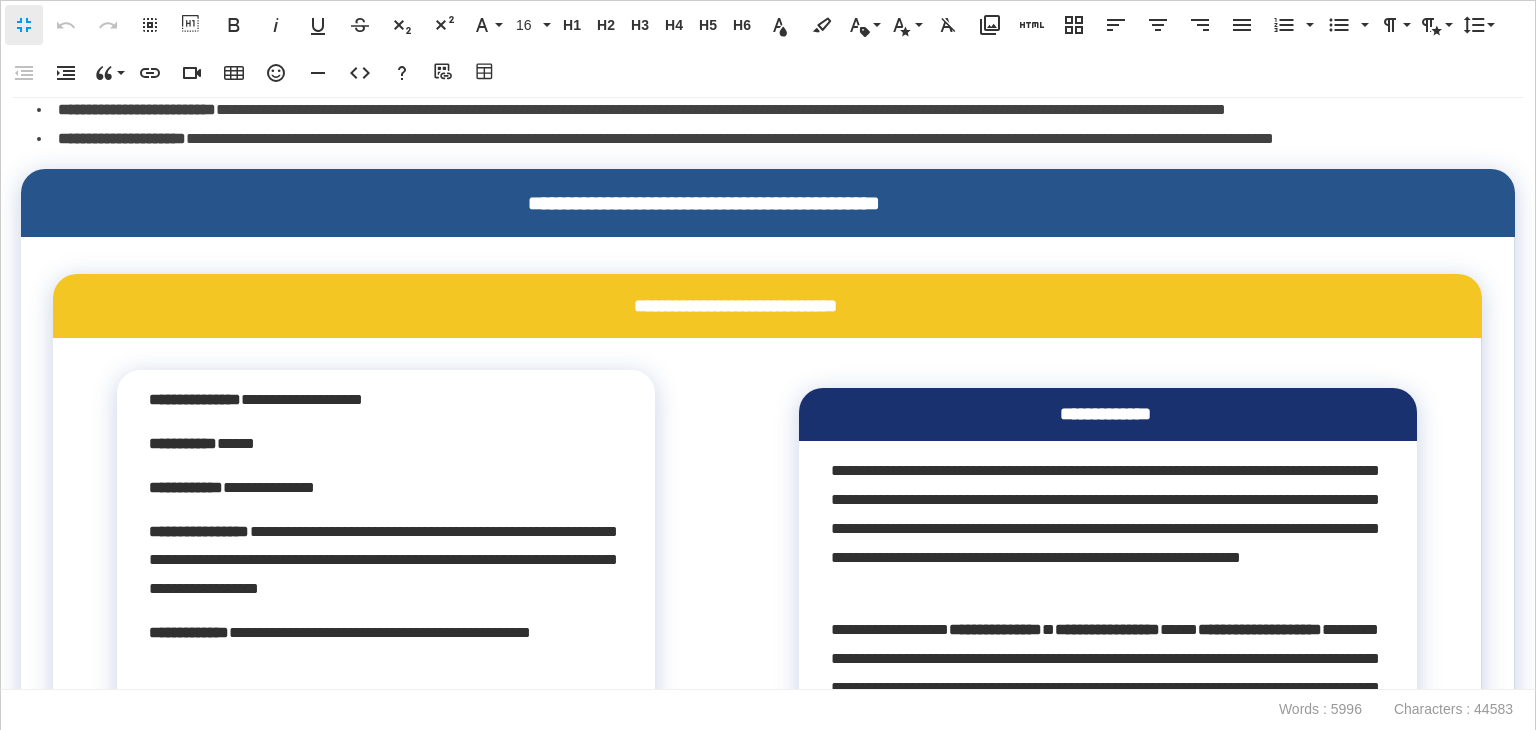click on "**********" at bounding box center (763, -135) 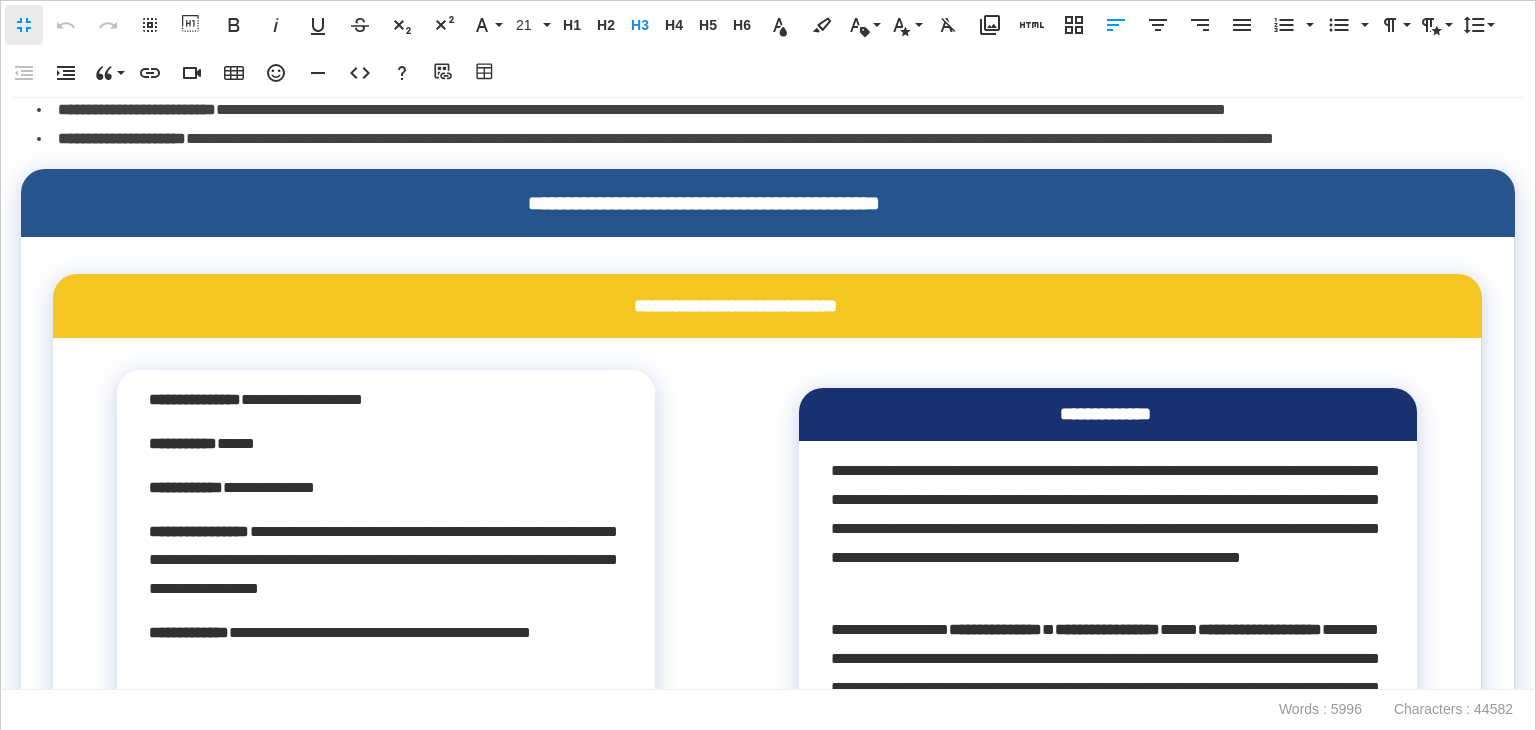 click at bounding box center (177, -249) 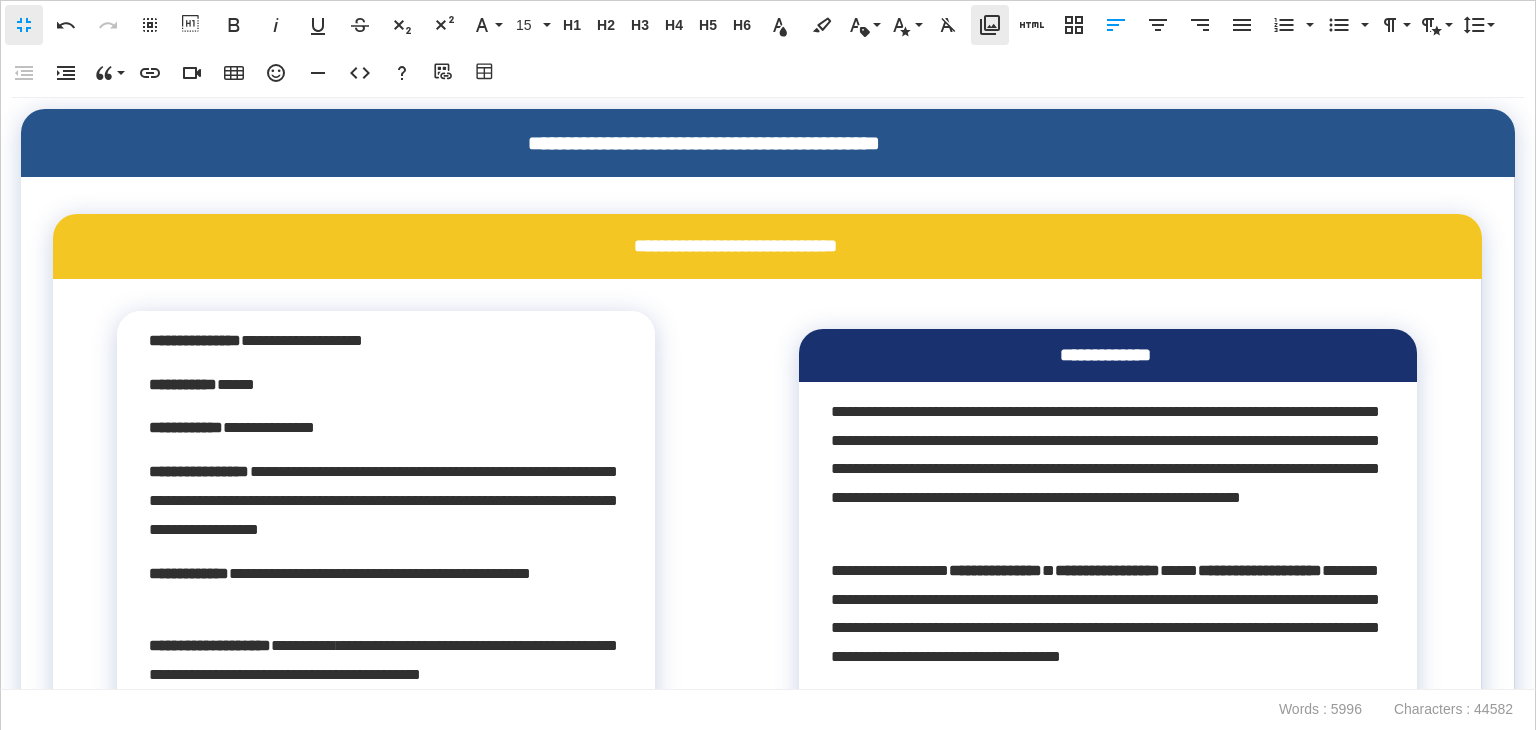 click 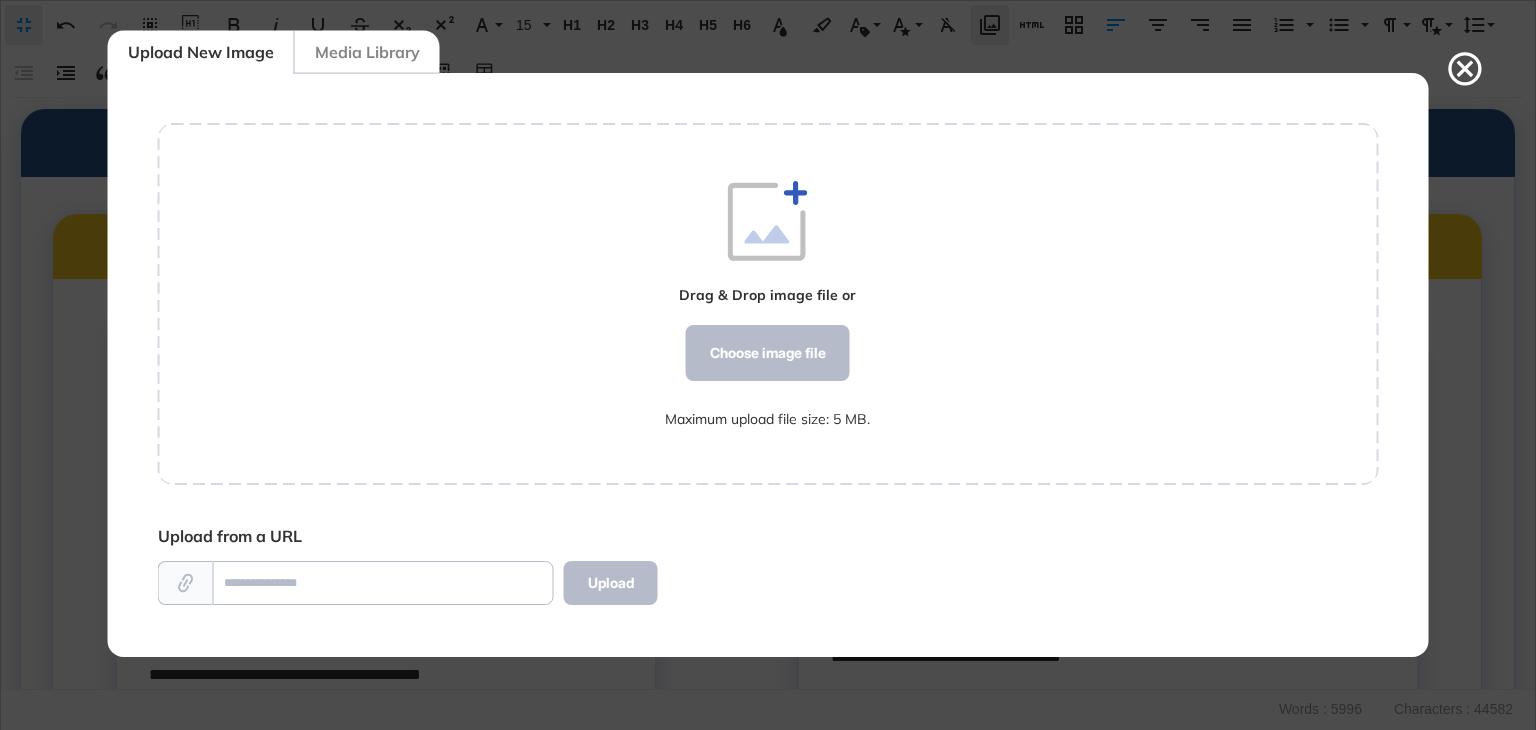 scroll, scrollTop: 583, scrollLeft: 1220, axis: both 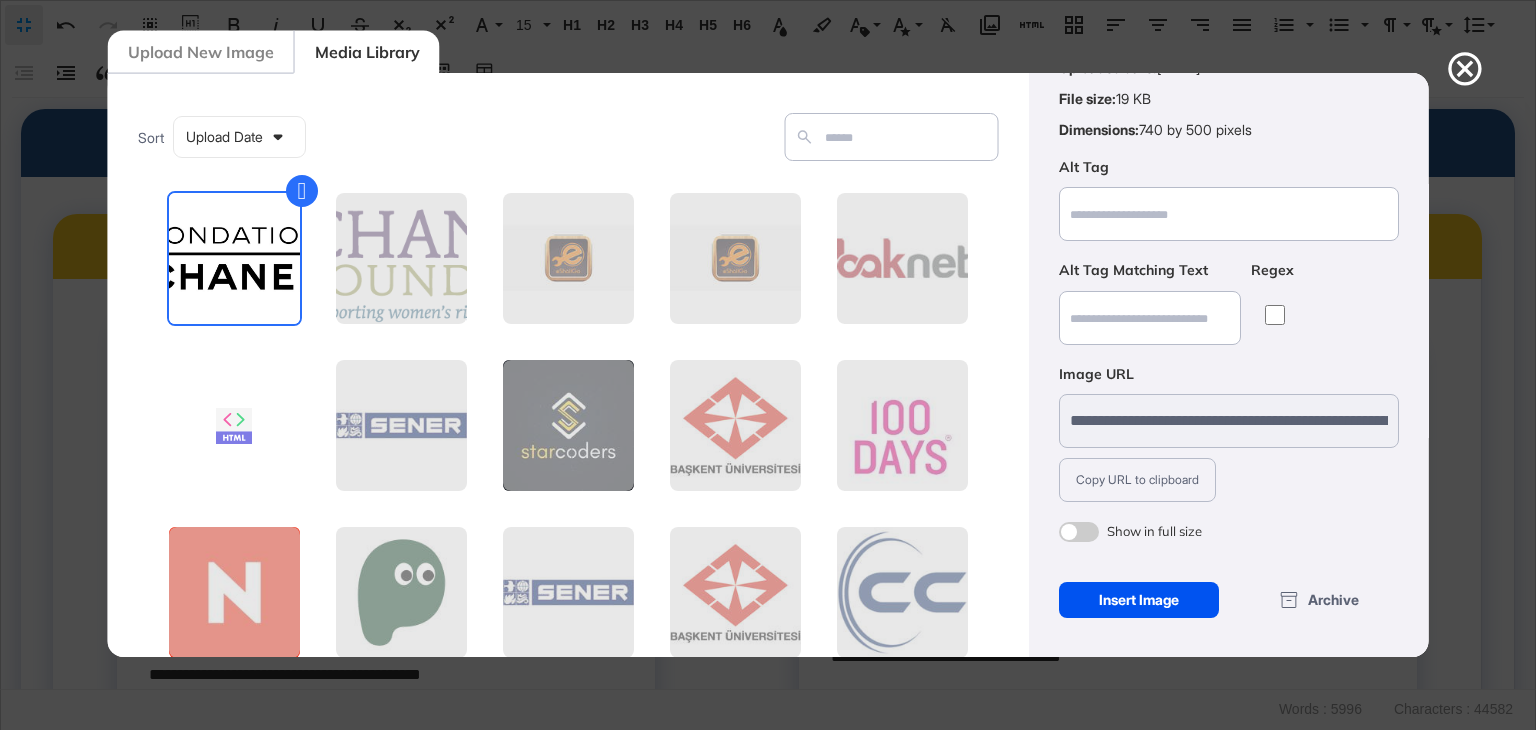 click on "Insert Image" at bounding box center [1138, 600] 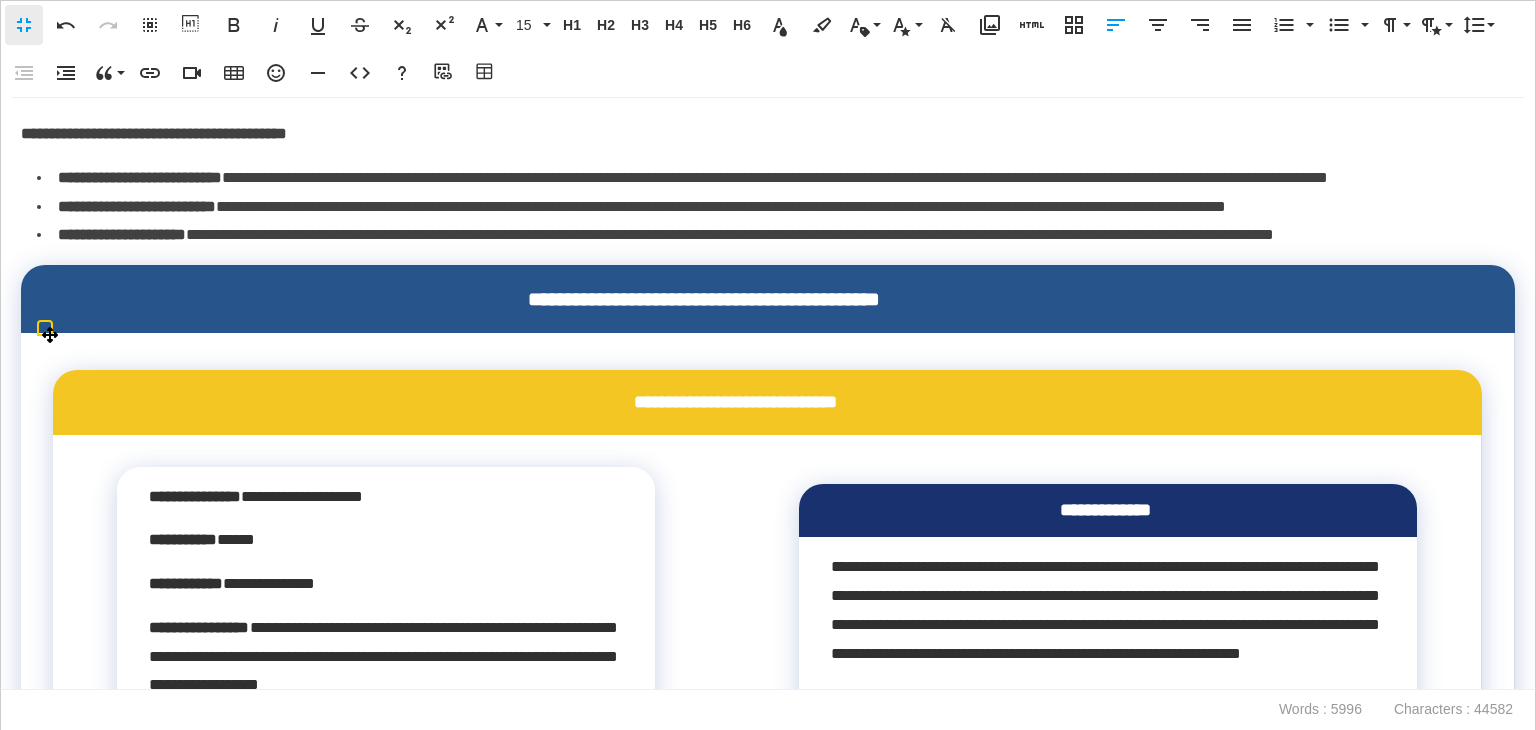 click at bounding box center [177, -201] 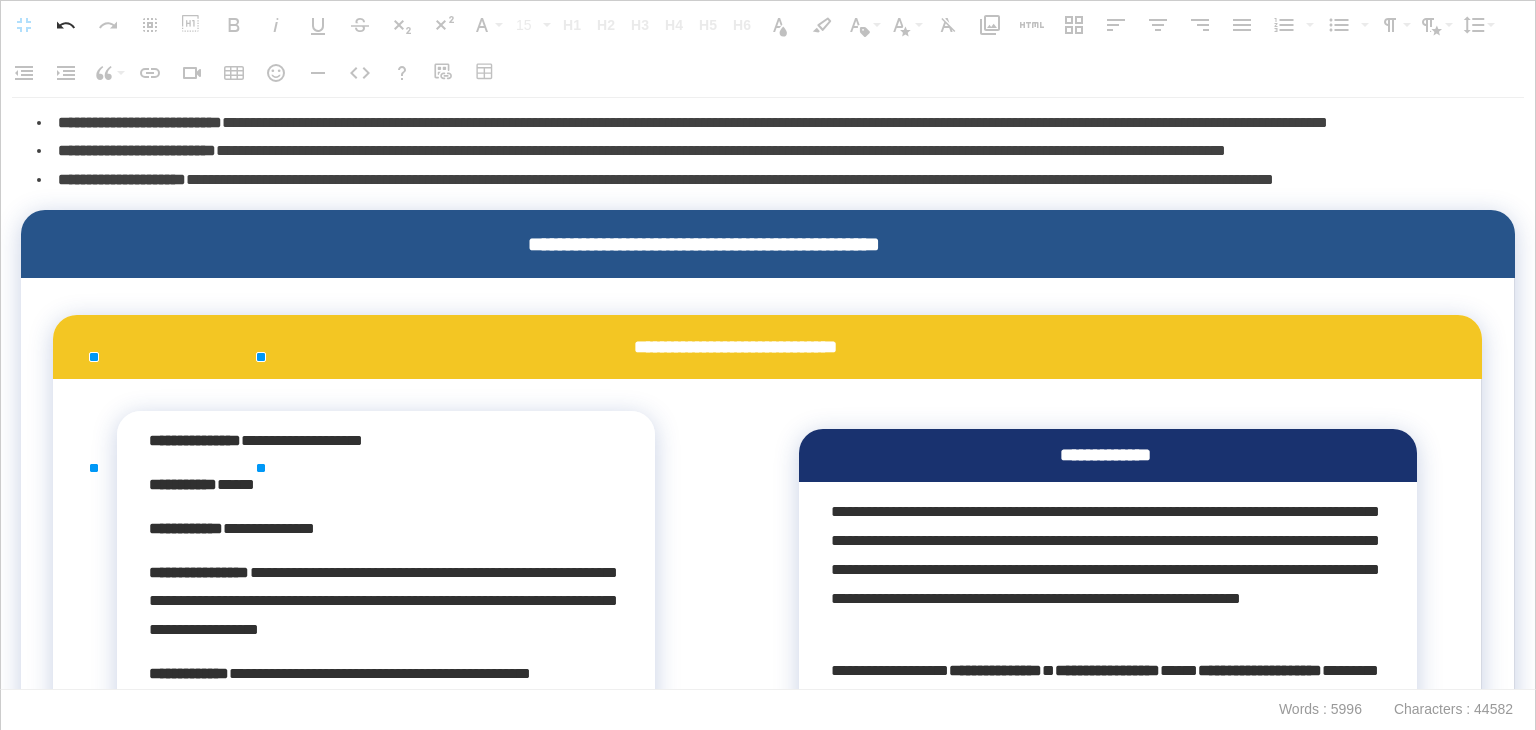 drag, startPoint x: 298, startPoint y: 525, endPoint x: 218, endPoint y: 470, distance: 97.082436 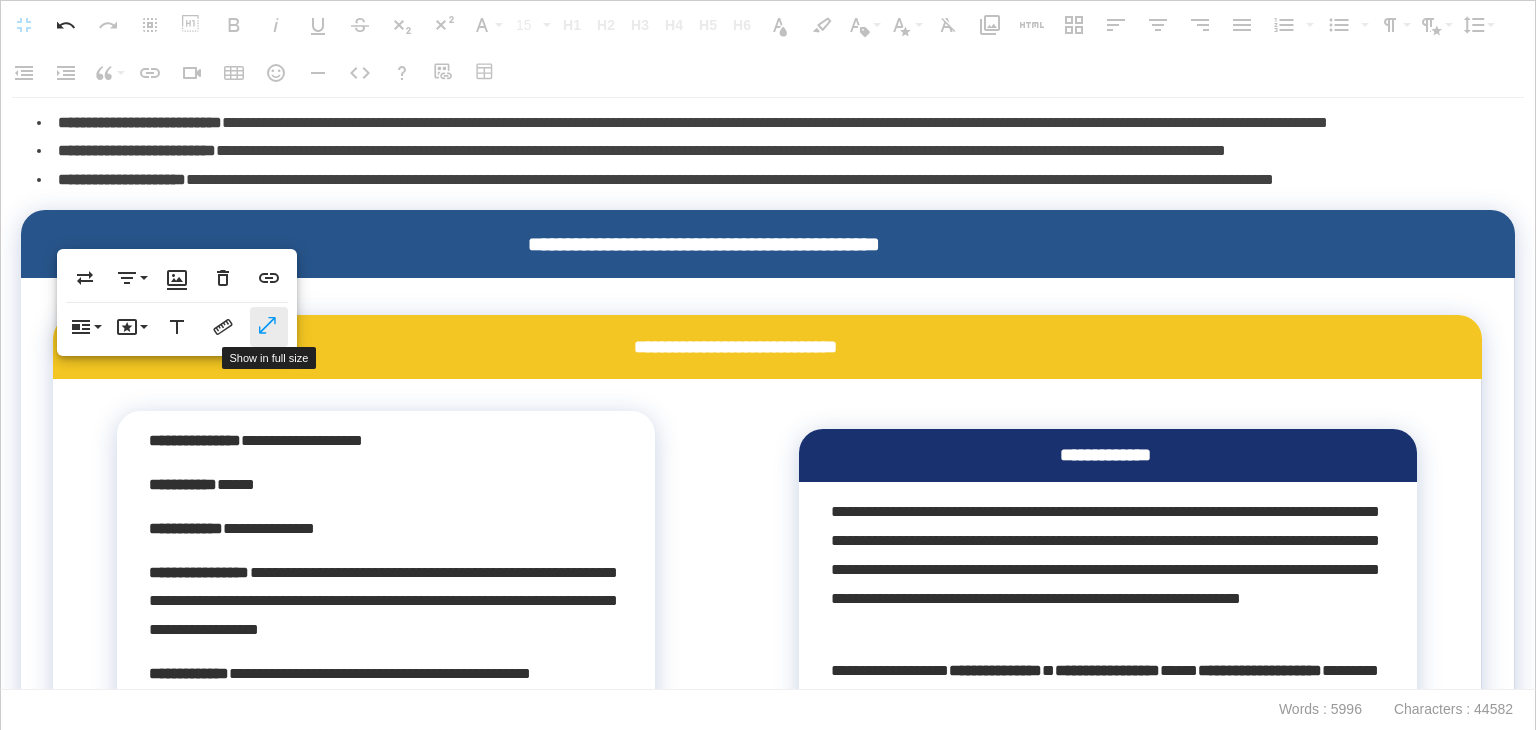 click 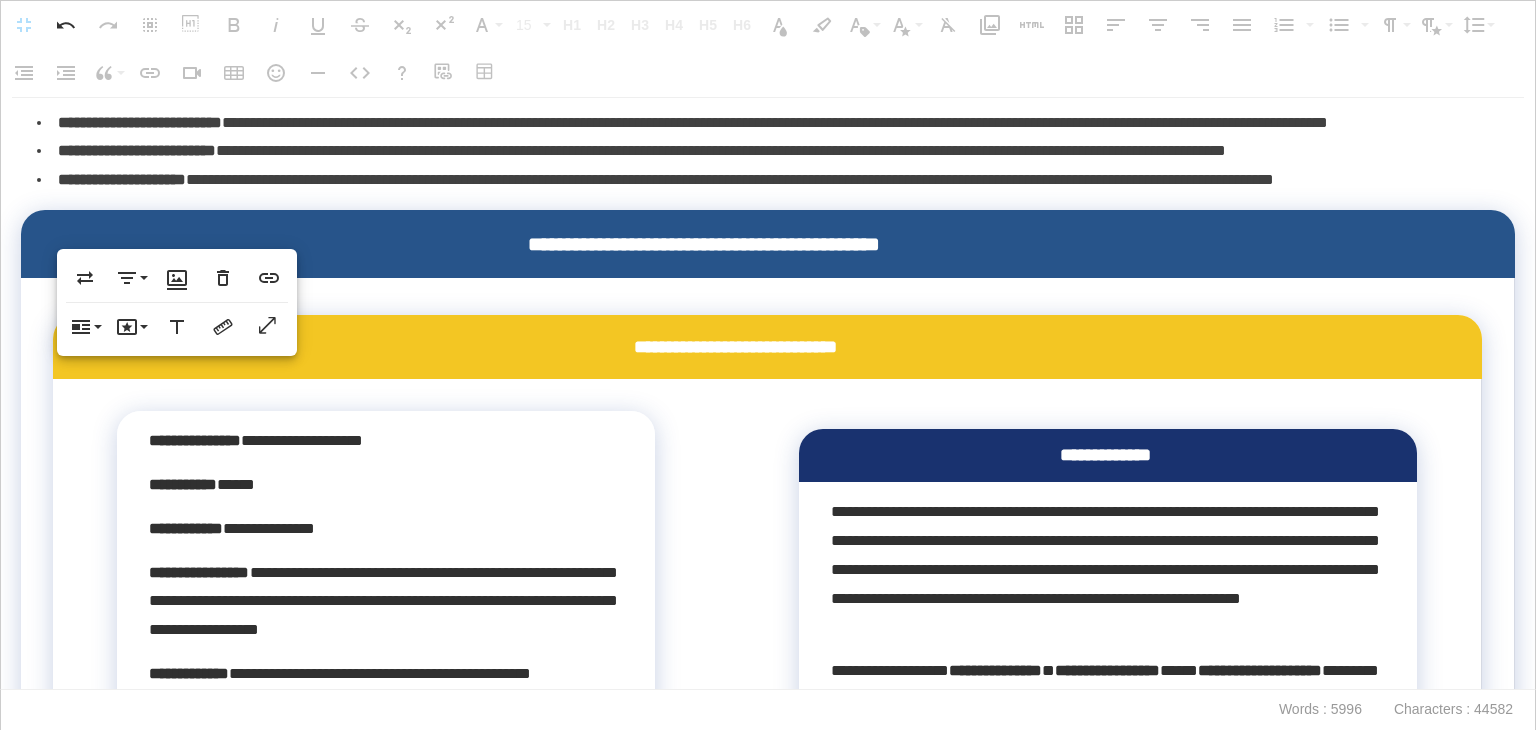 click on "**********" at bounding box center [768, 394] 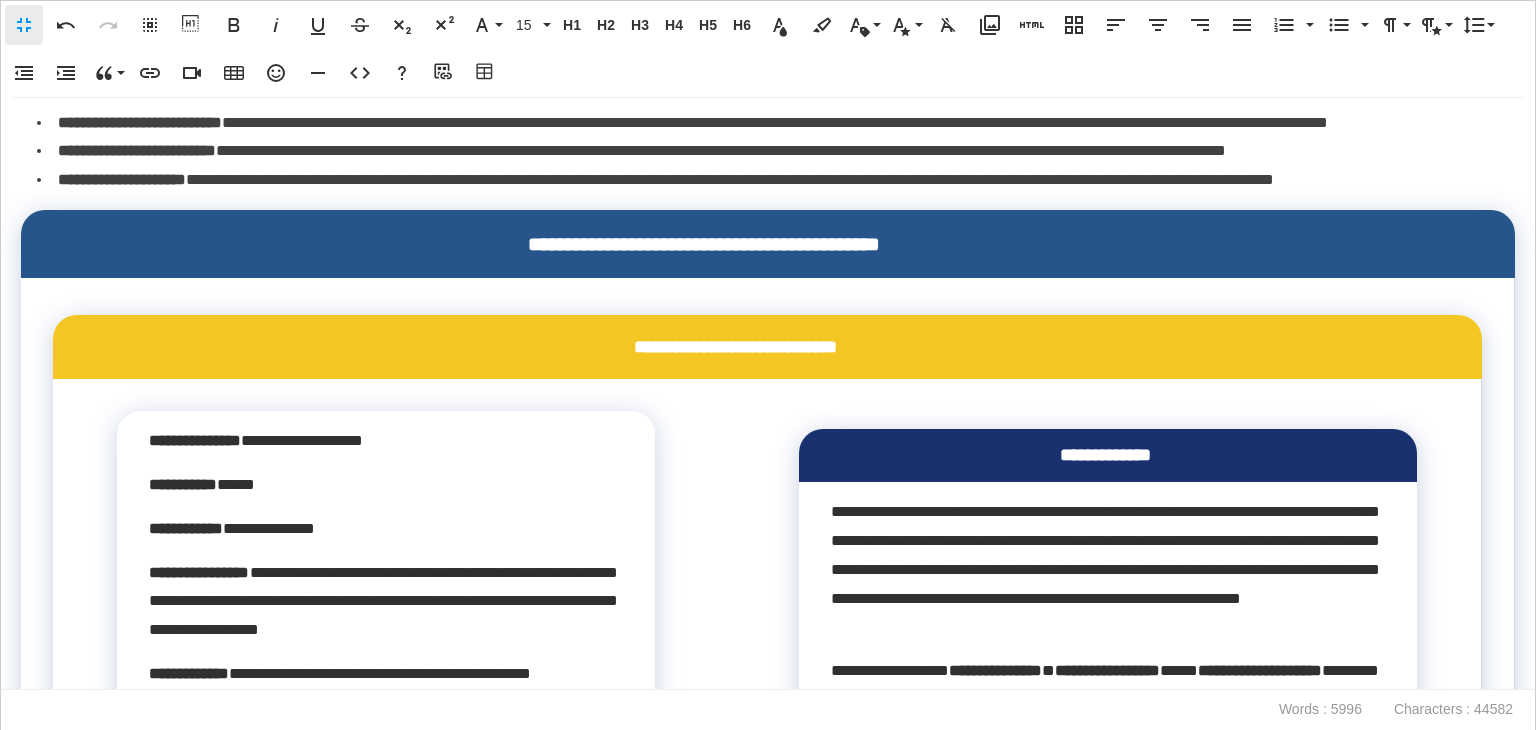 scroll, scrollTop: 14671, scrollLeft: 0, axis: vertical 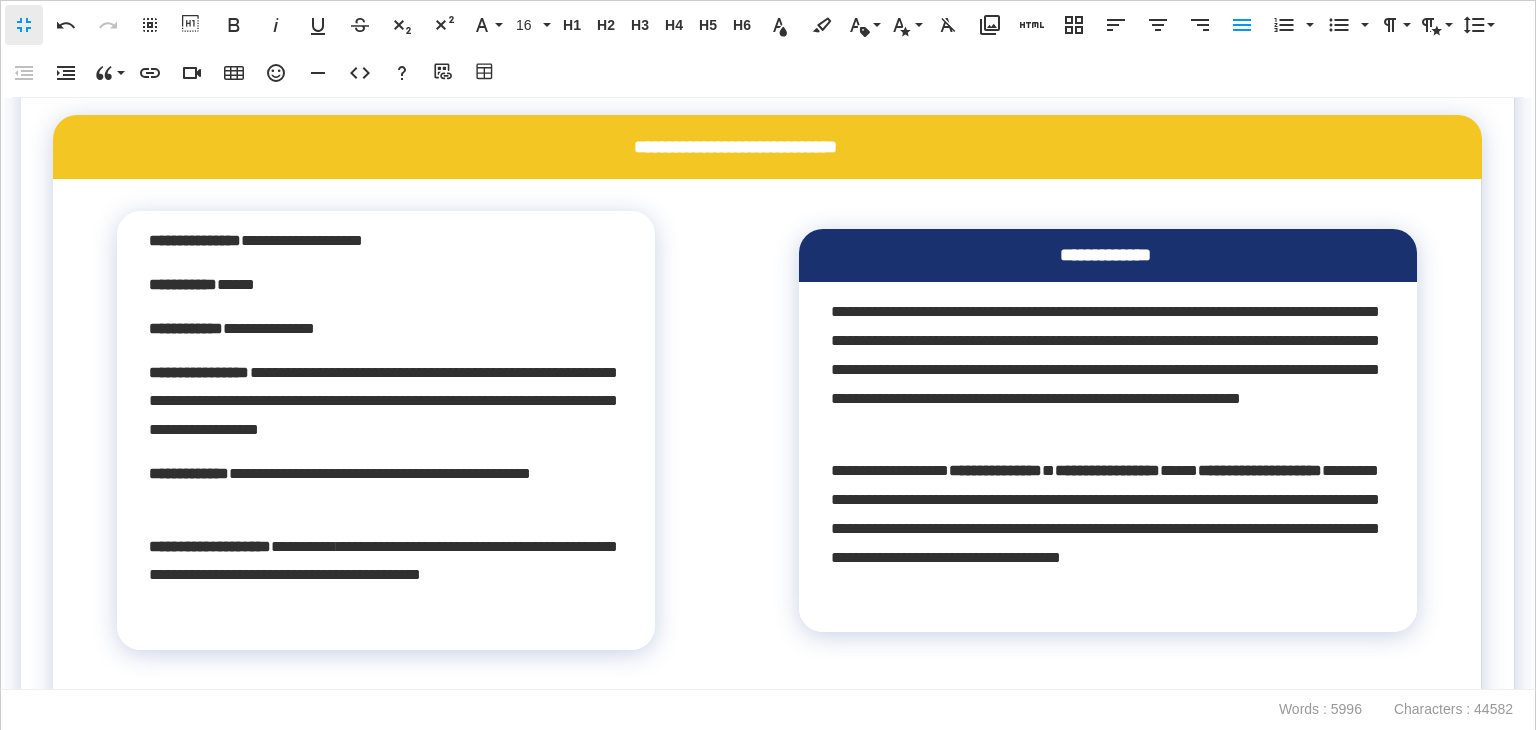 click on "**********" at bounding box center (763, -194) 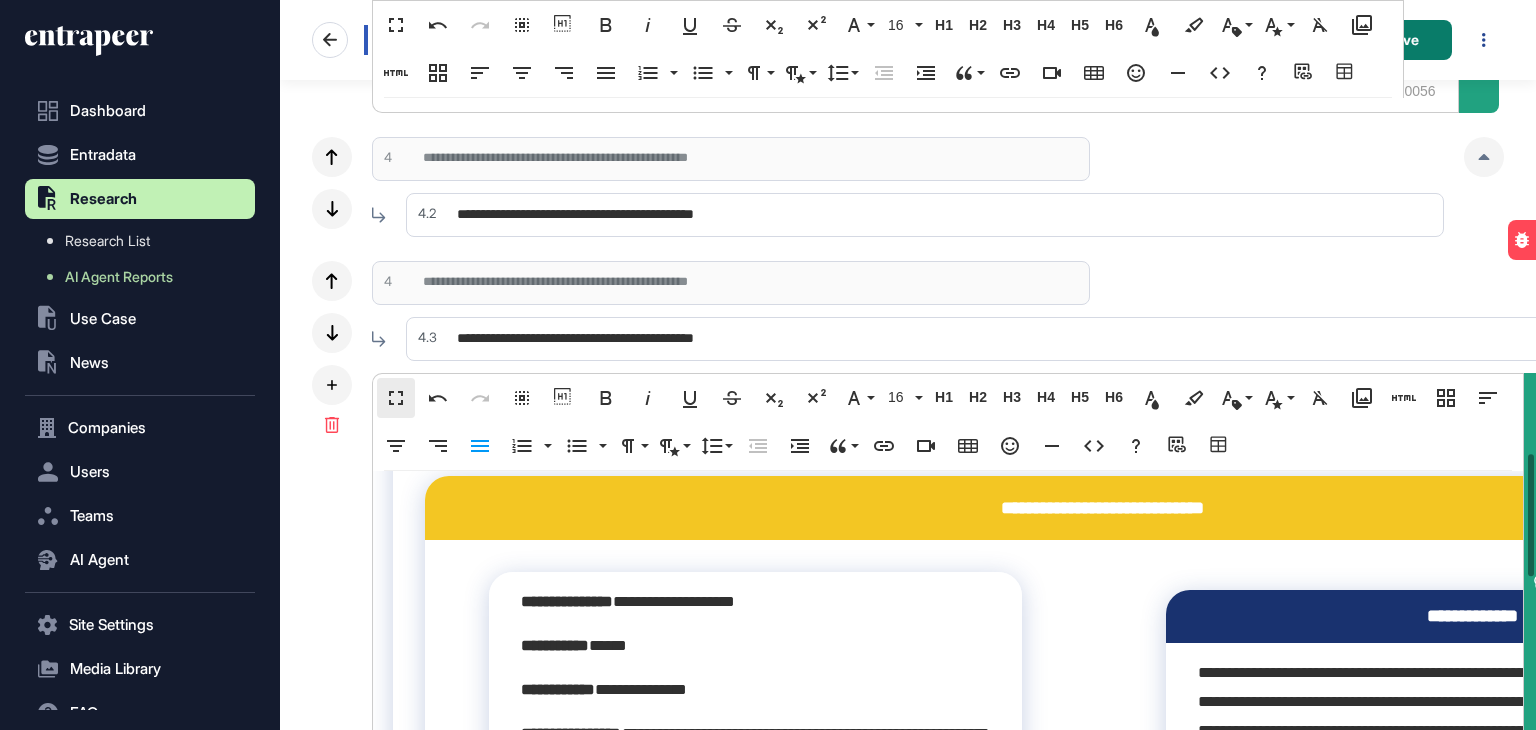 scroll, scrollTop: 0, scrollLeft: 0, axis: both 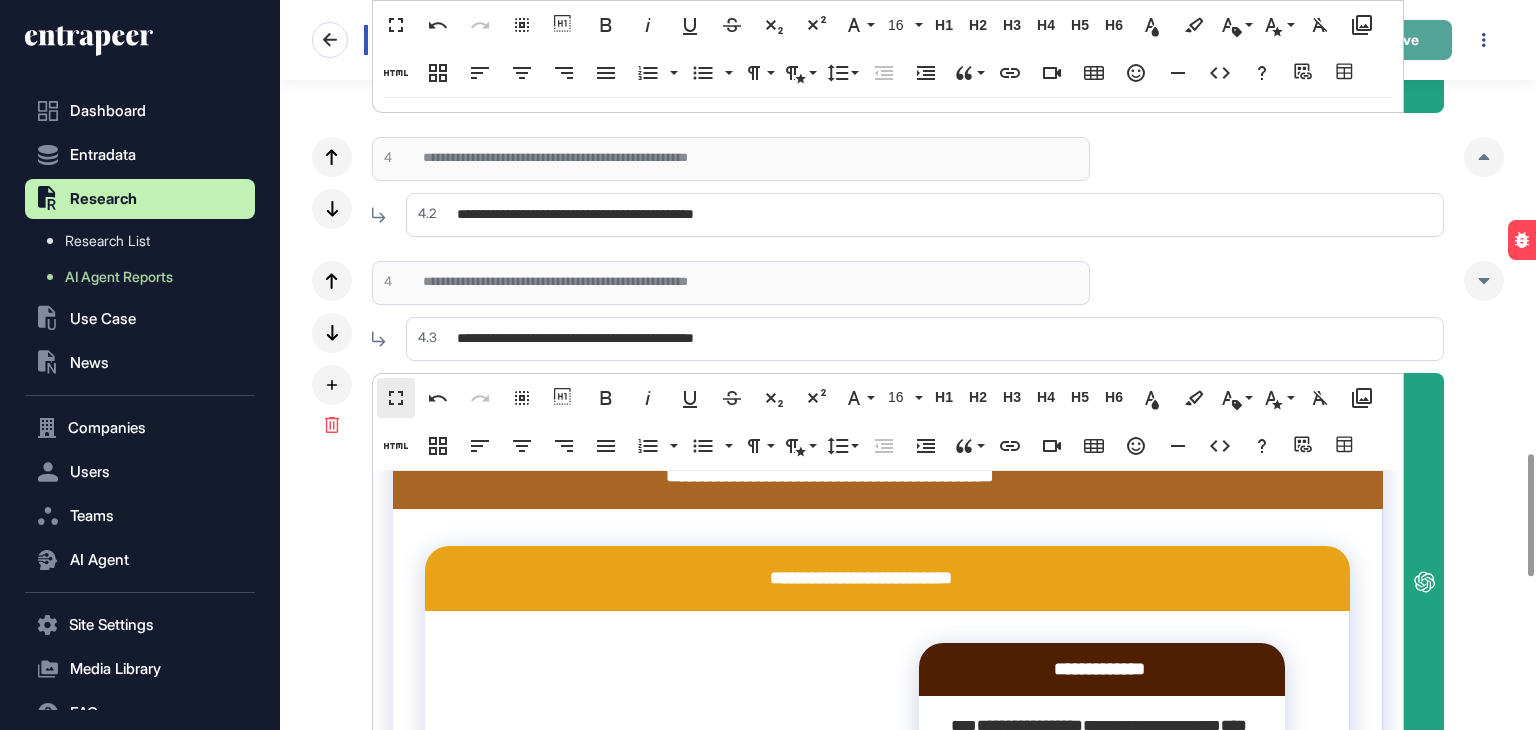 click on "Save" at bounding box center [1402, 40] 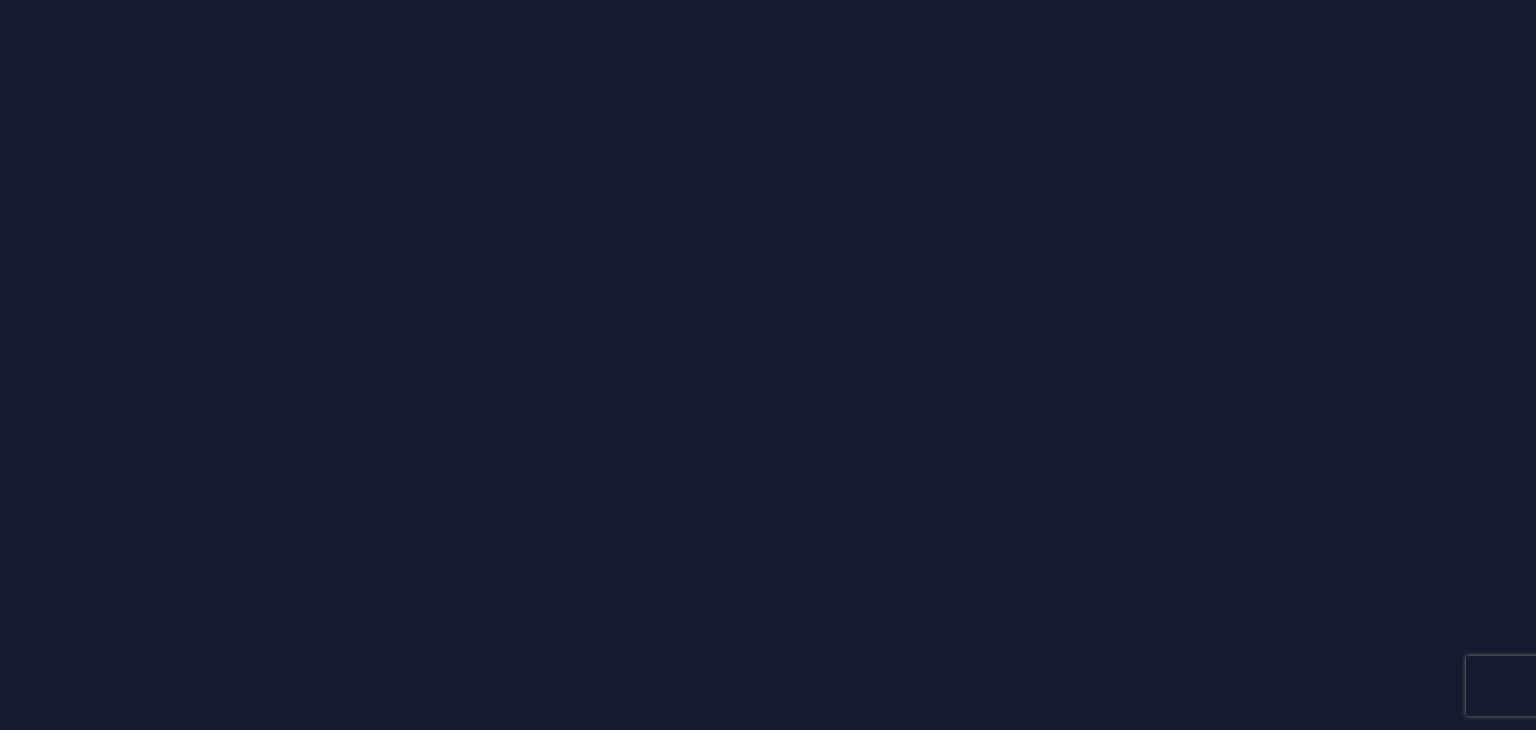 scroll, scrollTop: 0, scrollLeft: 0, axis: both 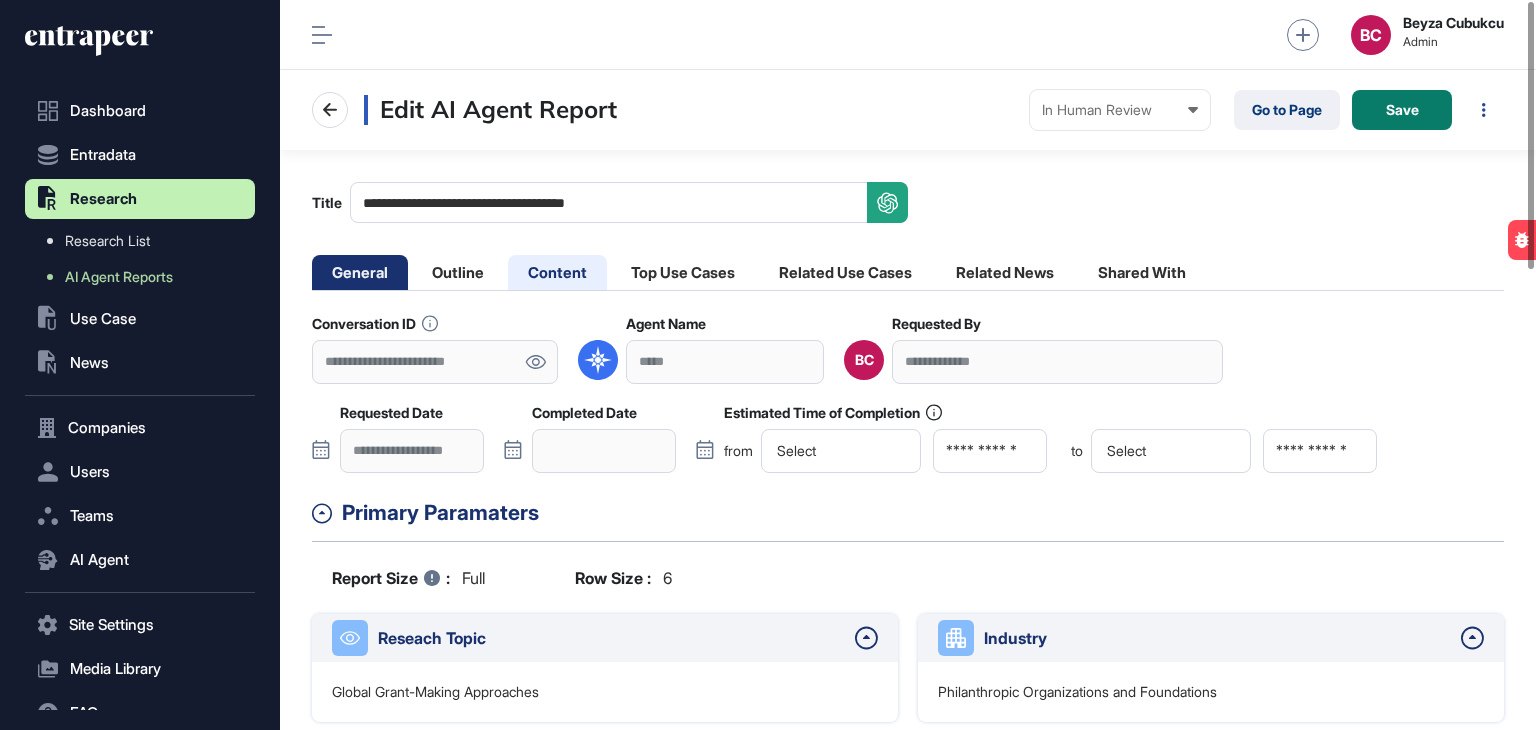 click on "Content" 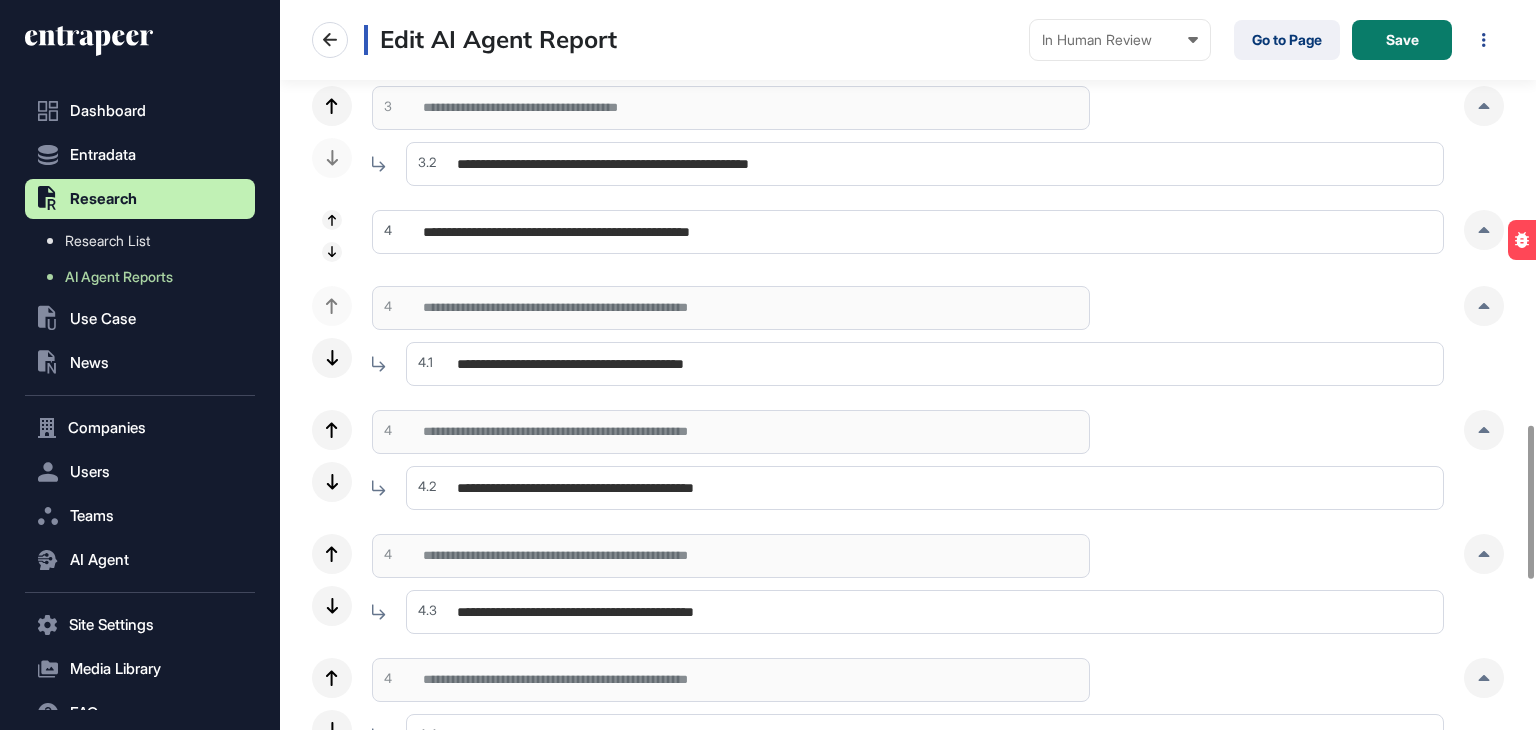 scroll, scrollTop: 1900, scrollLeft: 0, axis: vertical 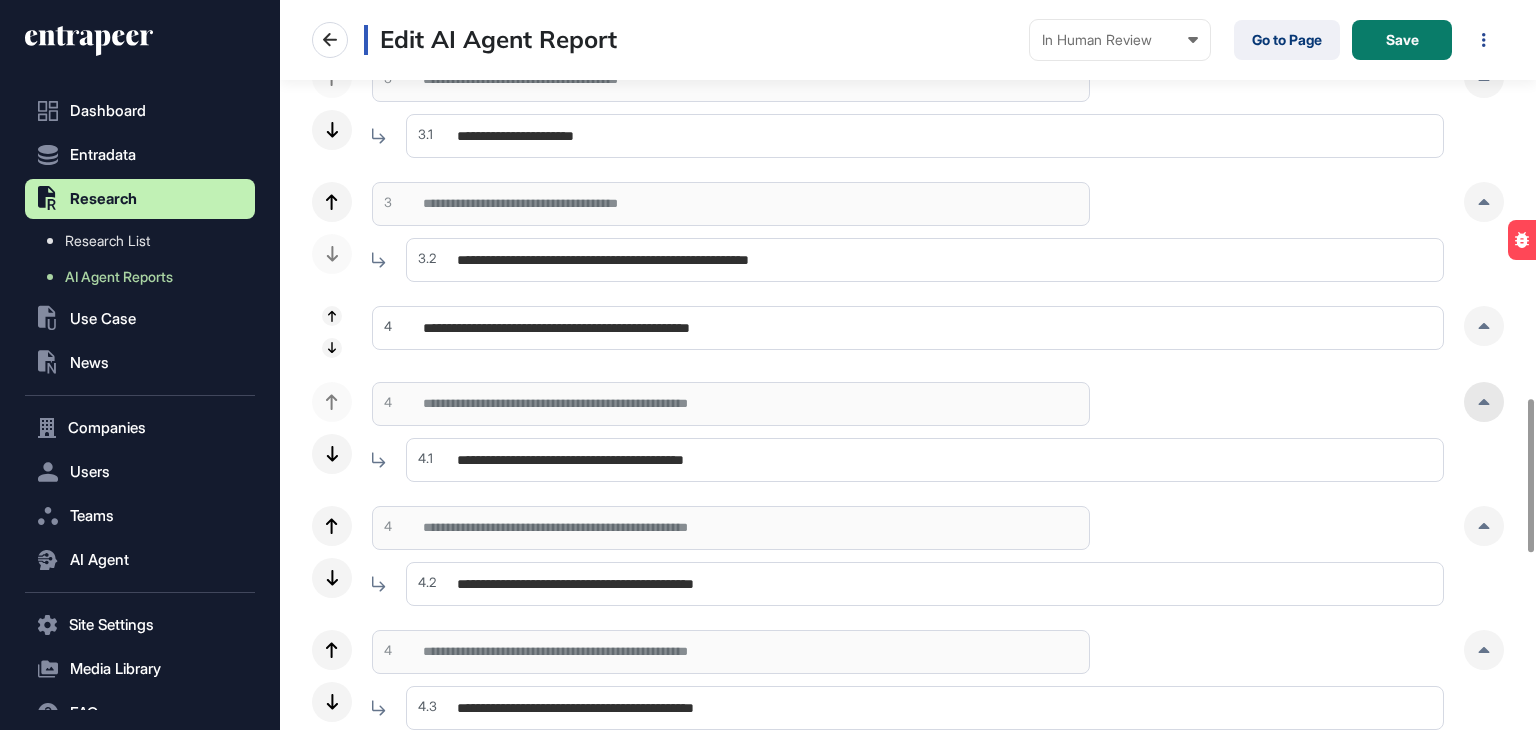 click at bounding box center (1484, 402) 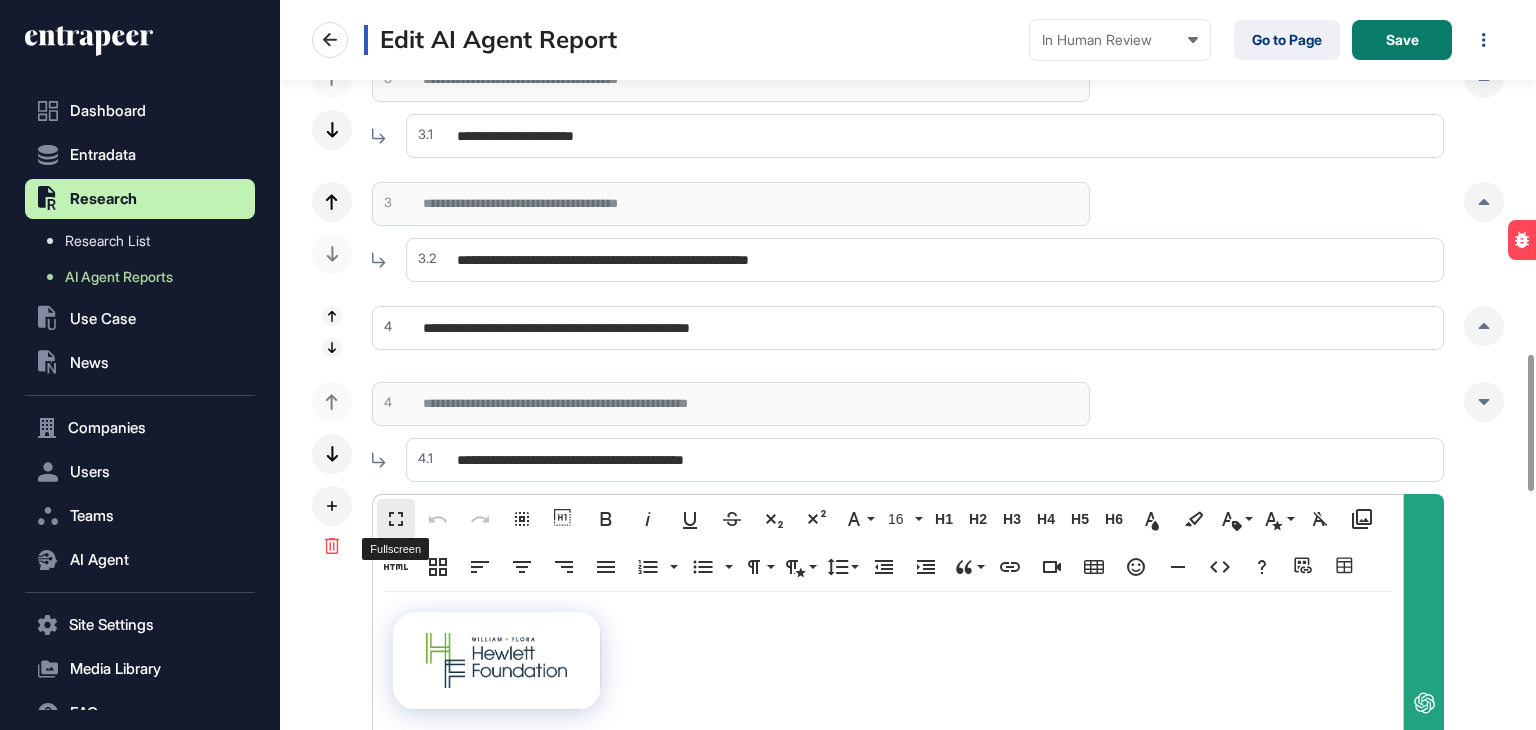 click on "Fullscreen" at bounding box center (396, 519) 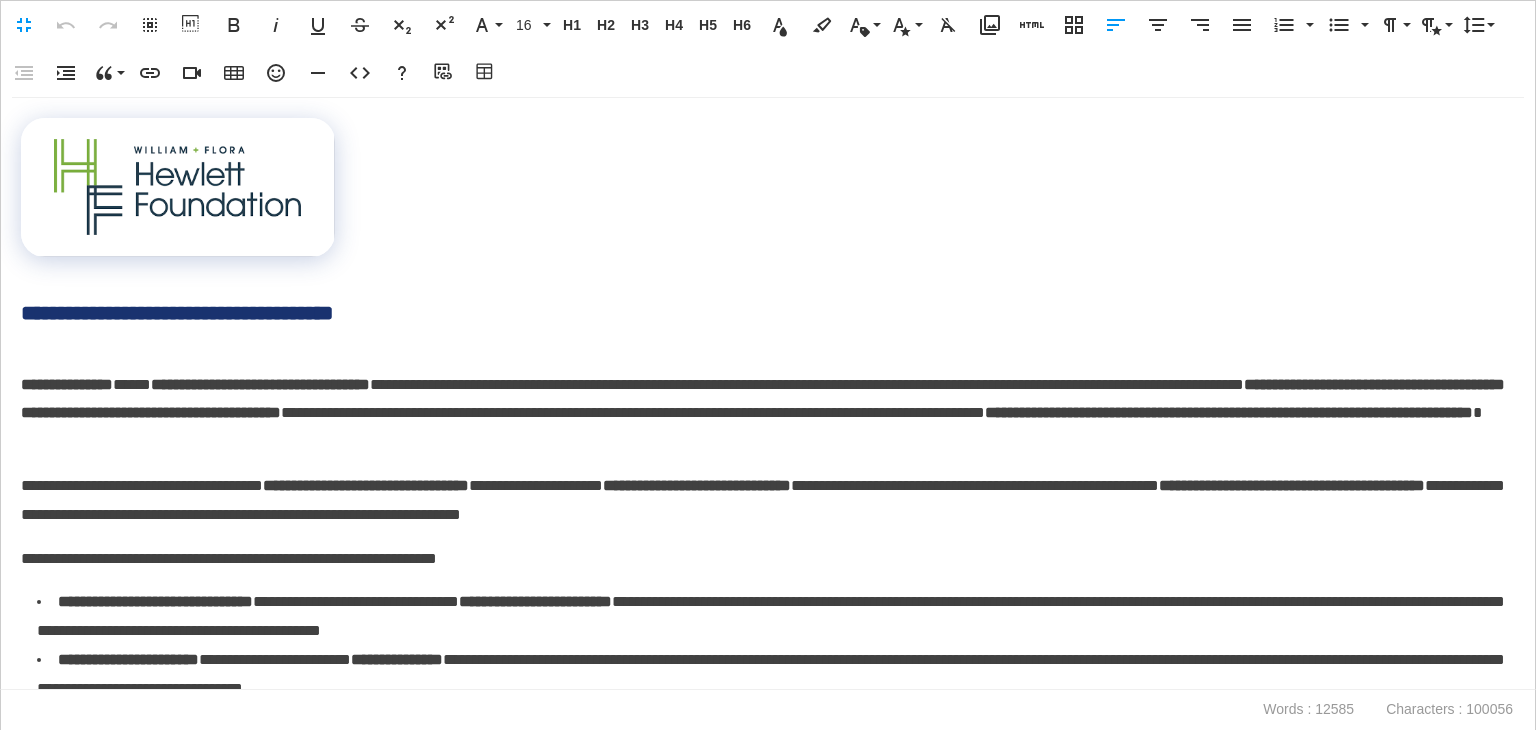 scroll, scrollTop: 0, scrollLeft: 9, axis: horizontal 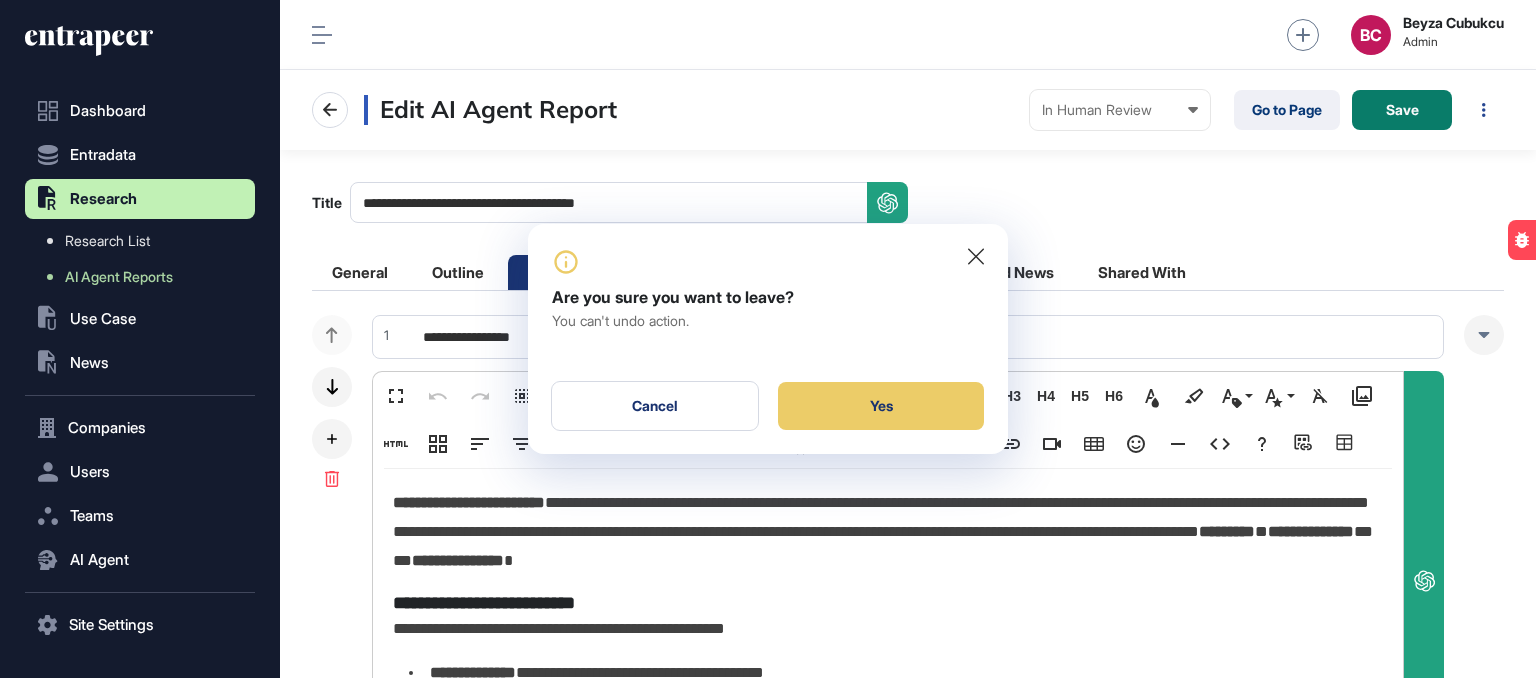 click at bounding box center (768, 262) 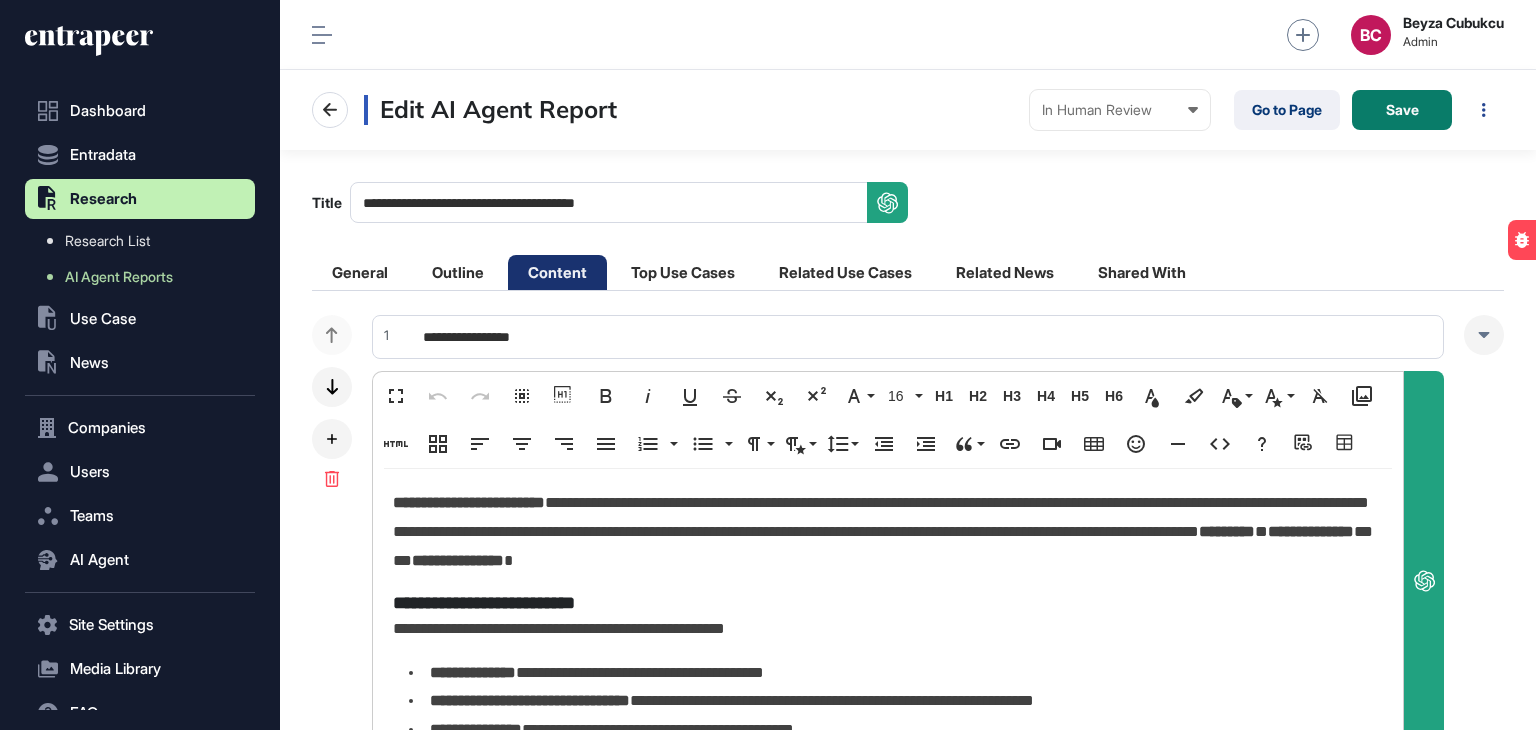 scroll, scrollTop: 729, scrollLeft: 1256, axis: both 